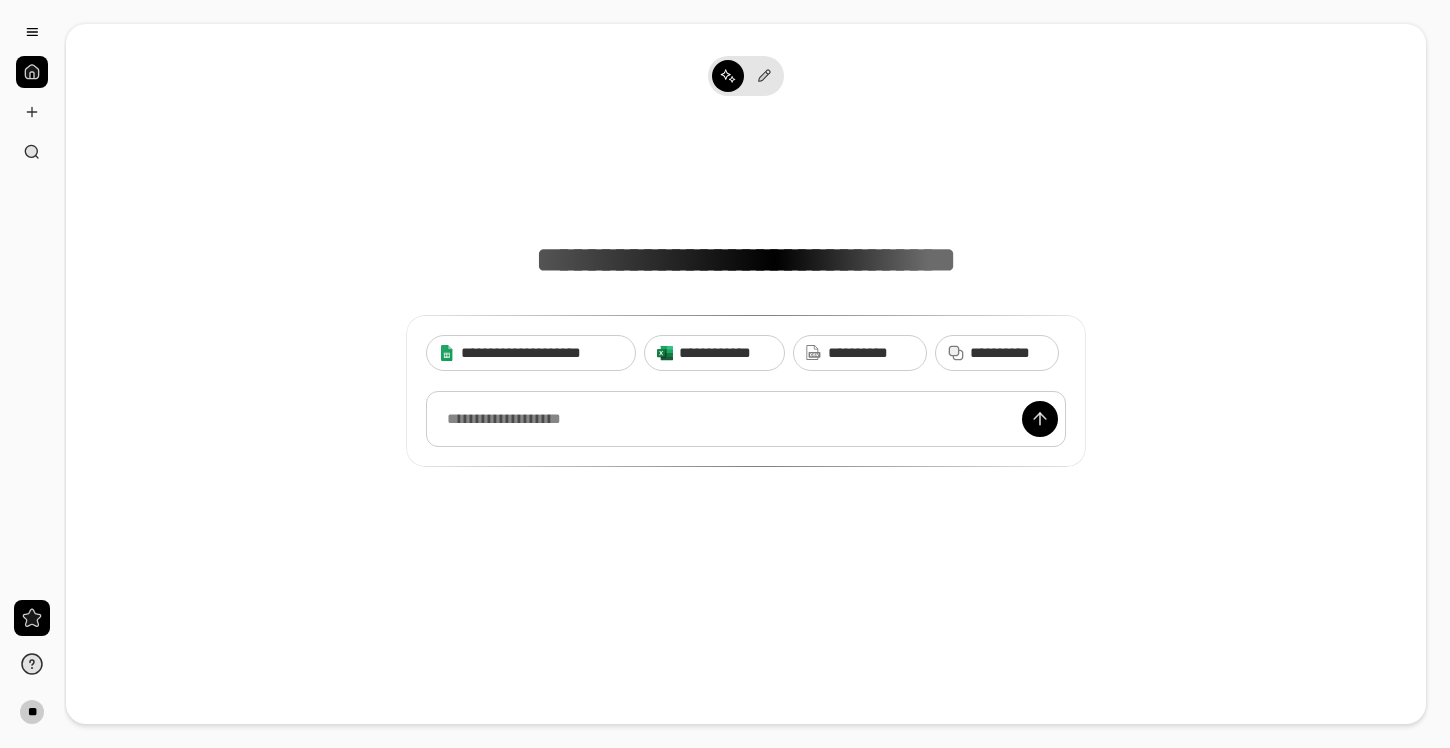 scroll, scrollTop: 0, scrollLeft: 0, axis: both 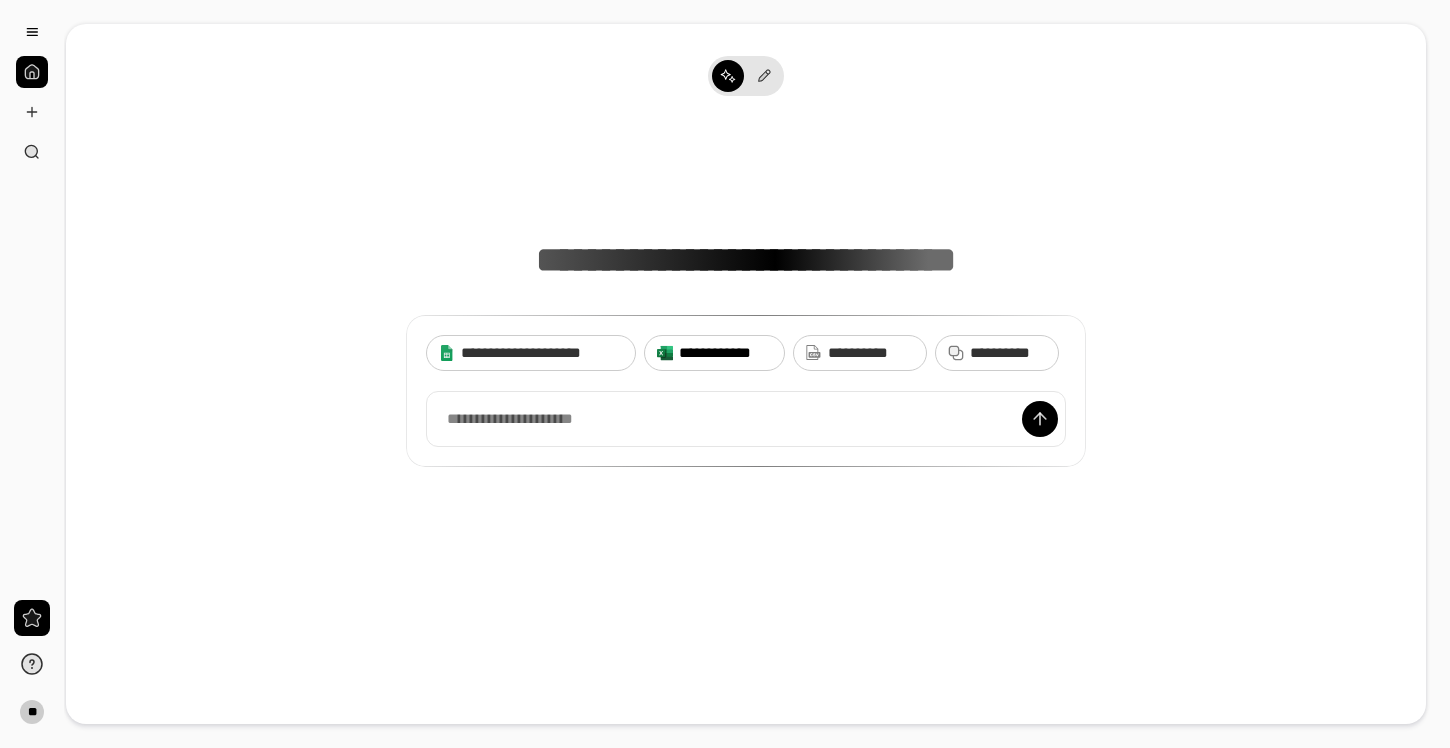 click on "**********" at bounding box center (725, 353) 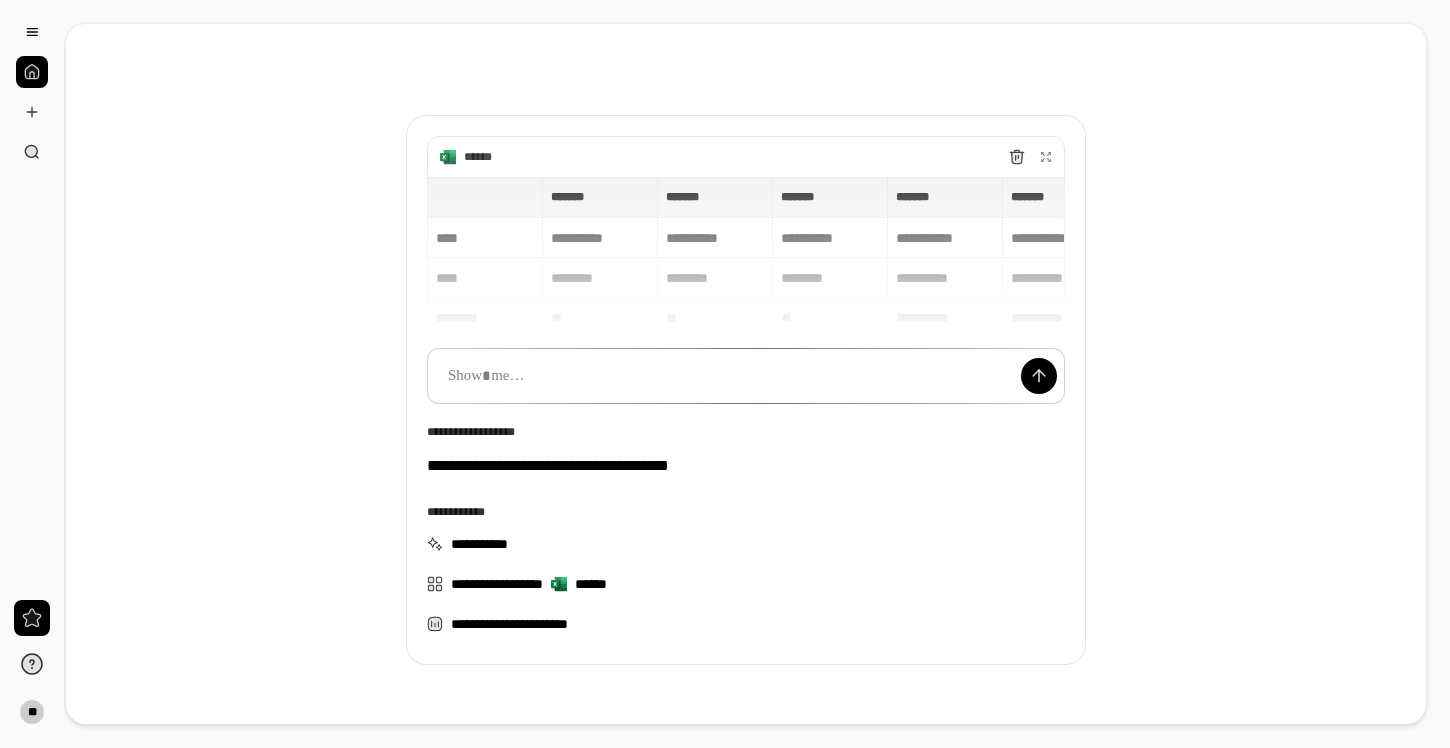 scroll, scrollTop: 68, scrollLeft: 0, axis: vertical 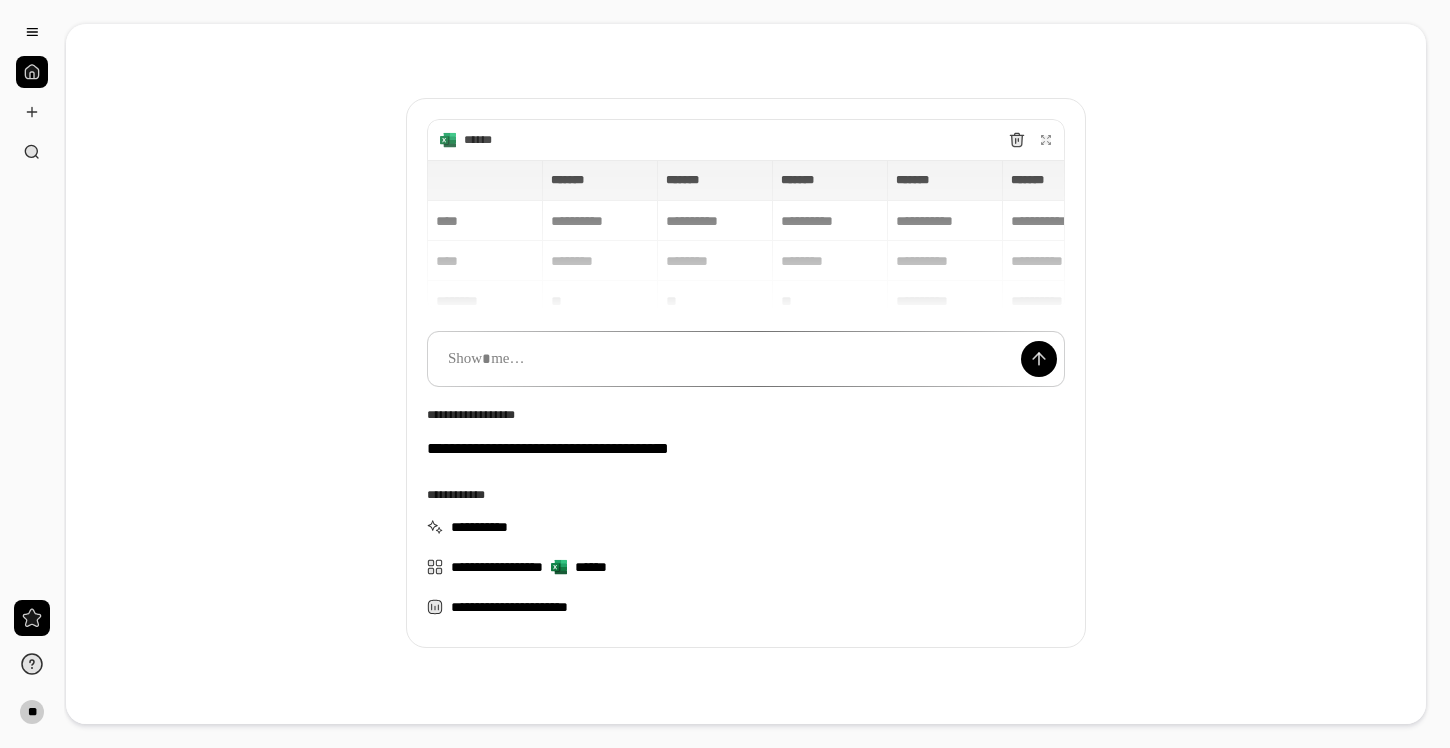 type 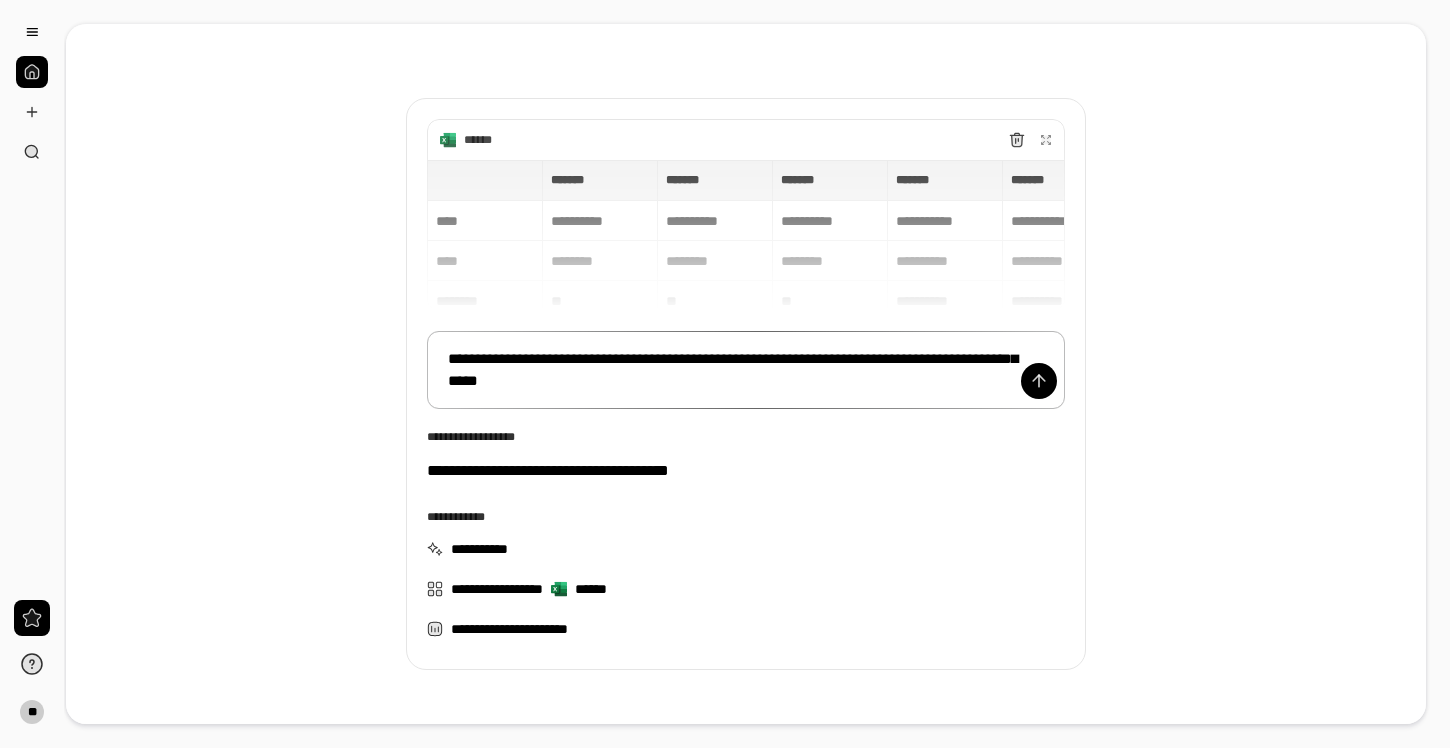 click on "**********" at bounding box center (746, 370) 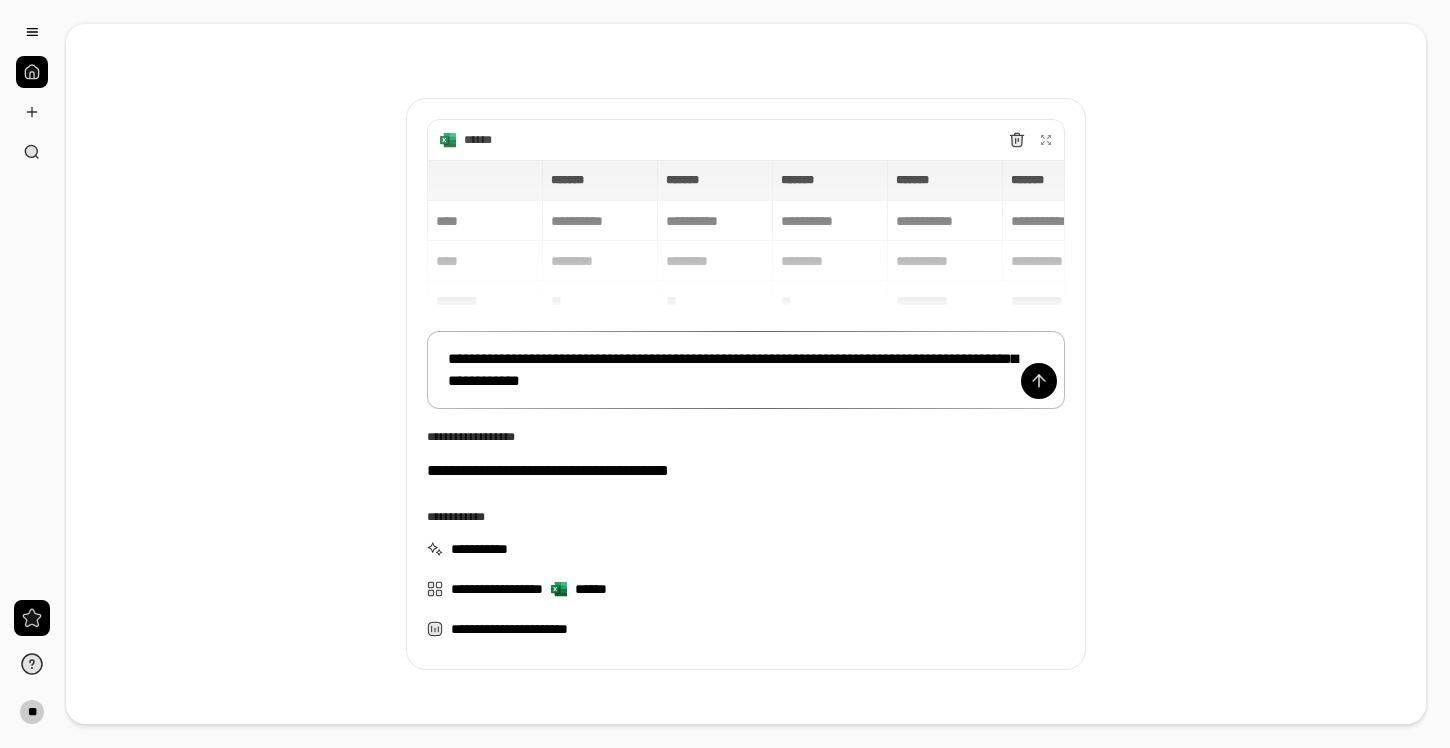 click on "**********" at bounding box center [746, 370] 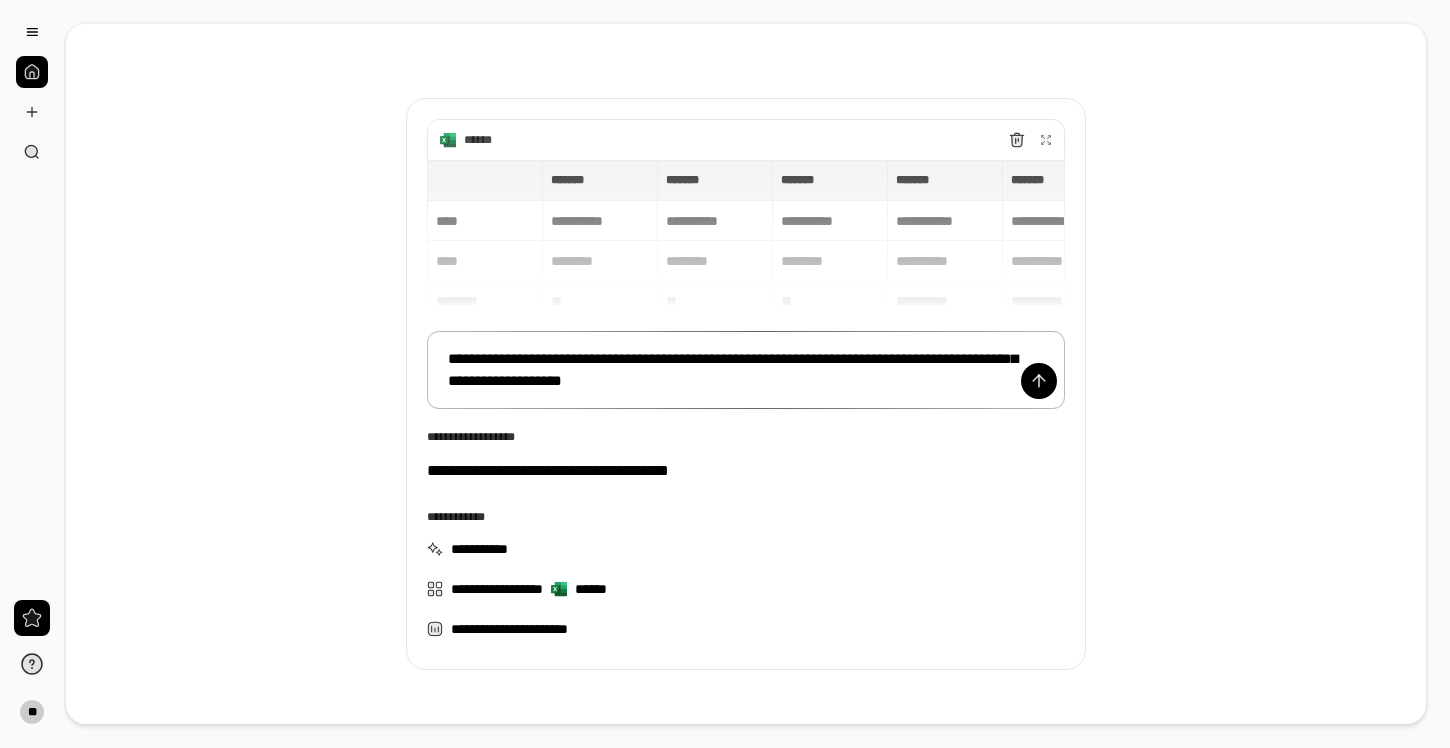 click on "**********" at bounding box center [746, 370] 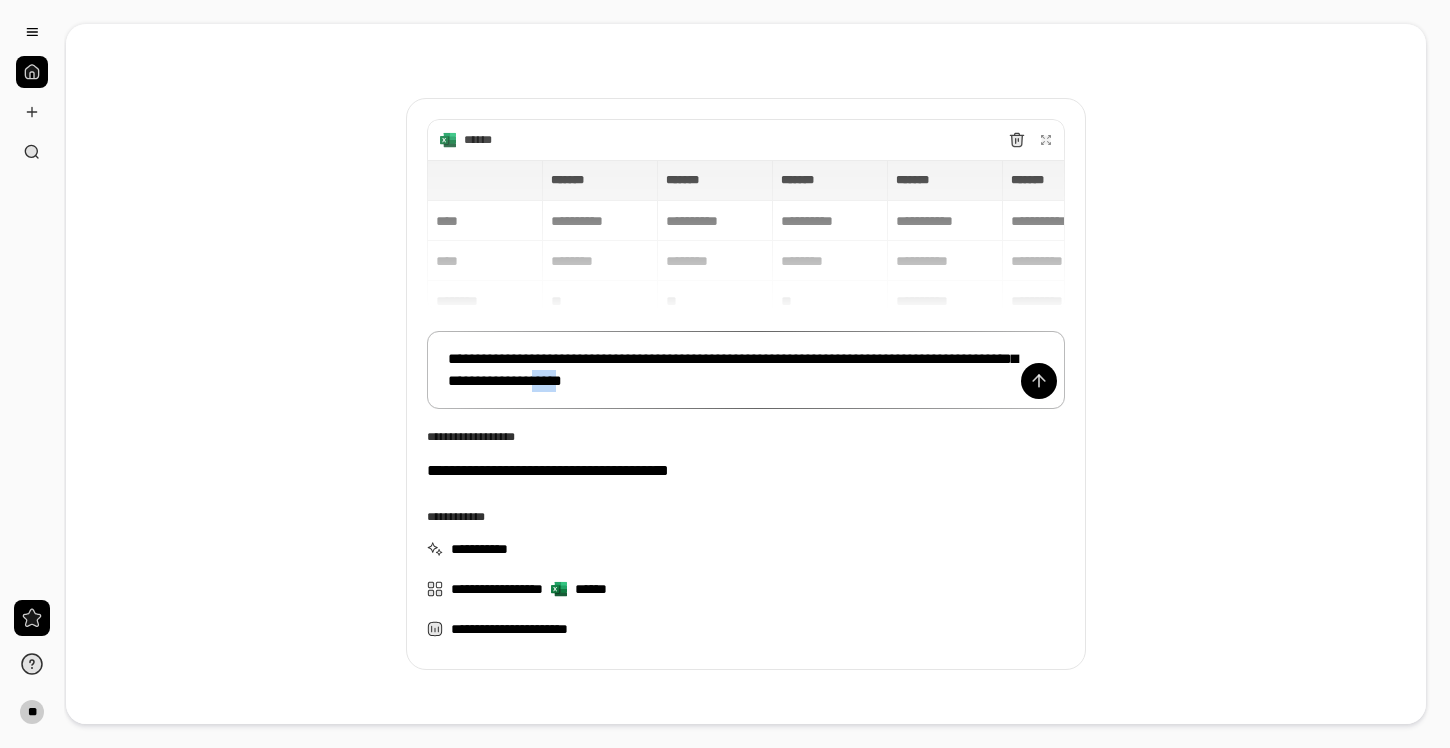 click on "**********" at bounding box center [746, 370] 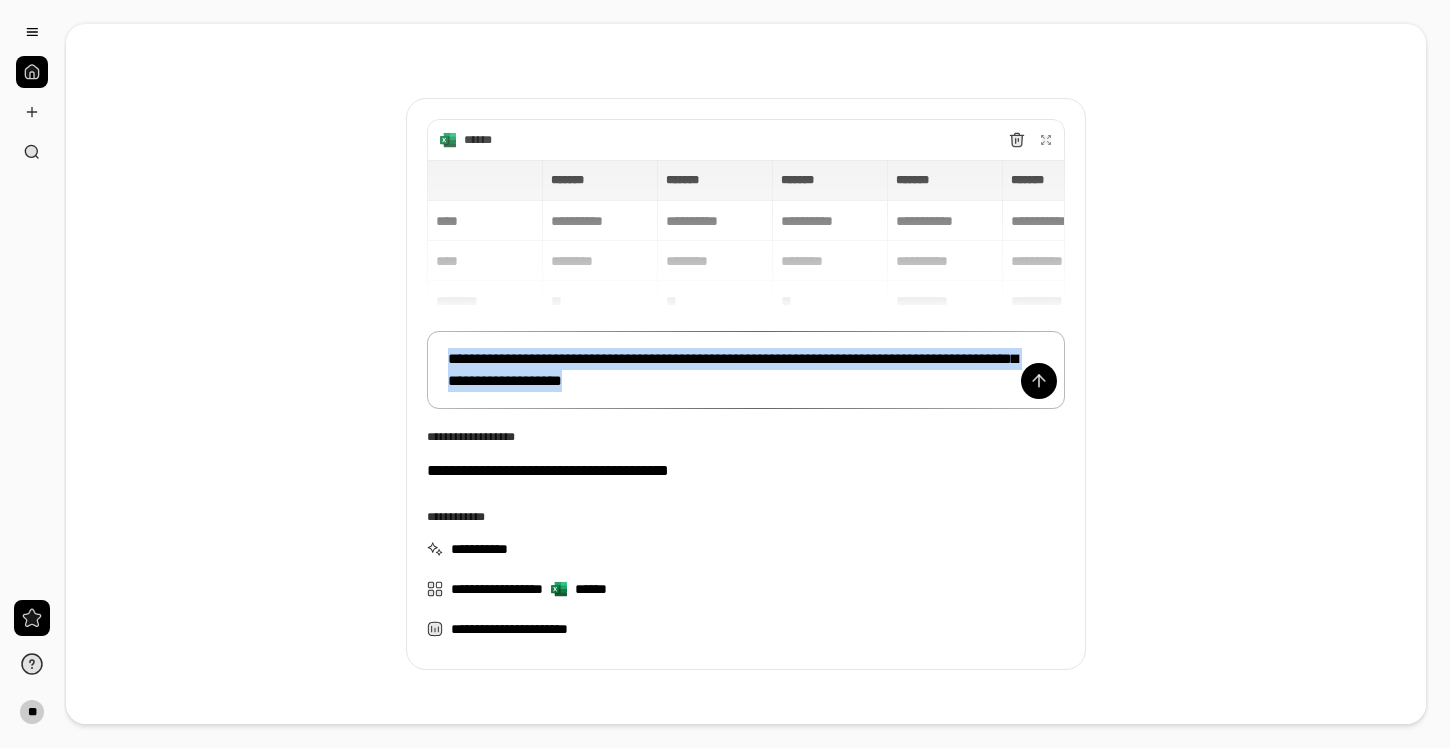 click on "**********" at bounding box center (746, 370) 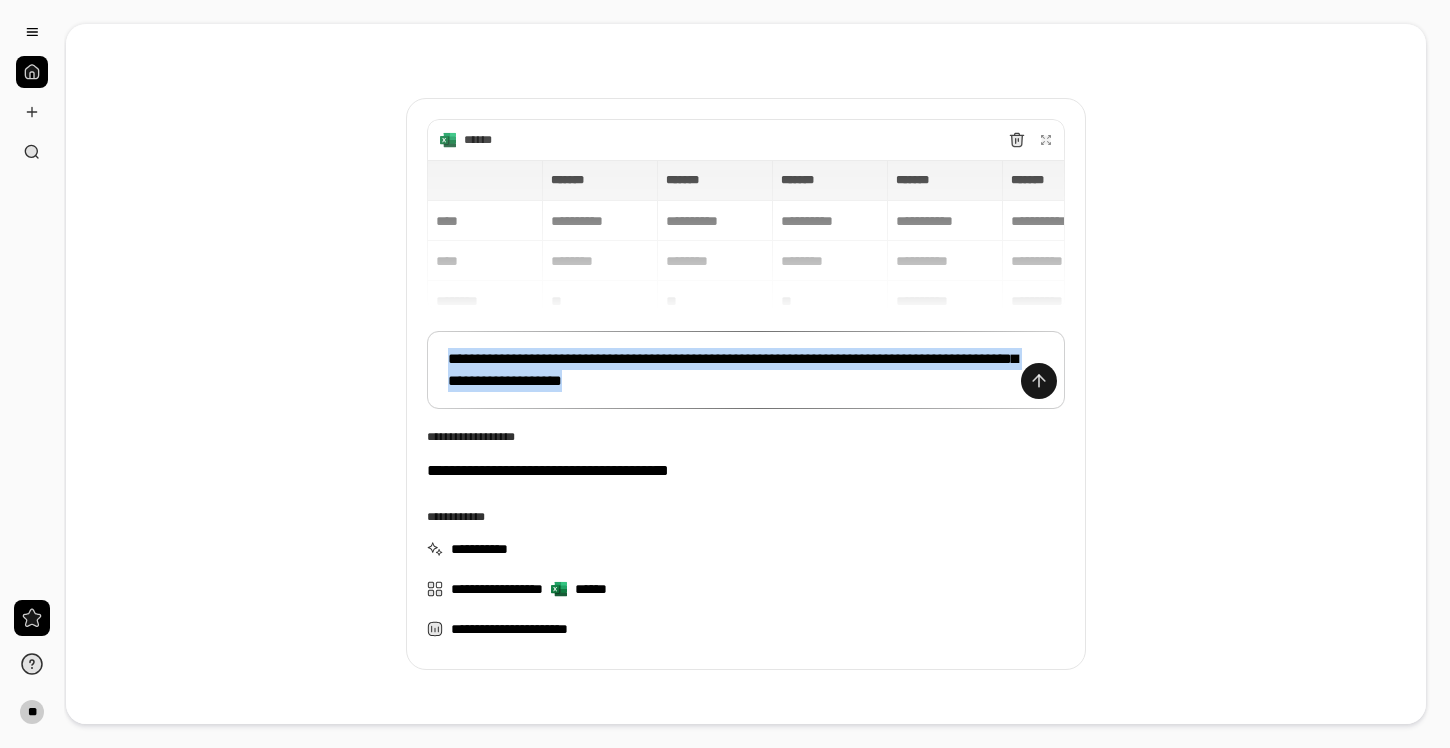 click at bounding box center [1039, 381] 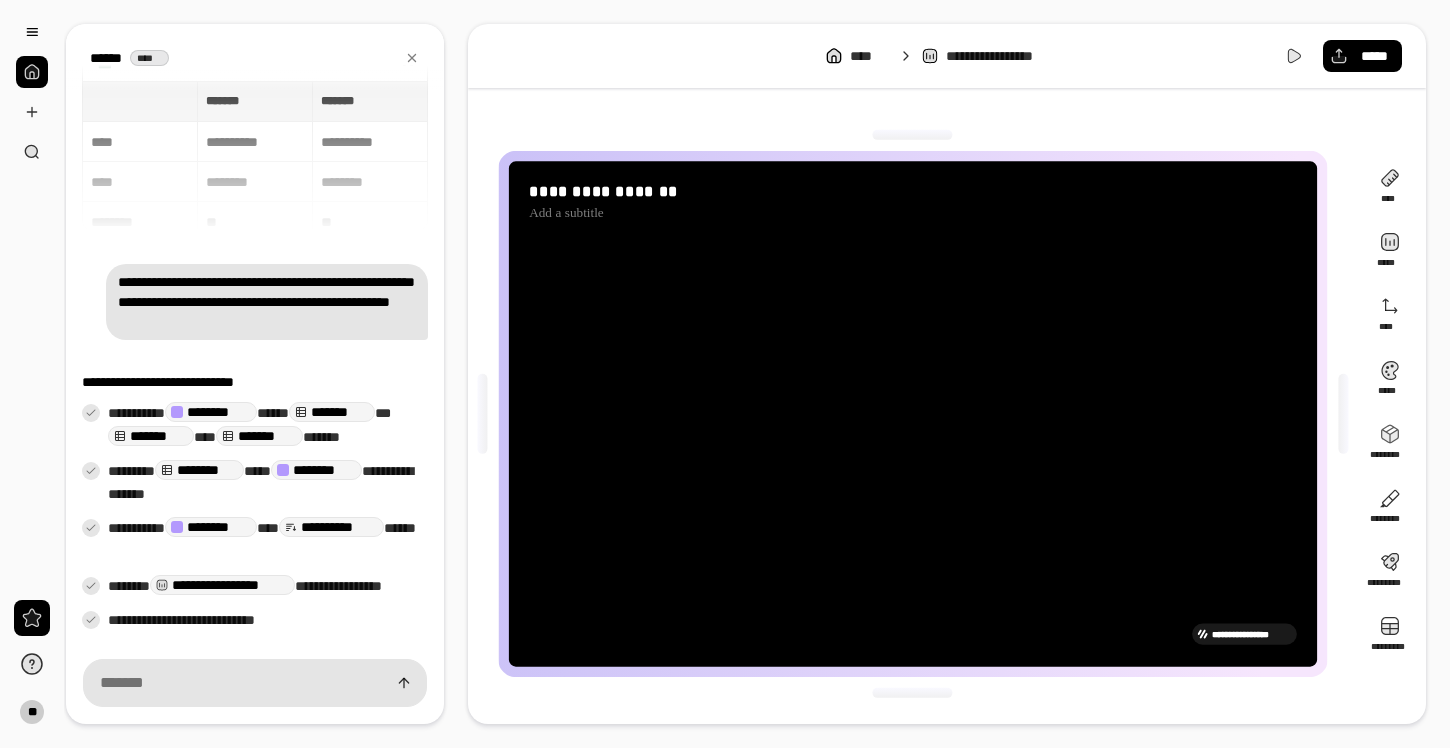 scroll, scrollTop: 6, scrollLeft: 0, axis: vertical 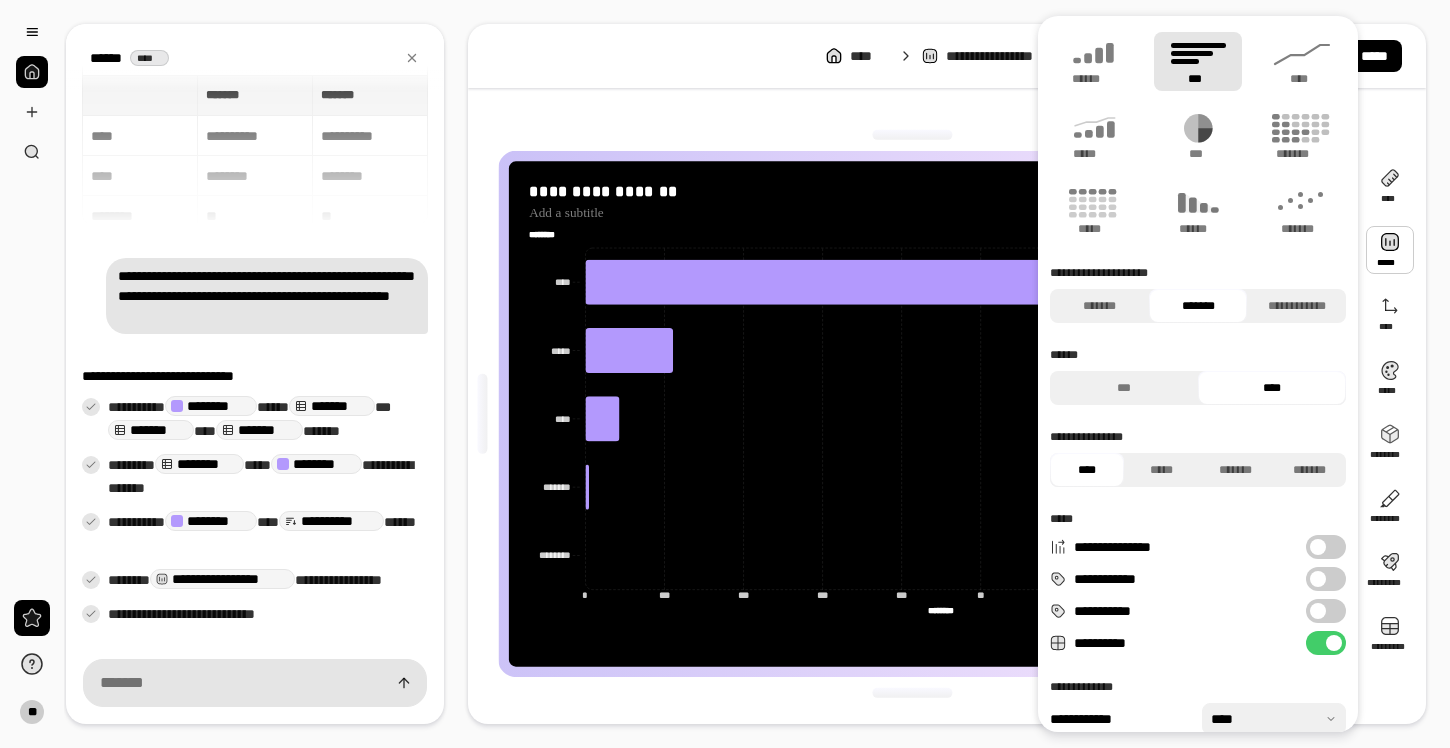 click on "**********" at bounding box center (1326, 579) 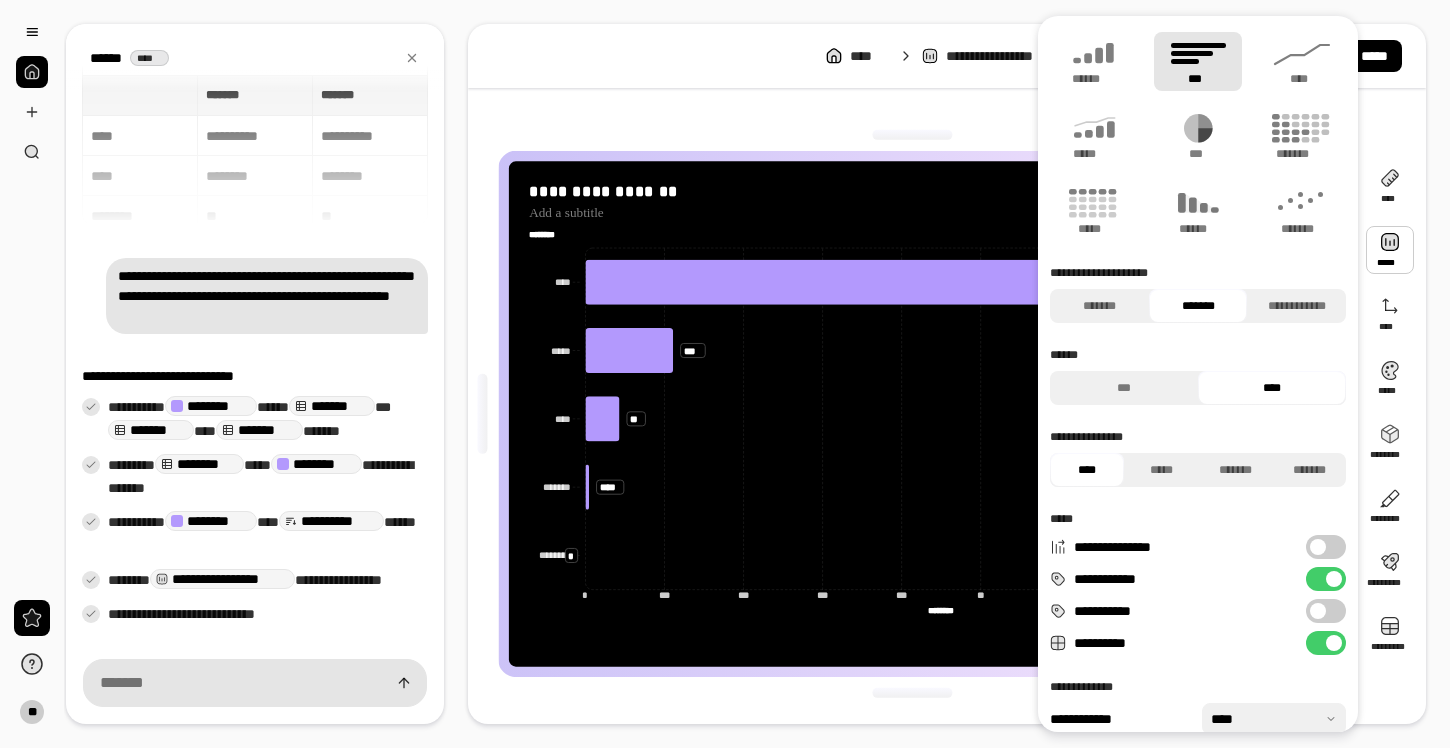 click on "**********" at bounding box center (1326, 579) 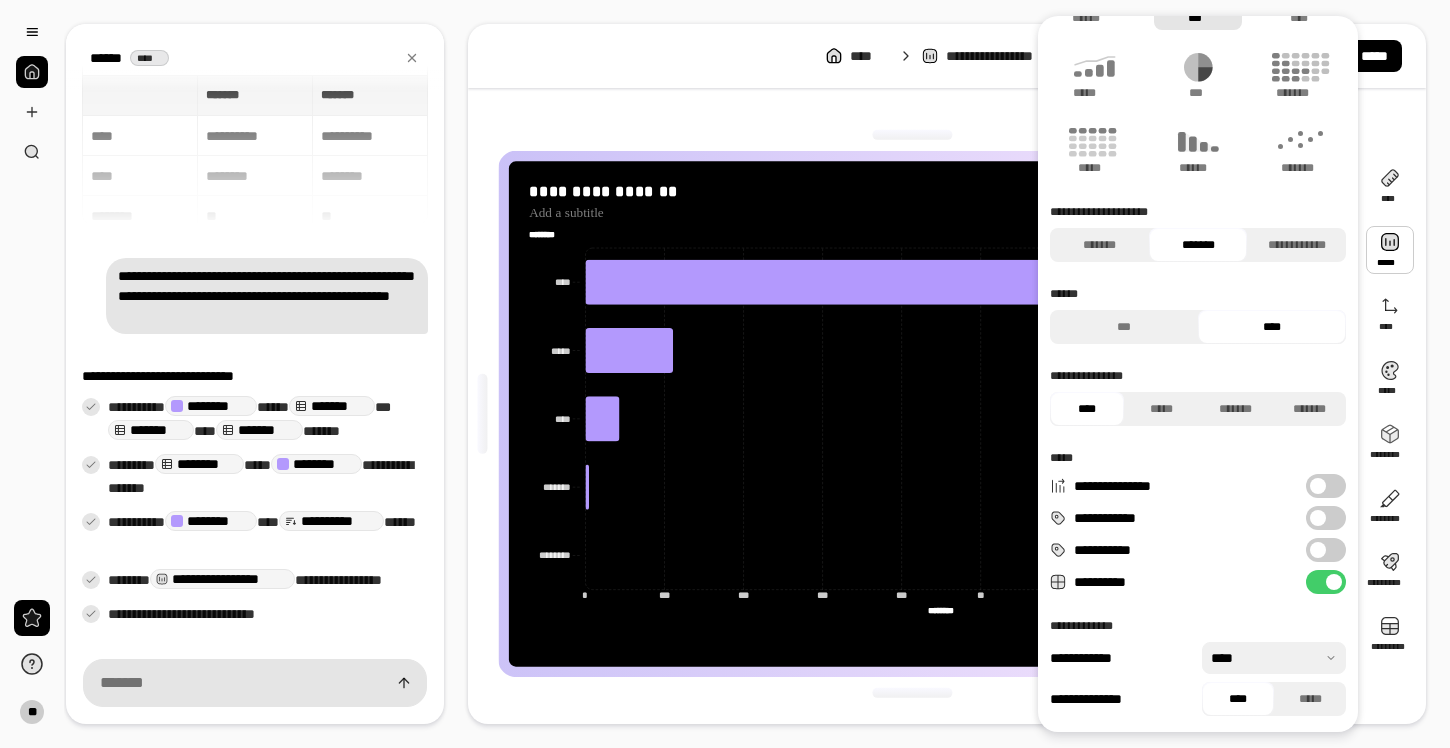 scroll, scrollTop: 0, scrollLeft: 0, axis: both 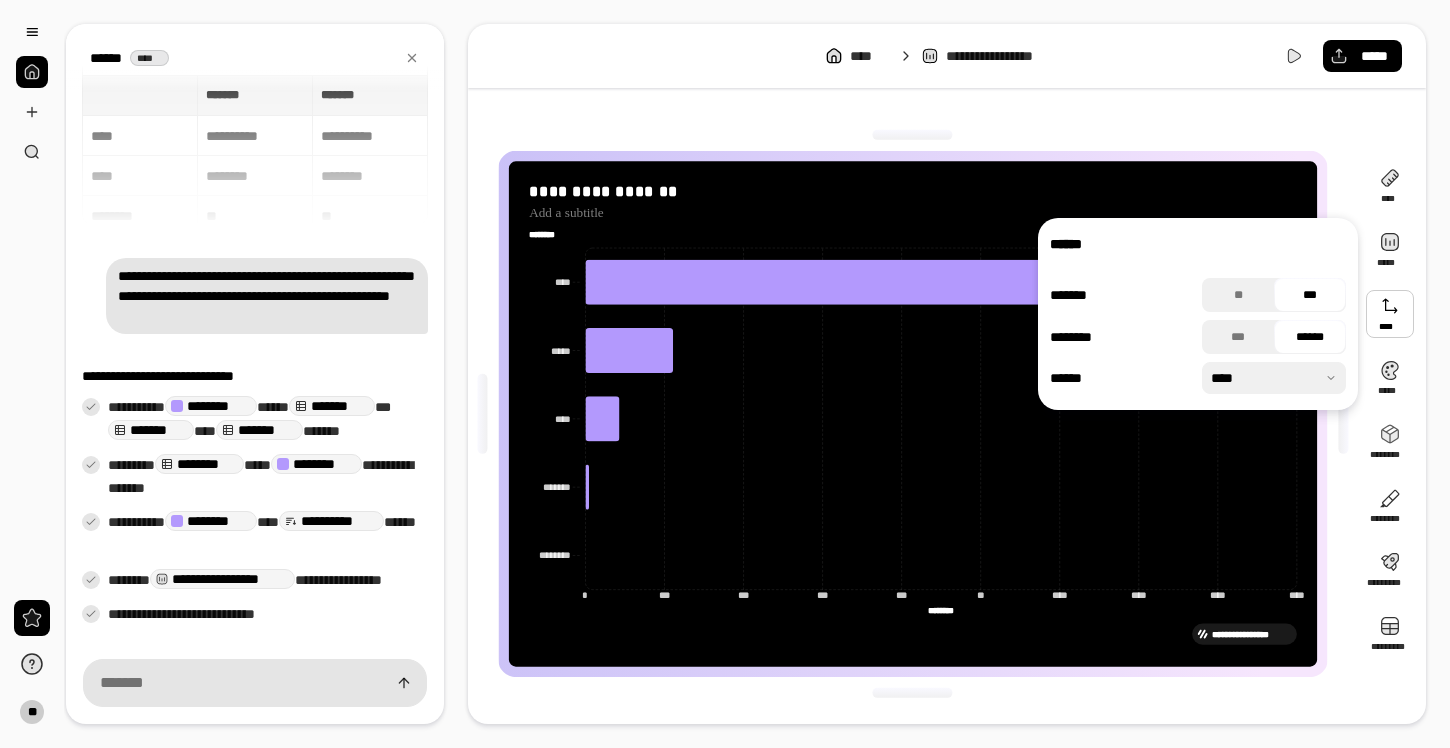 click at bounding box center [1390, 314] 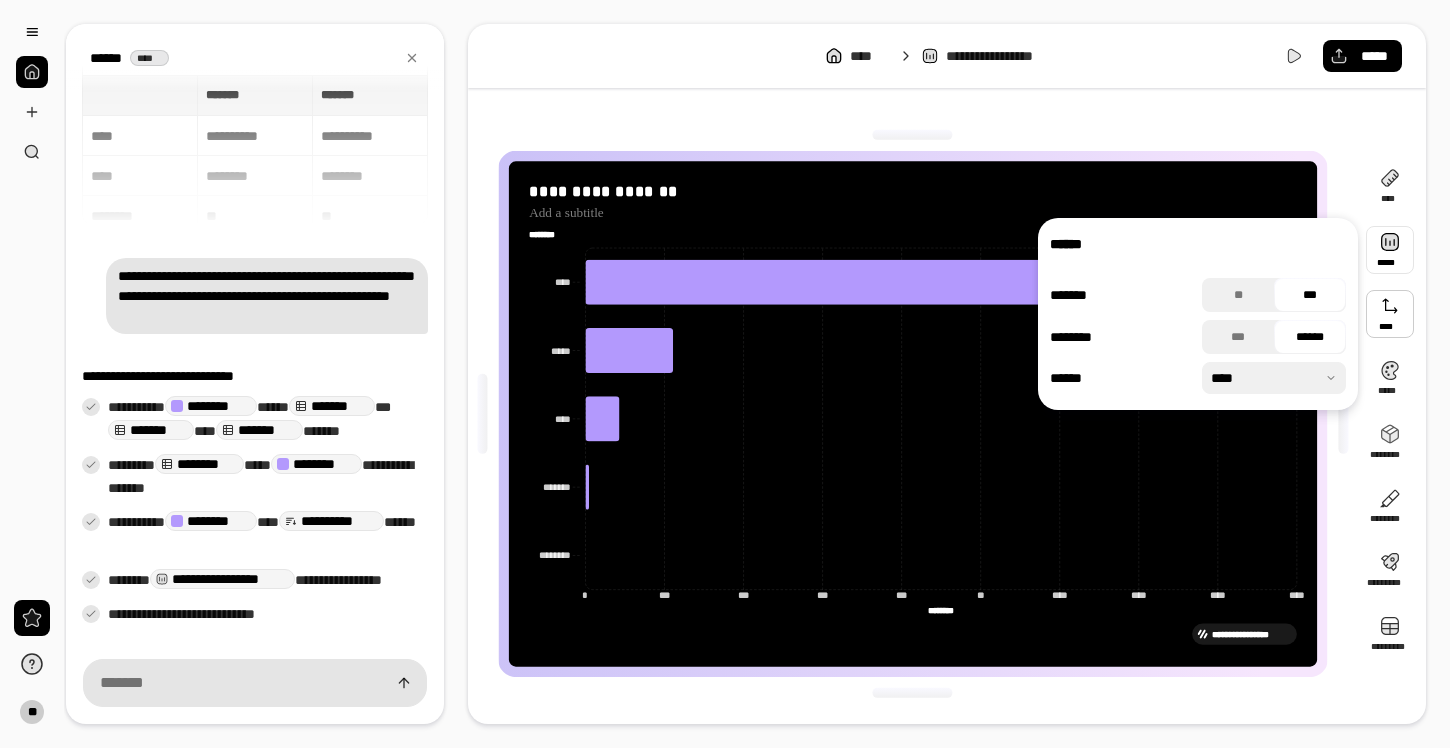click at bounding box center (1390, 250) 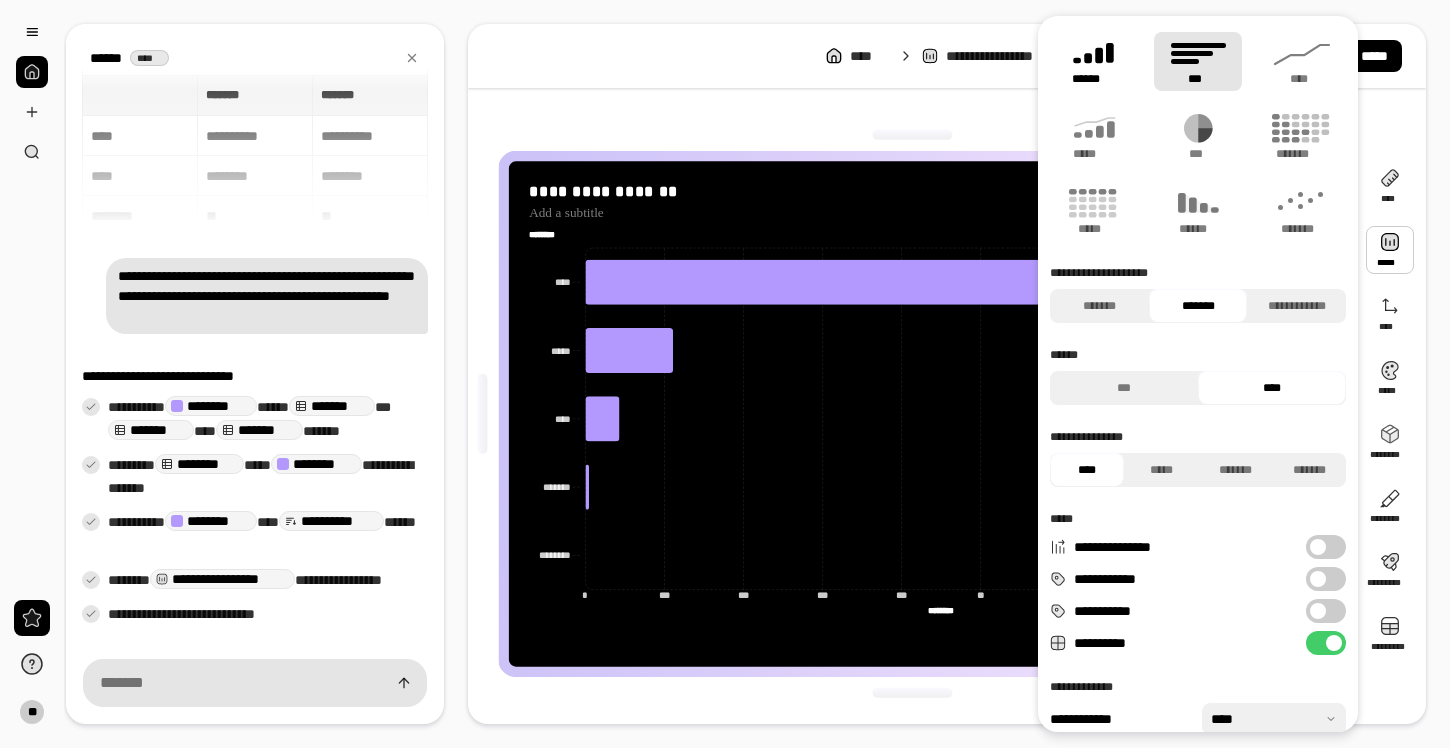 click on "******" at bounding box center [1094, 79] 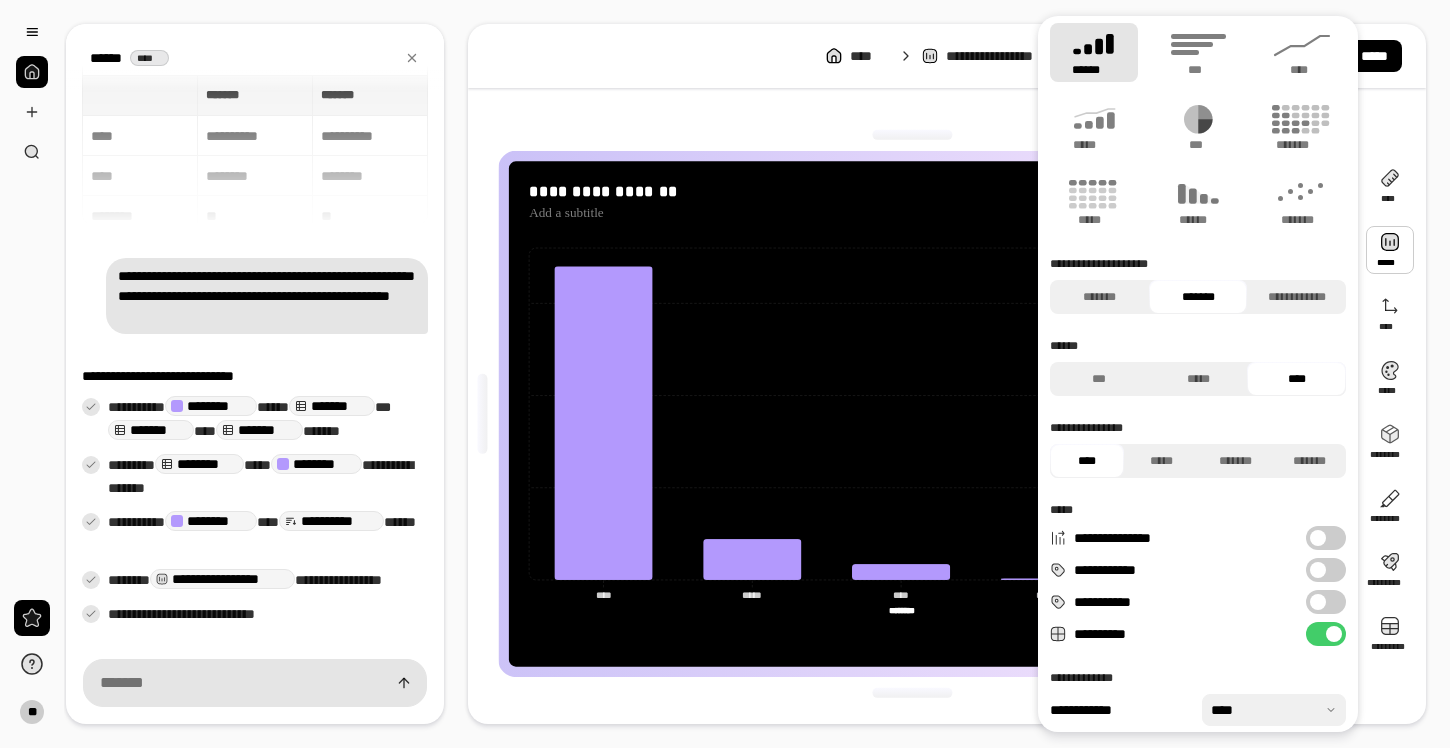 scroll, scrollTop: 0, scrollLeft: 0, axis: both 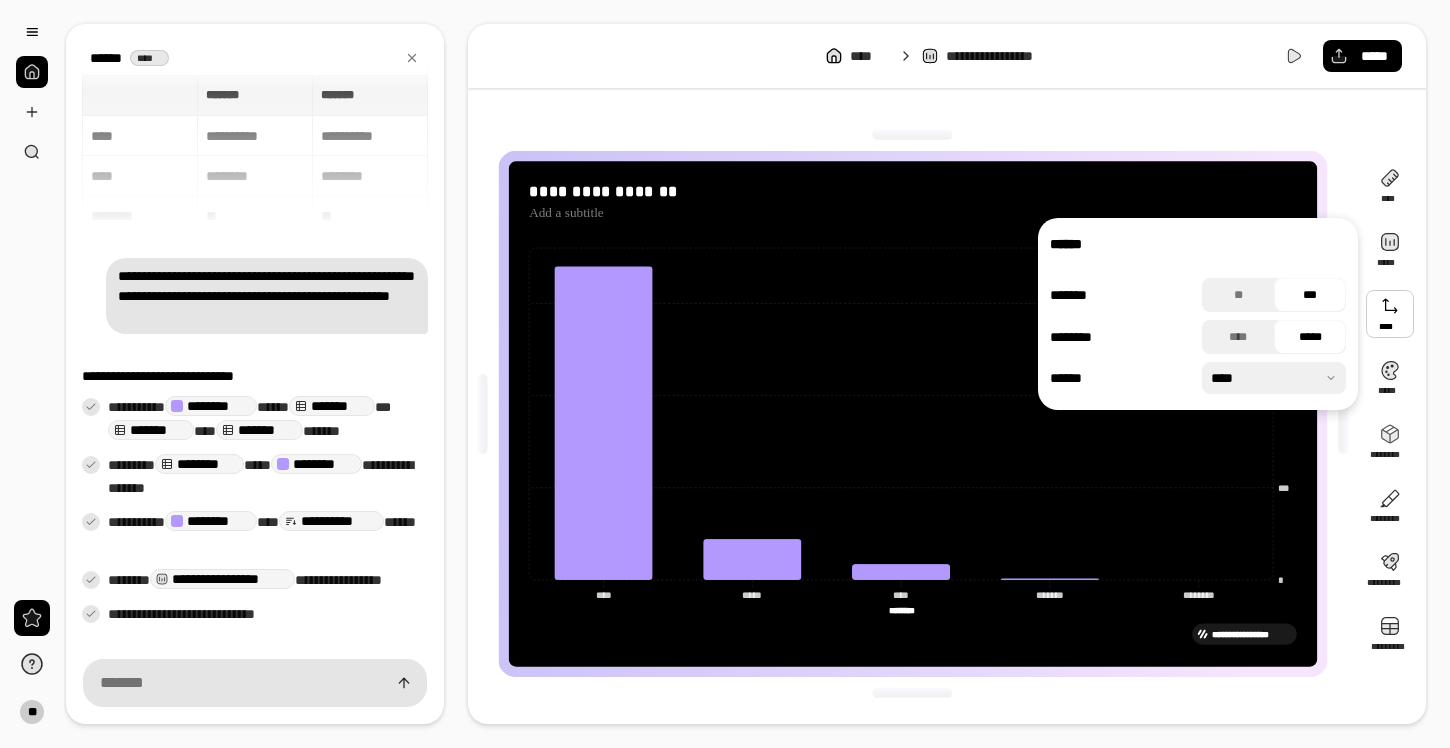 click at bounding box center (1390, 314) 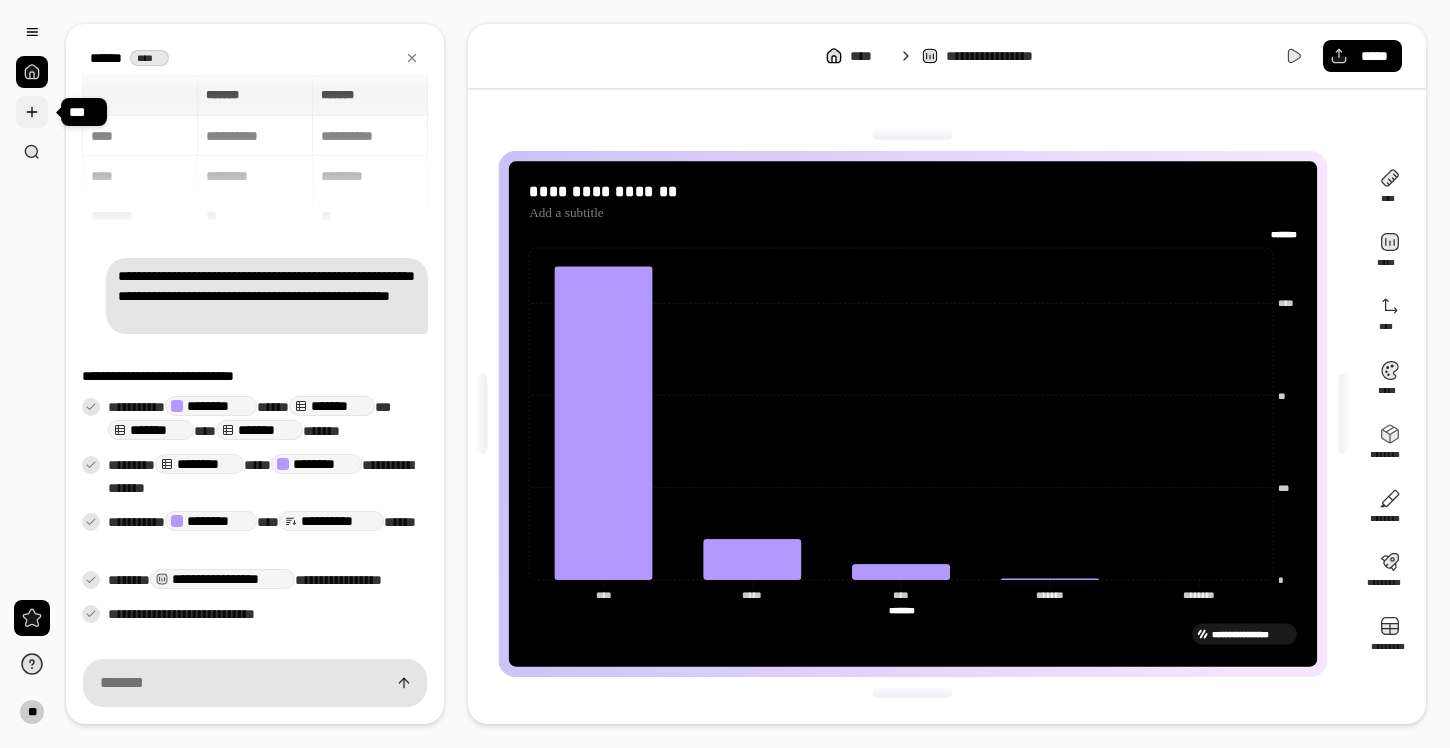click at bounding box center (32, 112) 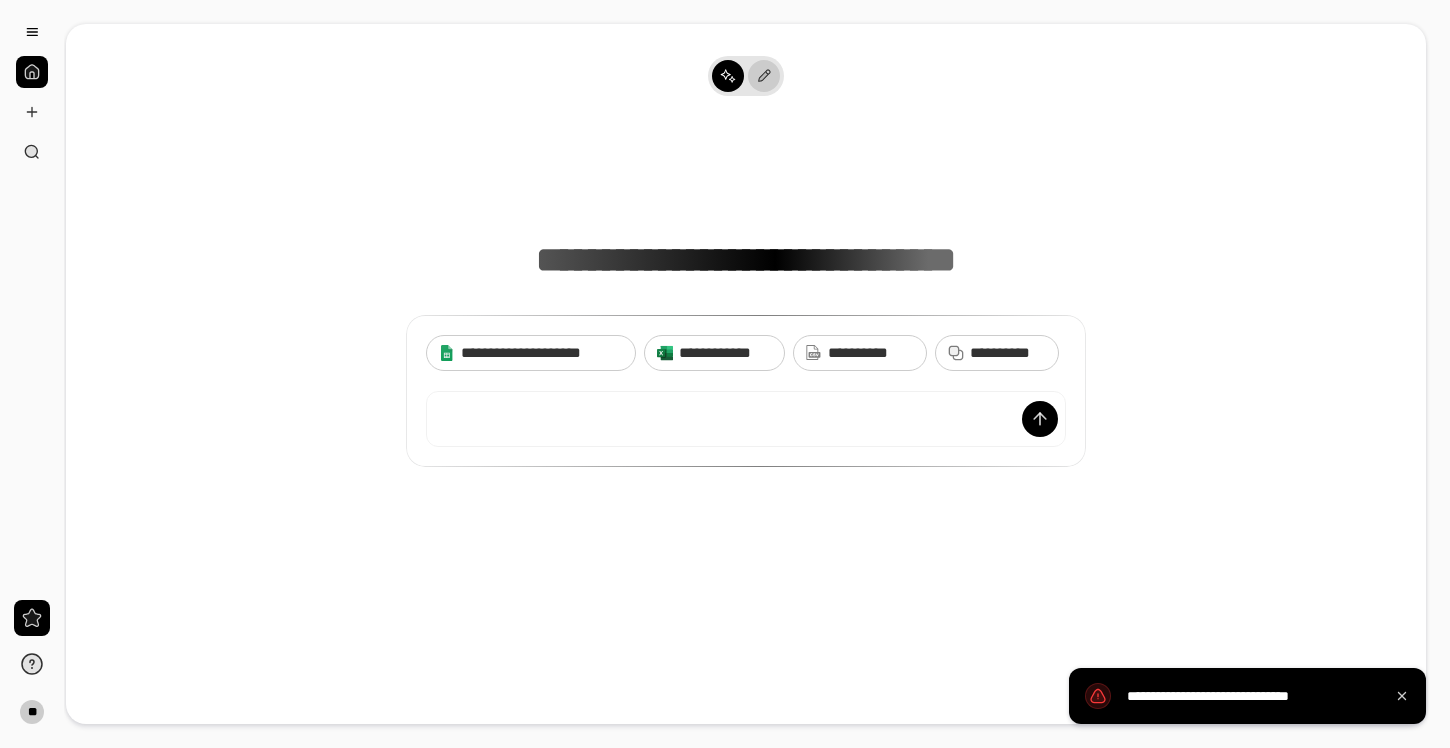 click 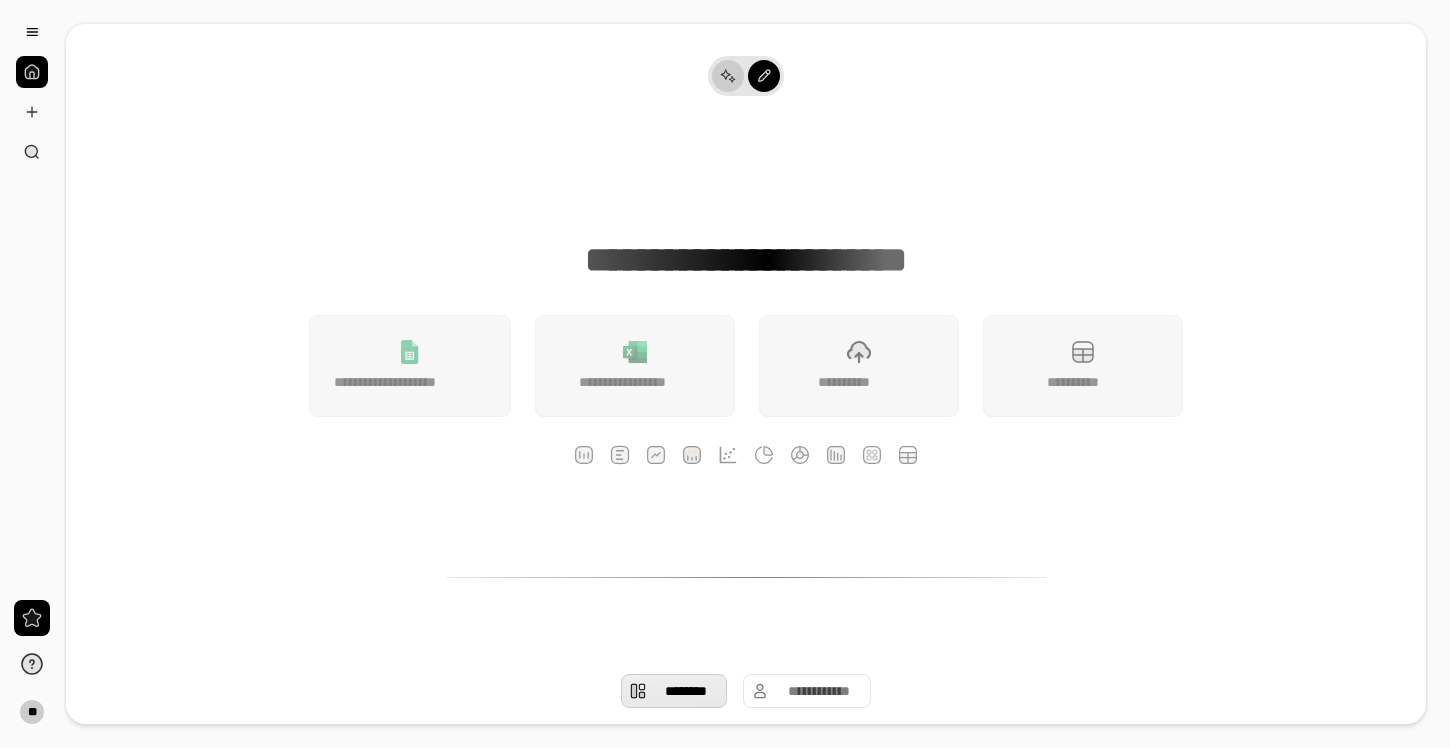 click at bounding box center (728, 76) 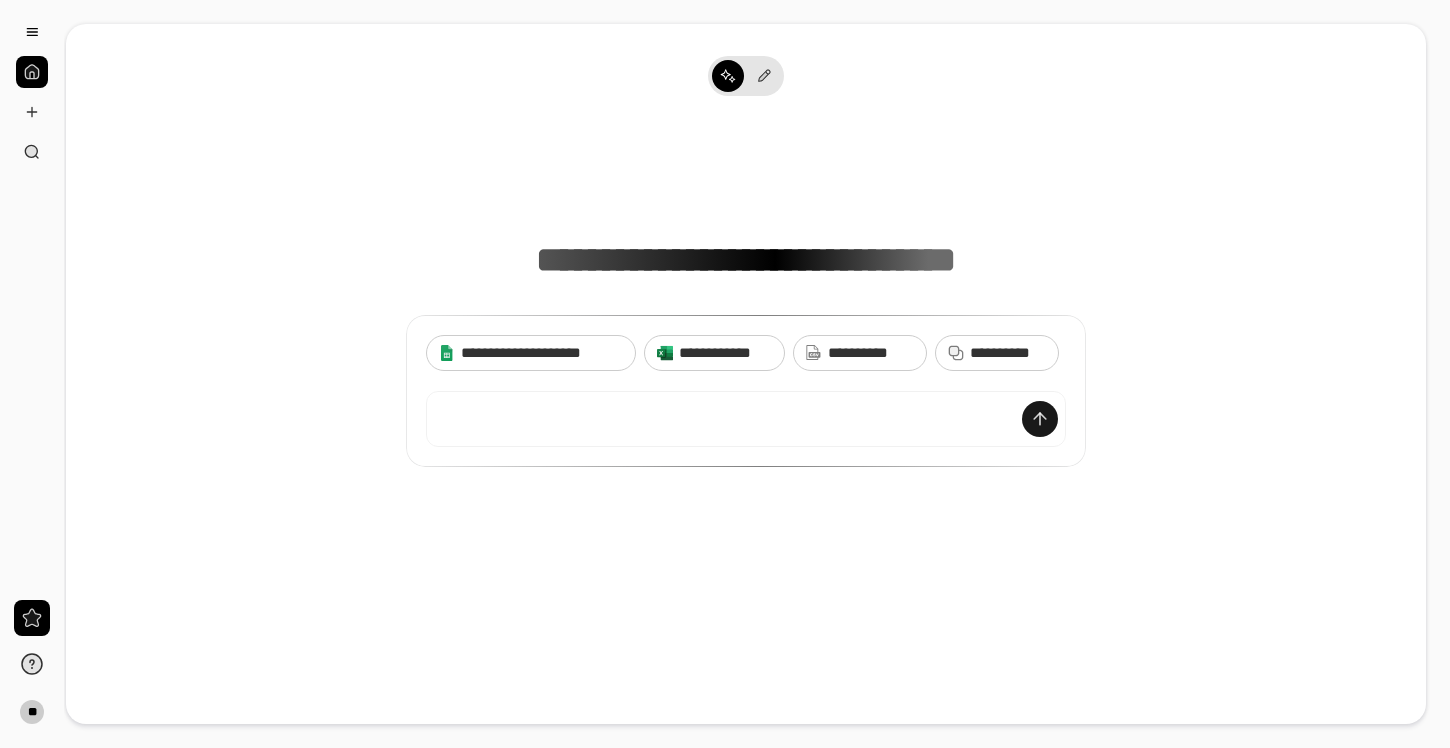 click at bounding box center (1040, 419) 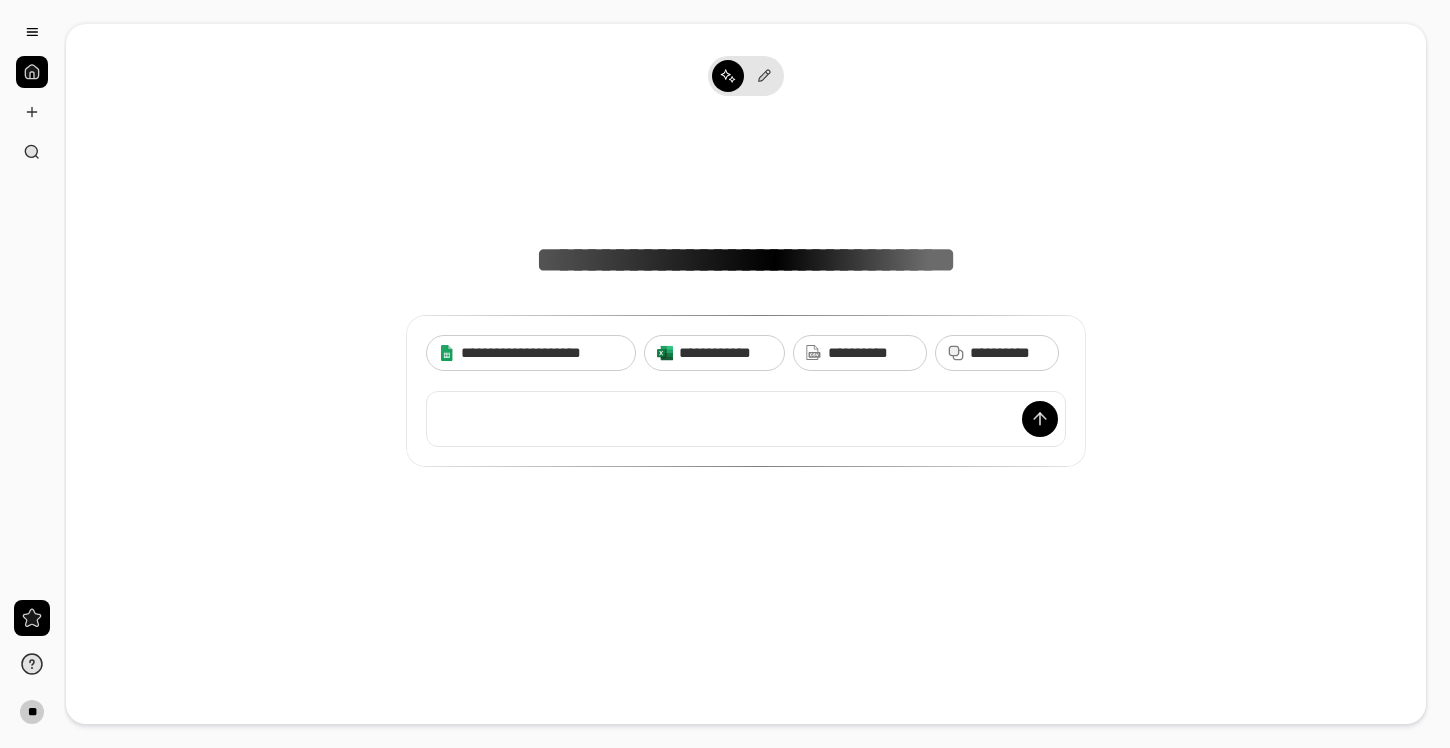 click at bounding box center [746, 419] 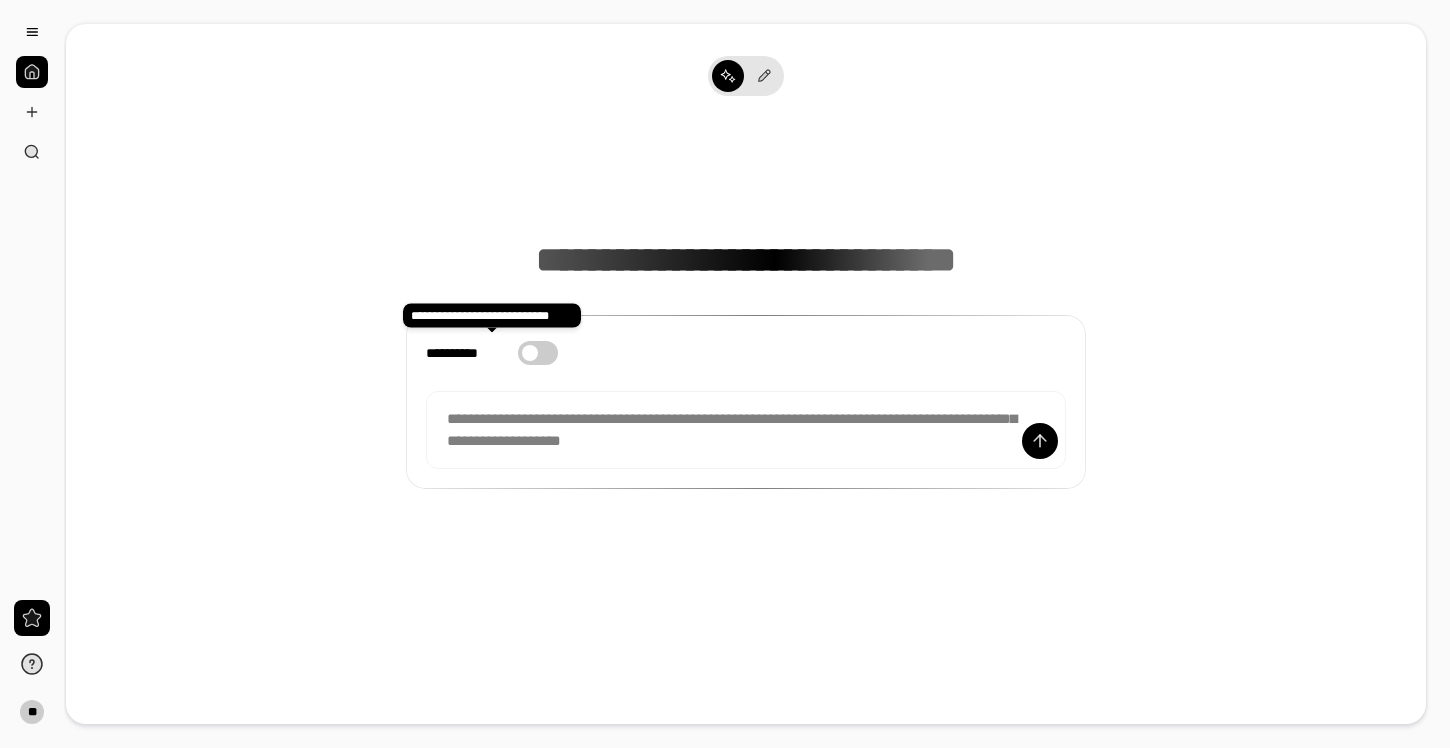 click on "**********" at bounding box center (538, 353) 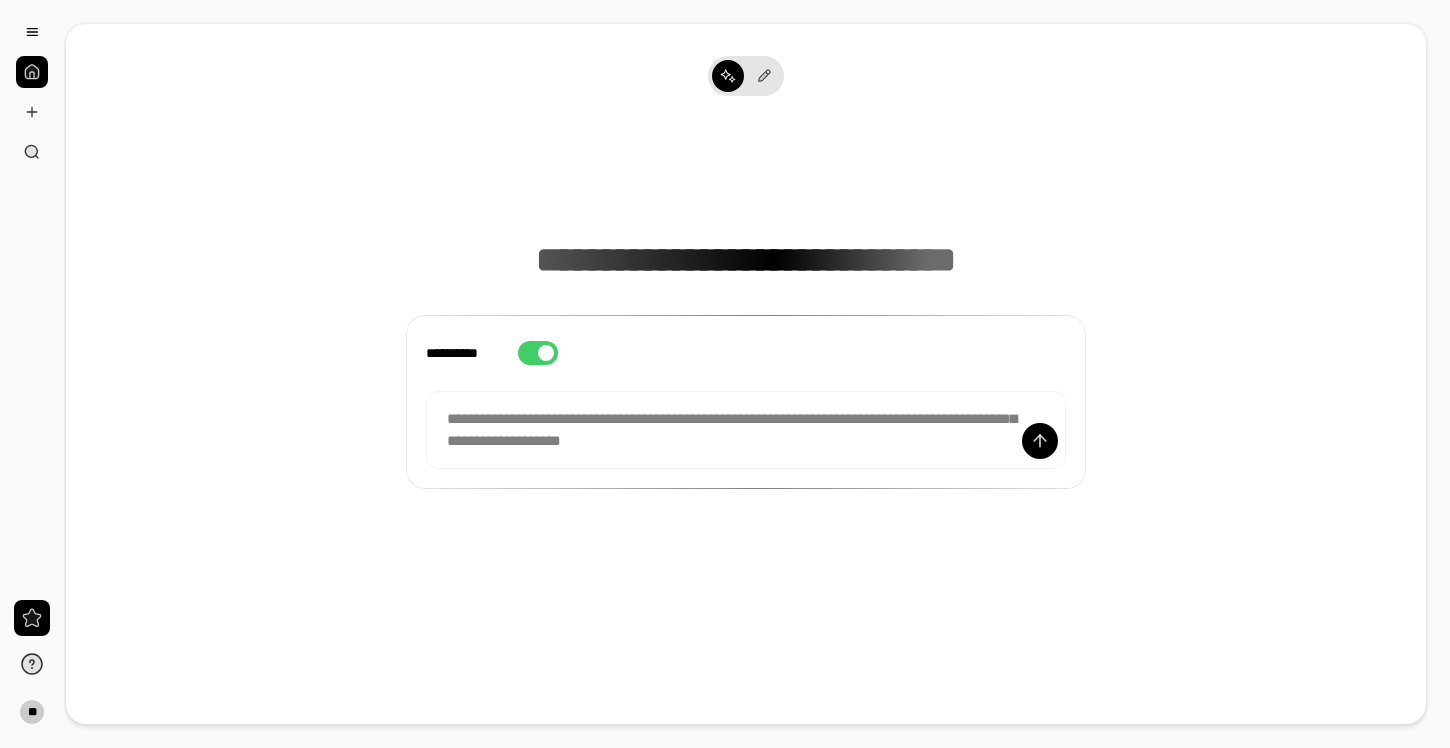 click at bounding box center [546, 353] 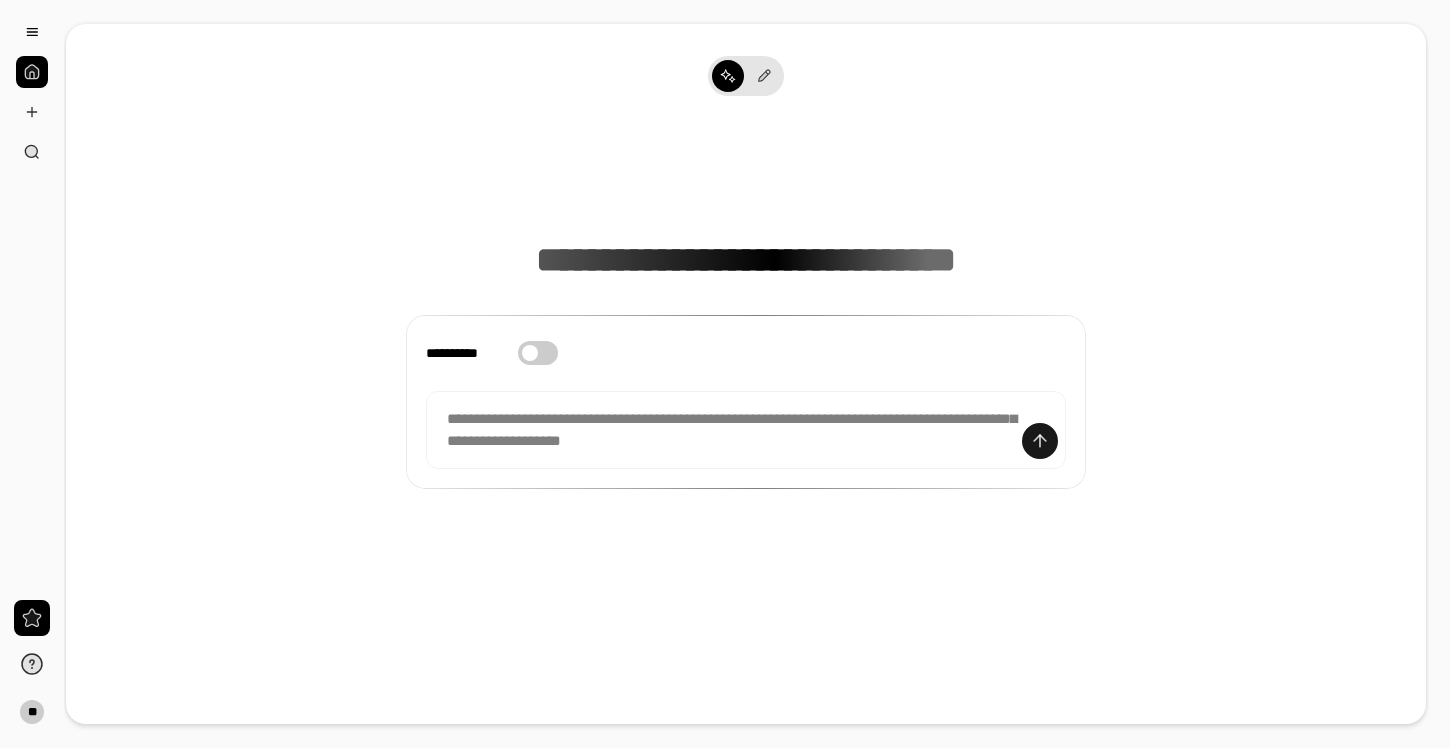 click at bounding box center (1040, 441) 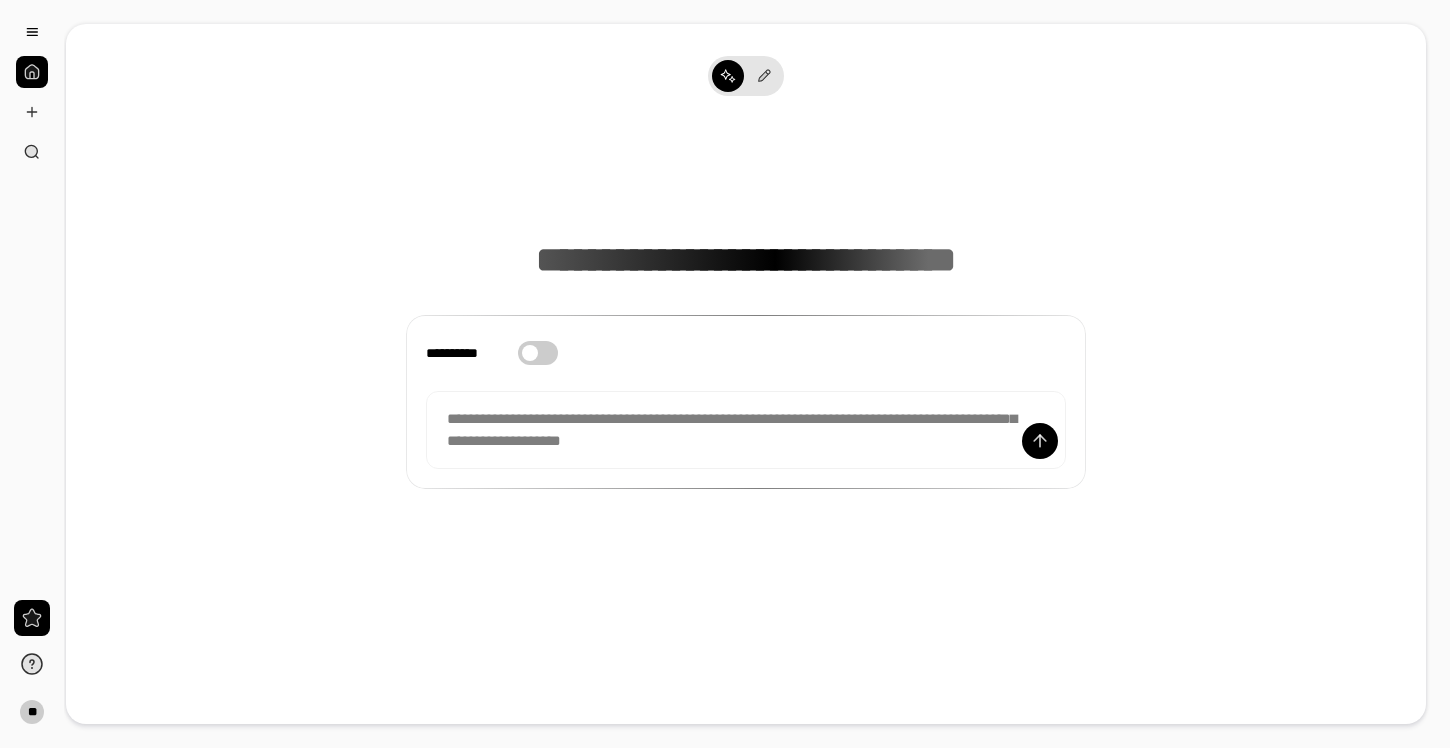 click on "**********" at bounding box center [466, 353] 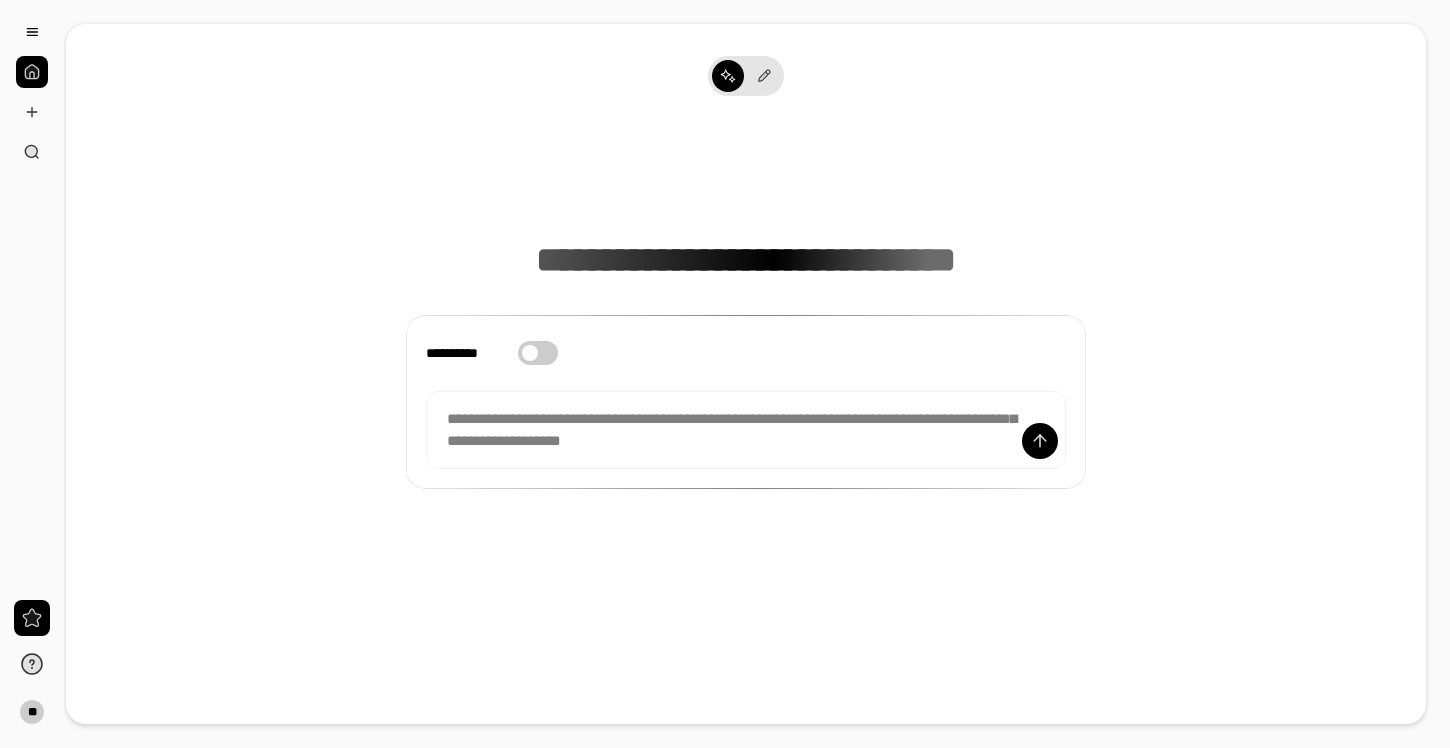 click on "**********" at bounding box center (538, 353) 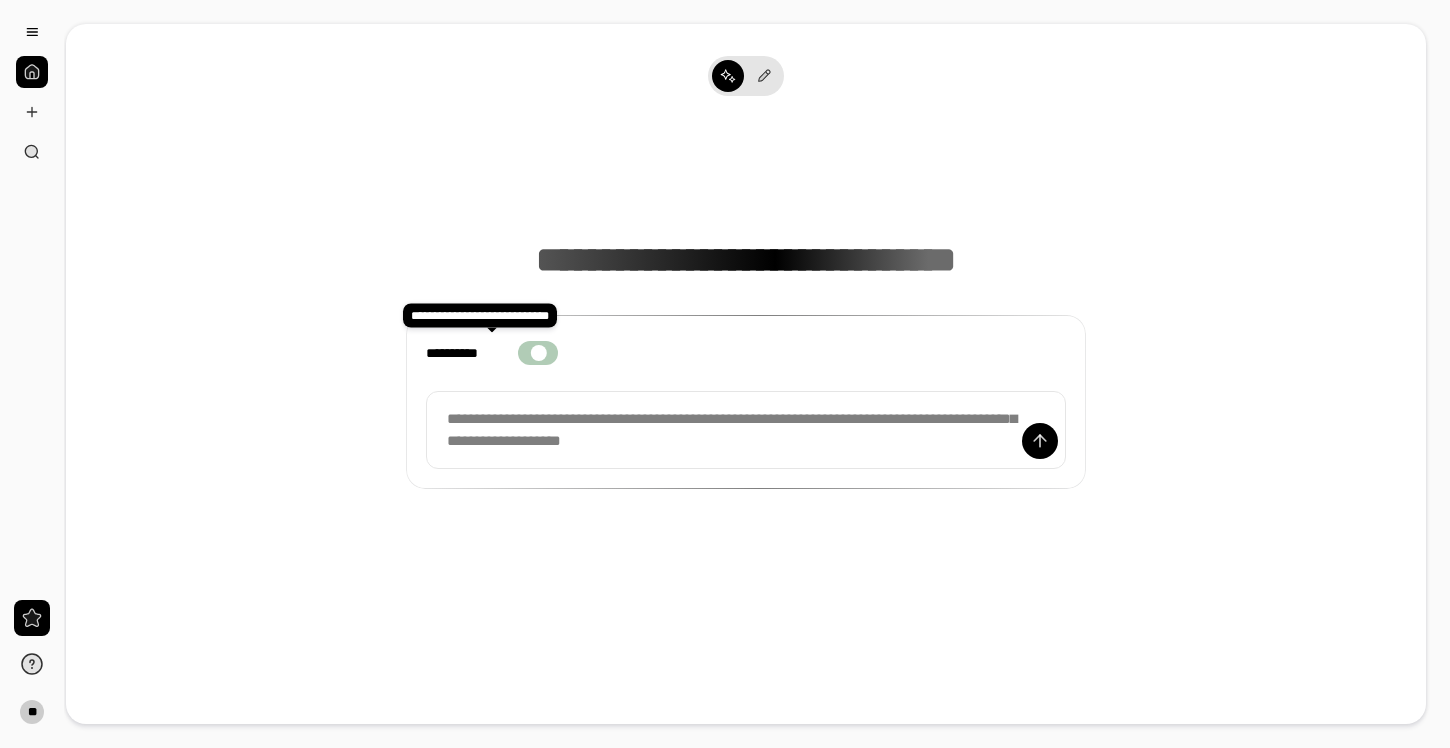 scroll, scrollTop: 15, scrollLeft: 0, axis: vertical 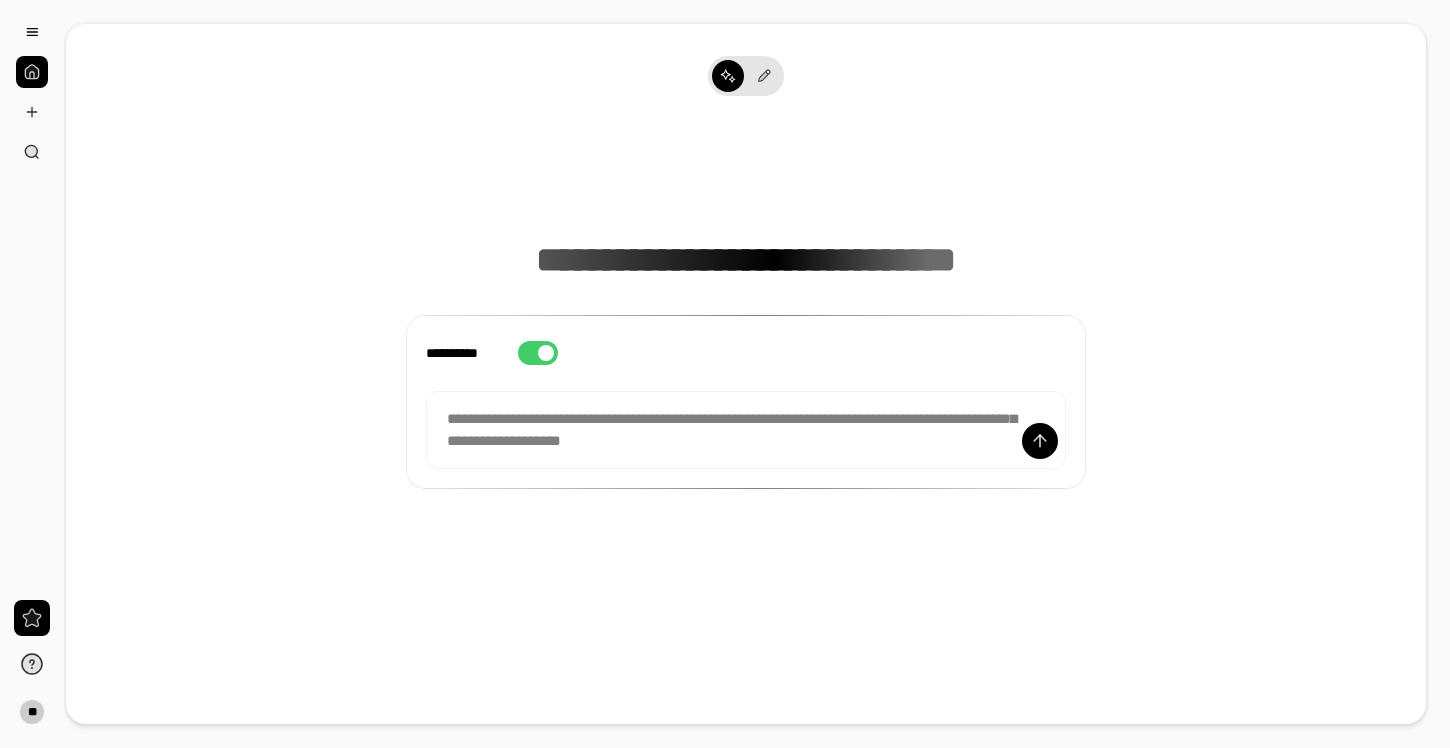 click on "**********" at bounding box center [746, 402] 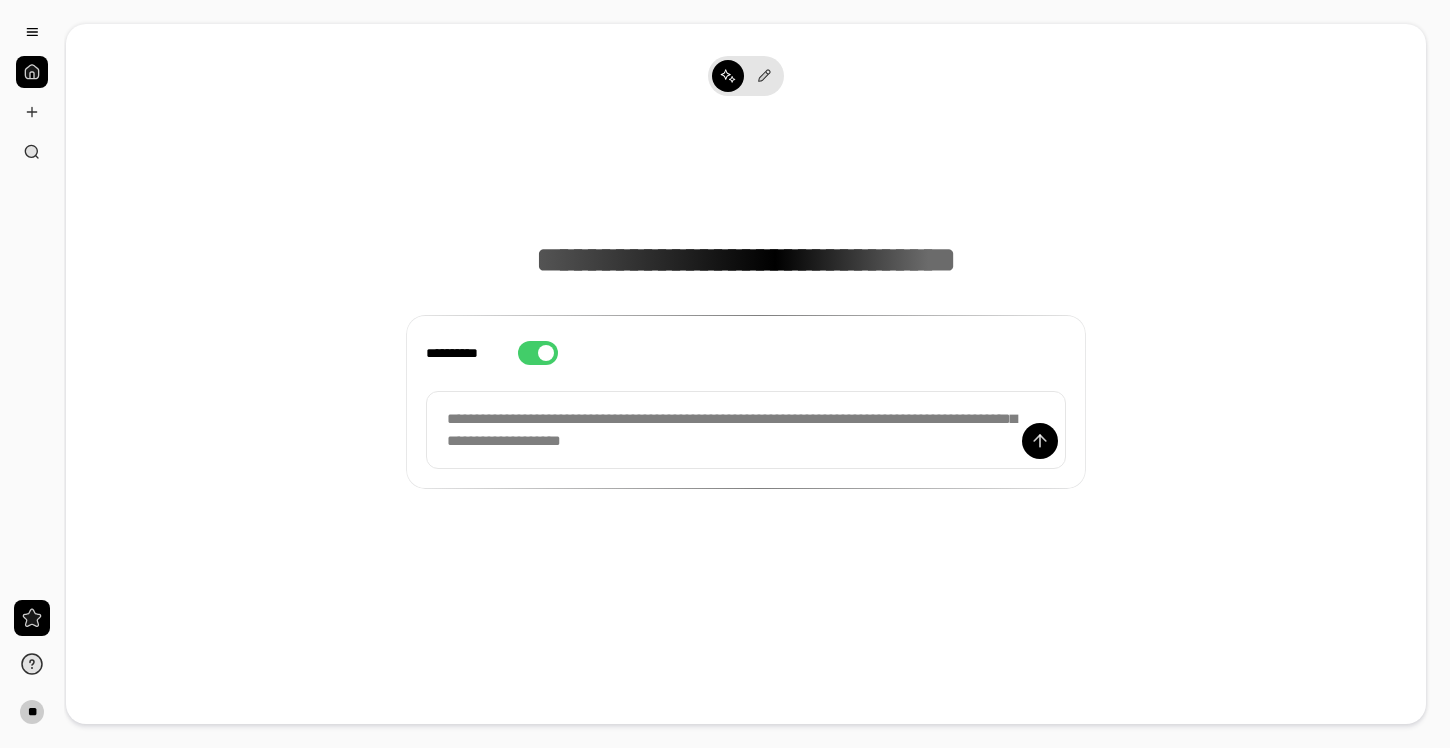 click on "**********" at bounding box center (746, 430) 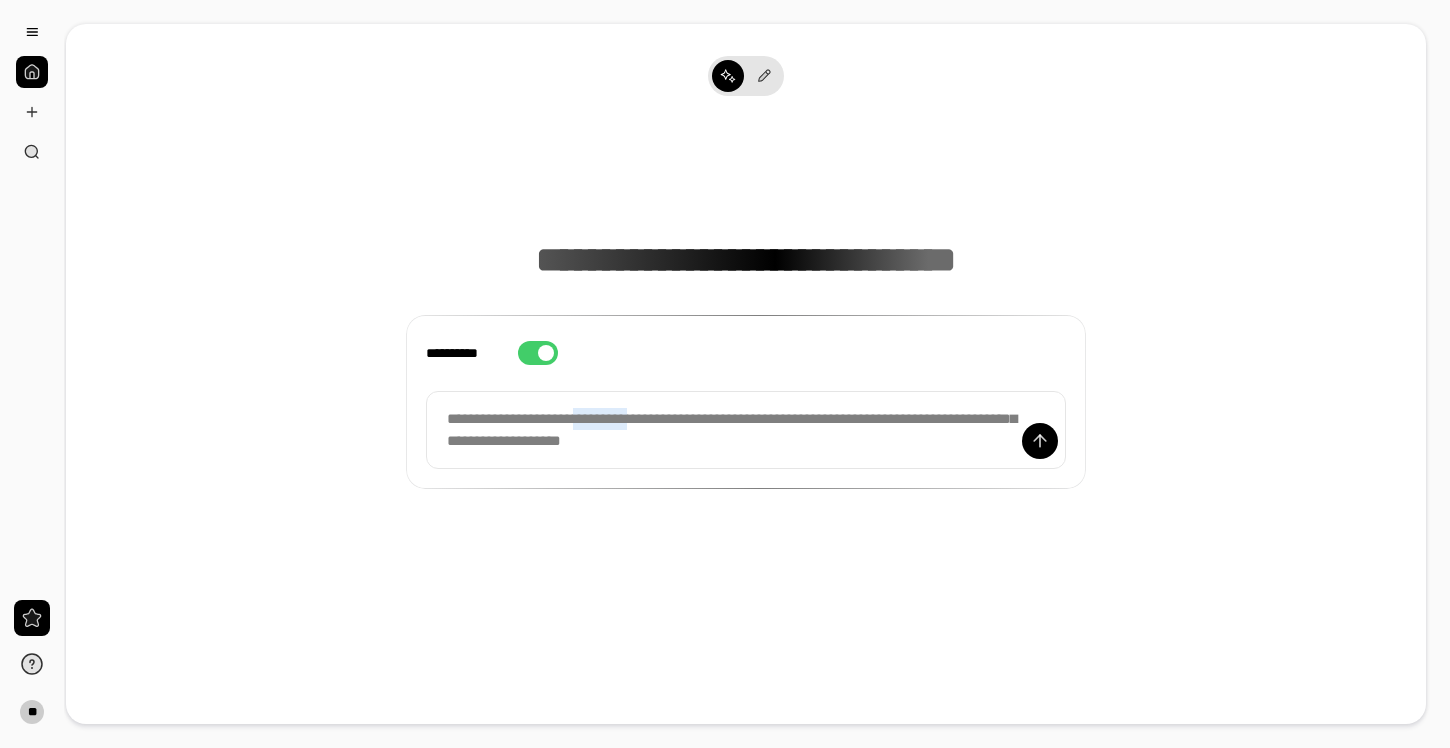 click on "**********" at bounding box center [746, 430] 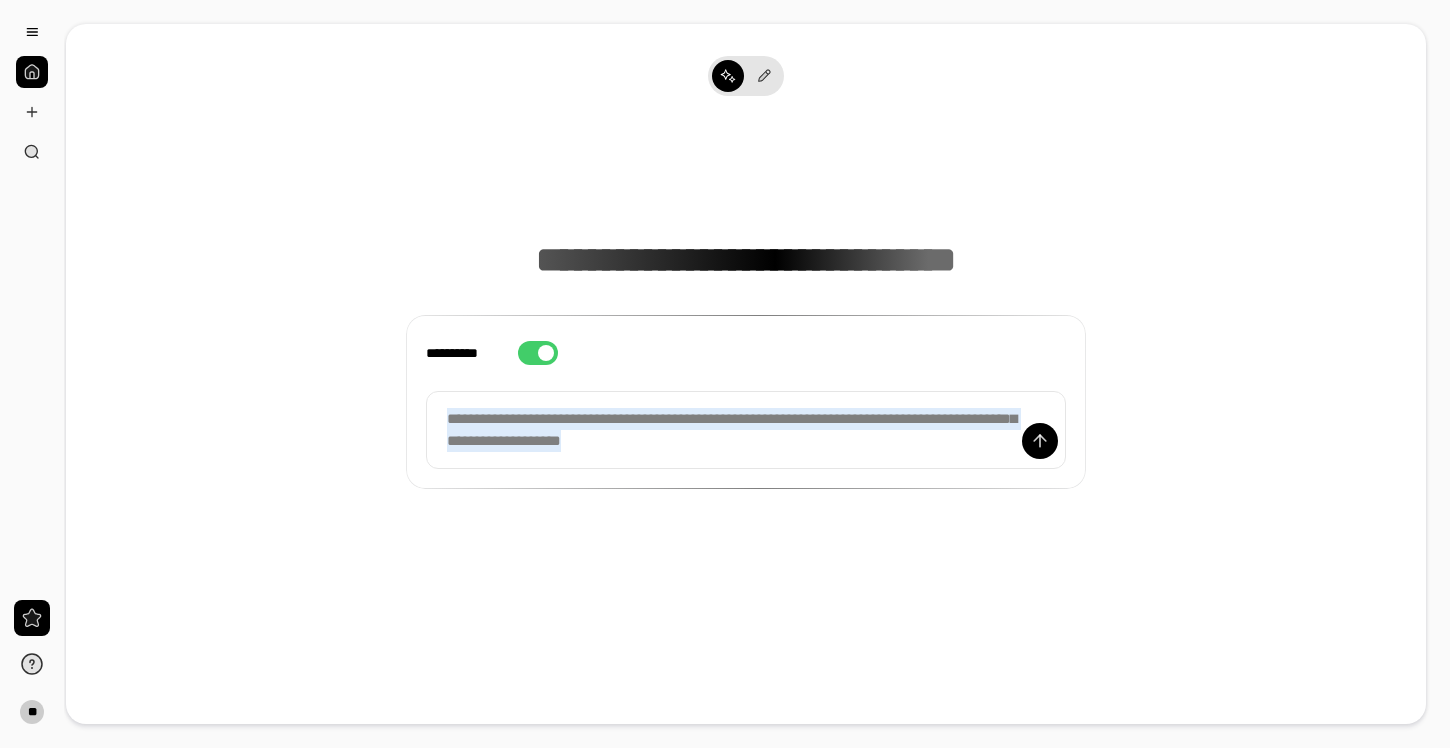 click on "**********" at bounding box center (746, 430) 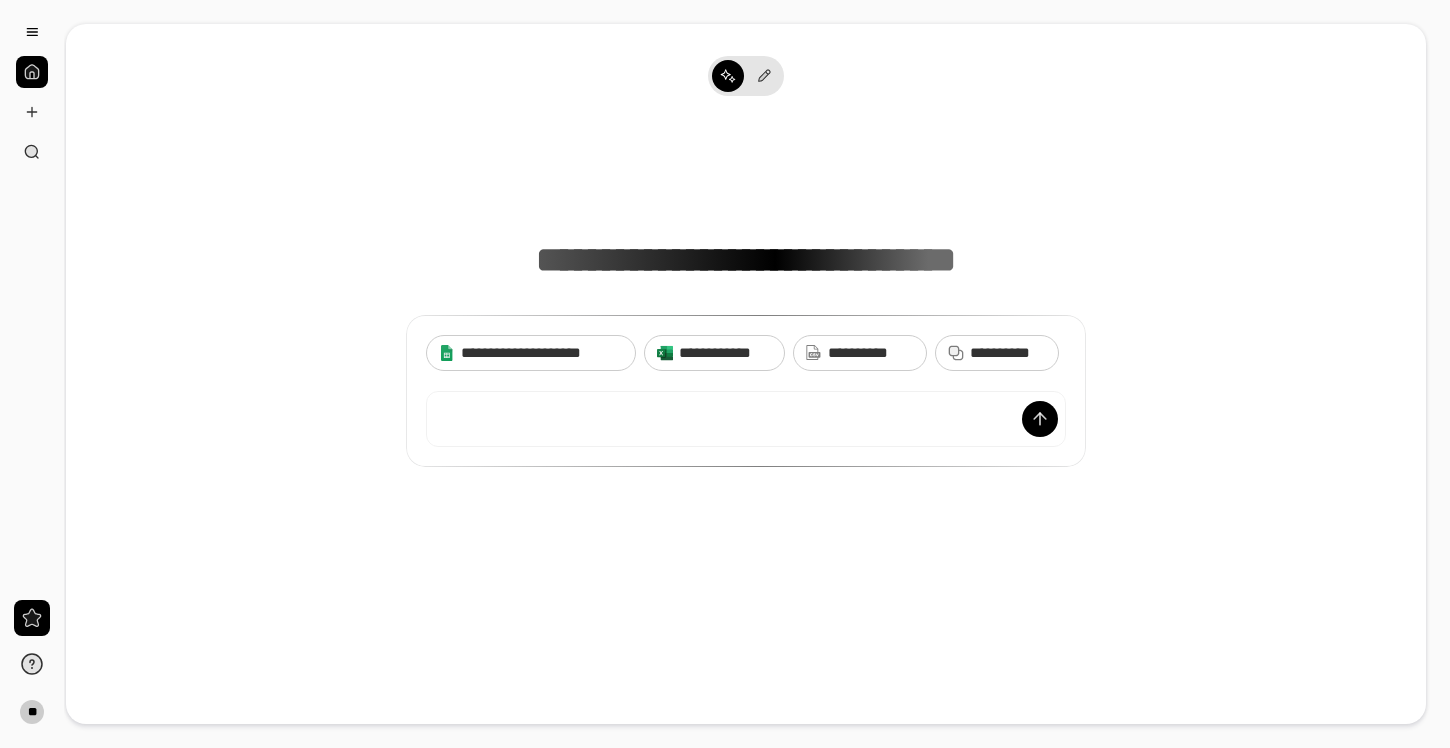 click on "**********" at bounding box center [746, 391] 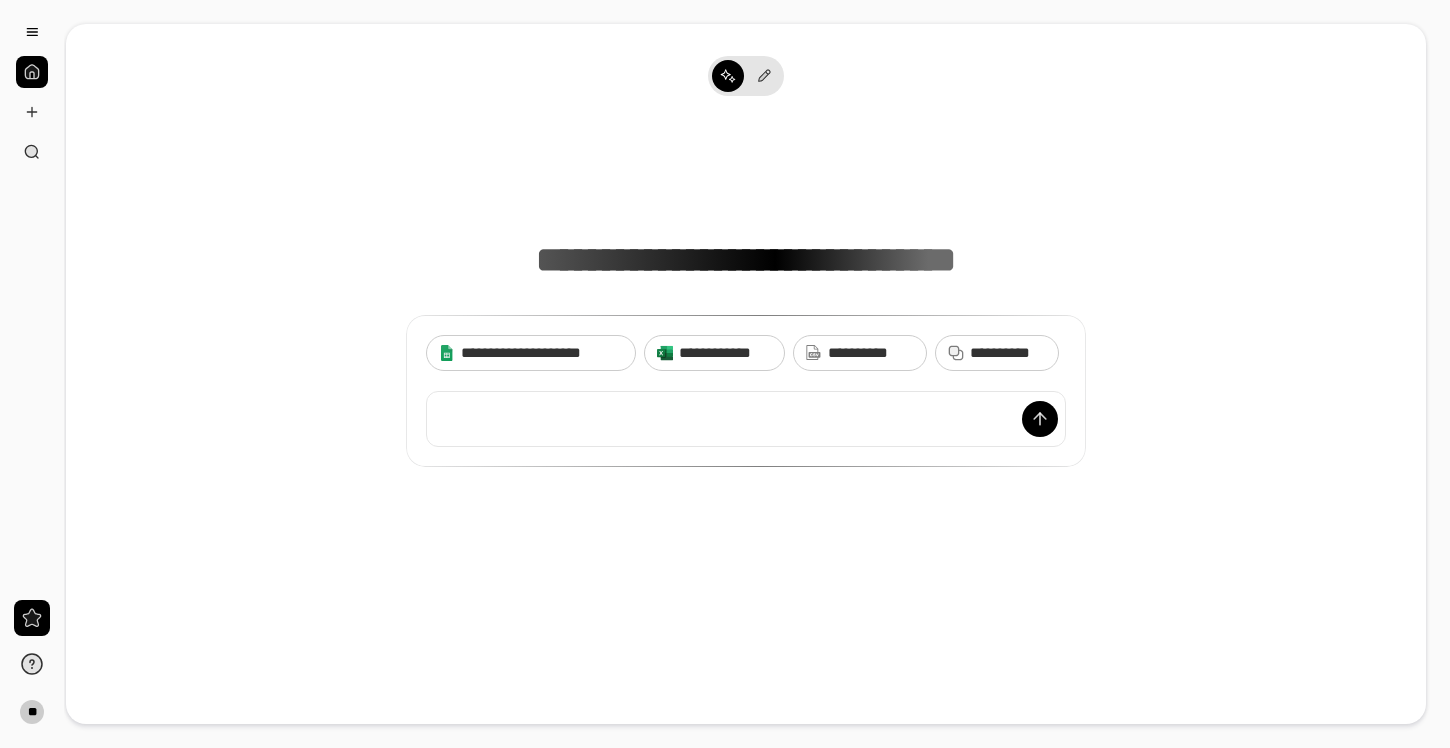 click at bounding box center (746, 419) 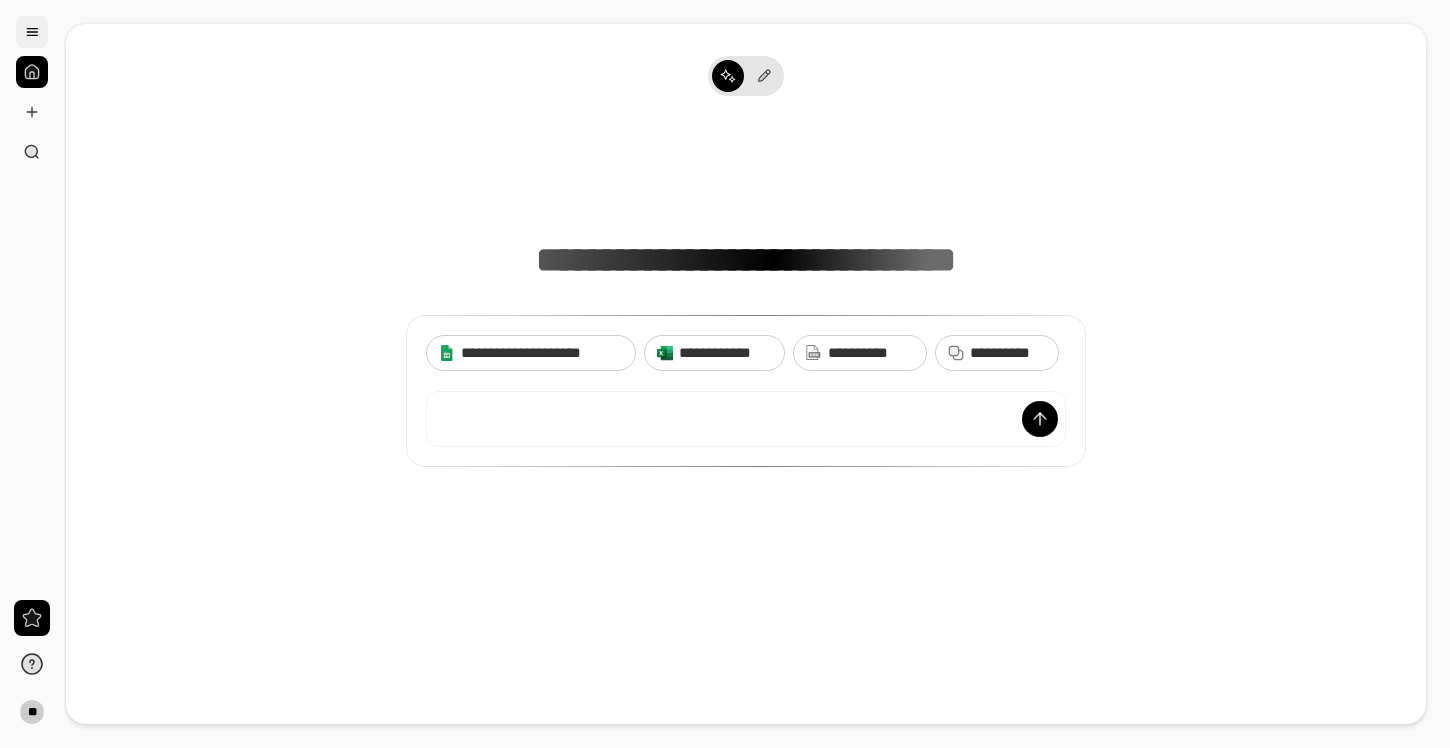 click at bounding box center (32, 32) 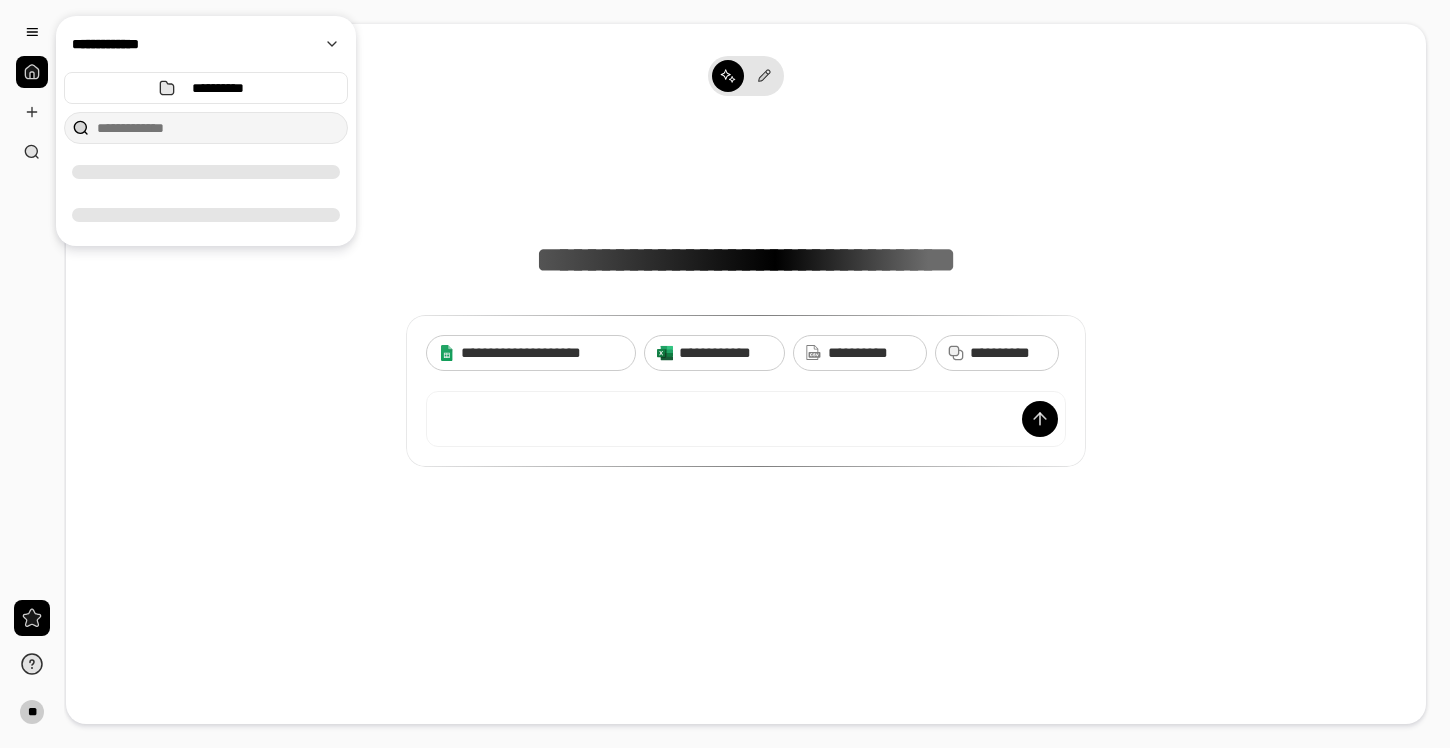 click at bounding box center [32, 72] 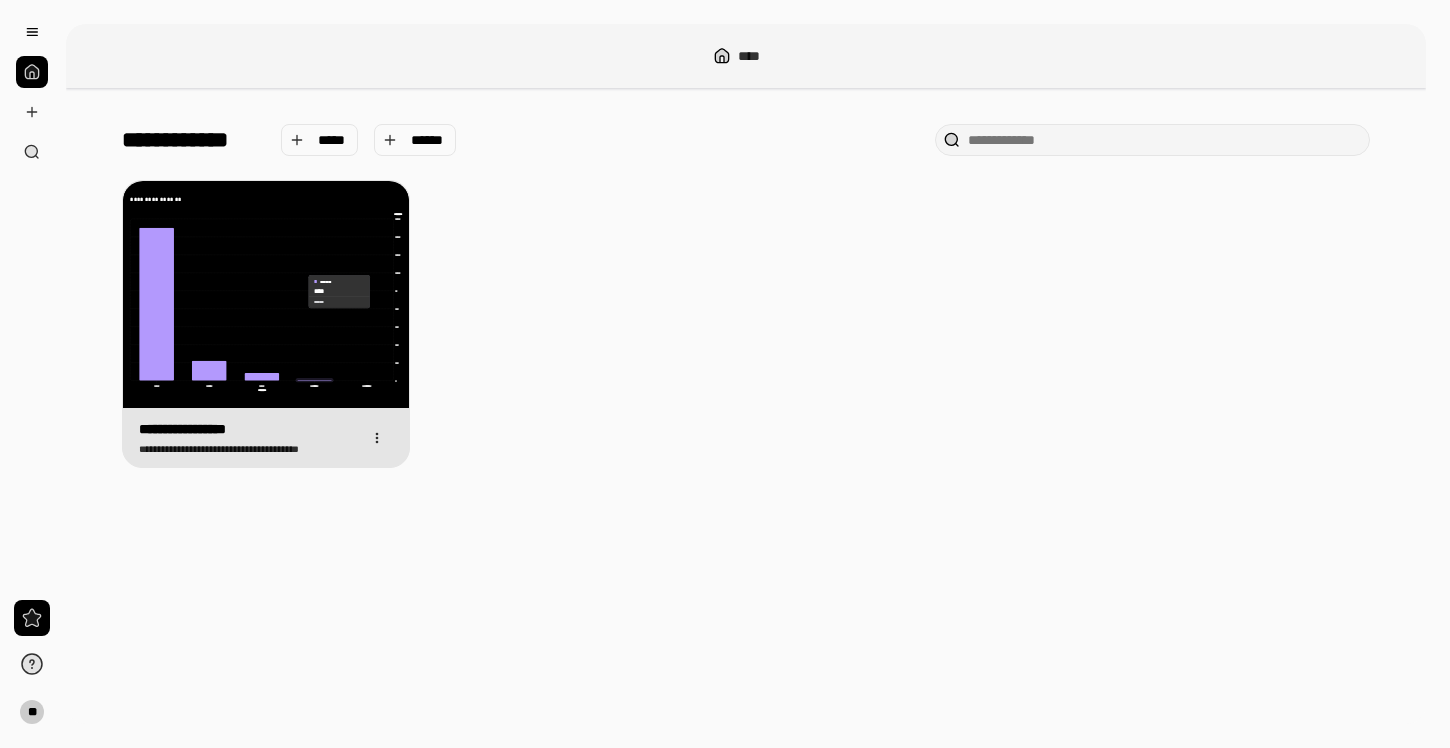 click 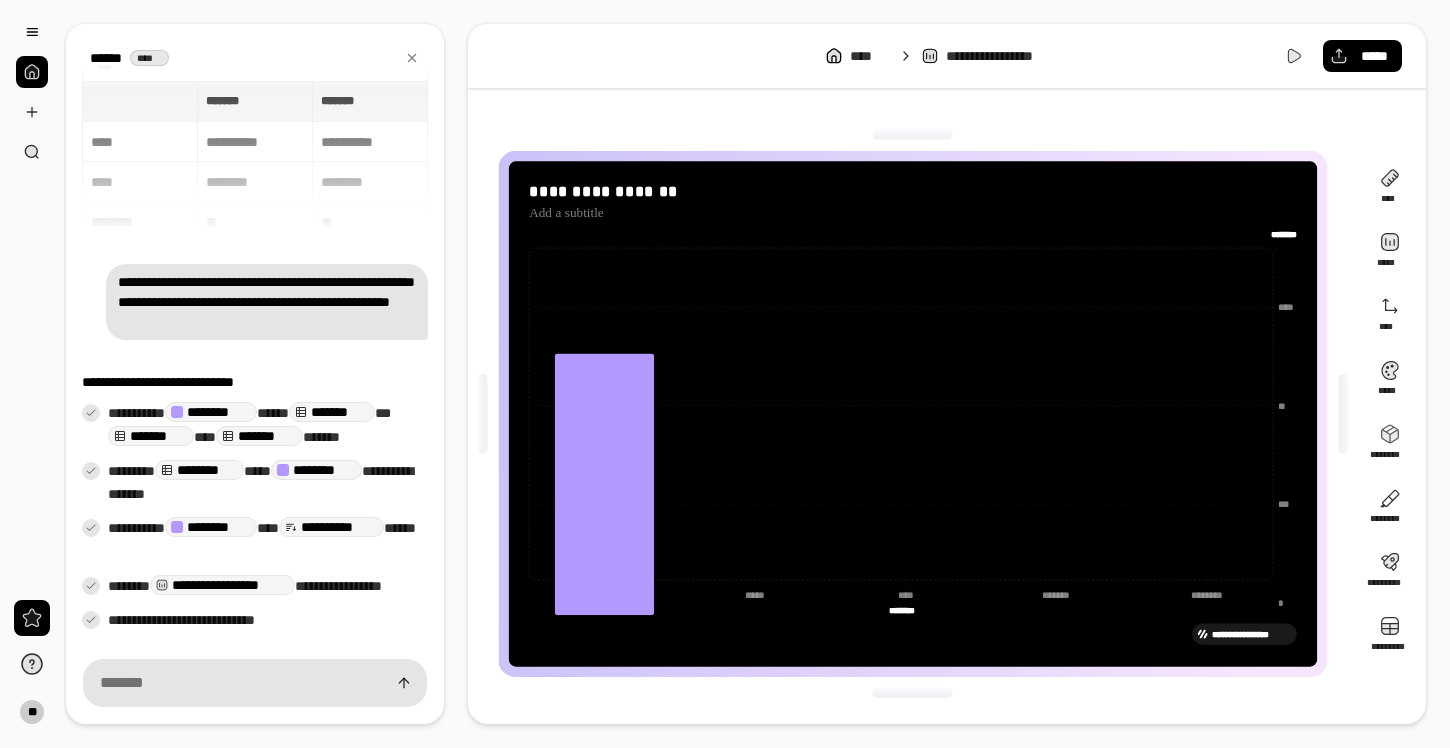 scroll, scrollTop: 6, scrollLeft: 0, axis: vertical 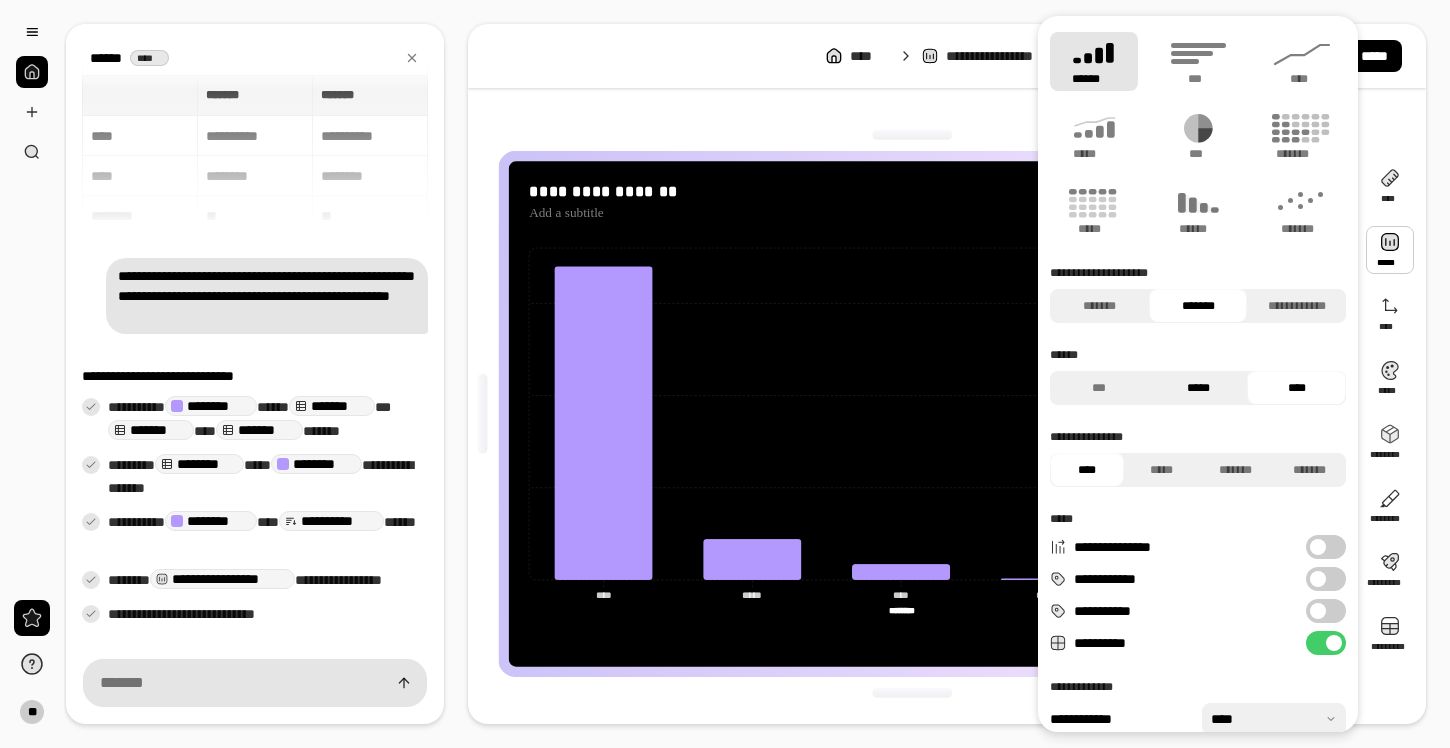 click on "*****" at bounding box center (1198, 388) 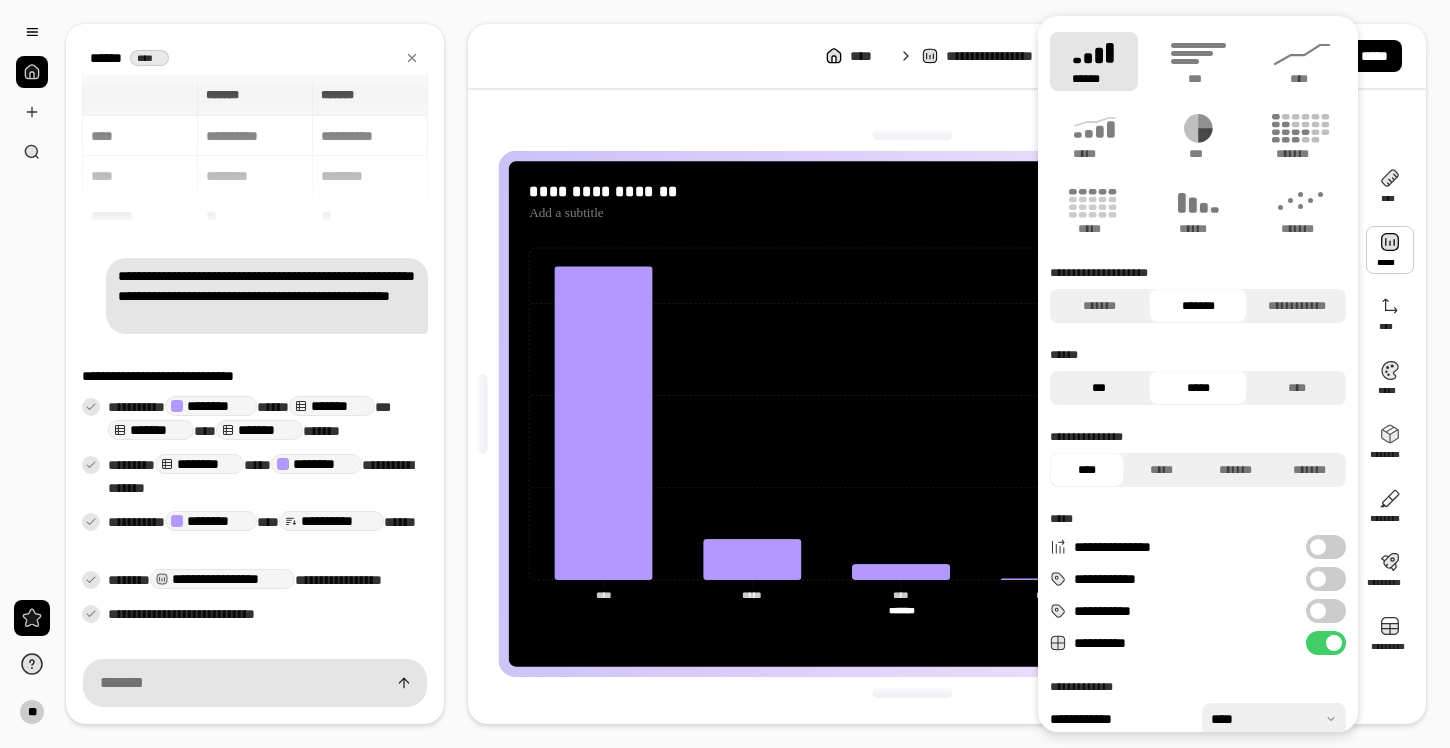 click on "***" at bounding box center (1099, 388) 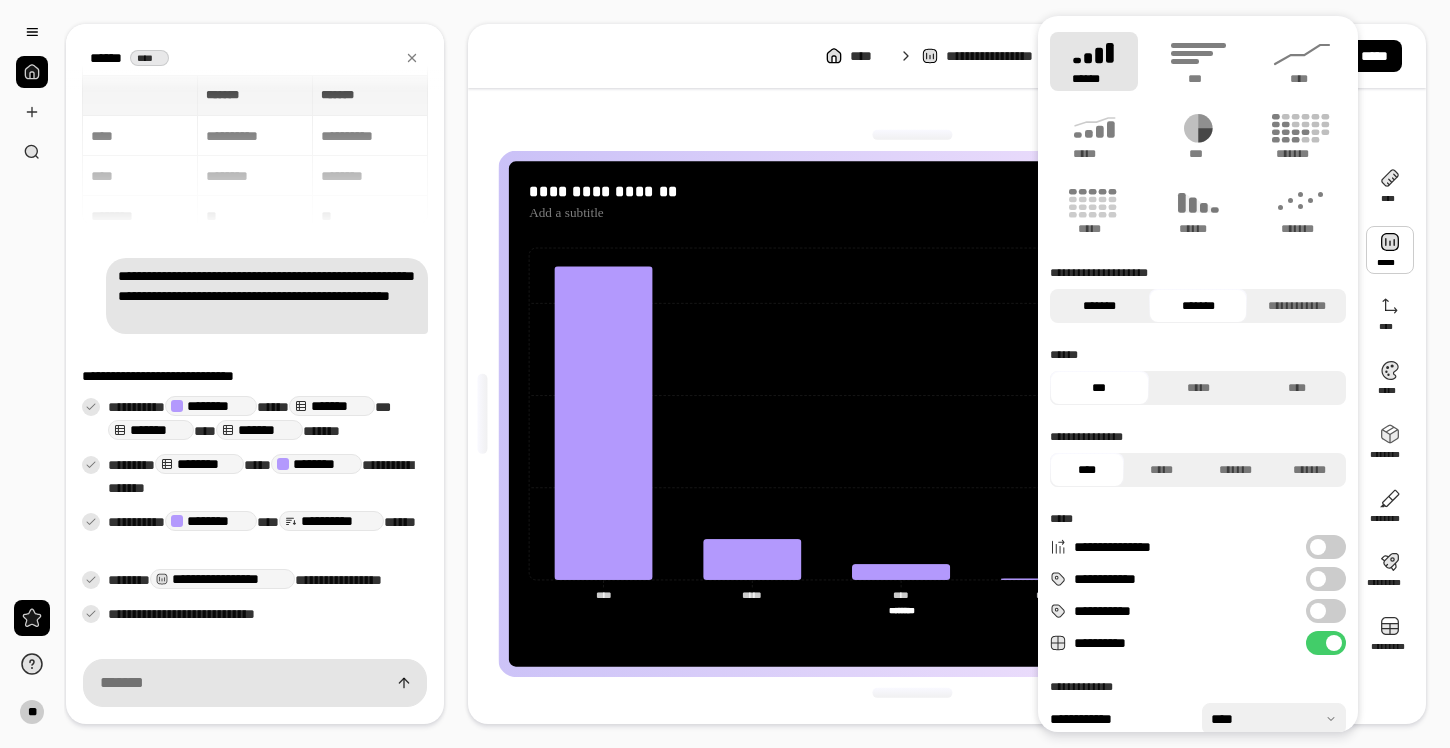click on "*******" at bounding box center (1099, 306) 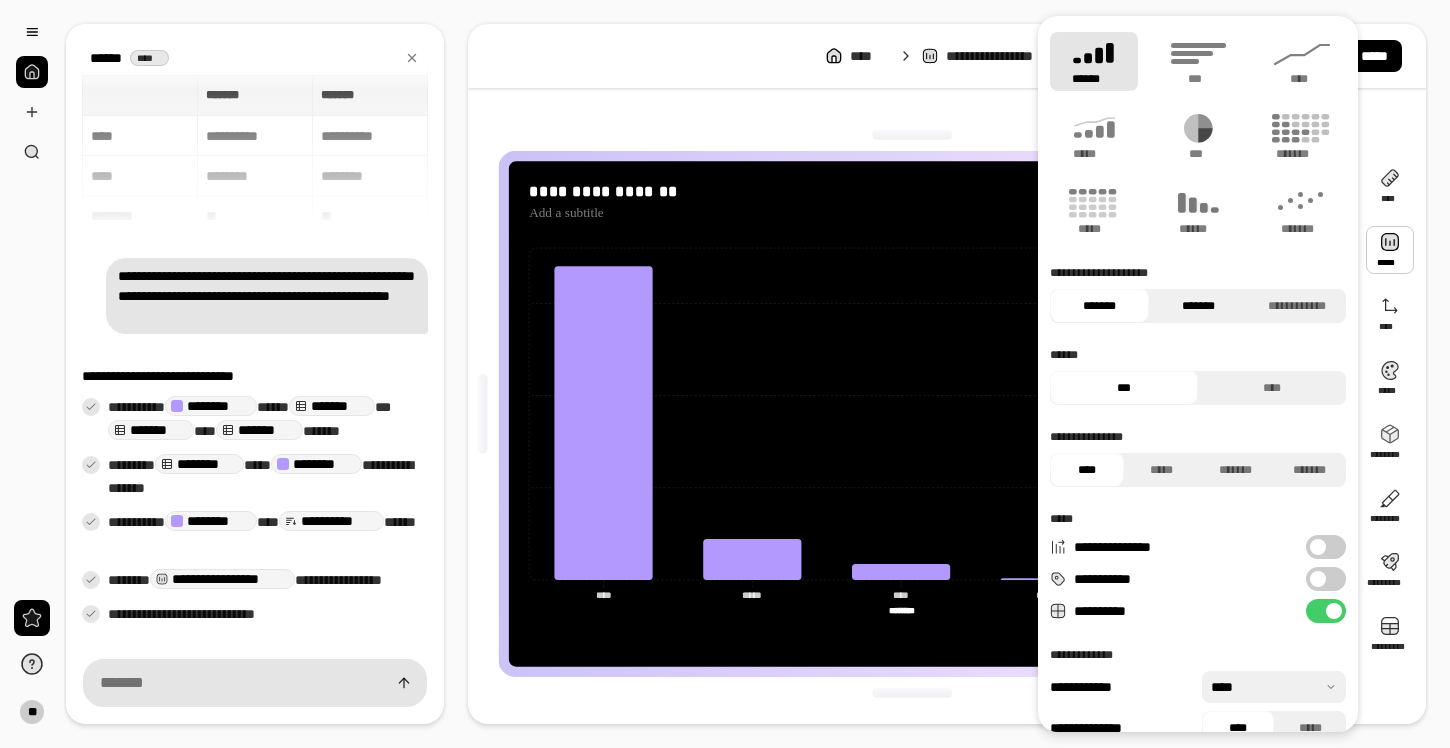 click on "*******" at bounding box center (1198, 306) 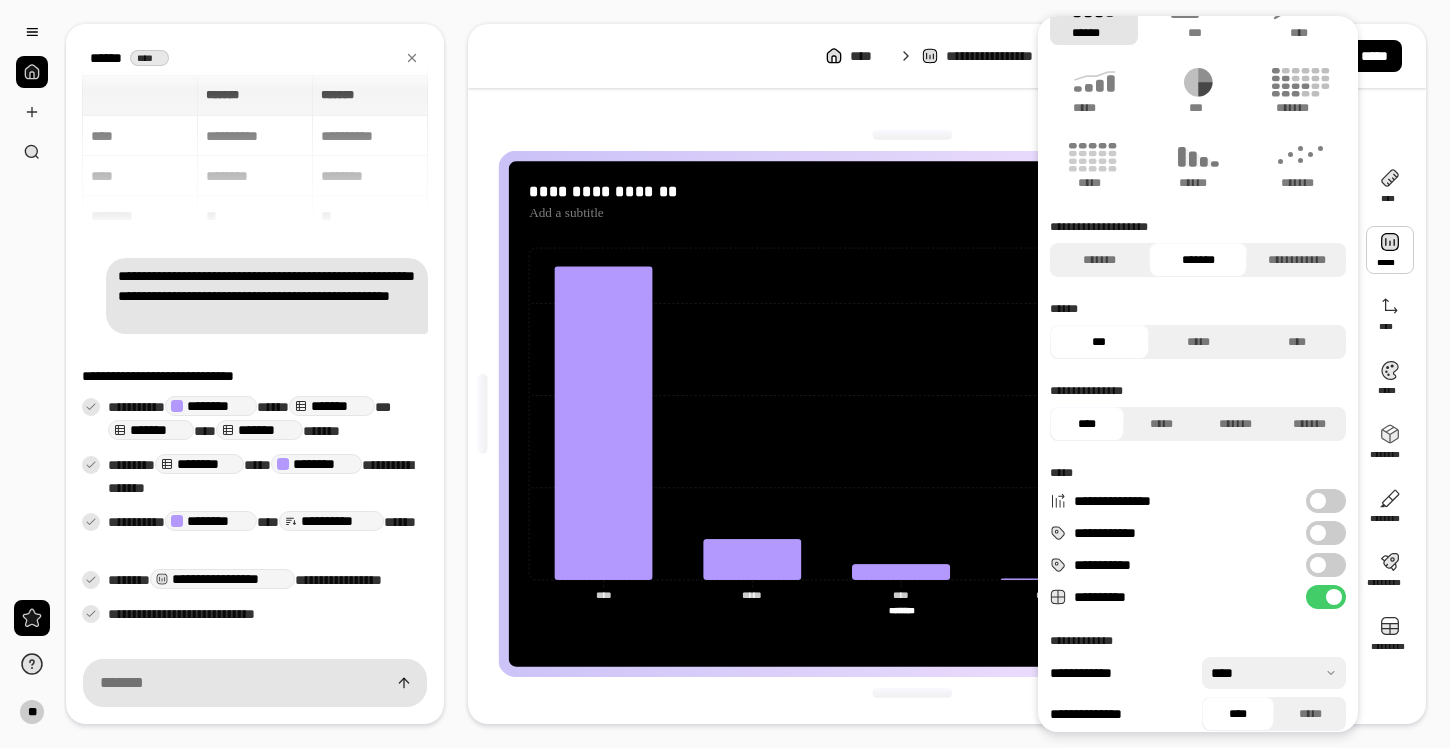 scroll, scrollTop: 0, scrollLeft: 0, axis: both 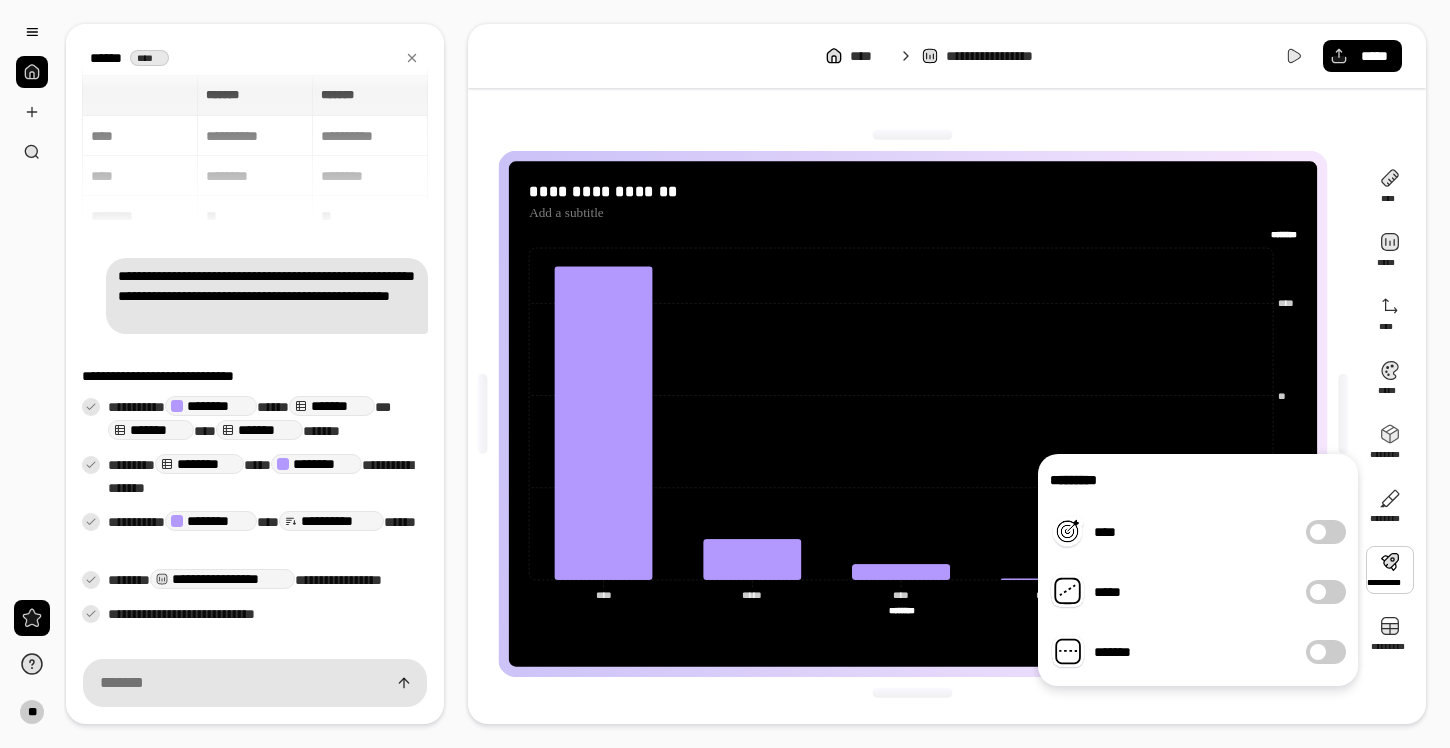 click at bounding box center (1318, 592) 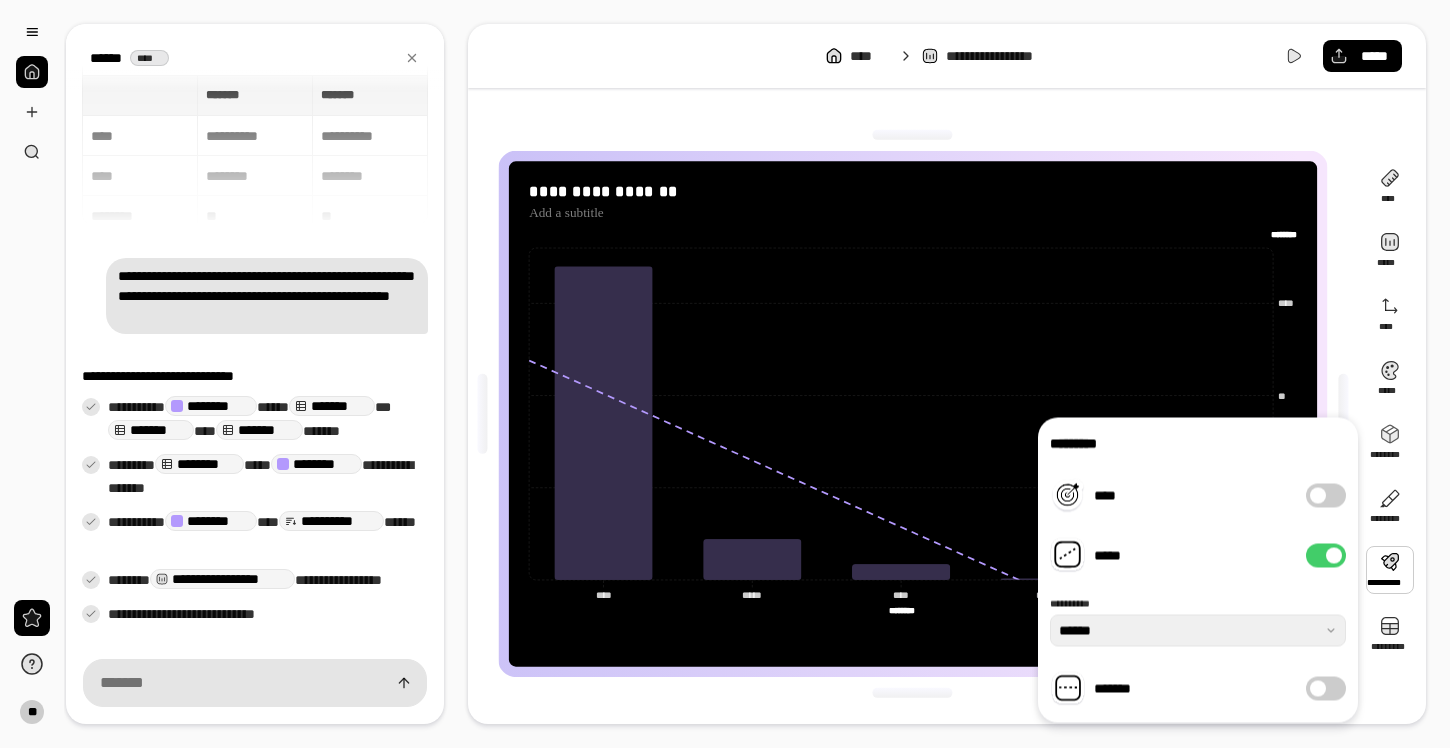 click on "*****" at bounding box center [1326, 556] 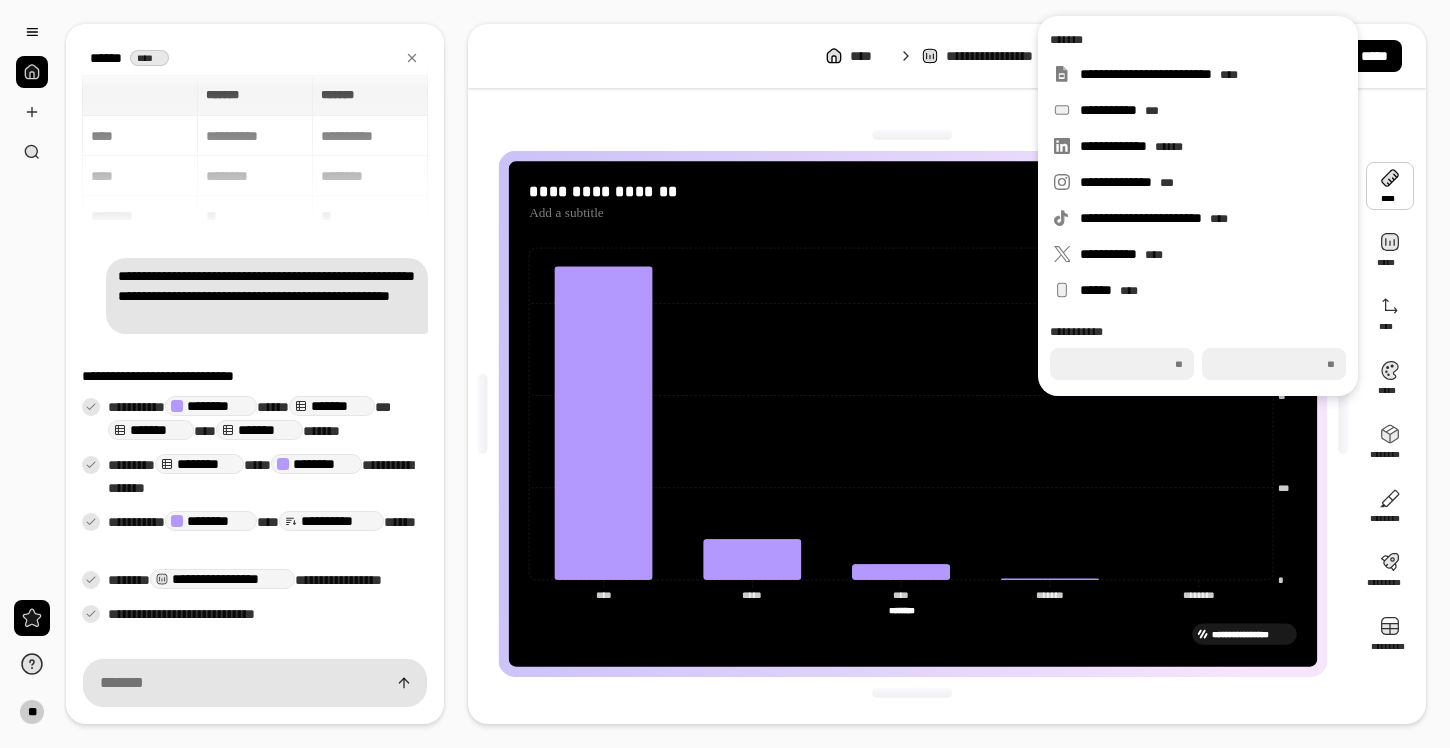 click at bounding box center [1390, 186] 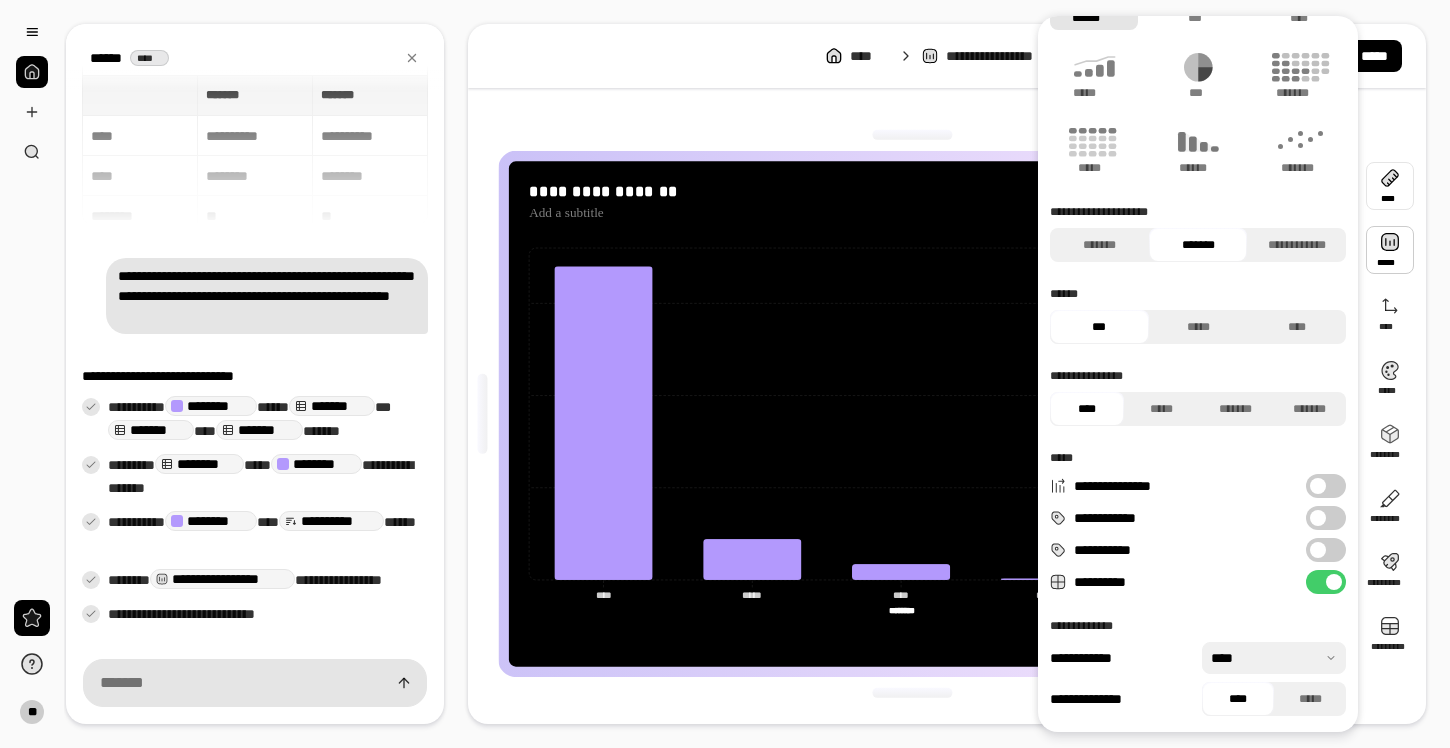 scroll, scrollTop: 0, scrollLeft: 0, axis: both 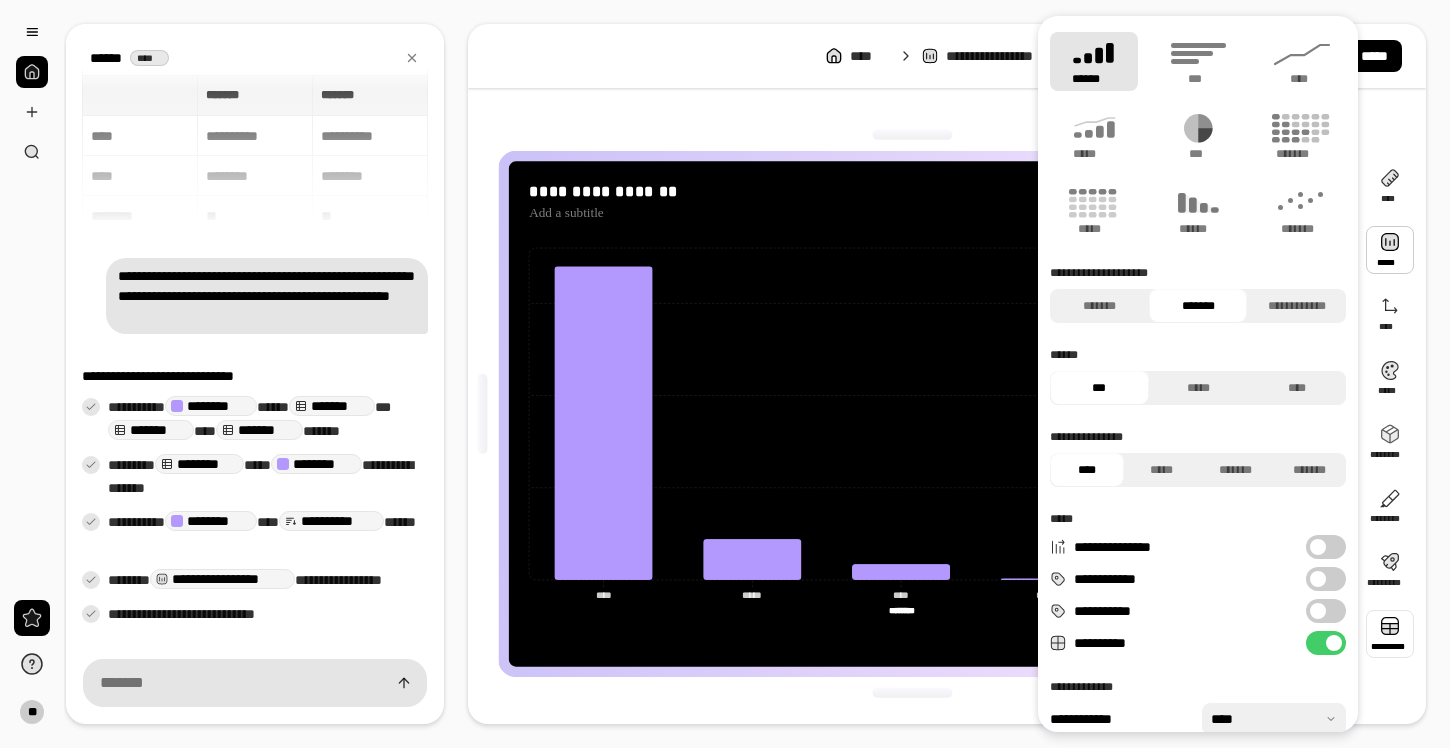 click at bounding box center [1390, 634] 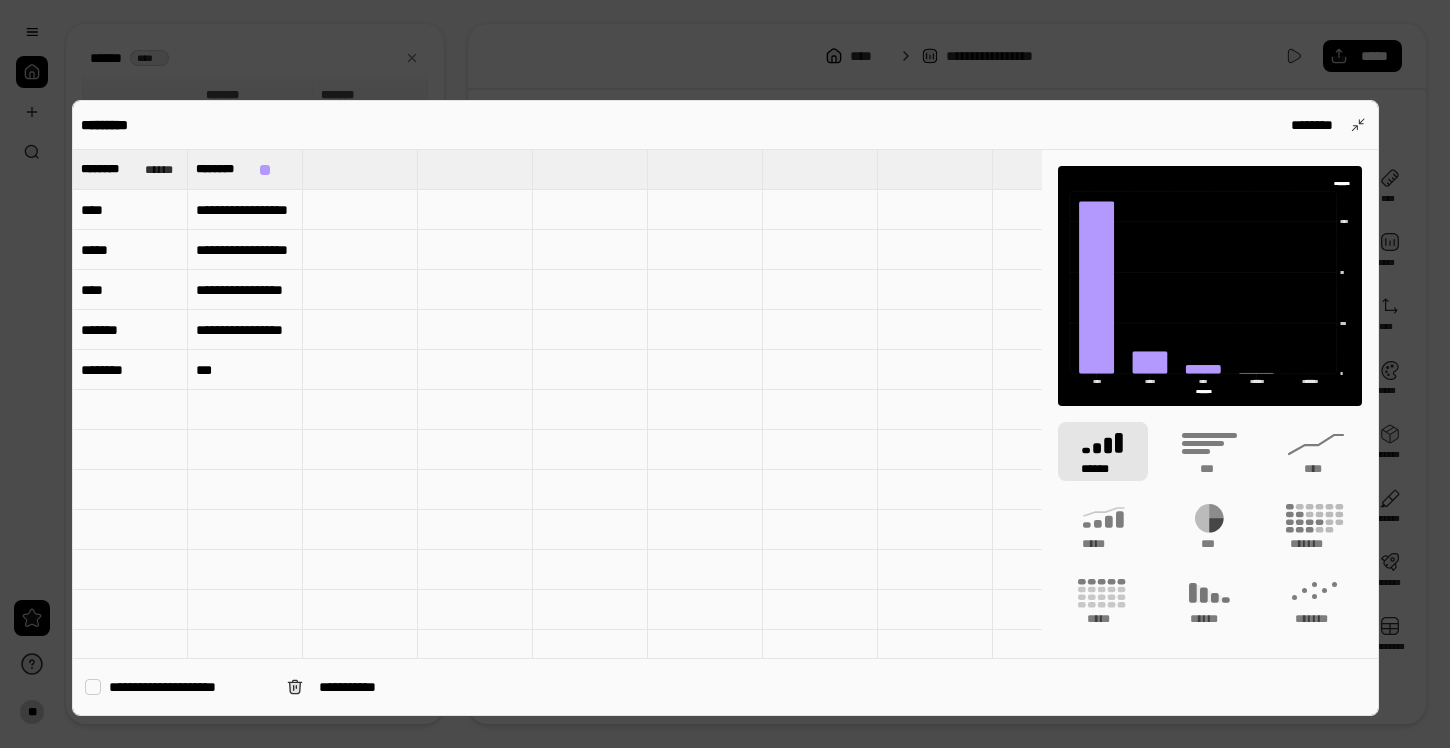 click on "****" at bounding box center (130, 210) 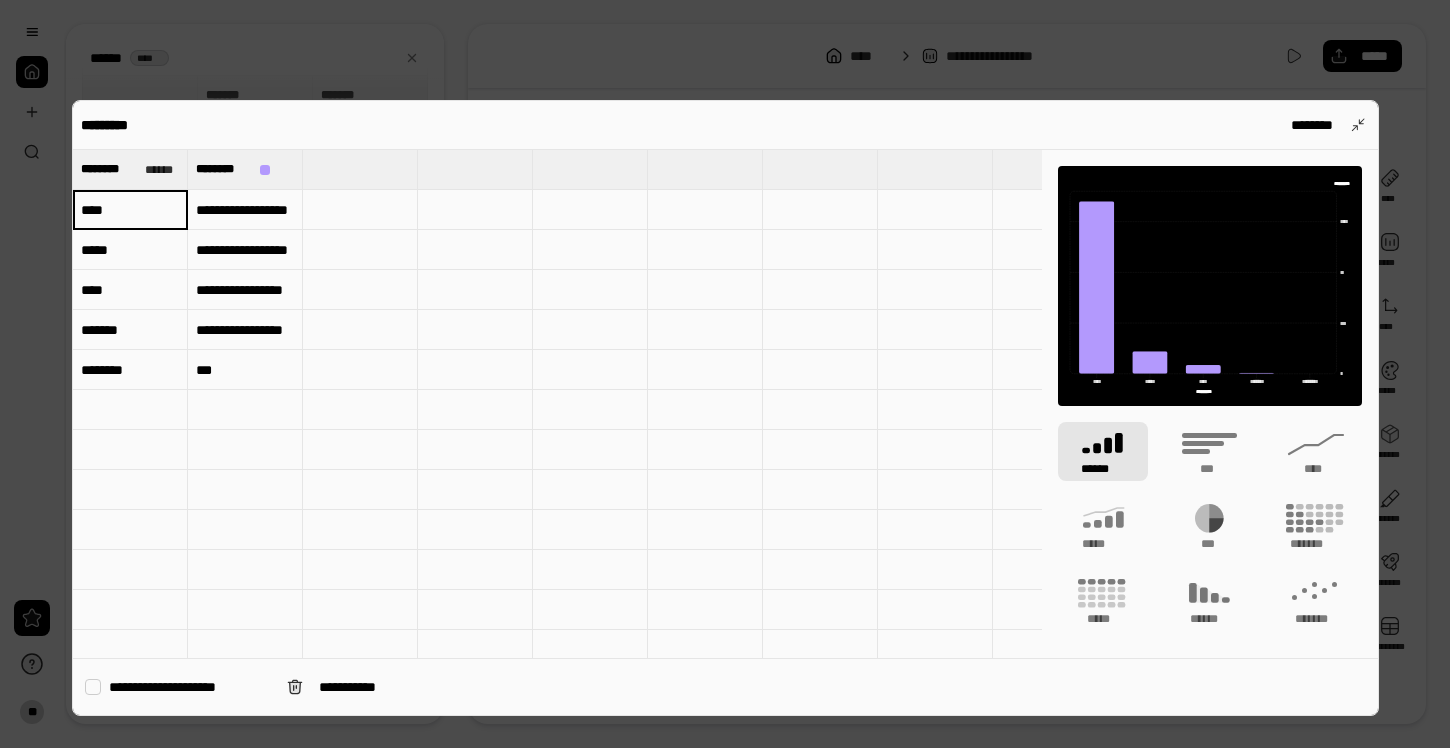 click on "********* ********" at bounding box center (725, 125) 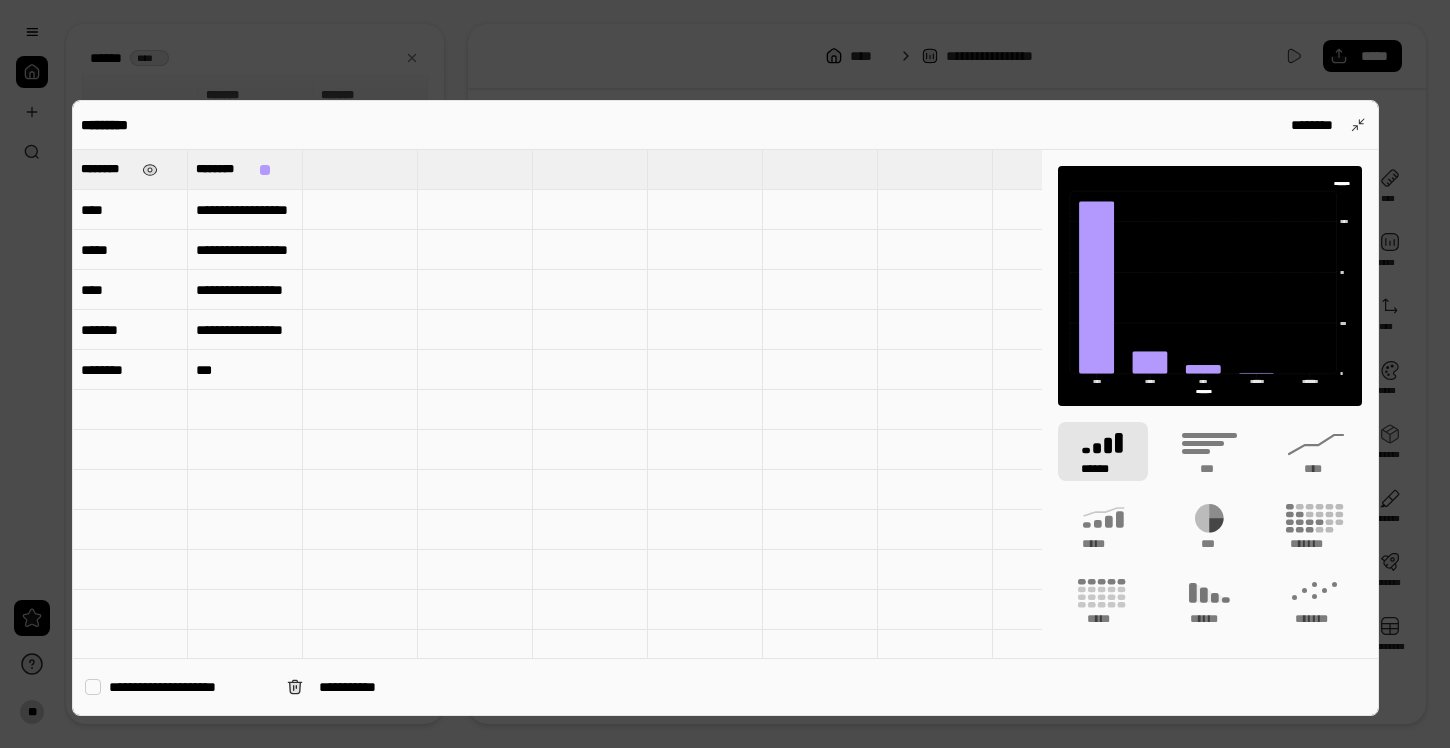click on "********" at bounding box center (107, 169) 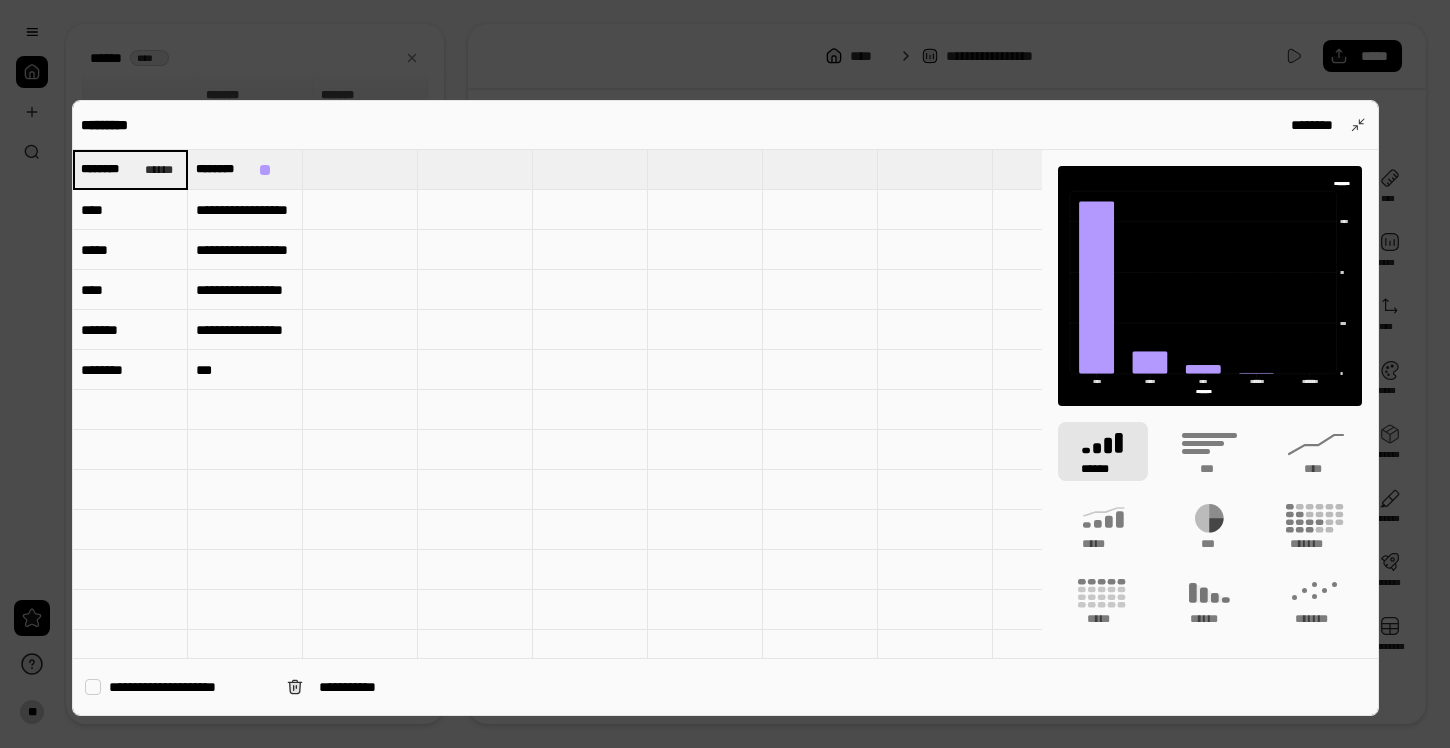 click on "****" at bounding box center (130, 210) 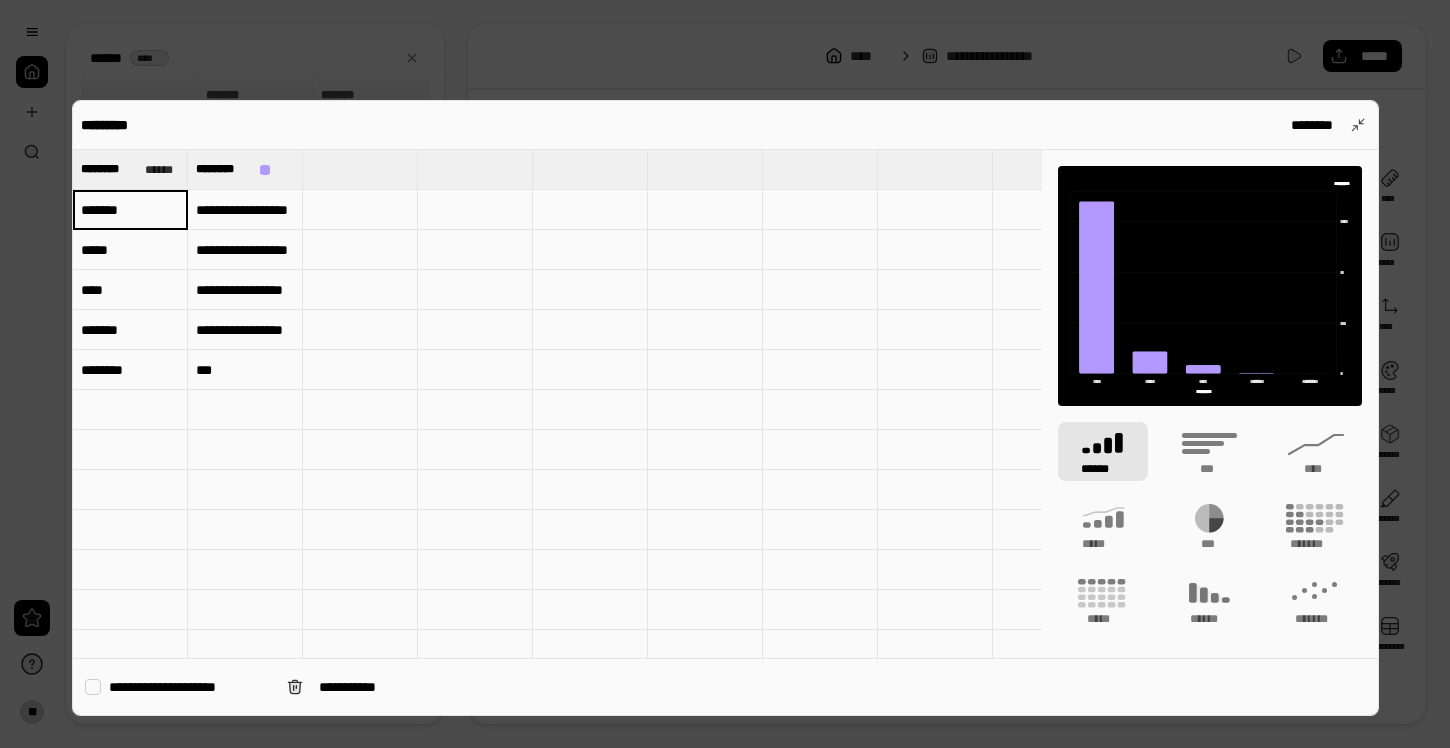 type on "*******" 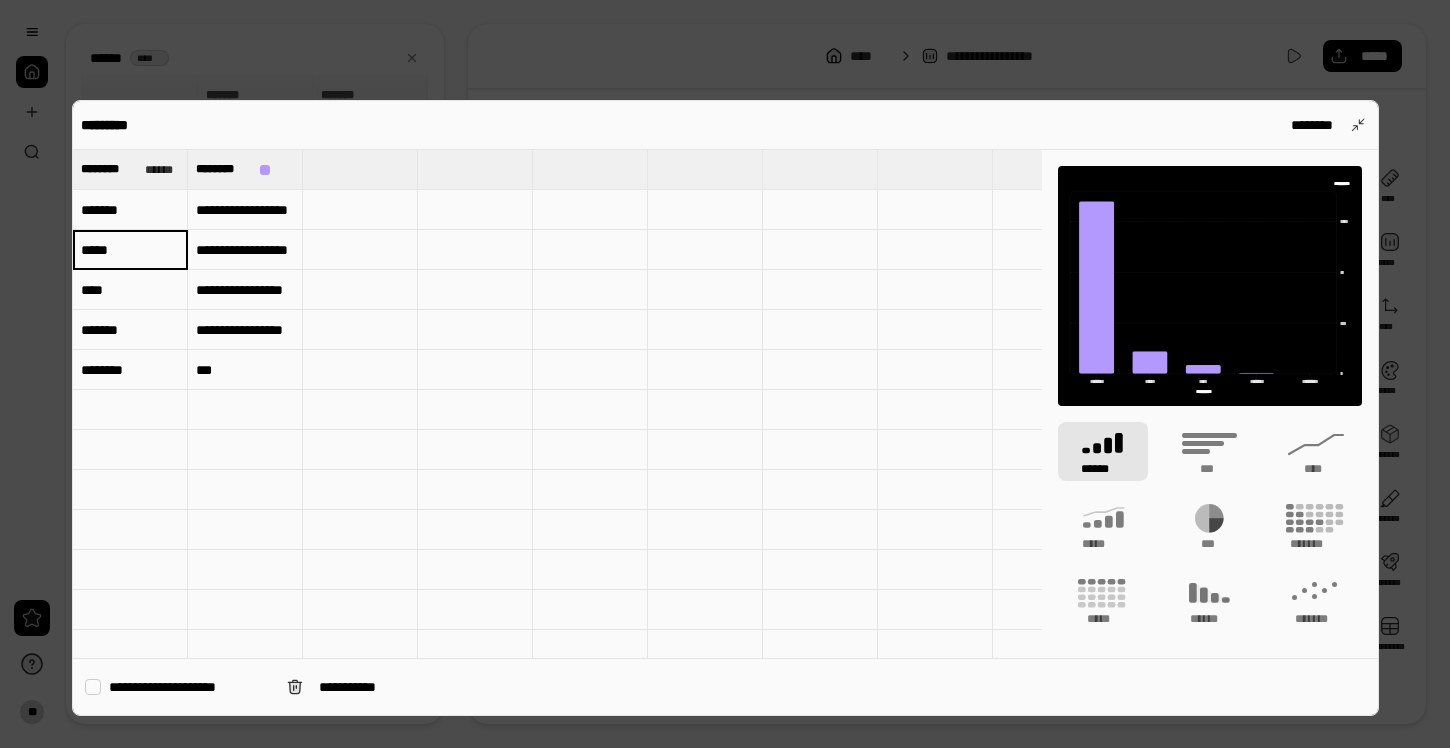 click on "*******" at bounding box center (130, 210) 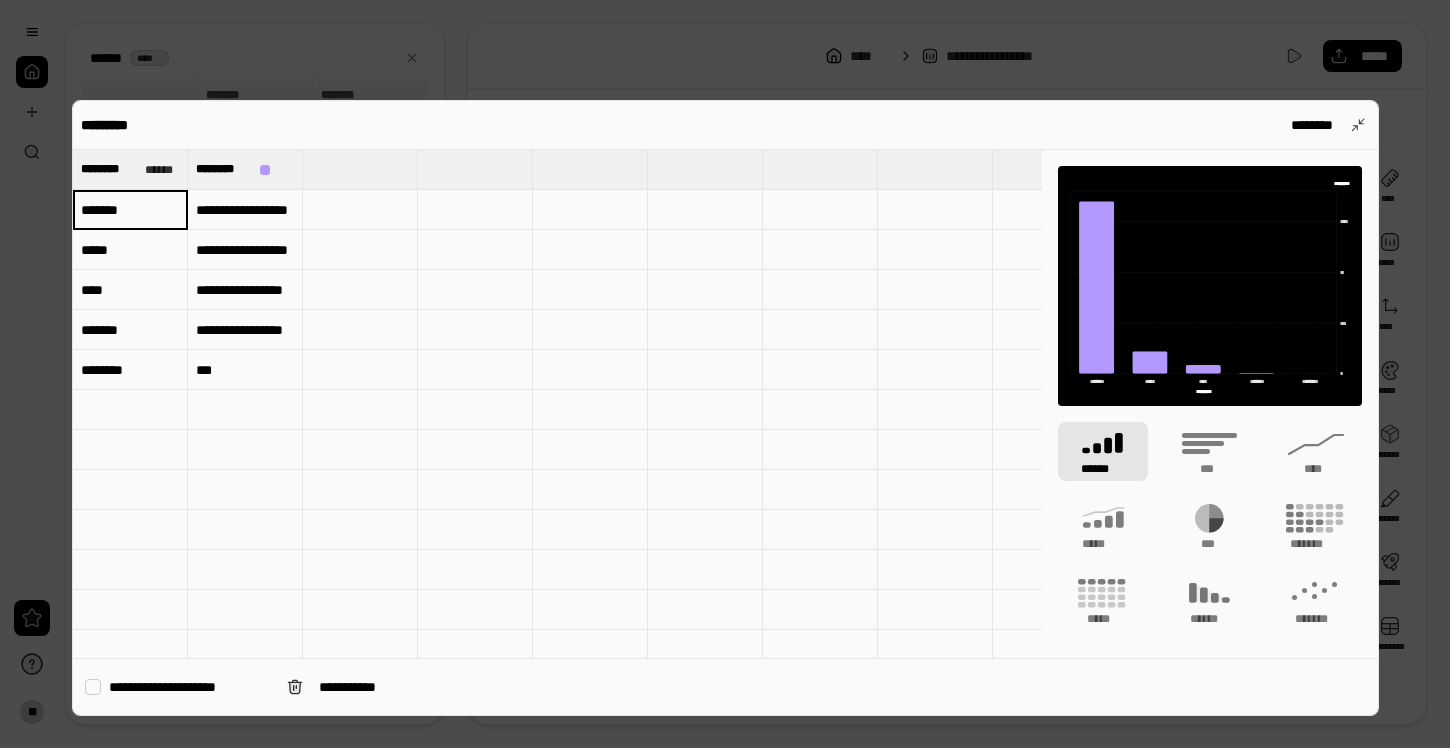 click on "*****" at bounding box center (130, 250) 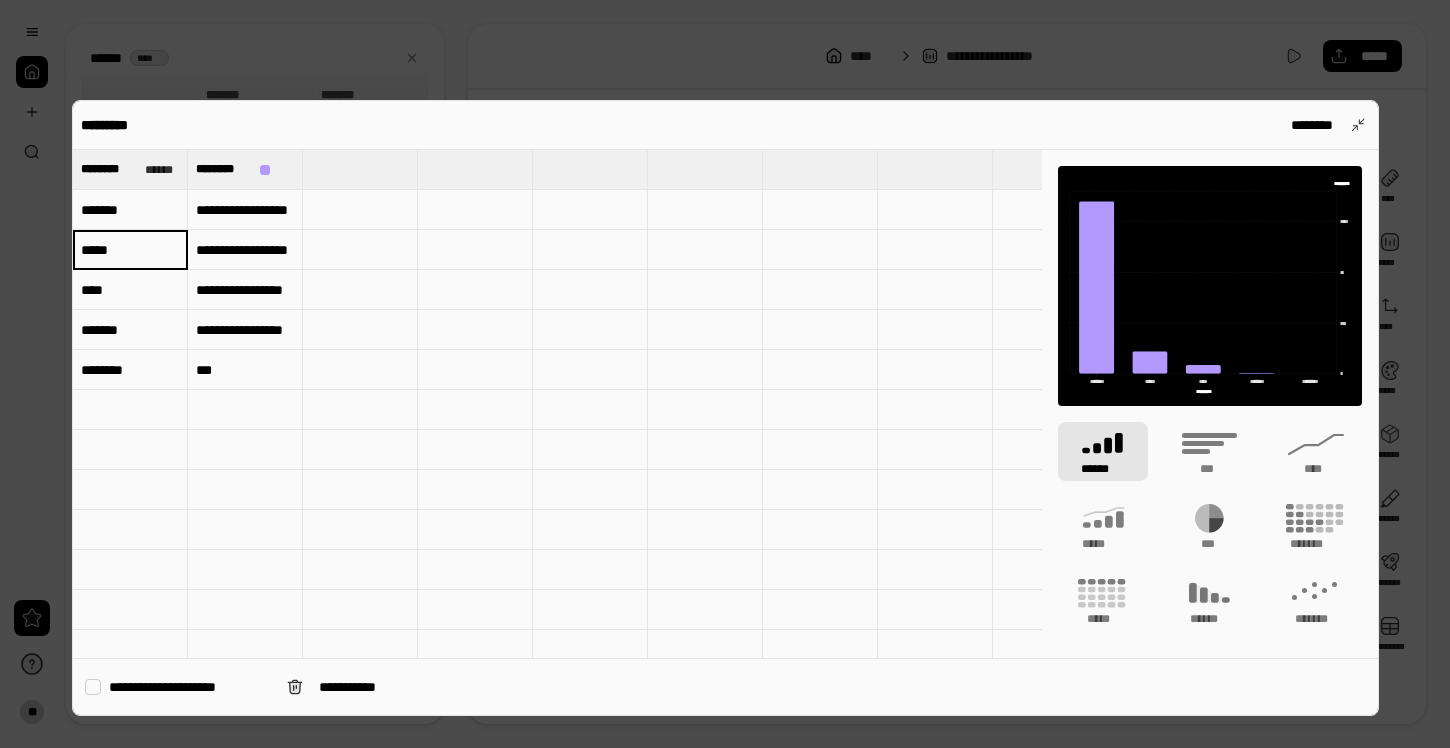 type on "*******" 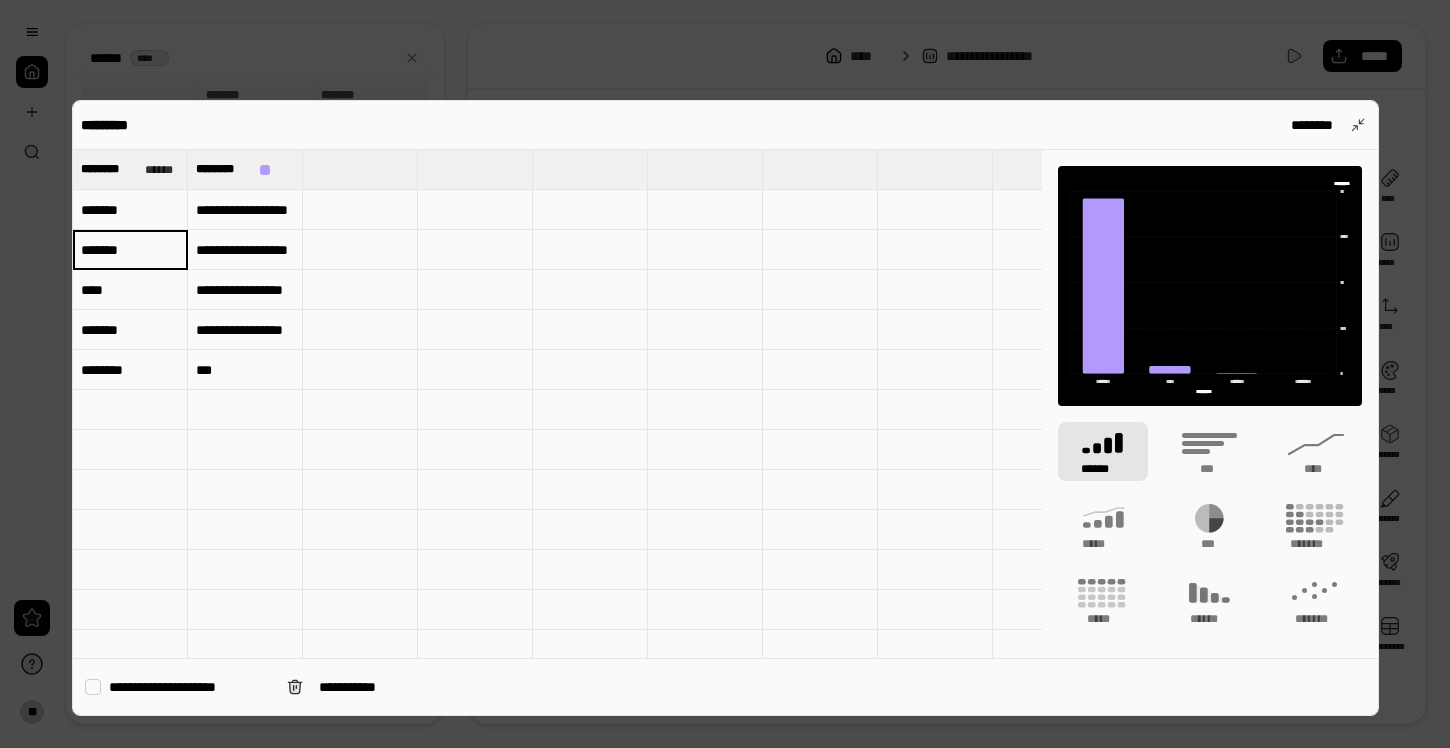 click on "****" at bounding box center (130, 290) 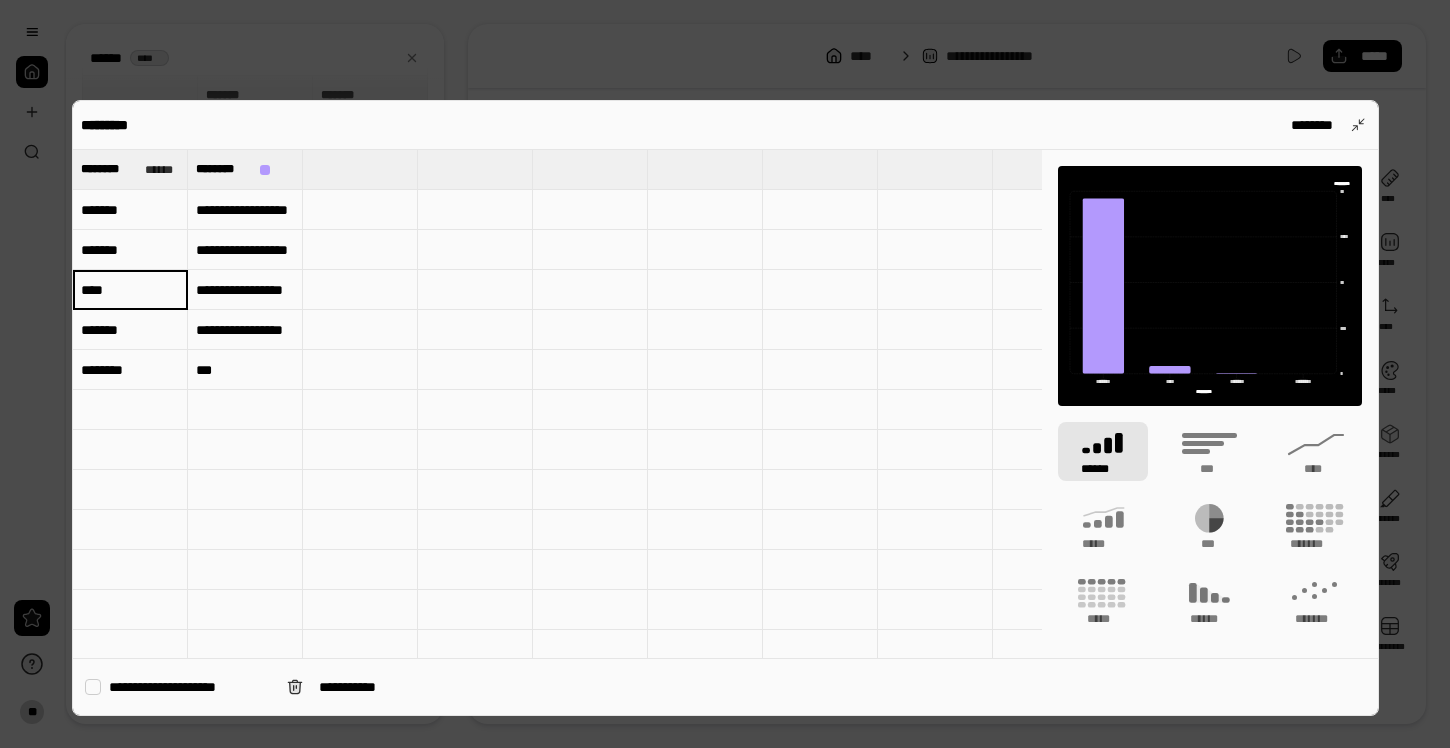 type on "*******" 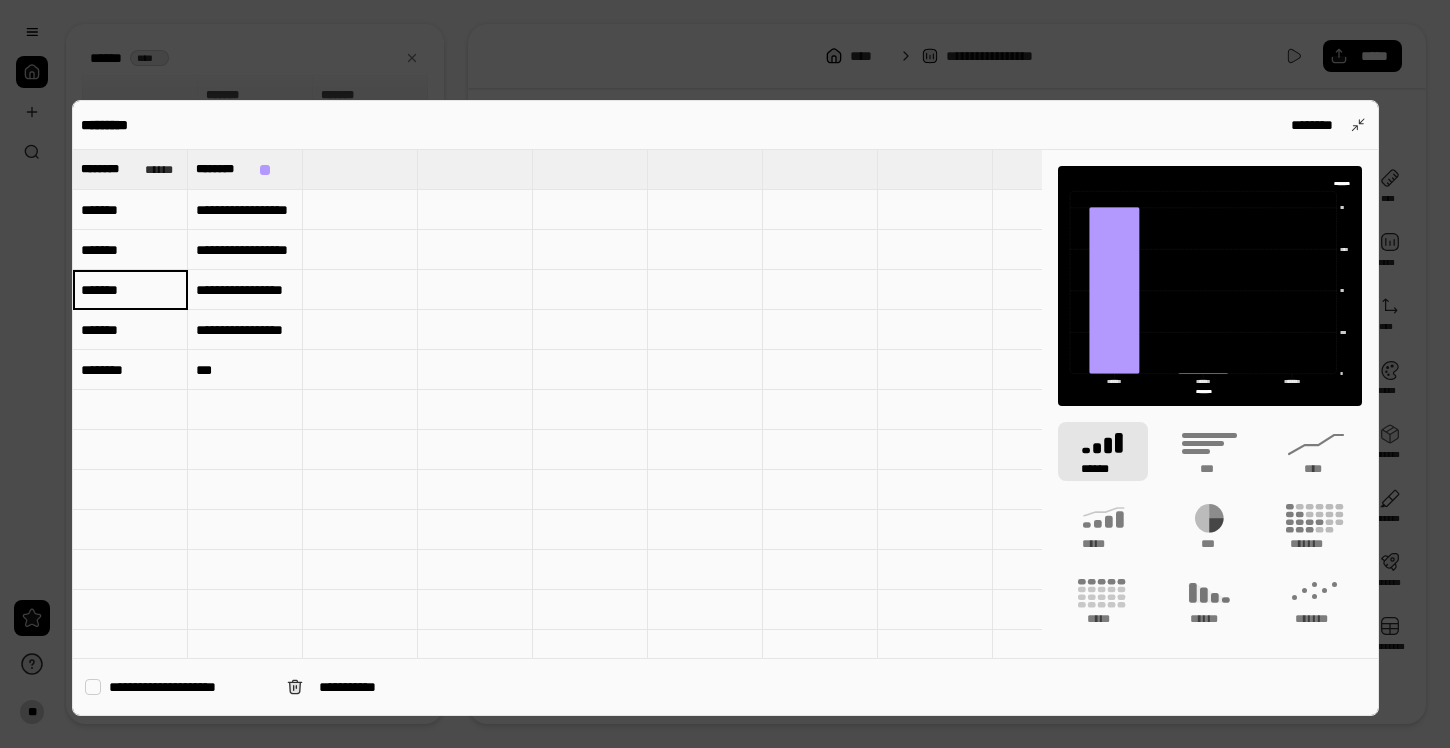 click on "*******" at bounding box center (130, 250) 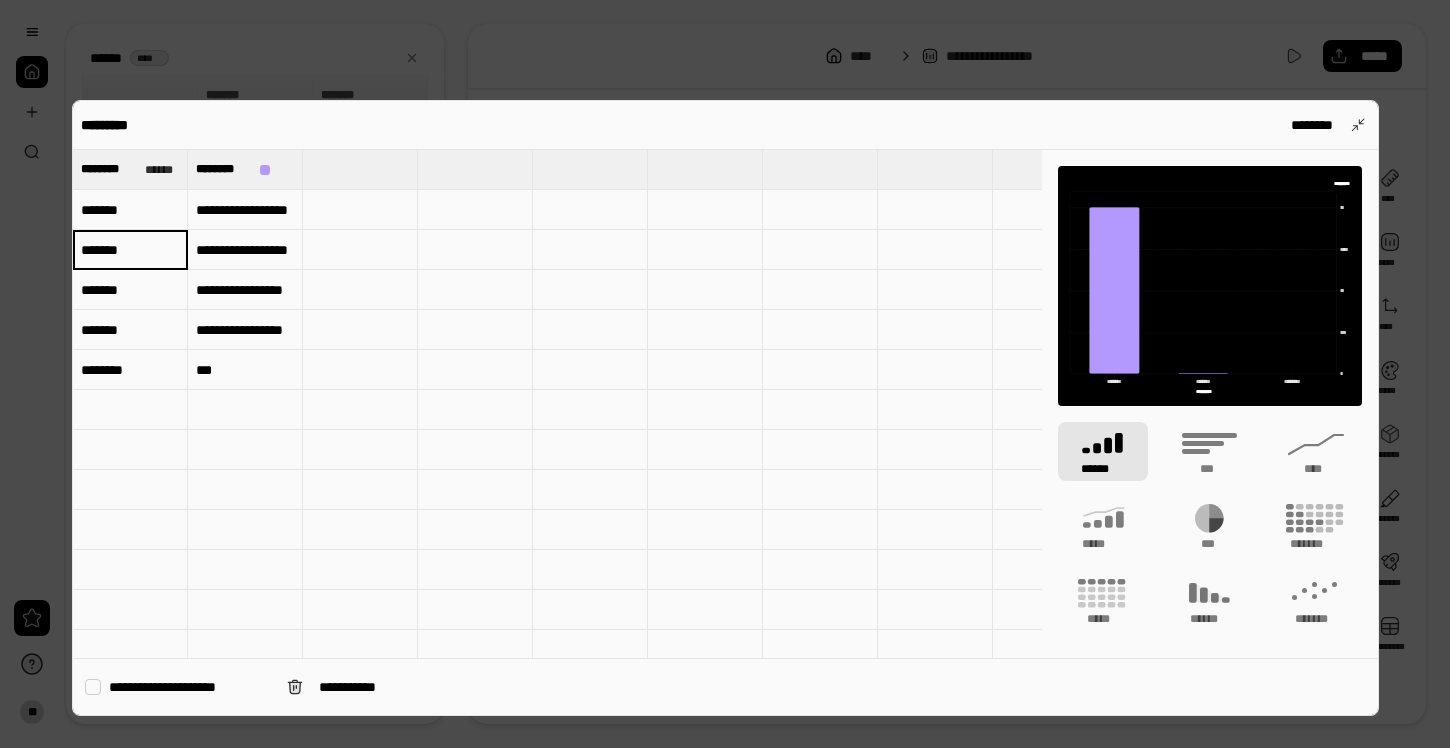 click on "*******" at bounding box center (130, 250) 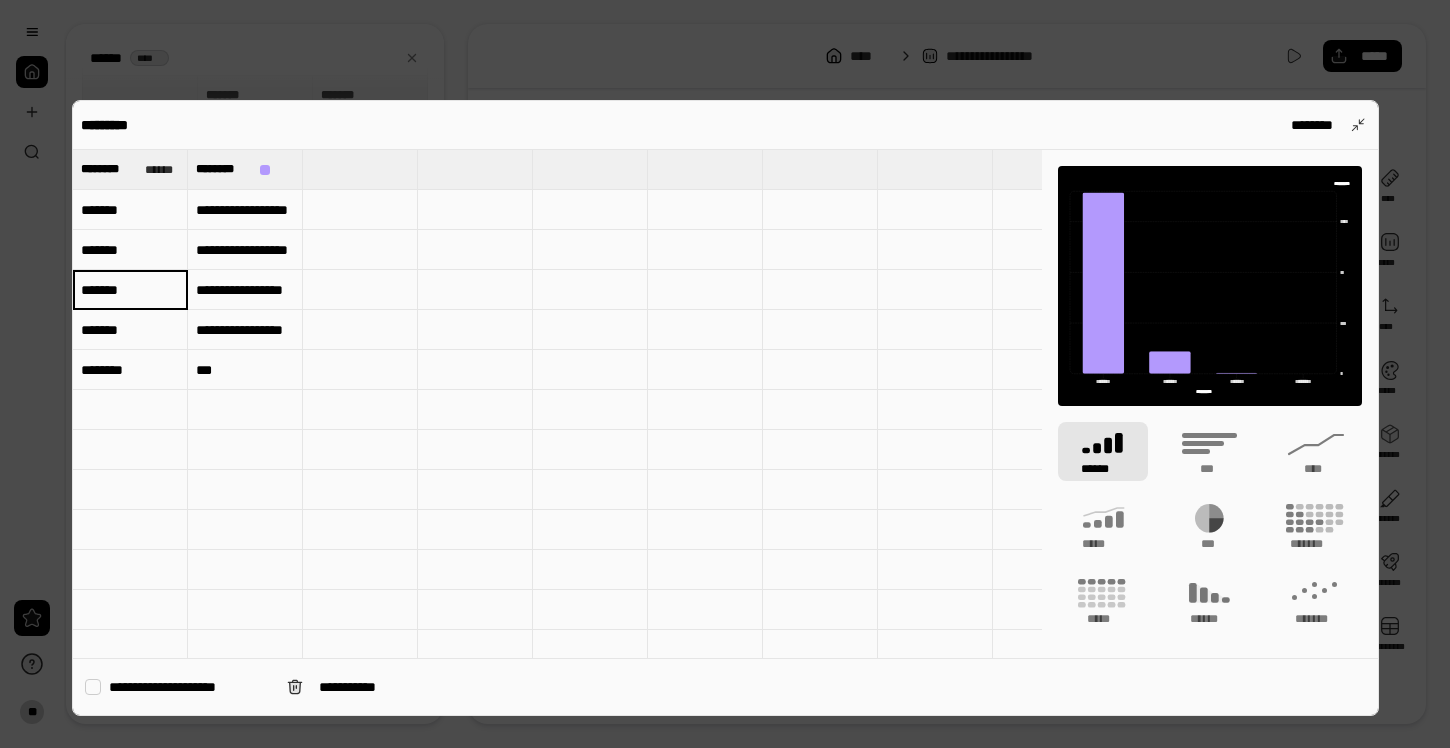 click on "*******" at bounding box center (130, 290) 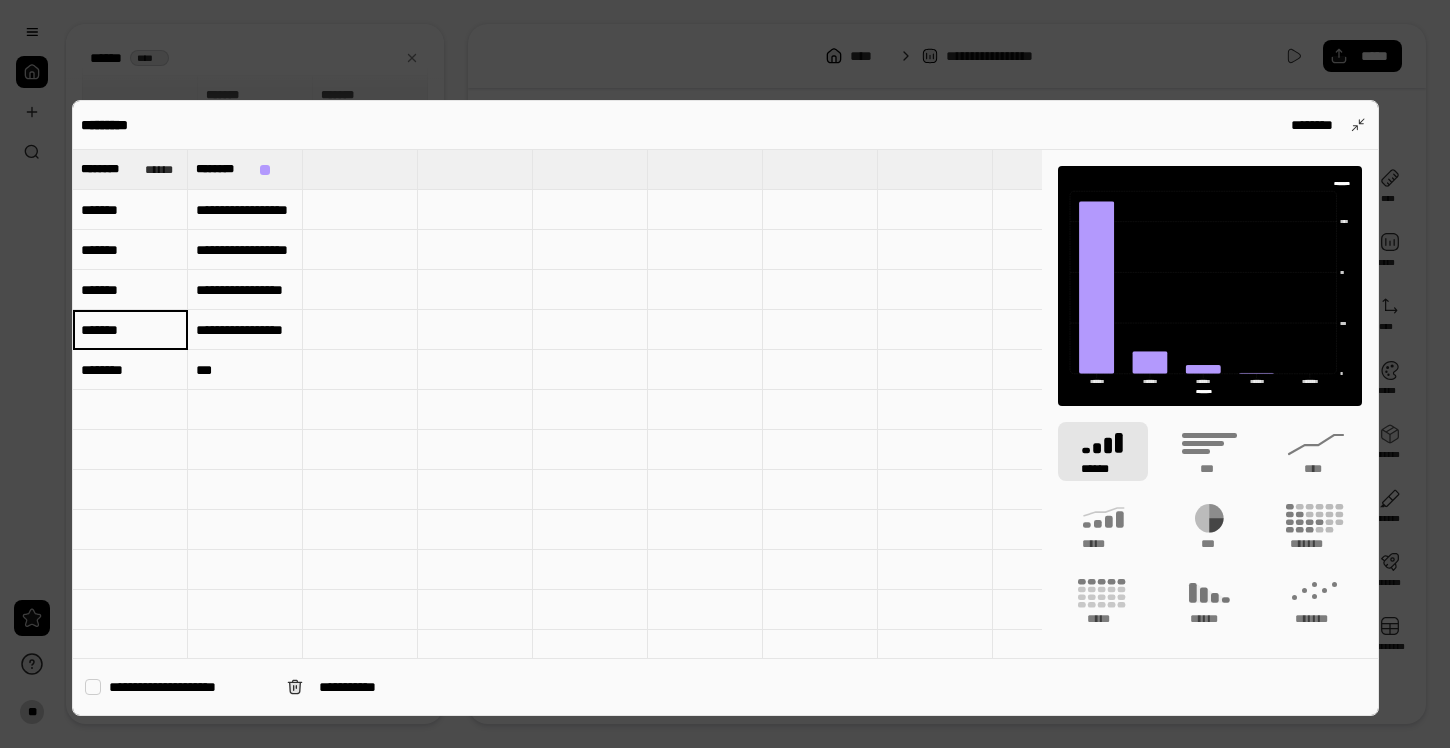 type 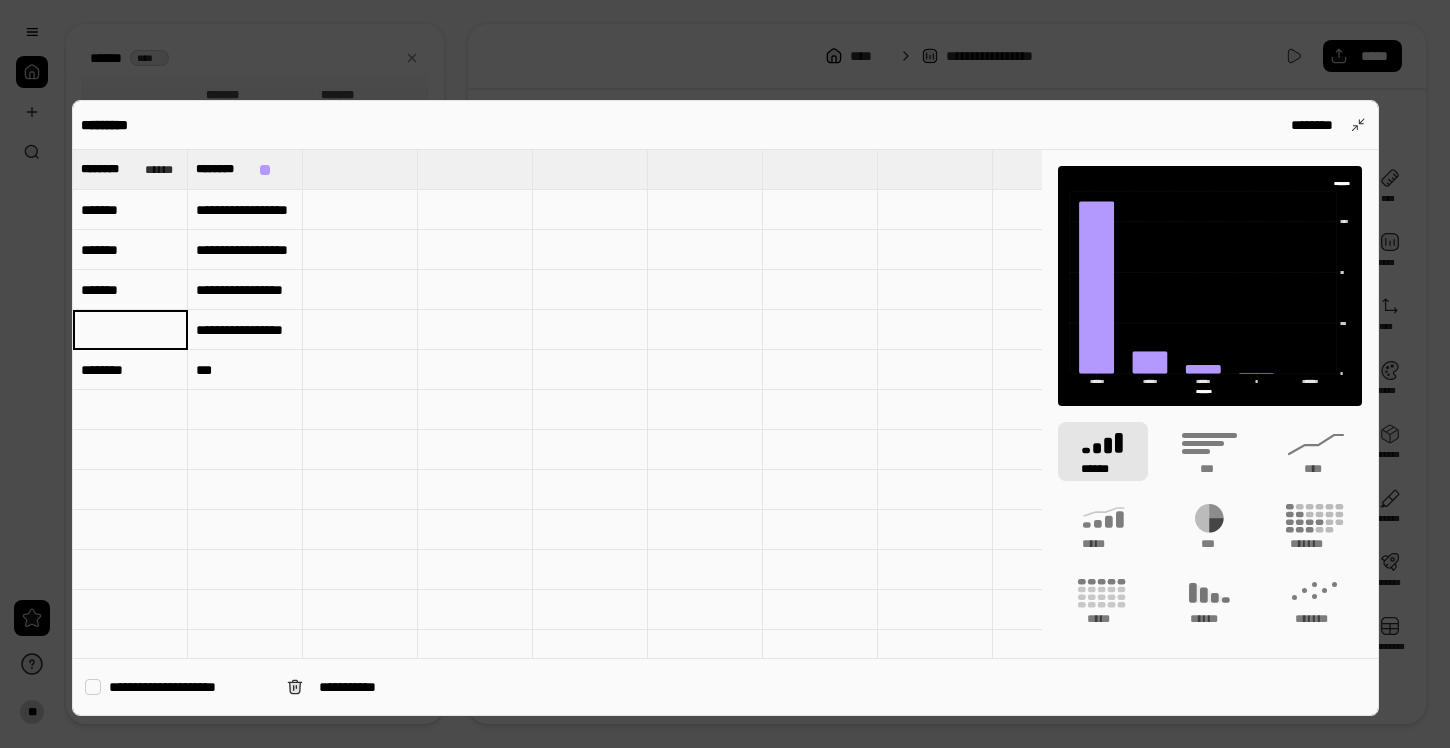 click on "*******" at bounding box center [130, 290] 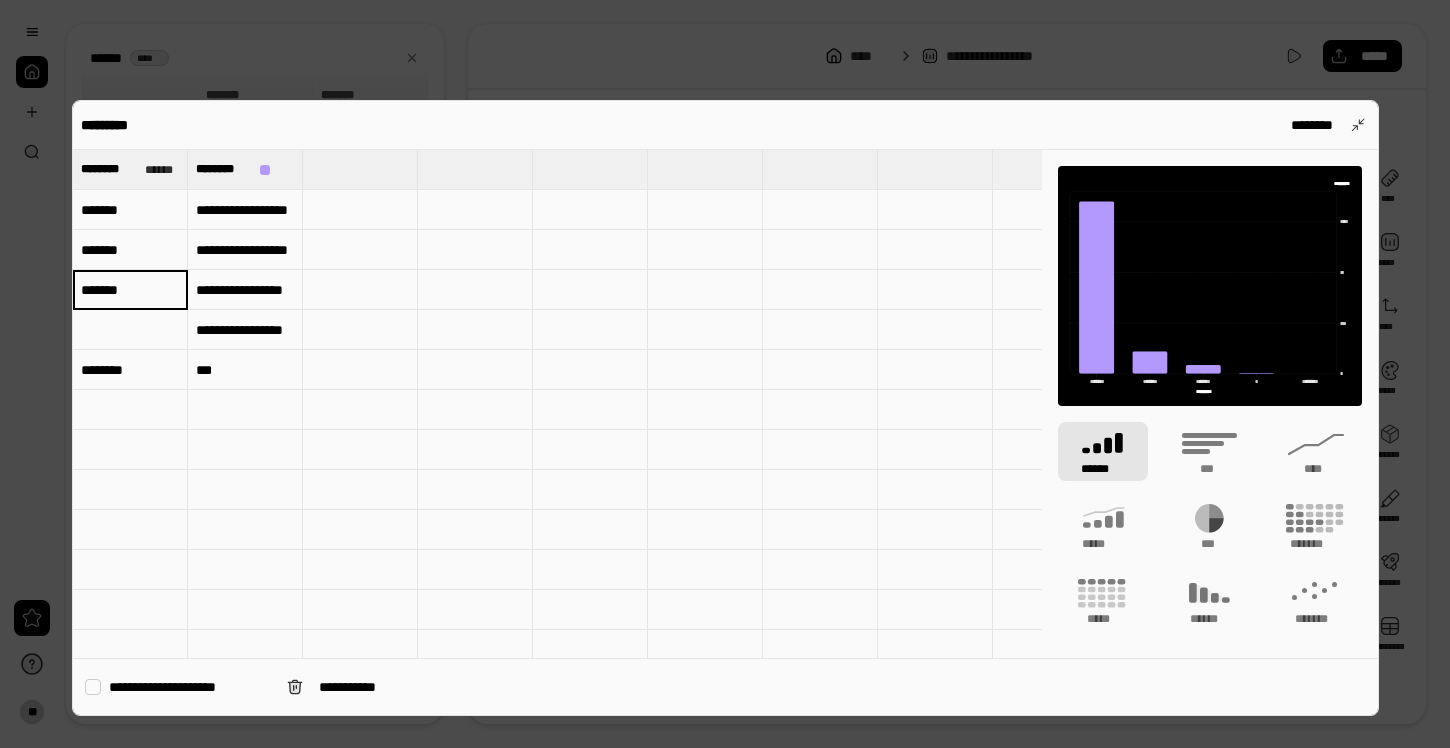 click on "*******" at bounding box center [130, 290] 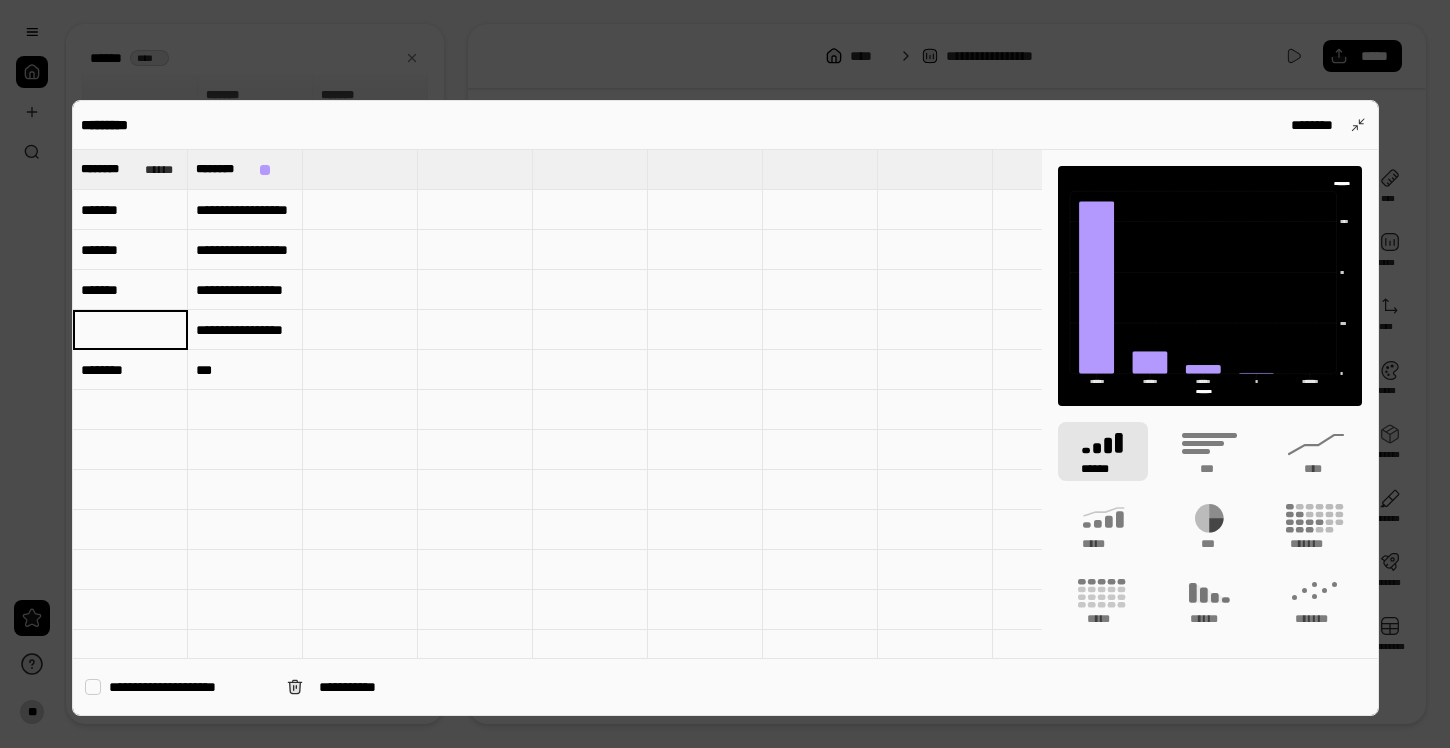 click on "*******" at bounding box center [130, 290] 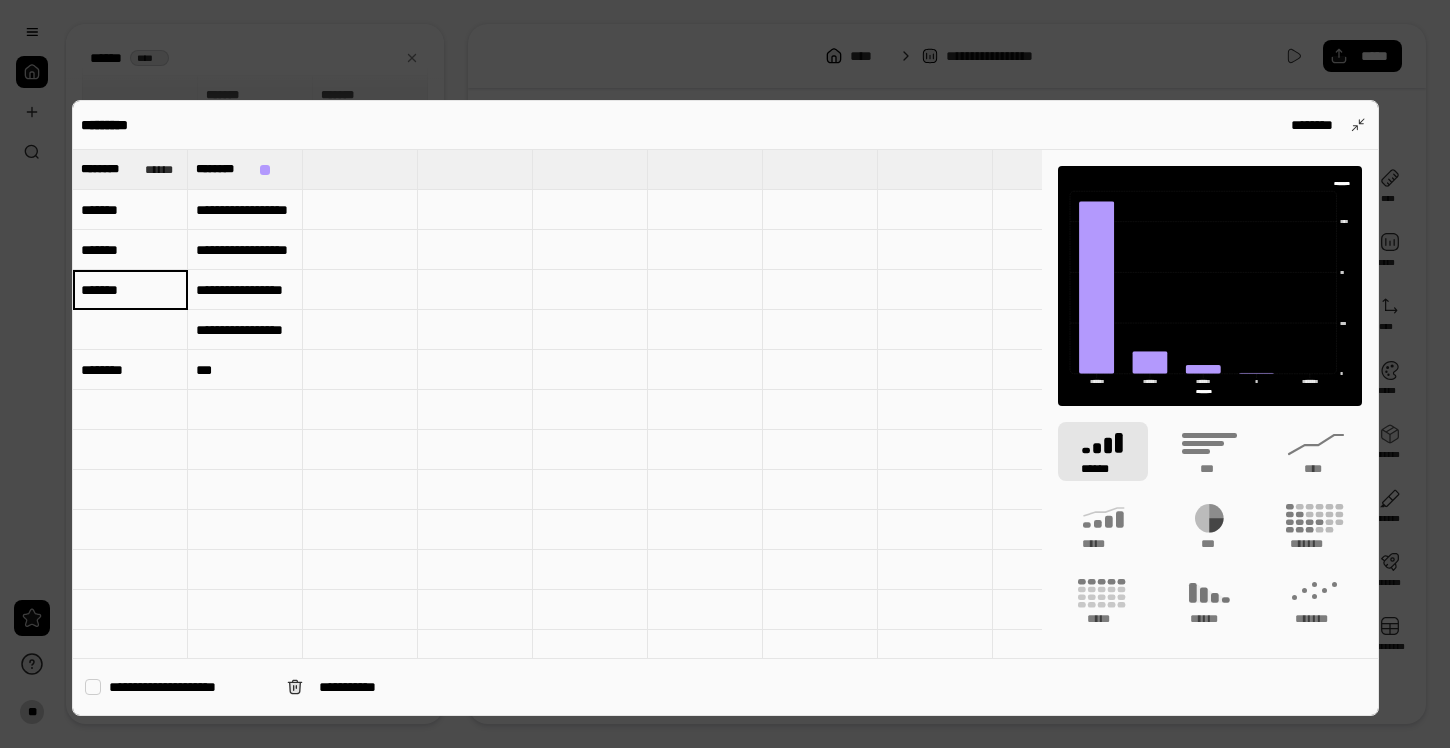 click at bounding box center (130, 330) 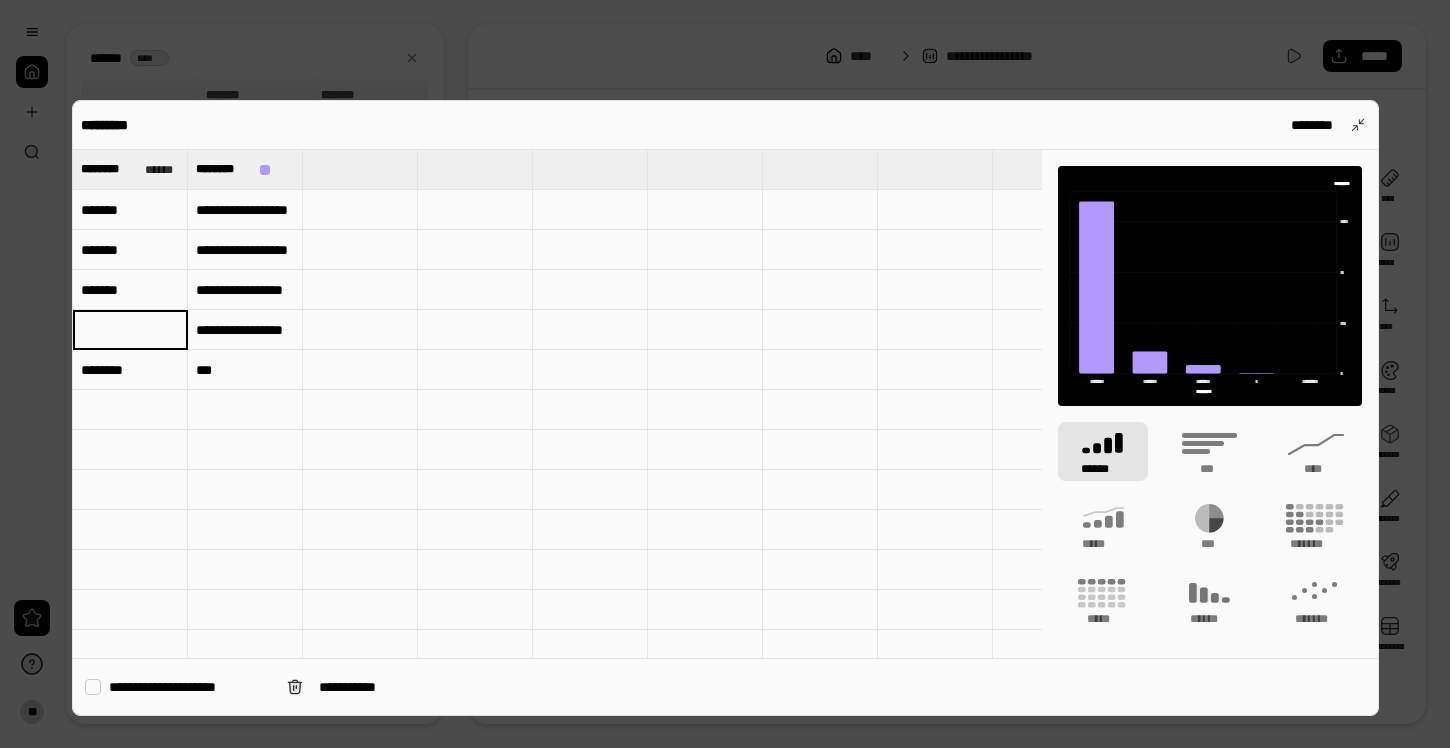 type on "*******" 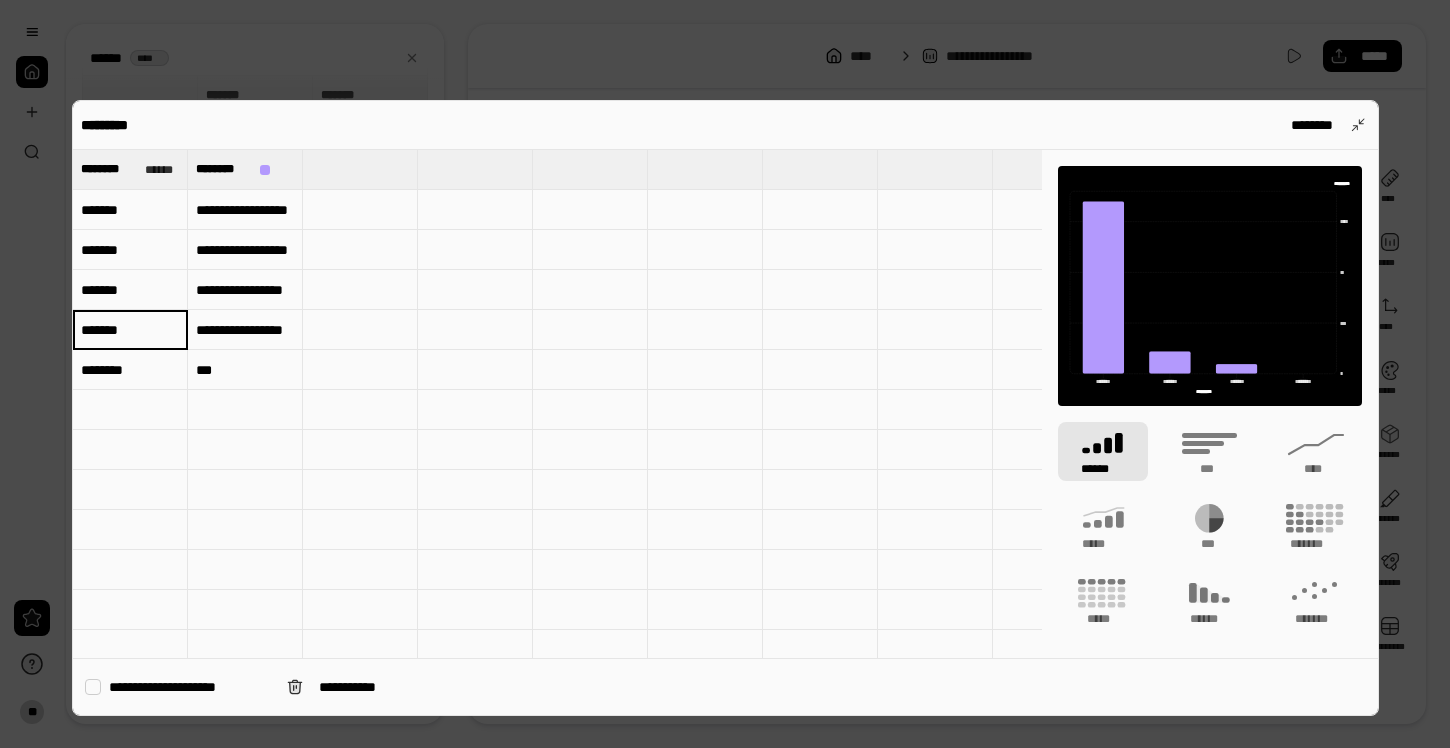 click on "********" at bounding box center [130, 370] 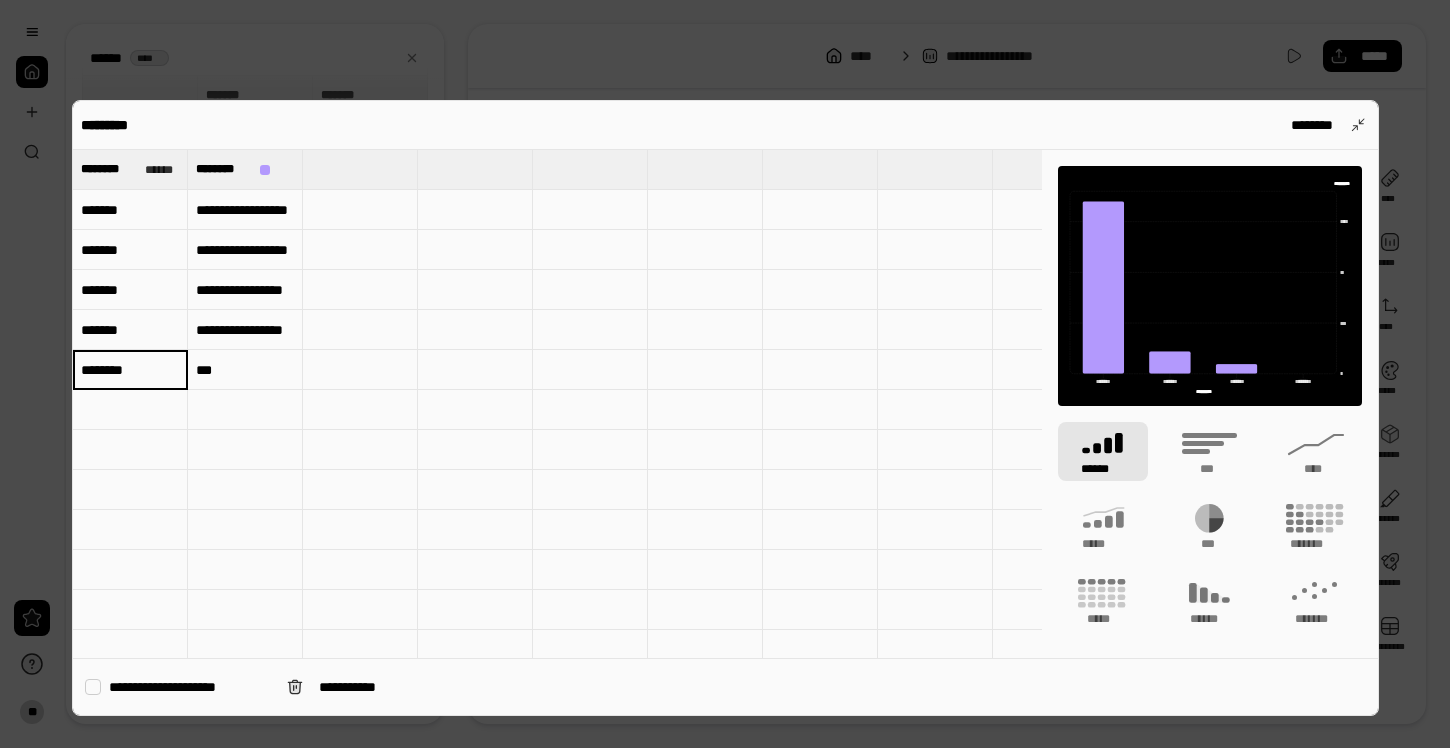 type on "*******" 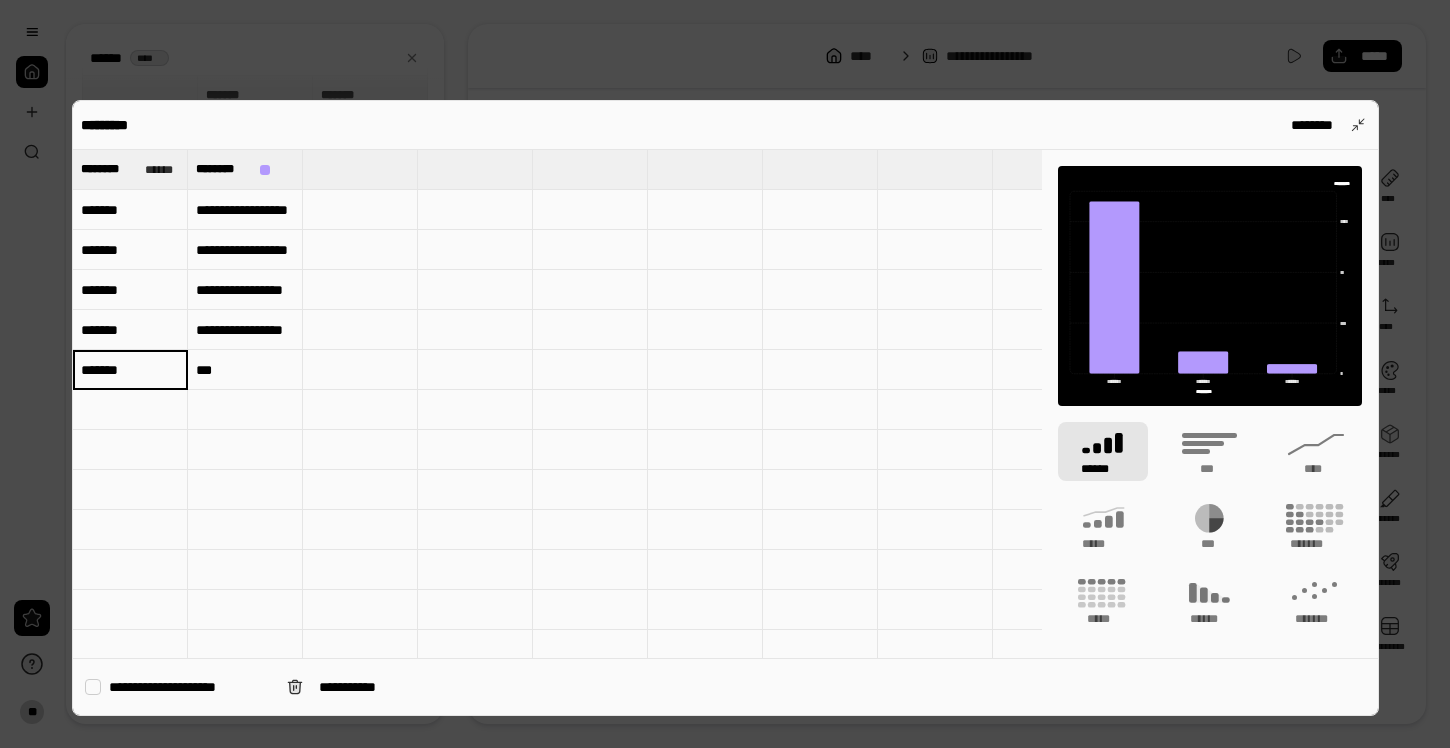 click on "*******" at bounding box center [130, 330] 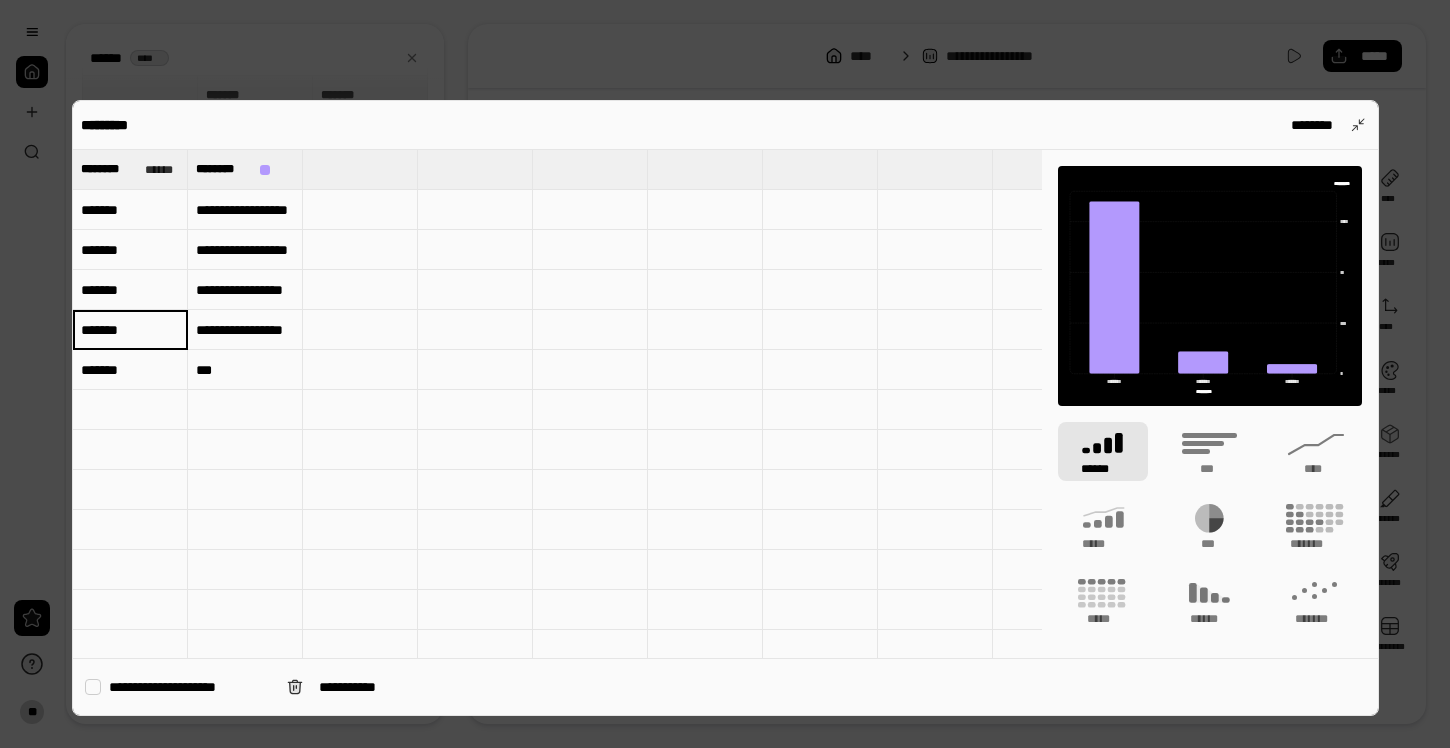 click on "*******" at bounding box center [130, 330] 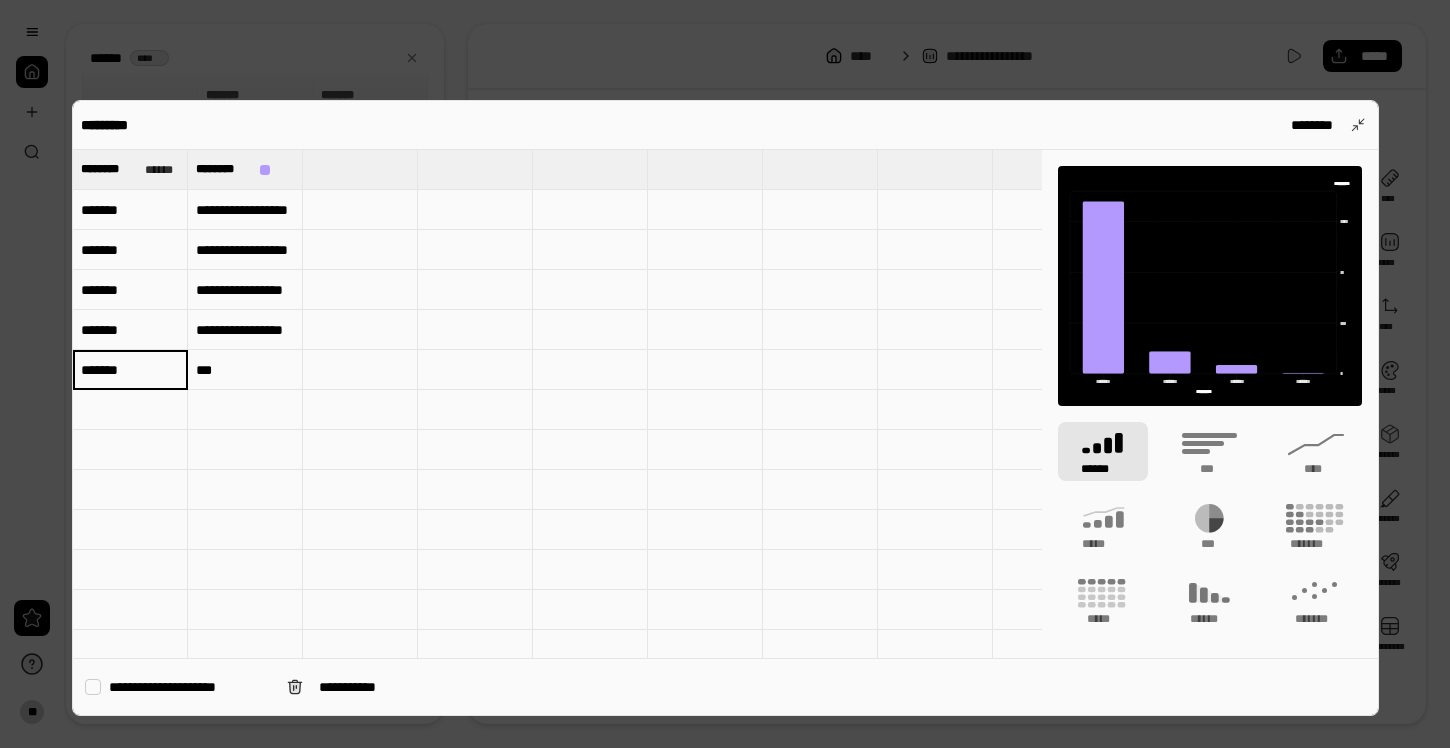 click on "*******" at bounding box center (130, 370) 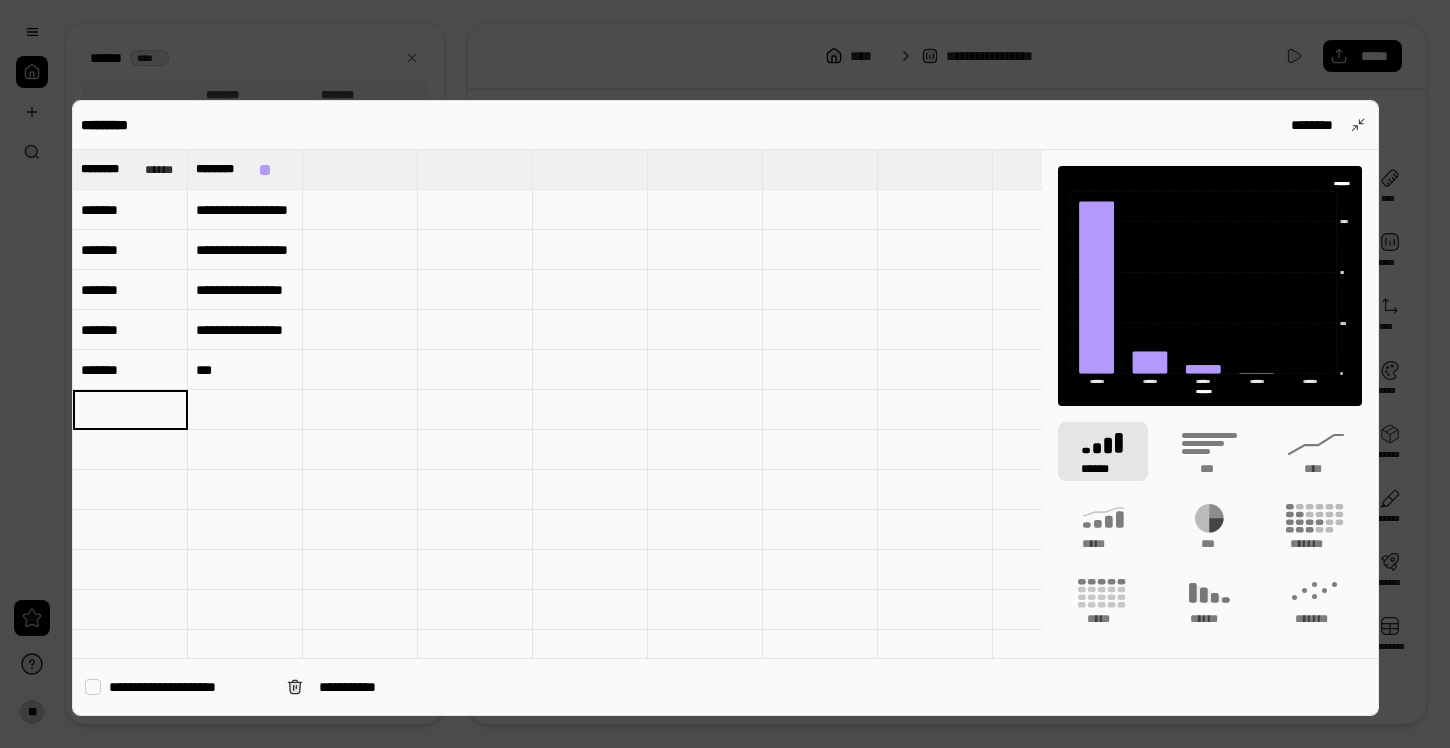 click on "**********" at bounding box center [245, 210] 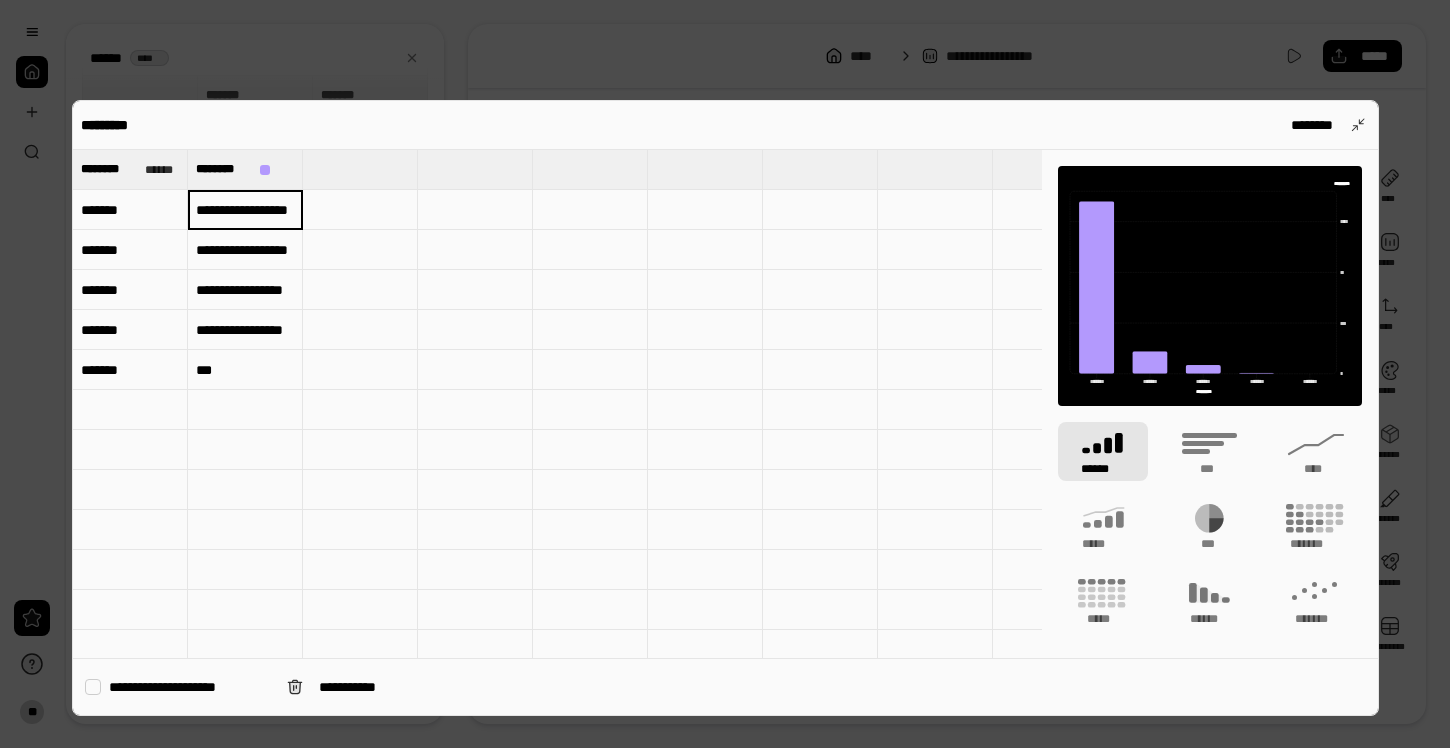click on "**********" at bounding box center [245, 210] 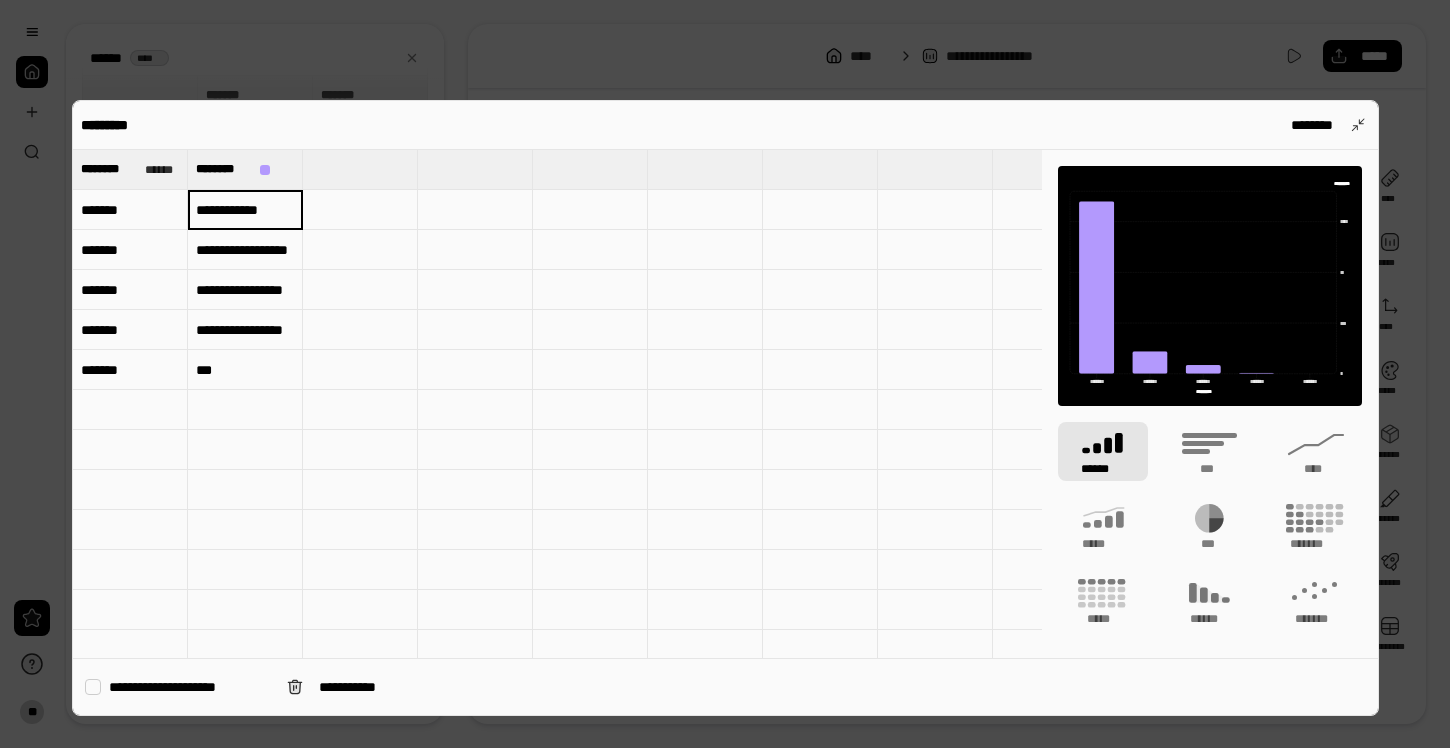 scroll, scrollTop: 0, scrollLeft: 0, axis: both 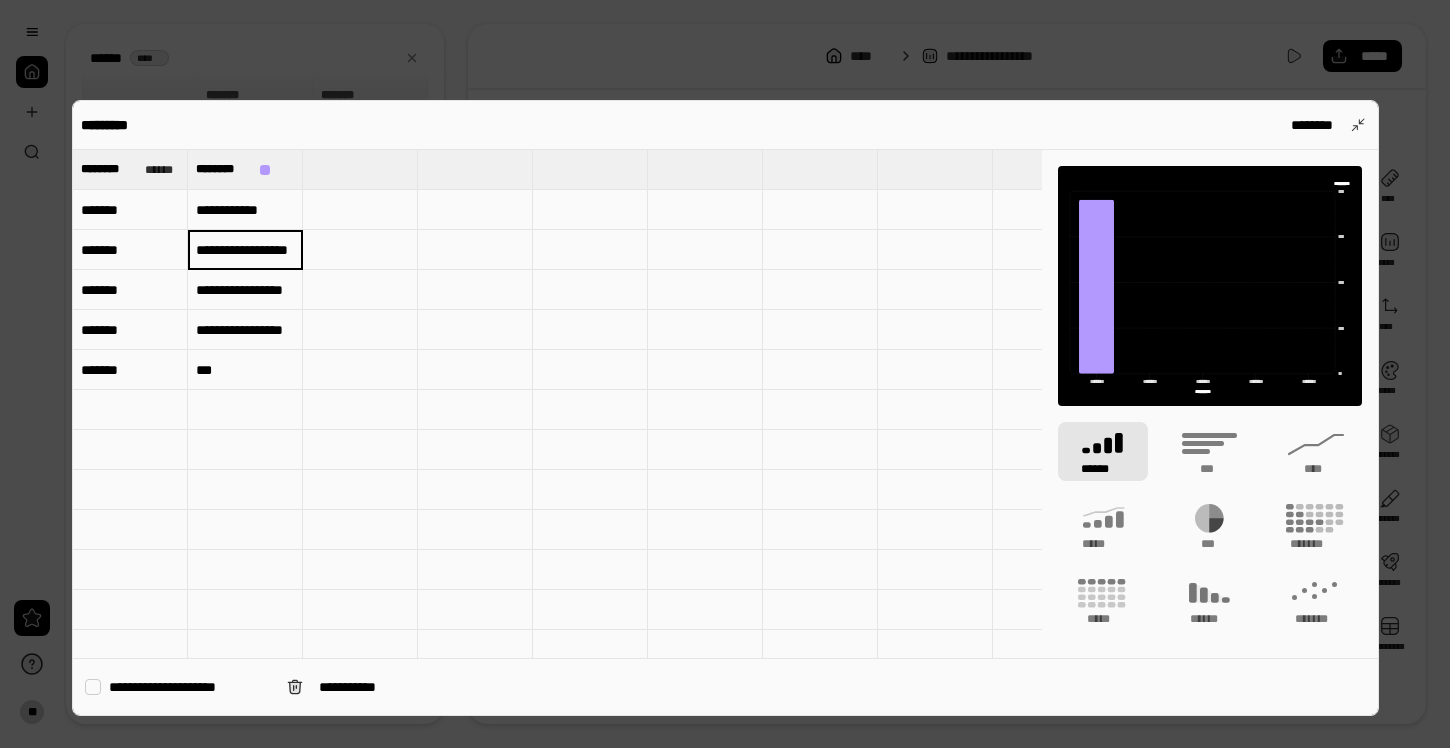 click on "**********" at bounding box center [245, 210] 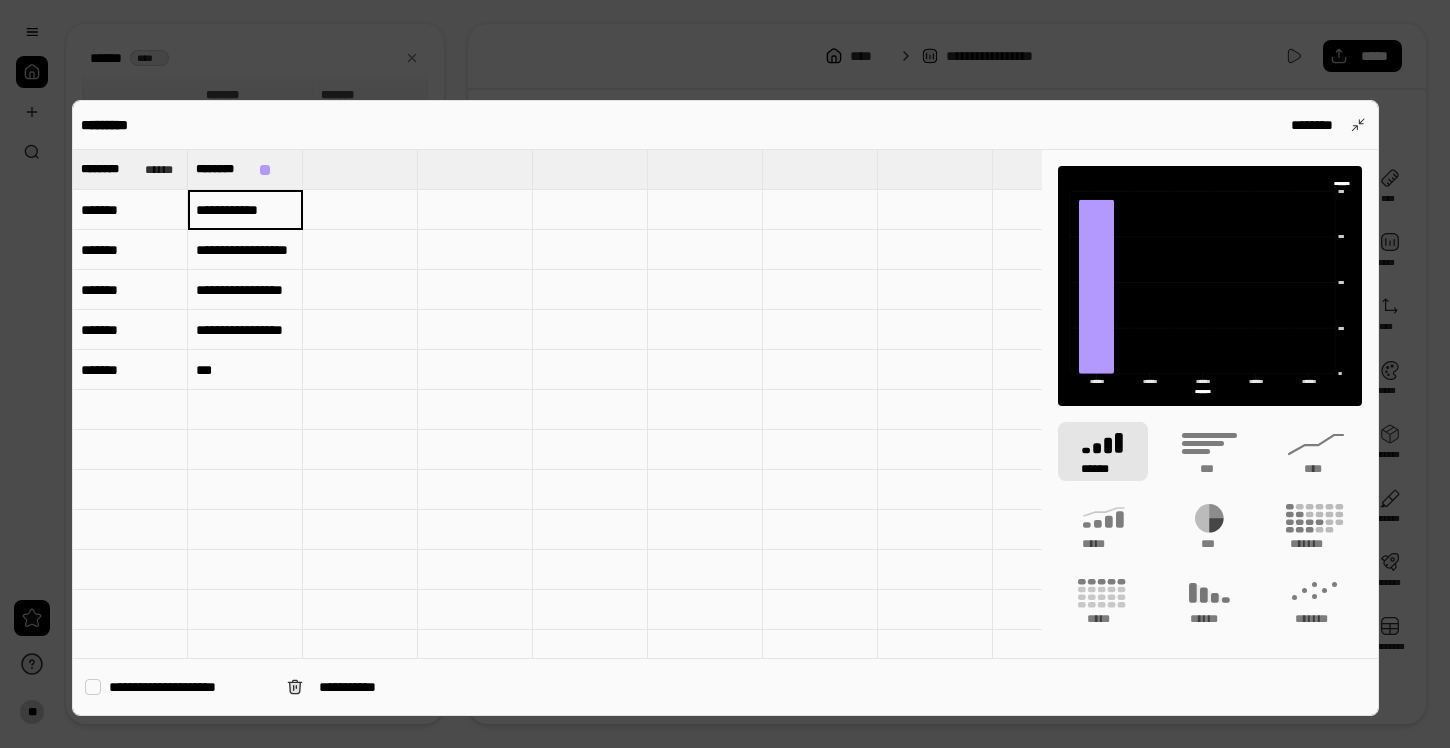 click on "*******" at bounding box center (130, 210) 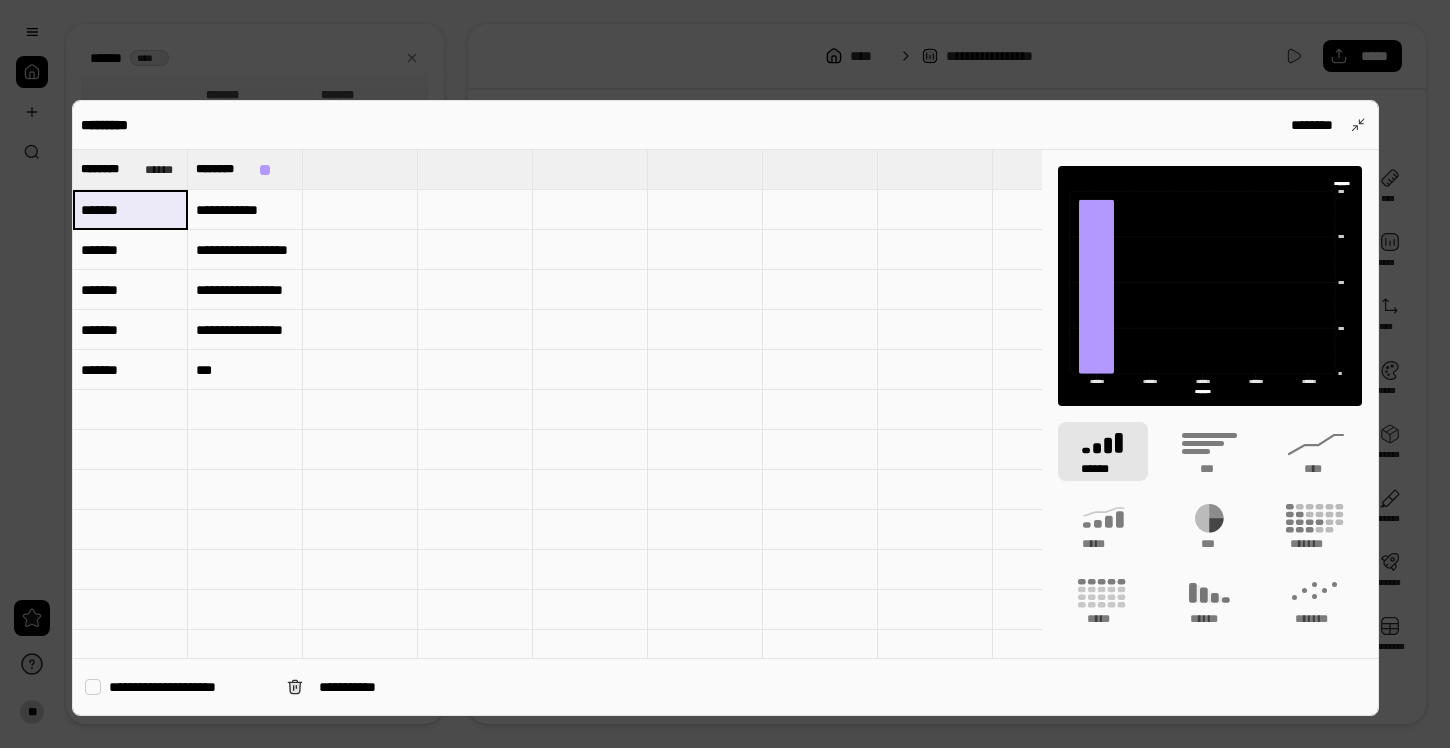 drag, startPoint x: 130, startPoint y: 213, endPoint x: 124, endPoint y: 204, distance: 10.816654 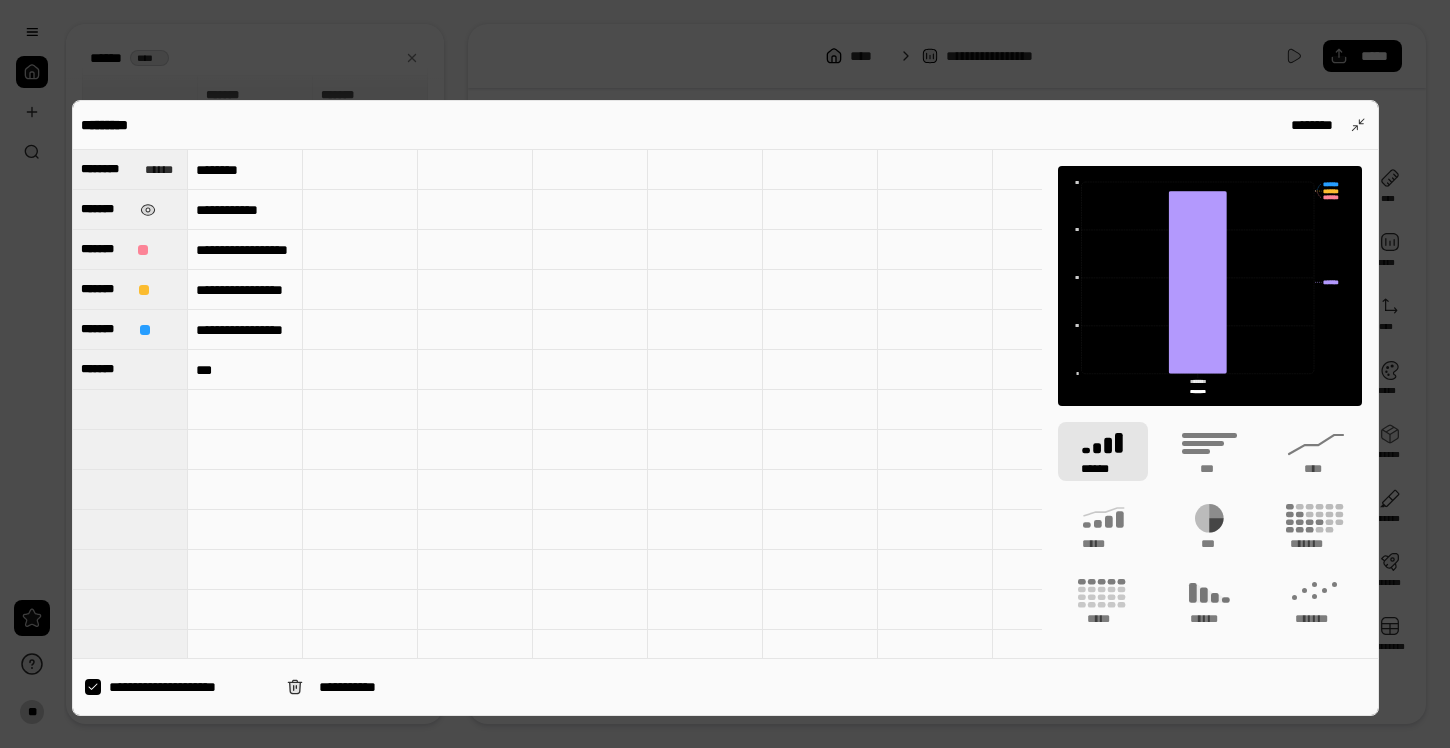 click on "*******" at bounding box center [130, 209] 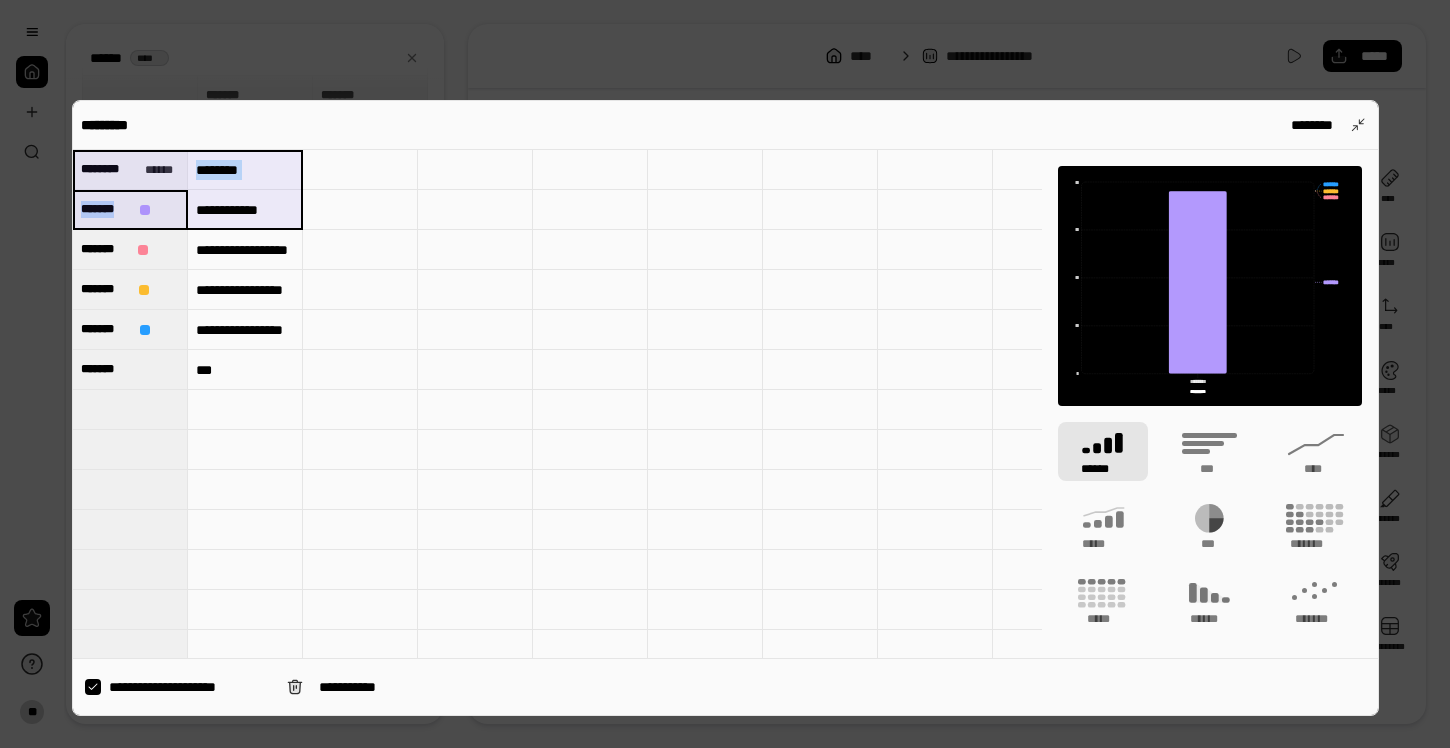 drag, startPoint x: 159, startPoint y: 224, endPoint x: 207, endPoint y: 189, distance: 59.405388 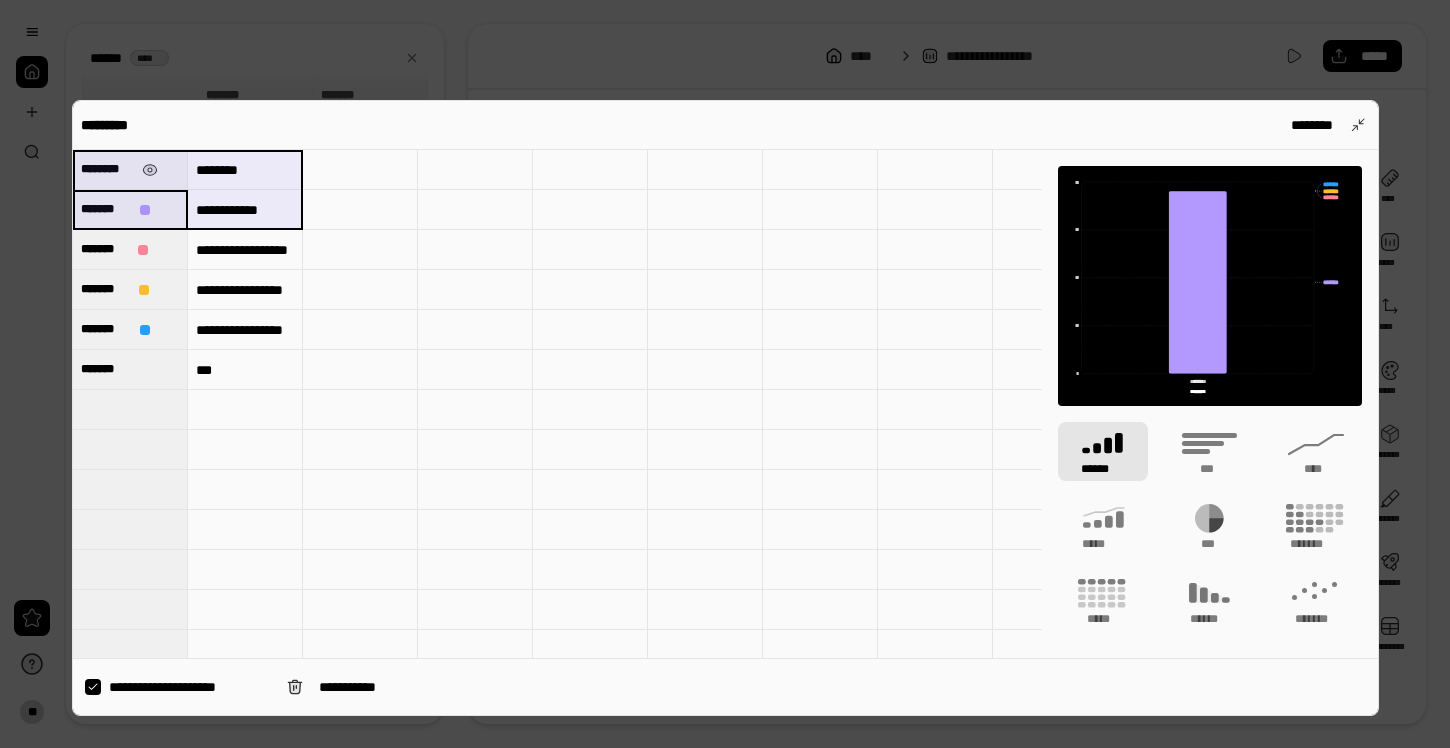 click on "********" at bounding box center [107, 169] 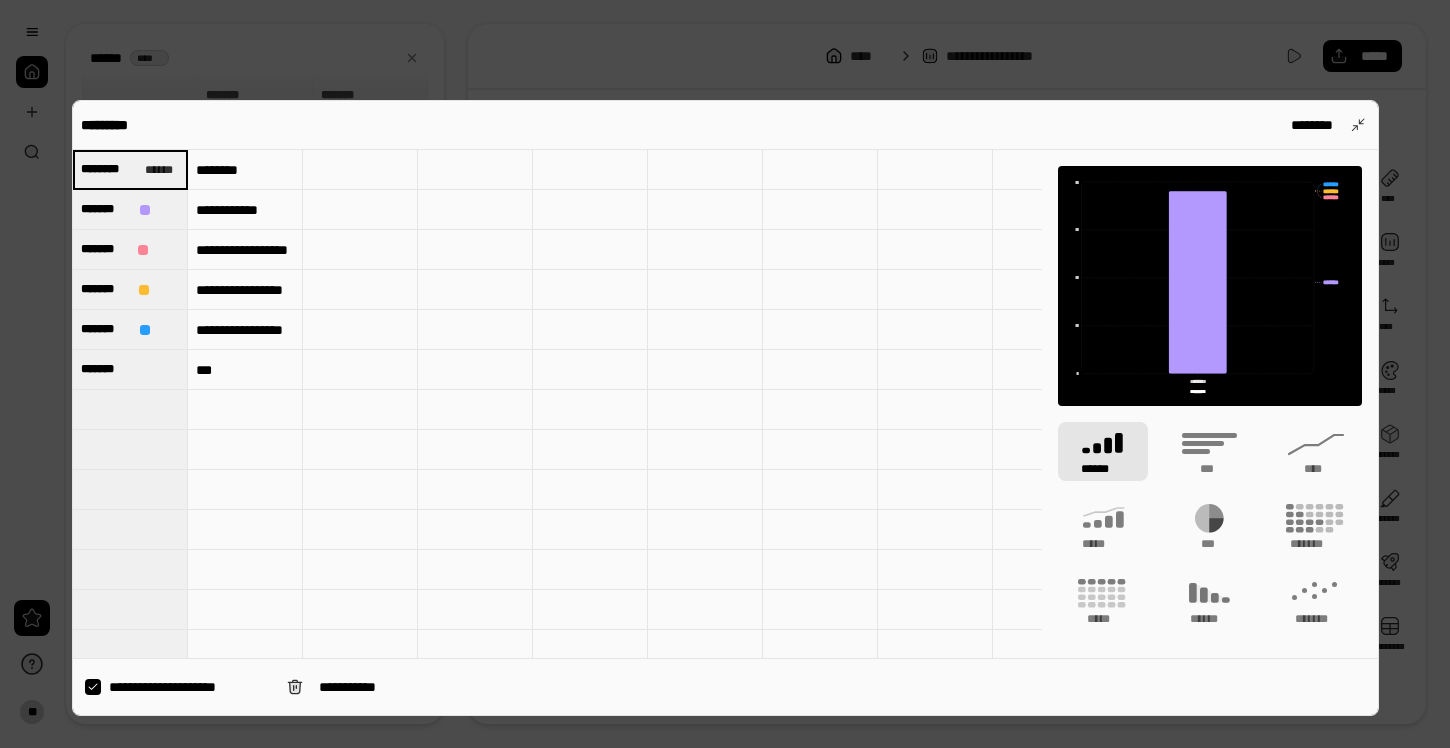 click on "********" at bounding box center [245, 170] 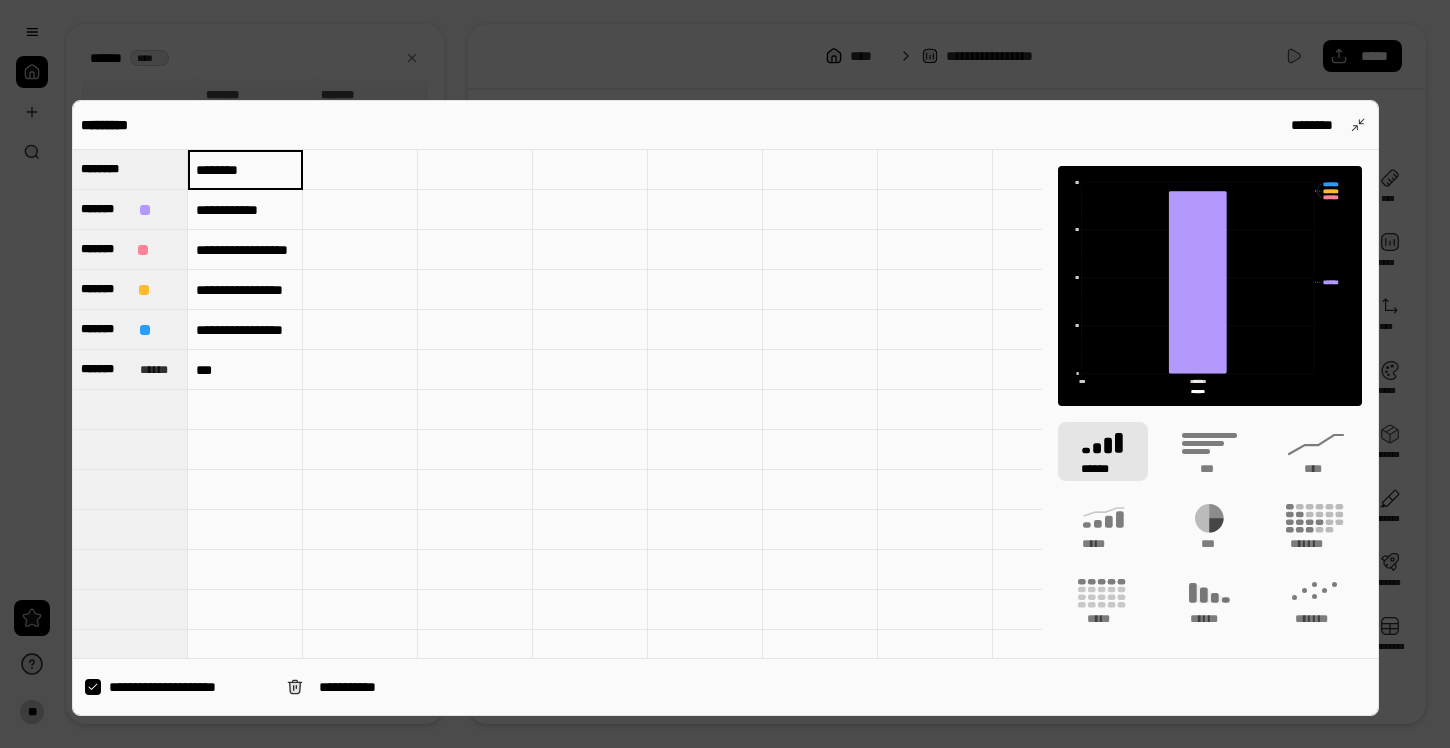type on "*******" 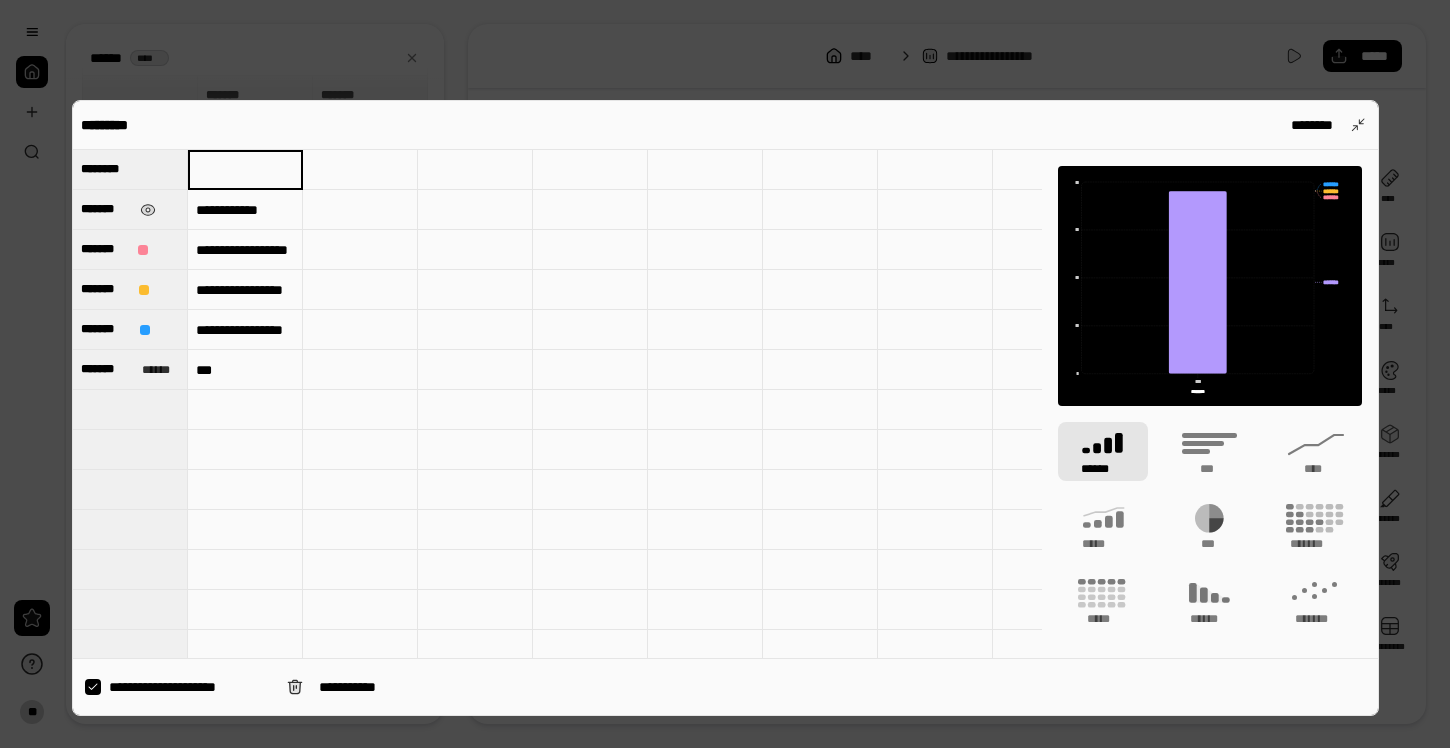 click on "*******" at bounding box center (106, 209) 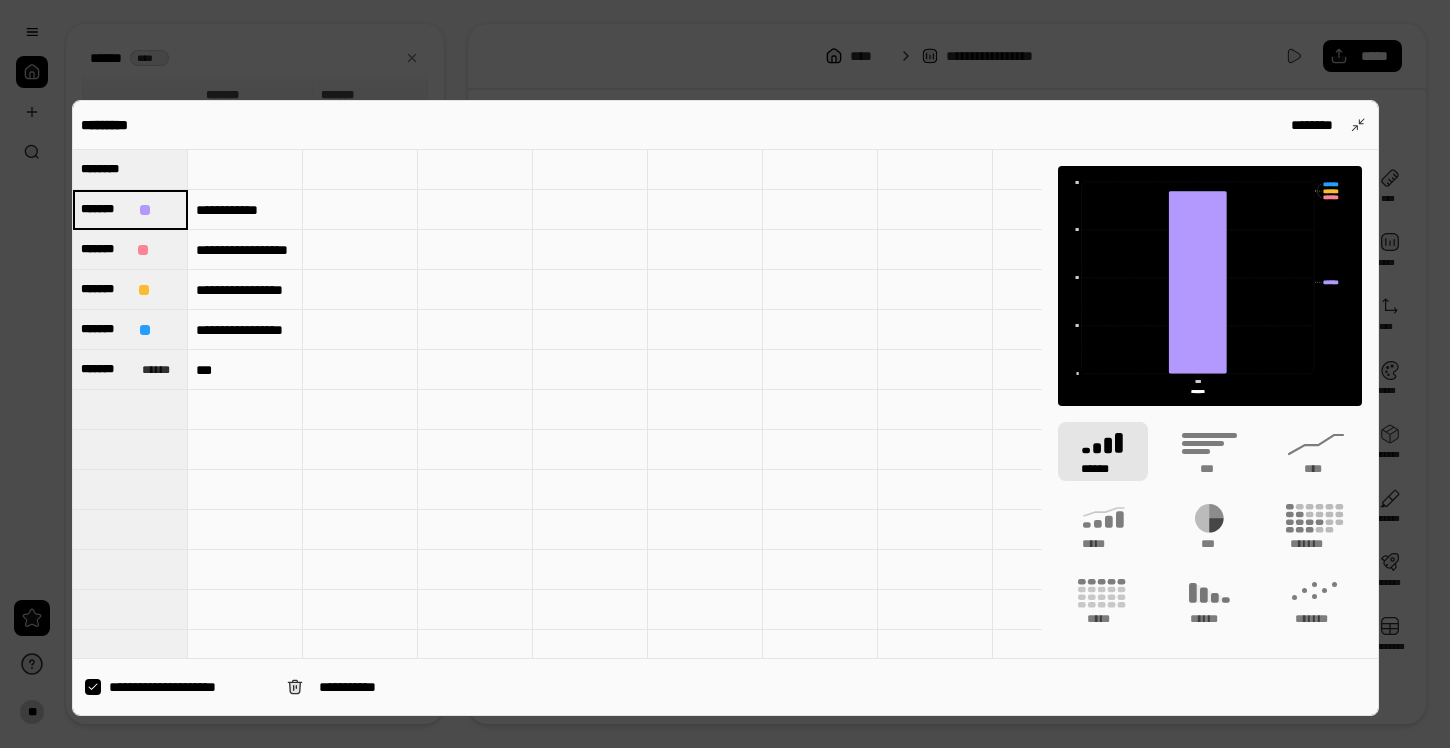 click at bounding box center [245, 170] 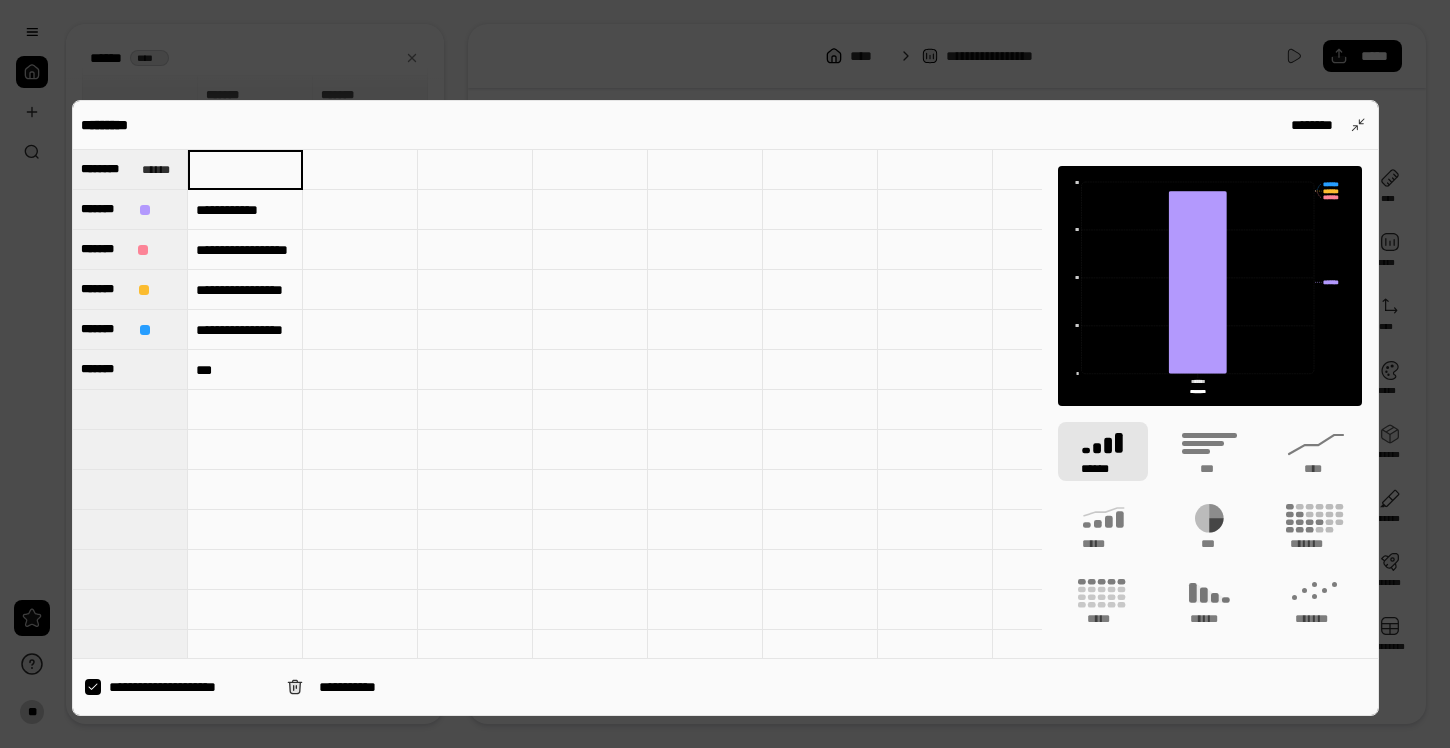 type on "********" 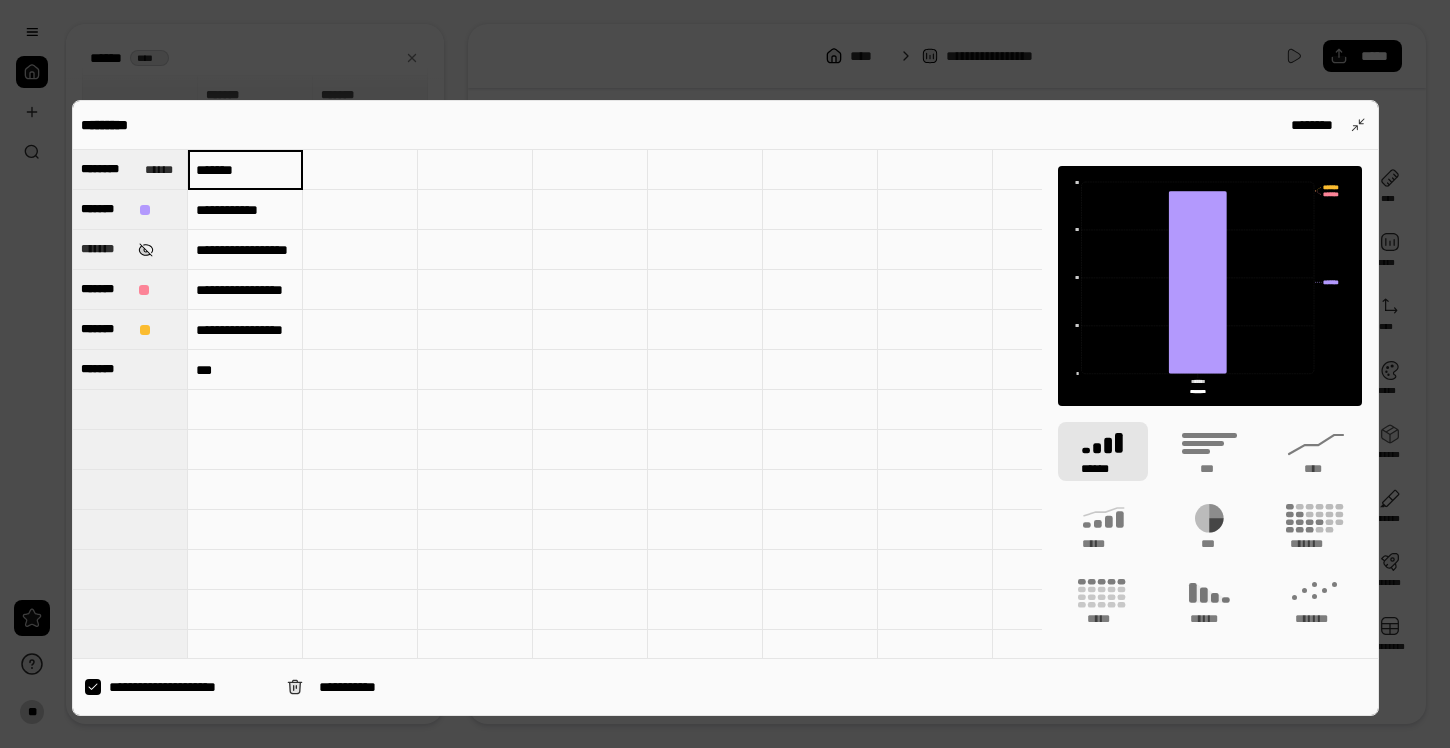 click at bounding box center (145, 250) 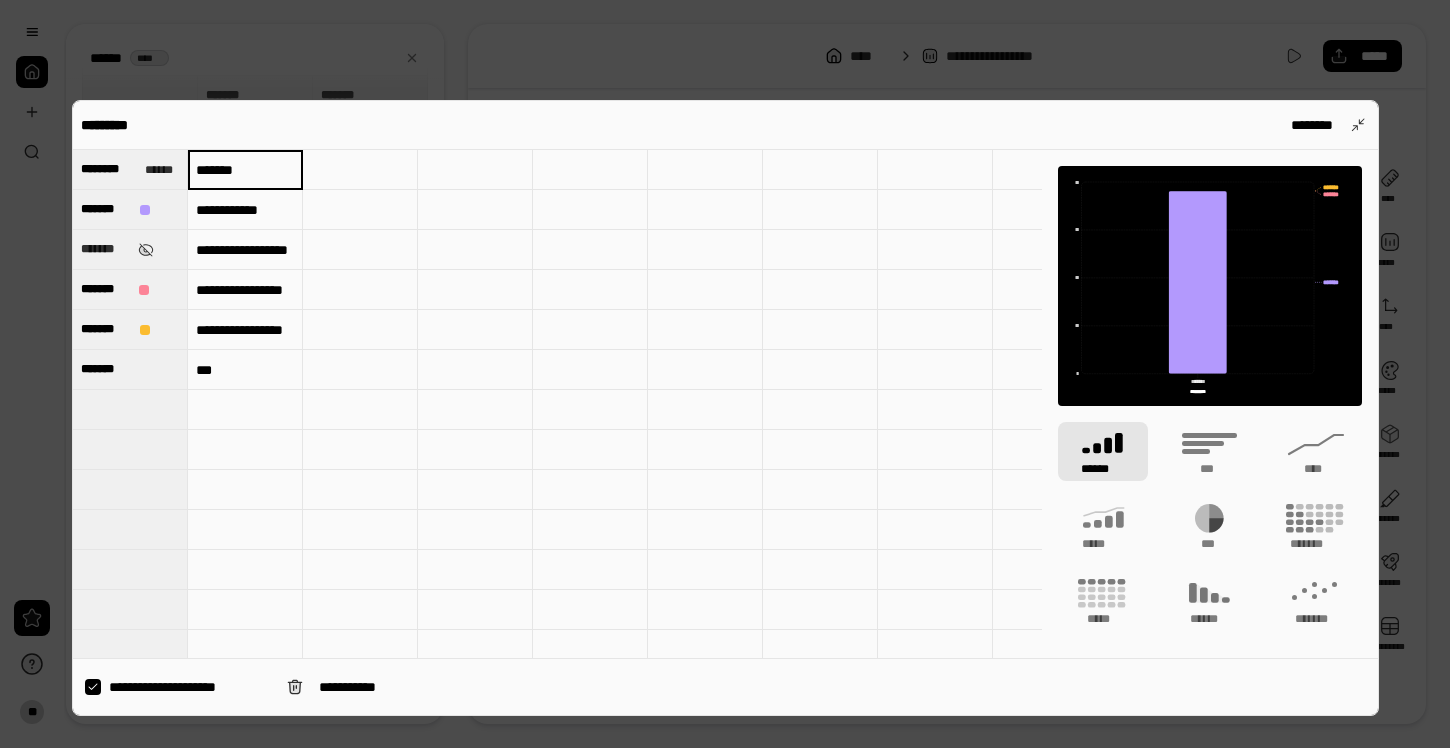 click on "*******" at bounding box center [130, 249] 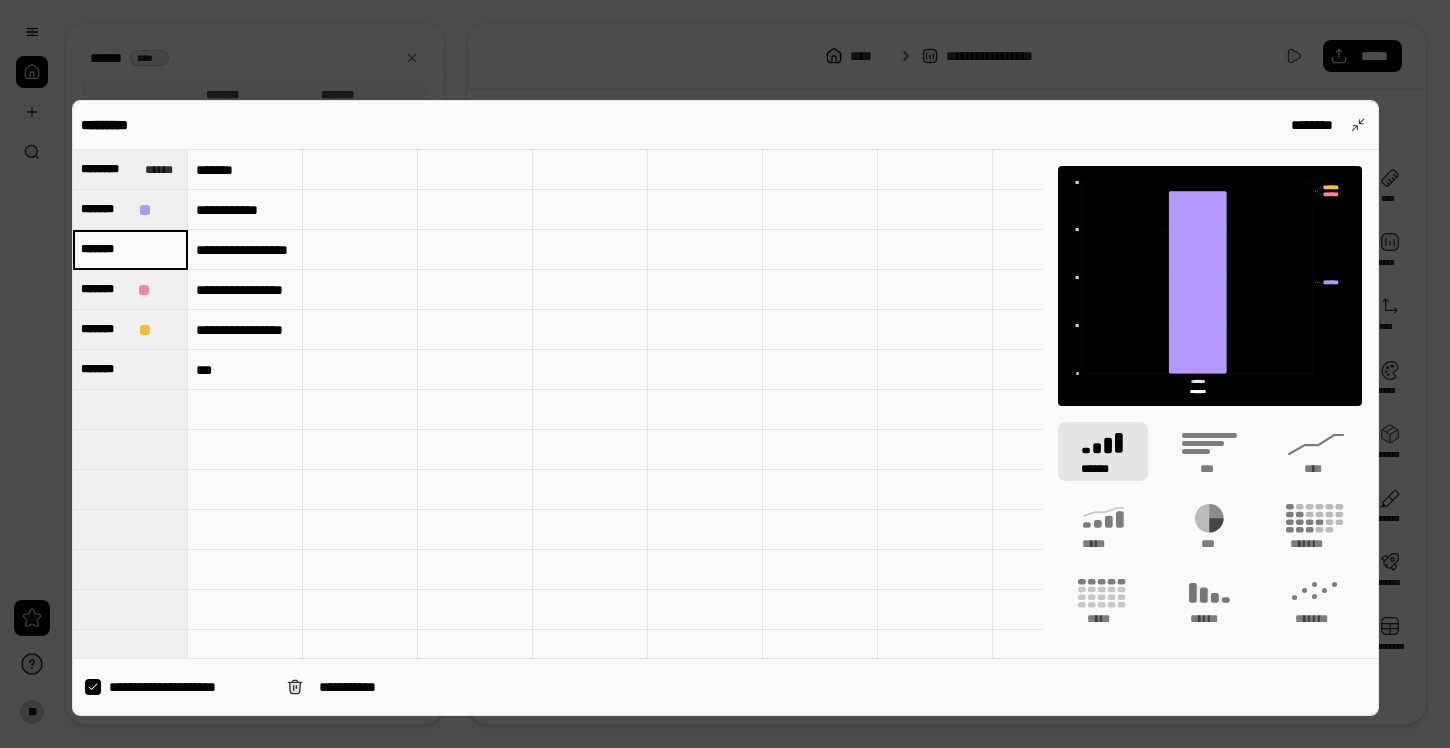 click on "*******" at bounding box center [130, 249] 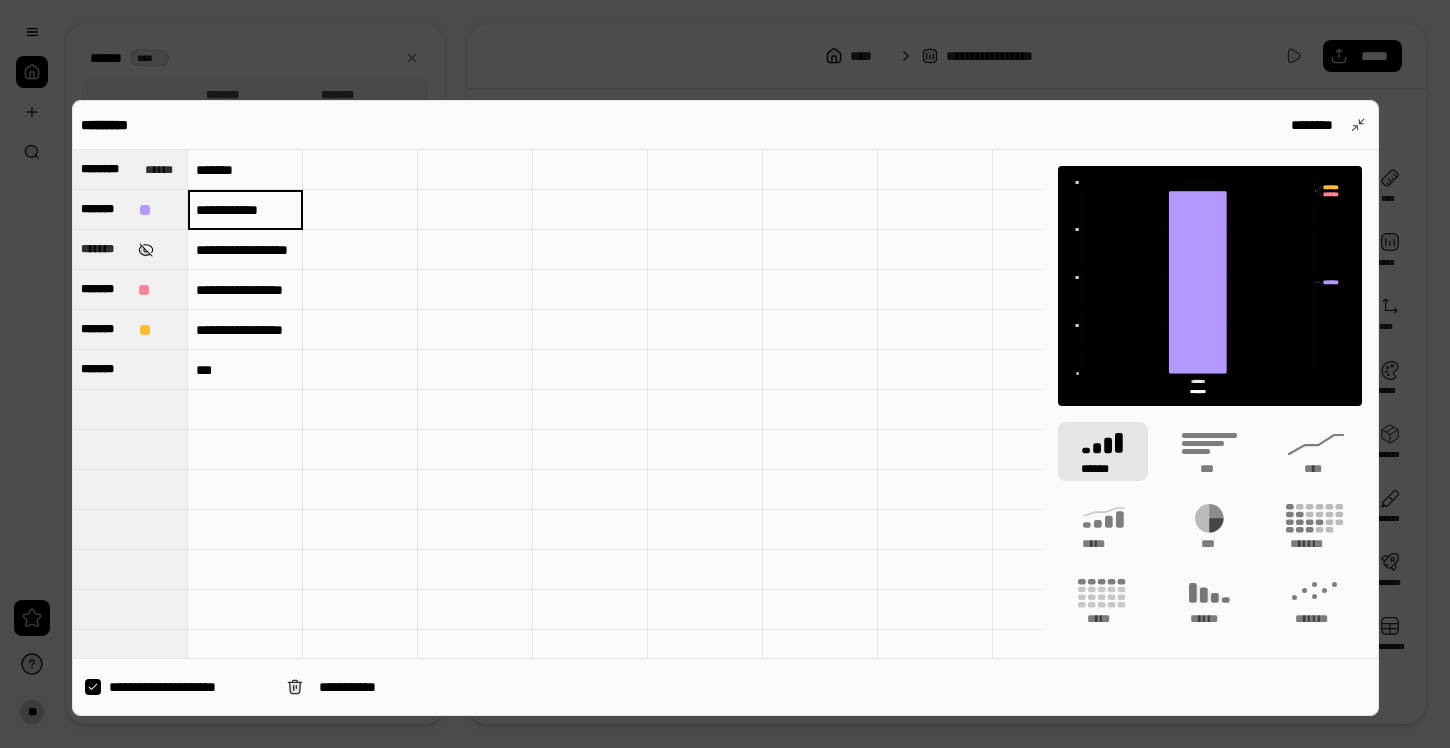 click at bounding box center [145, 250] 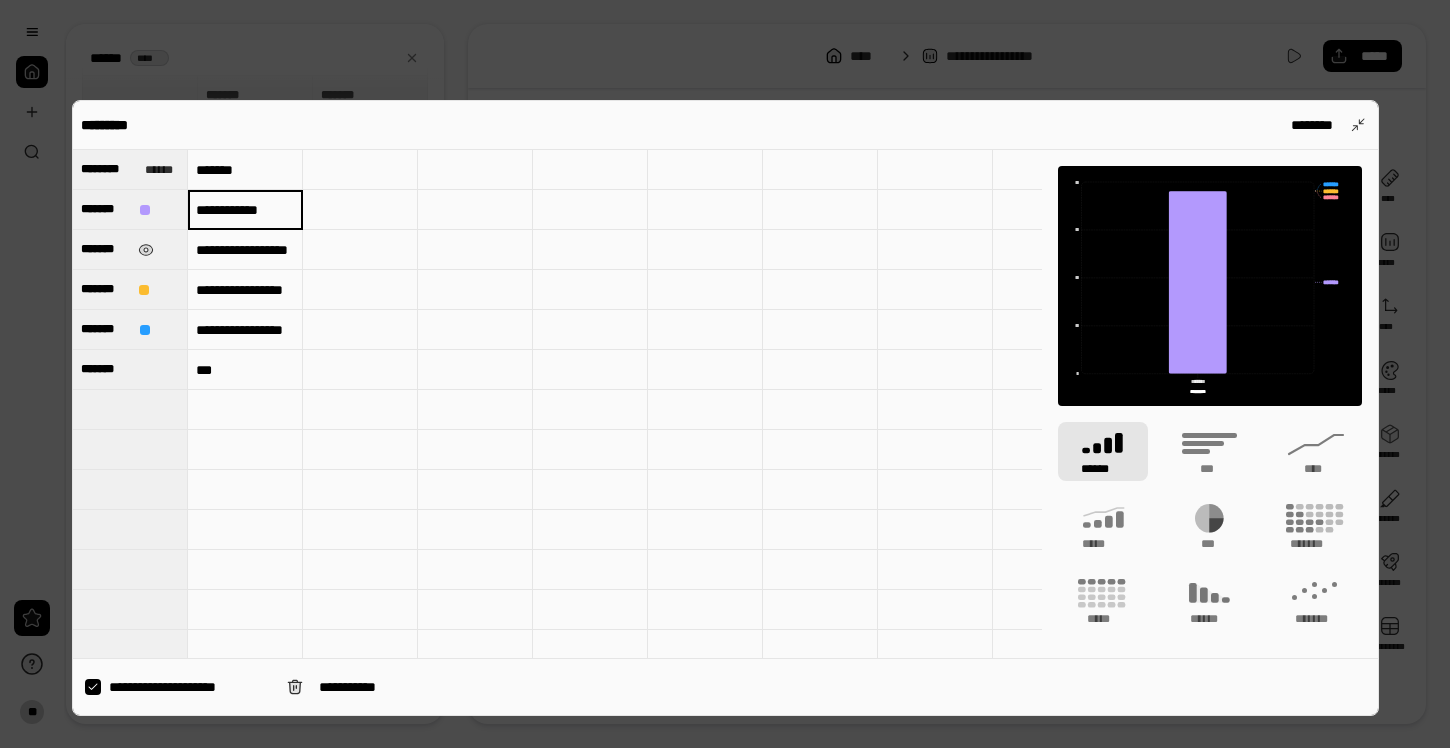 click on "*******" at bounding box center (105, 249) 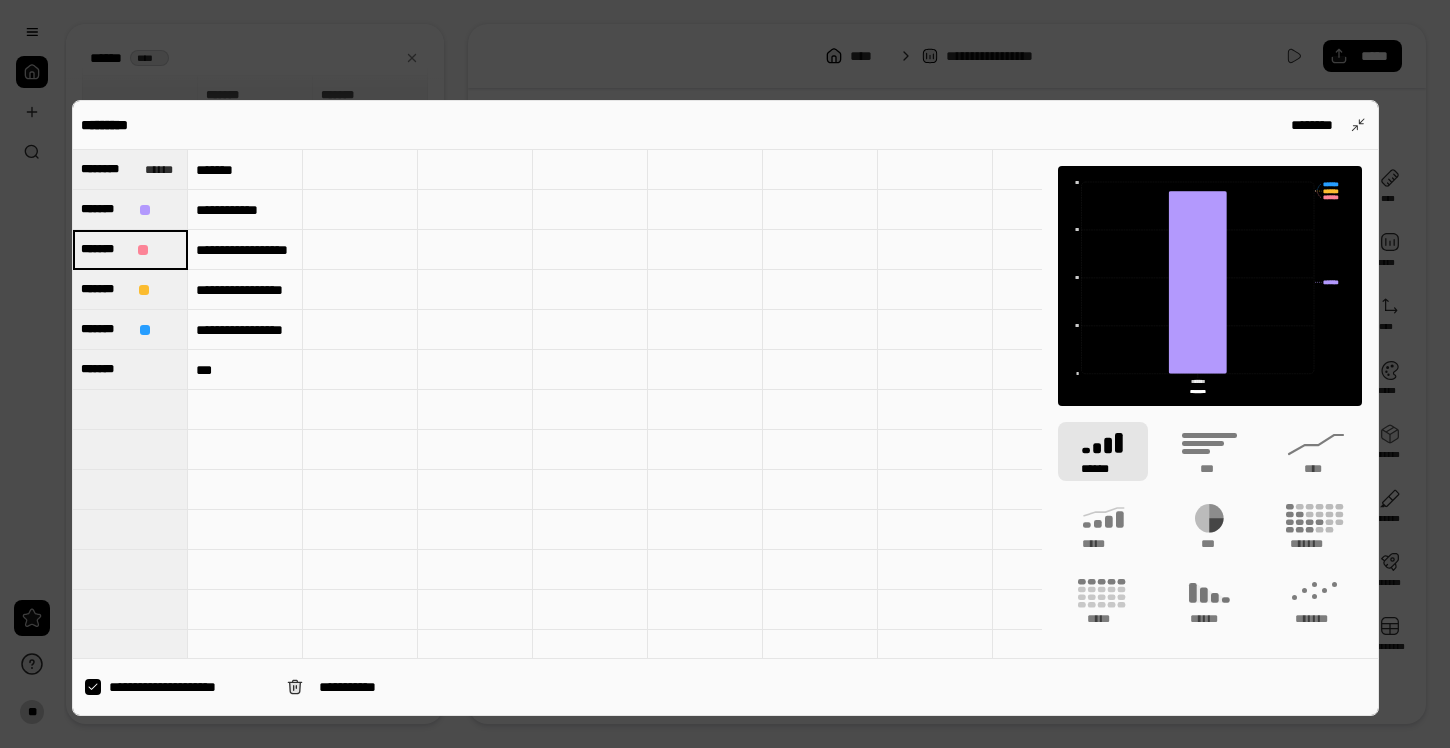 click at bounding box center (360, 170) 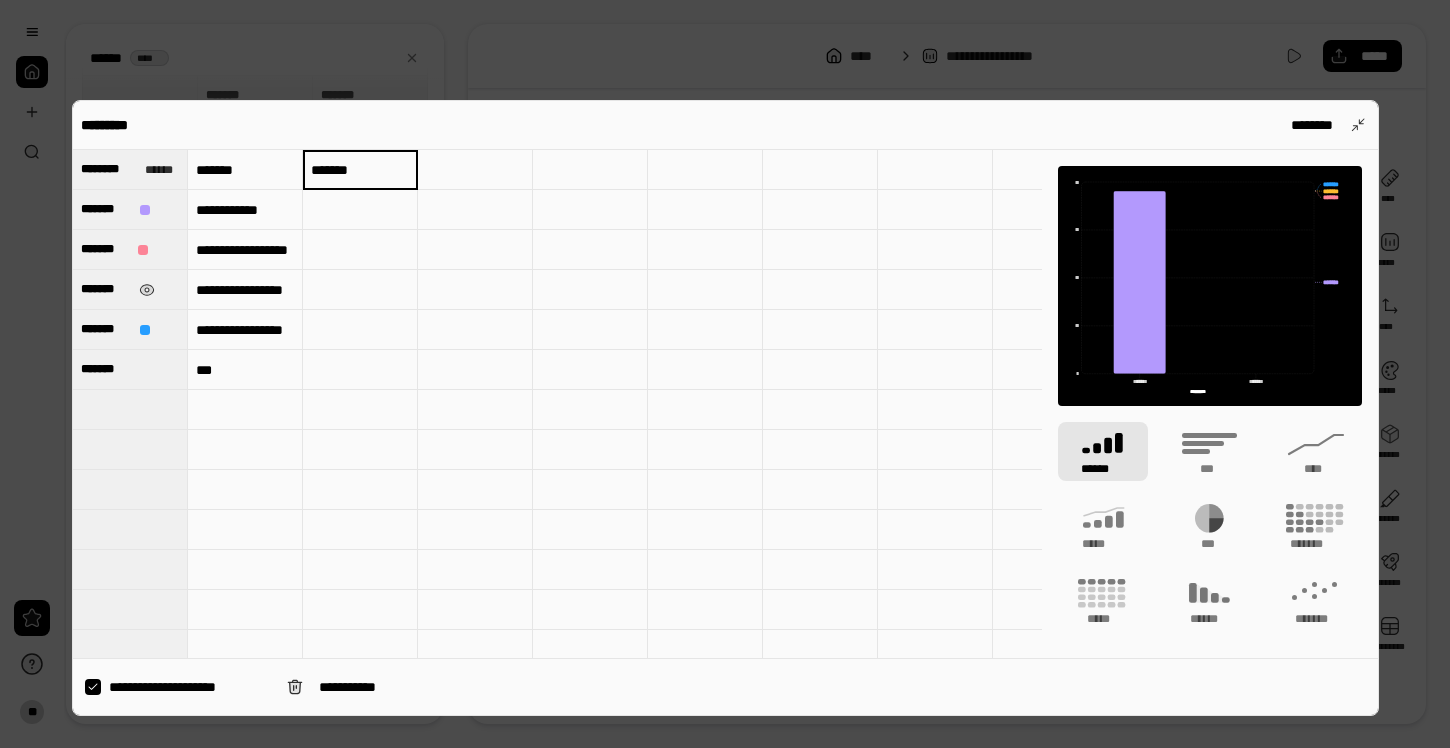 click on "*******" at bounding box center [106, 289] 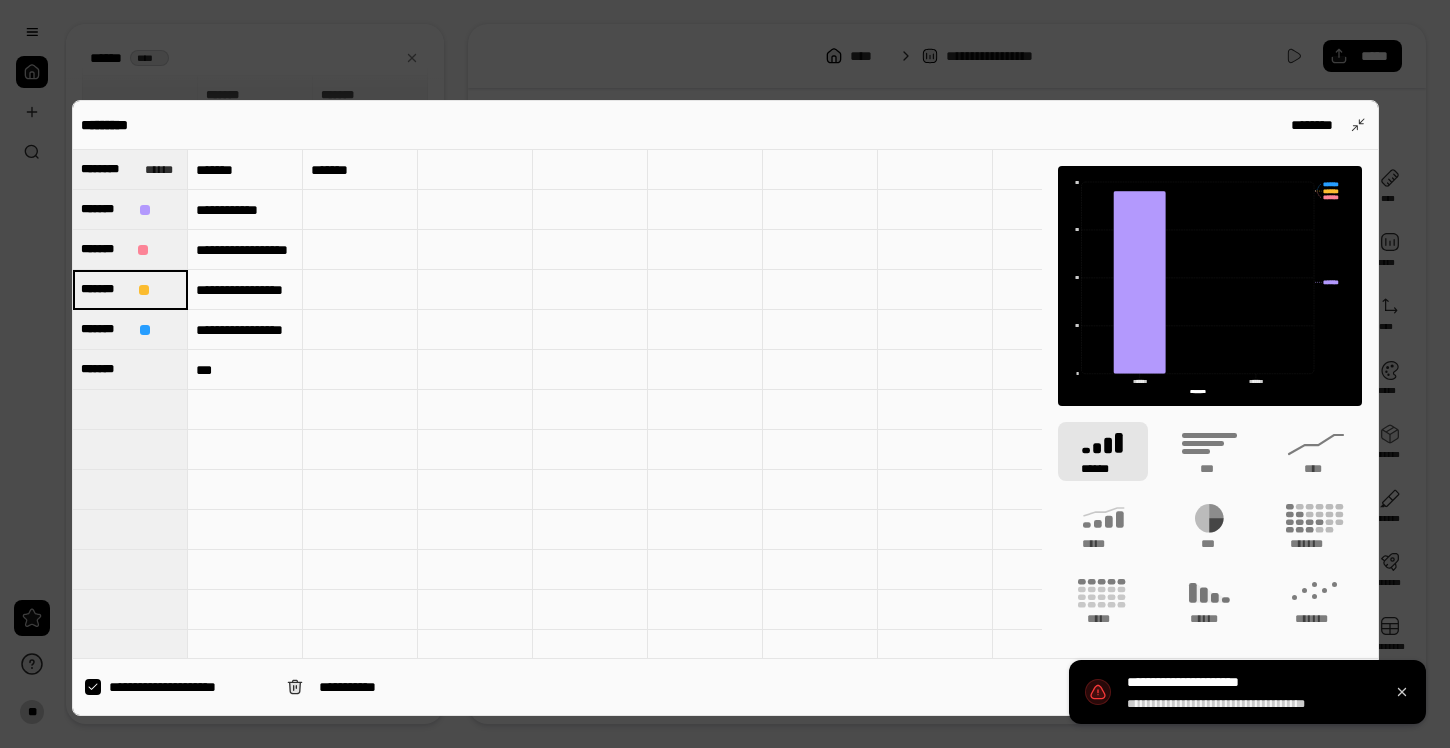 click at bounding box center (475, 170) 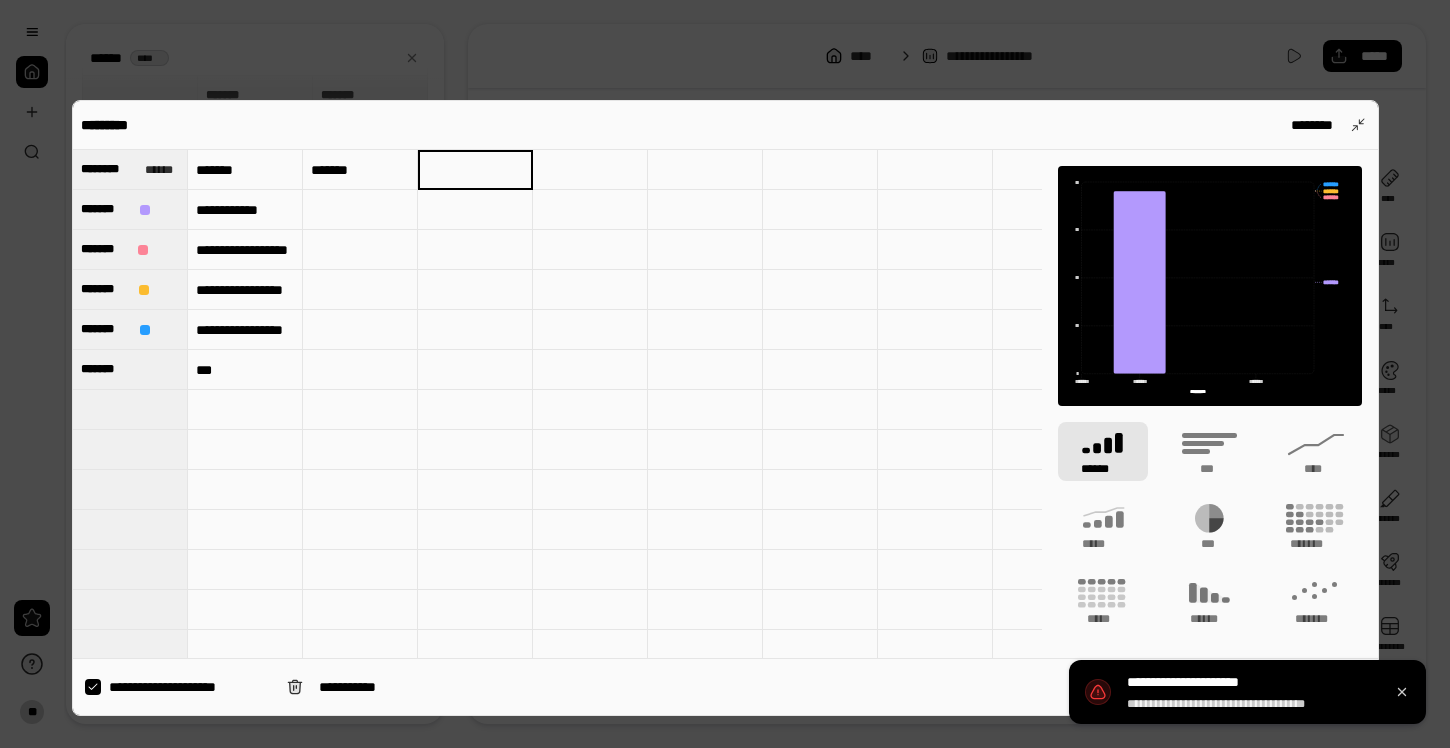 type on "*******" 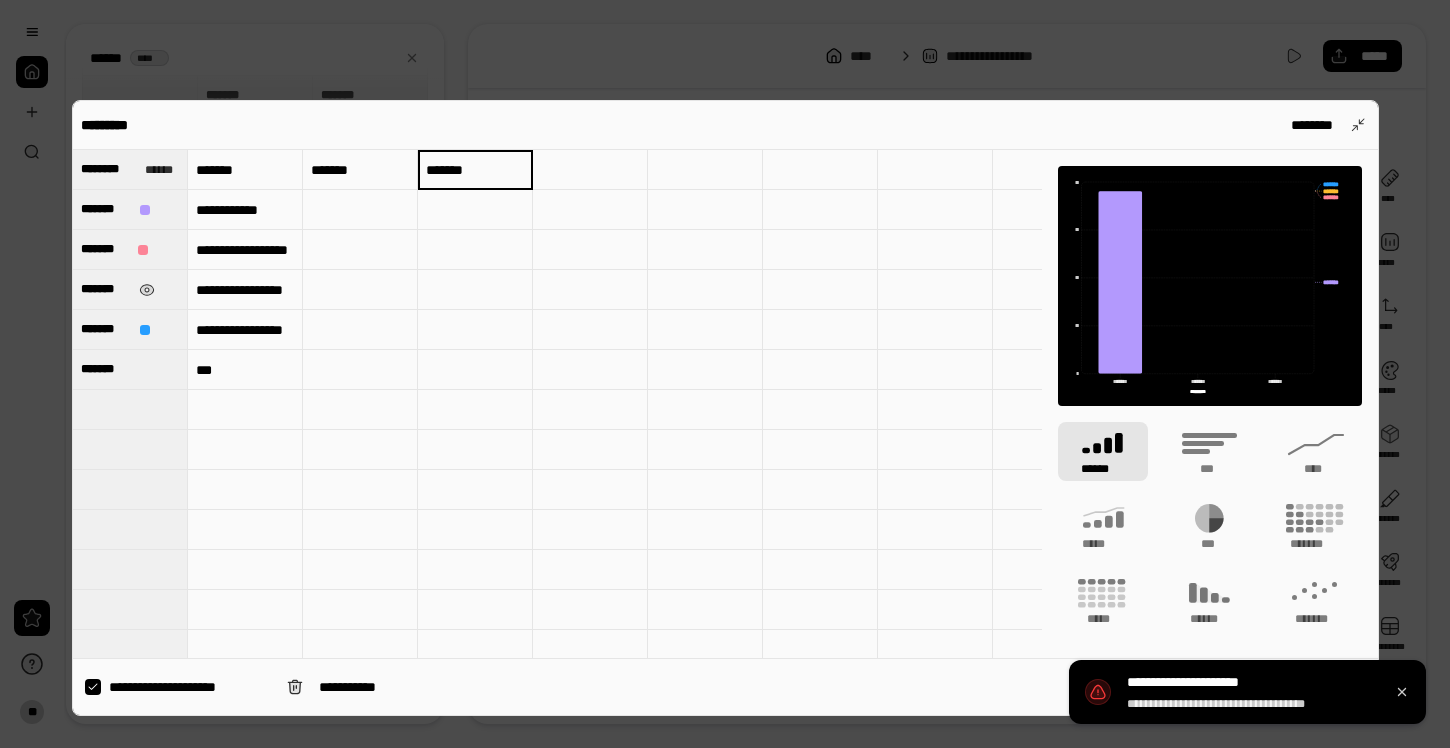 click on "*******" at bounding box center [130, 329] 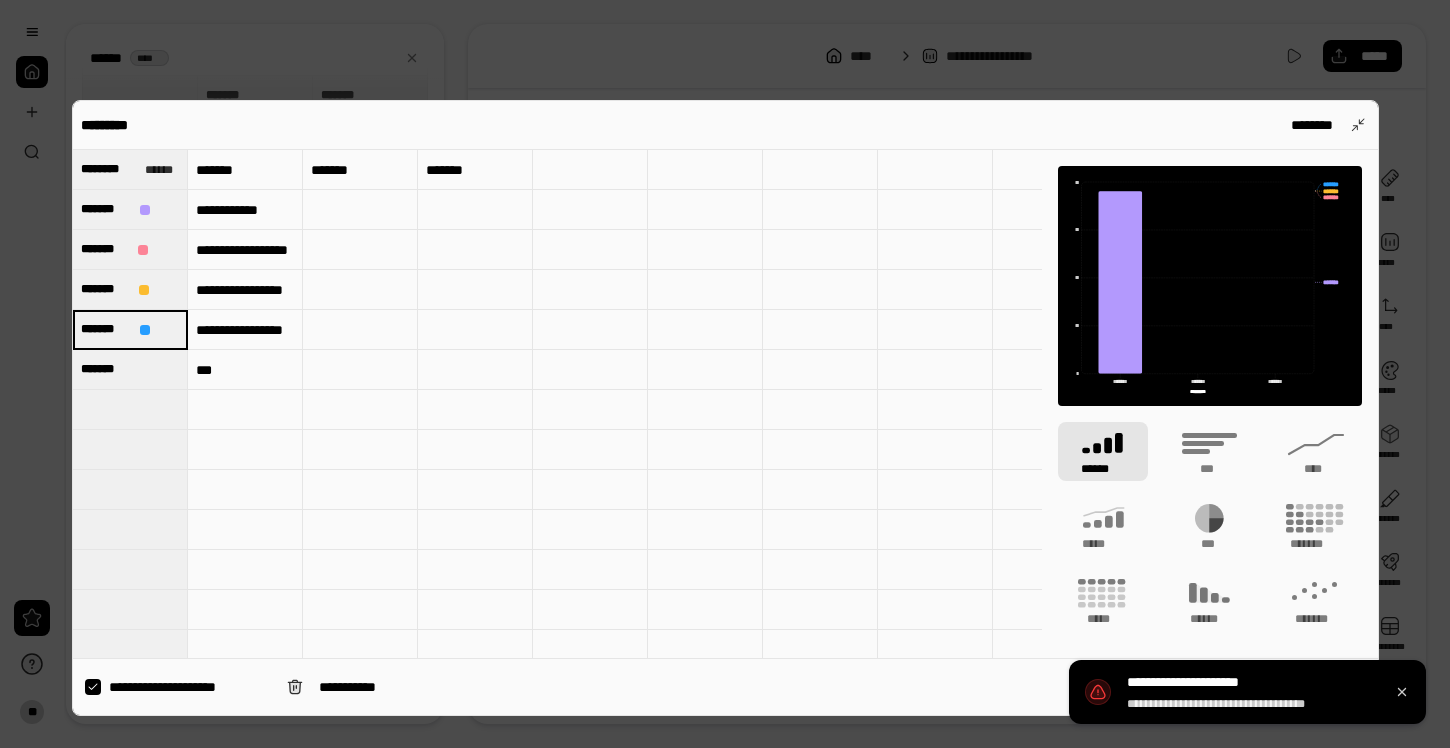 click at bounding box center (590, 170) 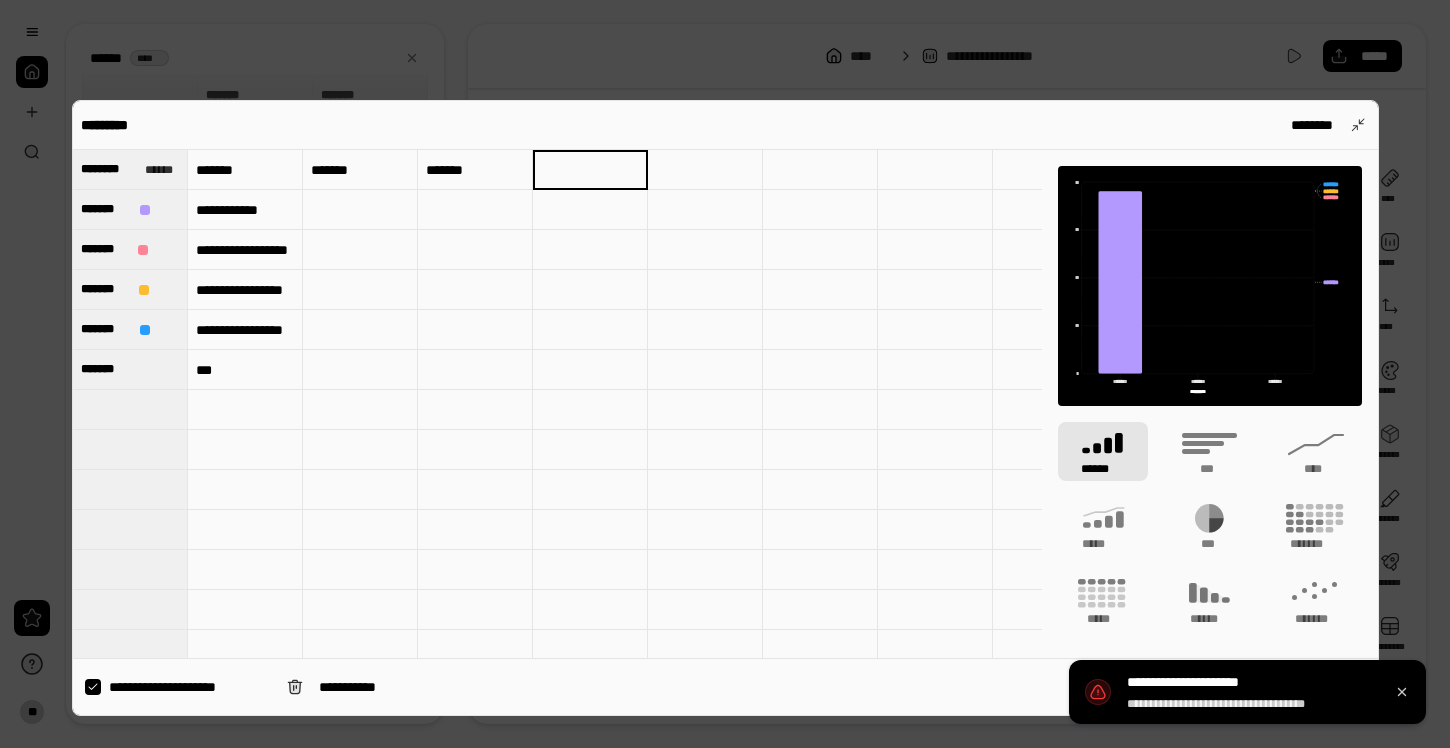 type on "*******" 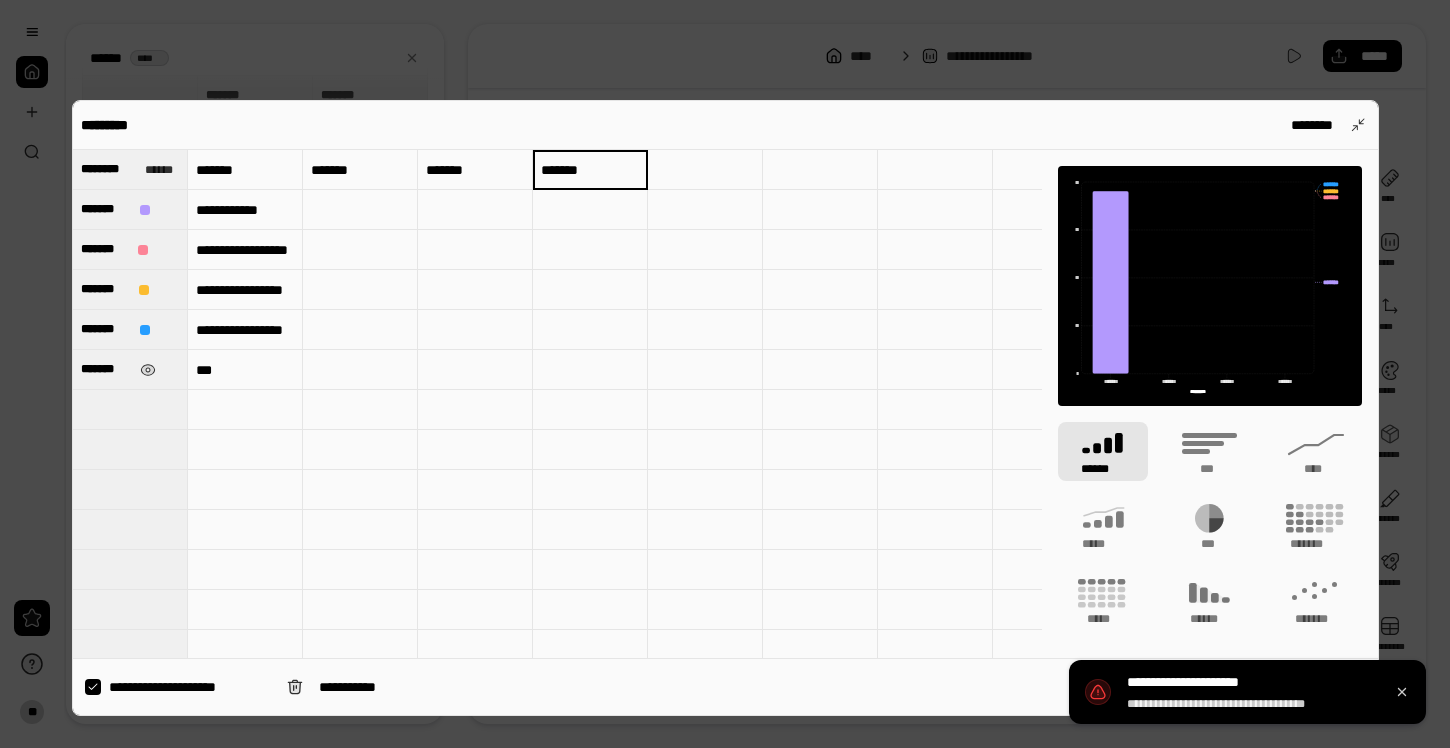 click on "*******" at bounding box center (106, 369) 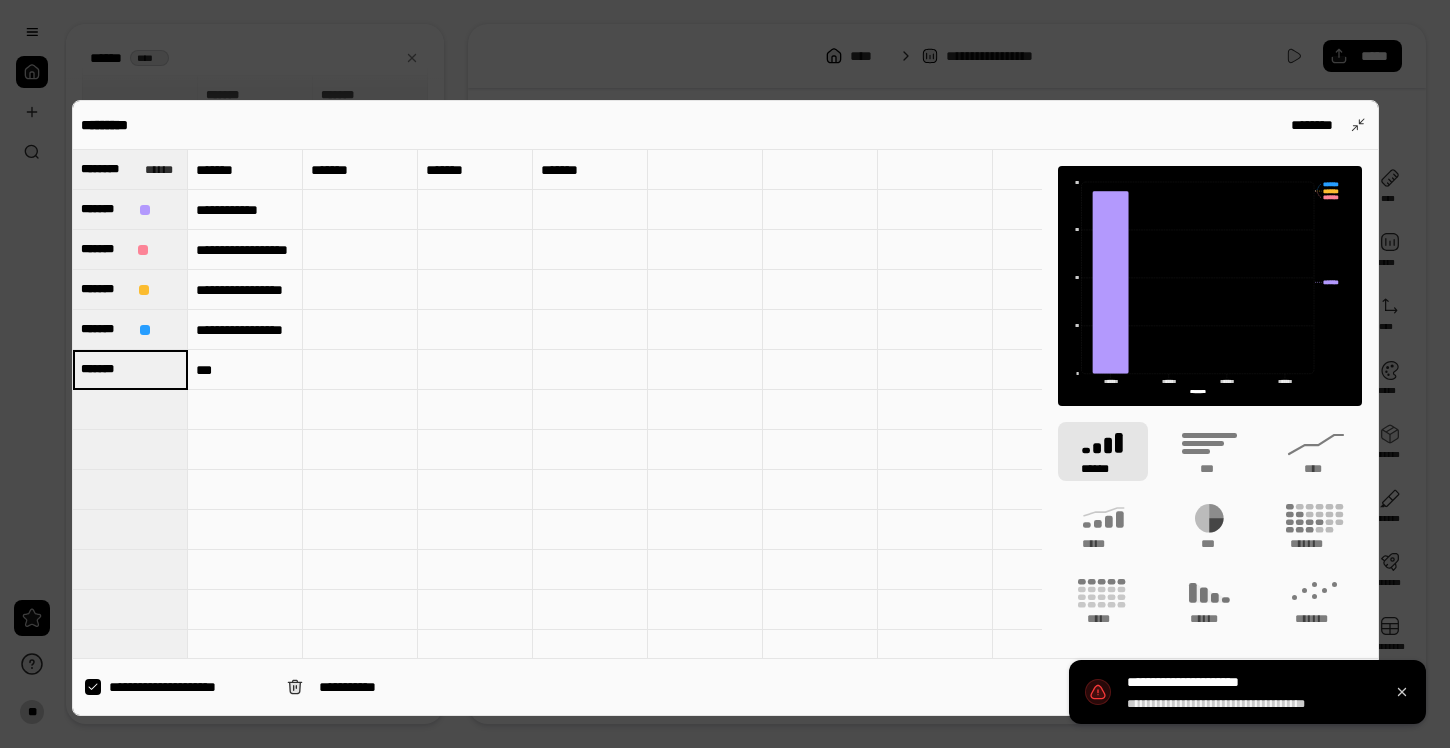 click at bounding box center [705, 170] 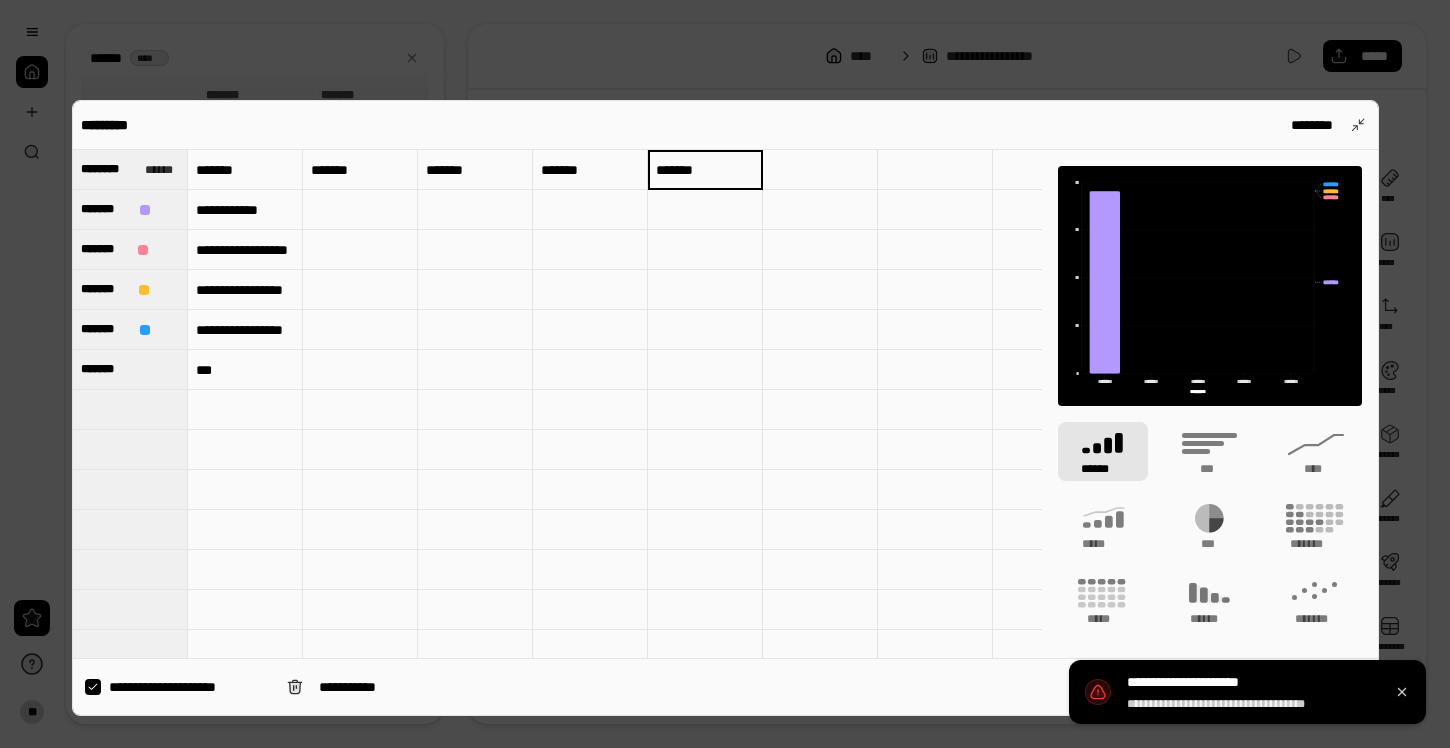 type on "*******" 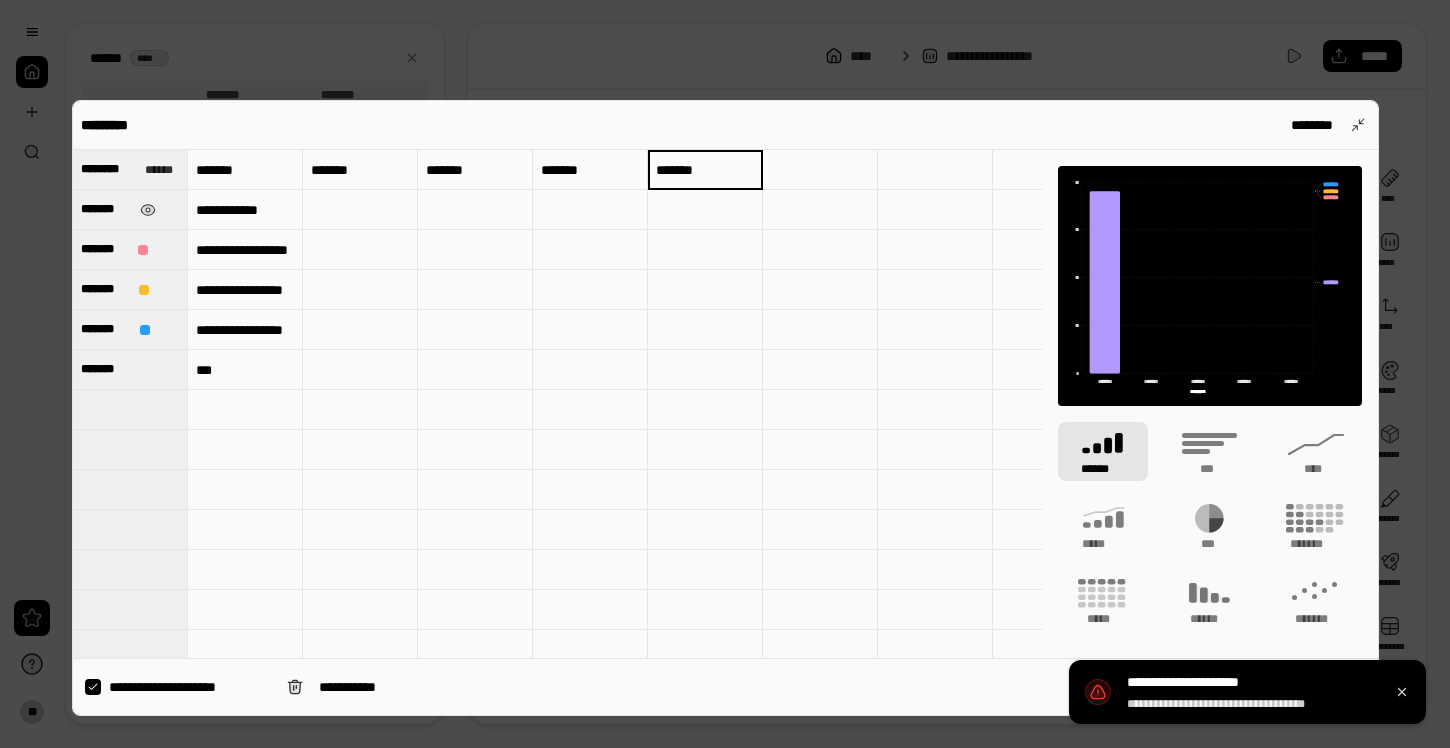click on "*******" at bounding box center (106, 209) 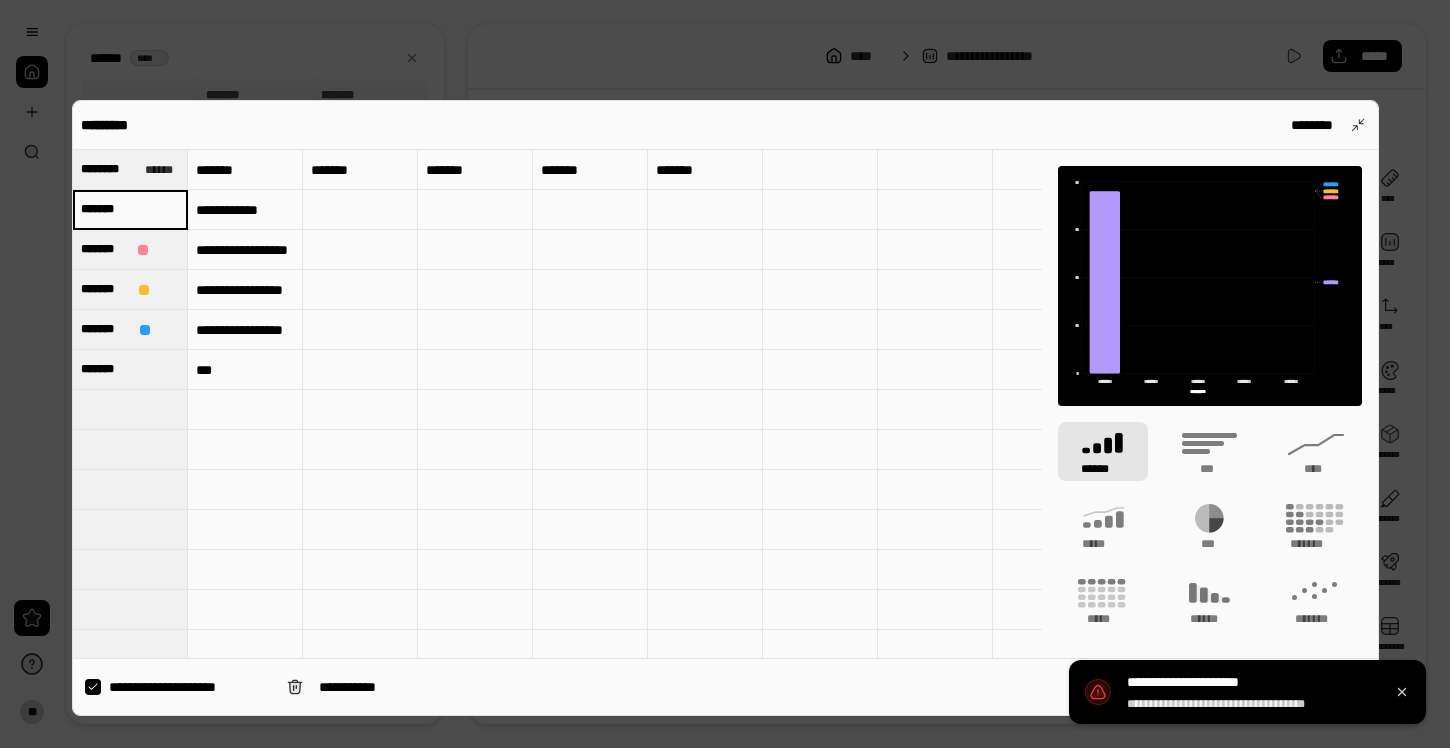 click on "*******" at bounding box center (130, 209) 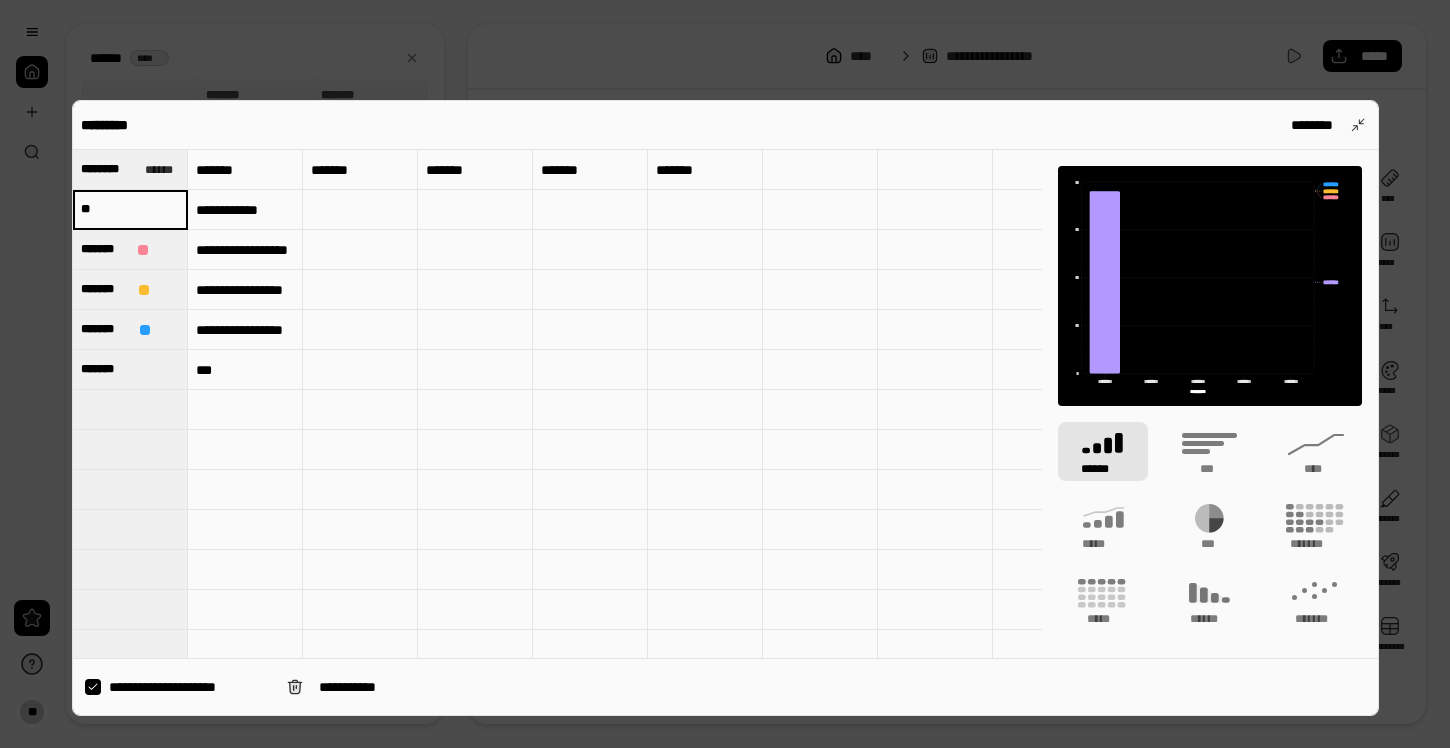 type on "*" 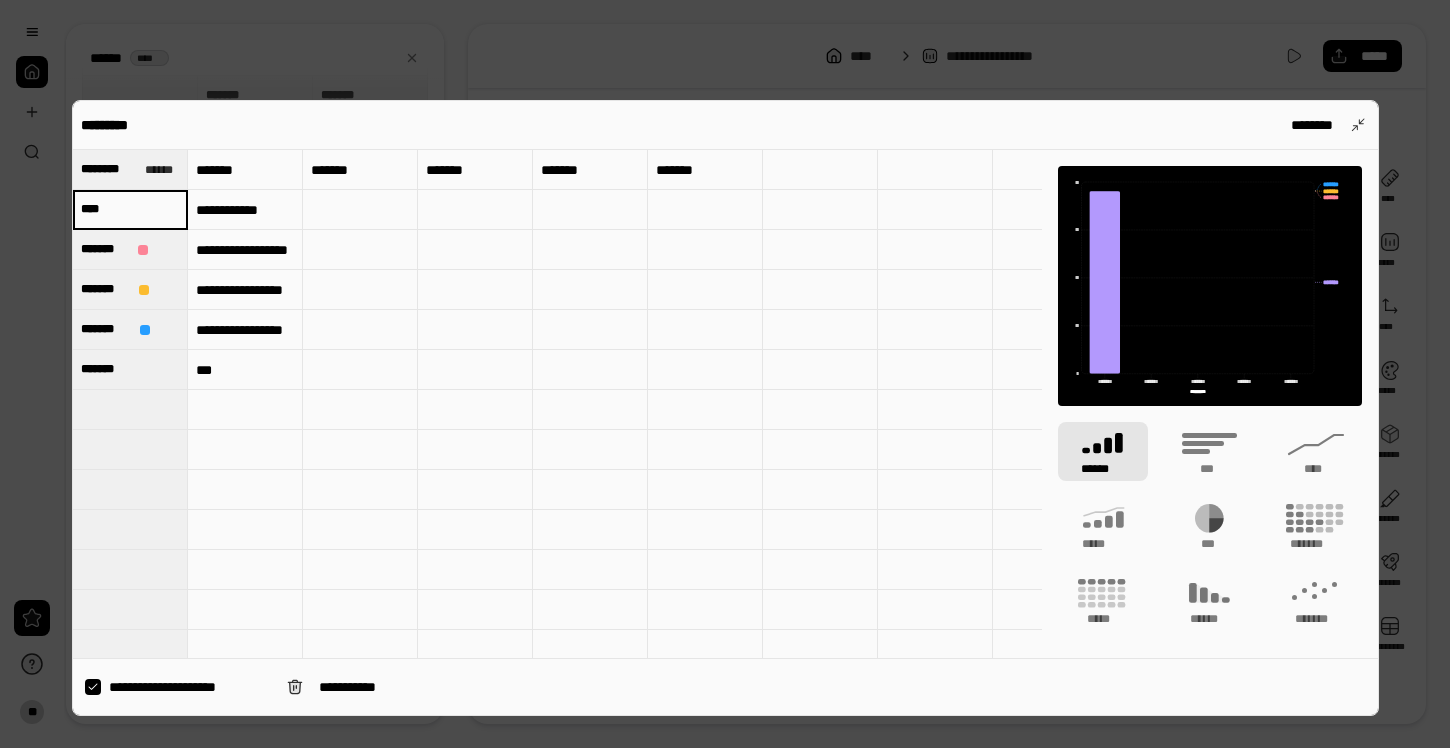 type on "****" 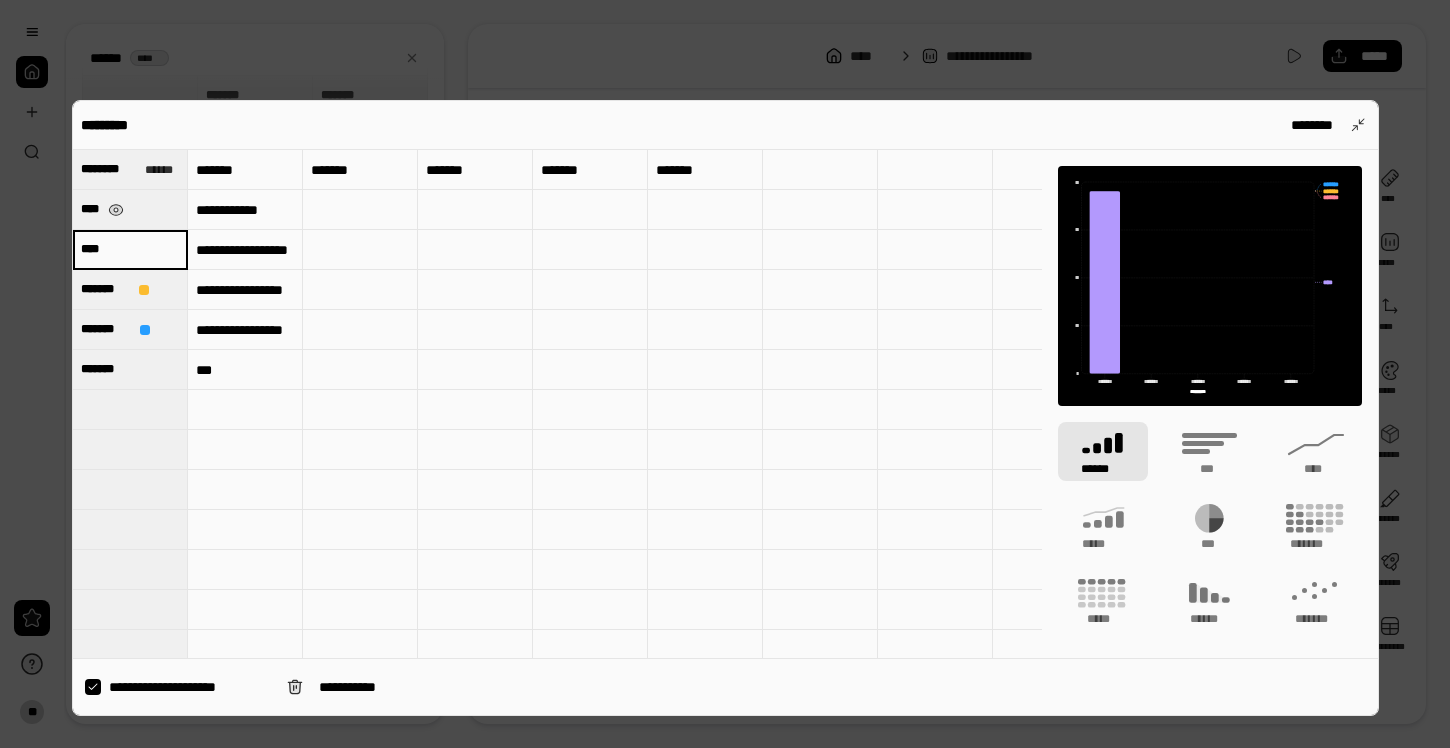 type on "****" 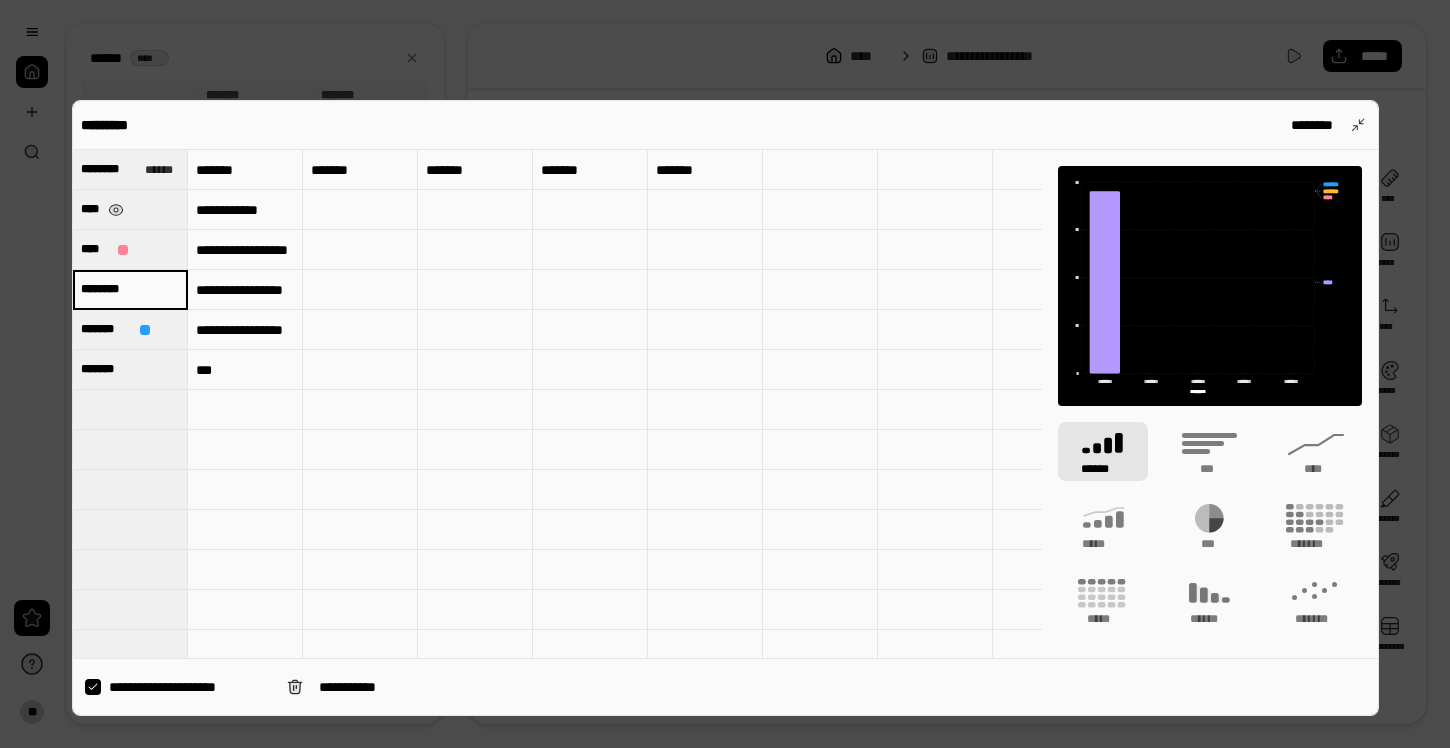 type on "********" 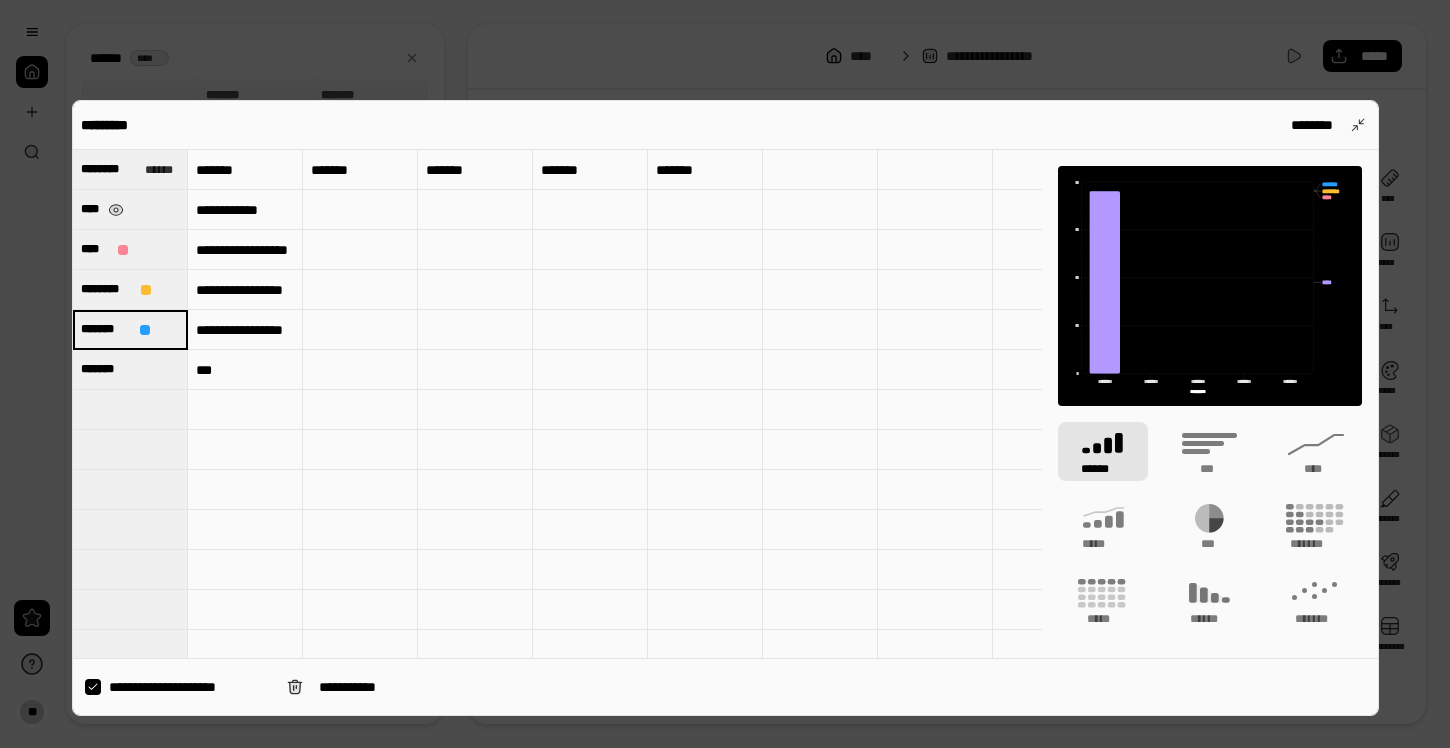 type 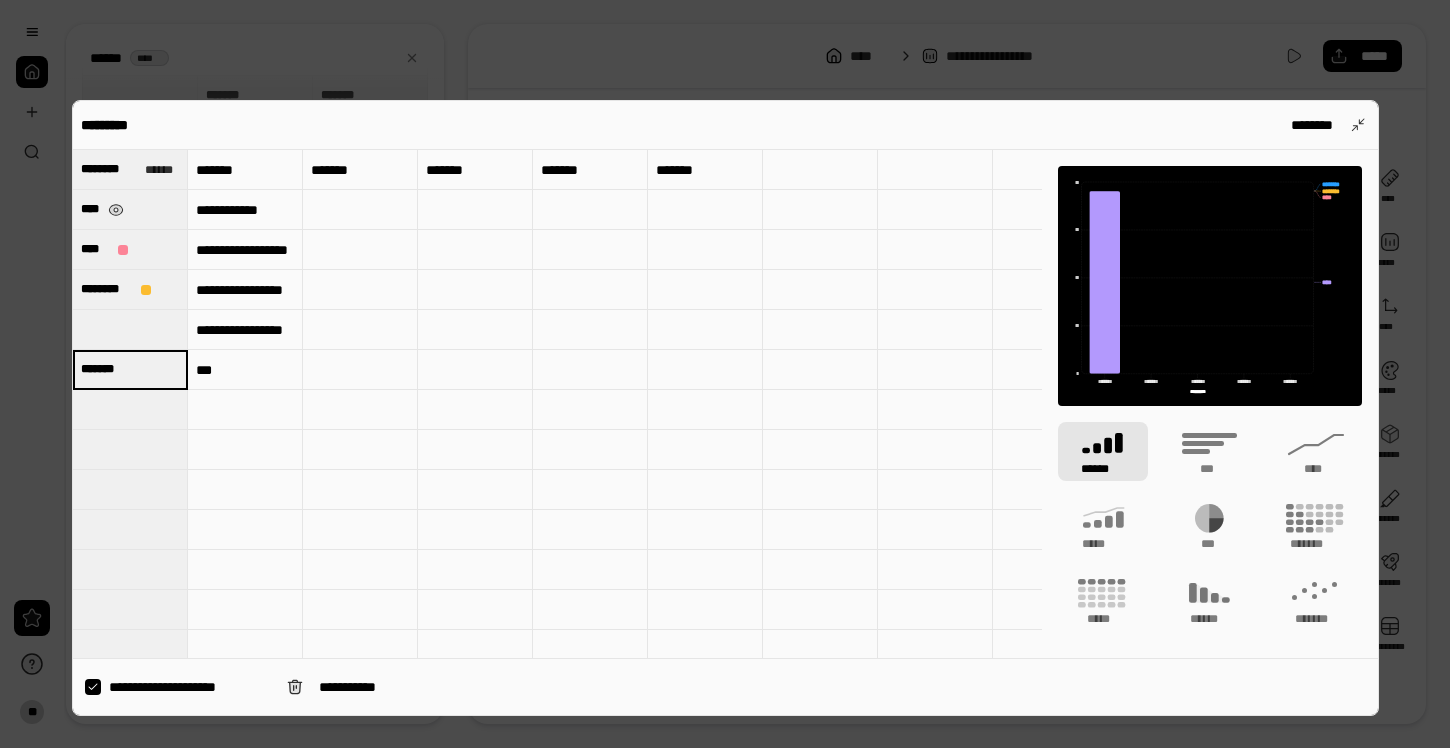type 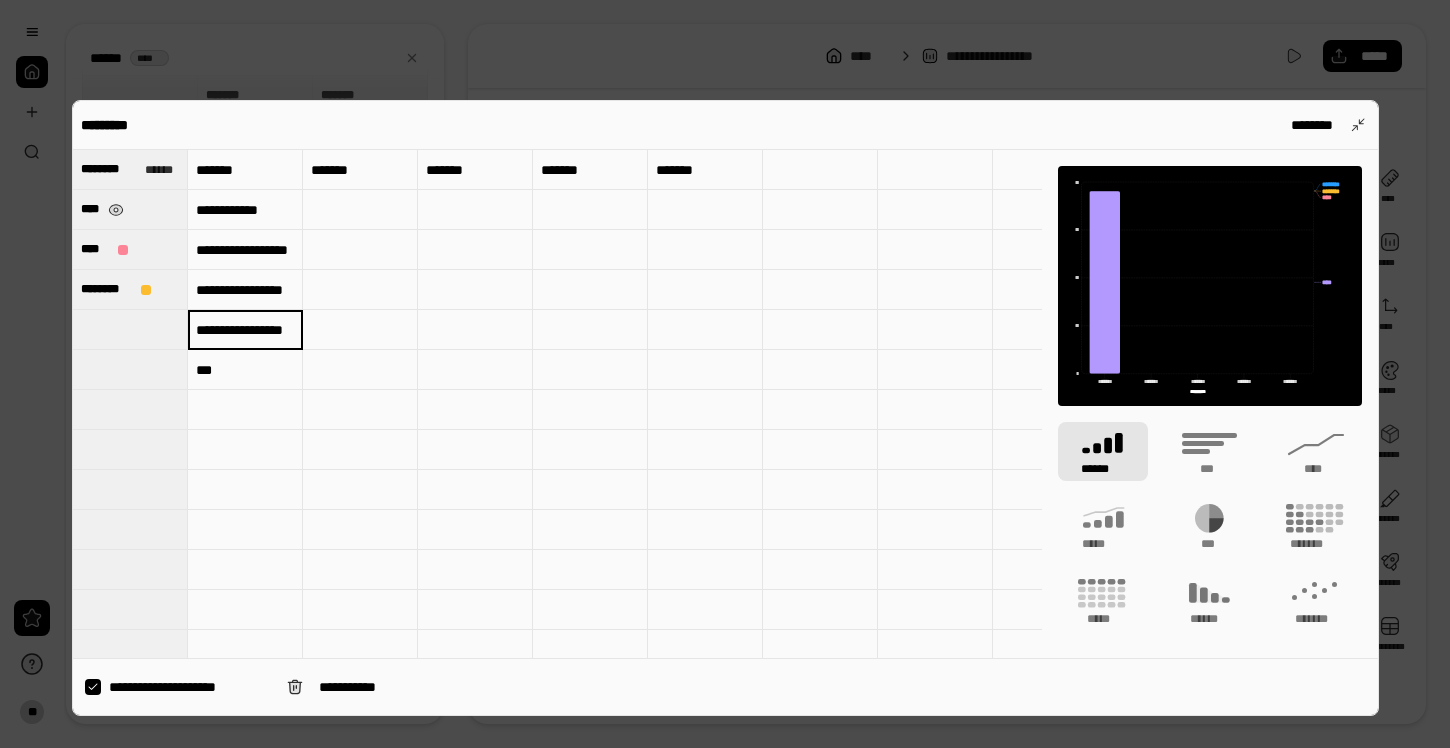 type 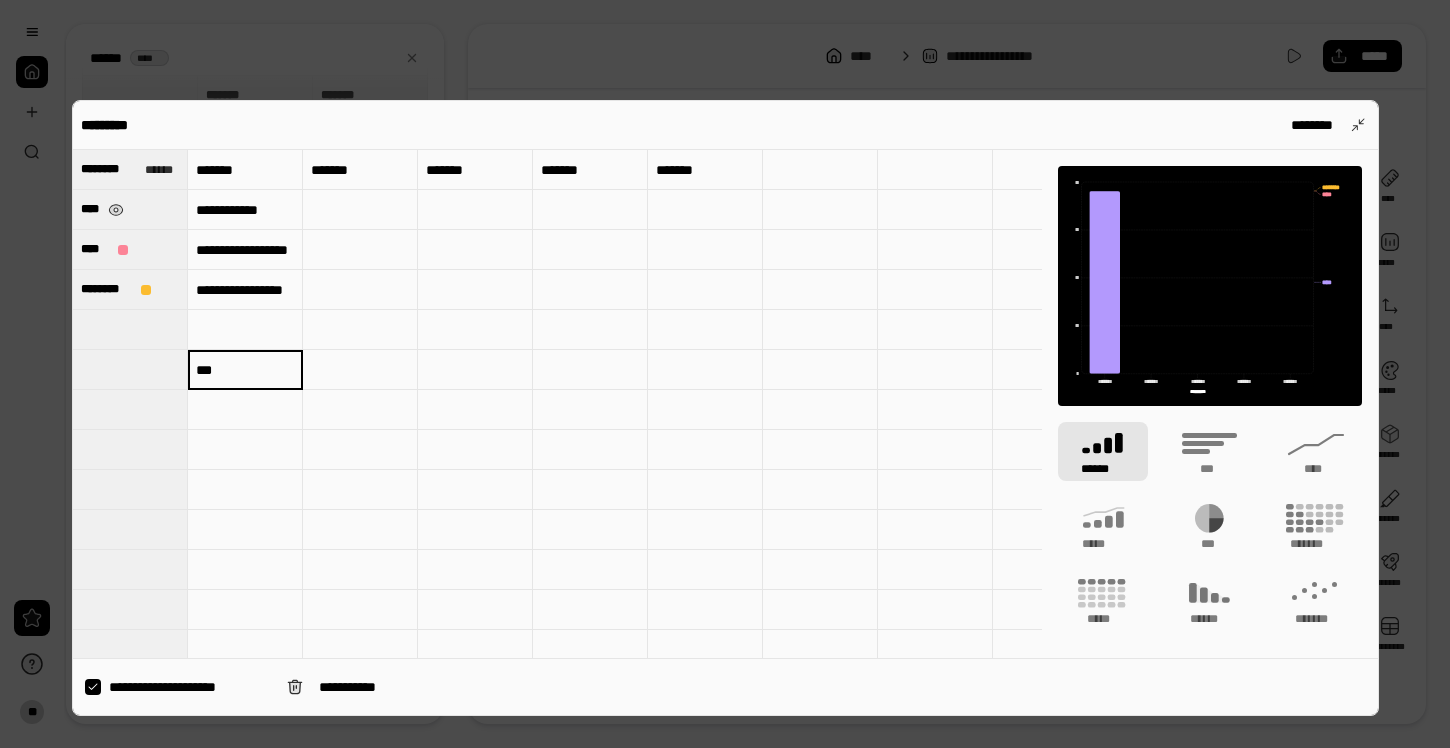 type 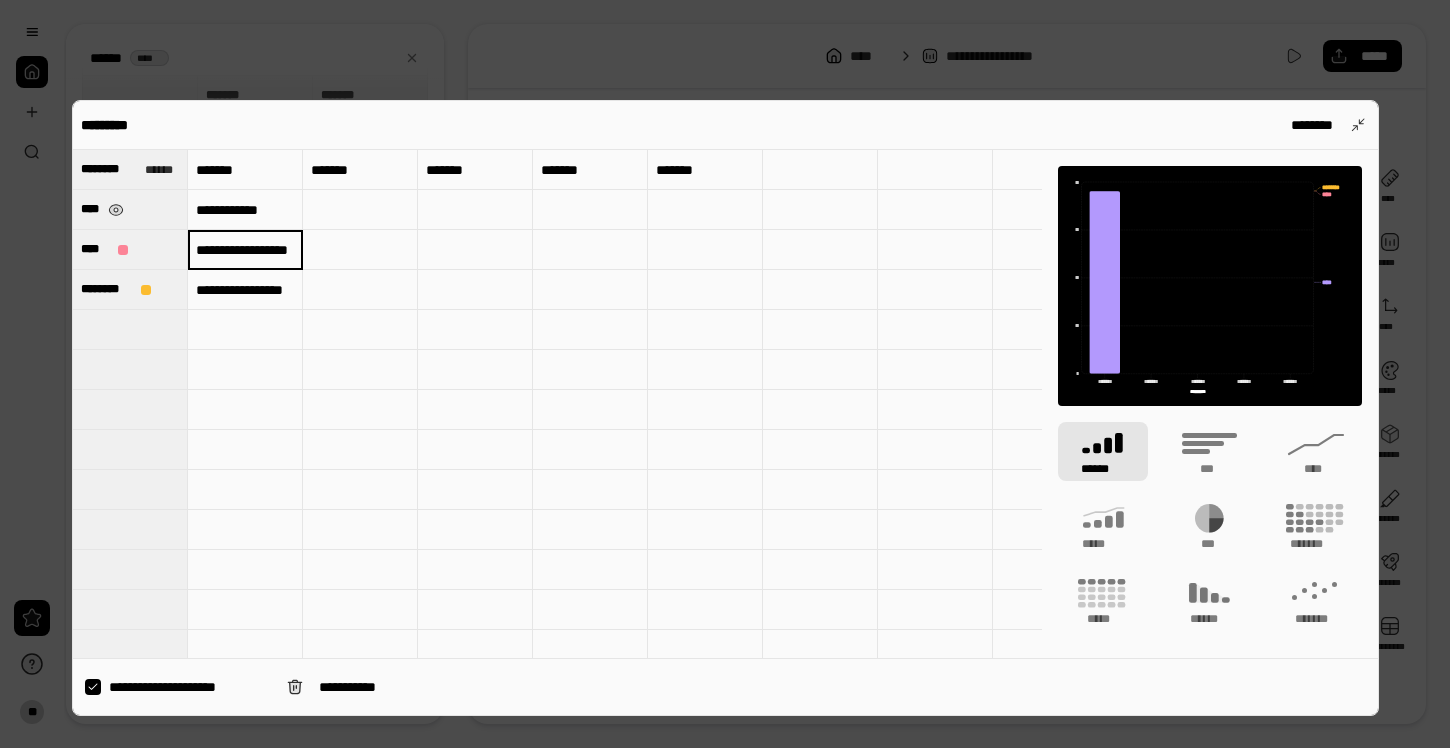 type 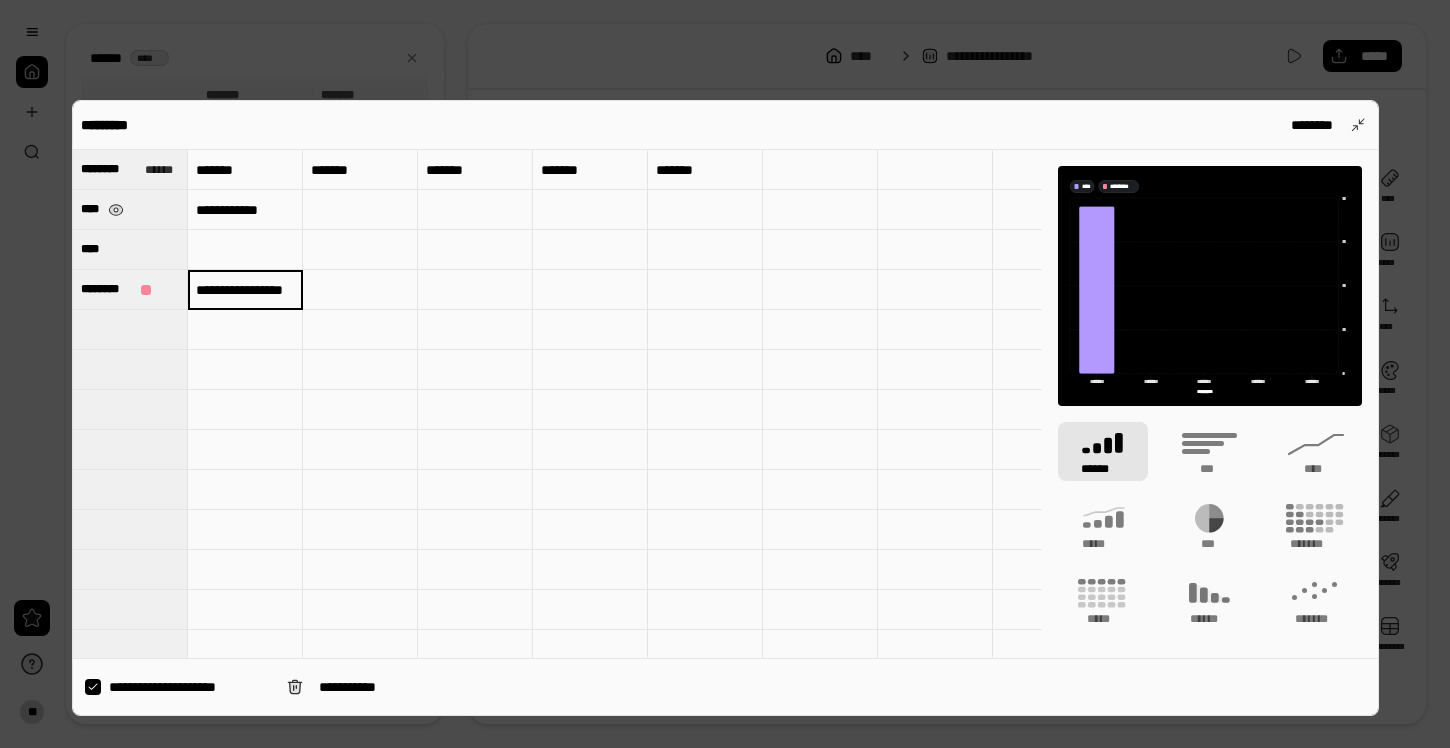 type 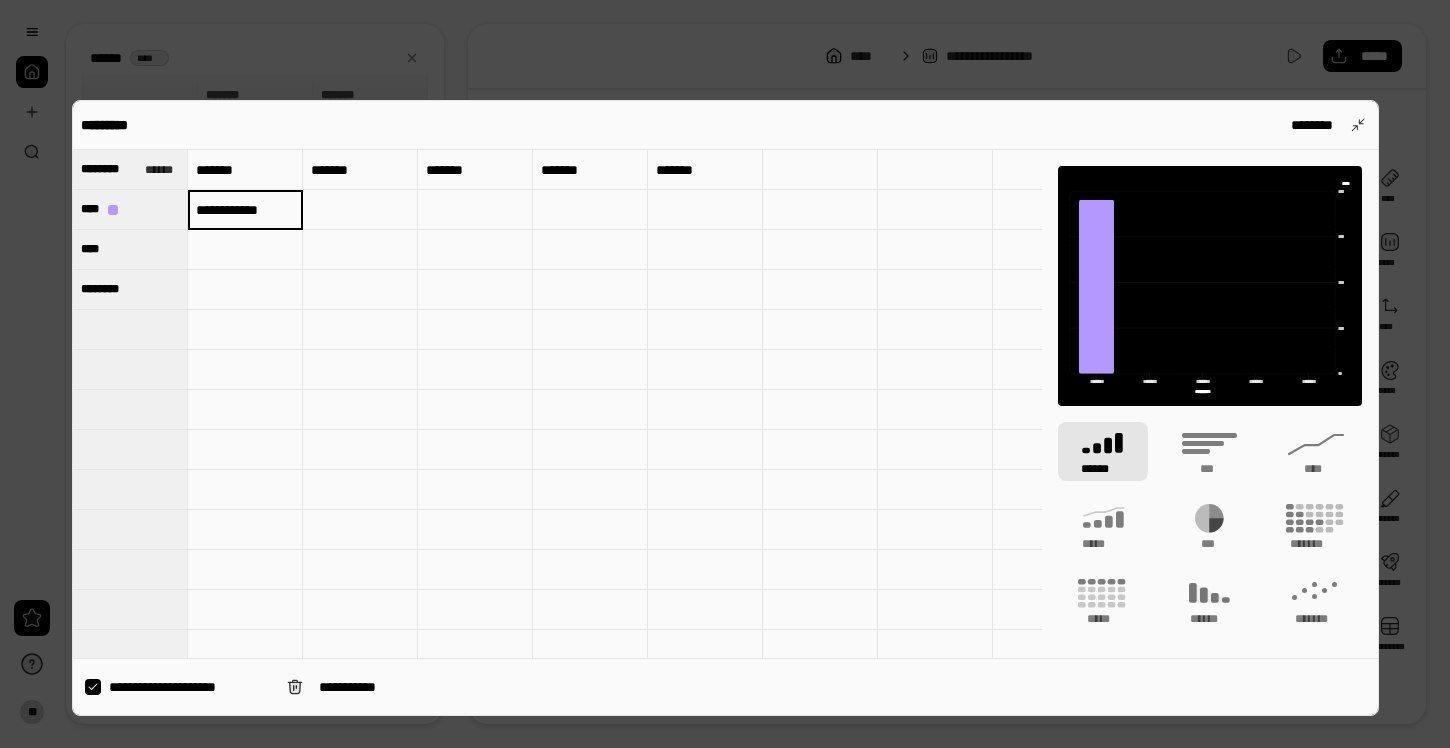 click at bounding box center [245, 250] 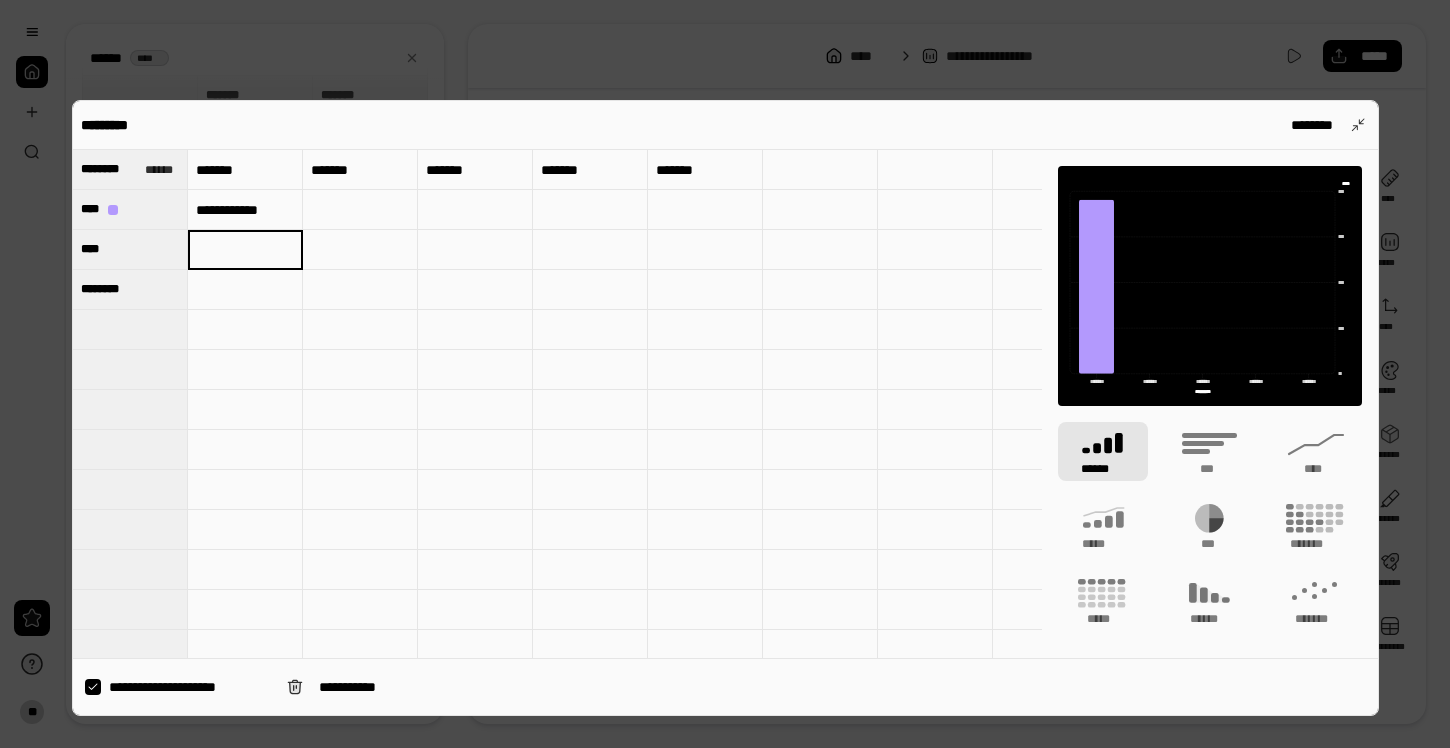 paste on "********" 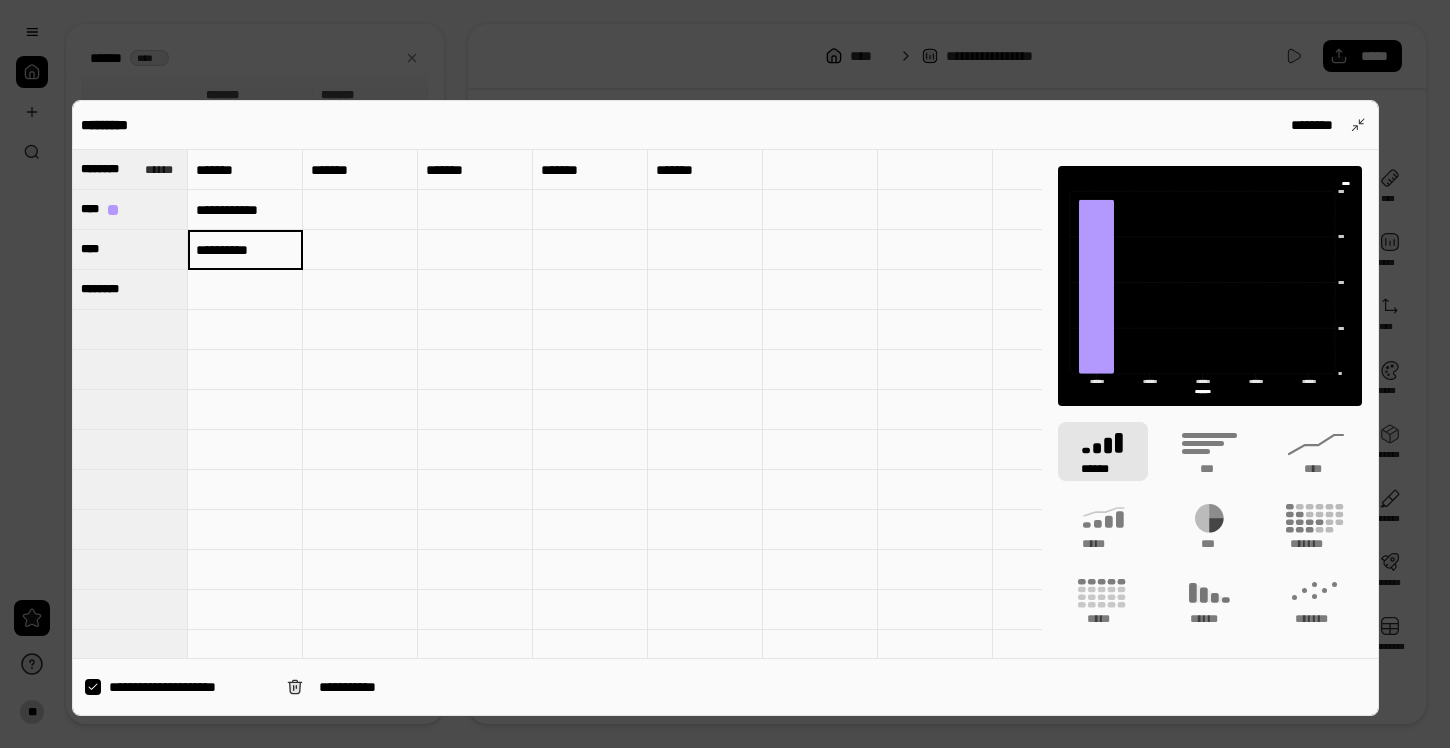 type on "********" 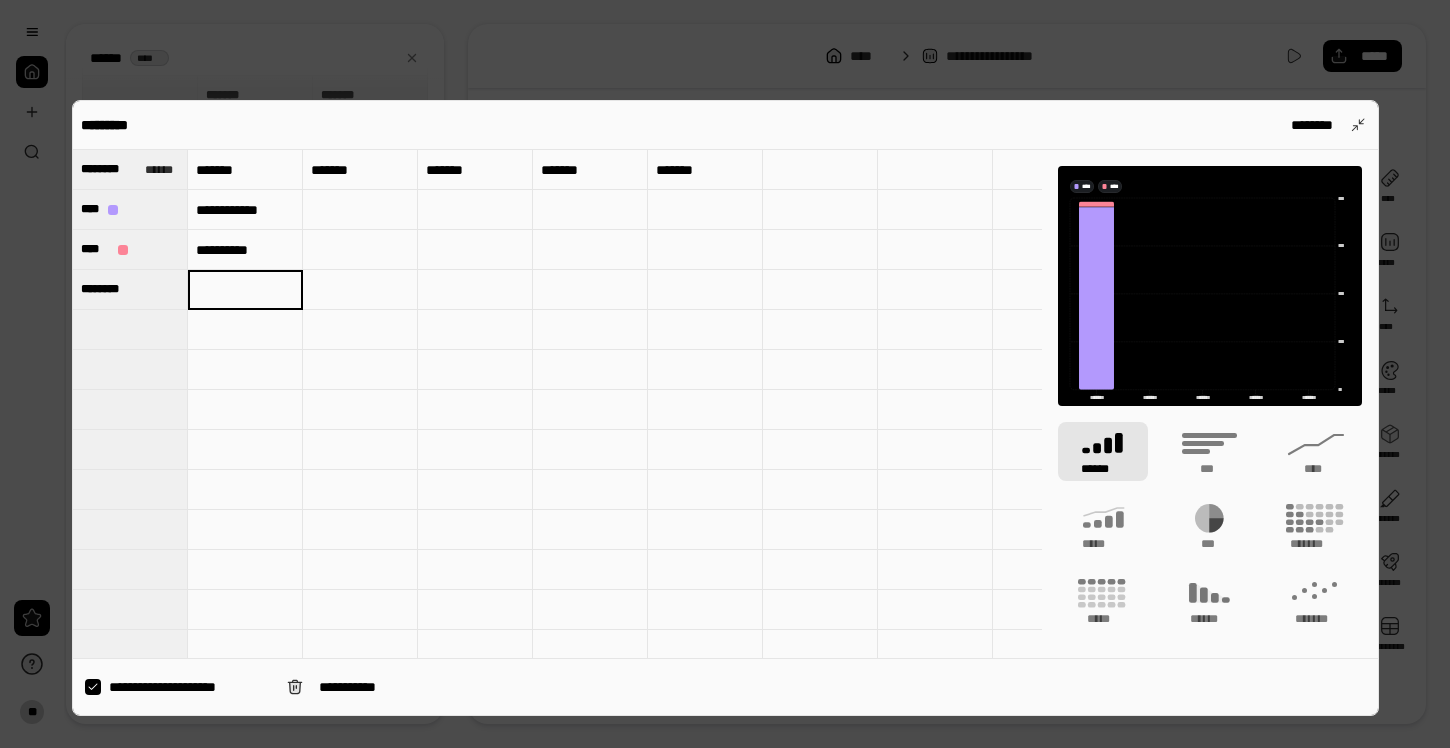 type 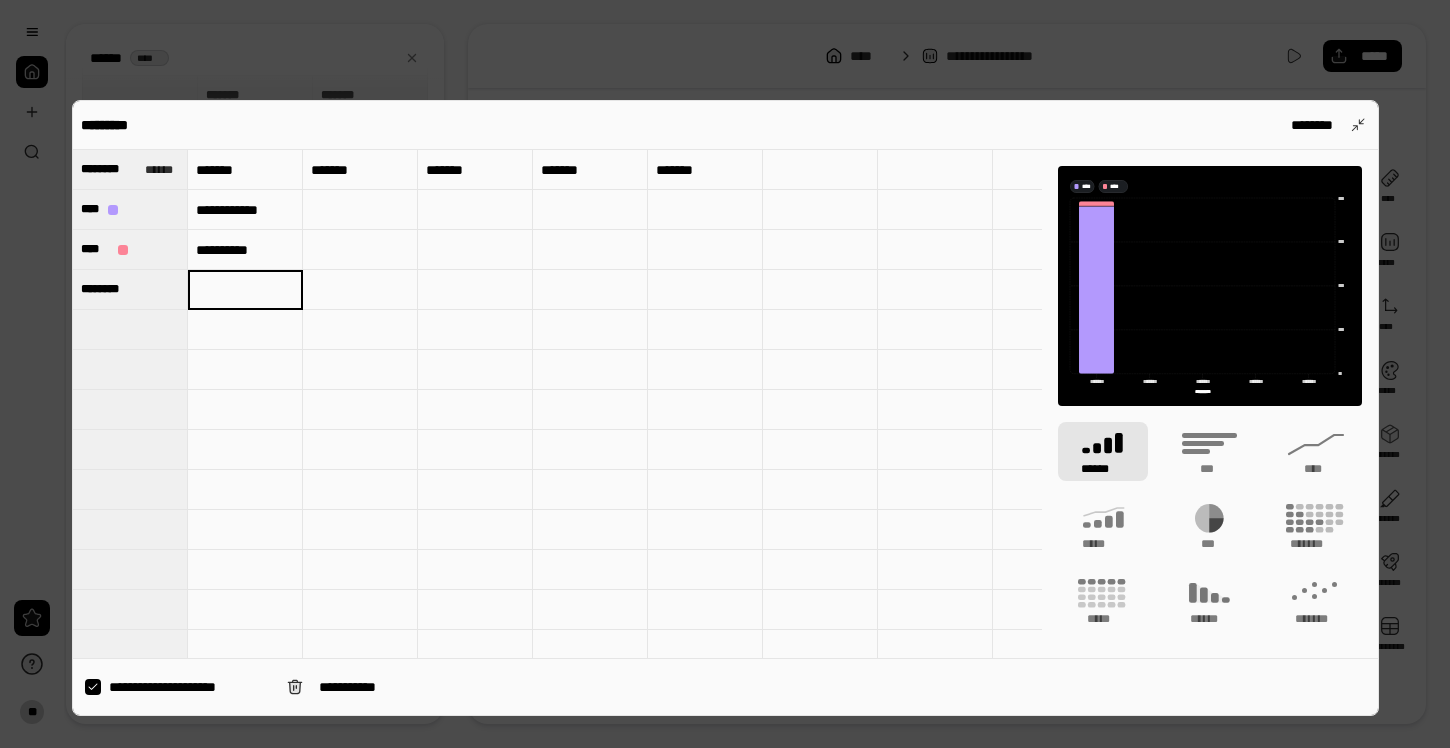 click at bounding box center [245, 290] 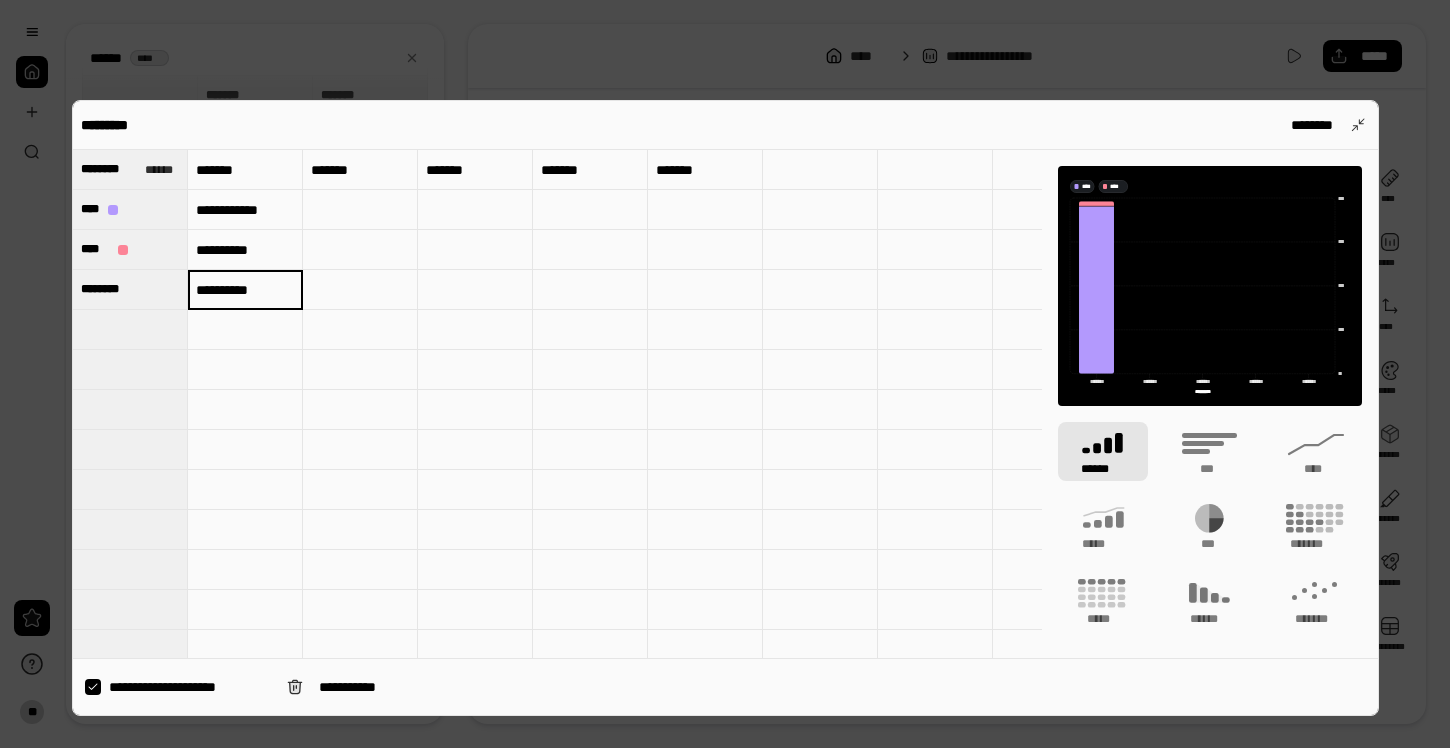 type on "********" 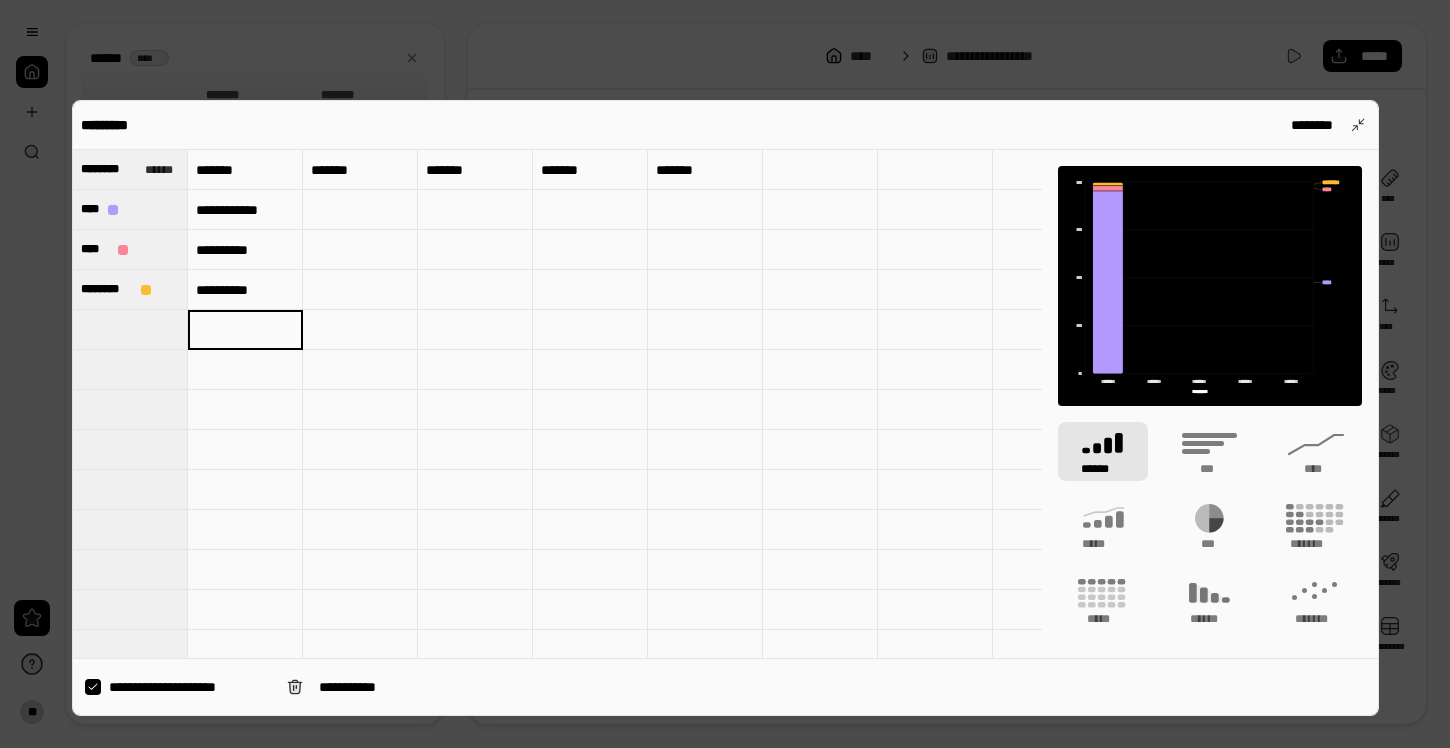 click at bounding box center (360, 210) 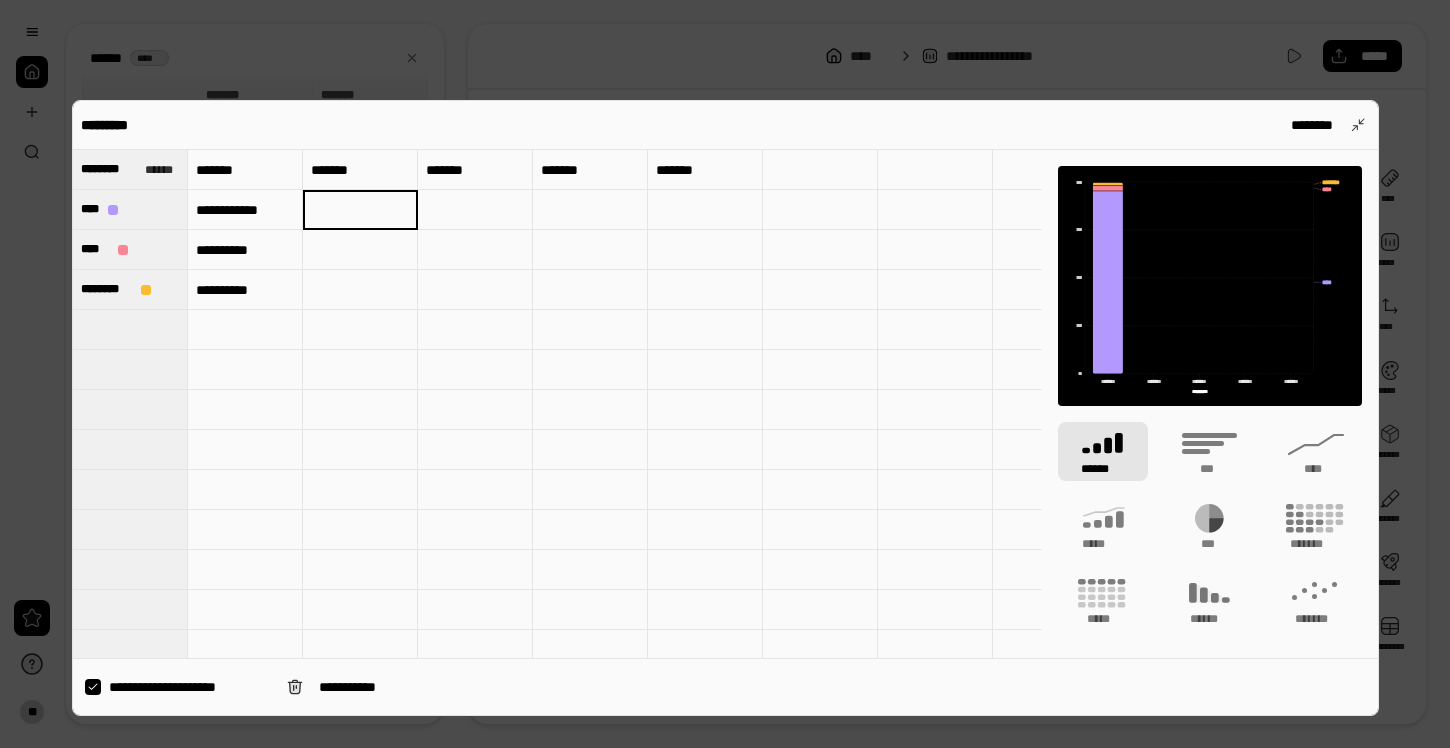 type on "**********" 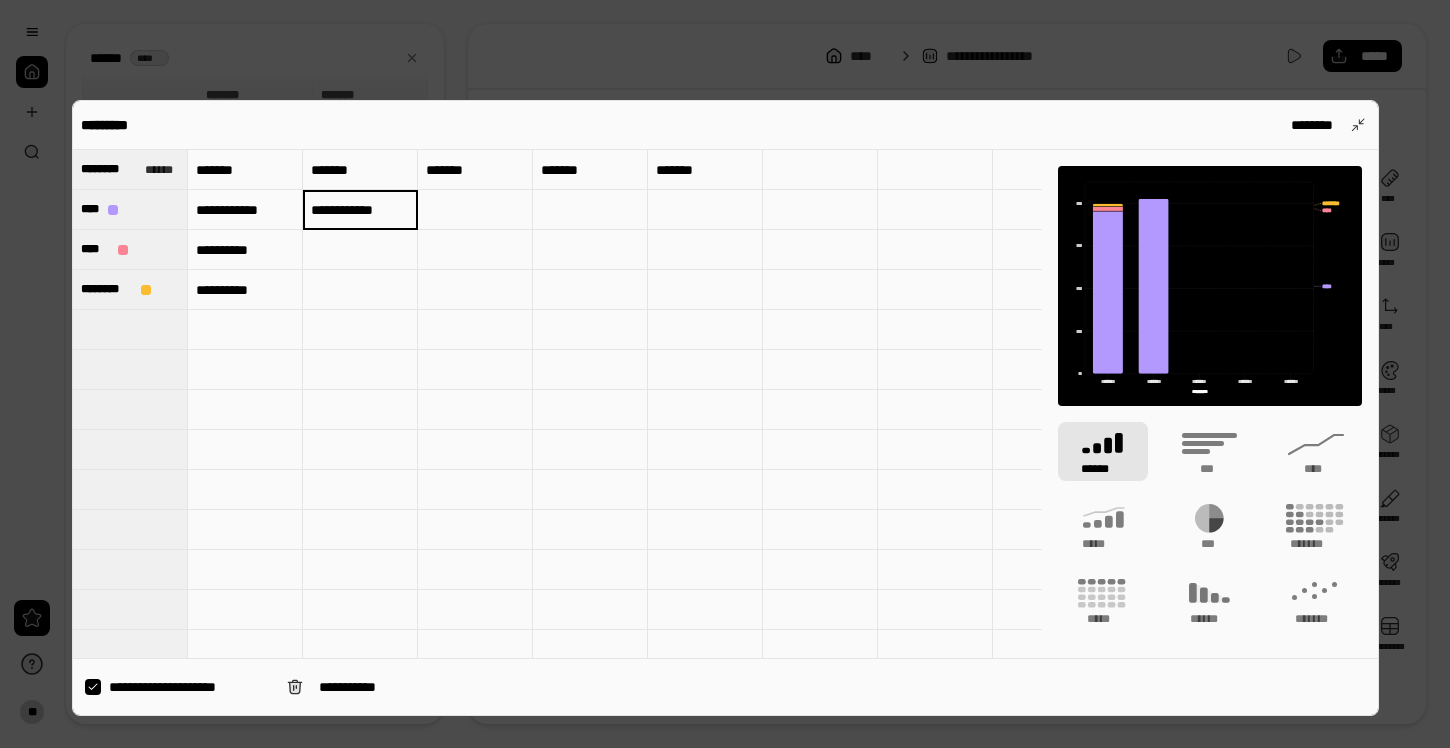 click at bounding box center [360, 250] 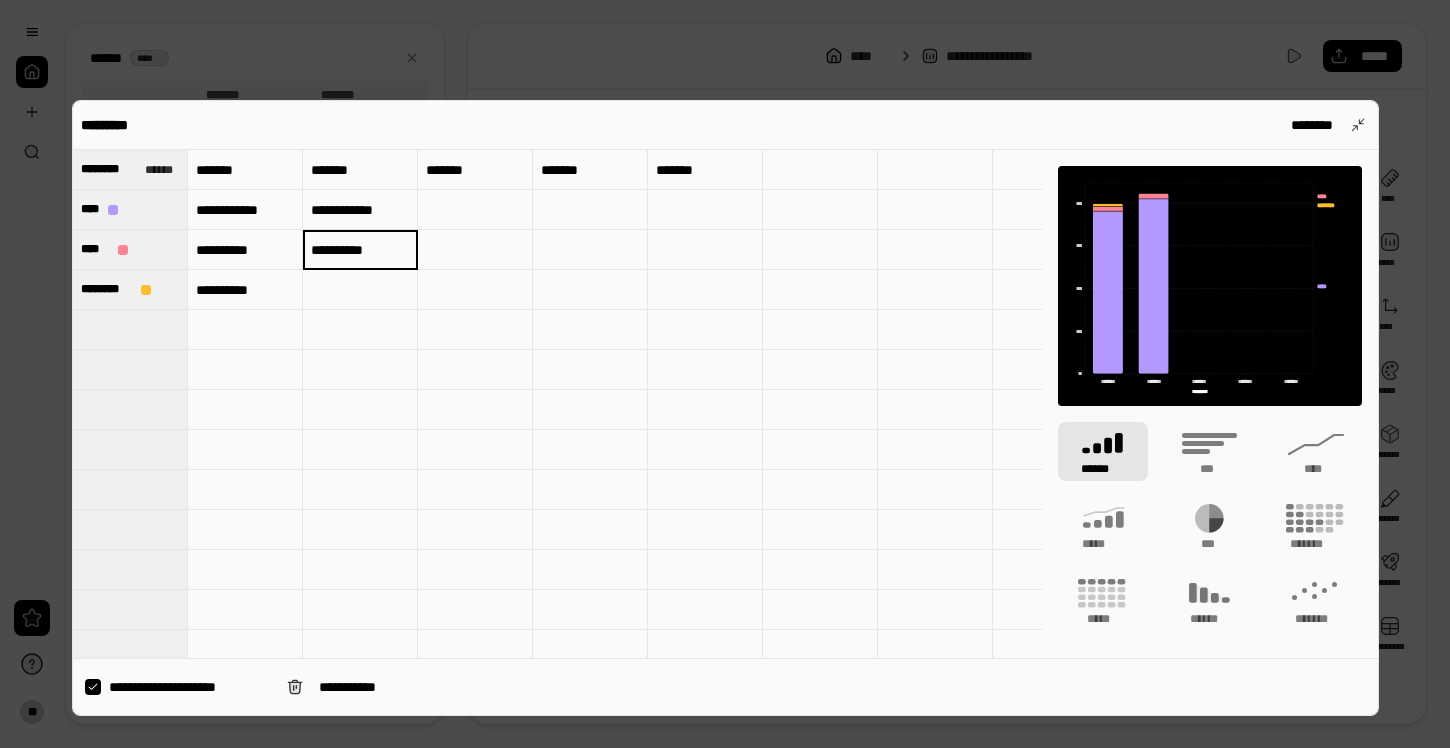 type on "********" 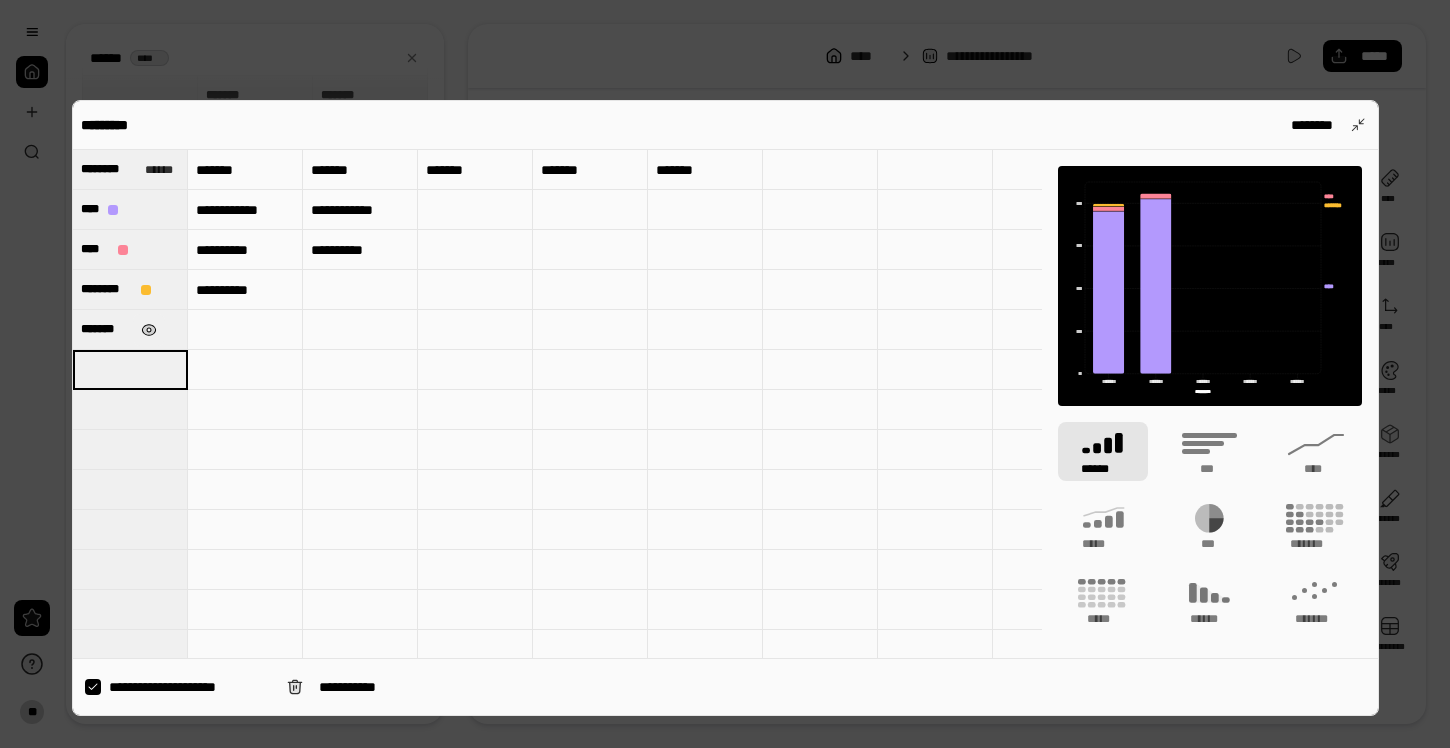click at bounding box center (148, 330) 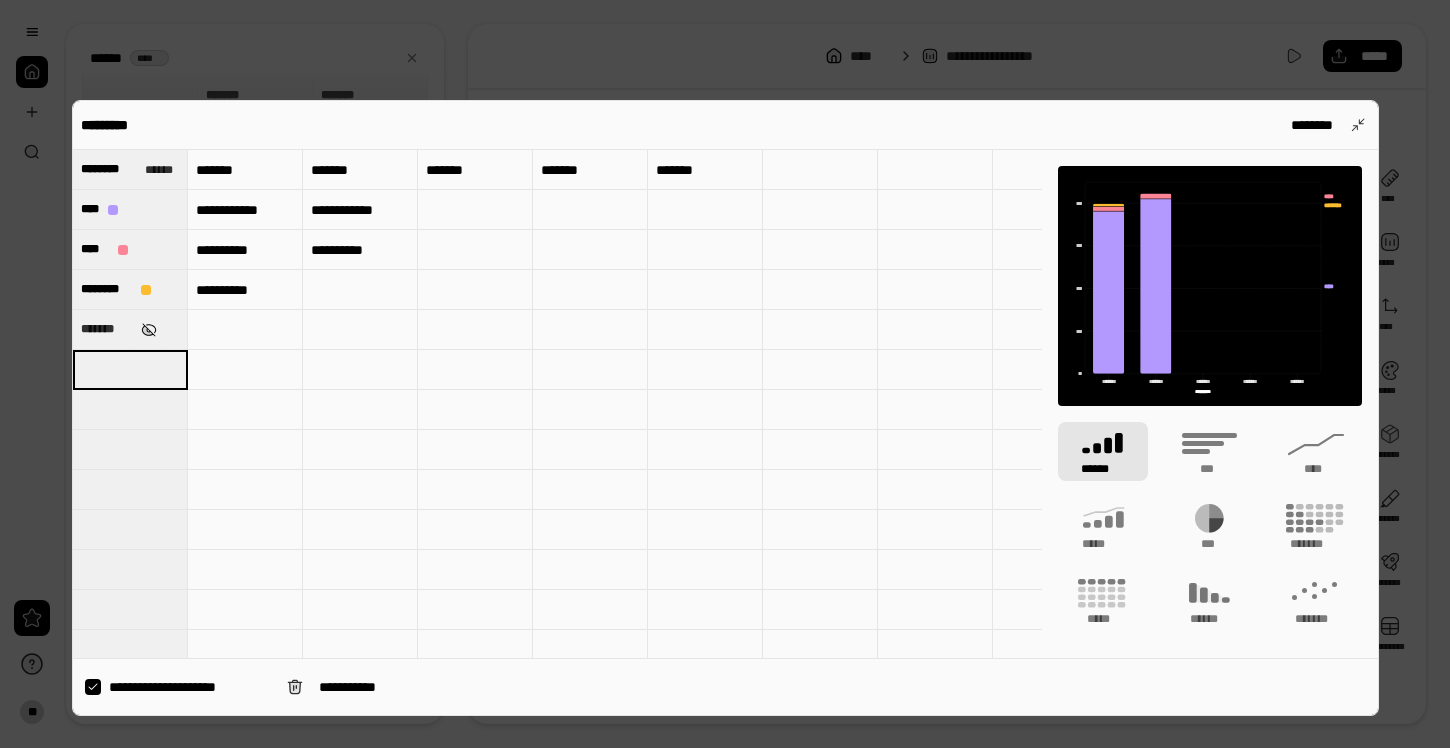 click at bounding box center [148, 330] 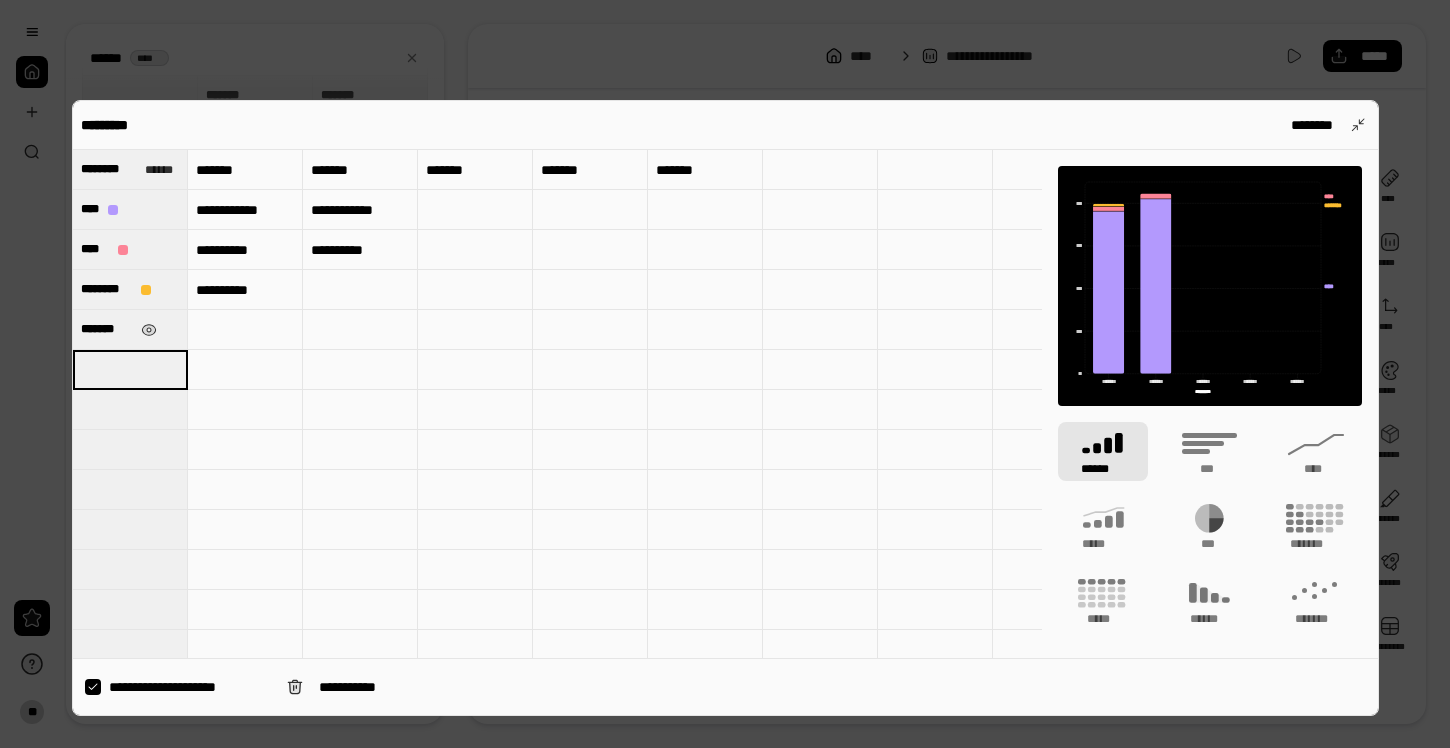click on "*******" at bounding box center [107, 329] 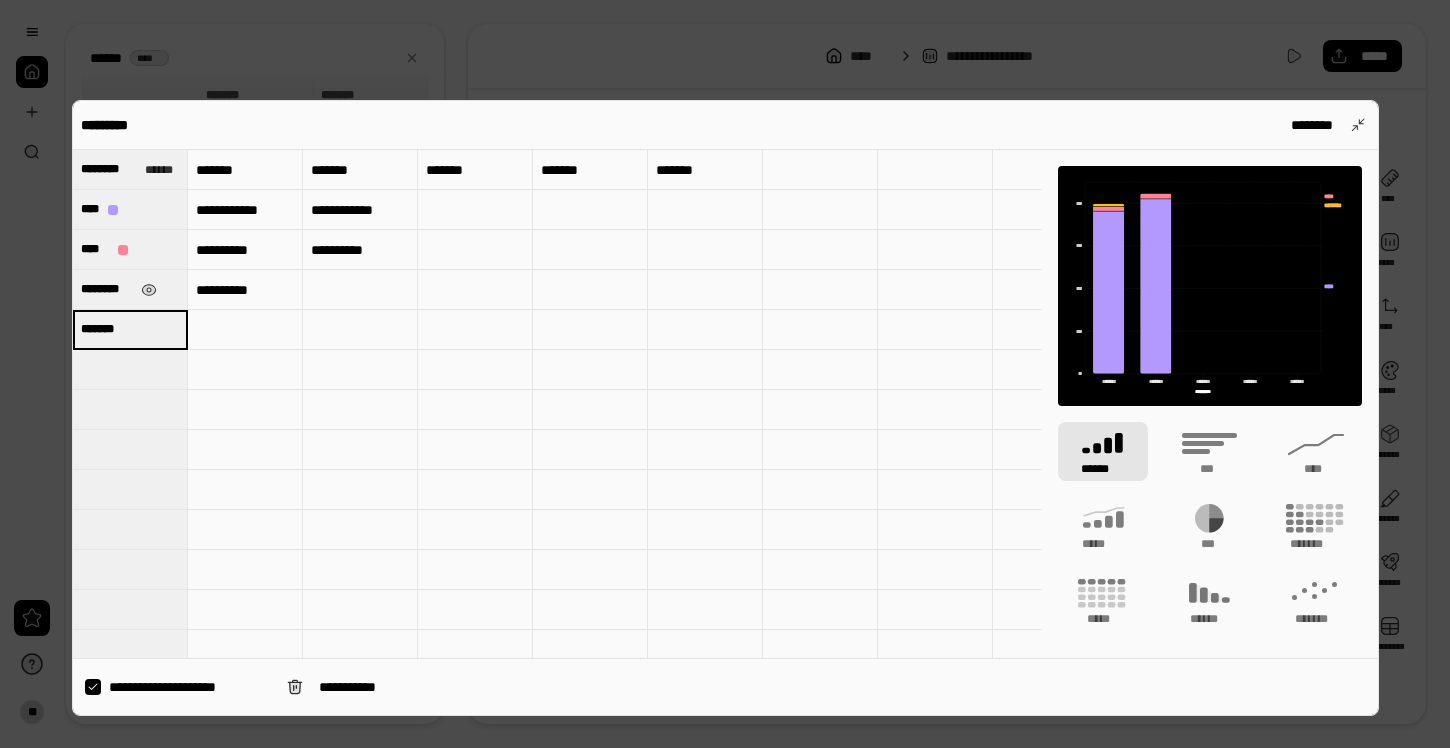 click on "********" at bounding box center (107, 289) 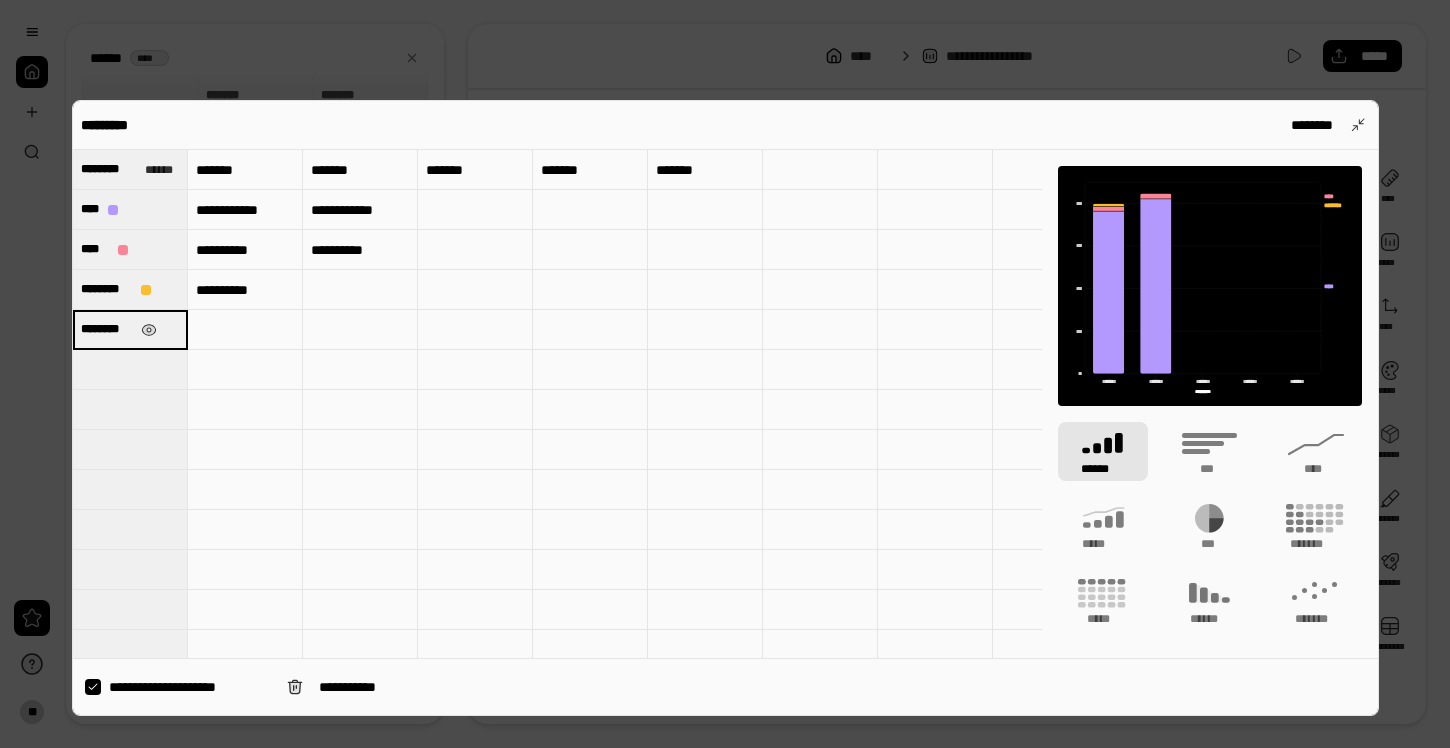 click on "********" at bounding box center (130, 329) 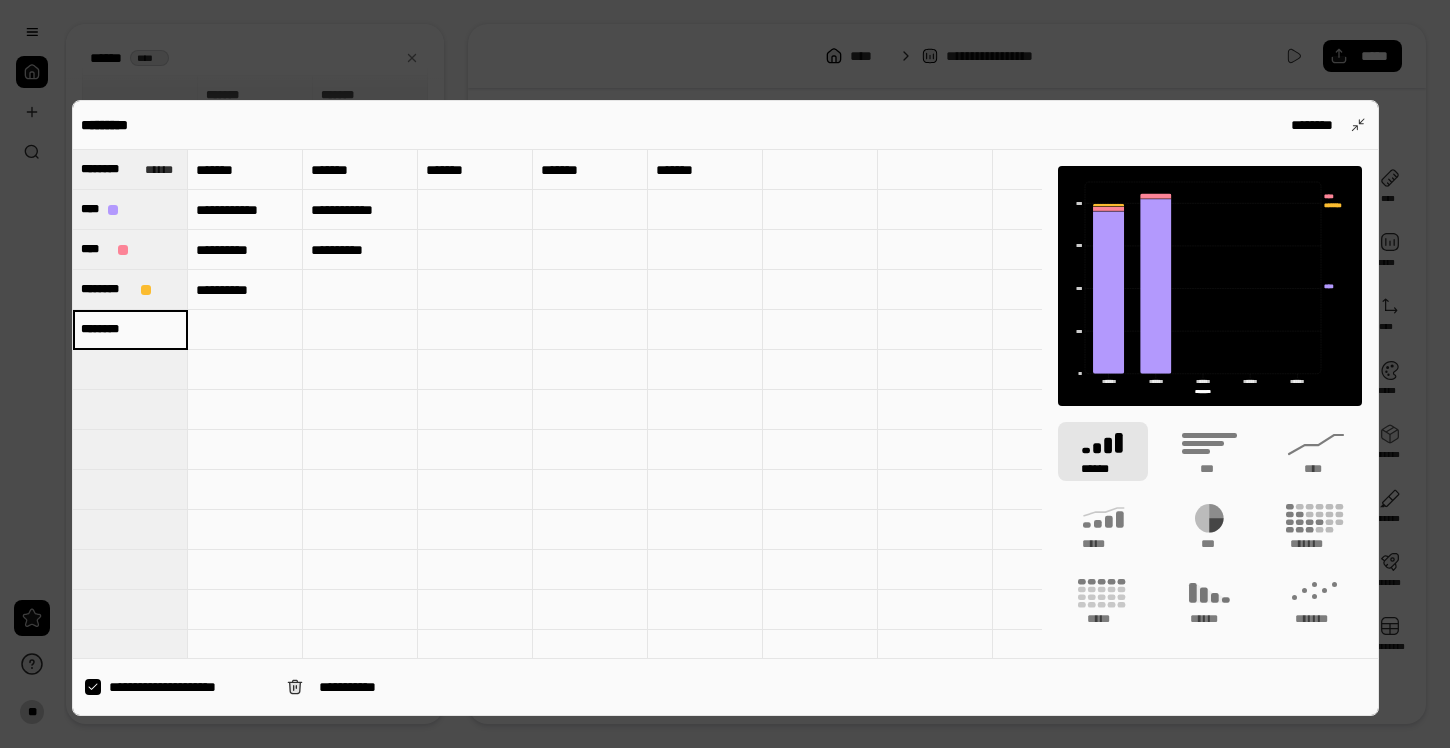 click on "********" at bounding box center (130, 329) 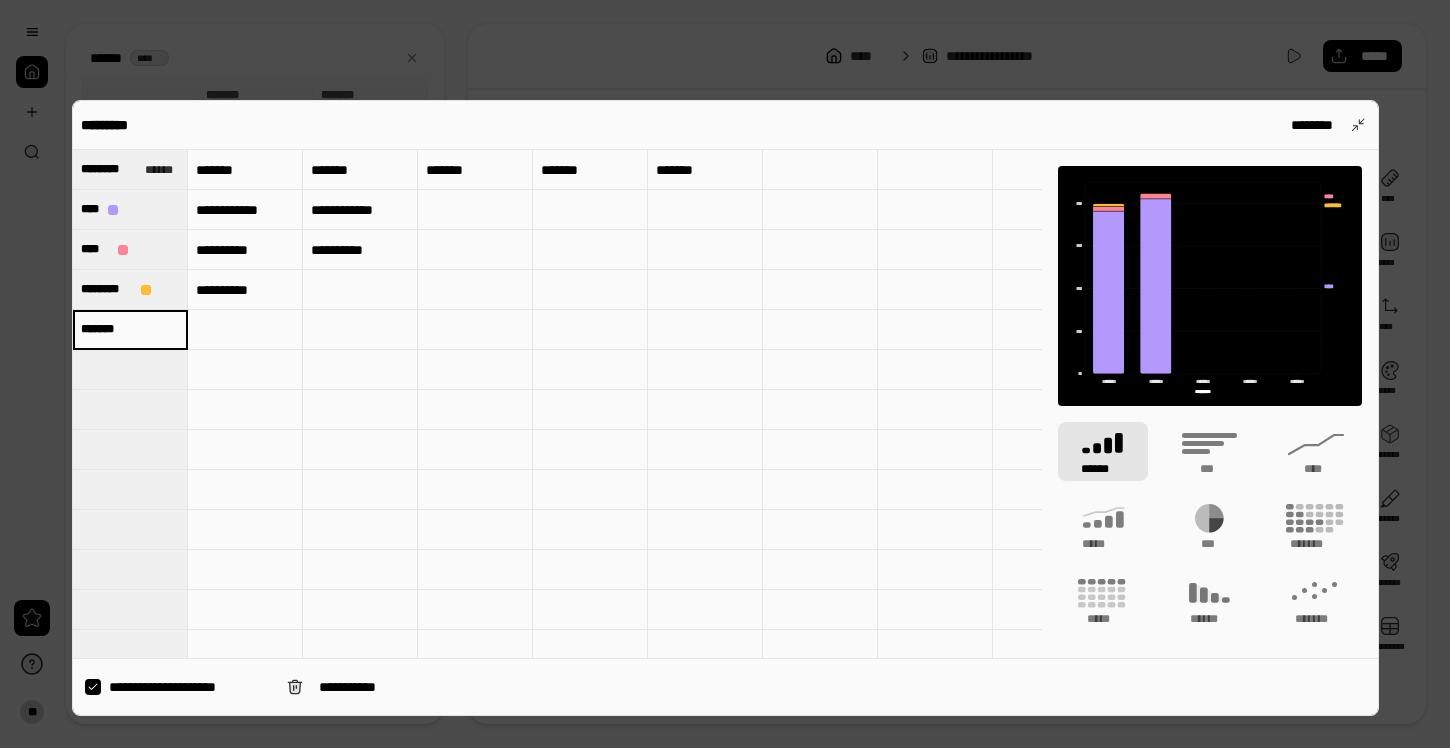 type on "*******" 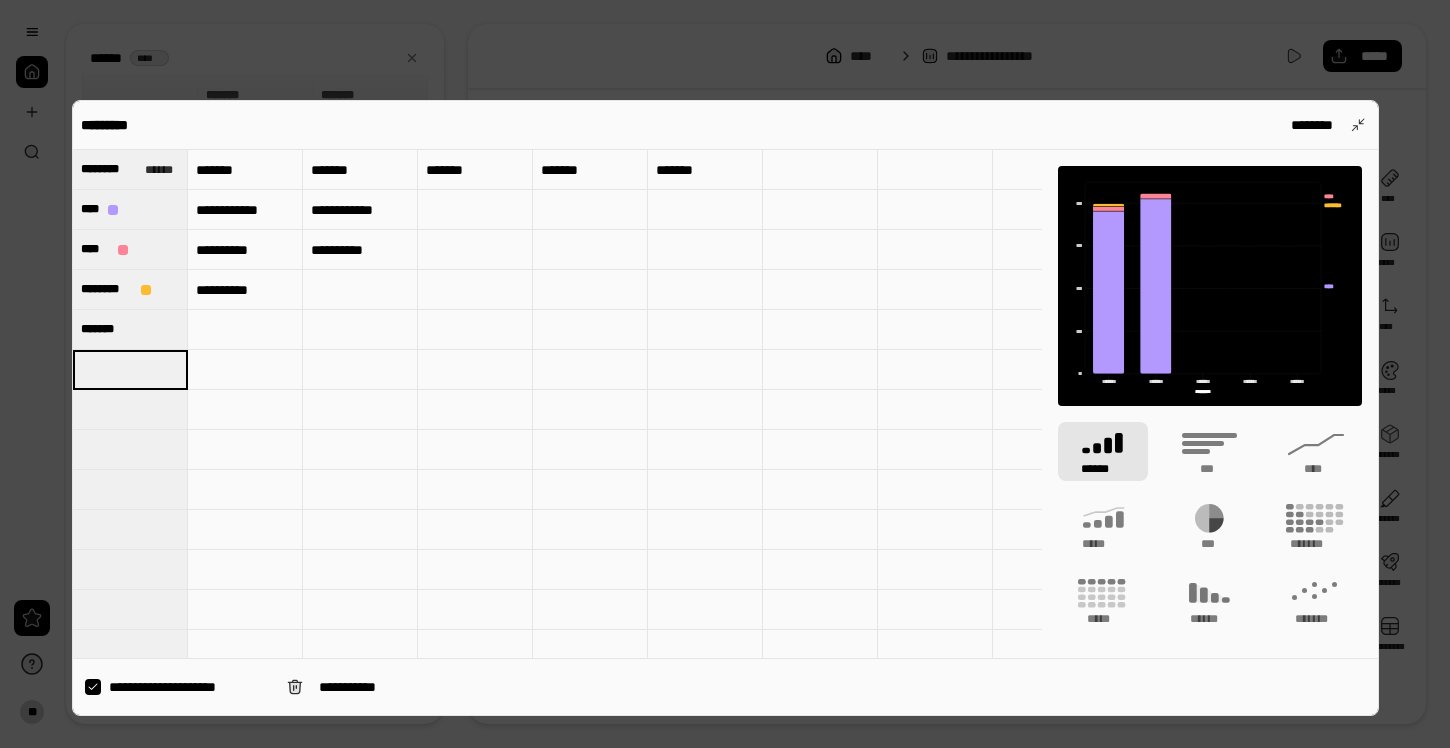 click on "********" at bounding box center [245, 290] 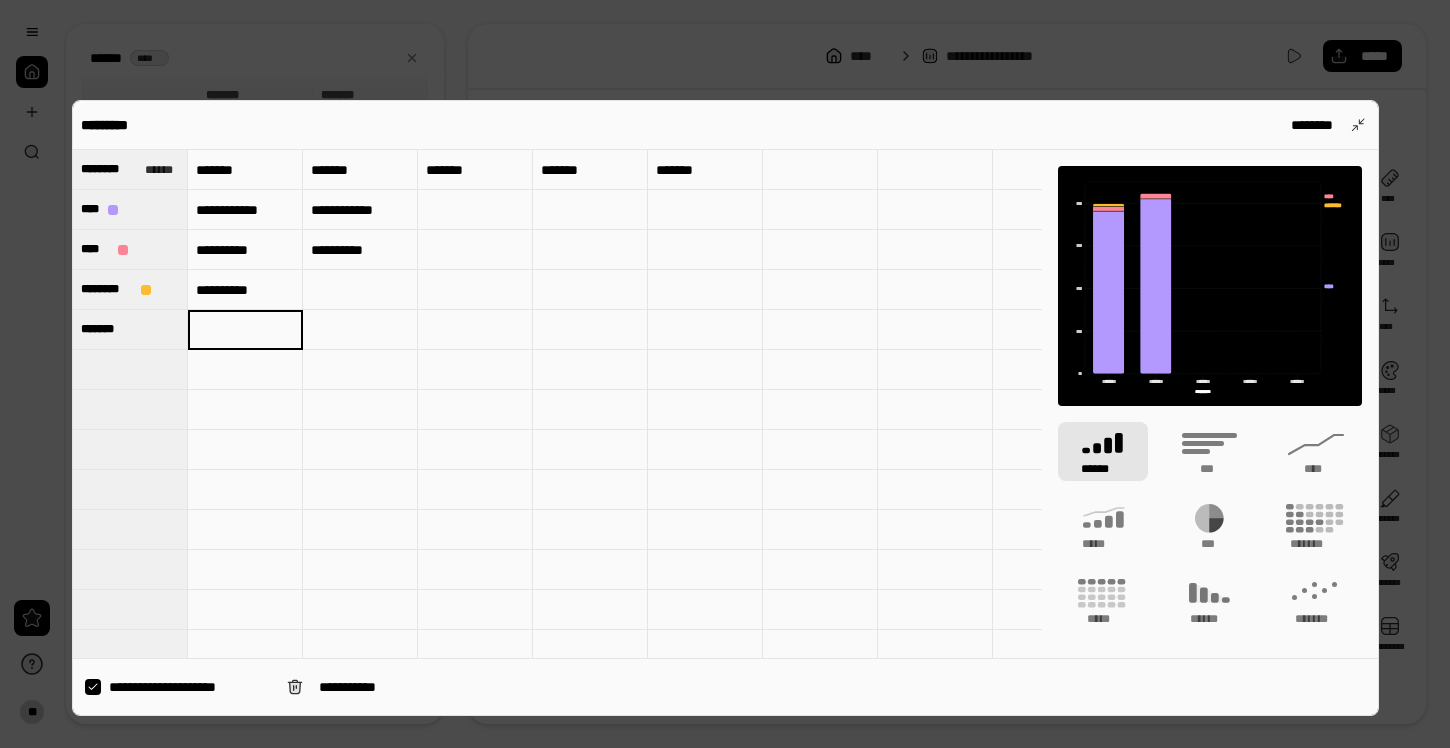 type on "********" 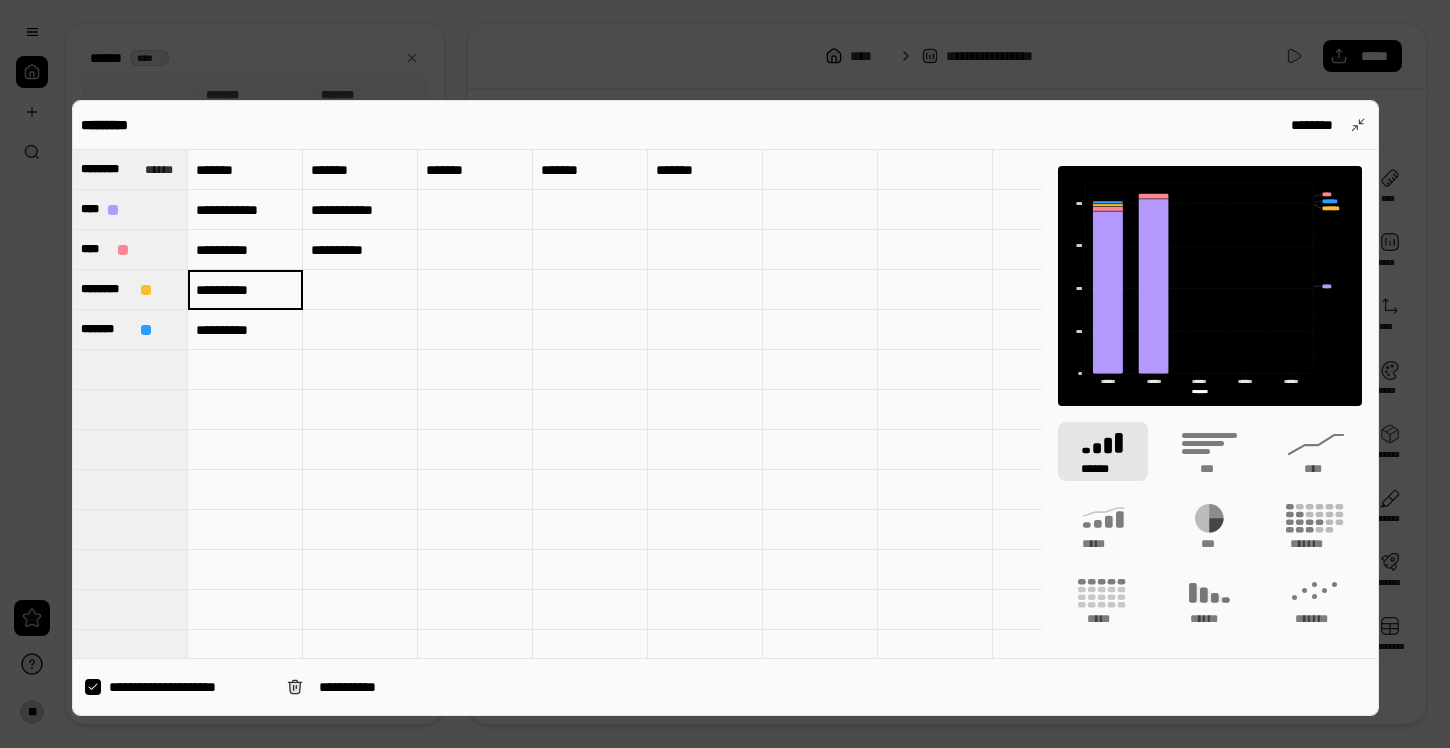 type on "*" 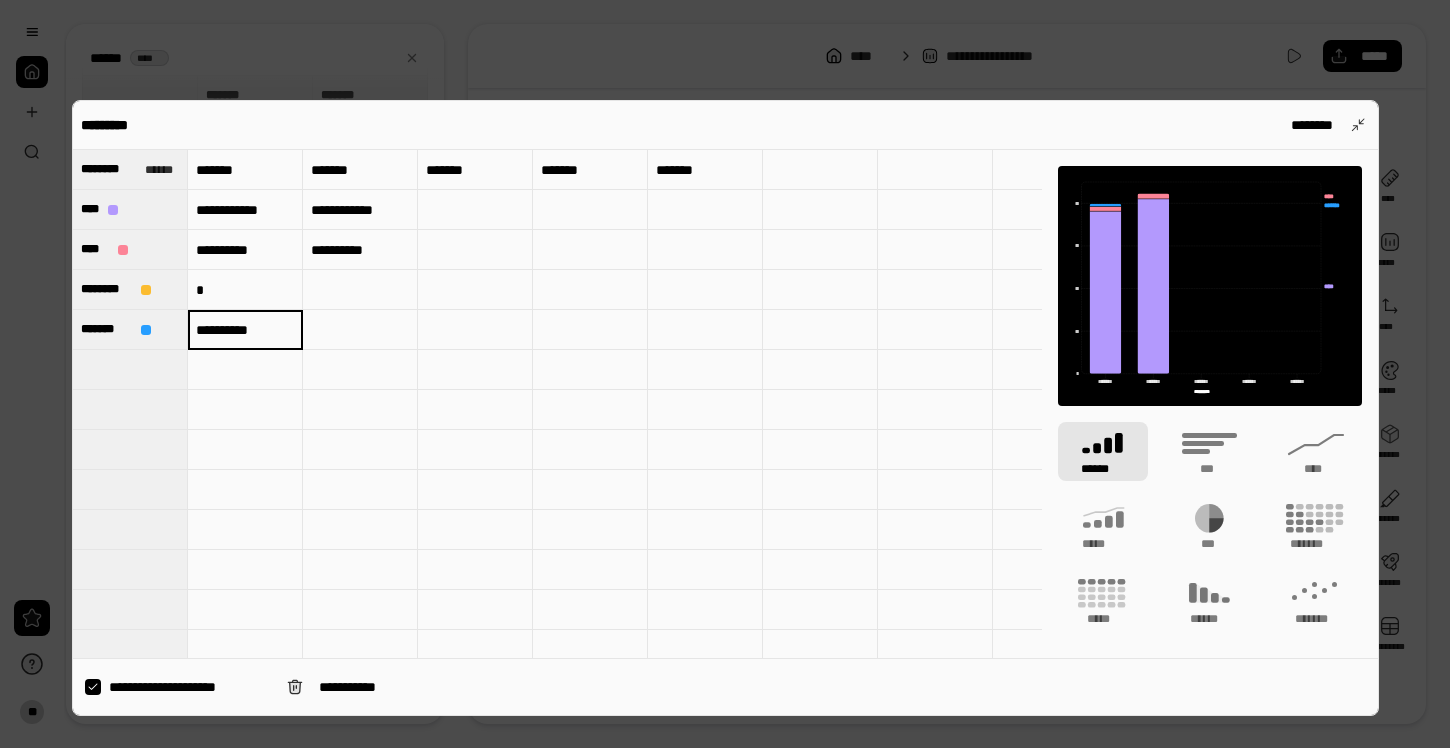 click on "*" at bounding box center (245, 290) 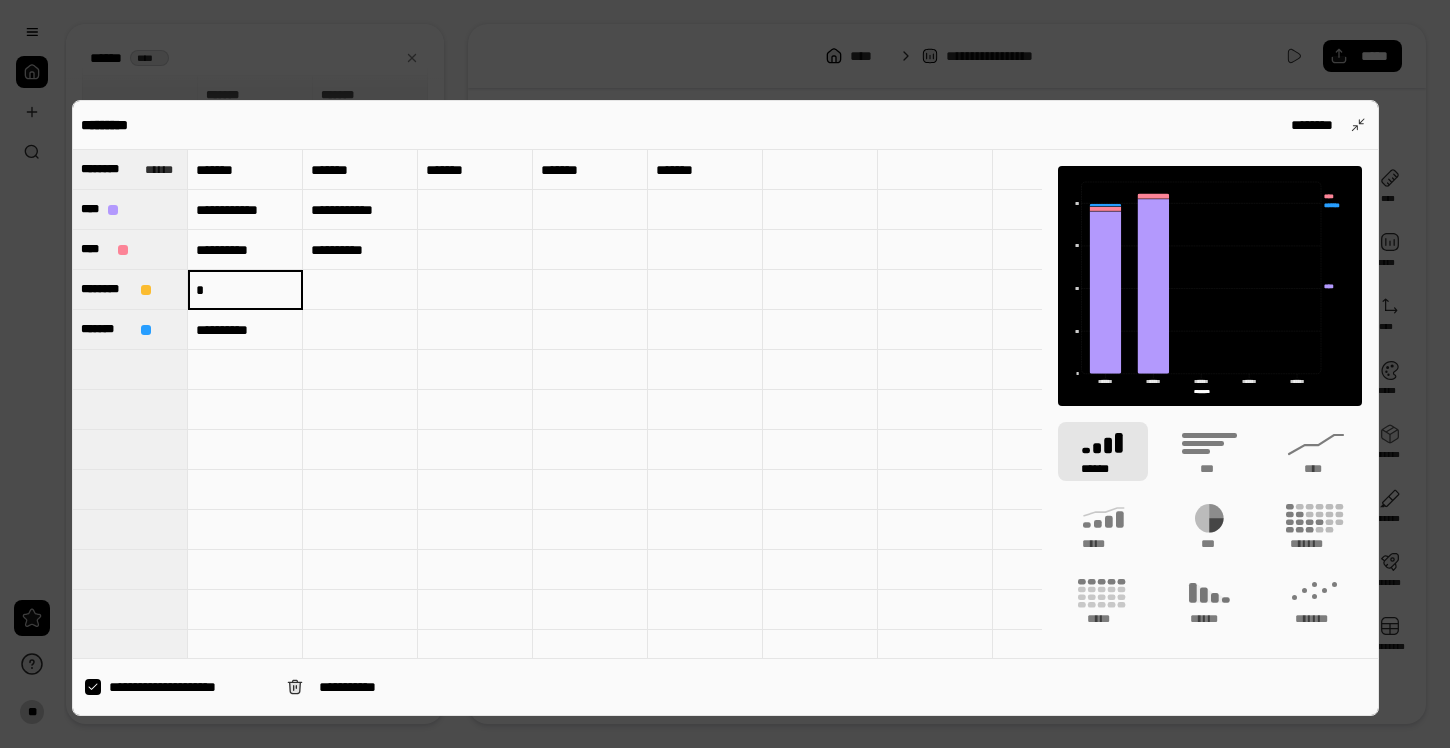 click on "*" at bounding box center (245, 290) 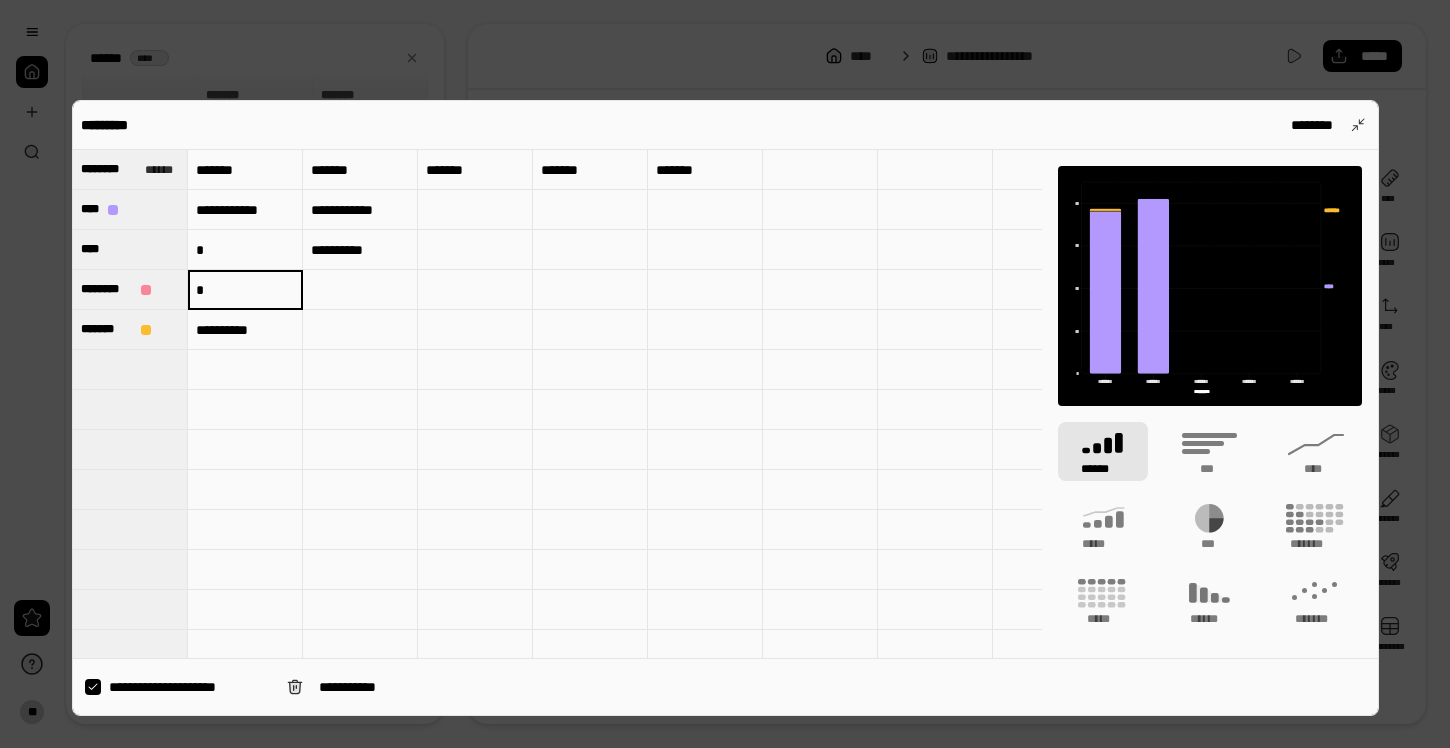type on "********" 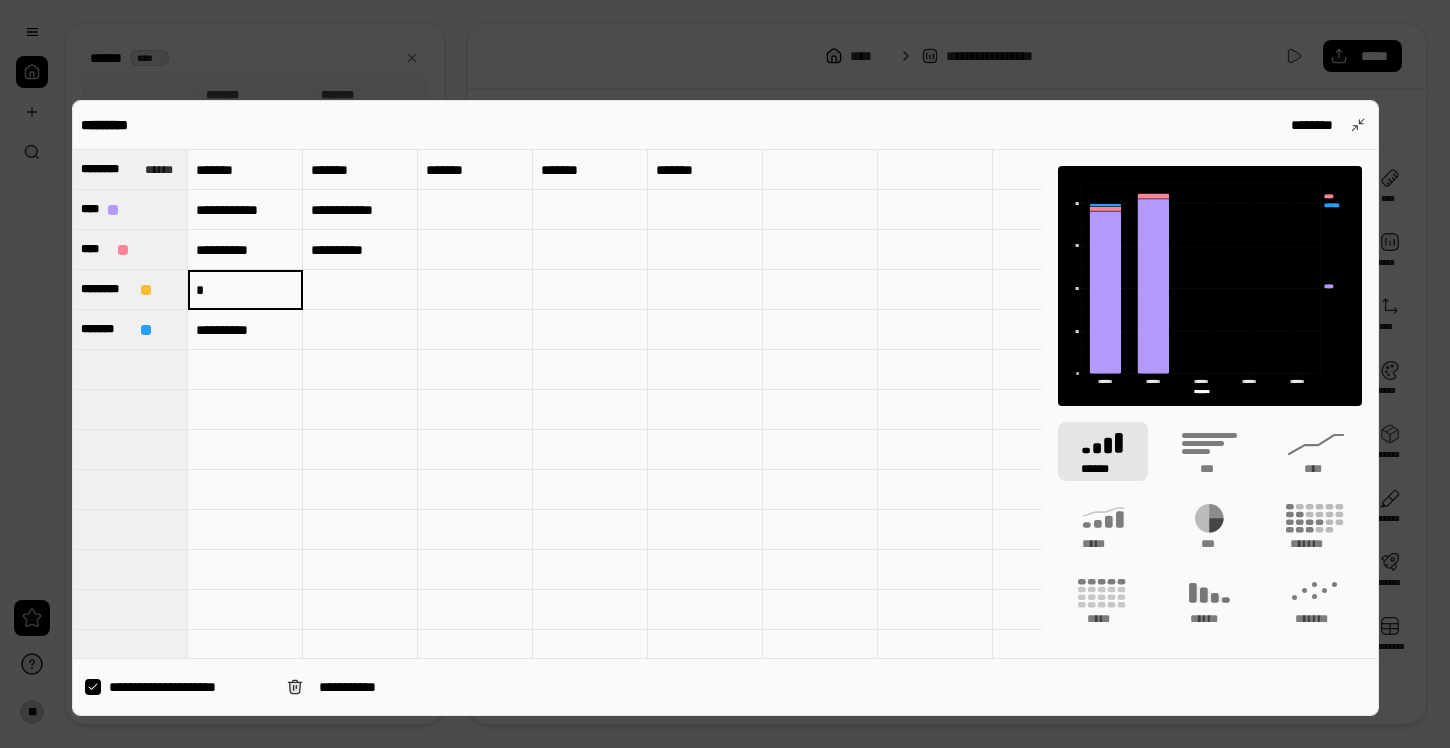 click on "*" at bounding box center (245, 290) 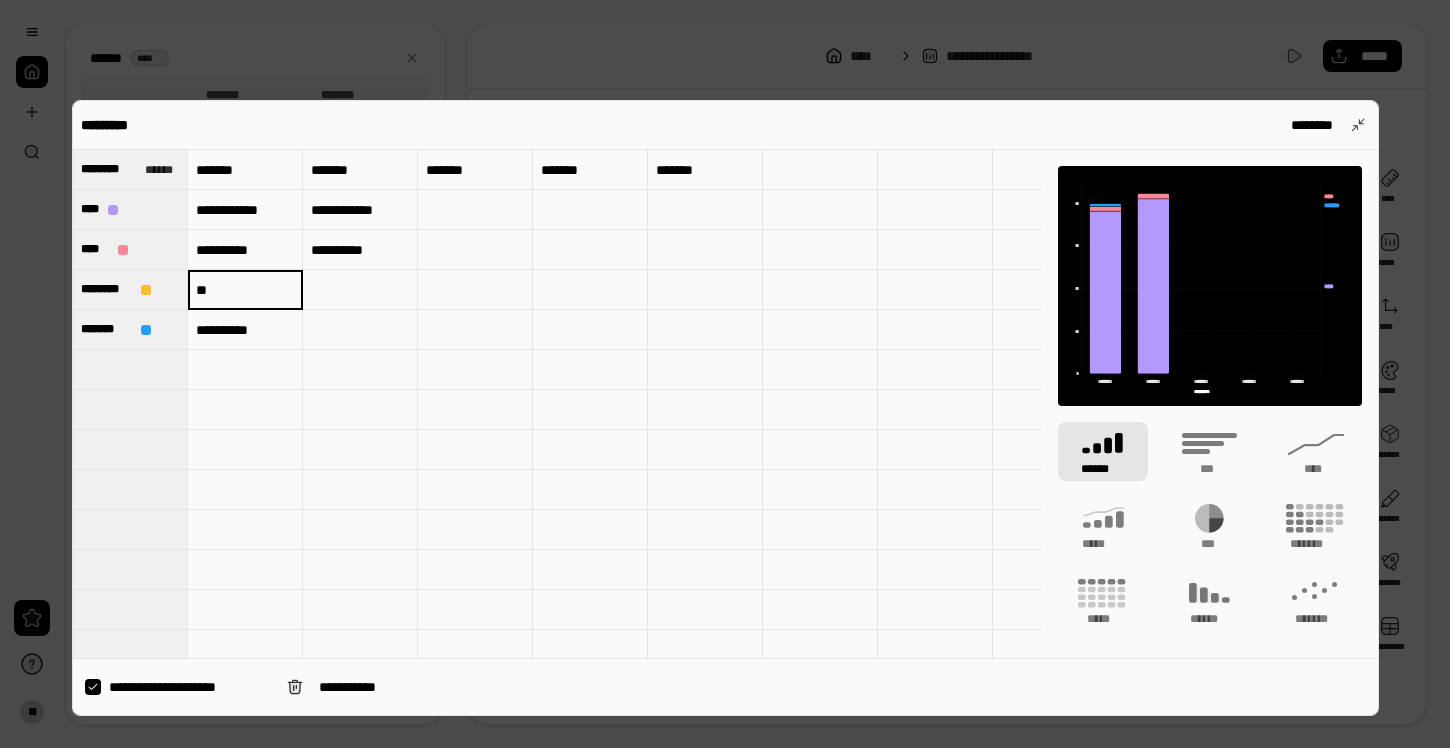 type on "**" 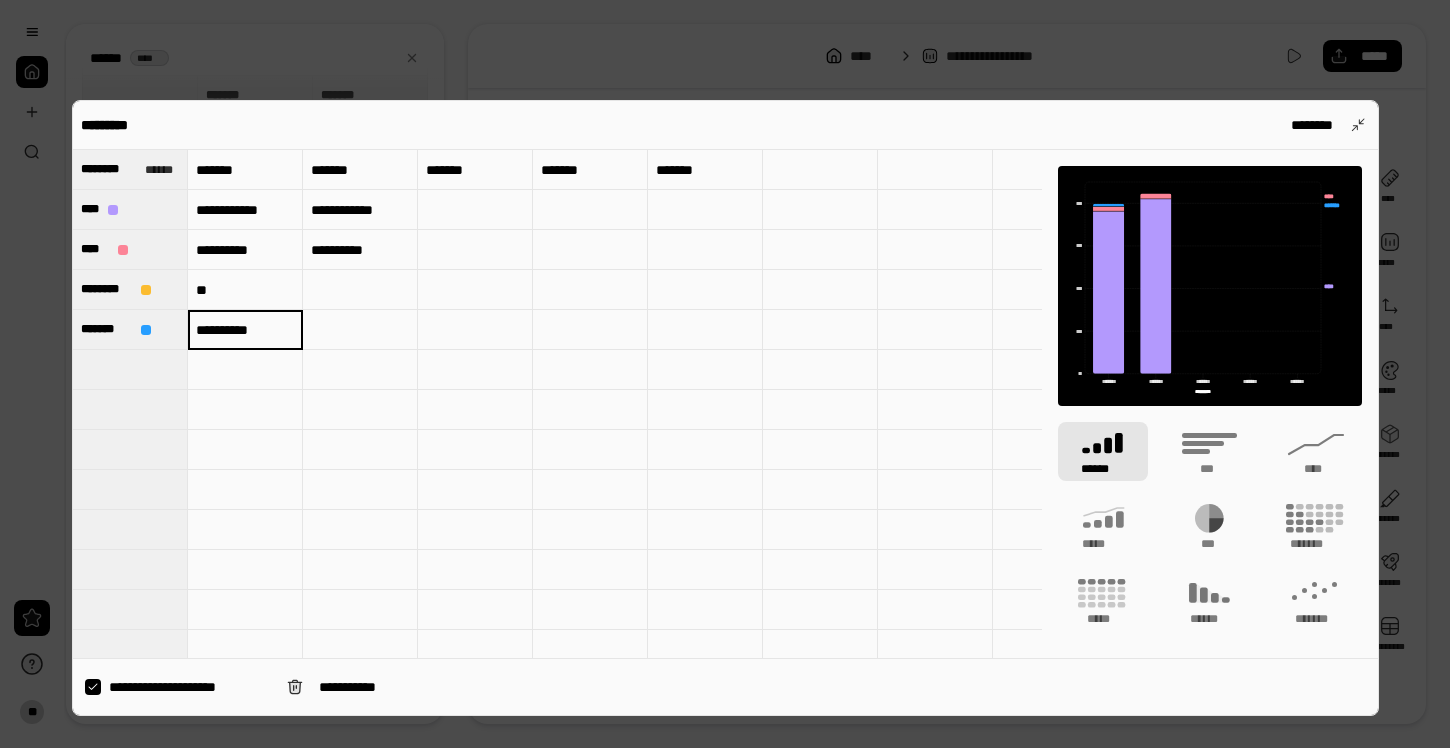 click on "**" at bounding box center (245, 290) 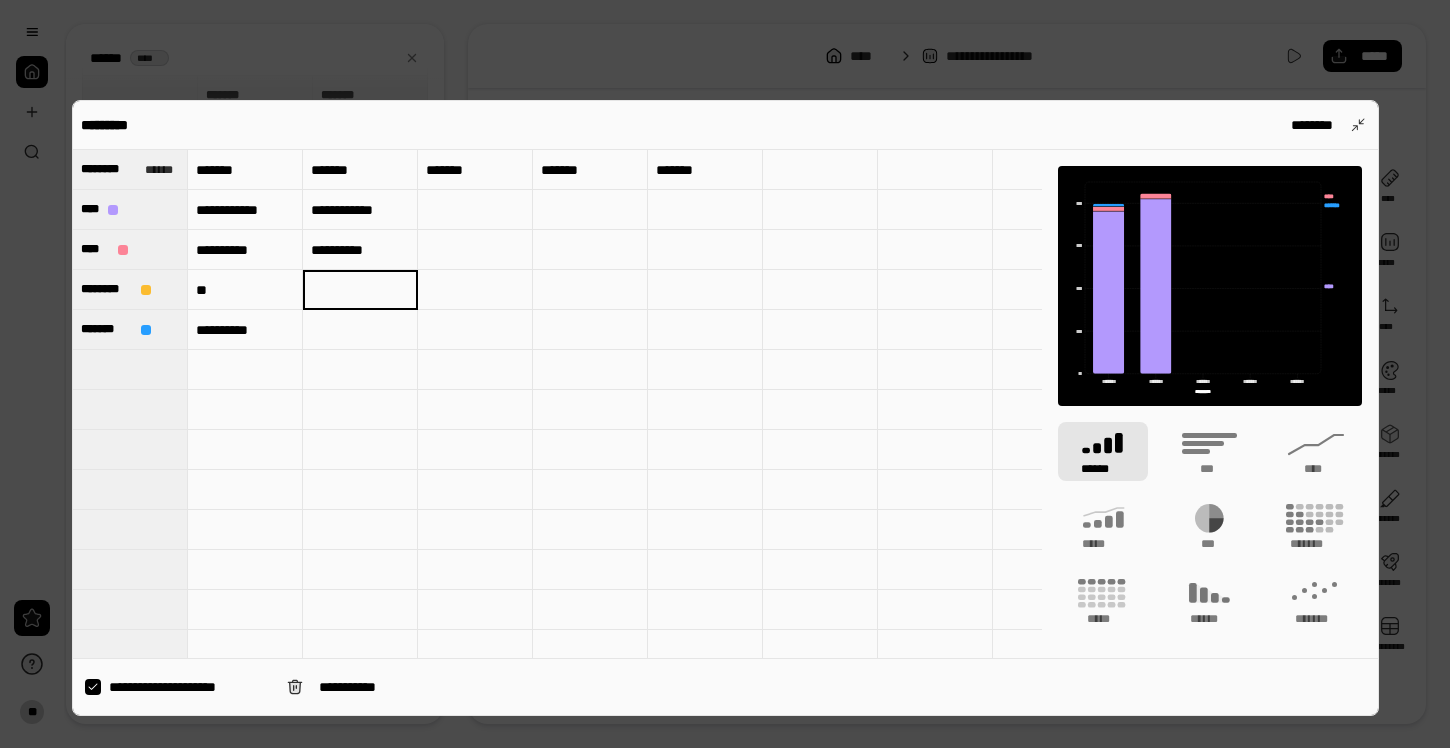 type on "**" 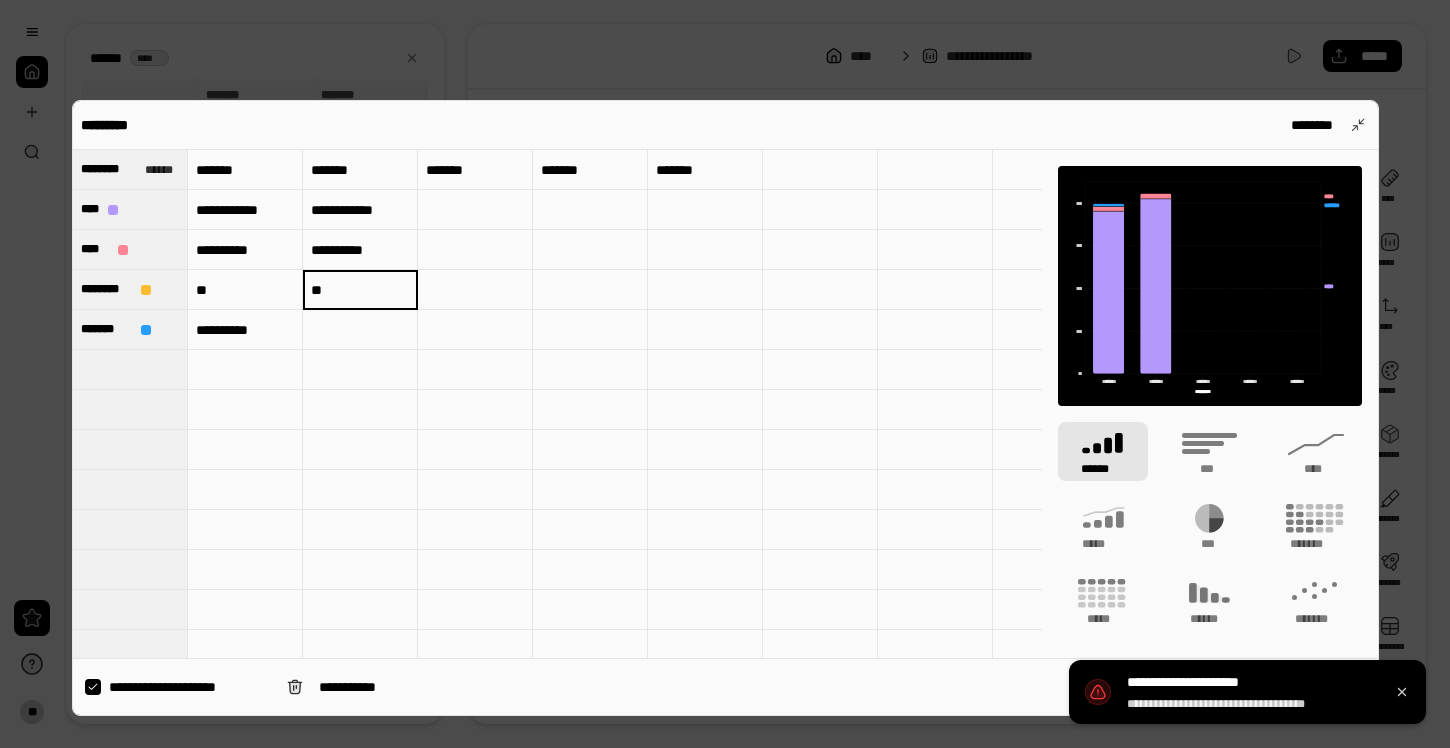 click on "**" at bounding box center (245, 290) 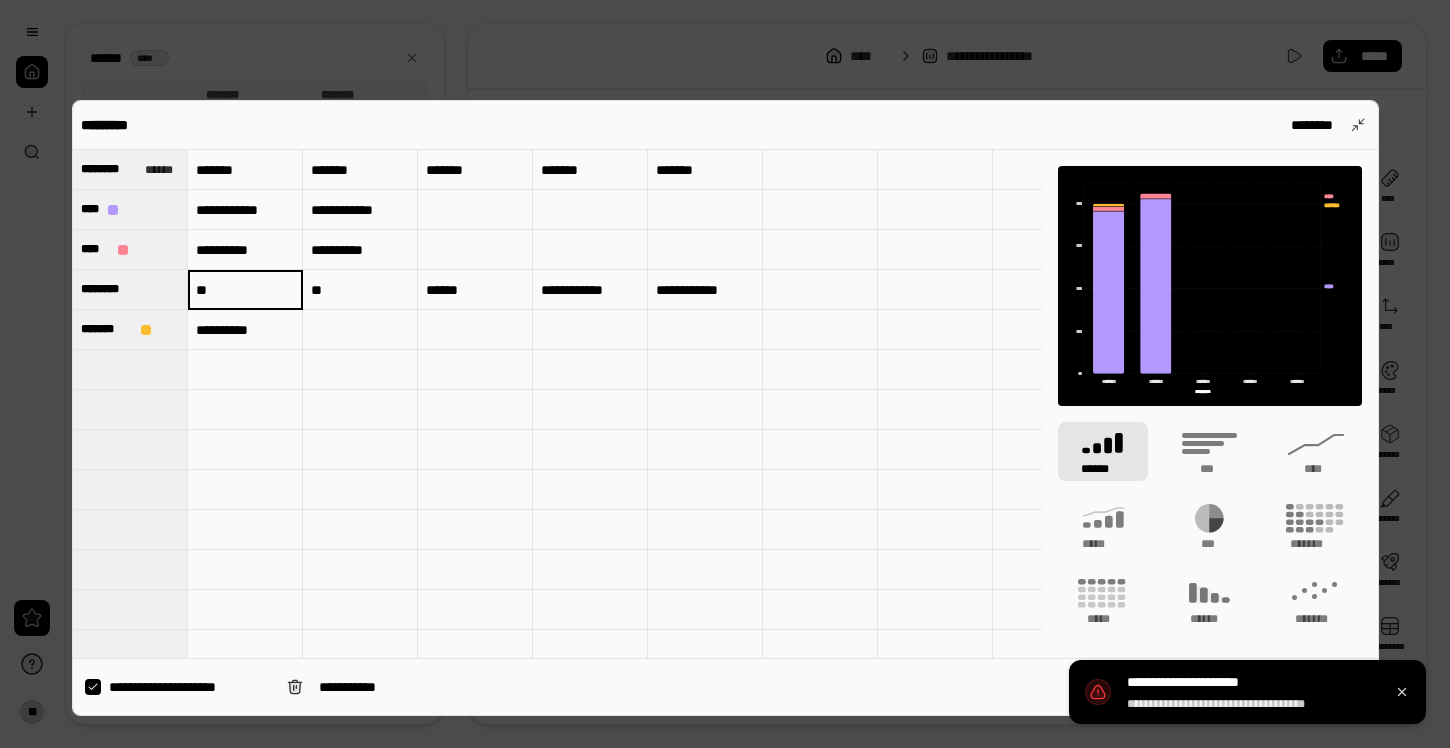 type on "**" 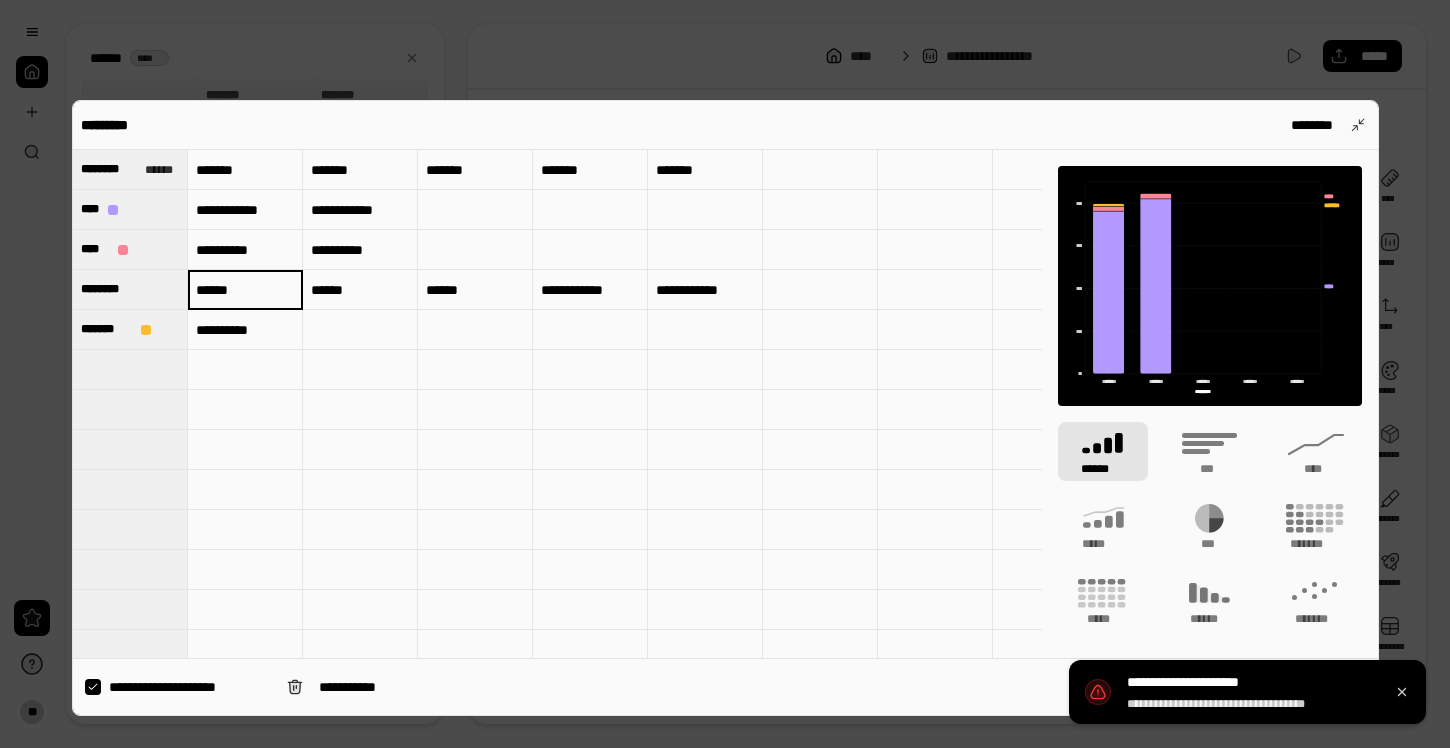 click on "**********" at bounding box center [245, 210] 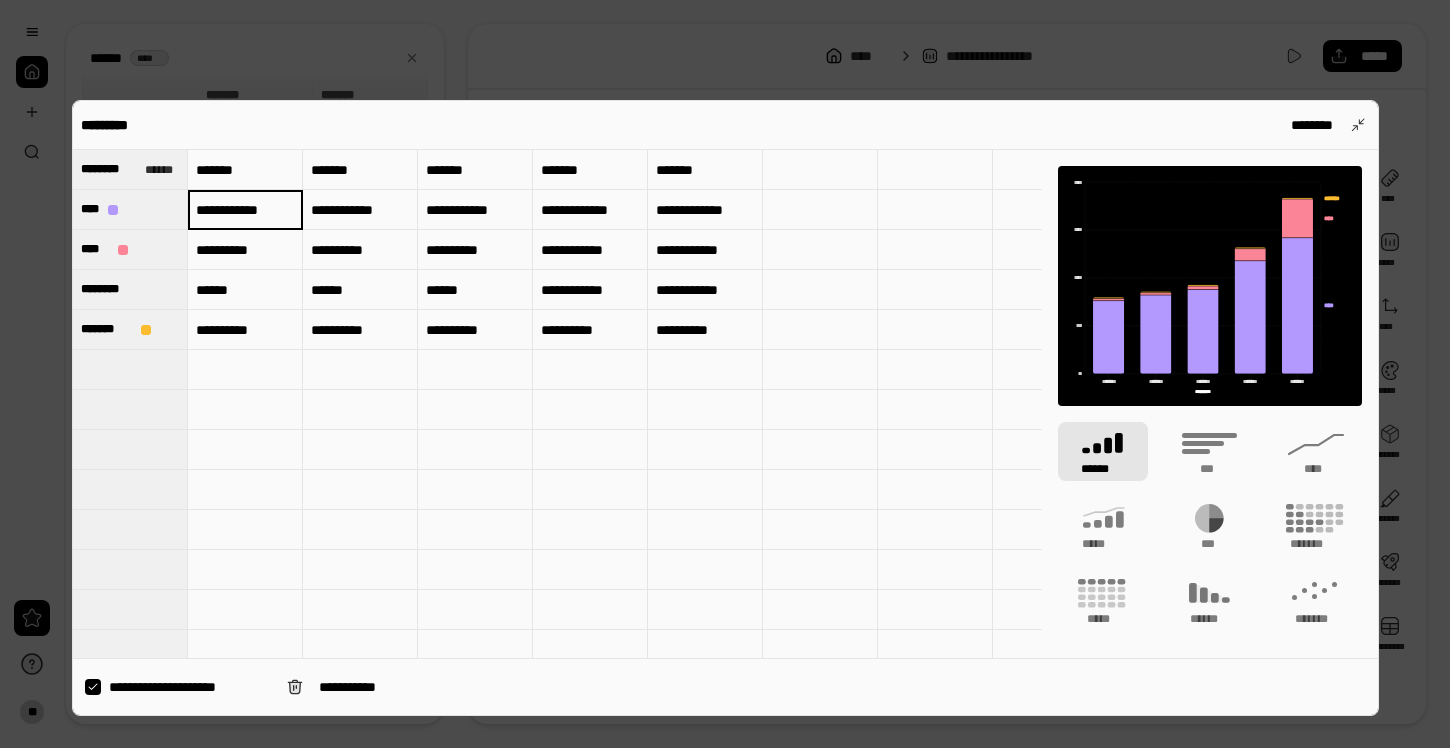 type on "**********" 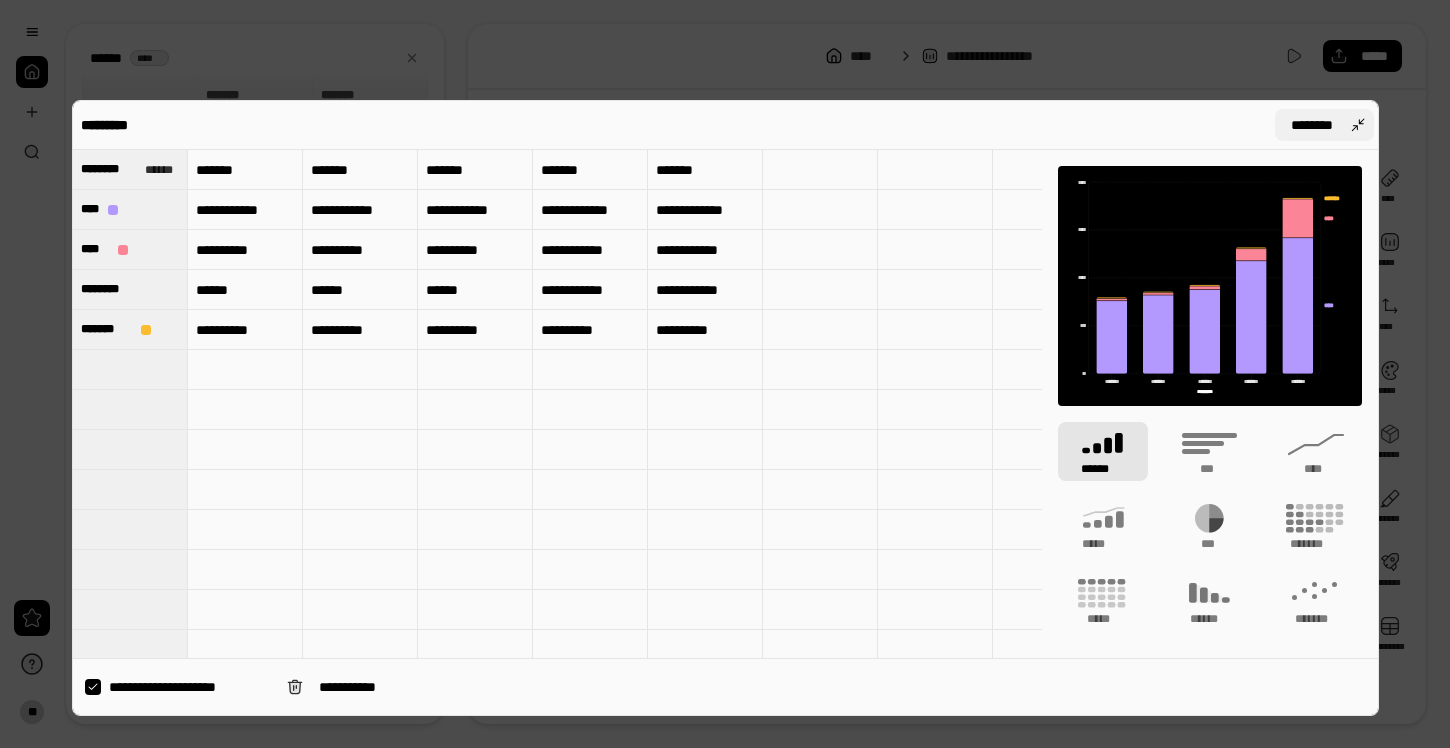 click on "********" at bounding box center [1324, 125] 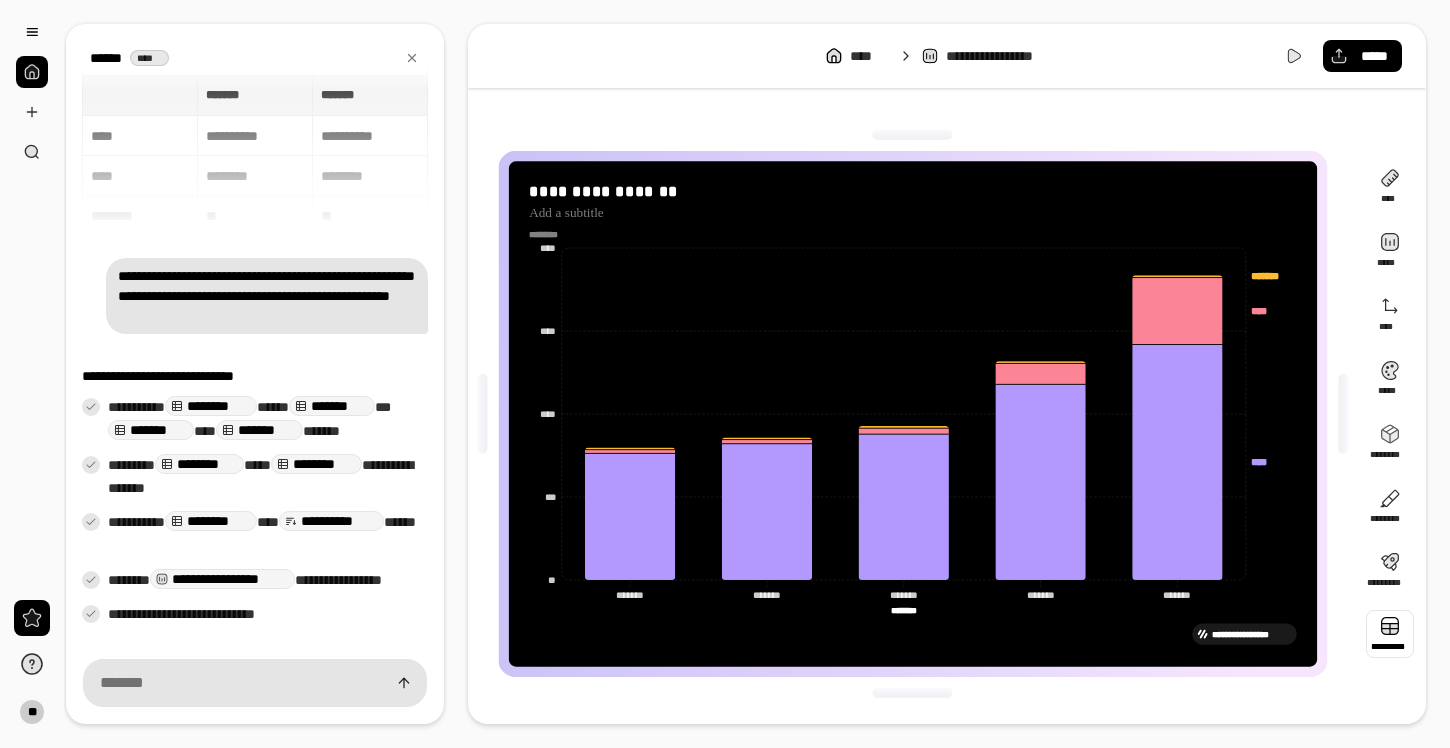 click at bounding box center (1390, 634) 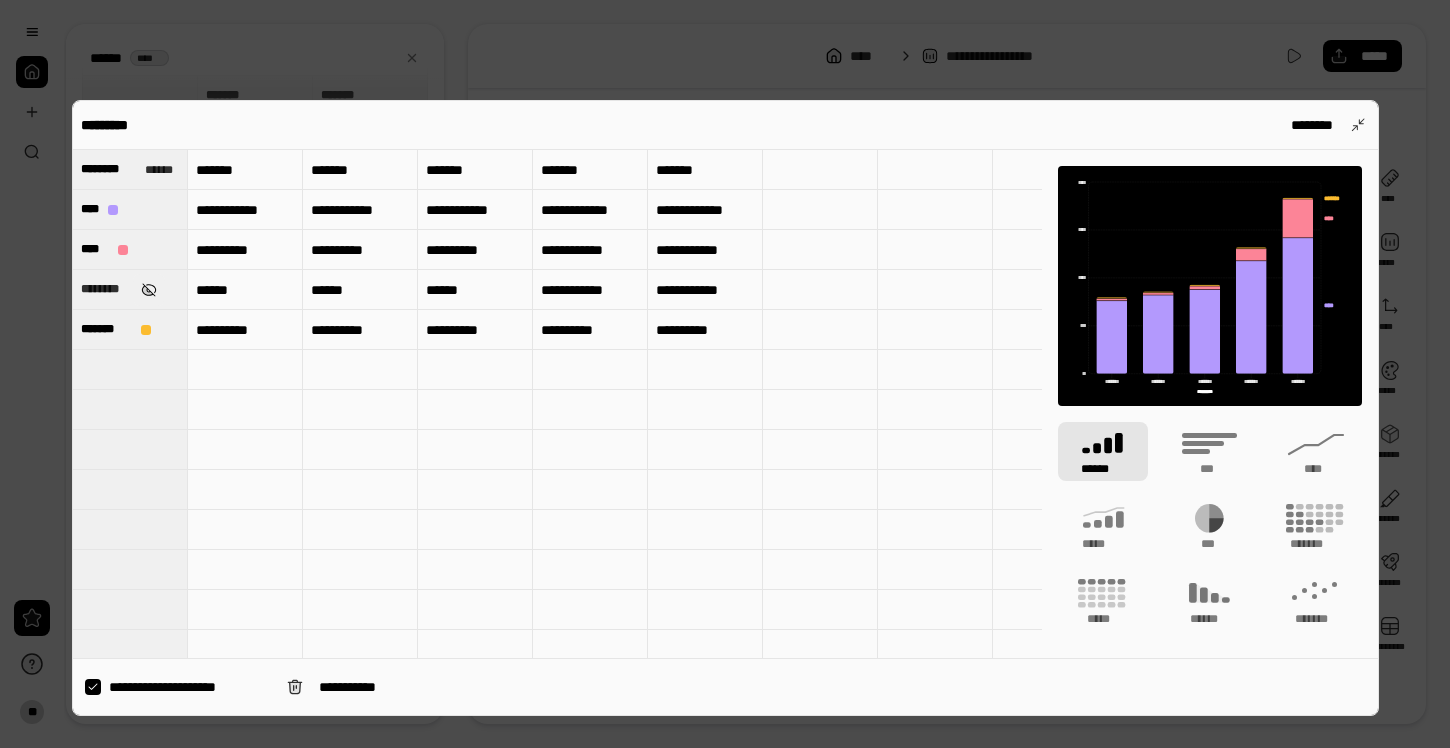 click at bounding box center (148, 290) 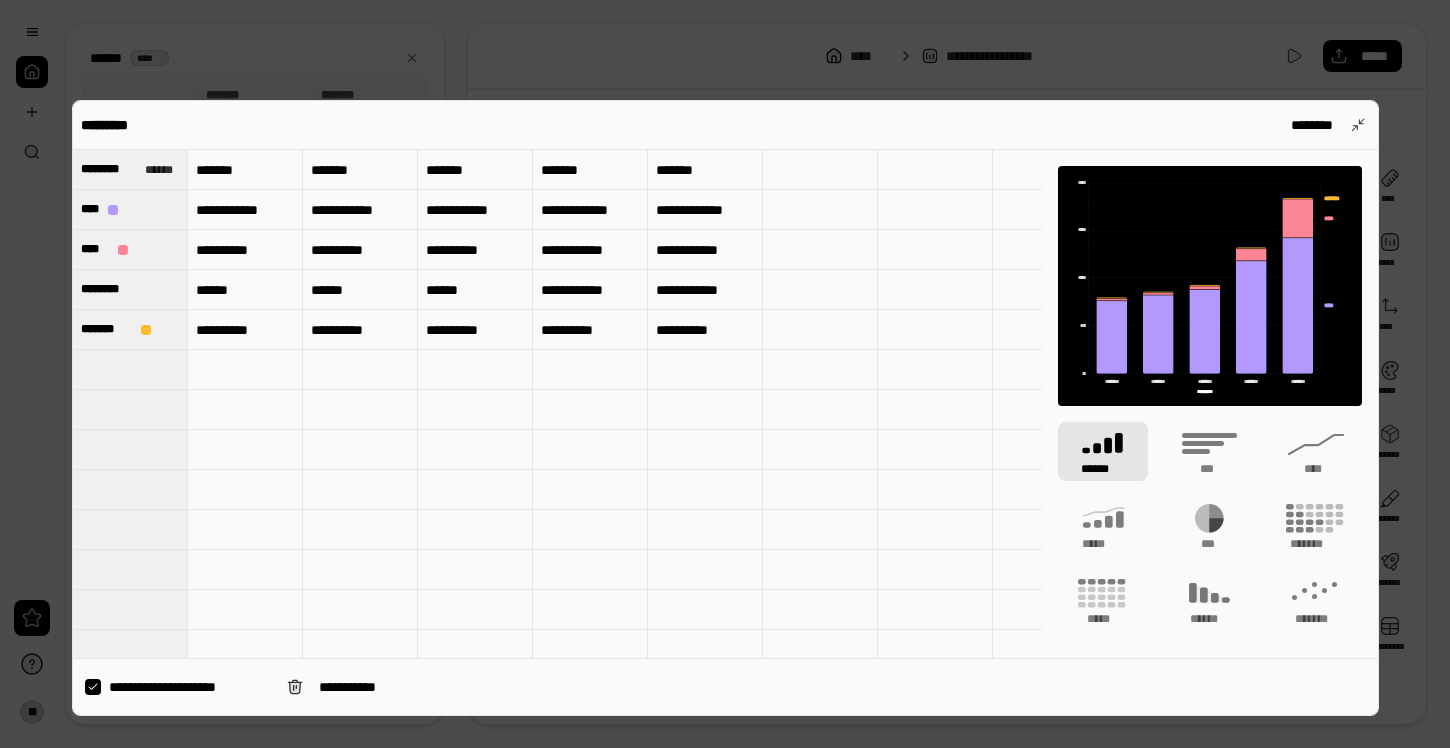 click on "**" at bounding box center [245, 290] 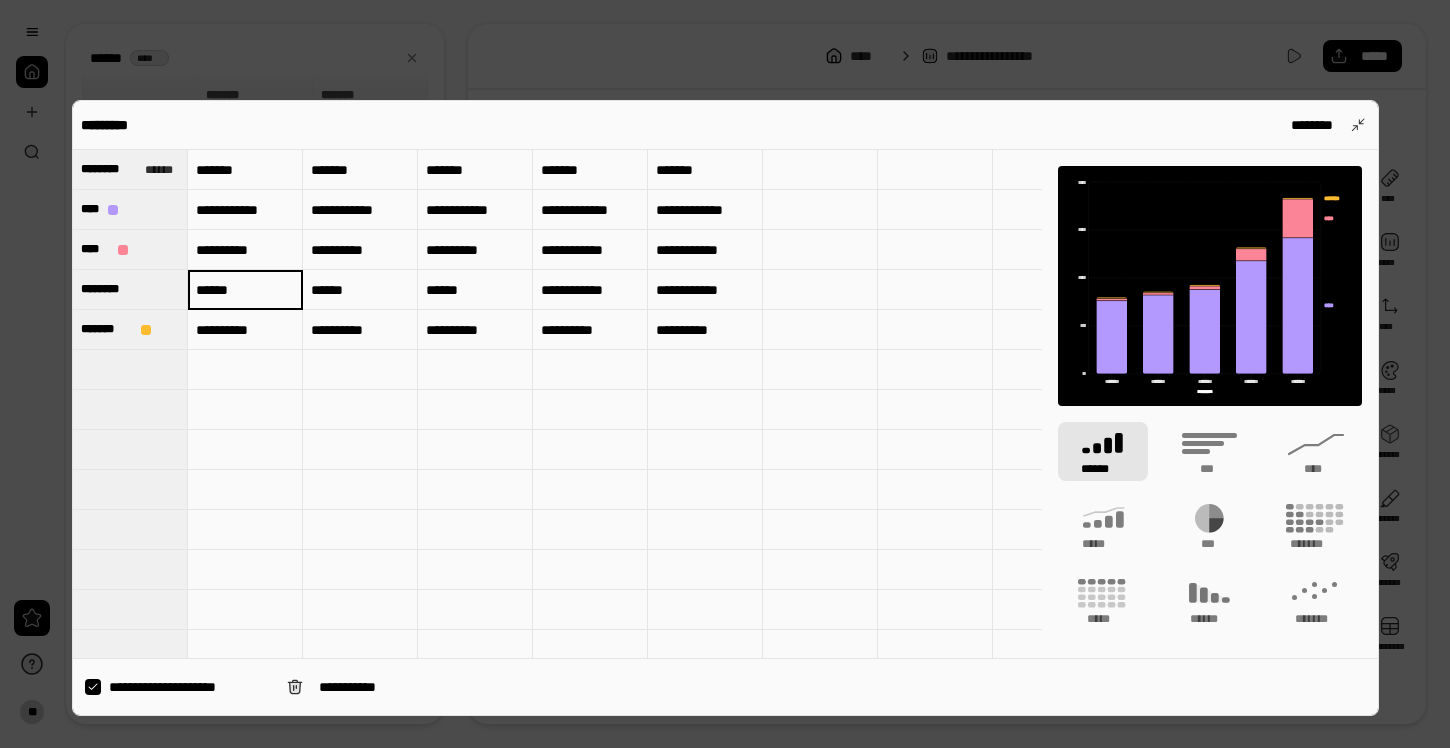type on "*" 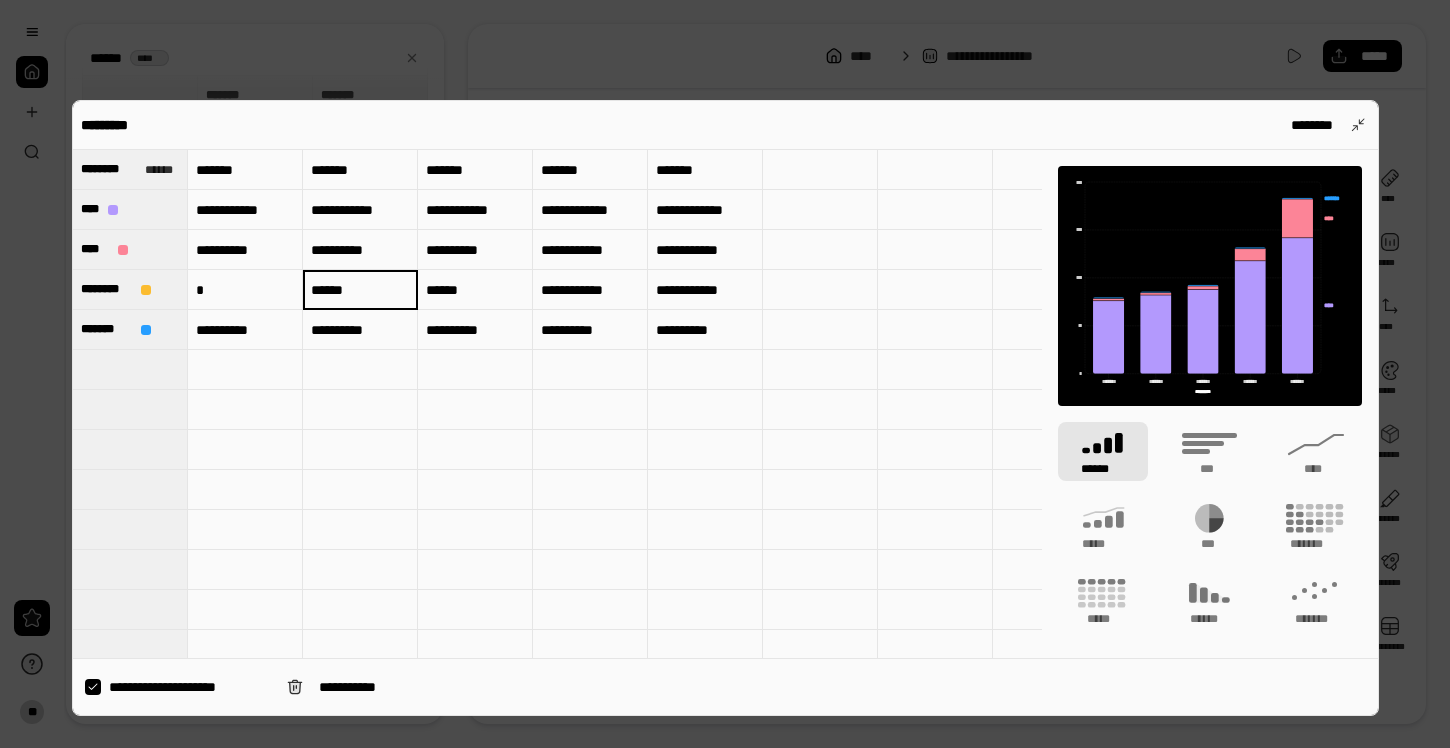 type on "*" 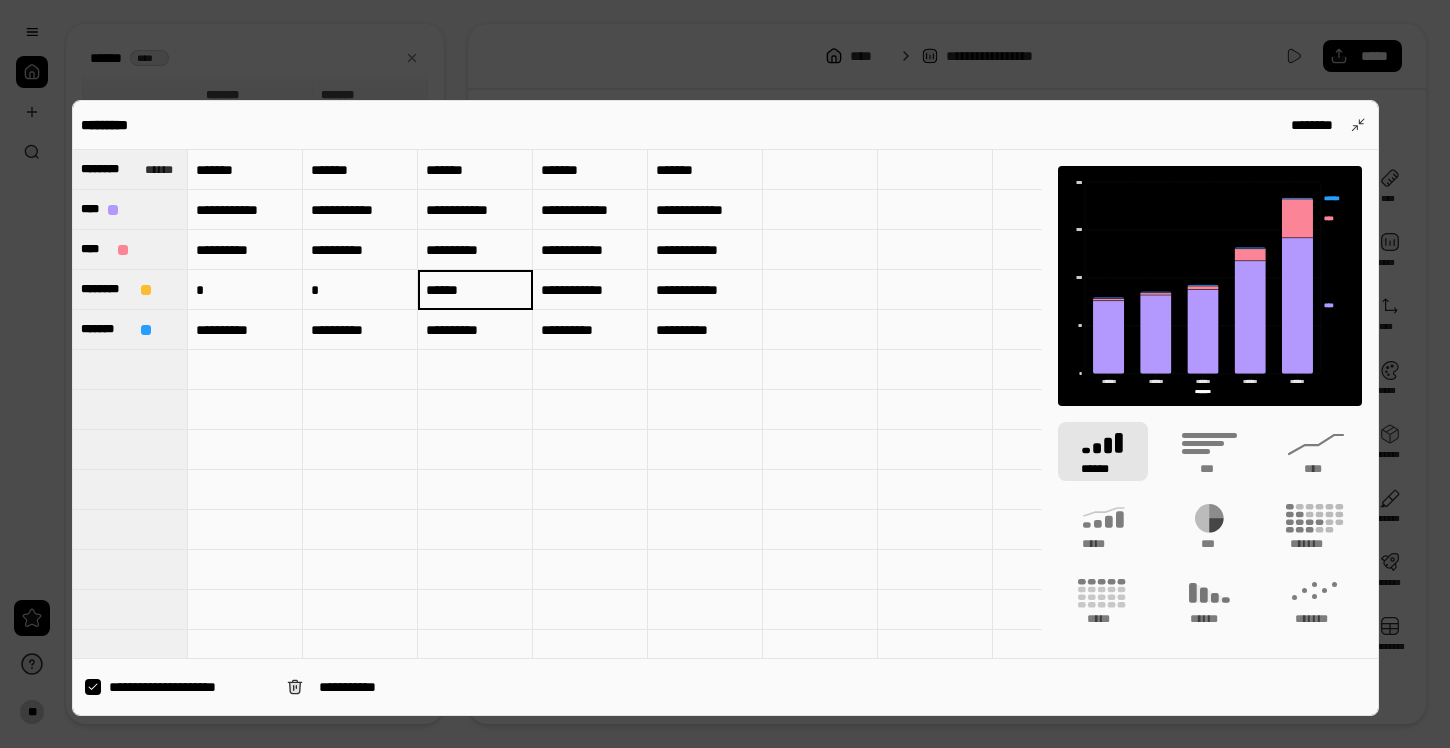 type on "*" 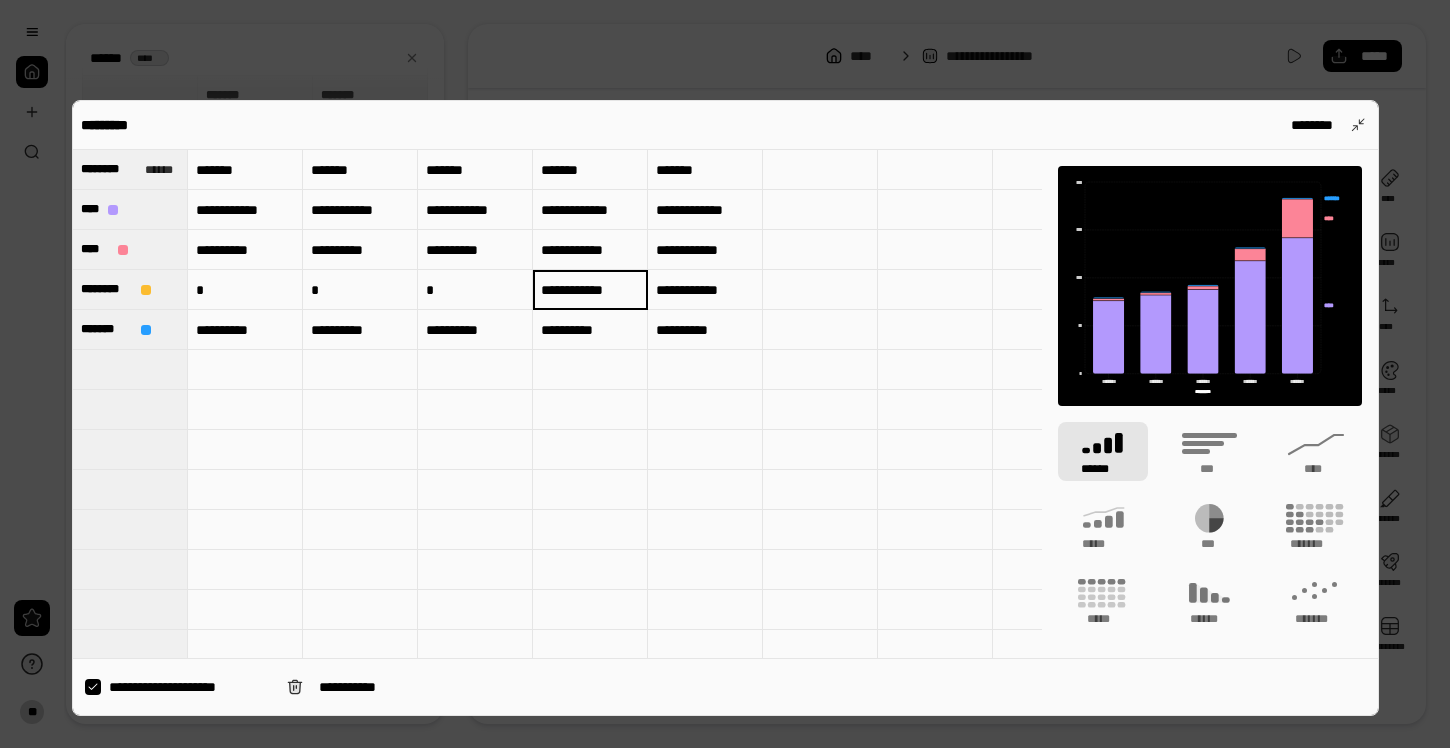 click at bounding box center (590, 410) 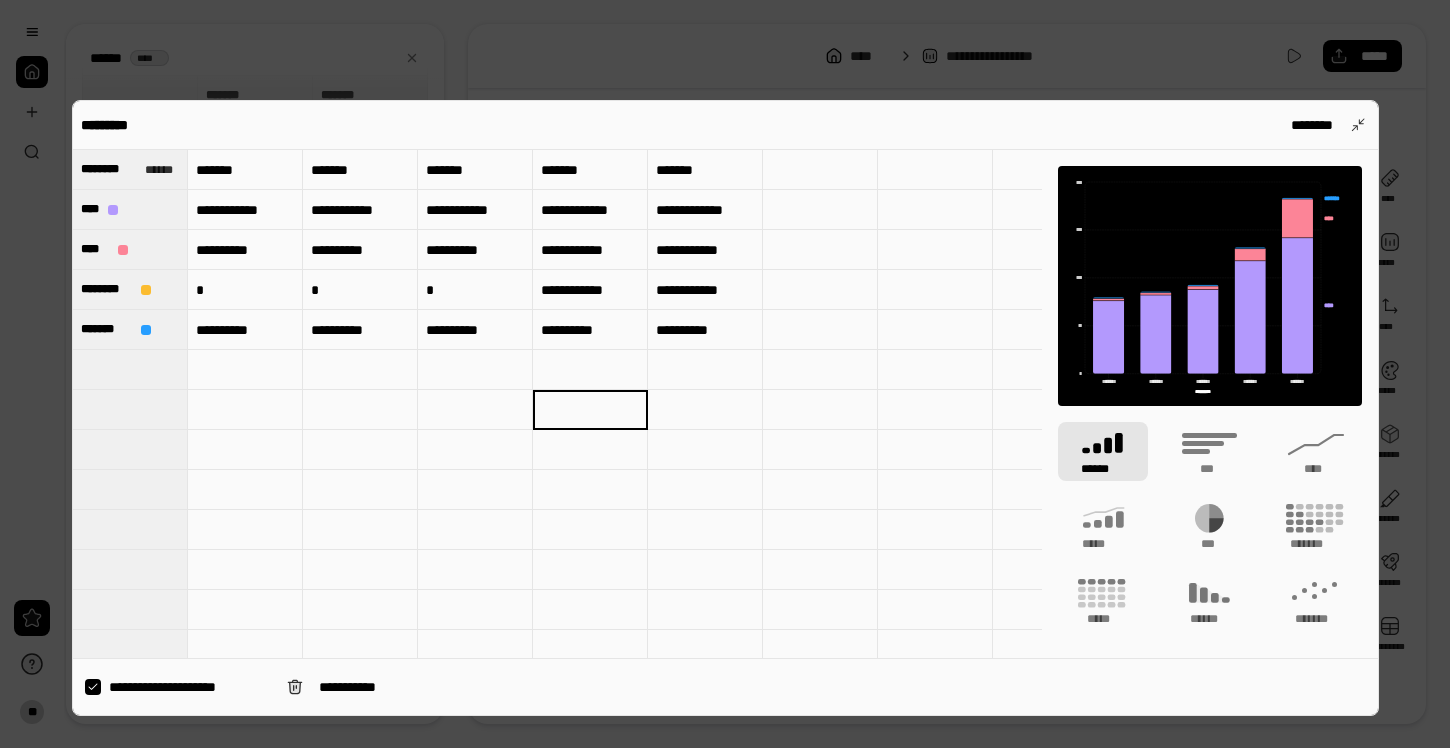 click at bounding box center (725, 374) 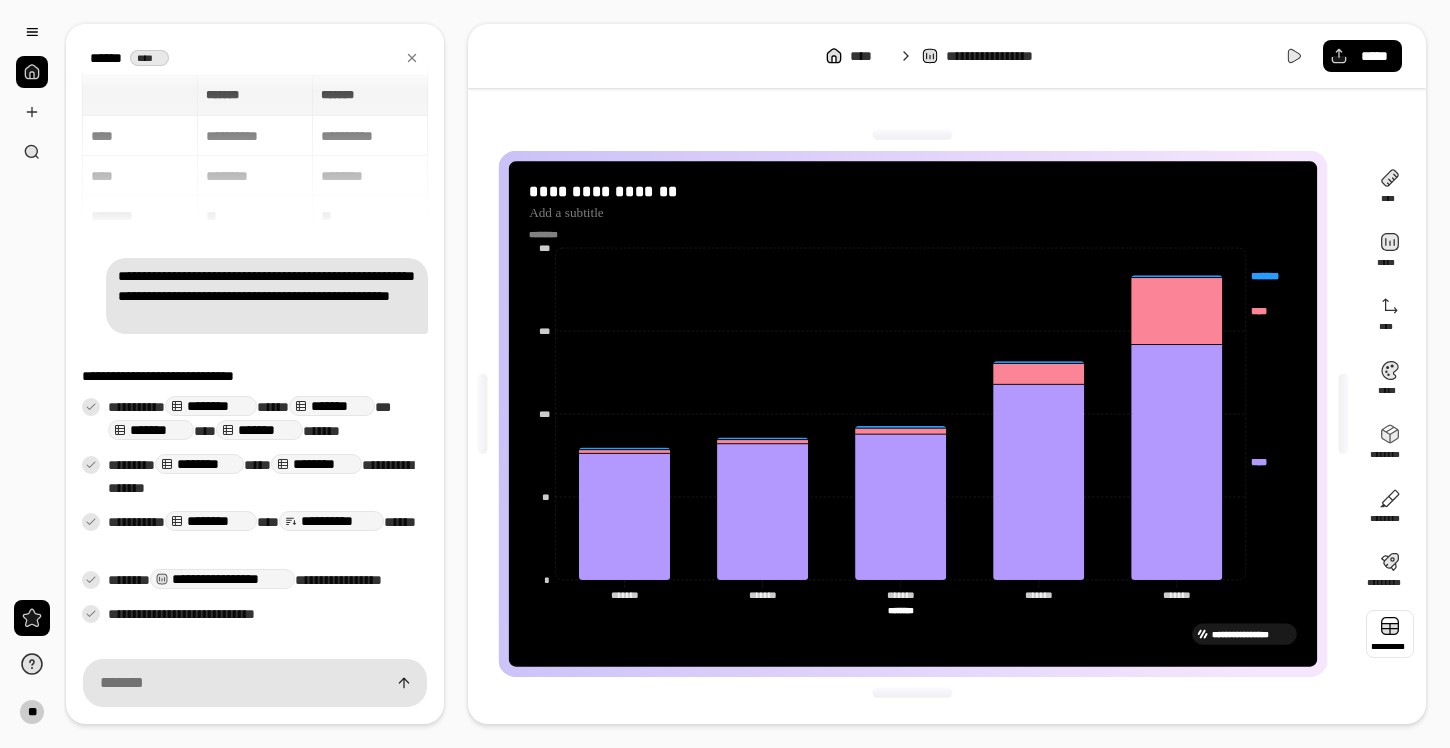 click at bounding box center (1390, 634) 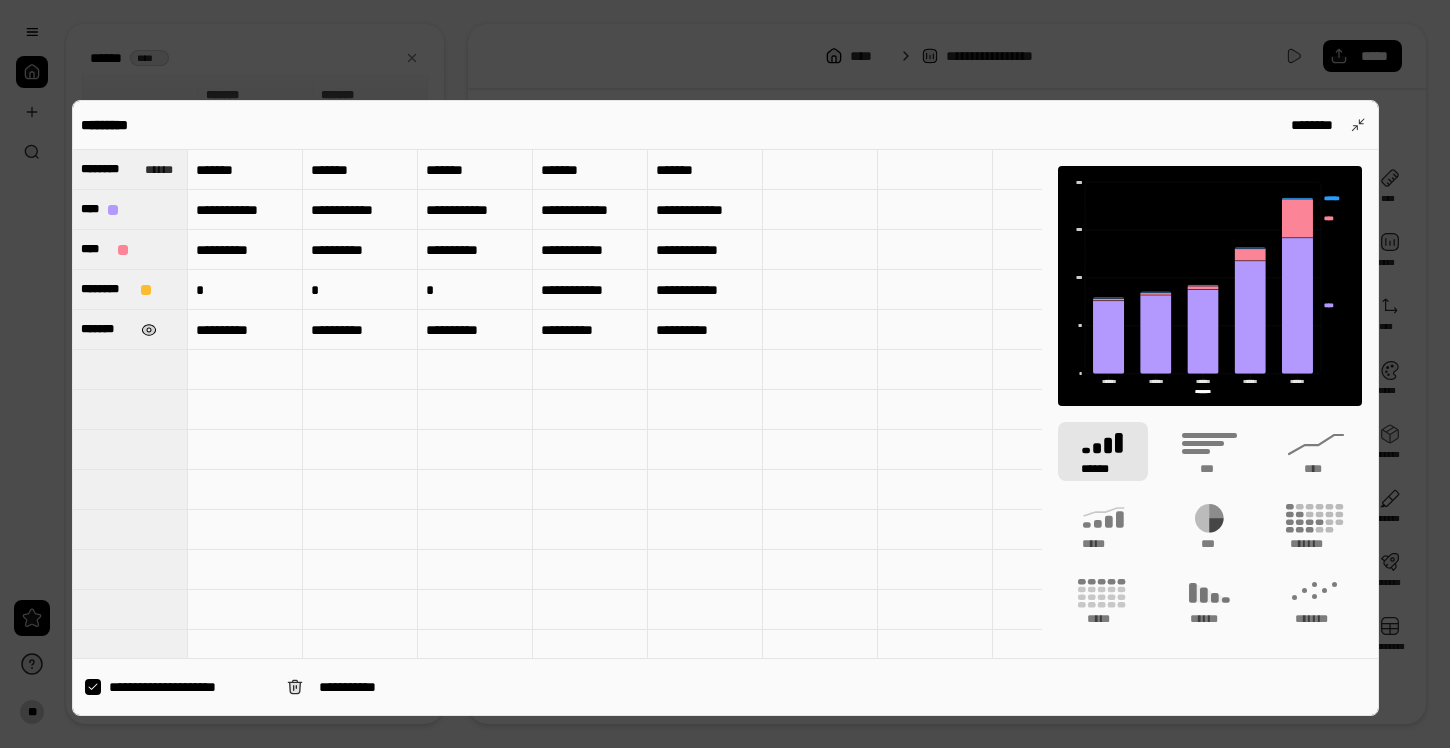 click at bounding box center [148, 330] 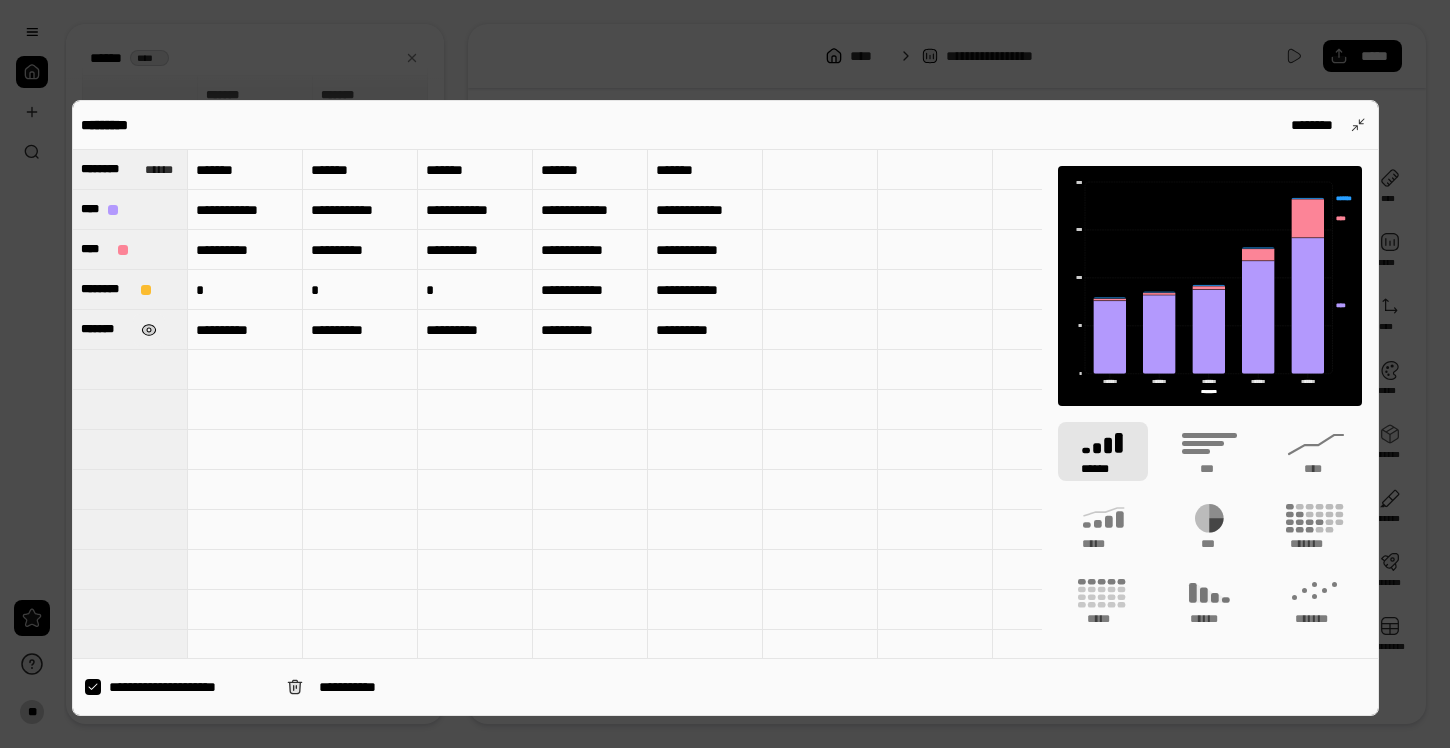 click at bounding box center (148, 330) 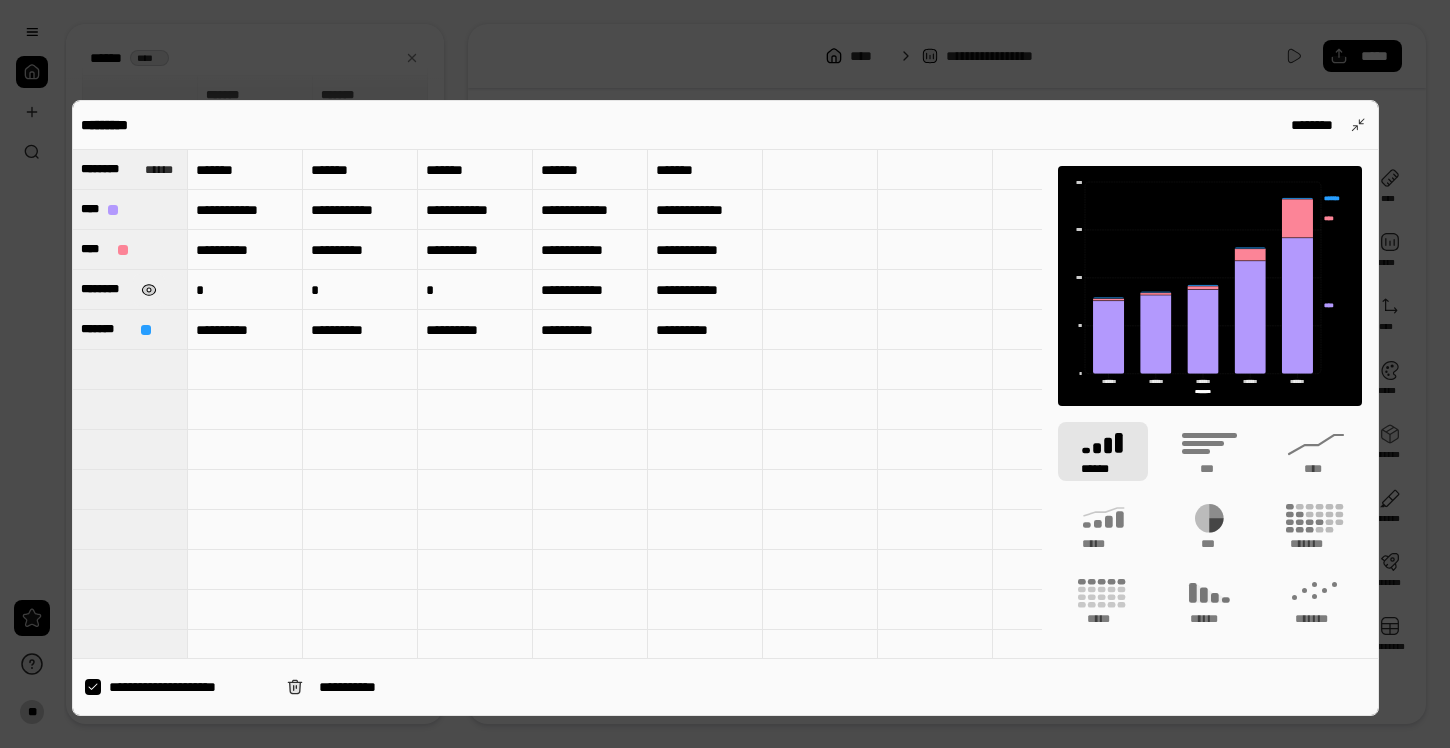 click at bounding box center [148, 290] 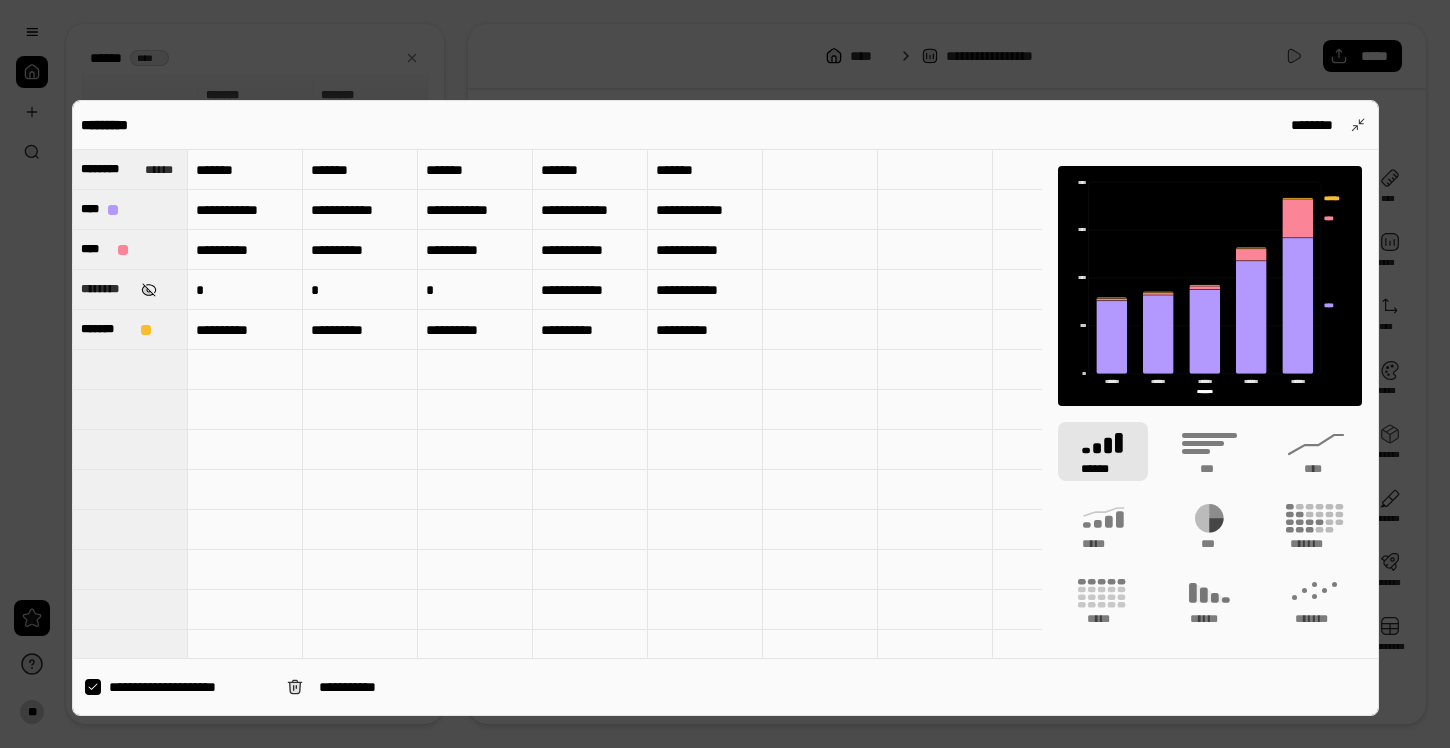 click at bounding box center [148, 290] 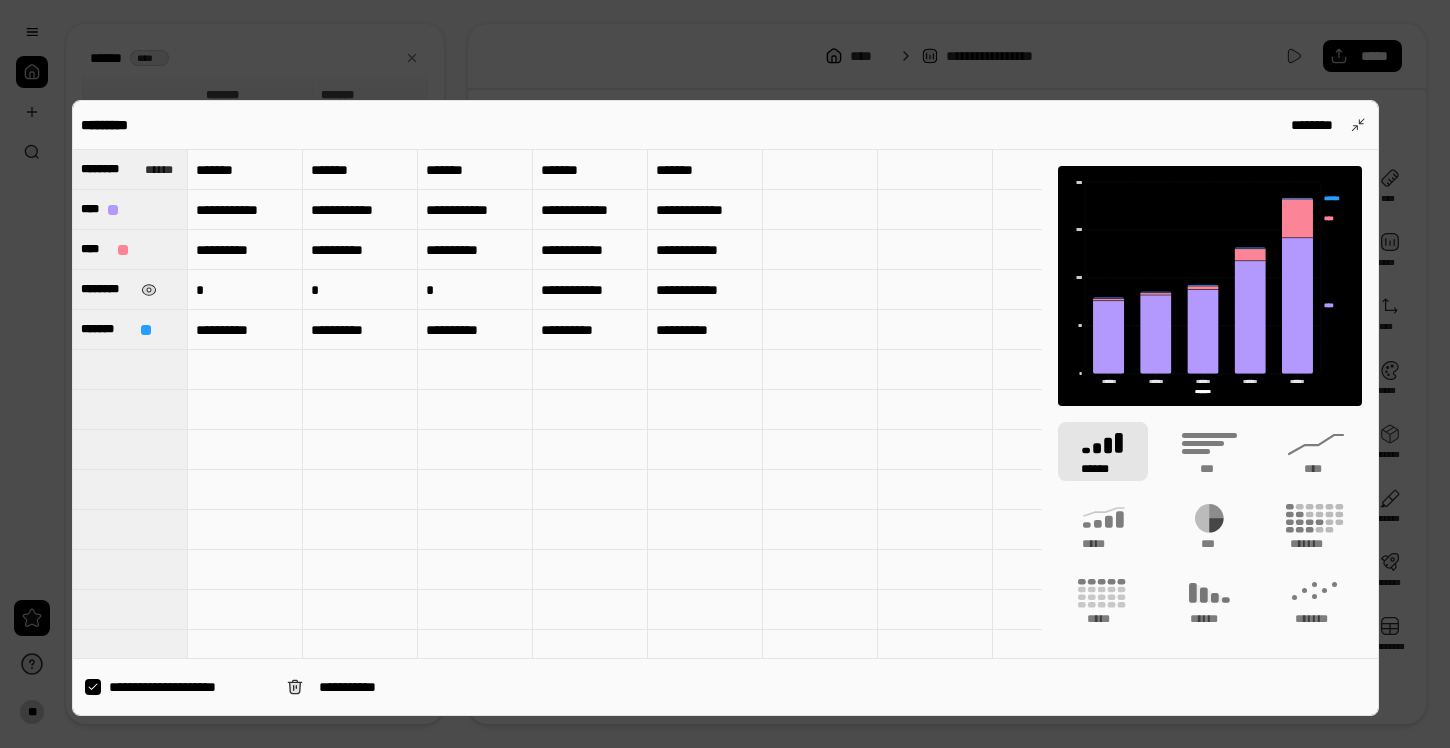 click on "********" at bounding box center [107, 289] 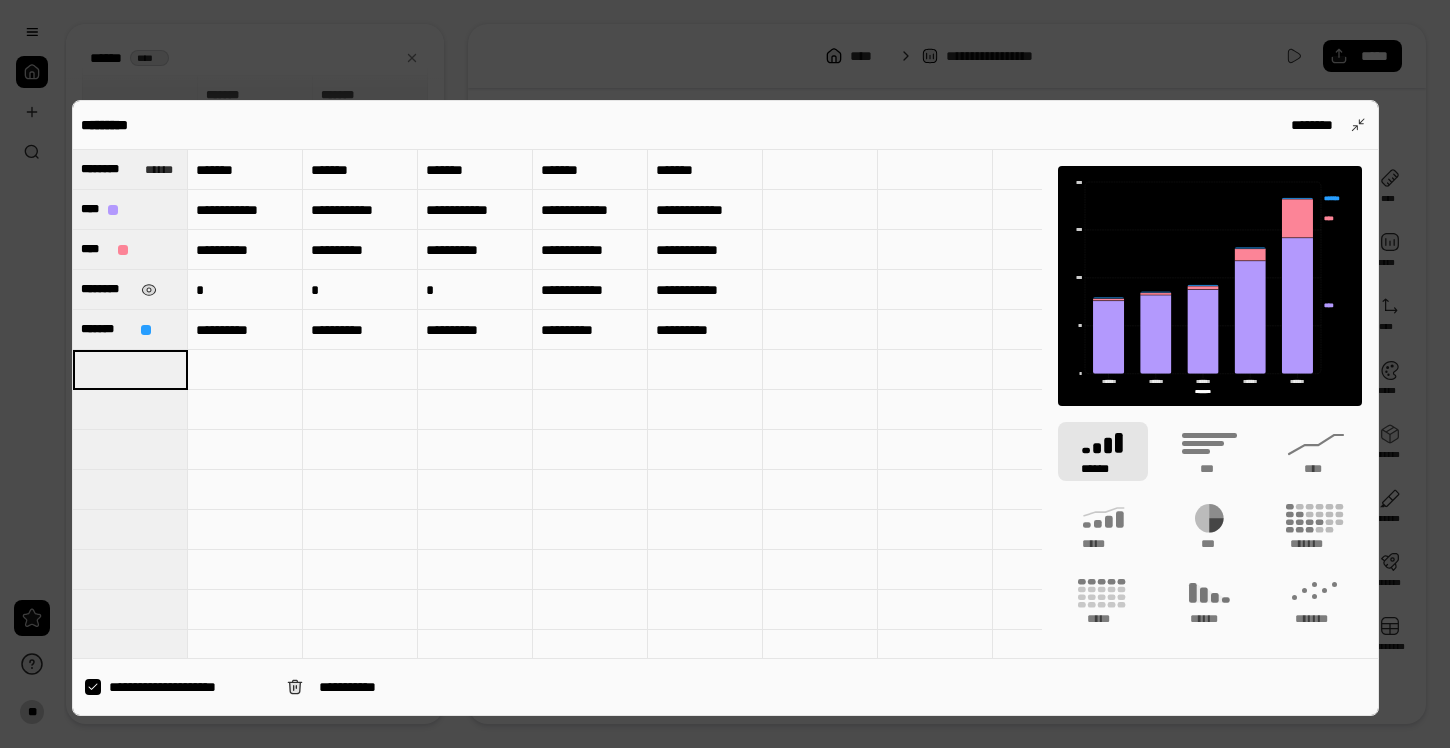 type on "********" 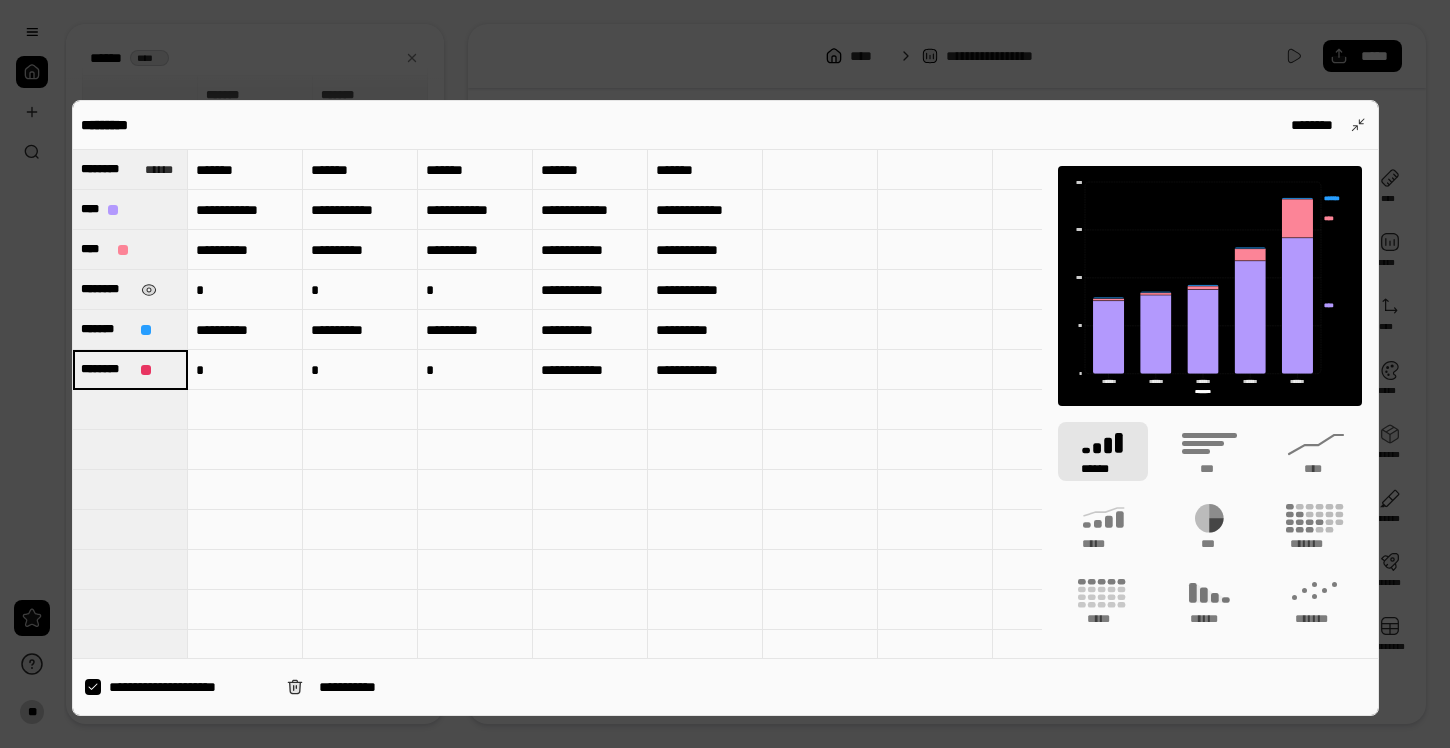 click on "********" at bounding box center [107, 289] 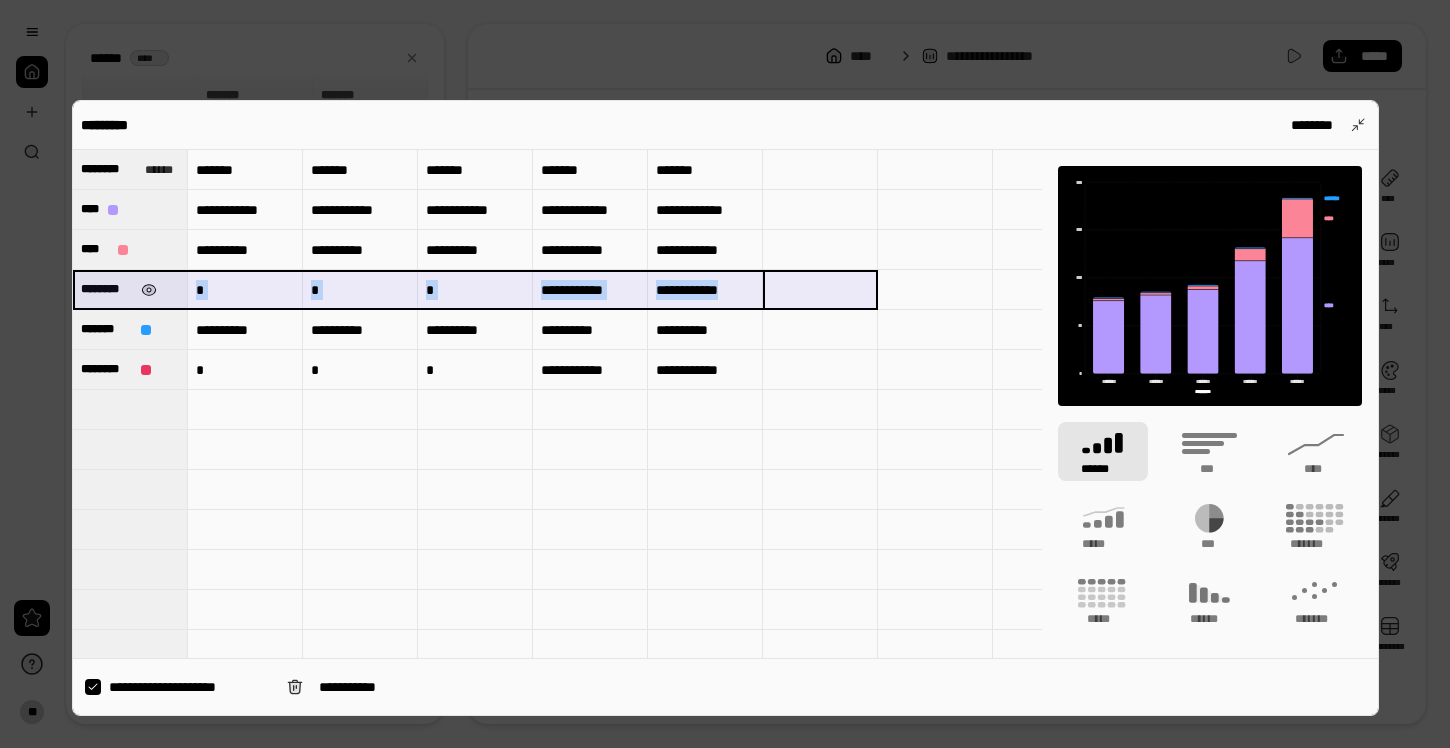 drag, startPoint x: 817, startPoint y: 298, endPoint x: 144, endPoint y: 286, distance: 673.107 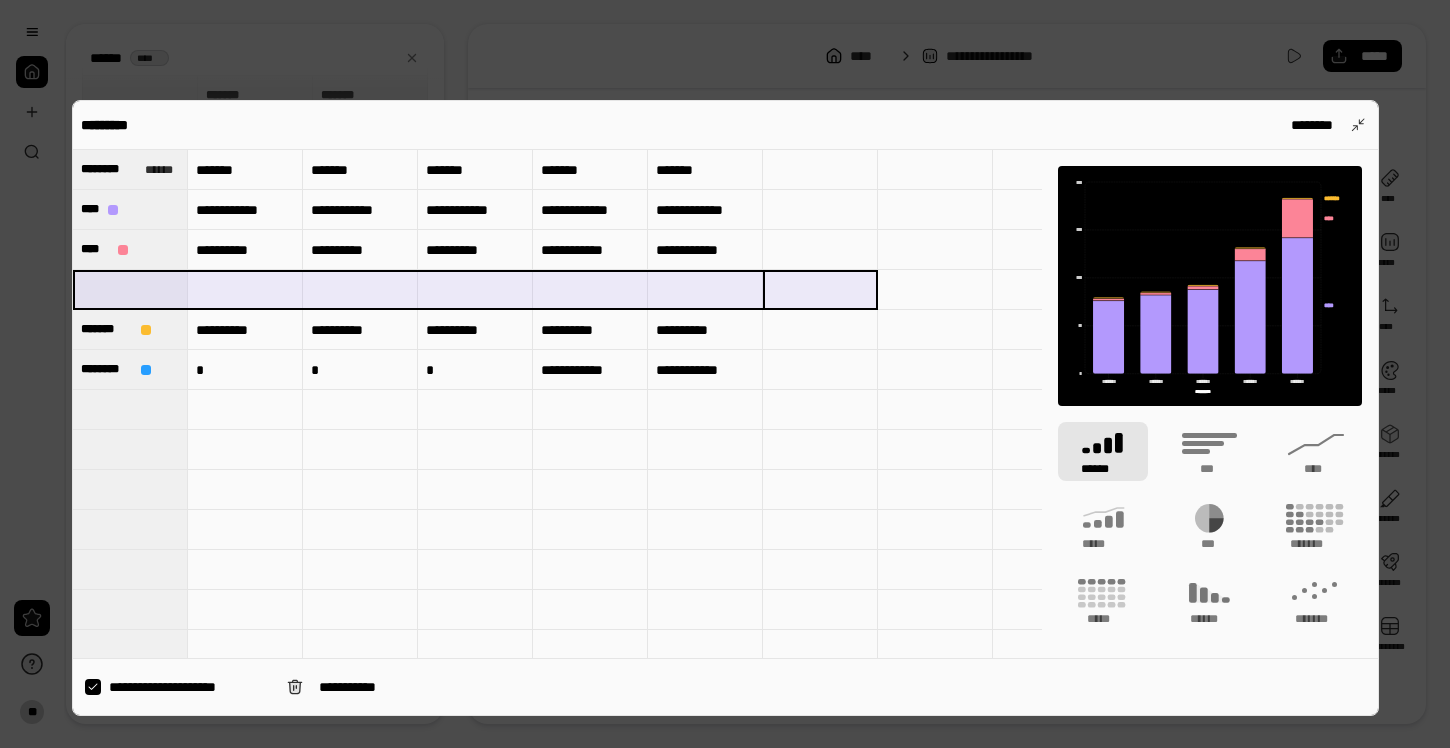 type 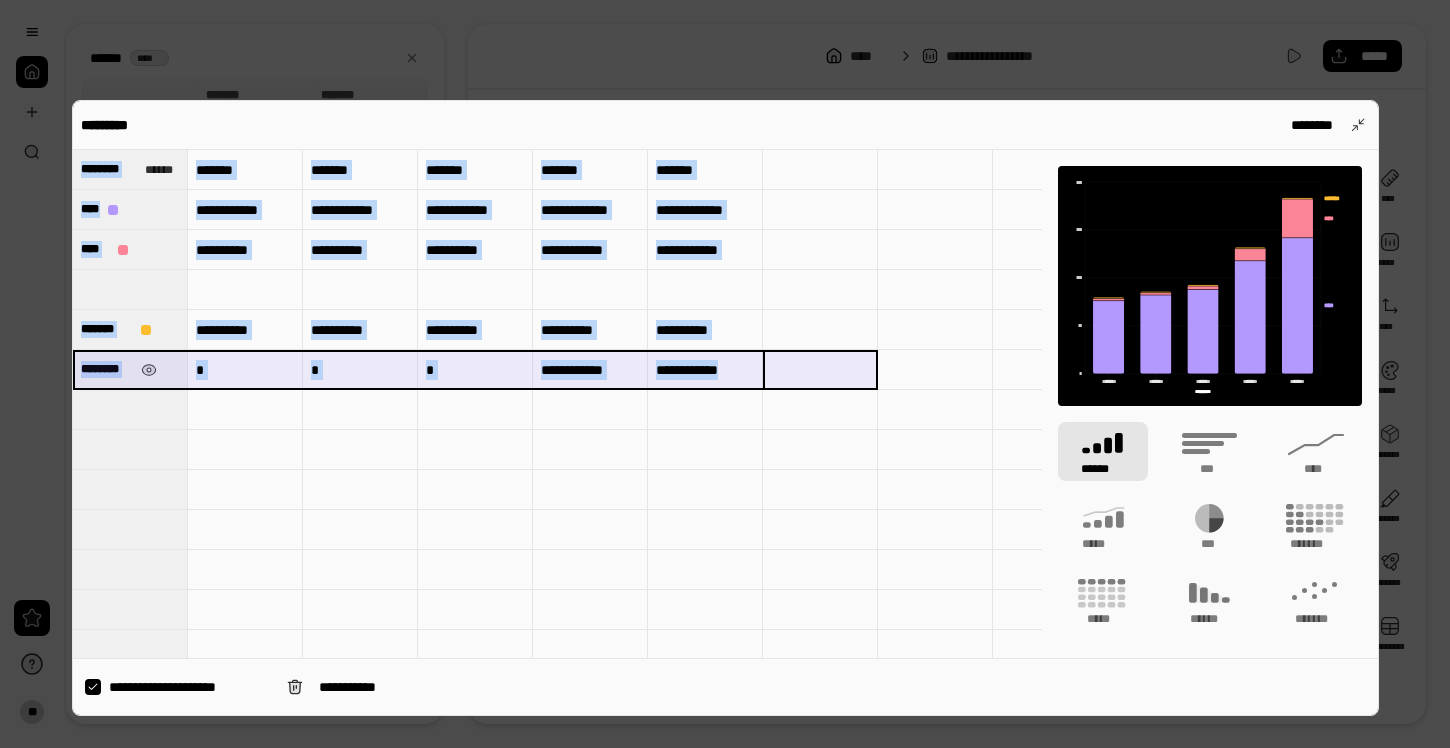 drag, startPoint x: 797, startPoint y: 368, endPoint x: 66, endPoint y: 372, distance: 731.0109 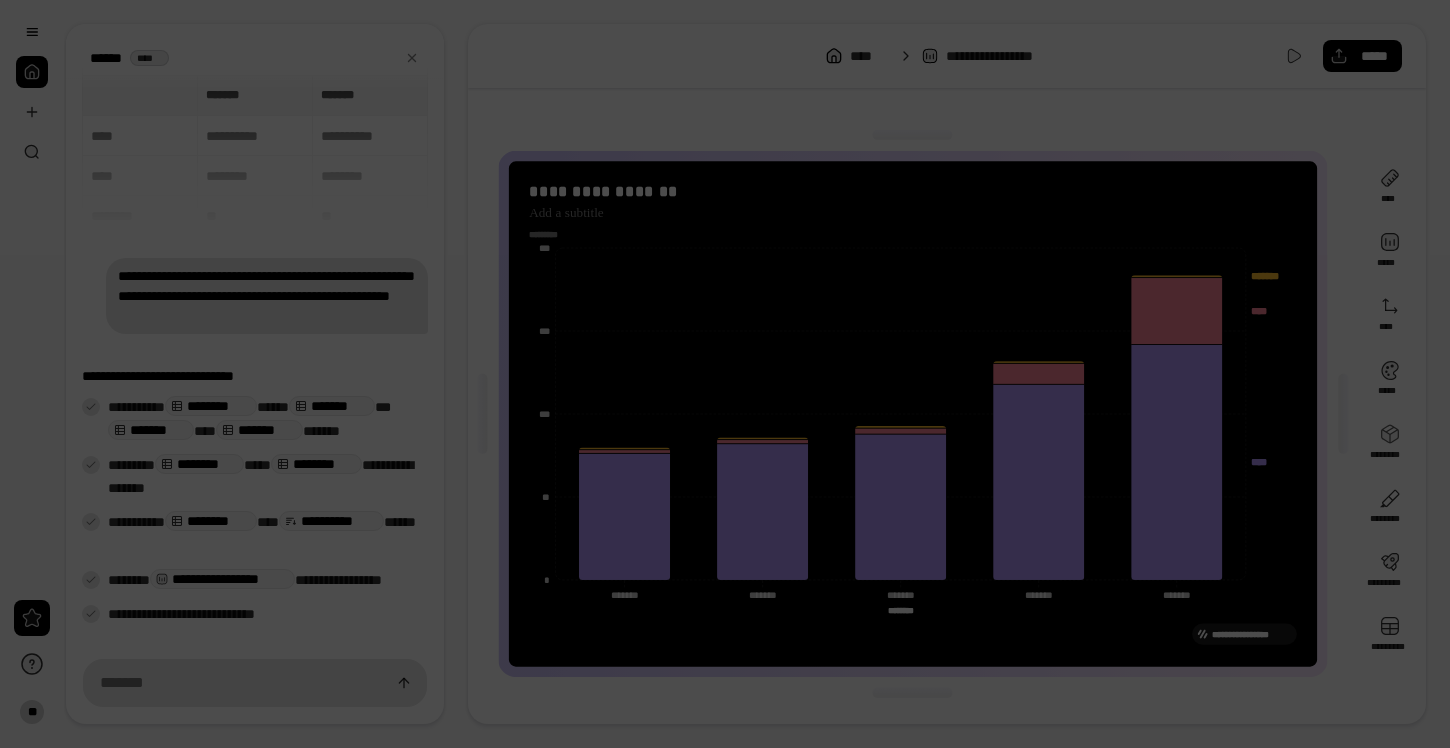 copy on "******** ****** **** **** ******* ********" 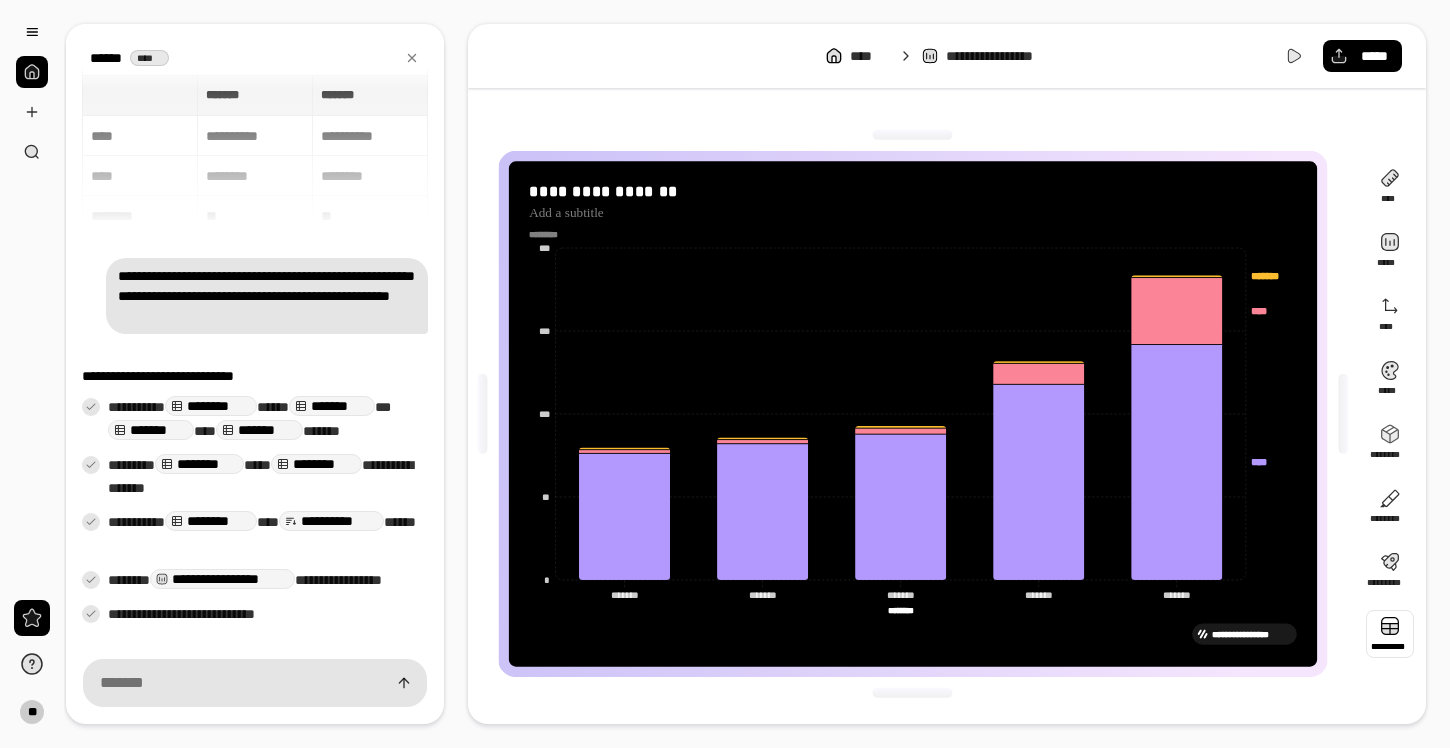 type 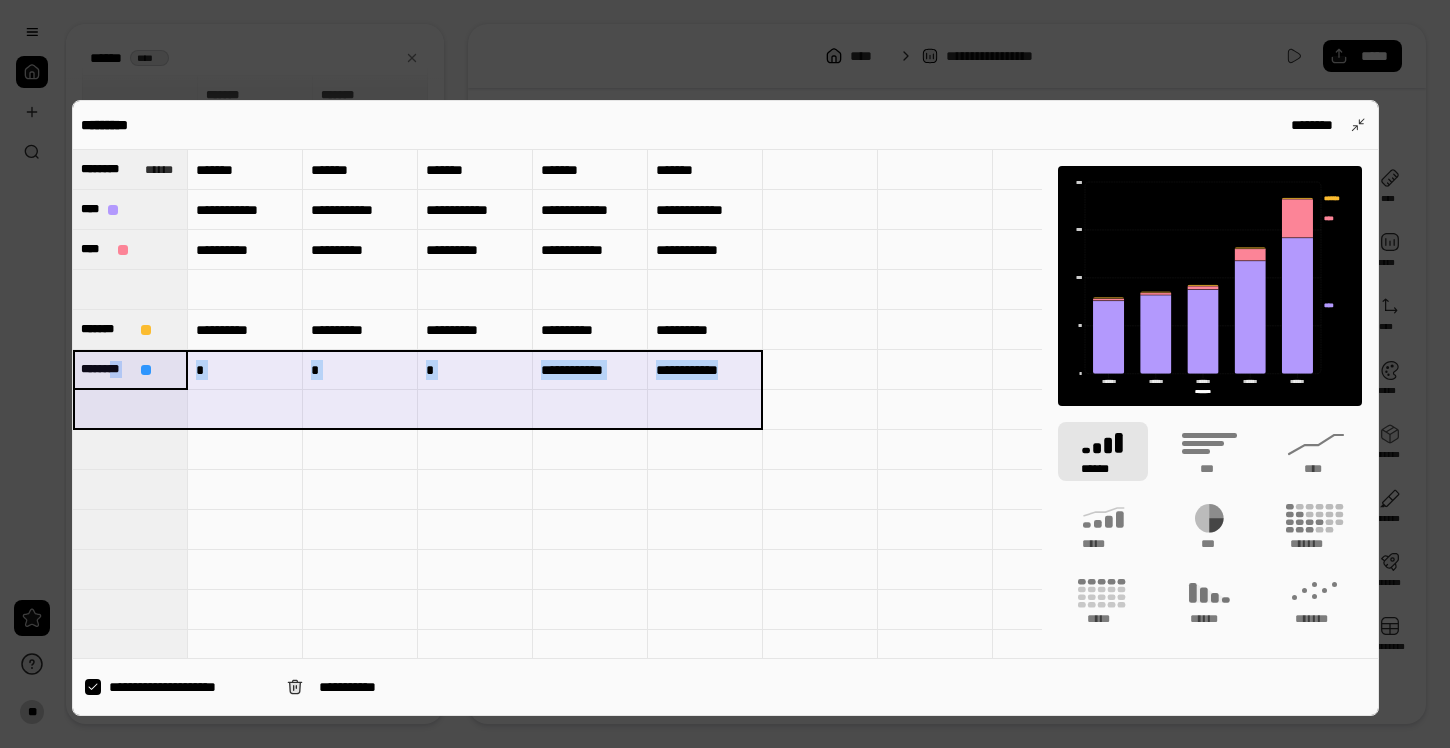 drag, startPoint x: 121, startPoint y: 374, endPoint x: 724, endPoint y: 389, distance: 603.1865 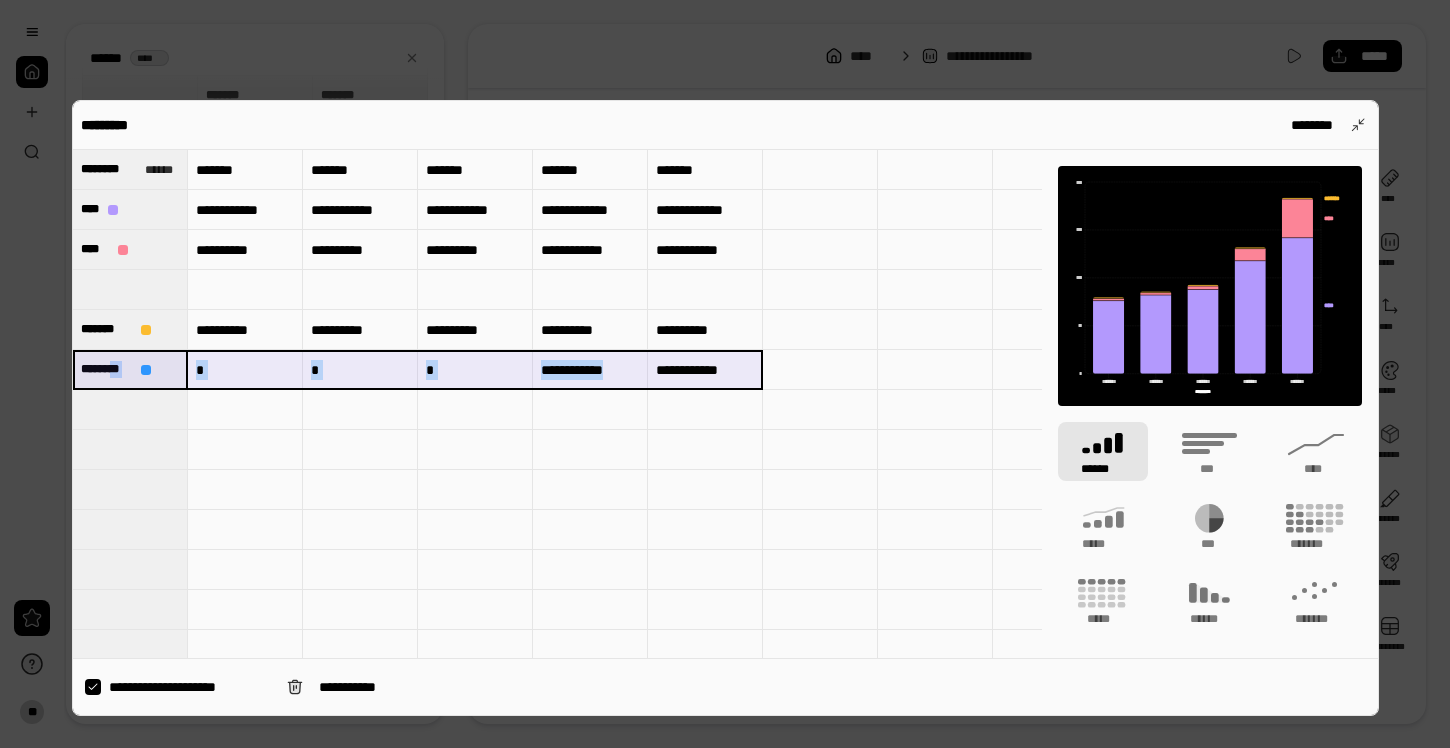 copy on "**" 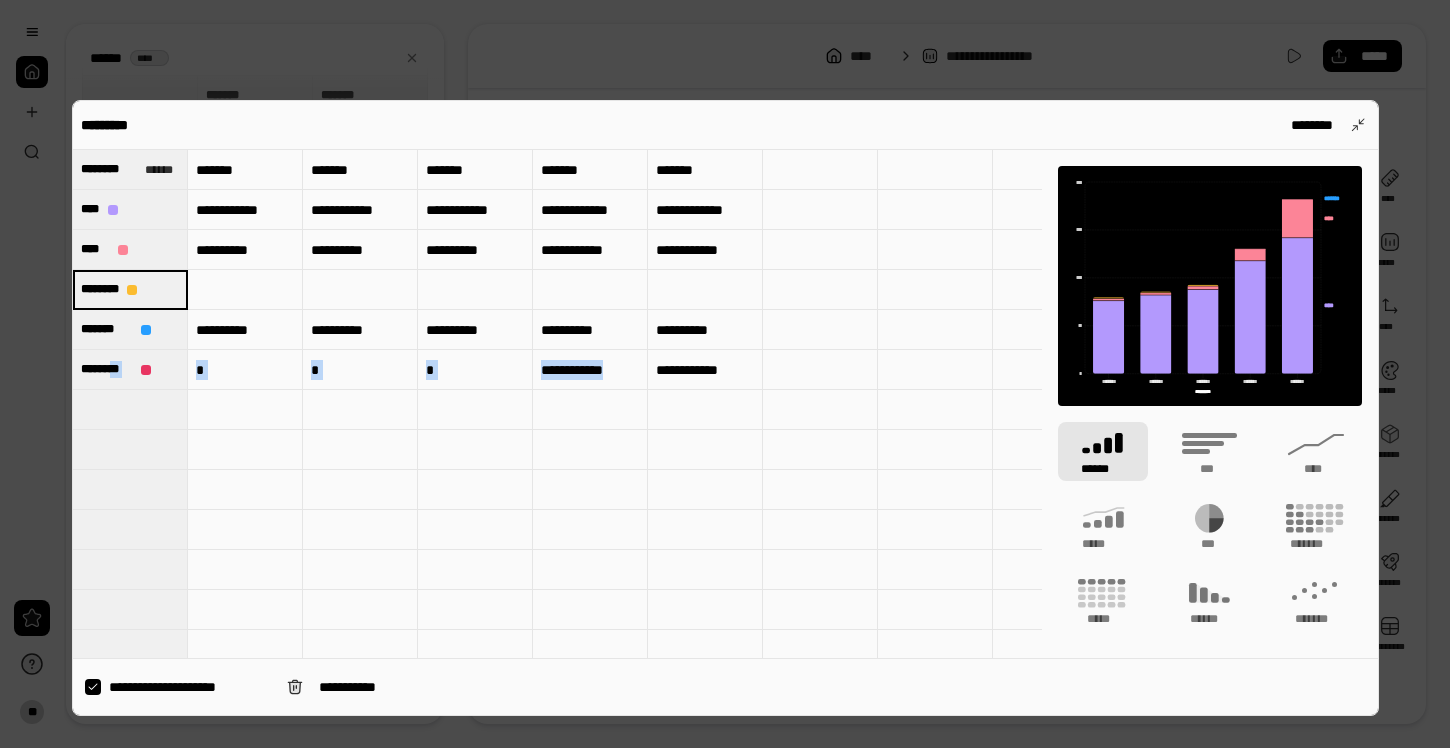 type on "********" 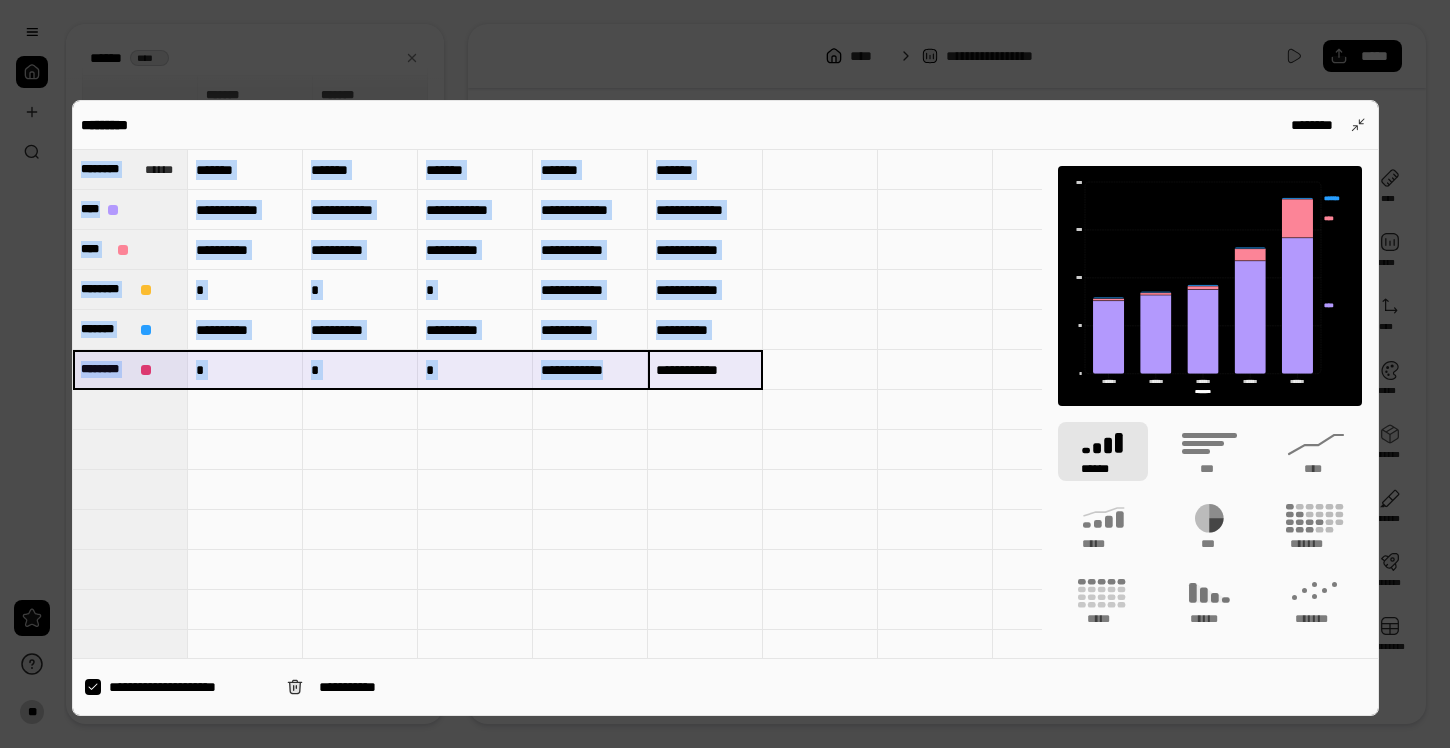 drag, startPoint x: 737, startPoint y: 365, endPoint x: 69, endPoint y: 351, distance: 668.14667 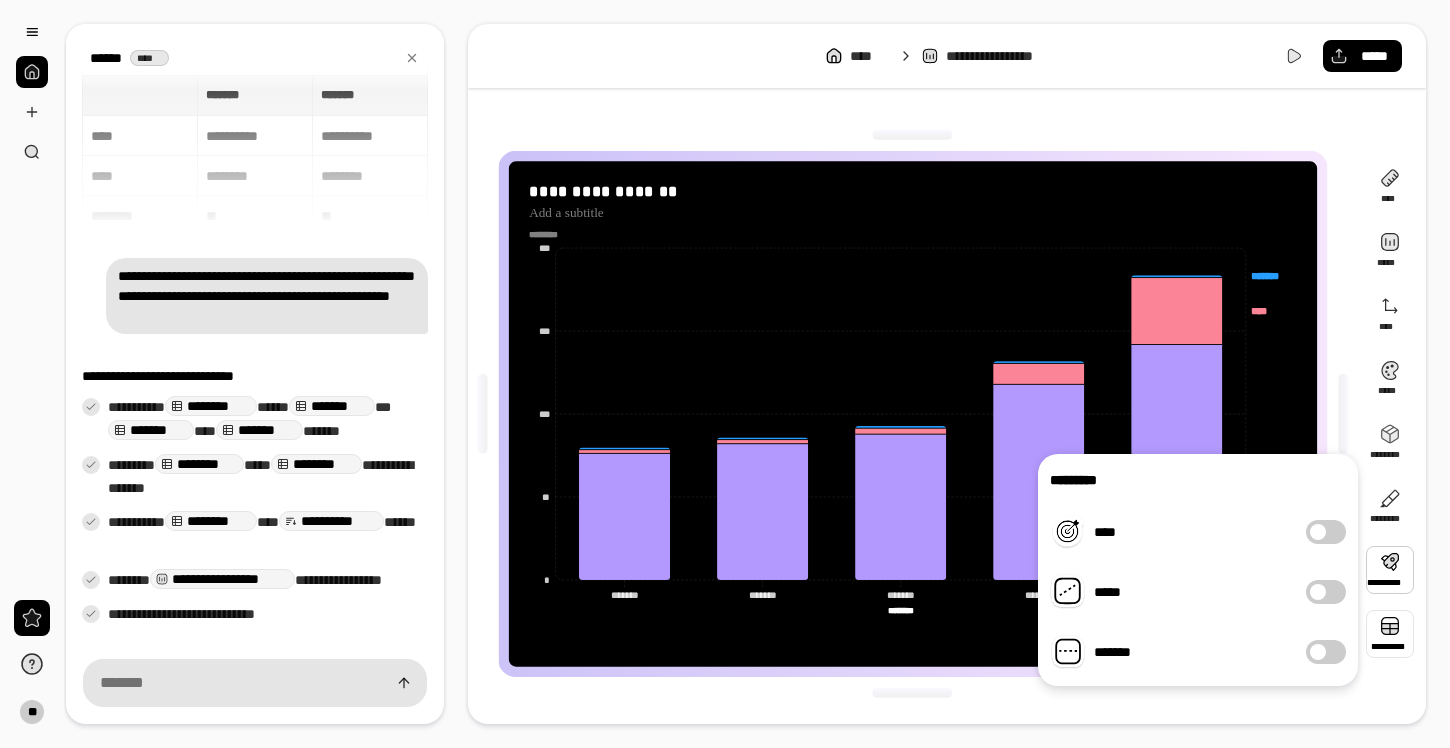 click at bounding box center (1390, 634) 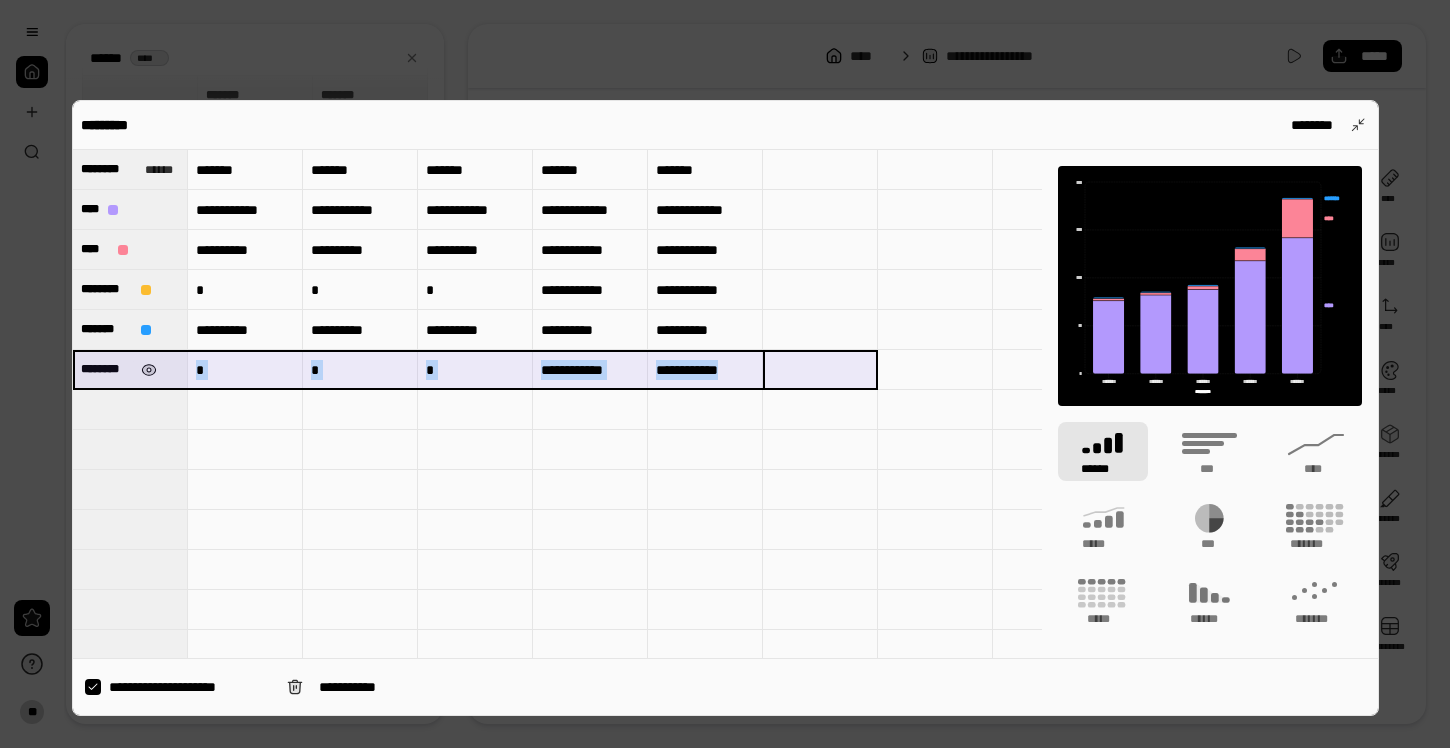 drag, startPoint x: 832, startPoint y: 367, endPoint x: 143, endPoint y: 353, distance: 689.1422 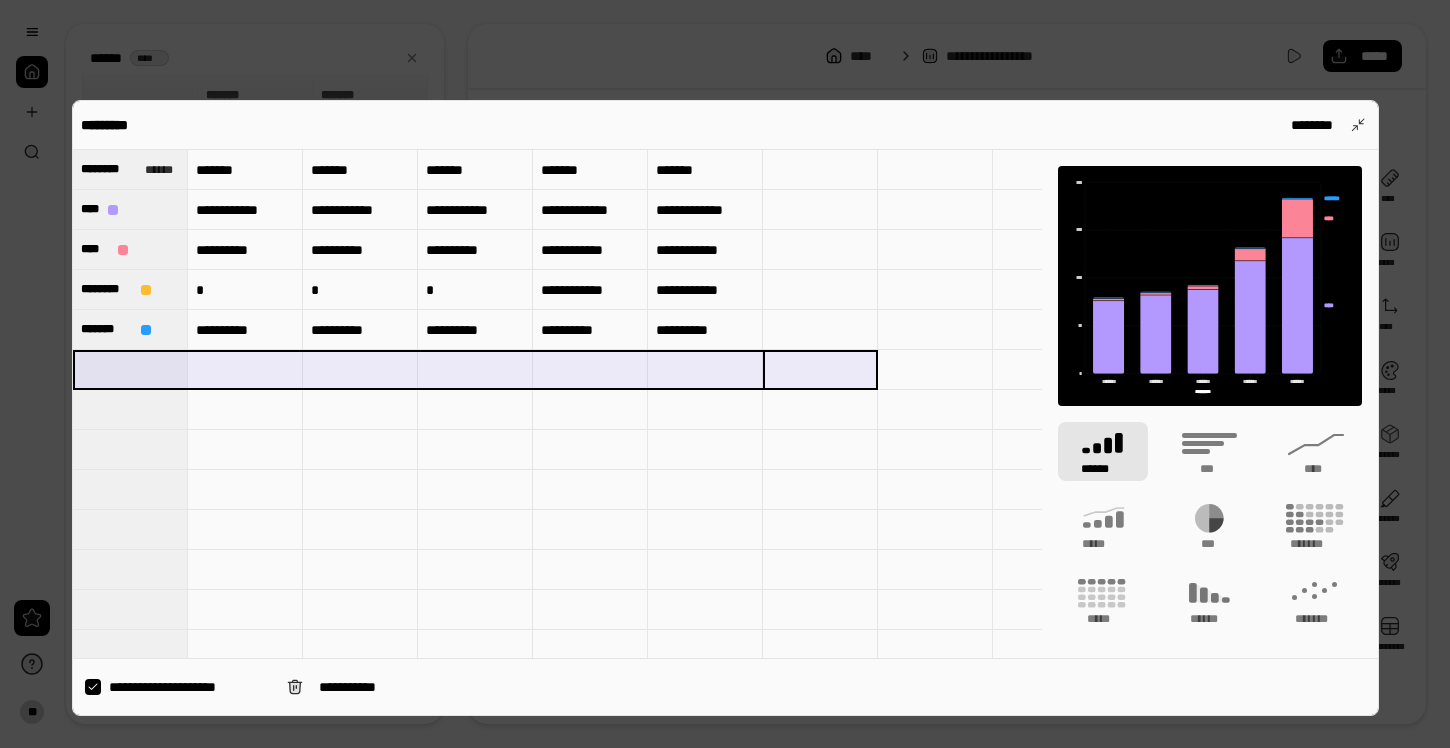type 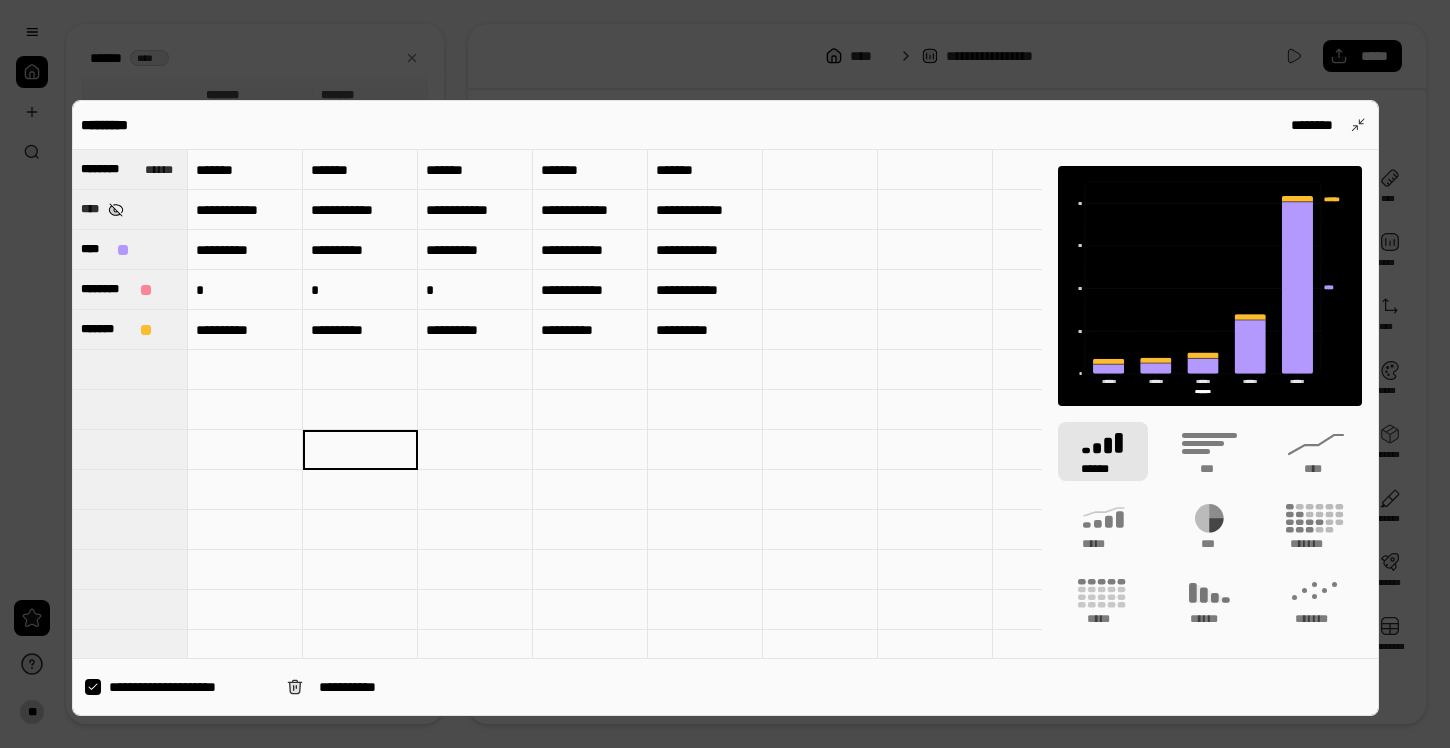 click at bounding box center (116, 210) 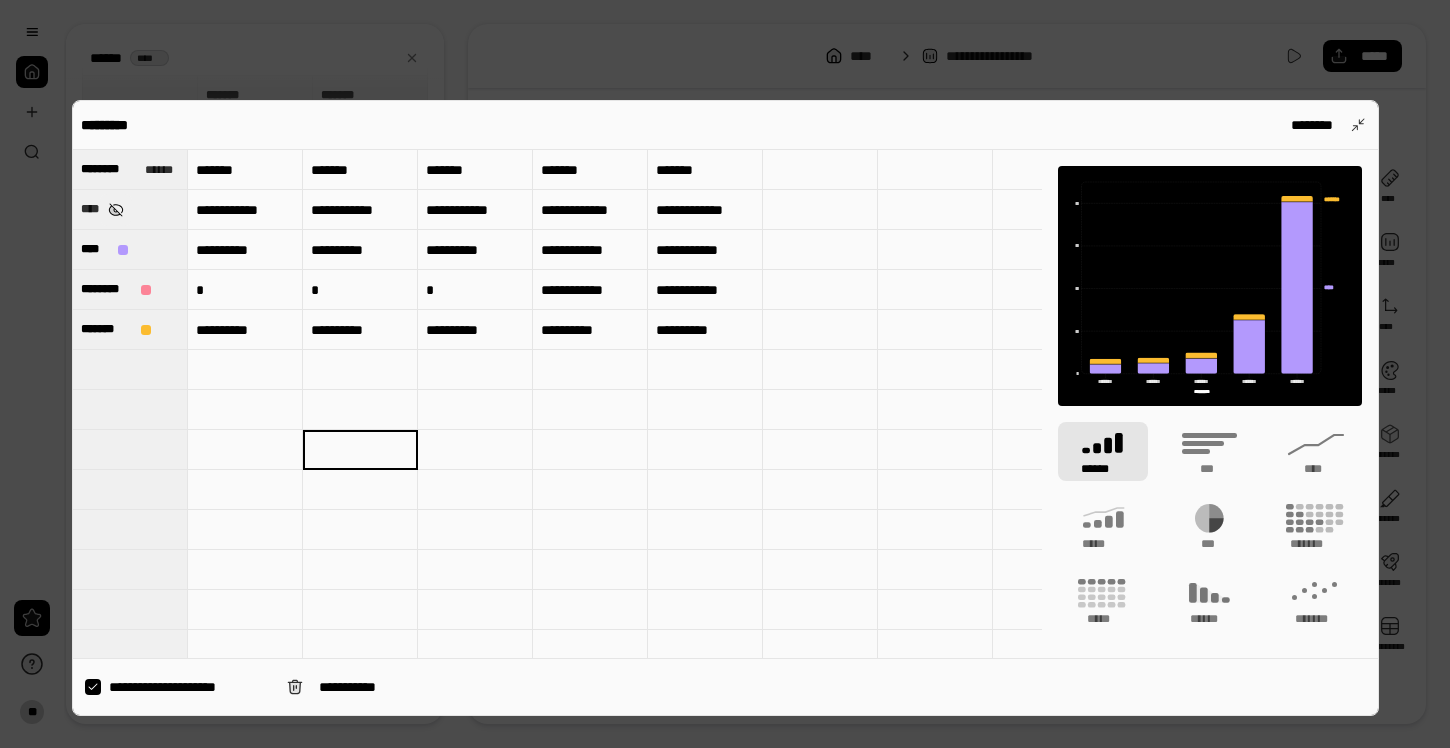 click at bounding box center (116, 210) 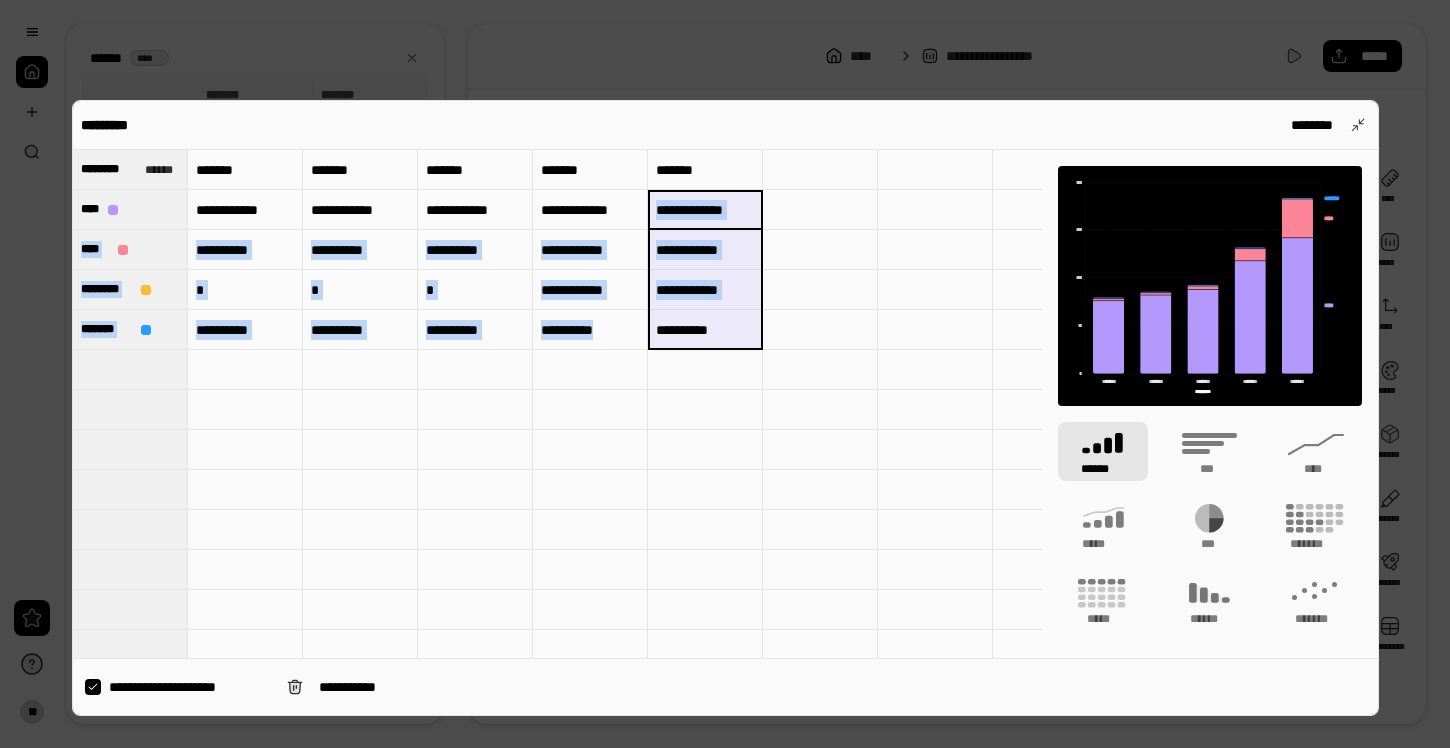 drag, startPoint x: 742, startPoint y: 203, endPoint x: 737, endPoint y: 342, distance: 139.0899 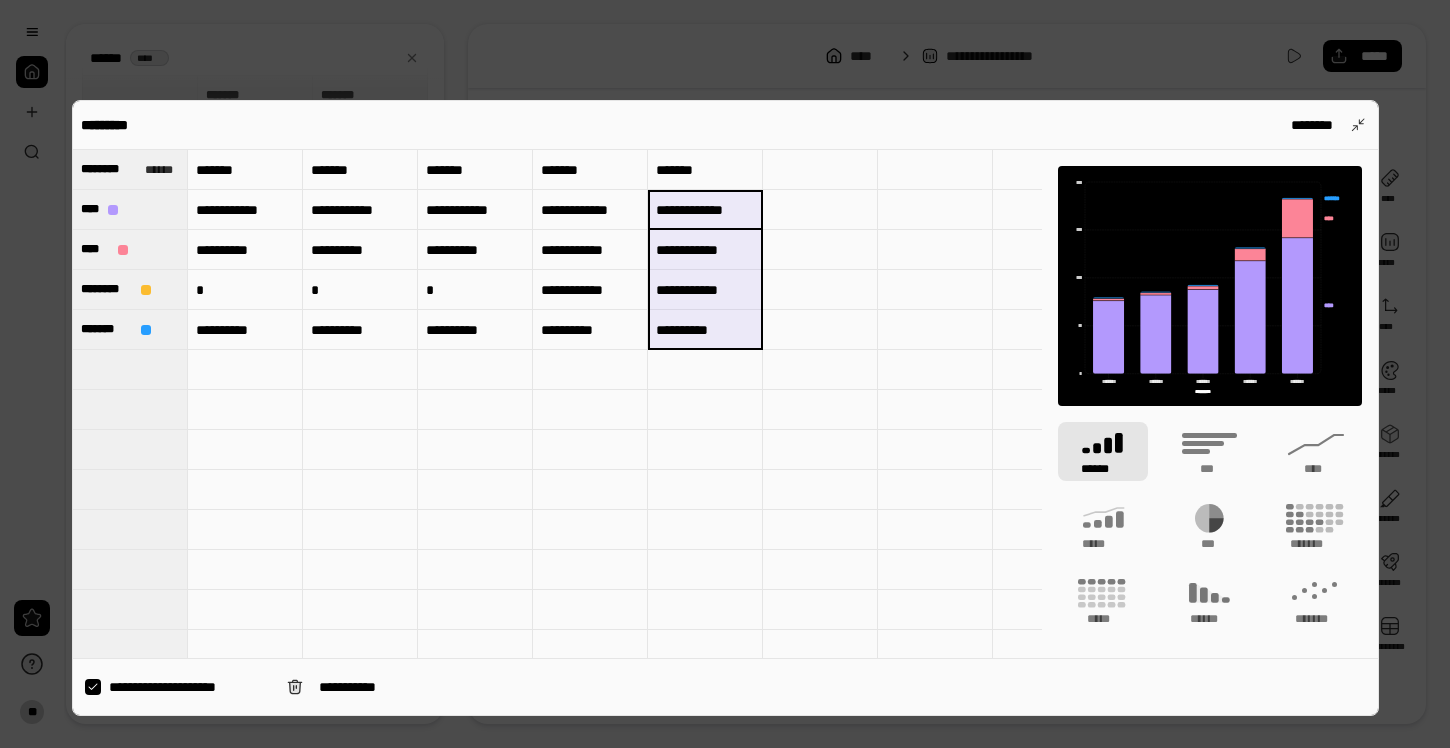 click at bounding box center (725, 374) 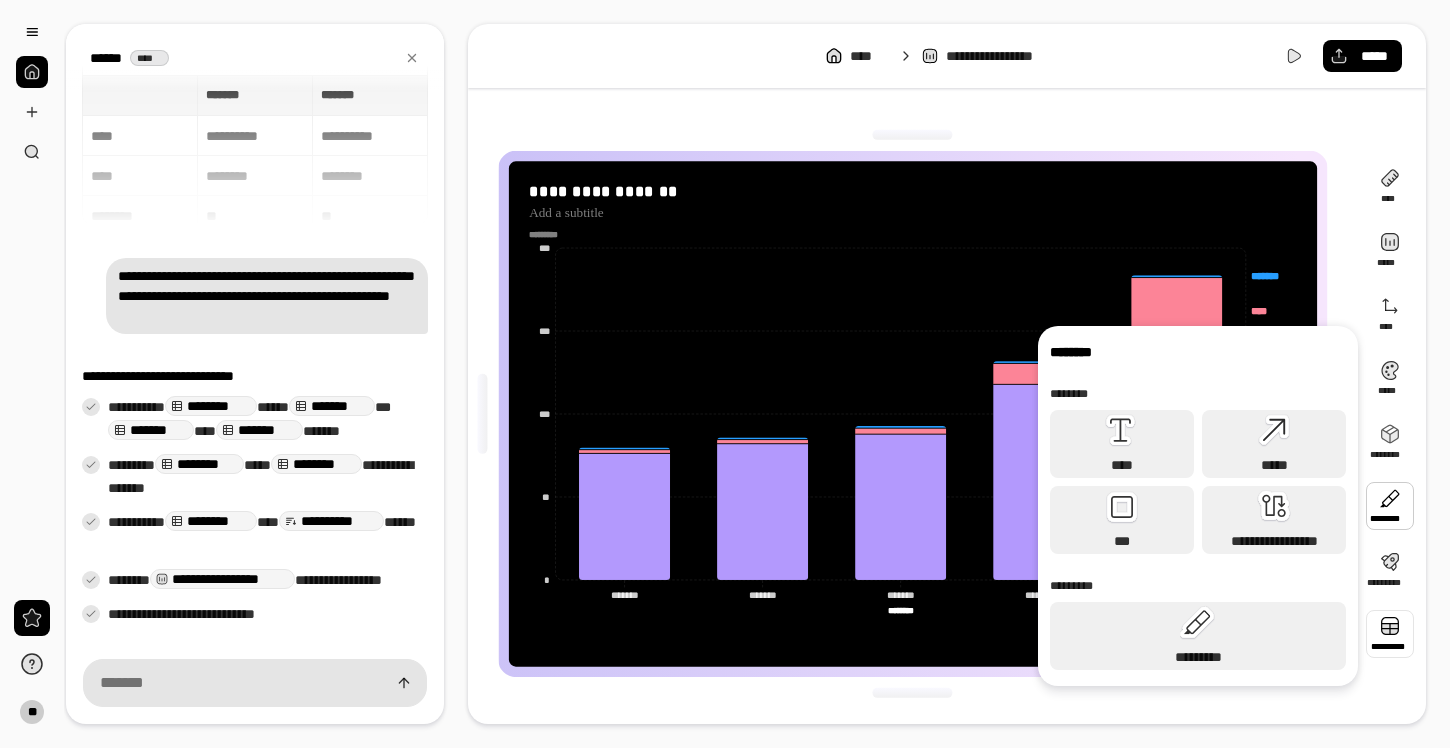 click at bounding box center [1390, 634] 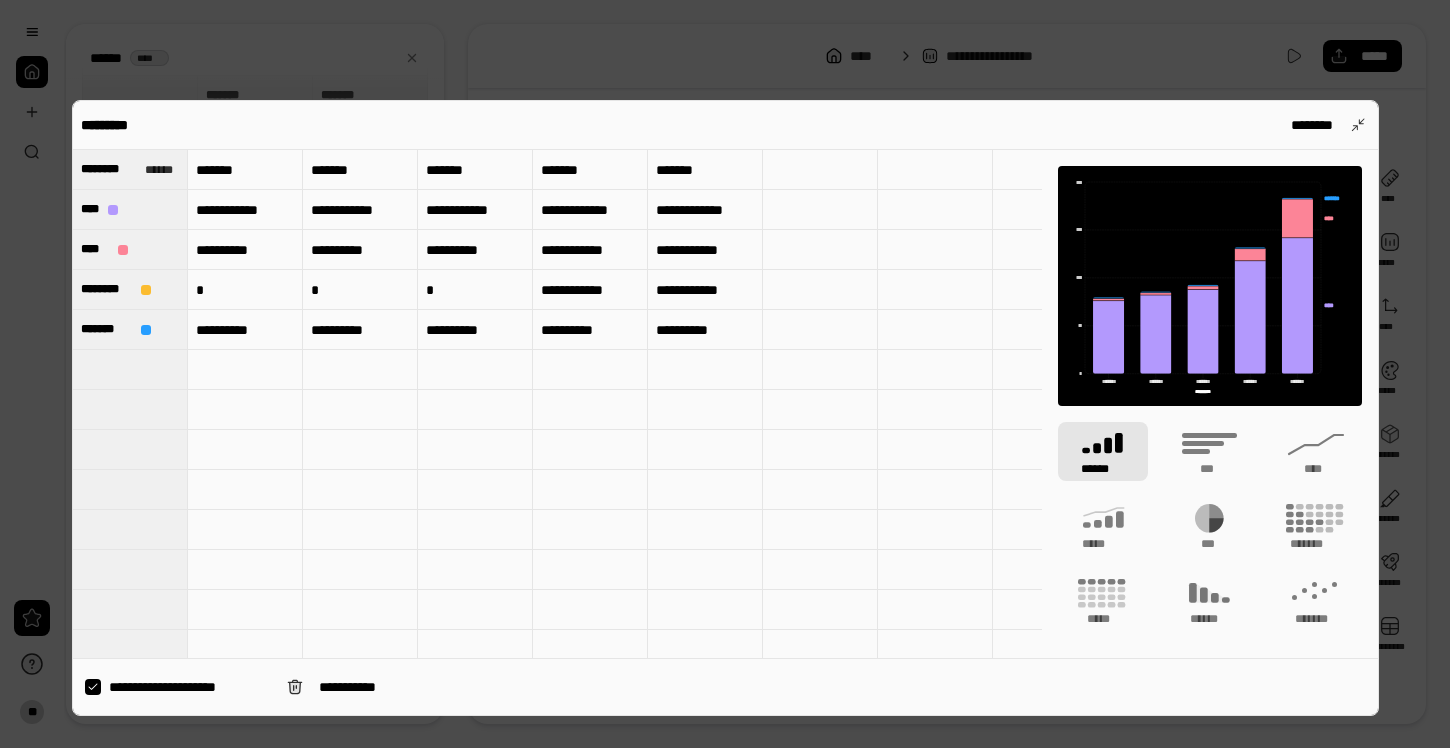 click on "**********" at bounding box center (590, 290) 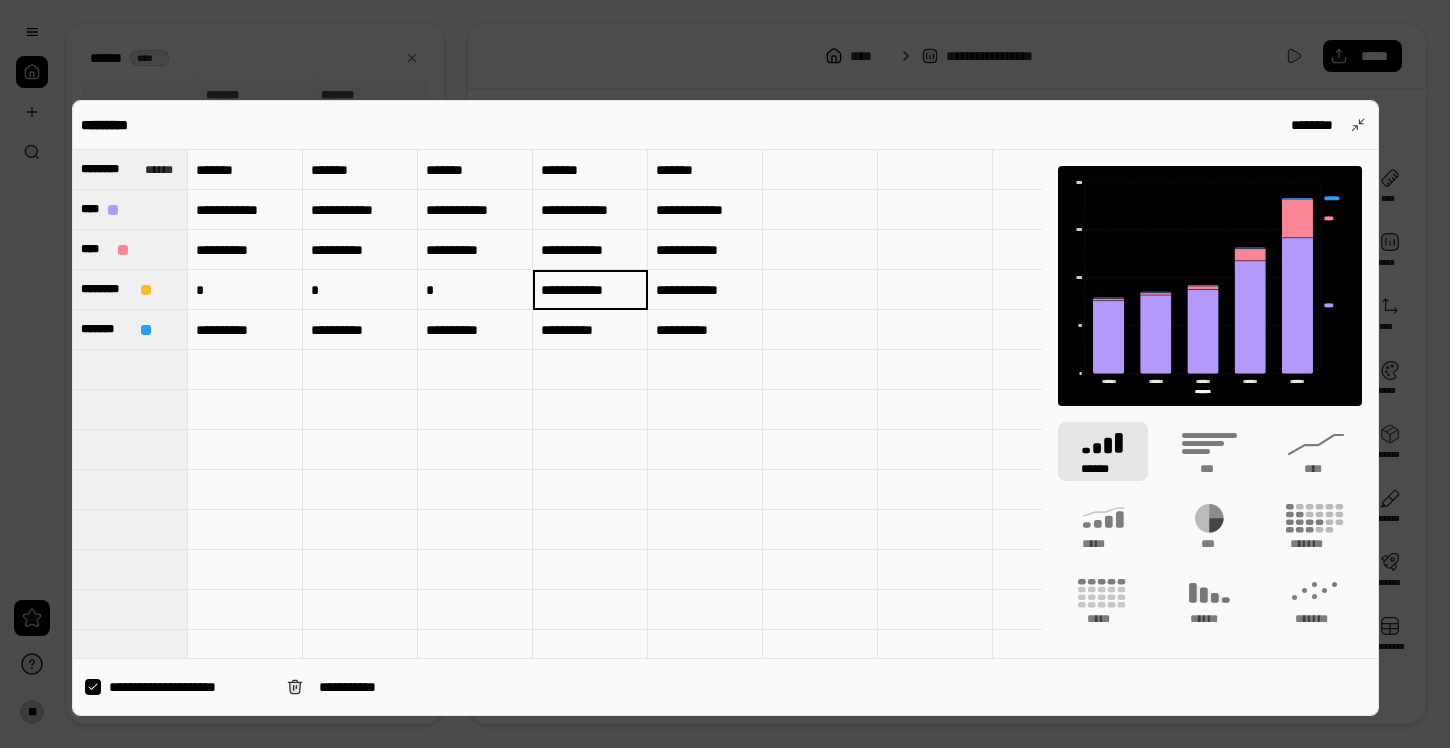 type on "**********" 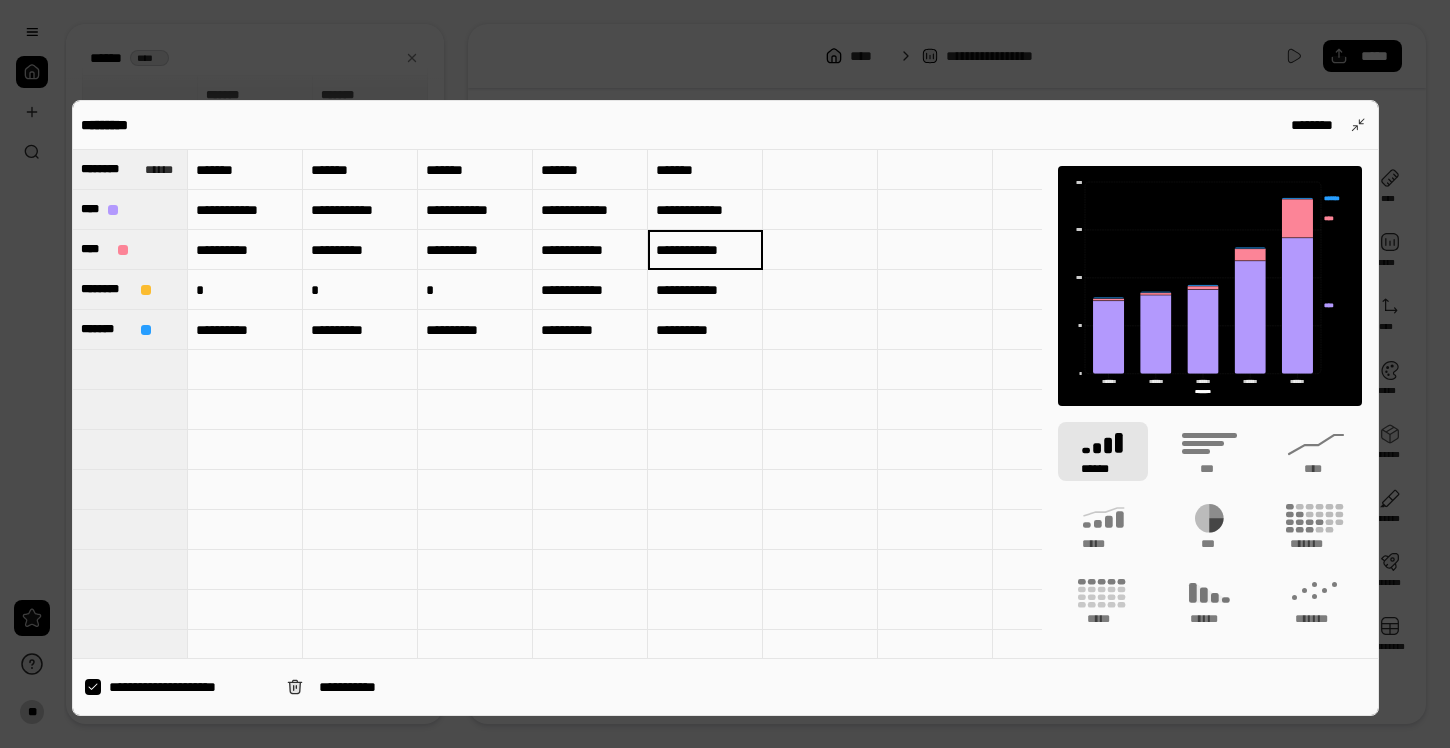 type on "**********" 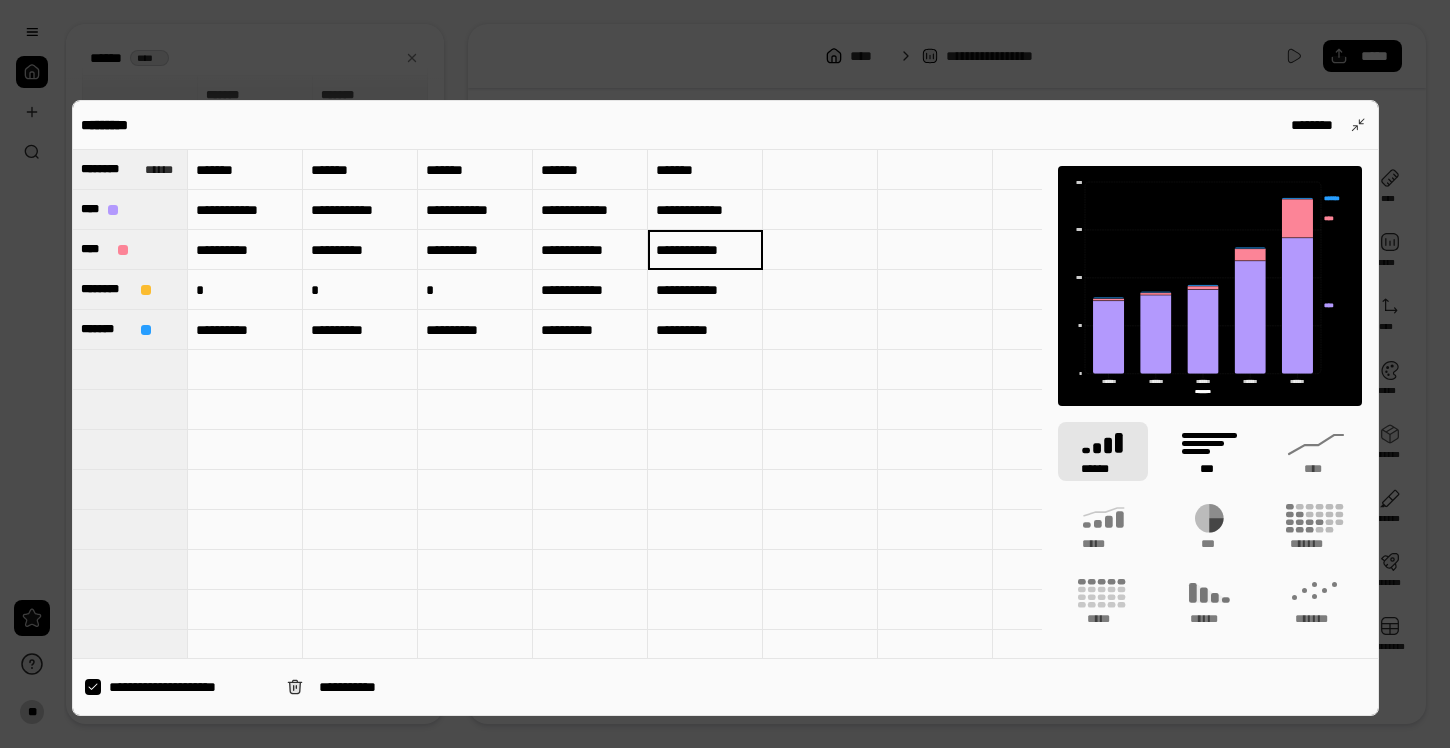 click on "***" at bounding box center (1209, 451) 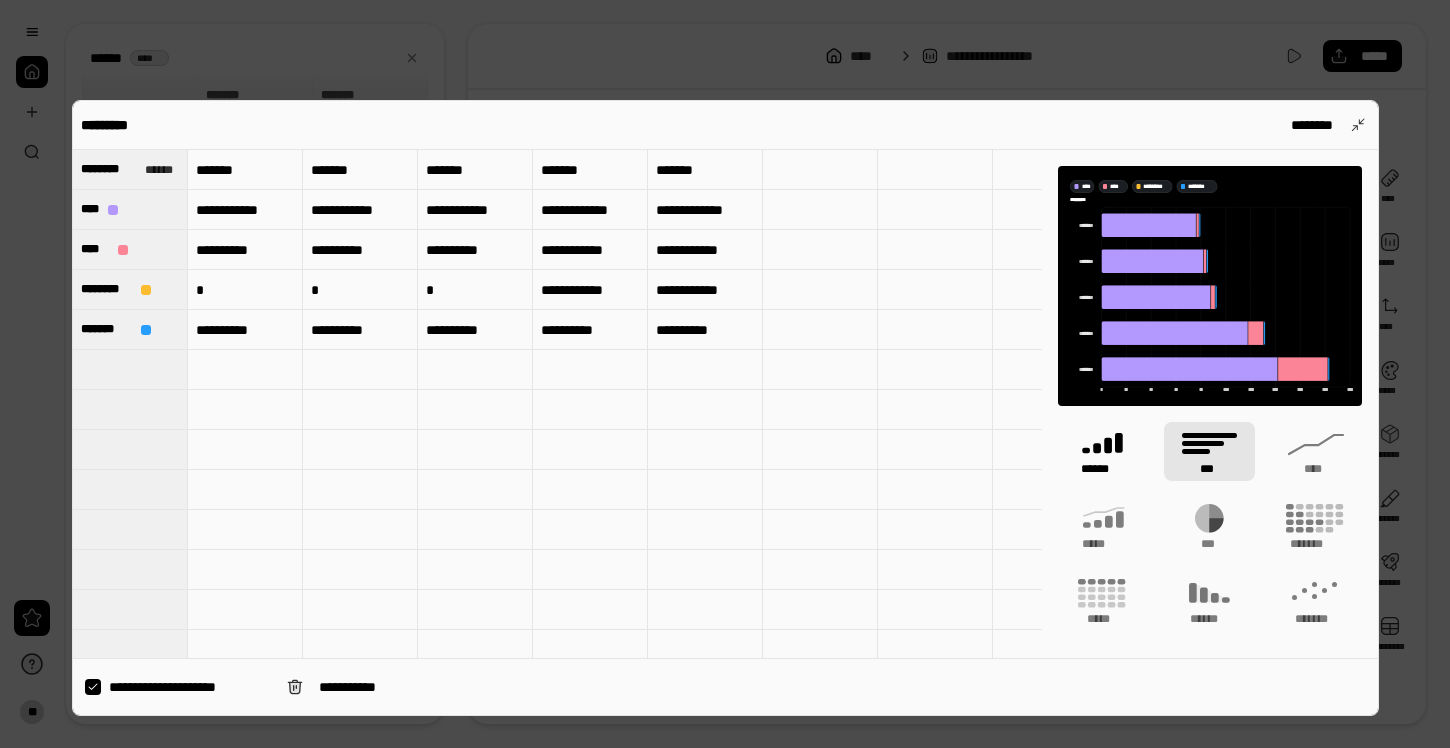 click 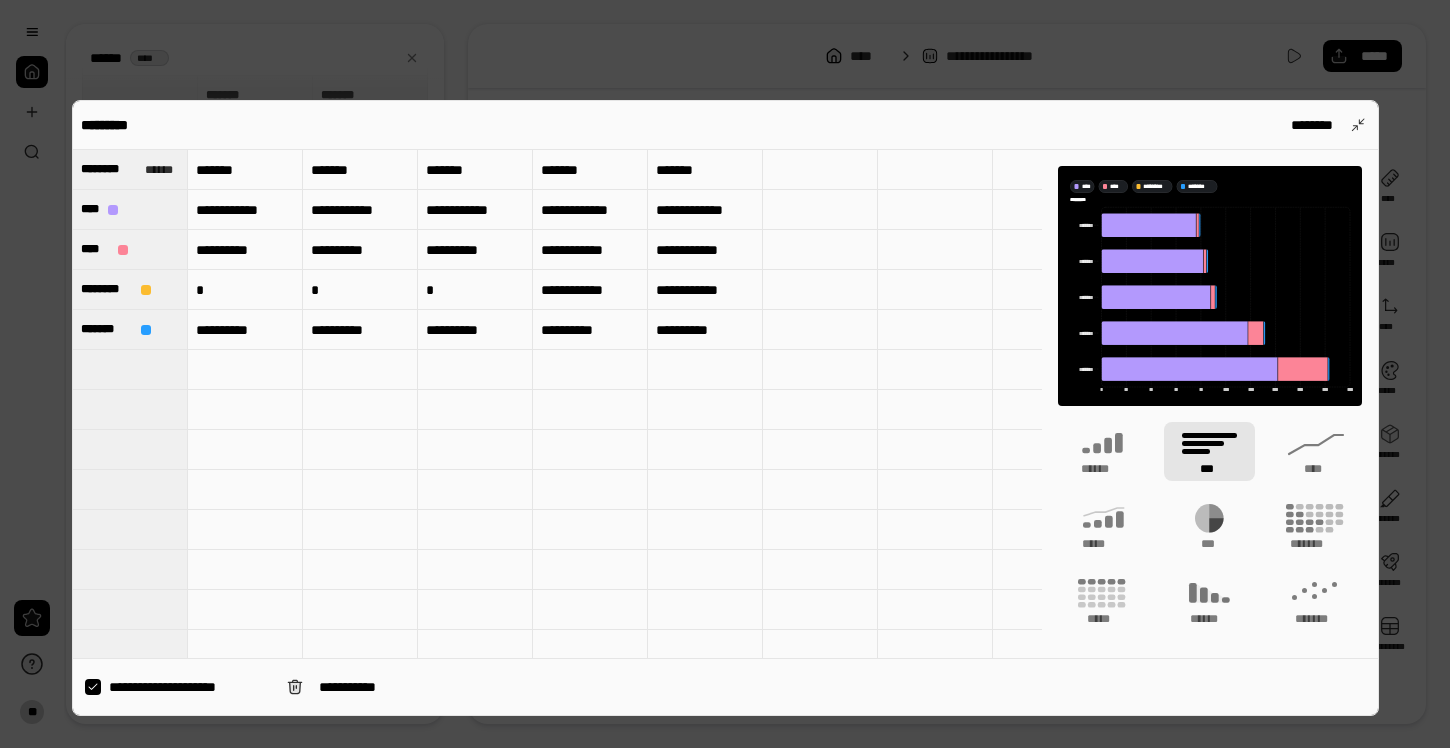 click on "*" at bounding box center (245, 290) 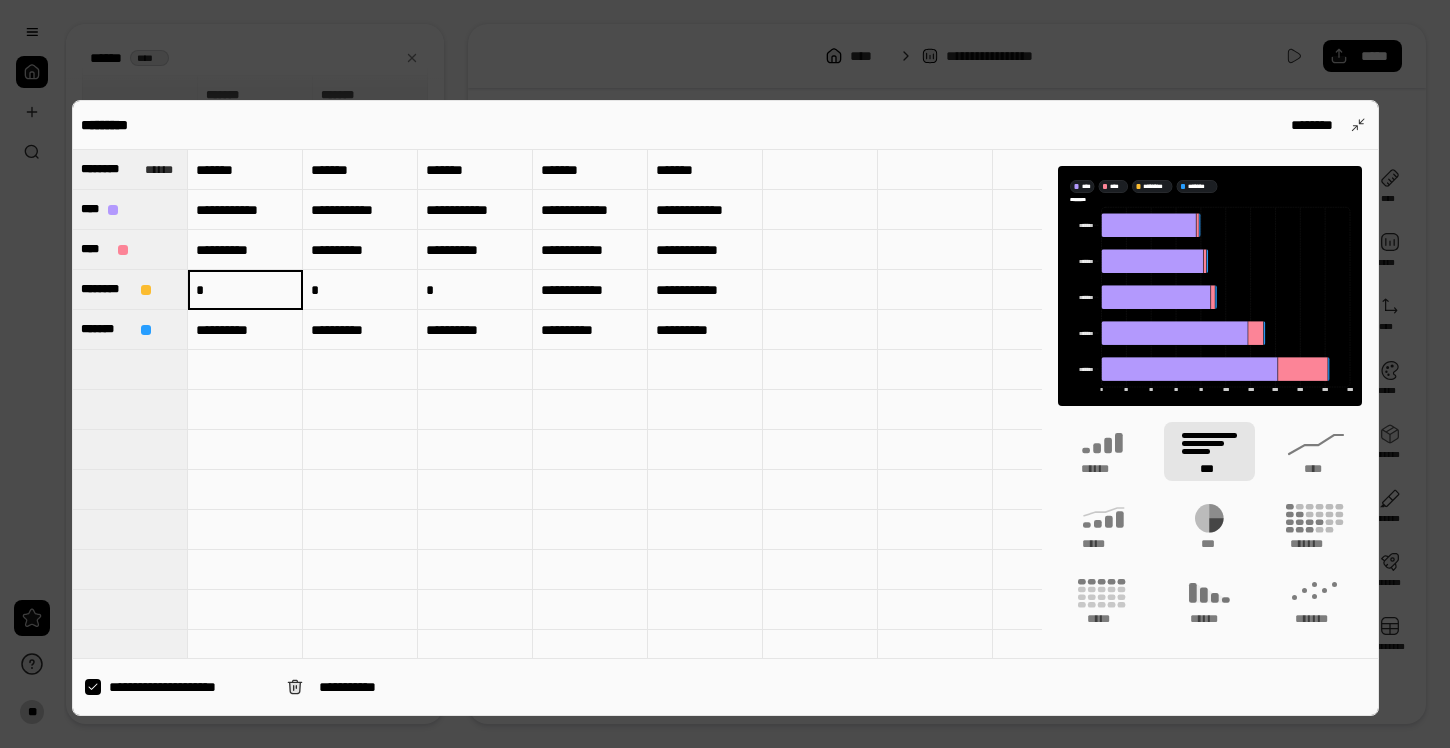 type 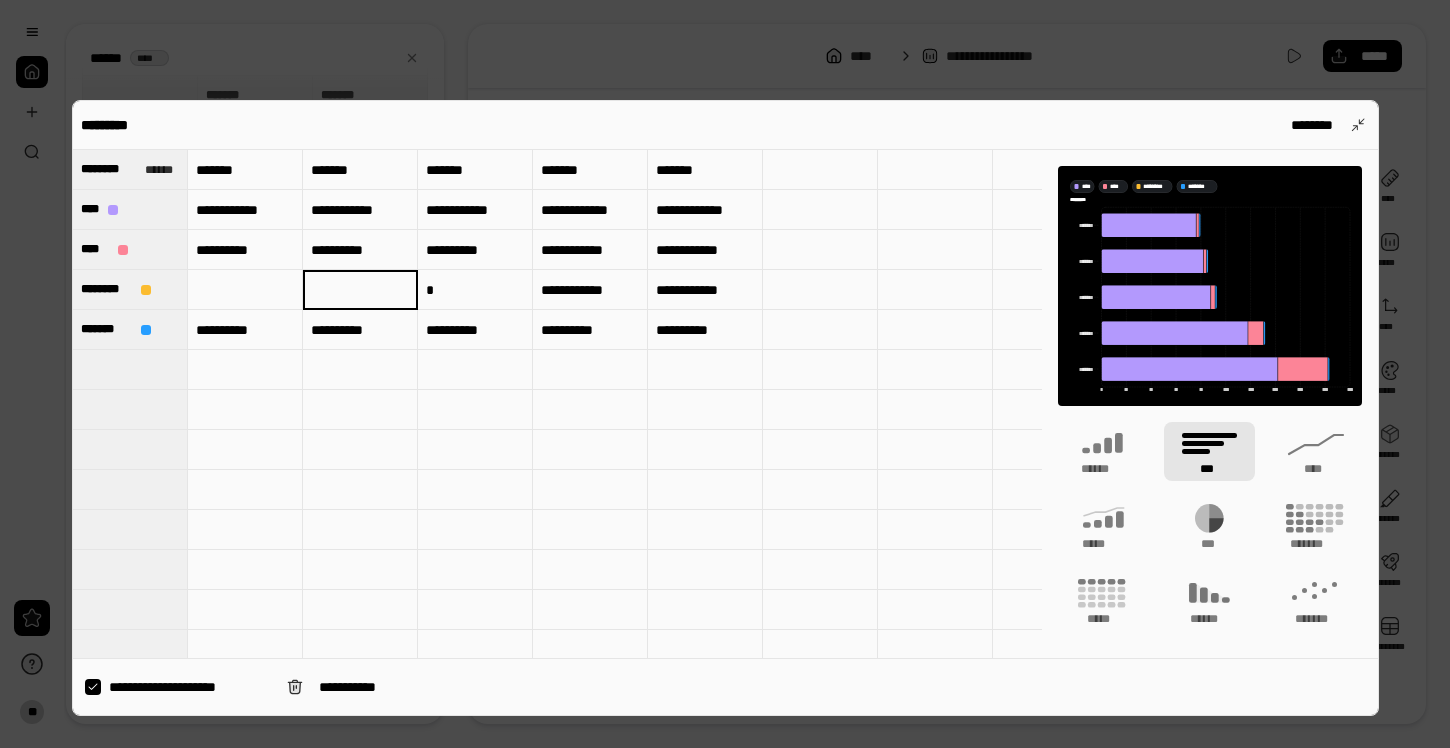 type 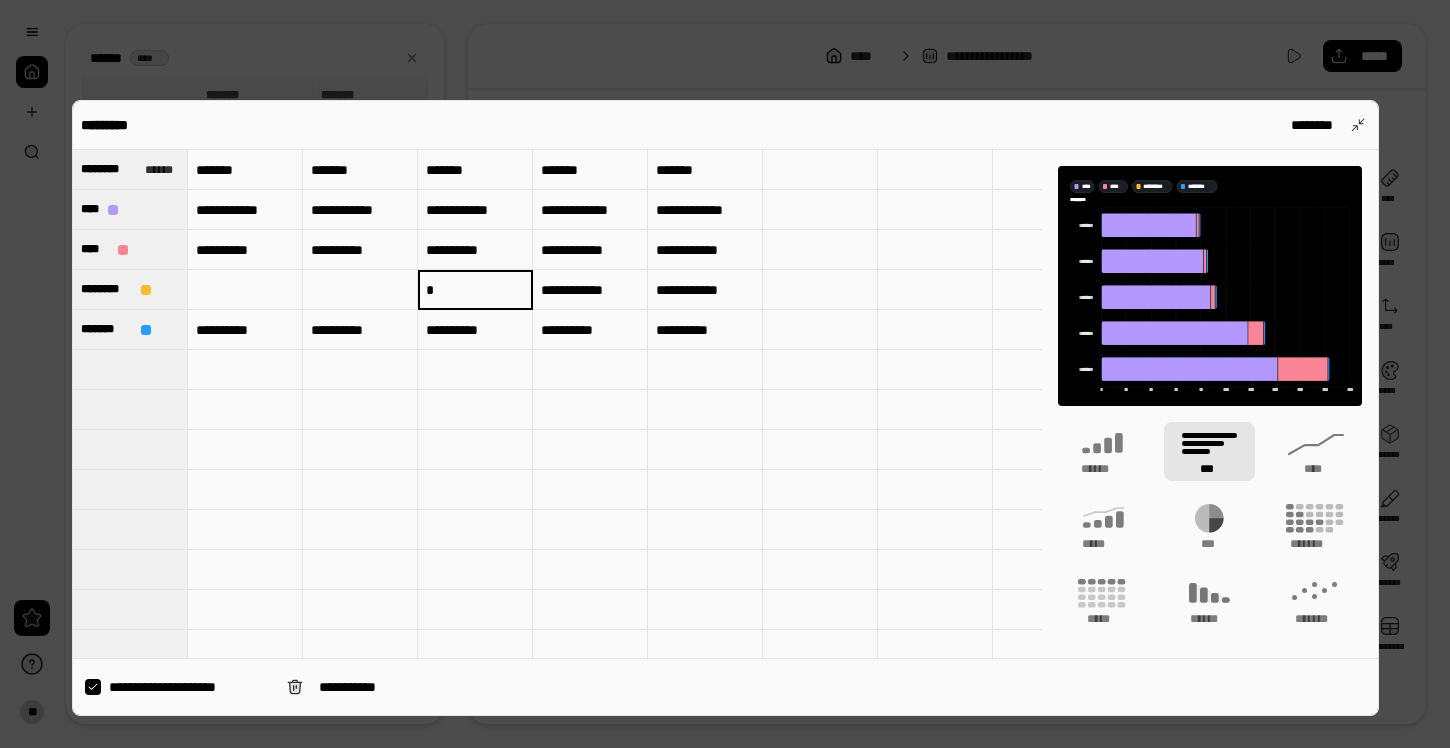 type 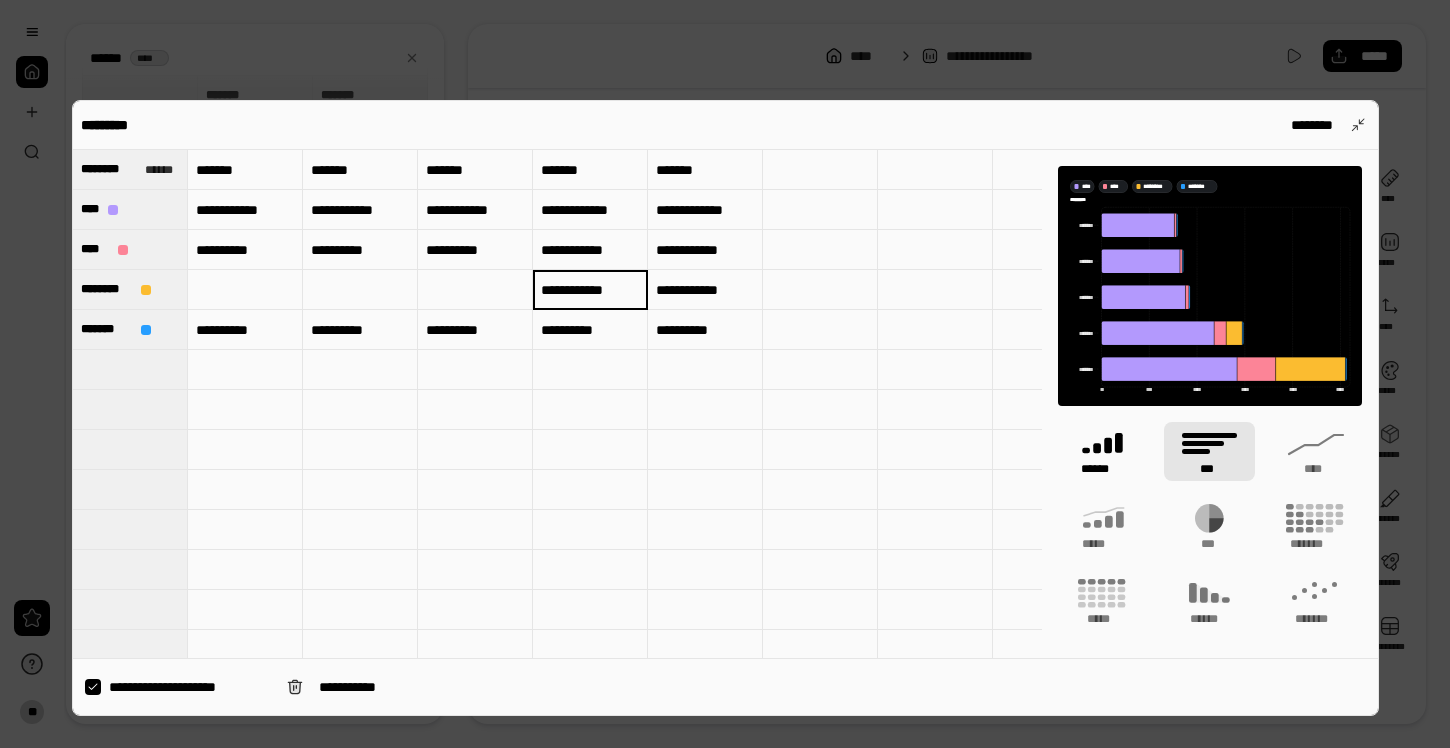 click 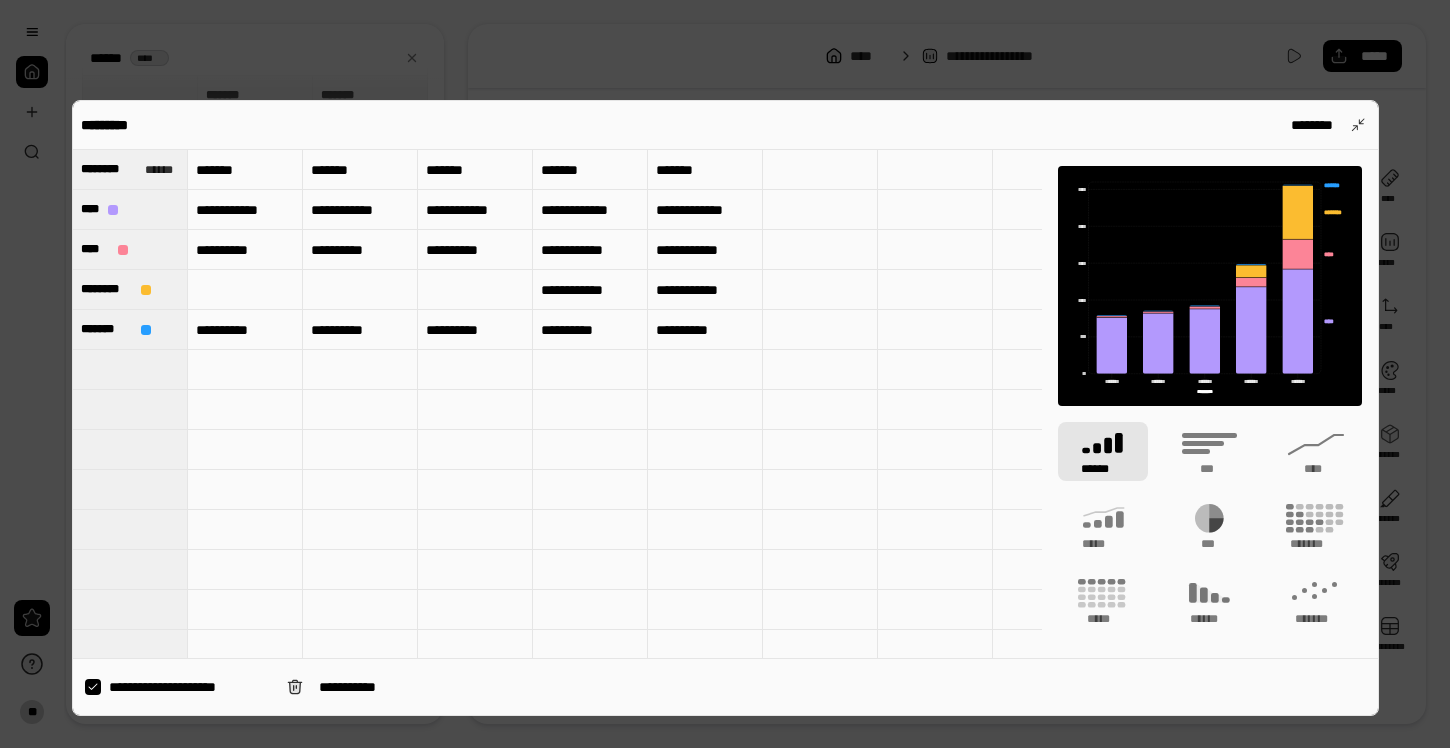 type on "******" 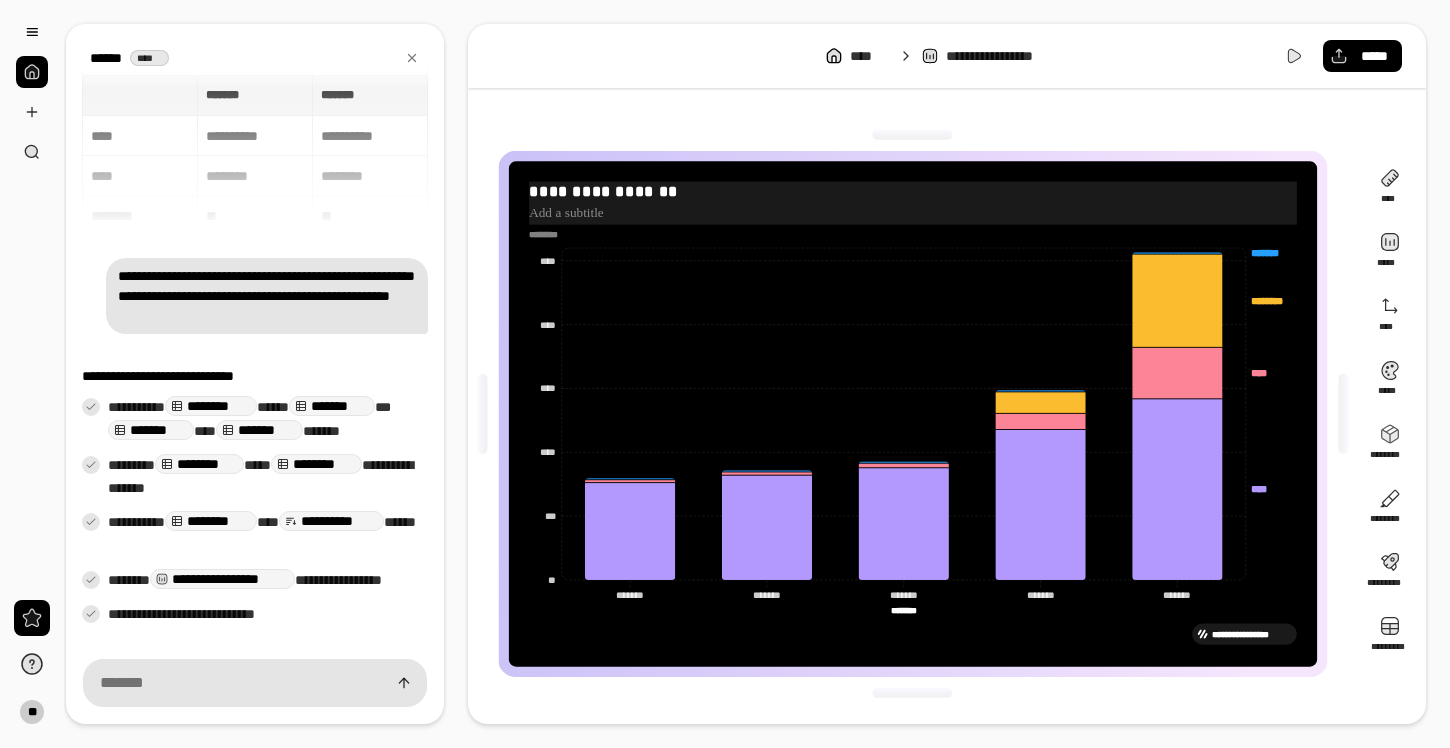 click on "**********" at bounding box center (913, 192) 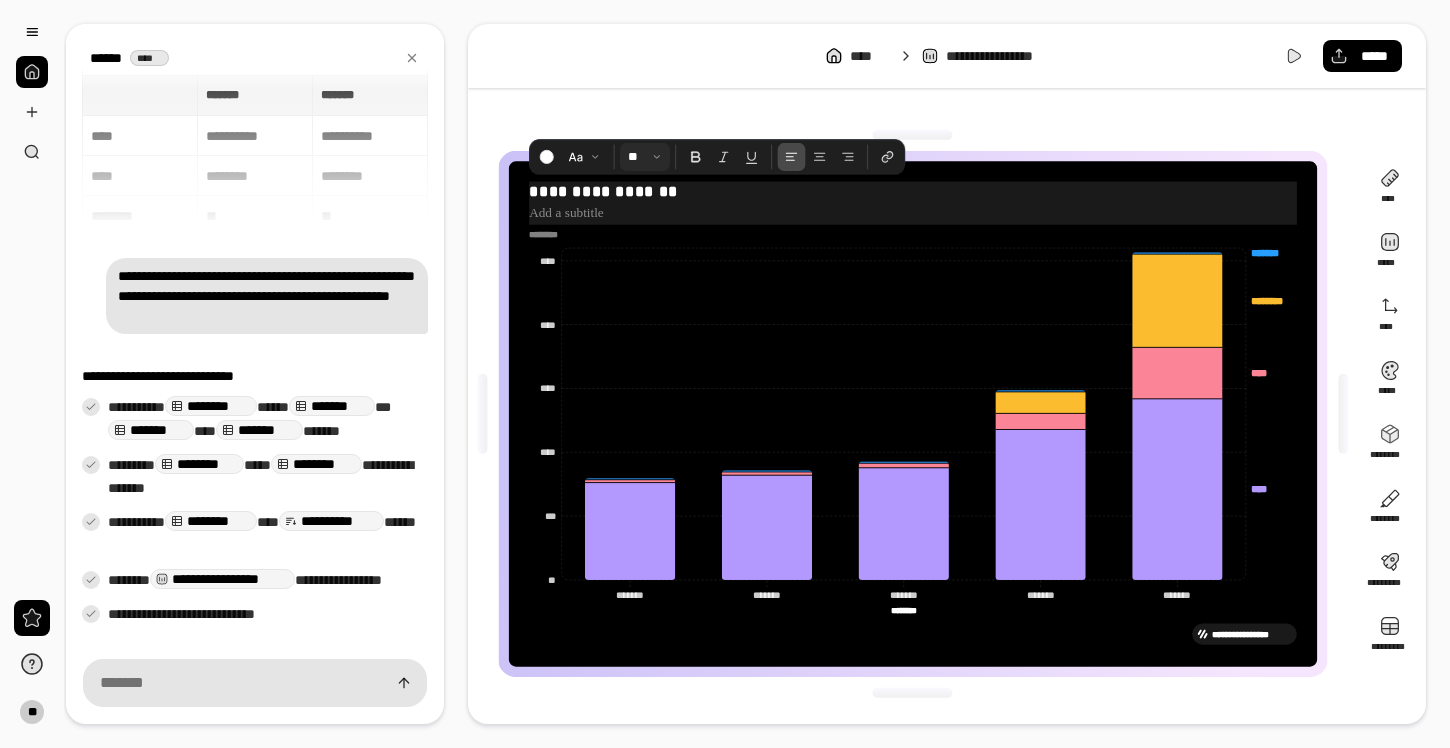 click at bounding box center [644, 157] 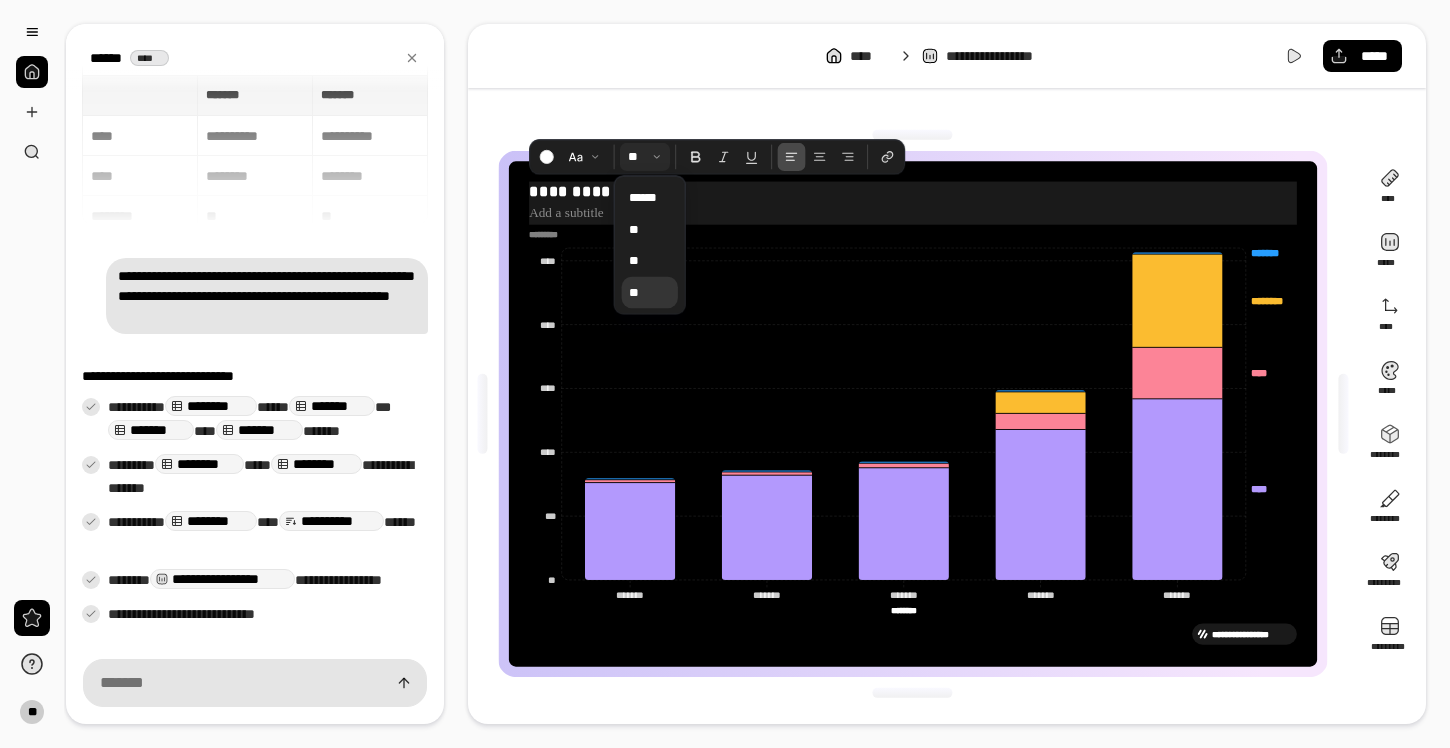 click at bounding box center (644, 157) 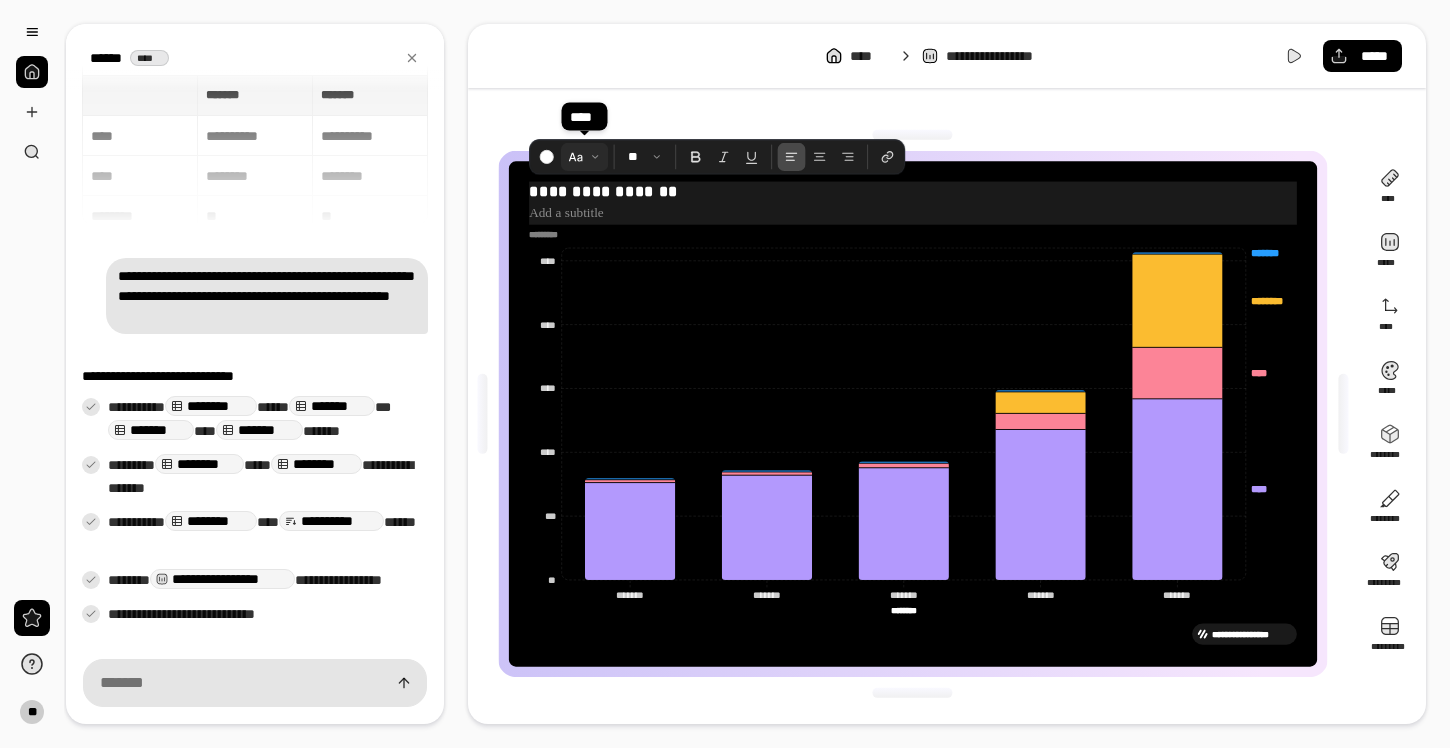 click at bounding box center [584, 157] 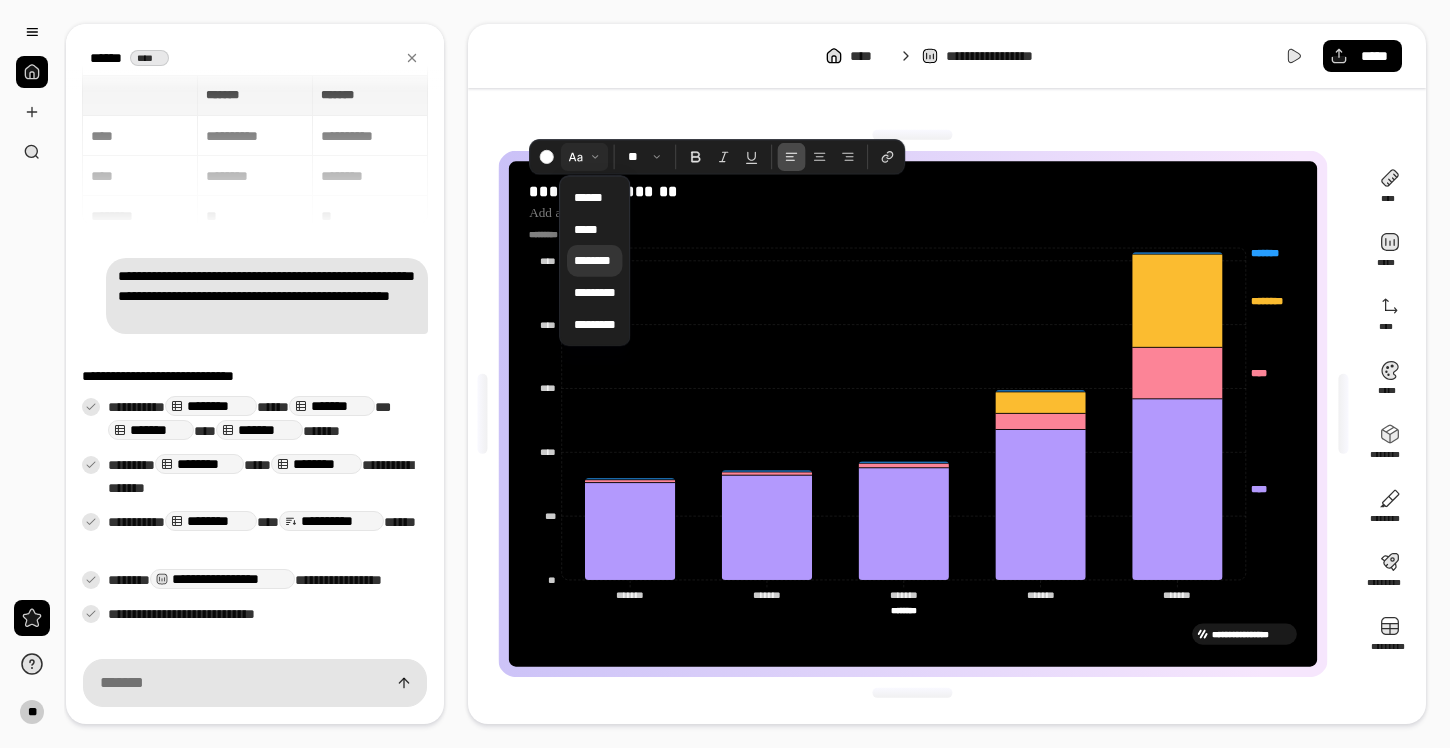 click on "********" at bounding box center [592, 261] 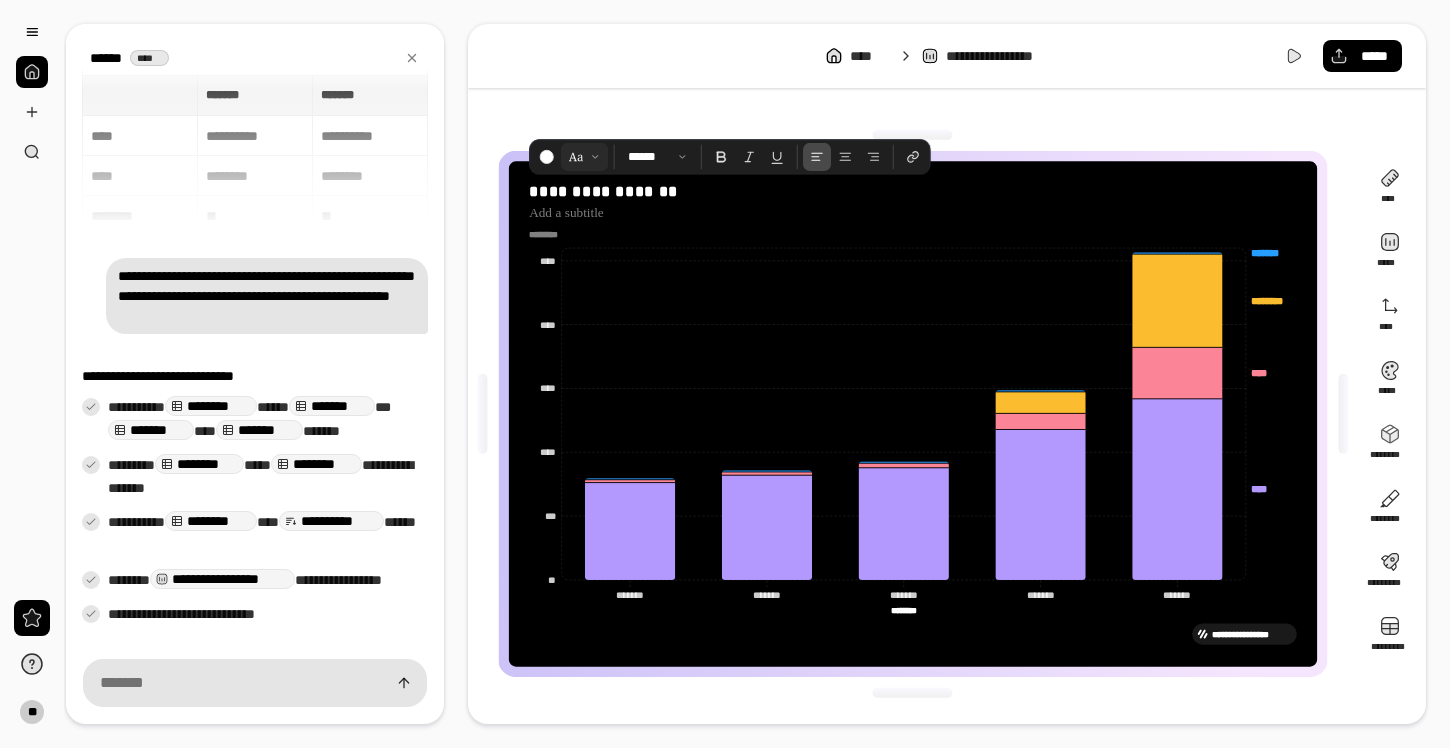 click on "**********" at bounding box center (913, 414) 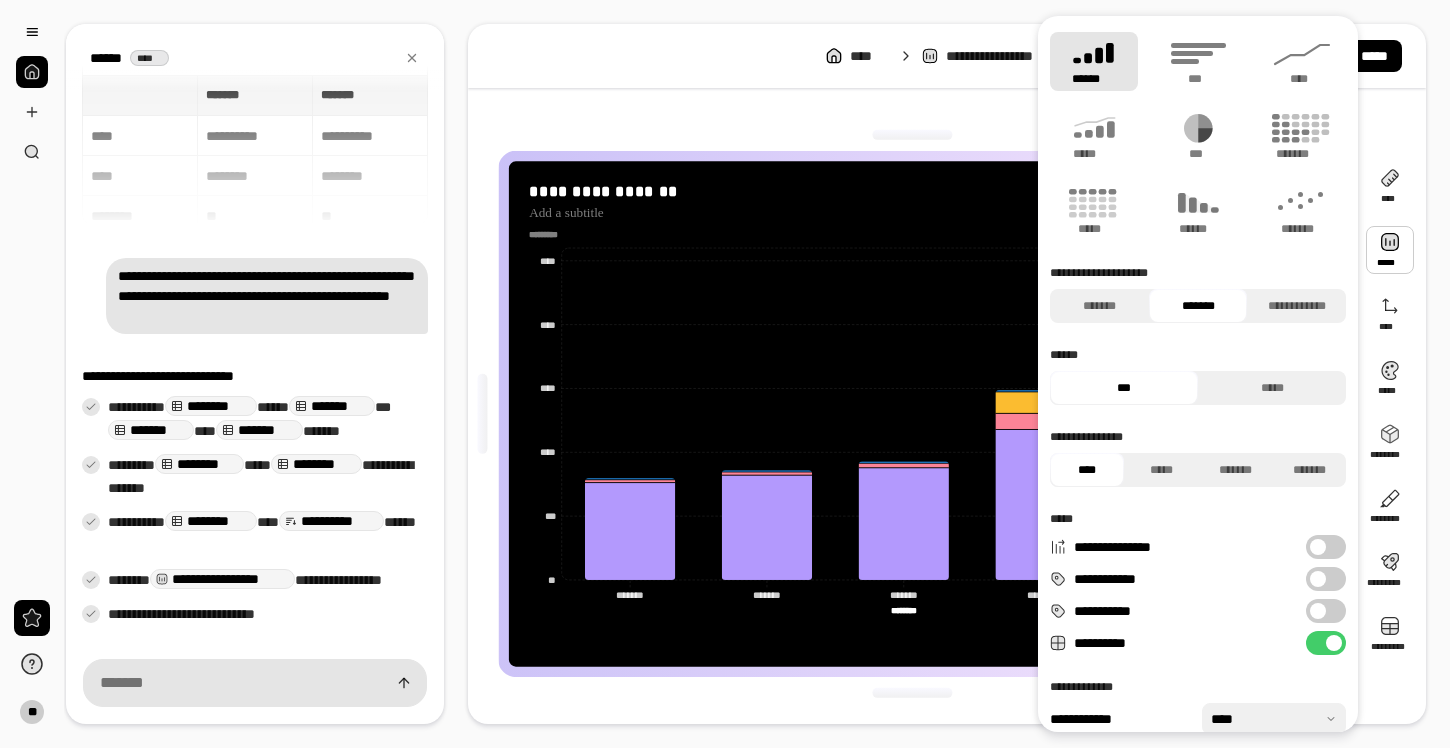 scroll, scrollTop: 61, scrollLeft: 0, axis: vertical 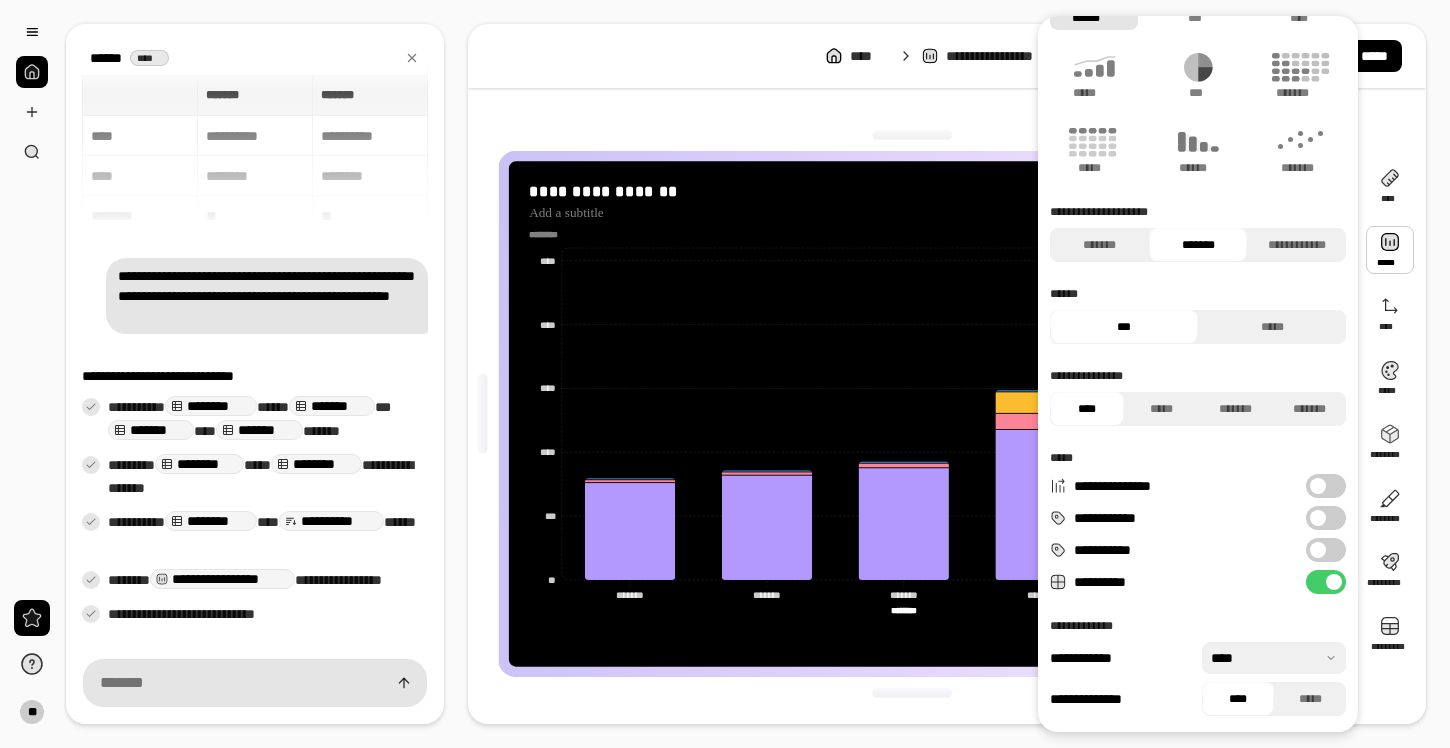 click on "**********" at bounding box center (1326, 550) 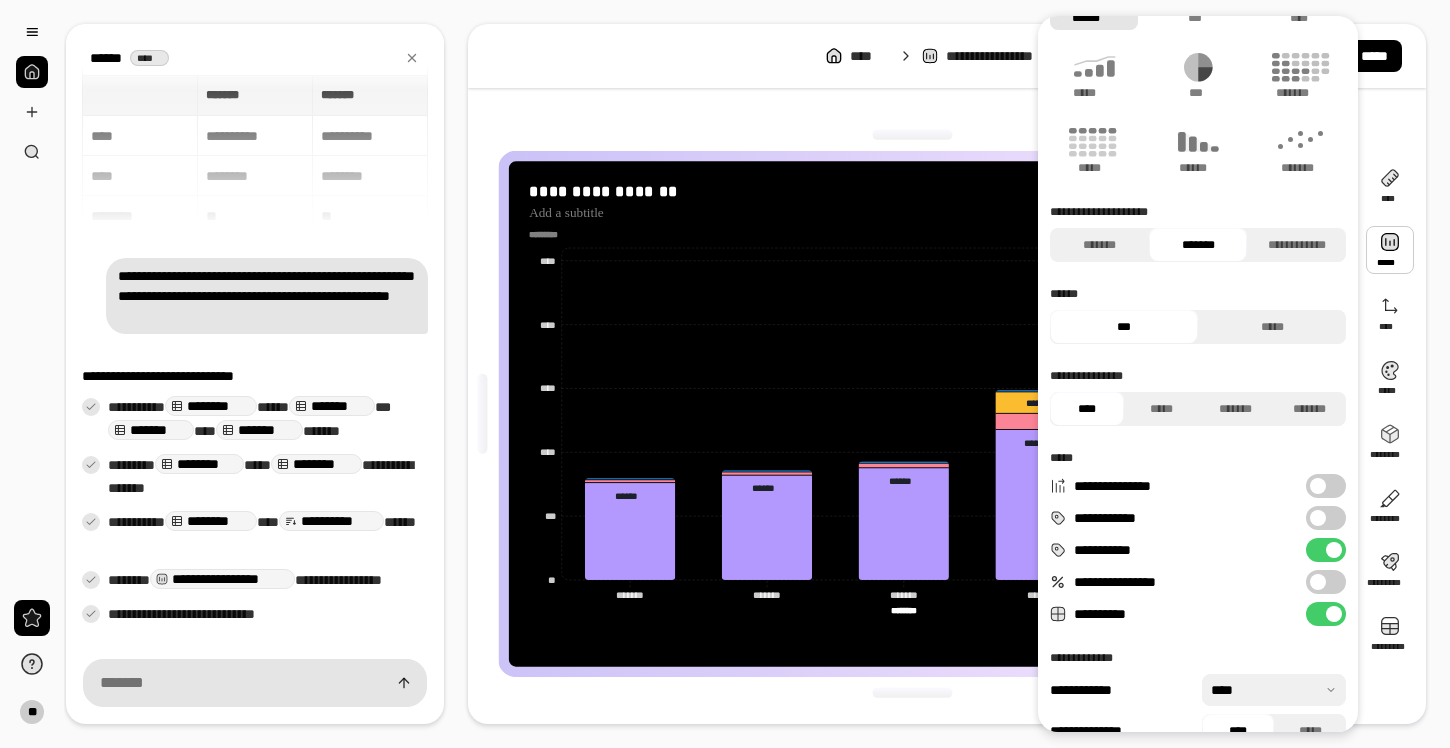 scroll, scrollTop: 93, scrollLeft: 0, axis: vertical 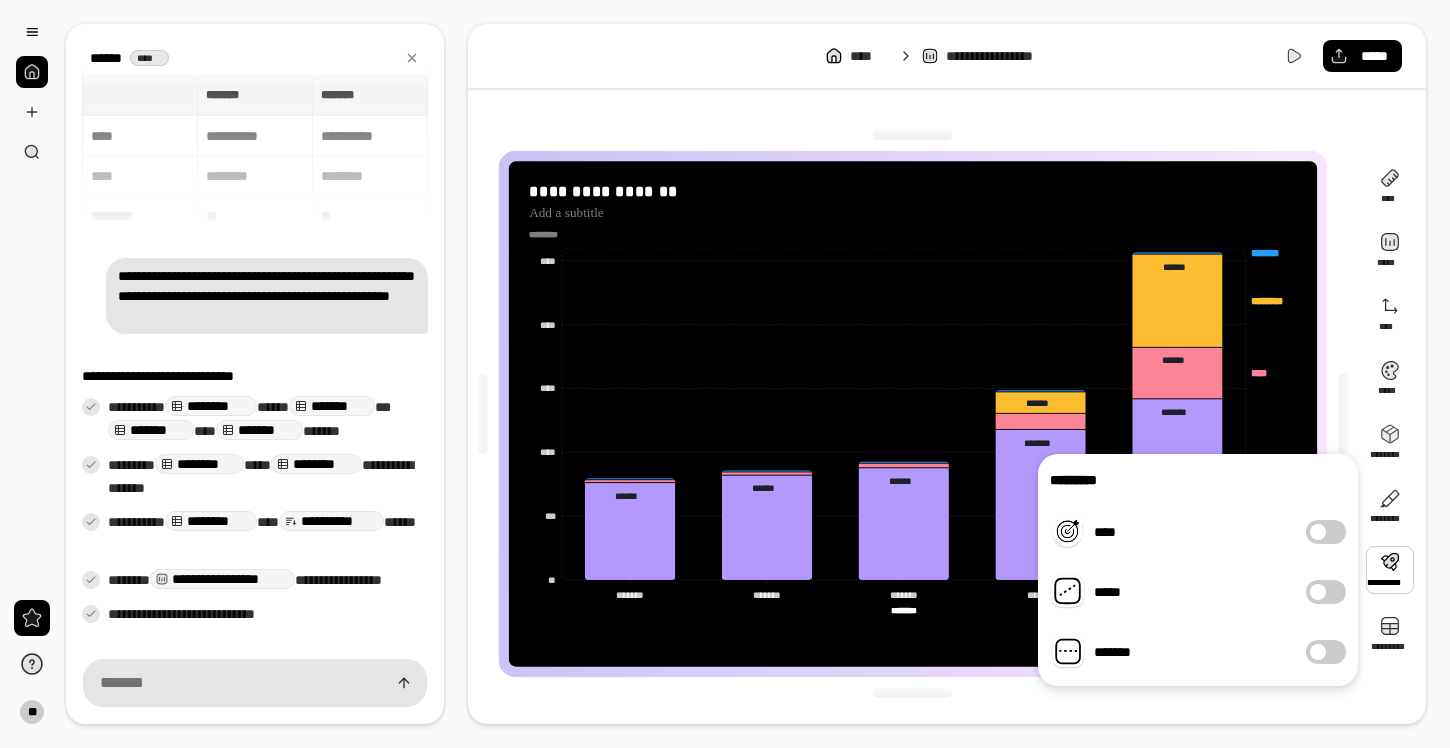 click at bounding box center (1390, 570) 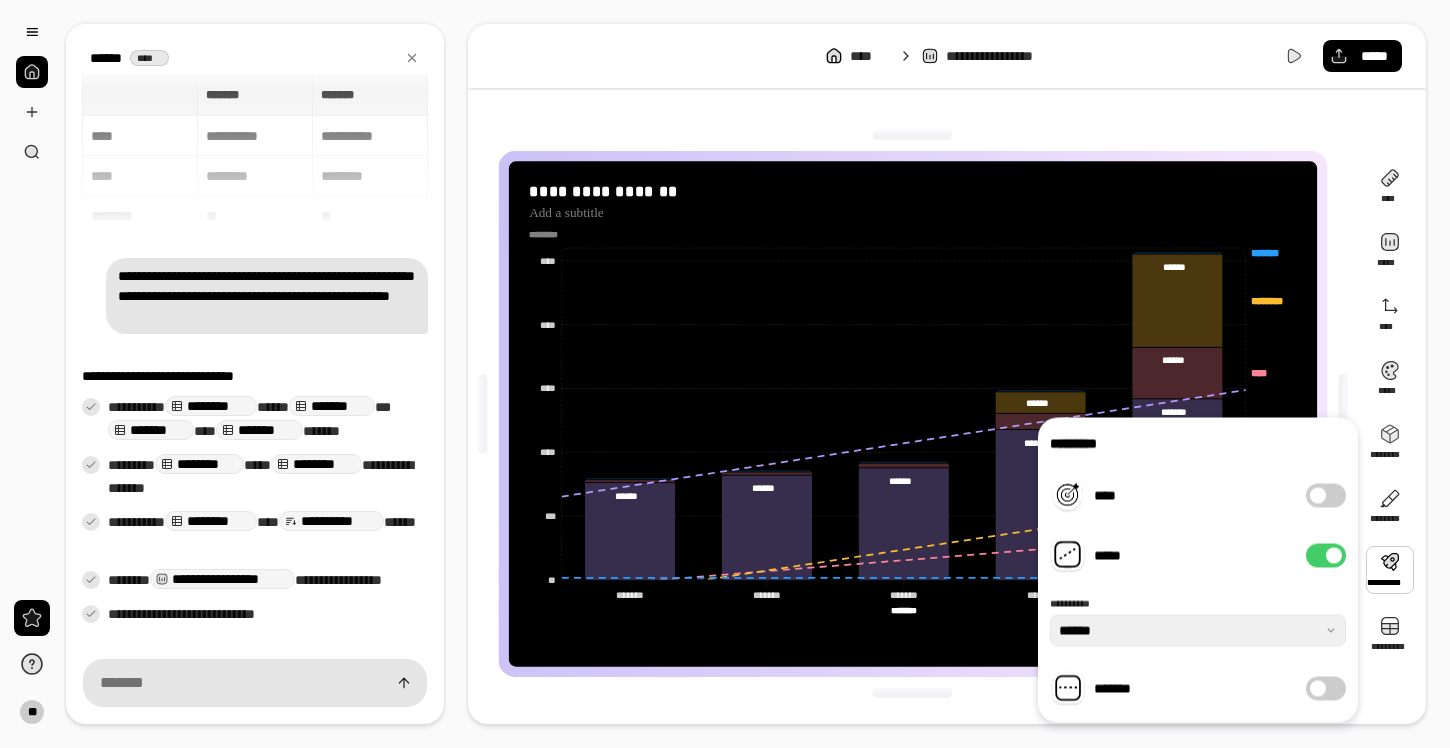 click on "*****" at bounding box center [1326, 556] 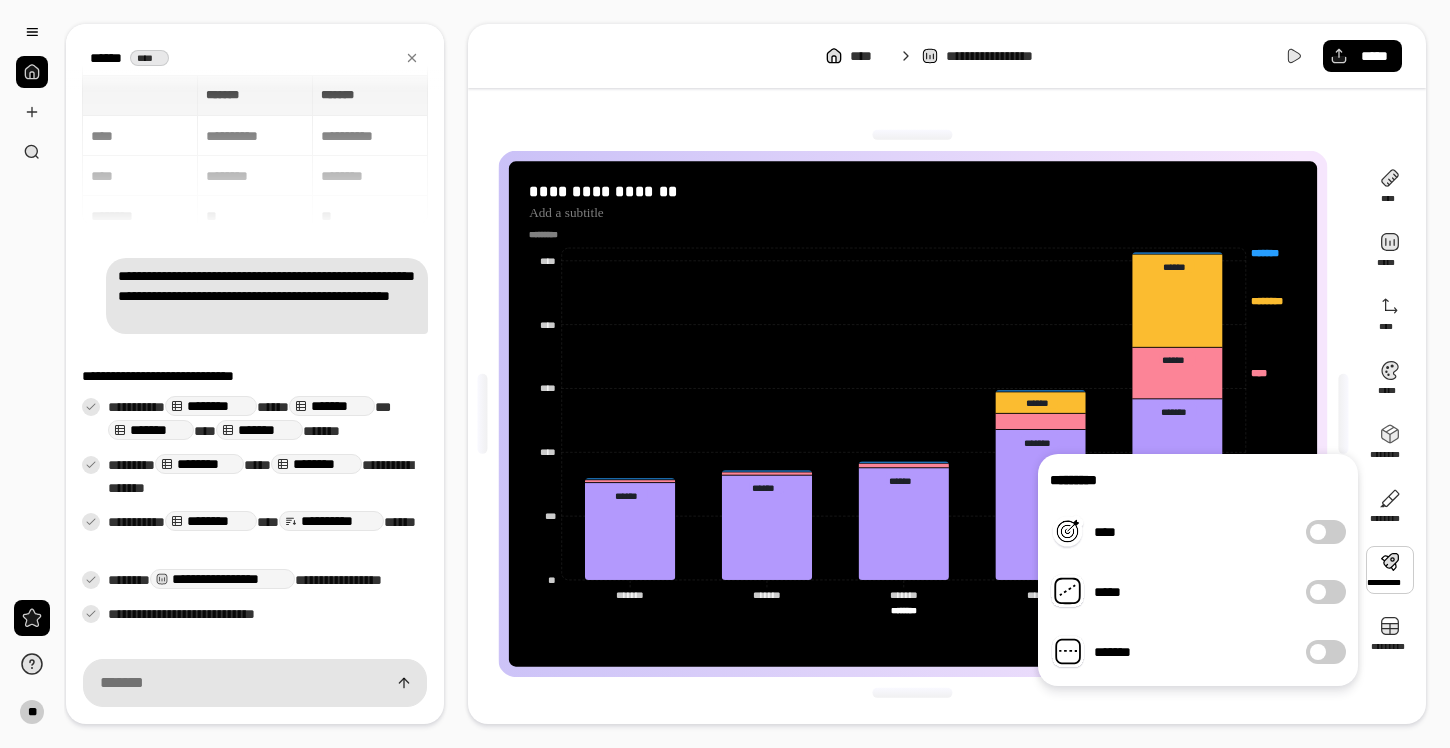 click on "*******" at bounding box center (1326, 652) 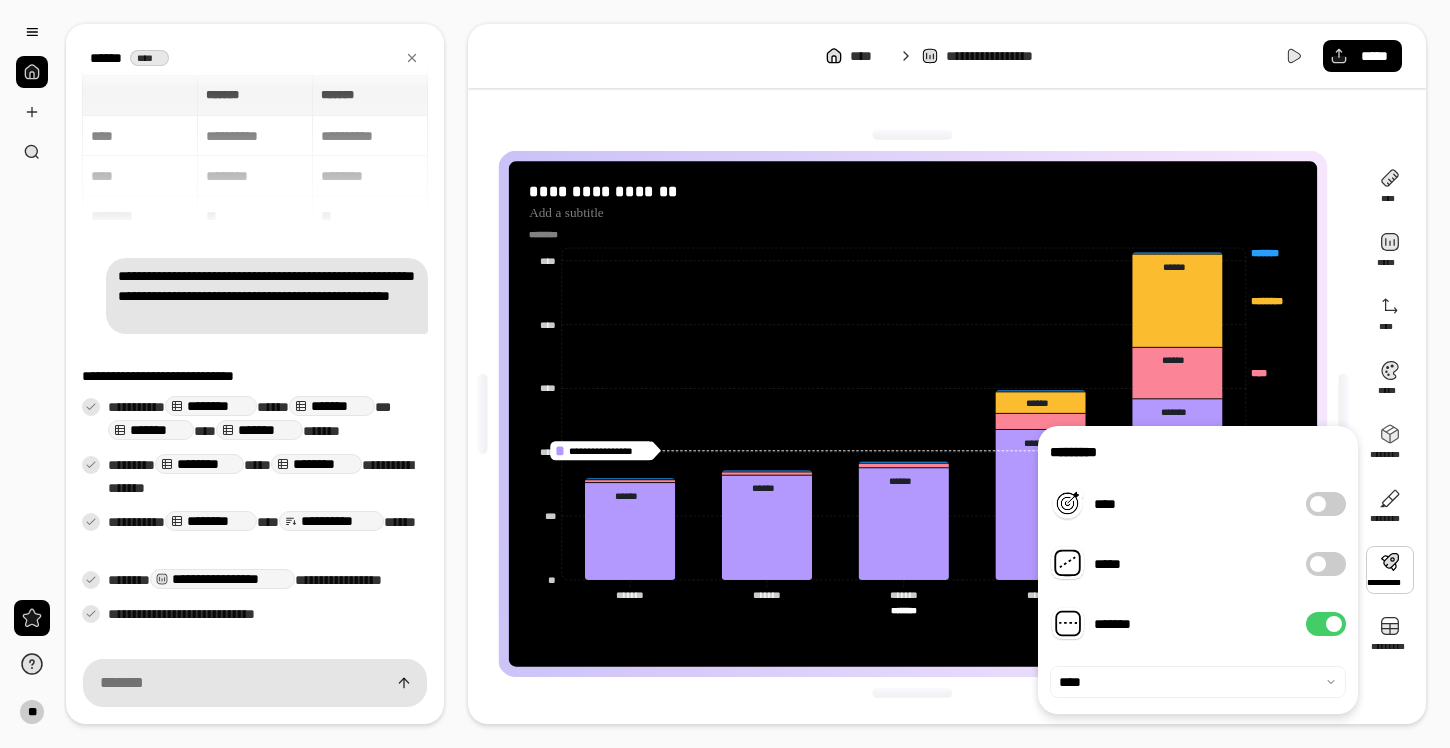 click on "*******" at bounding box center [1326, 624] 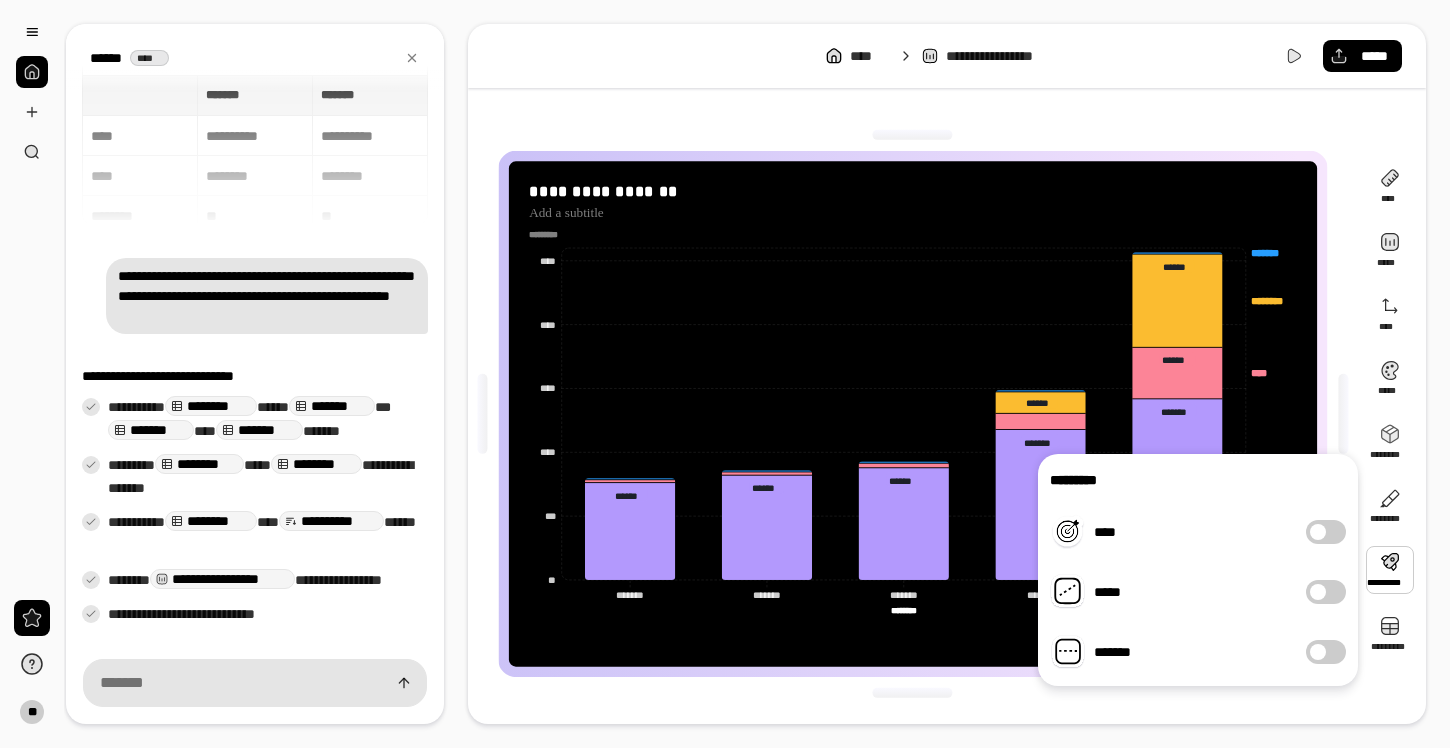 click on "****" at bounding box center (1326, 532) 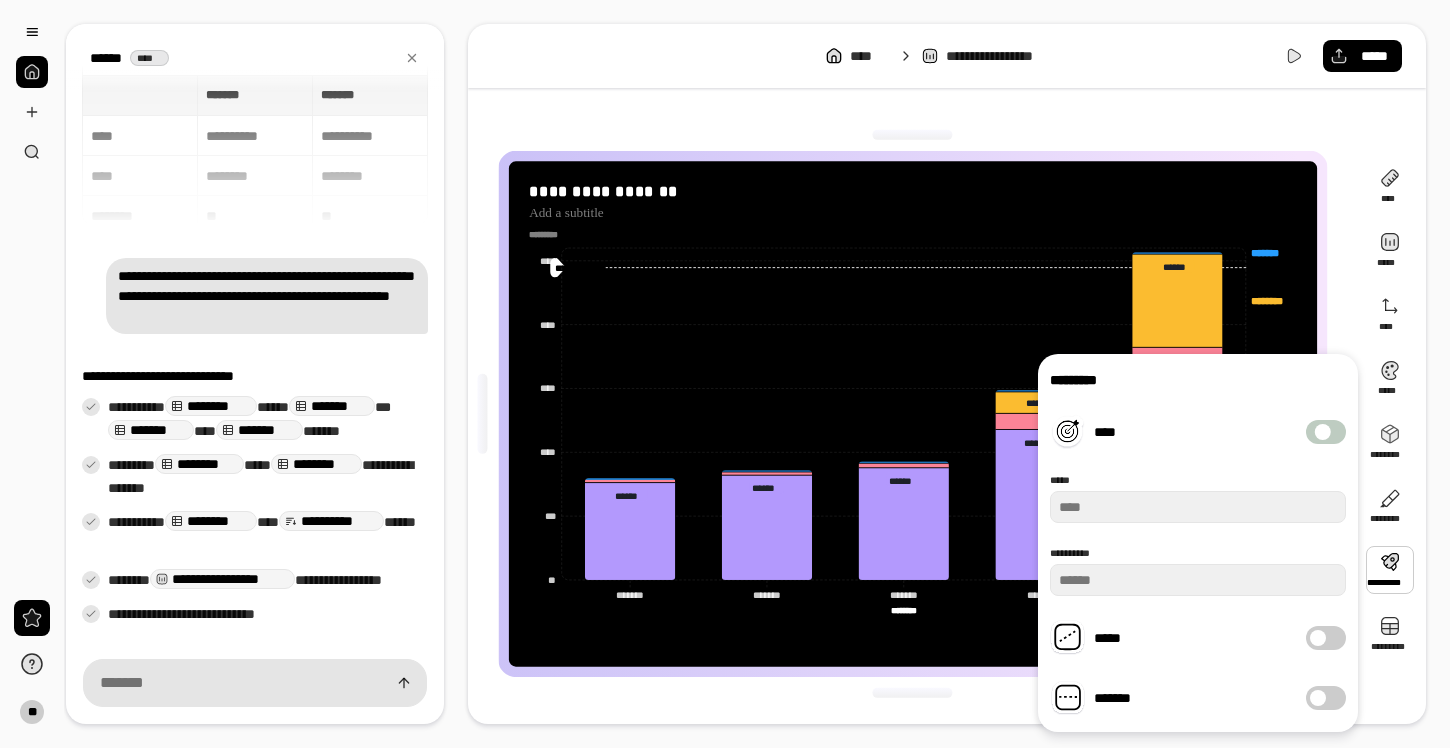 type on "********" 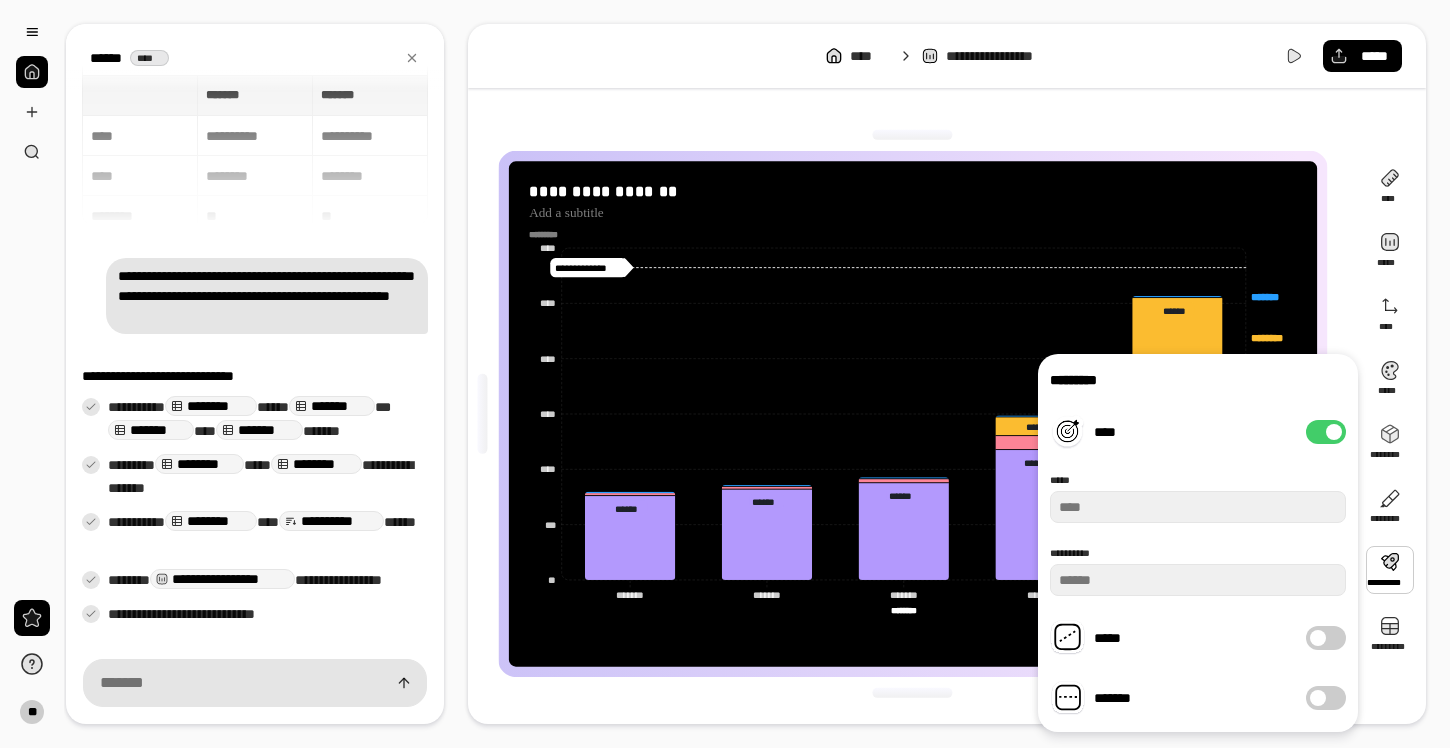 click on "****" at bounding box center [1326, 432] 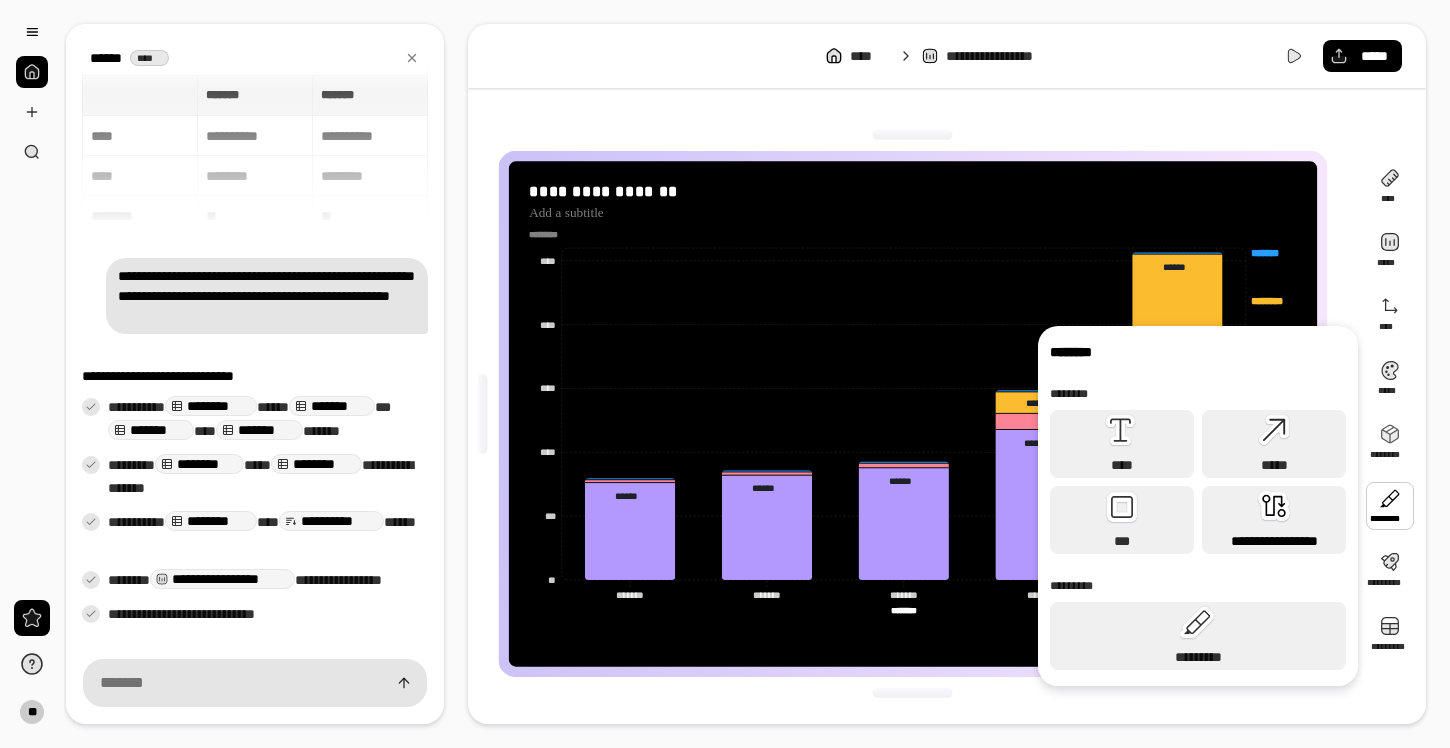 click 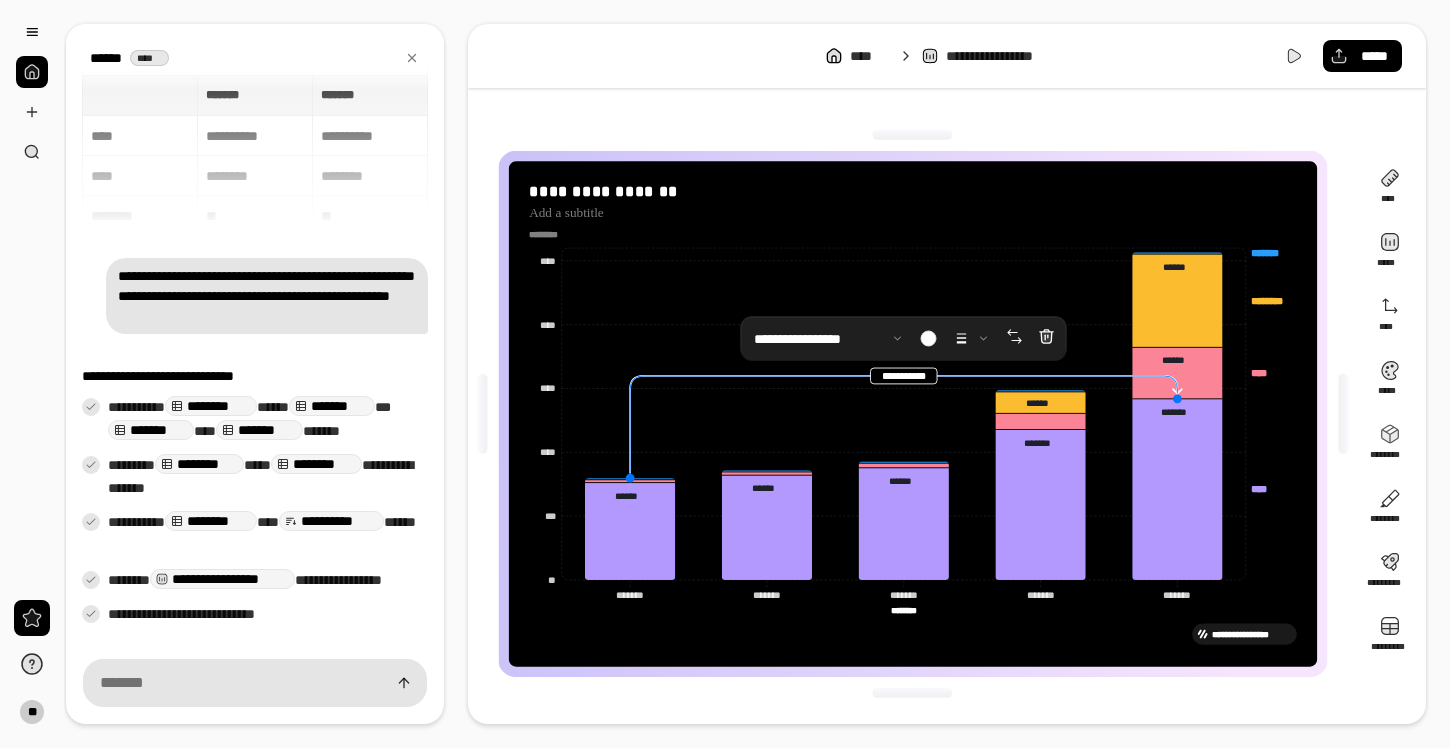 drag, startPoint x: 1041, startPoint y: 426, endPoint x: 659, endPoint y: 436, distance: 382.13086 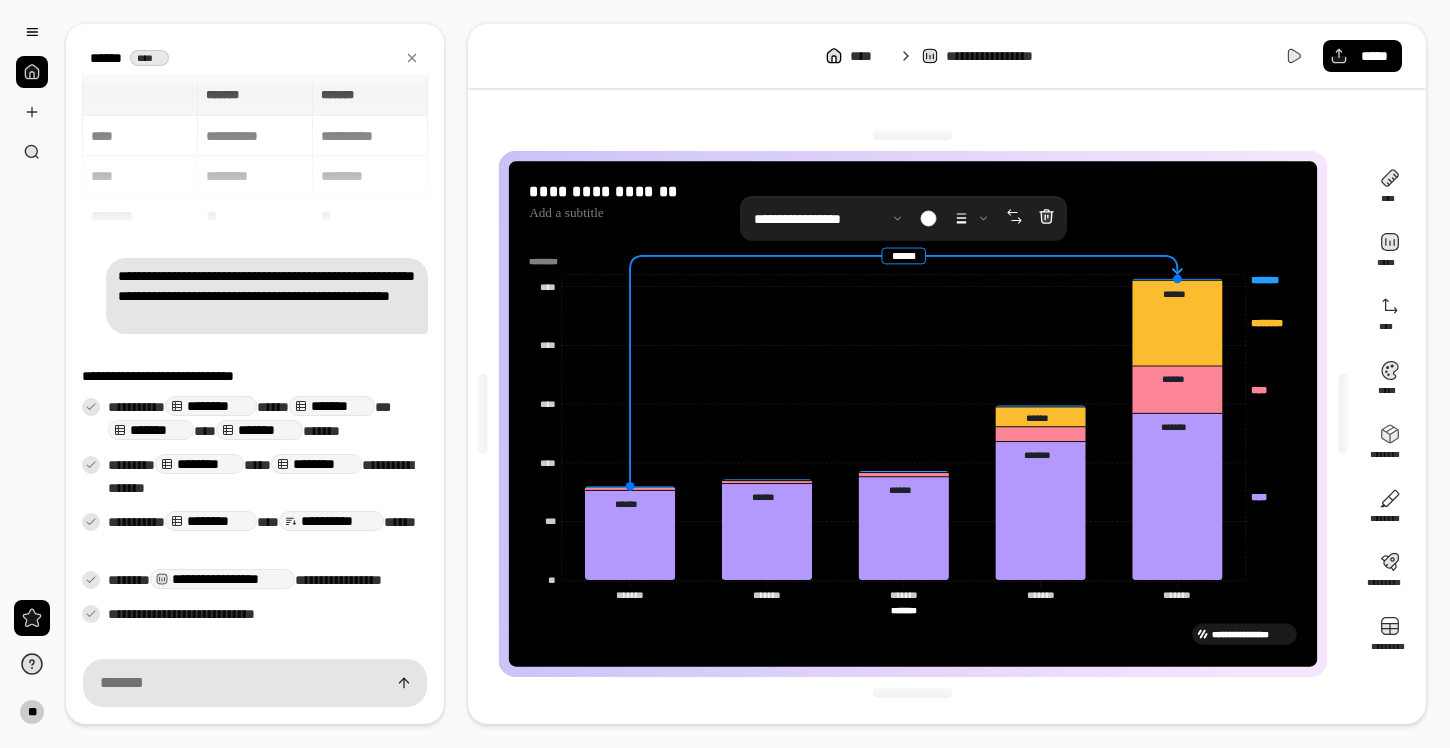 drag, startPoint x: 1177, startPoint y: 397, endPoint x: 1182, endPoint y: 205, distance: 192.0651 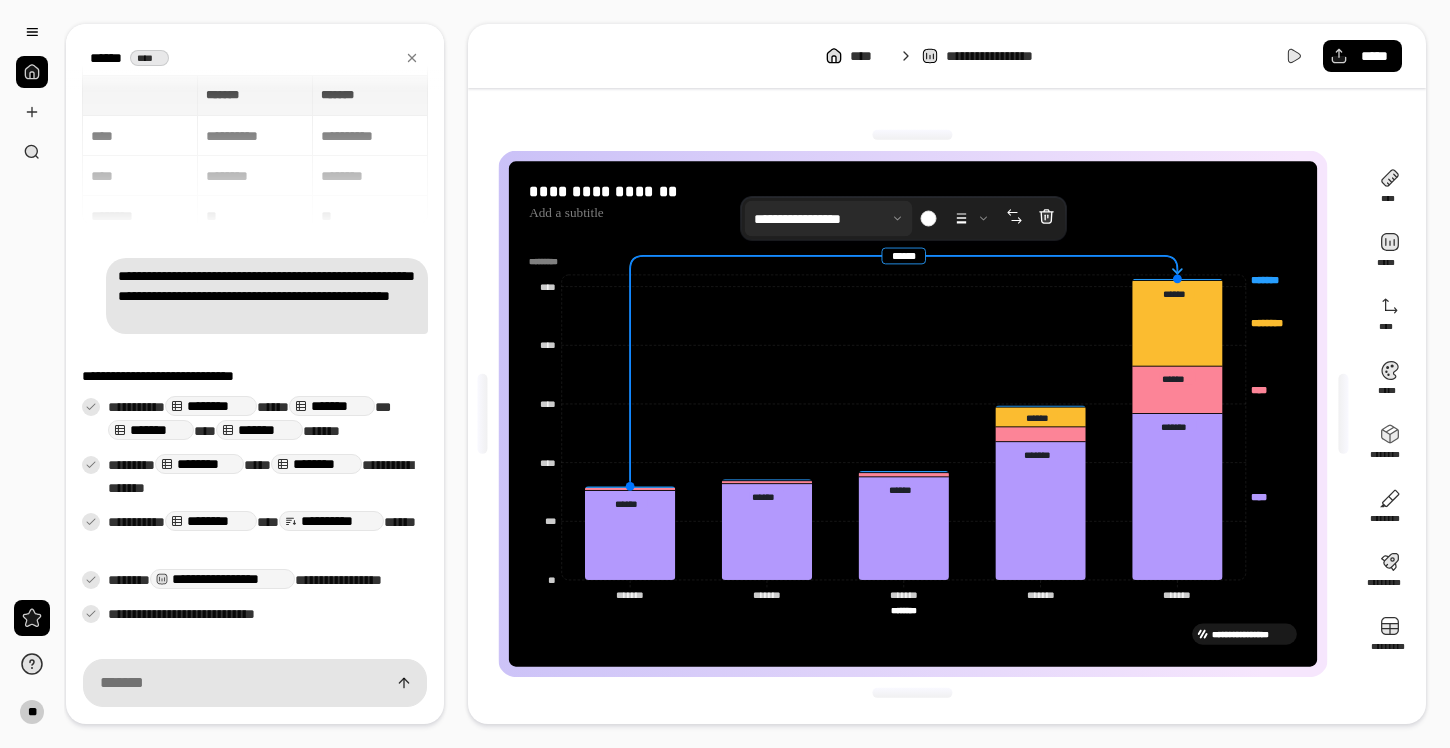 click at bounding box center [829, 219] 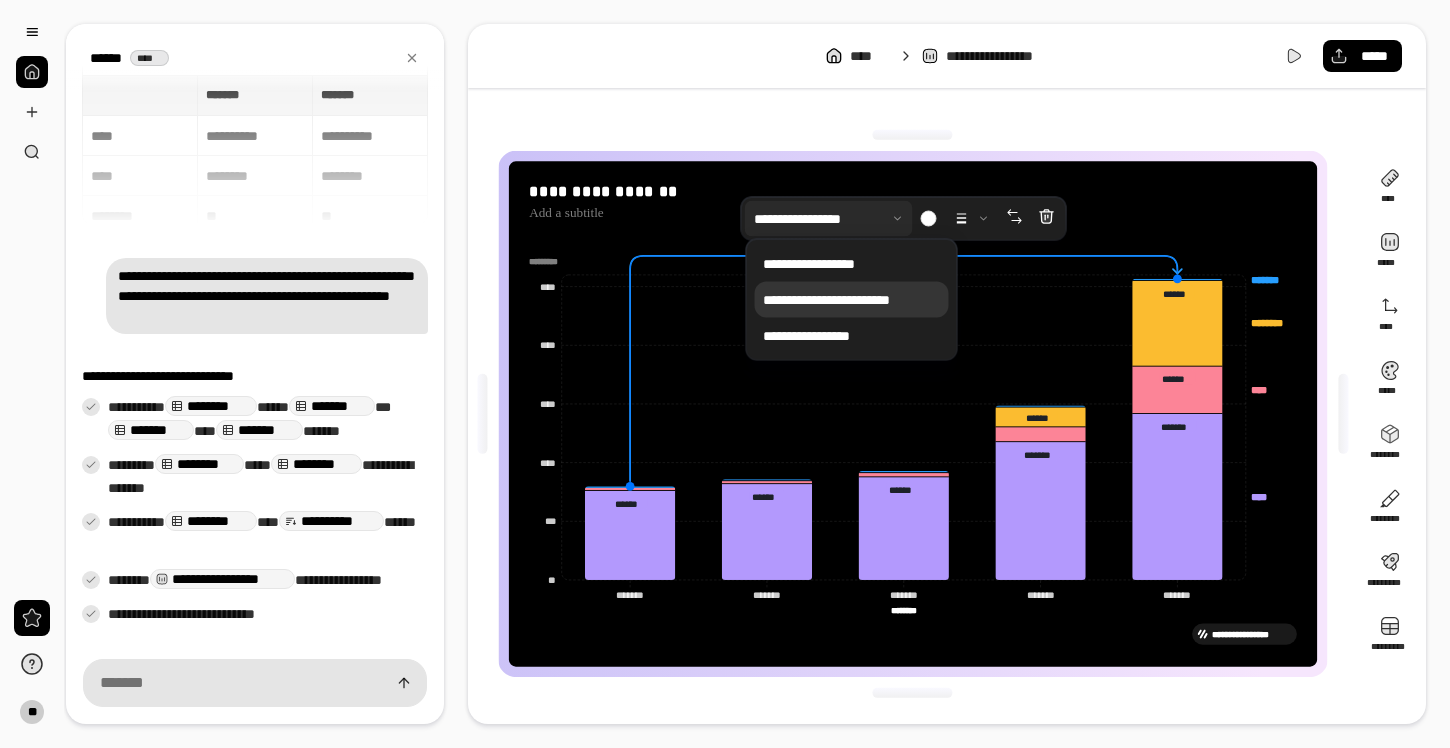 click at bounding box center (829, 219) 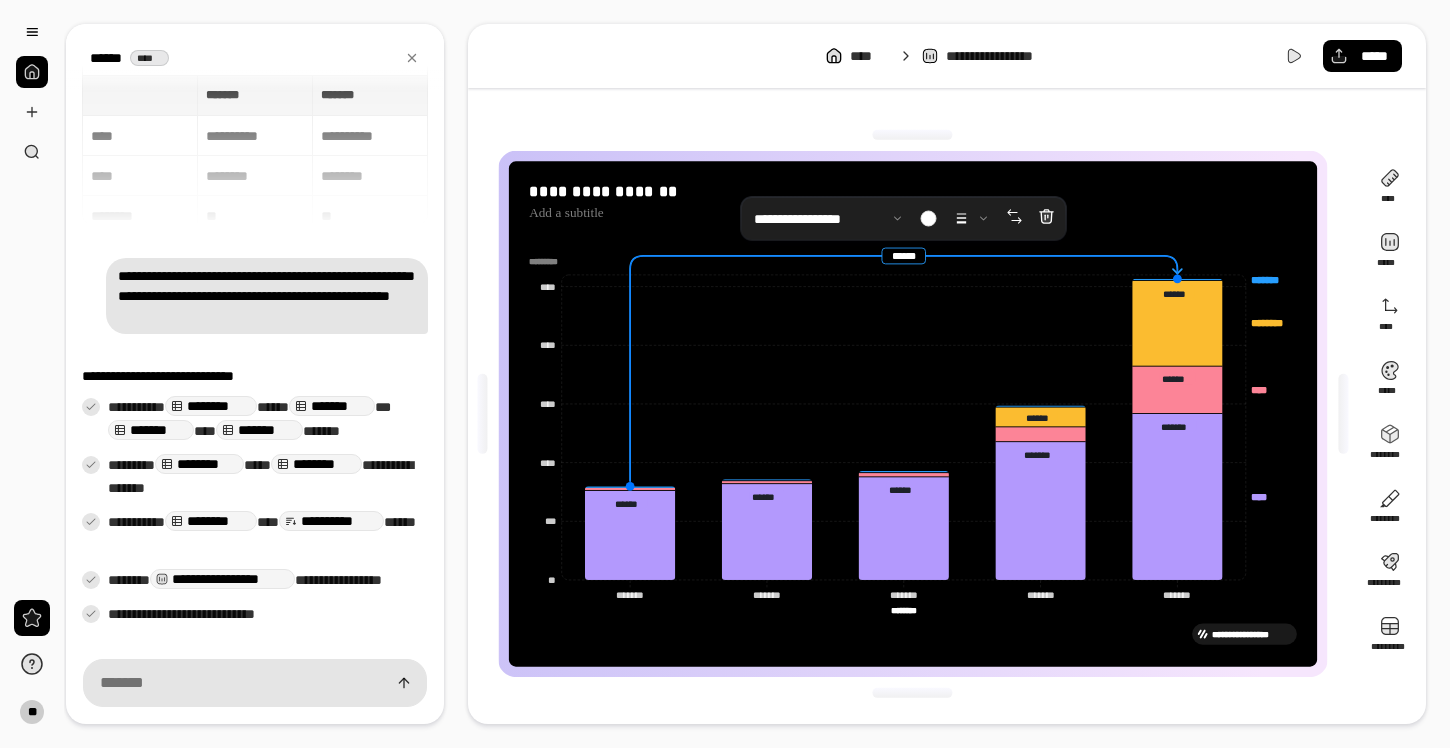 click on "******* ******* ******** ******** **** **** **** **** ******* ******* ******* ******* ******* ******* ******* ******* ******* ******* ******** ******** ** *** **** **** **** **** *********" 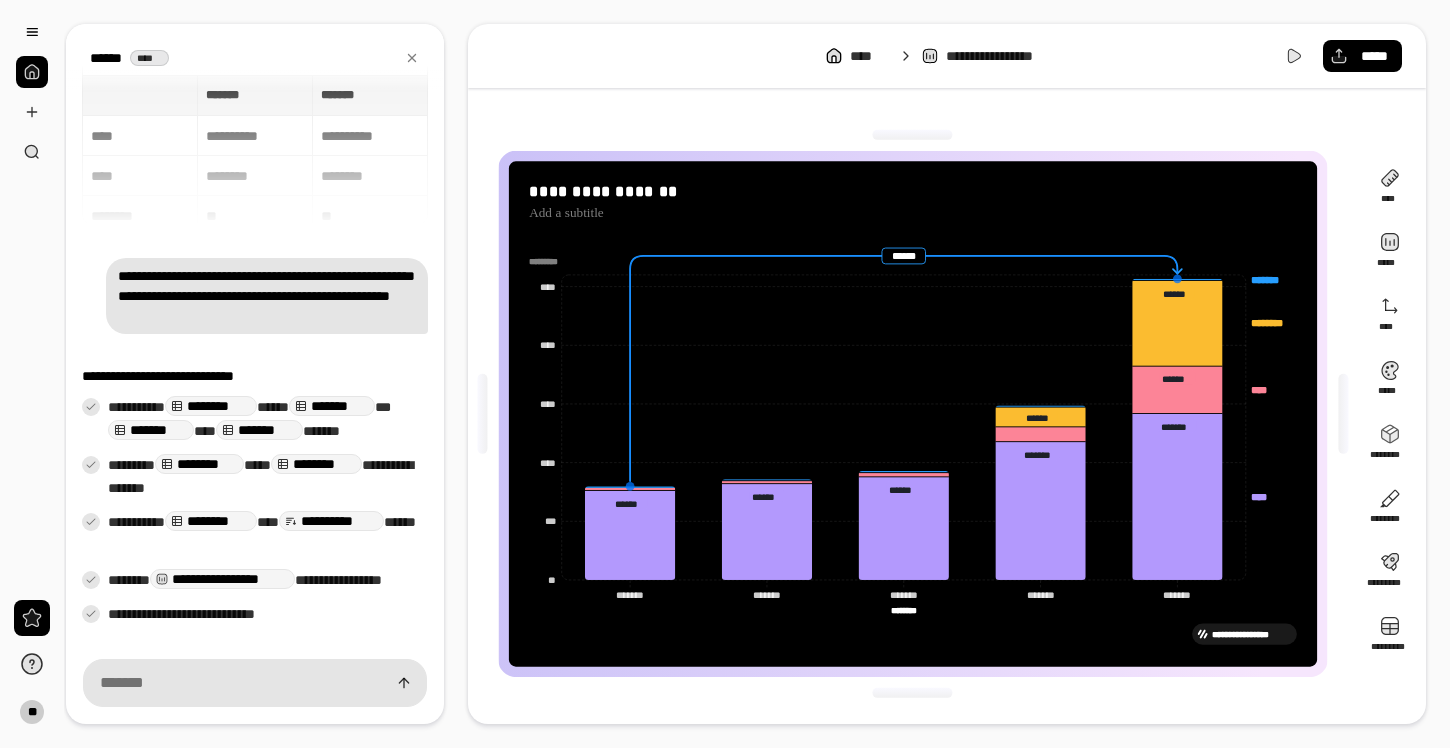 click 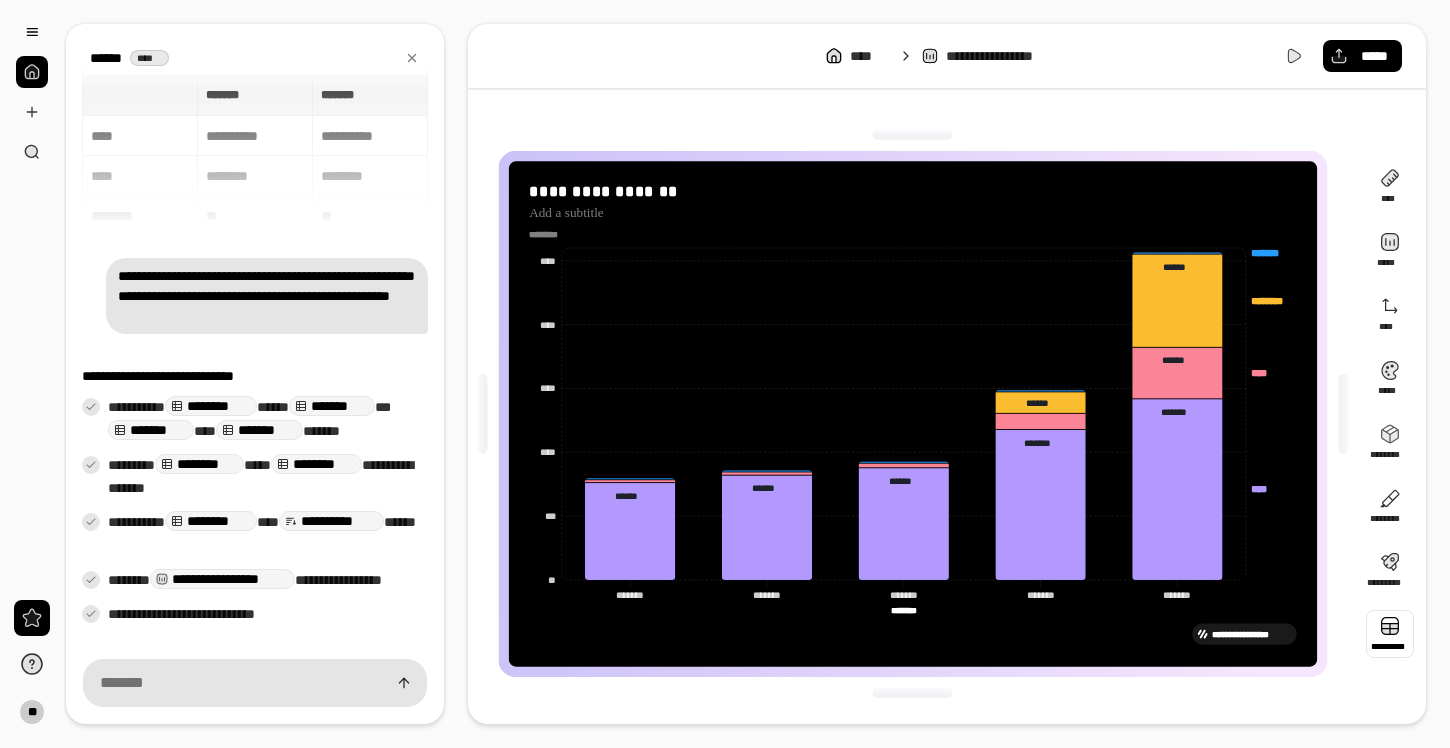 click at bounding box center (1390, 634) 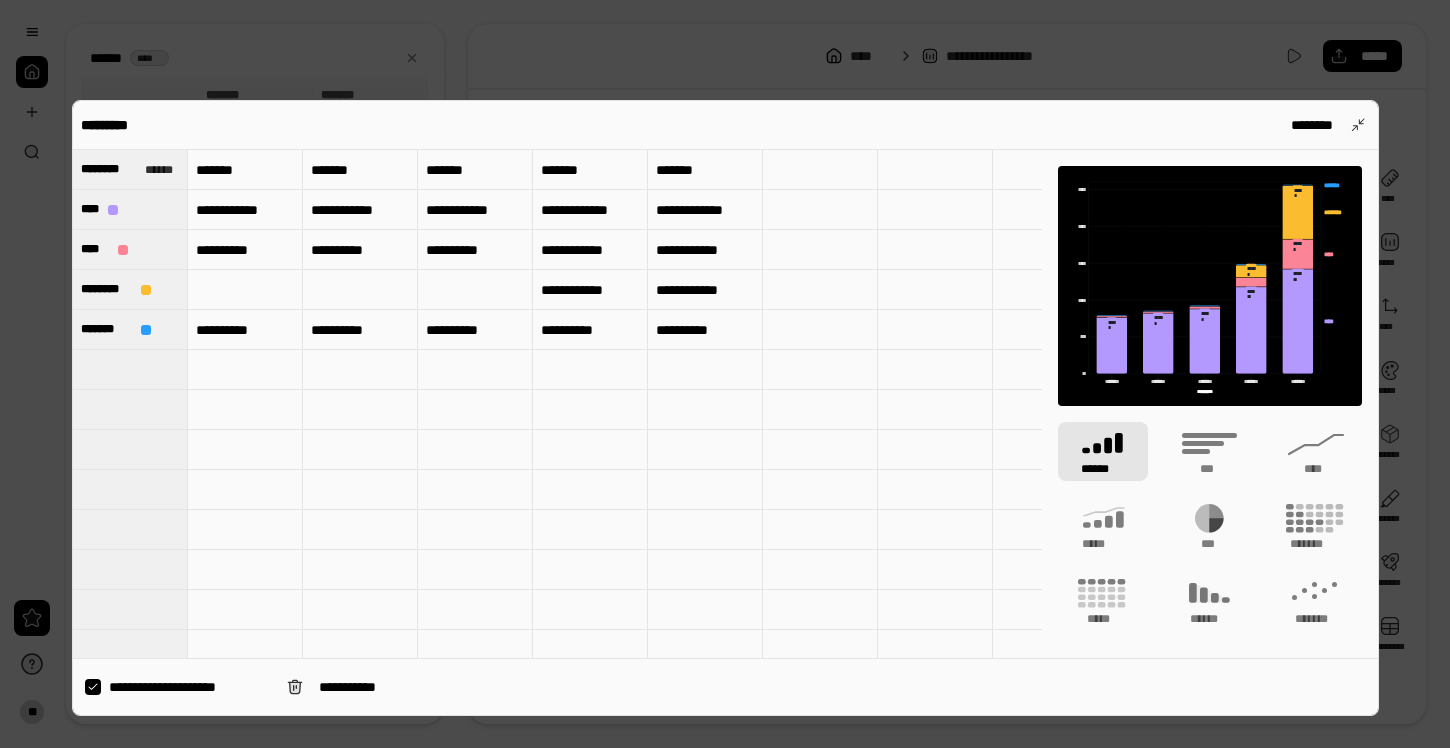 click on "**********" at bounding box center [725, 408] 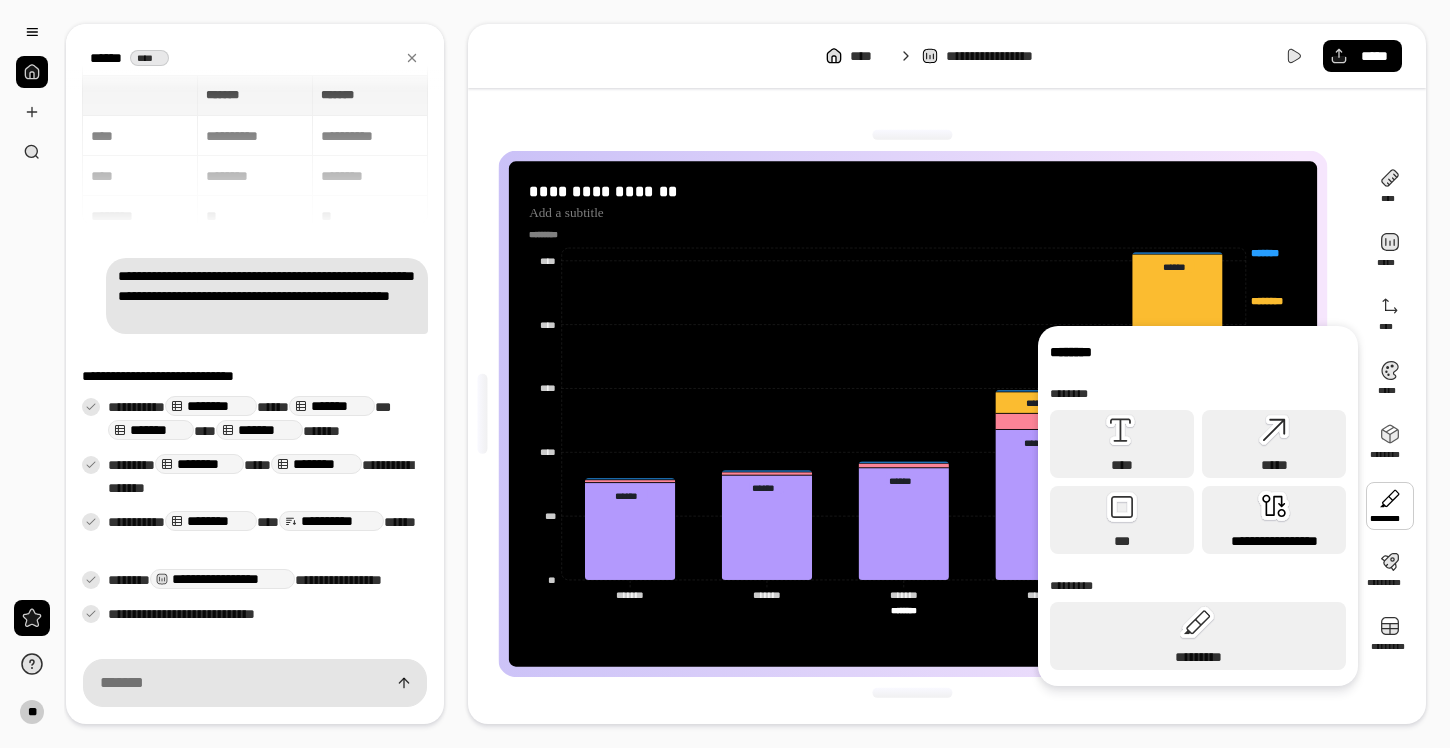 click 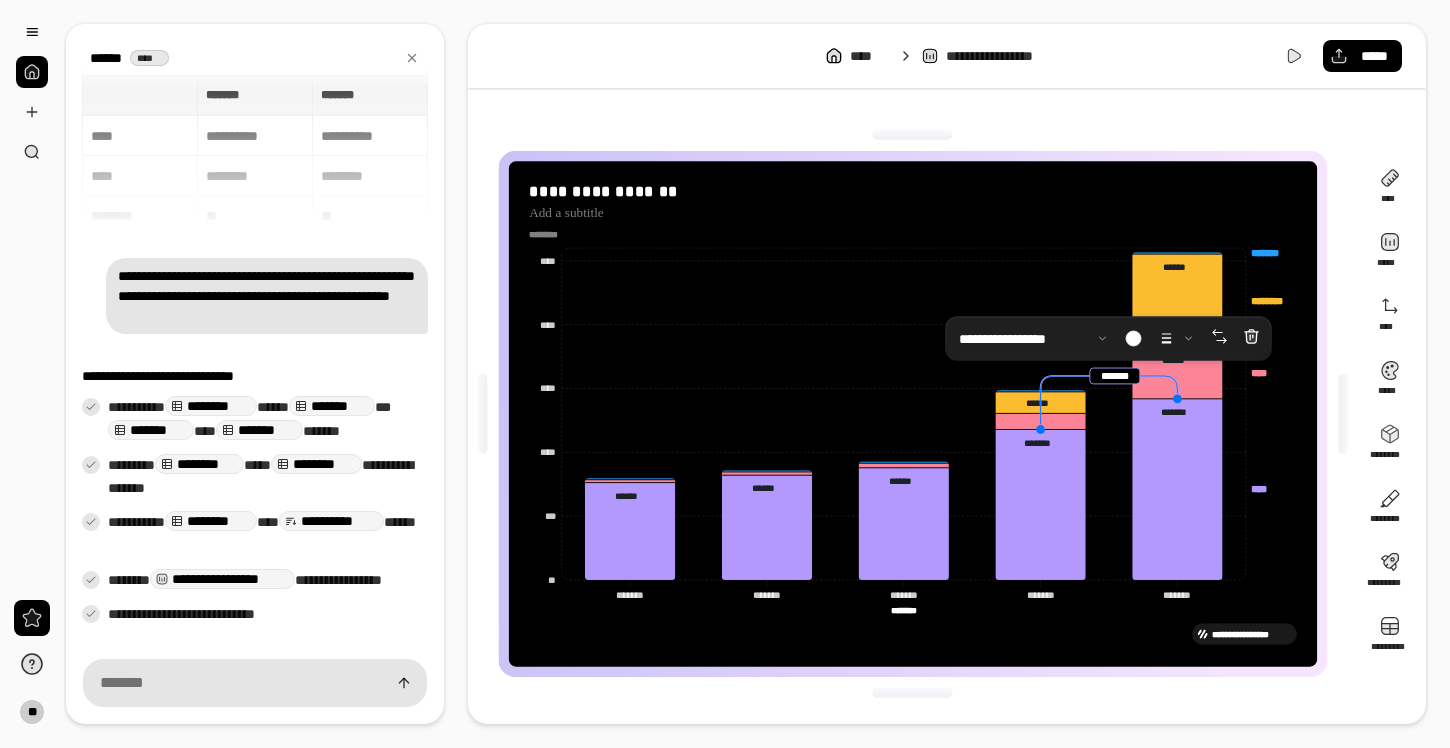 click on "**********" at bounding box center [725, 374] 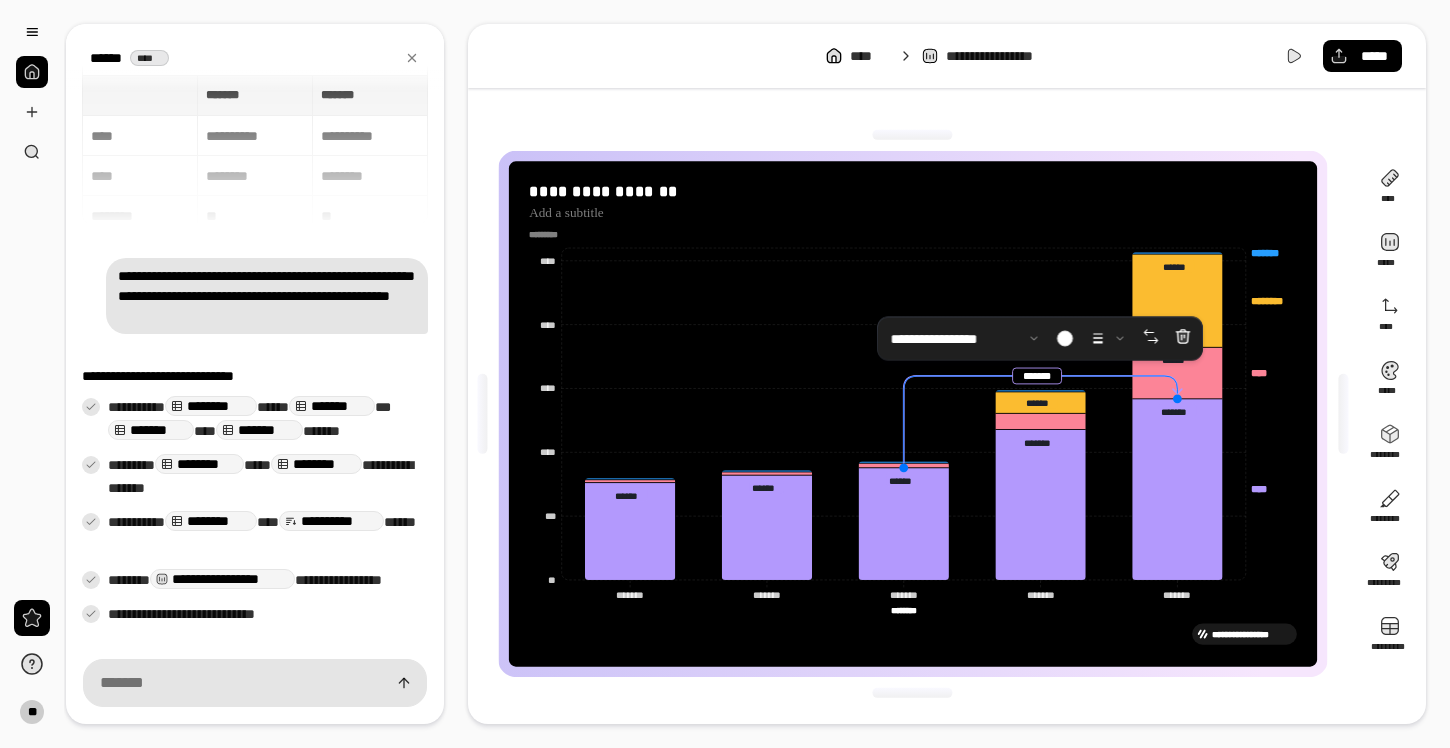 drag, startPoint x: 1038, startPoint y: 430, endPoint x: 850, endPoint y: 479, distance: 194.28073 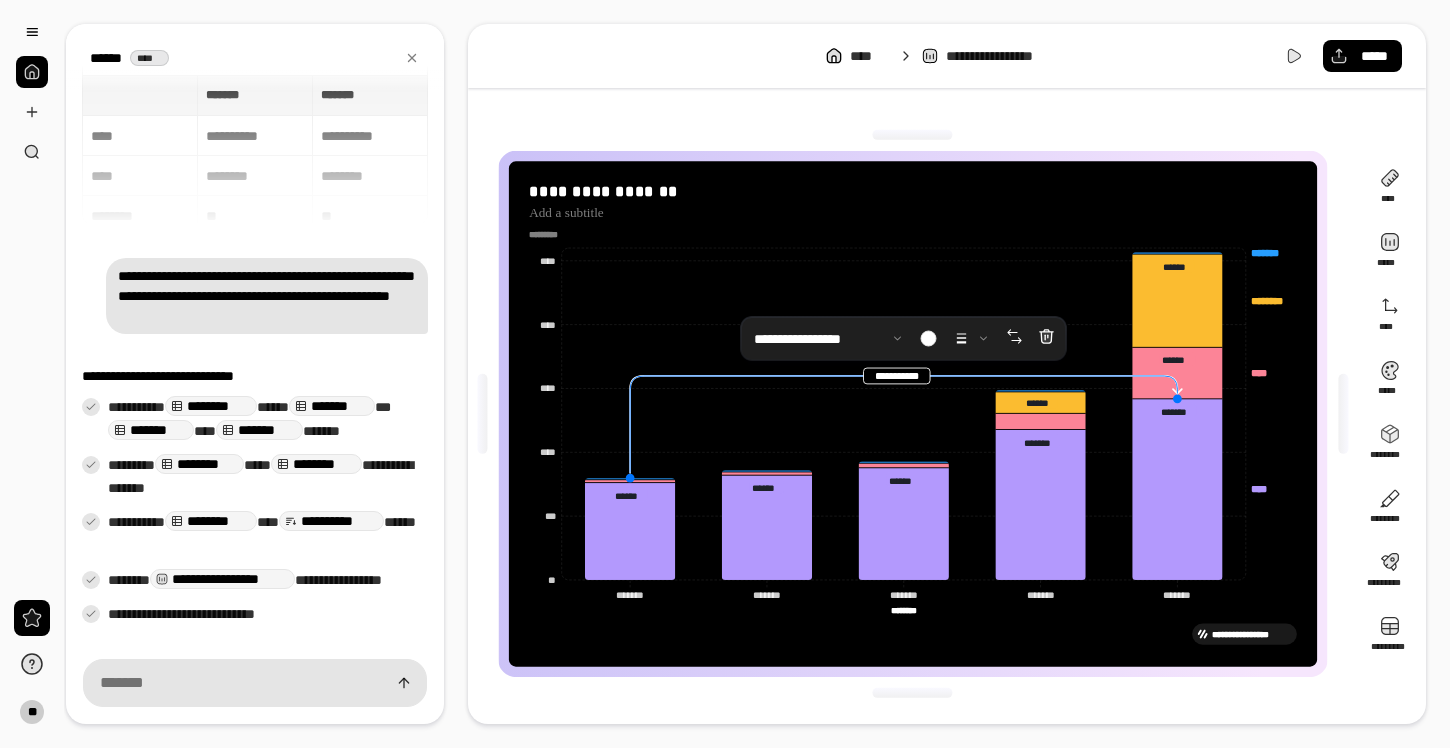 drag, startPoint x: 902, startPoint y: 470, endPoint x: 622, endPoint y: 442, distance: 281.3965 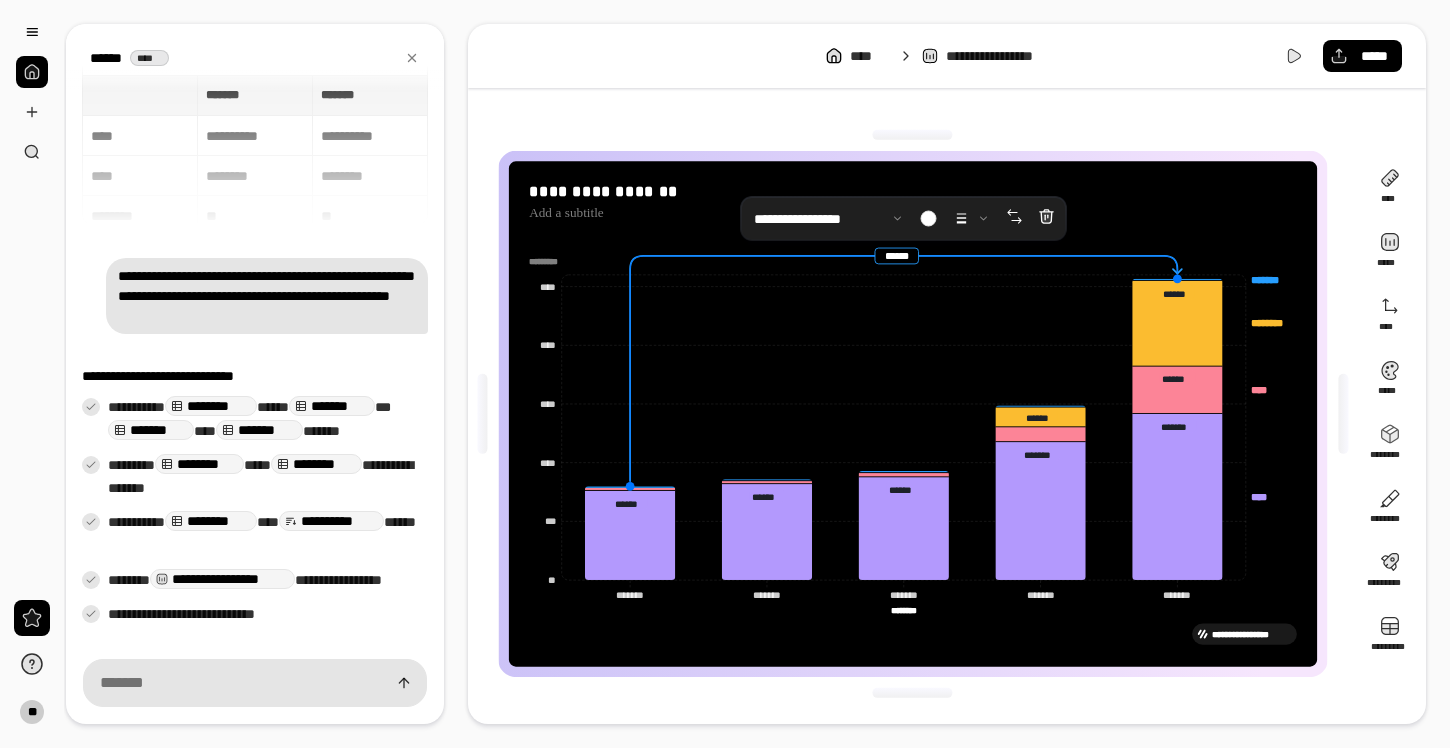 drag, startPoint x: 1177, startPoint y: 397, endPoint x: 1176, endPoint y: 208, distance: 189.00264 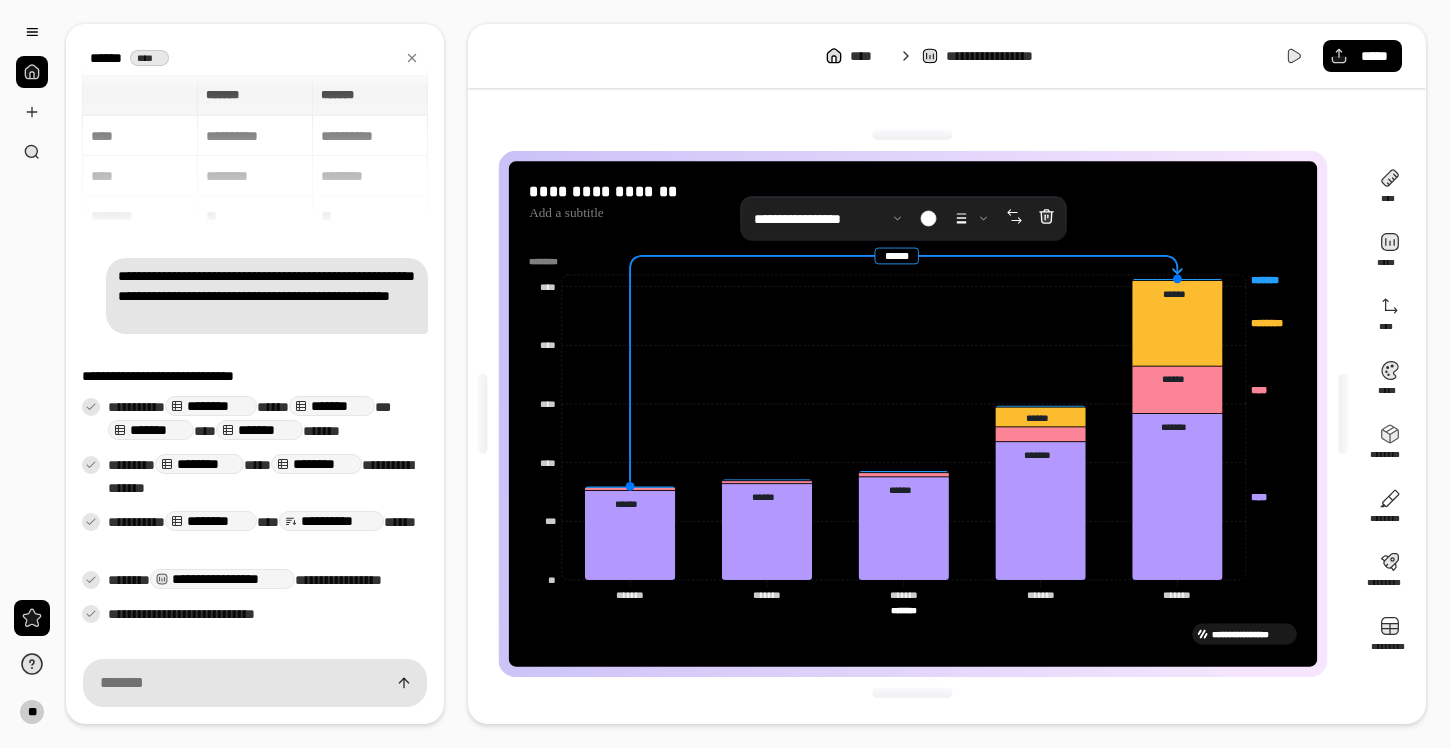 click on "**********" at bounding box center [725, 374] 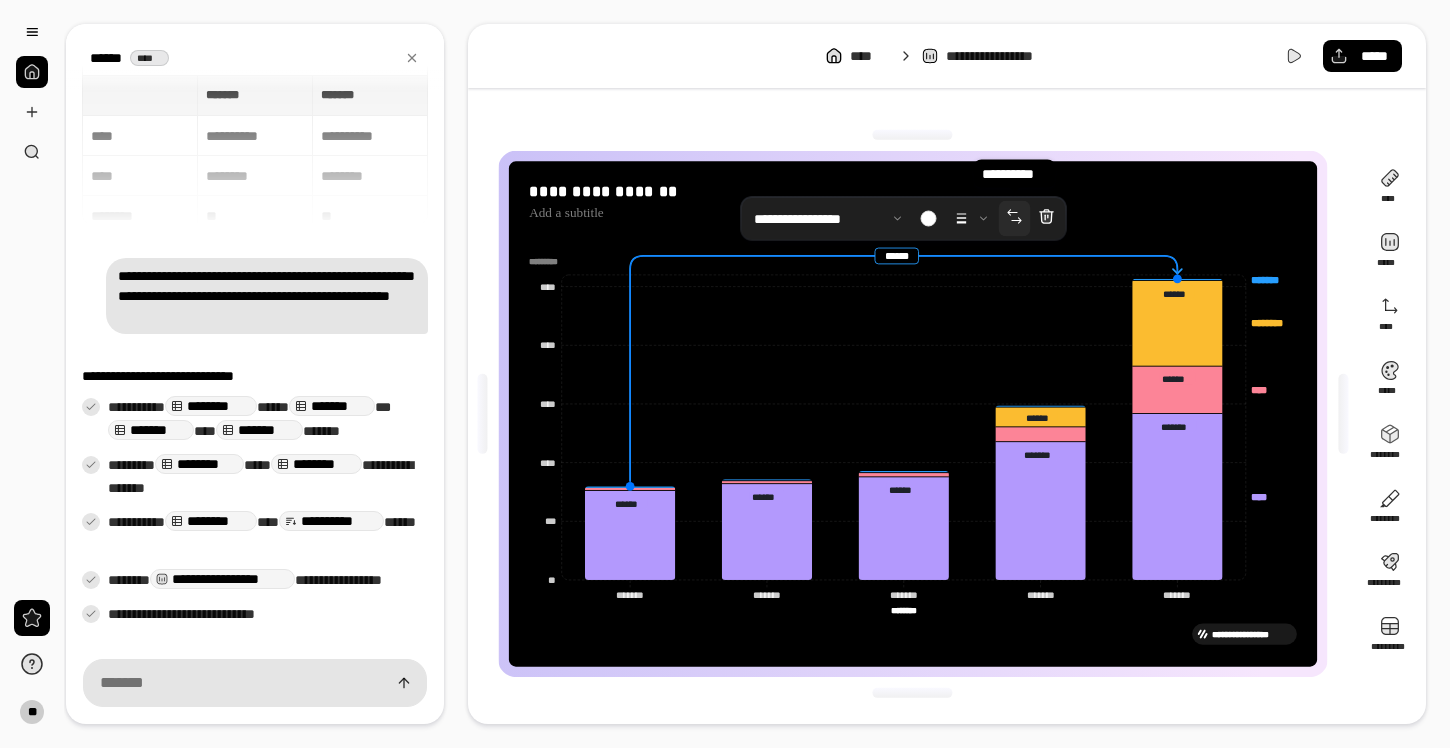 click 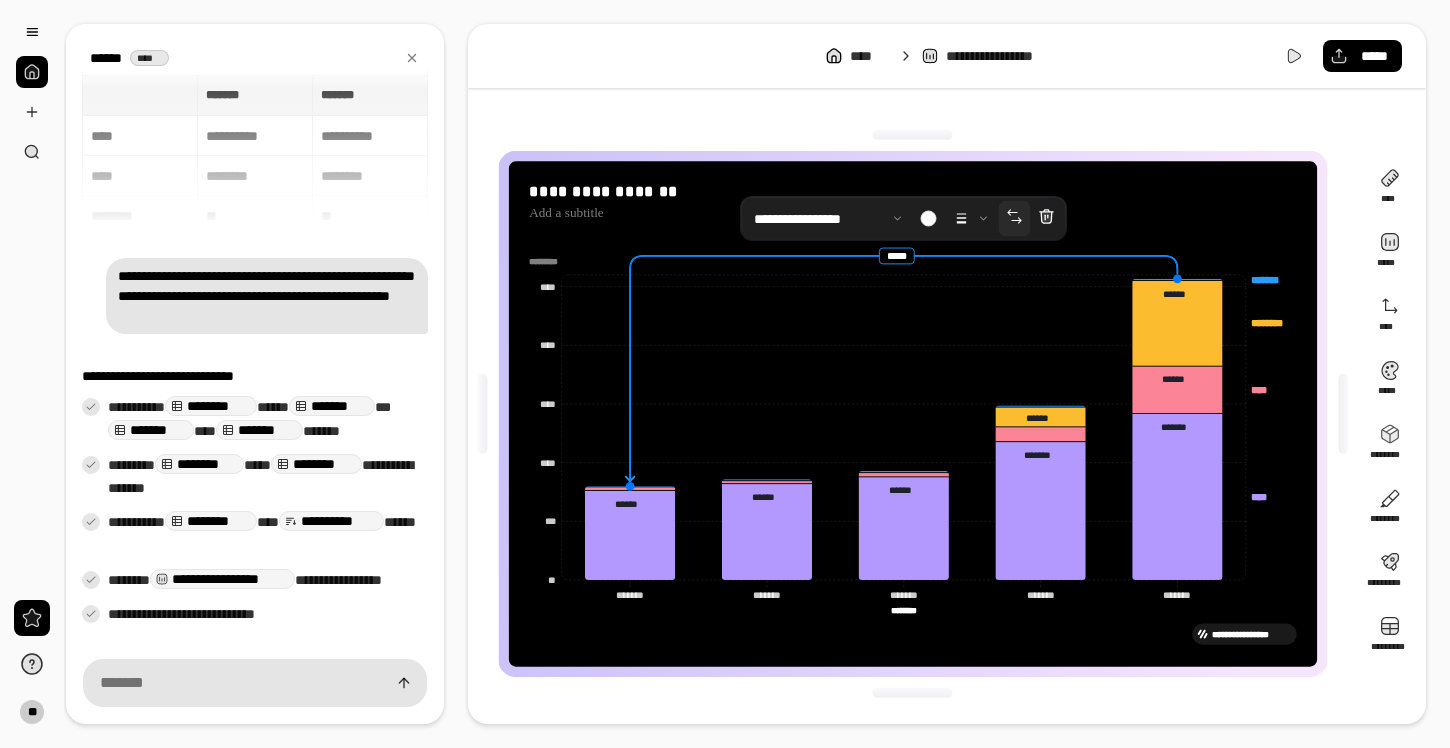 click 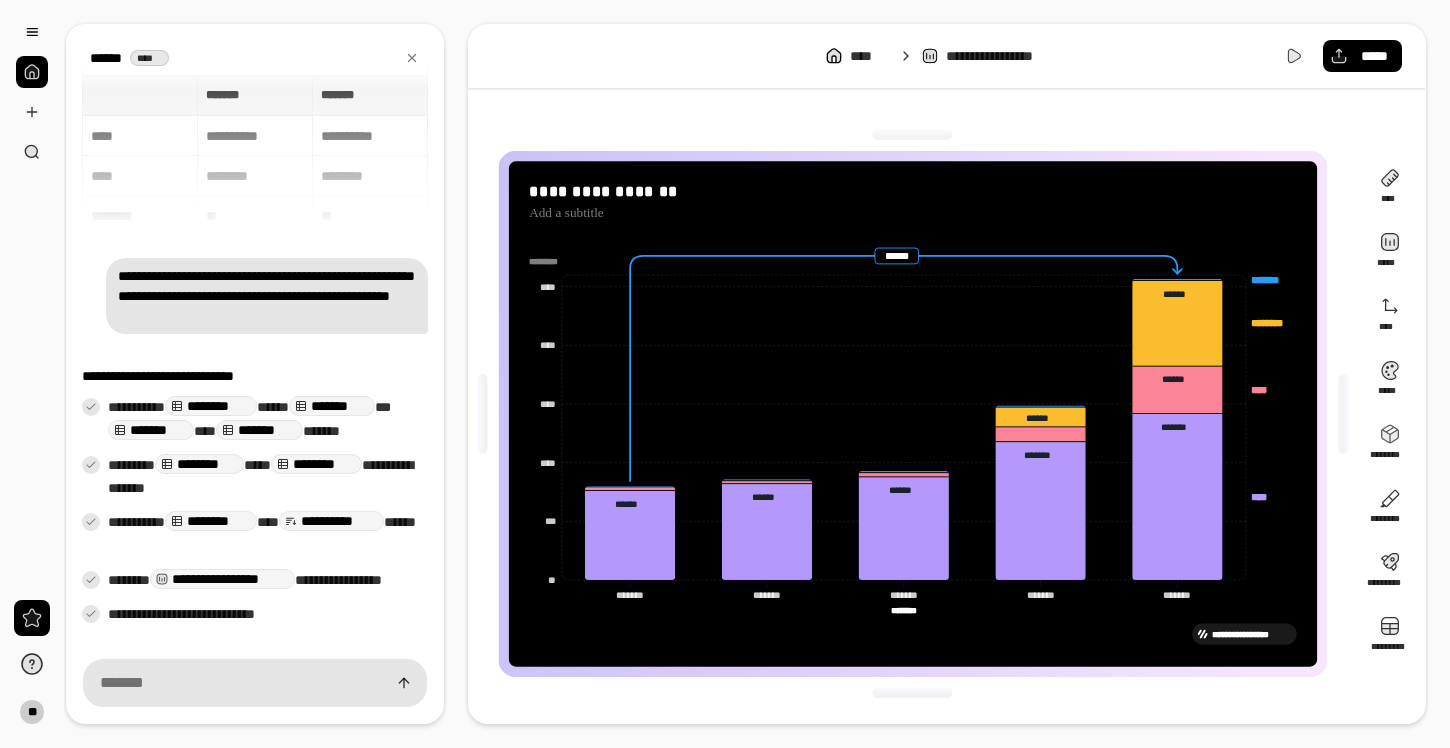 click on "******** ********" 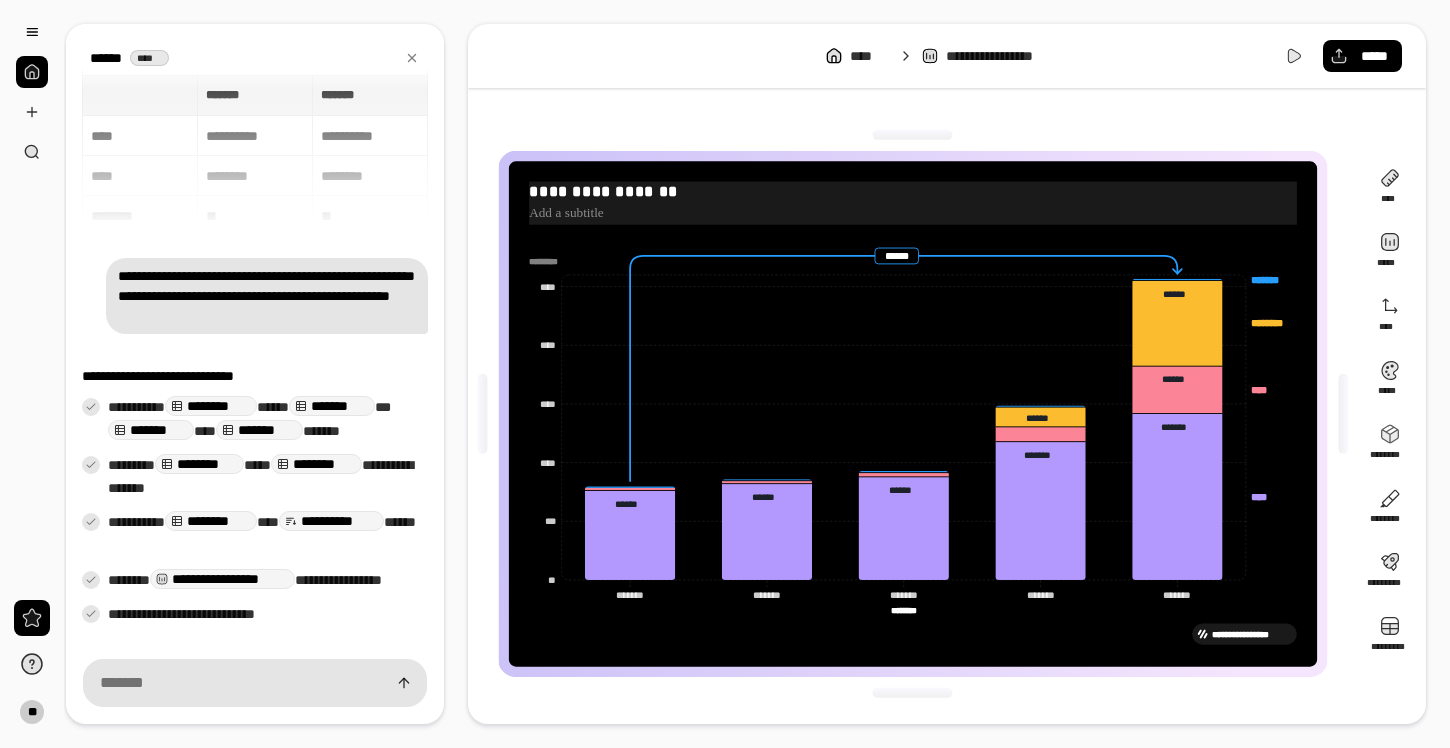 click on "**********" at bounding box center [913, 192] 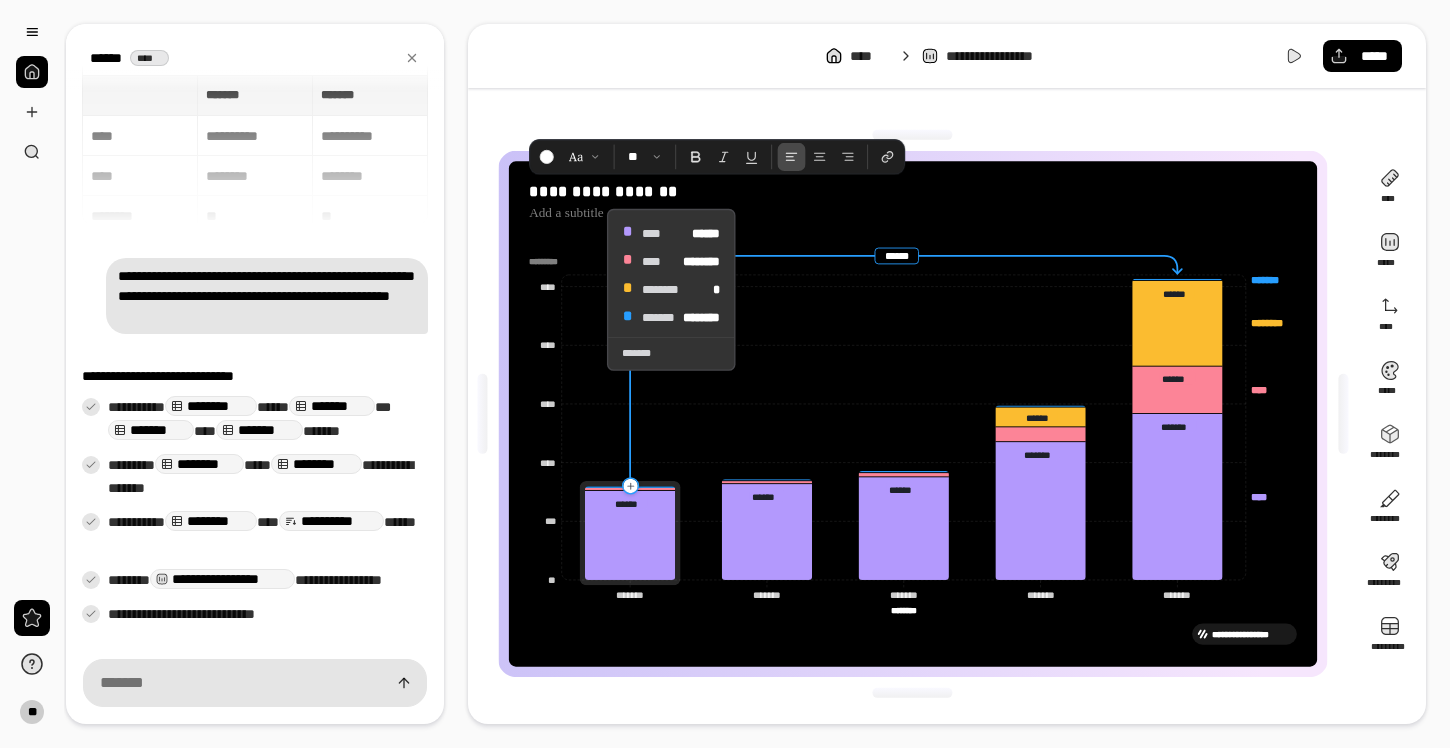 click 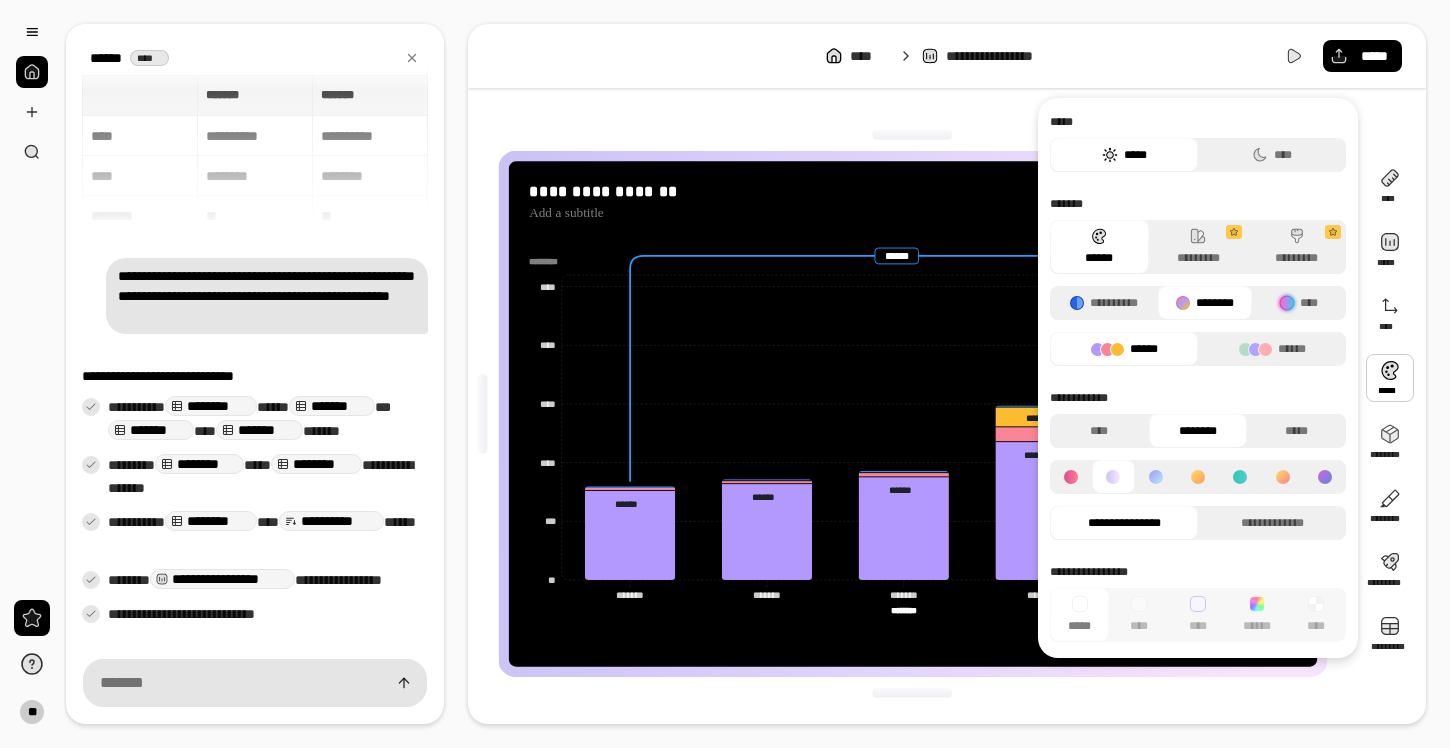 click at bounding box center (1390, 378) 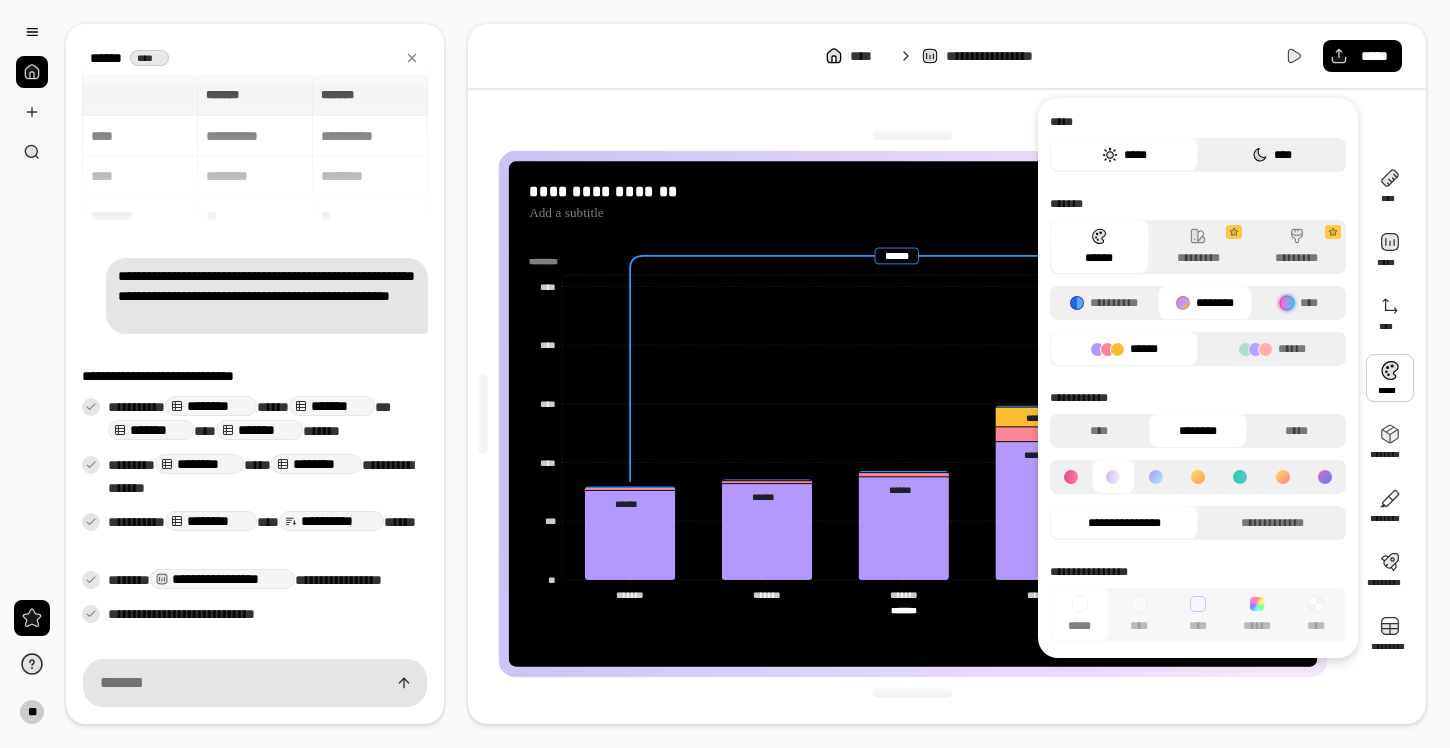 click on "****" at bounding box center [1272, 155] 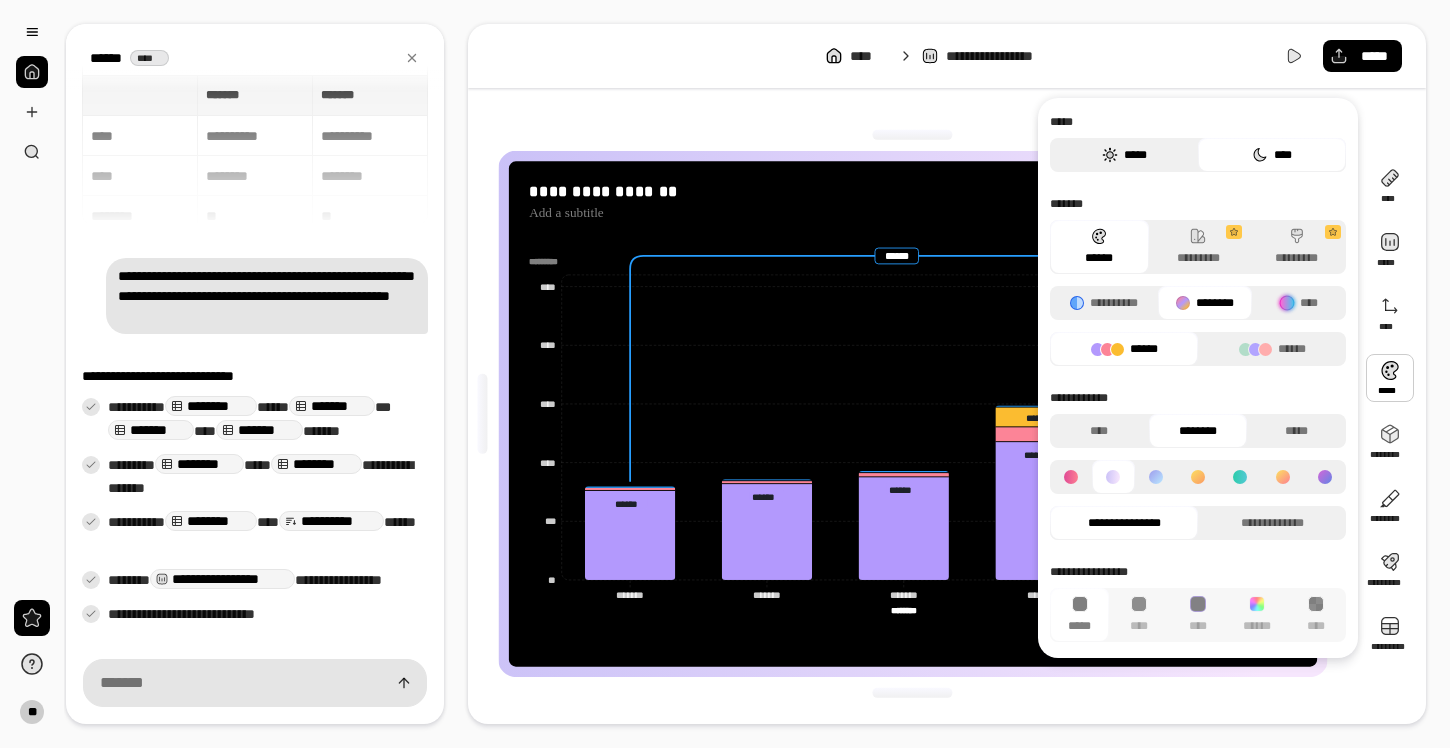 click on "*****" at bounding box center [1124, 155] 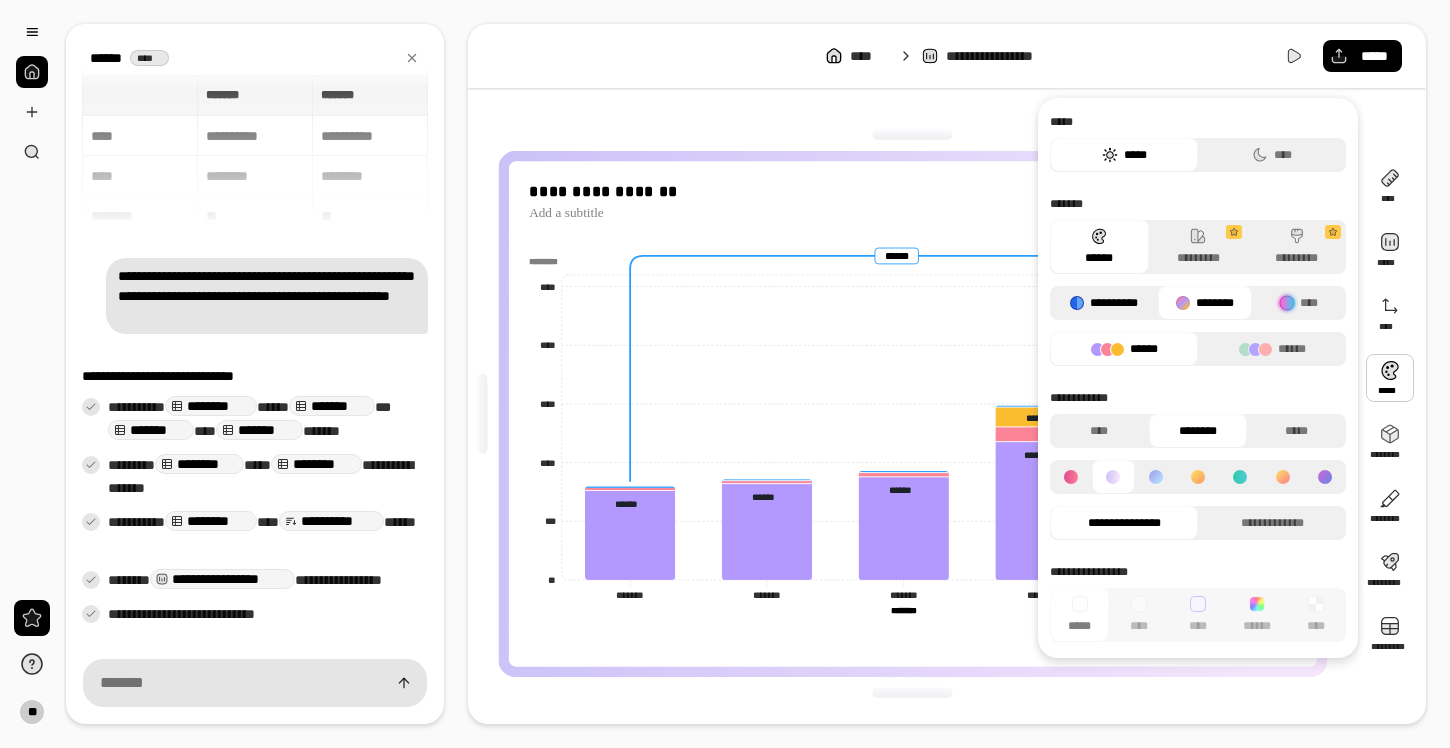 click on "**********" at bounding box center [1104, 303] 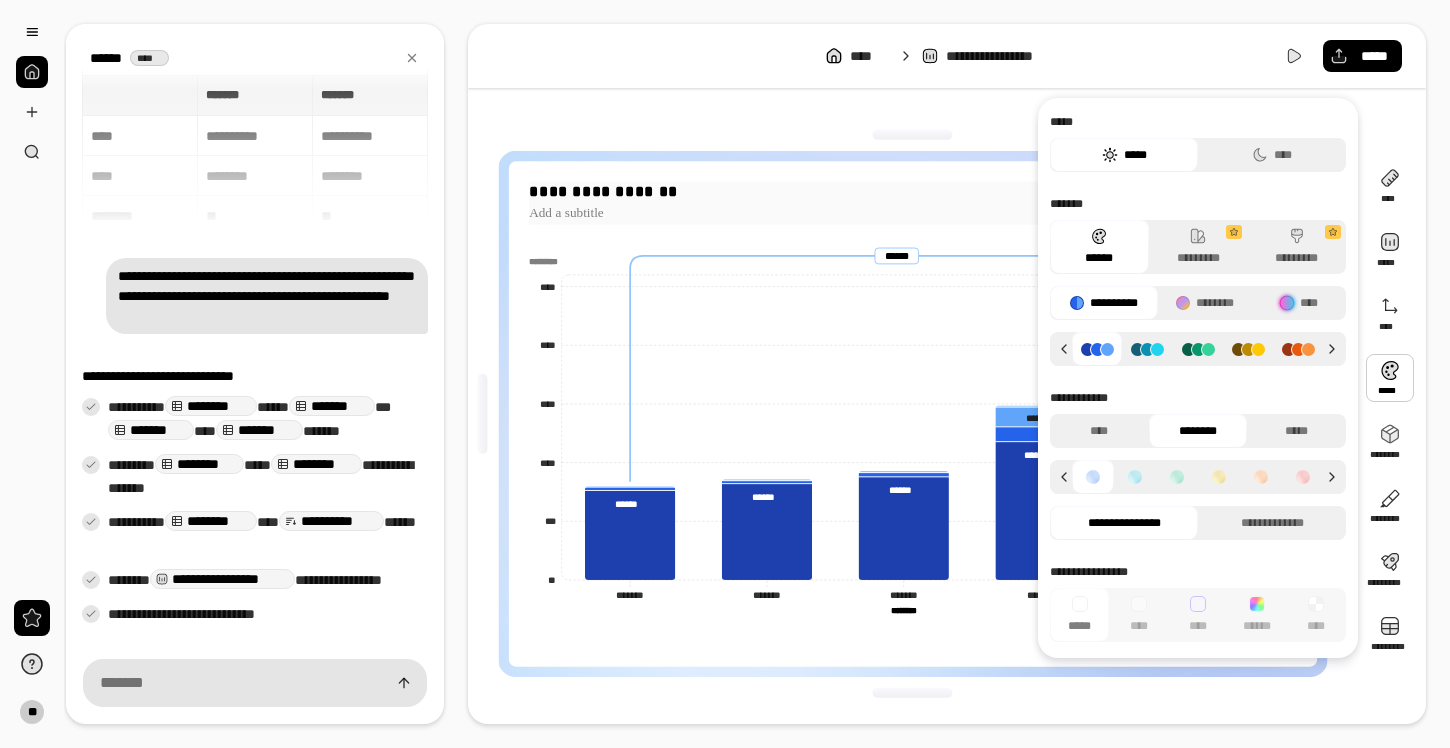 click on "**********" at bounding box center (603, 191) 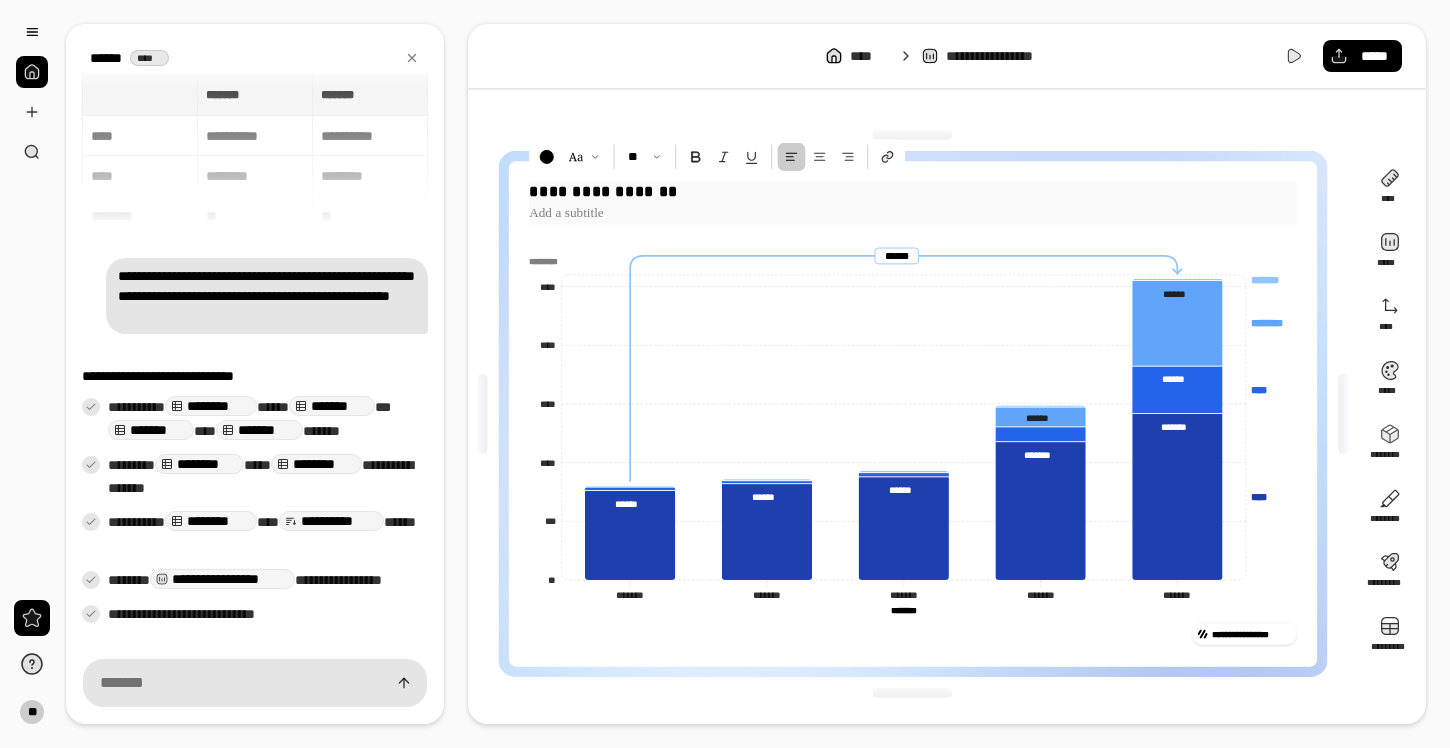 click on "**********" at bounding box center (603, 191) 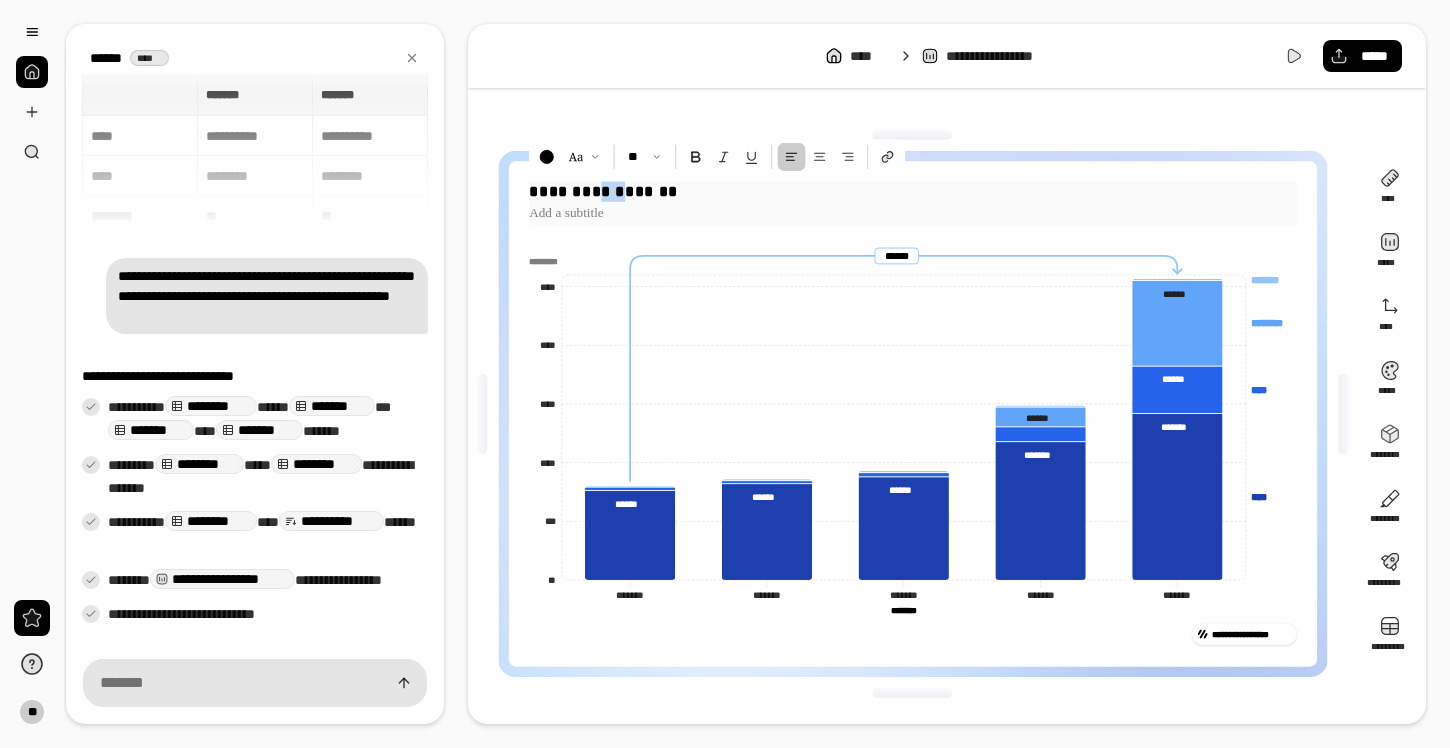 click on "**********" at bounding box center [603, 191] 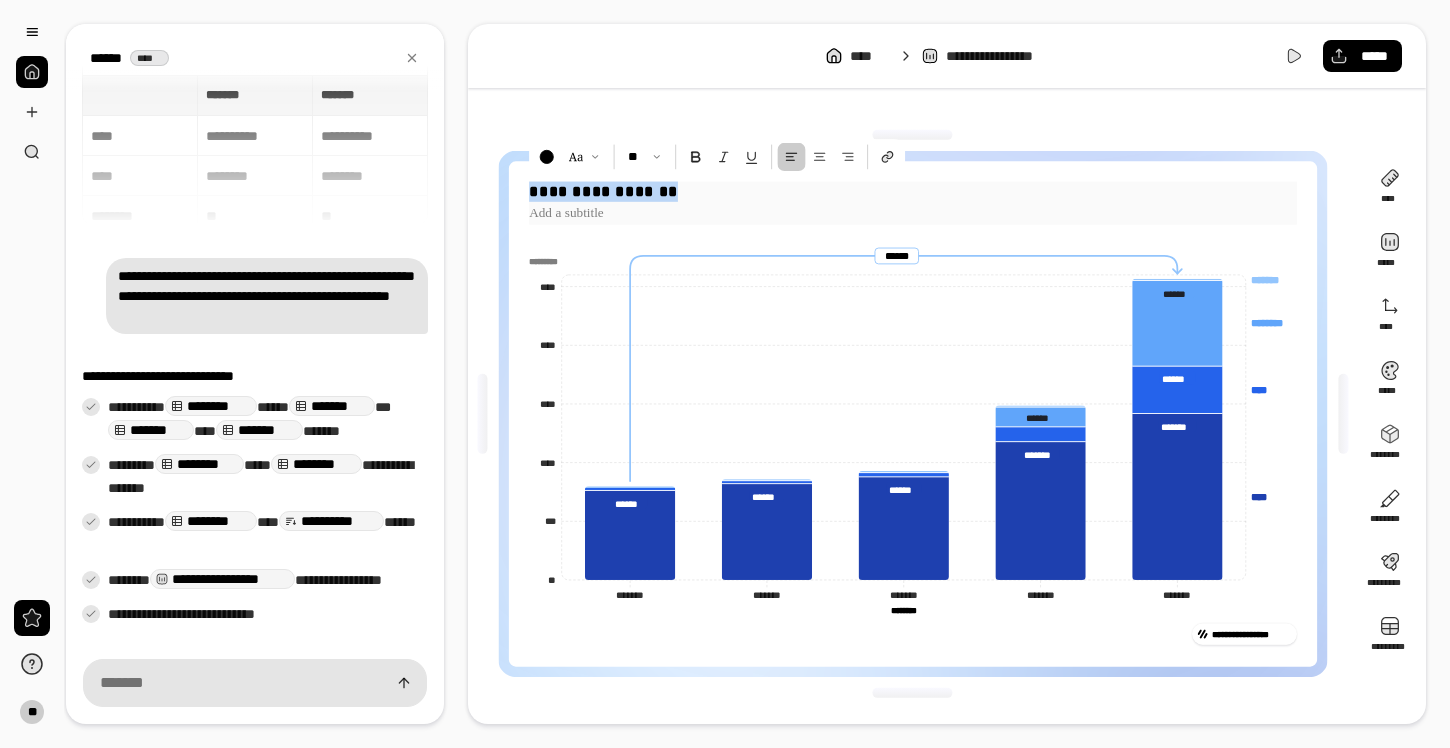 click on "**********" at bounding box center [603, 191] 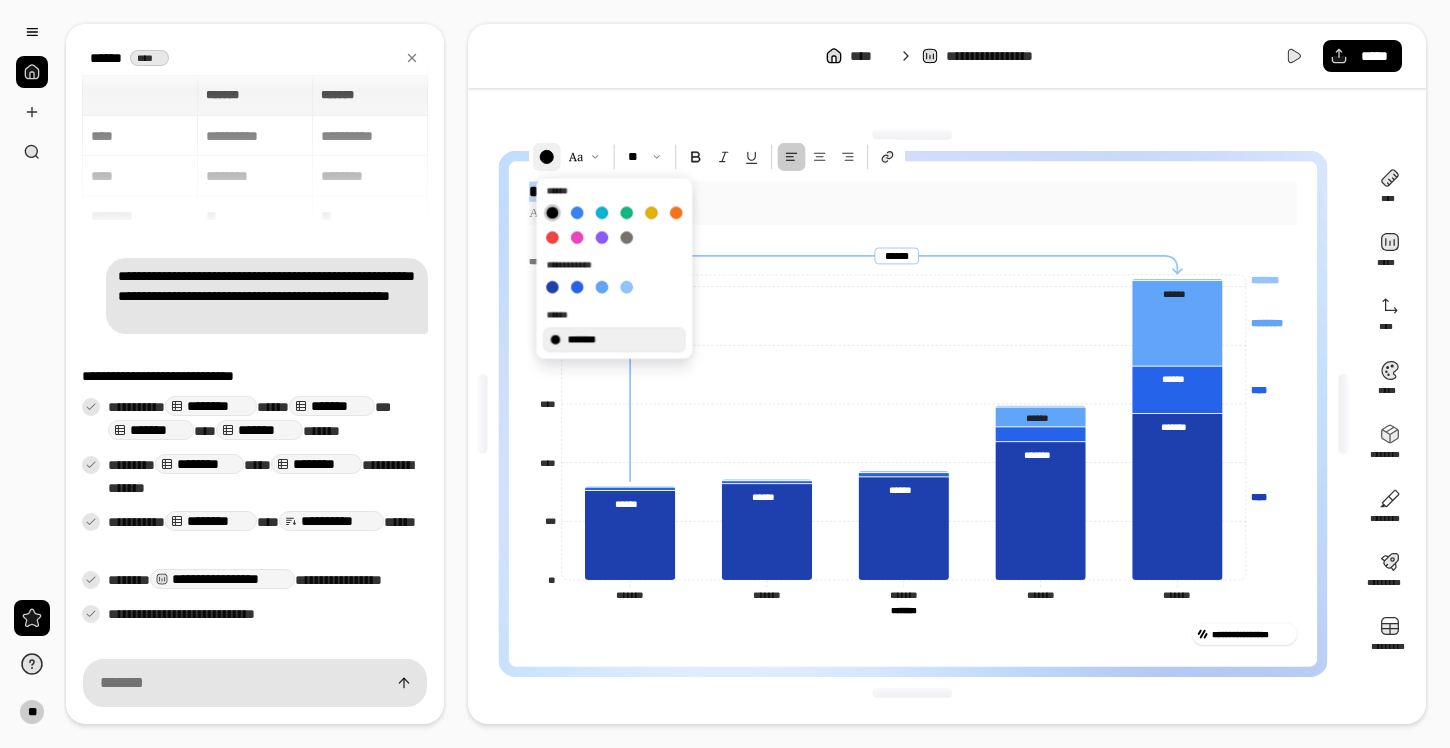 click at bounding box center (546, 157) 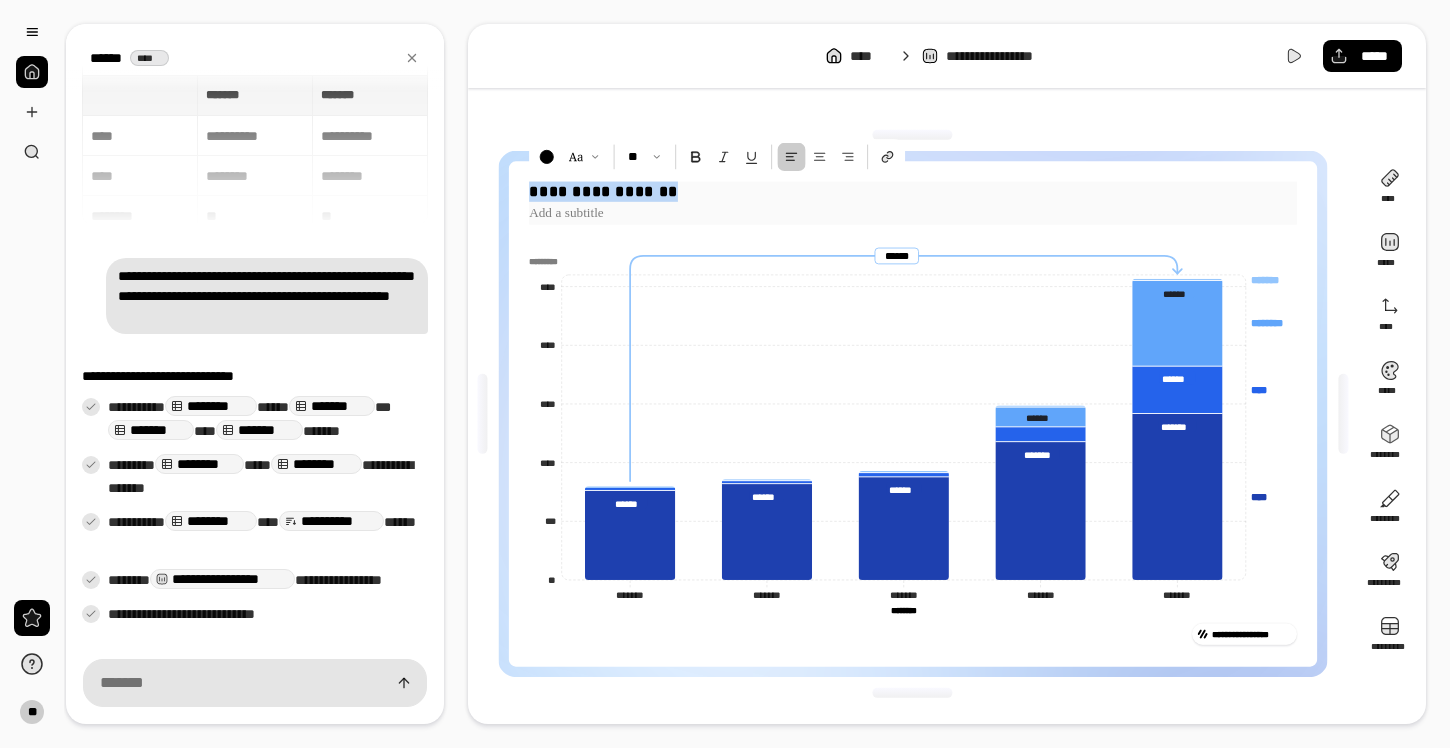 click at bounding box center (554, 218) 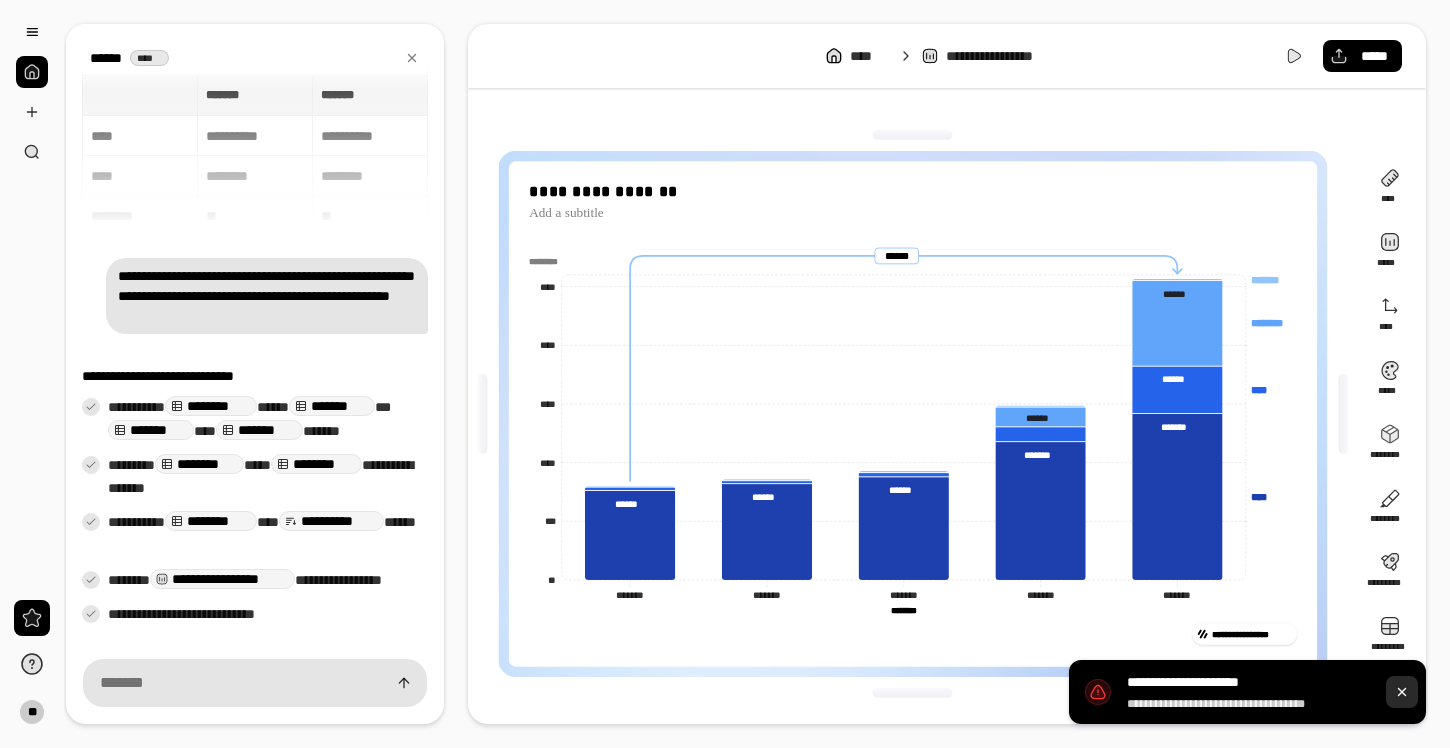 click at bounding box center (1402, 692) 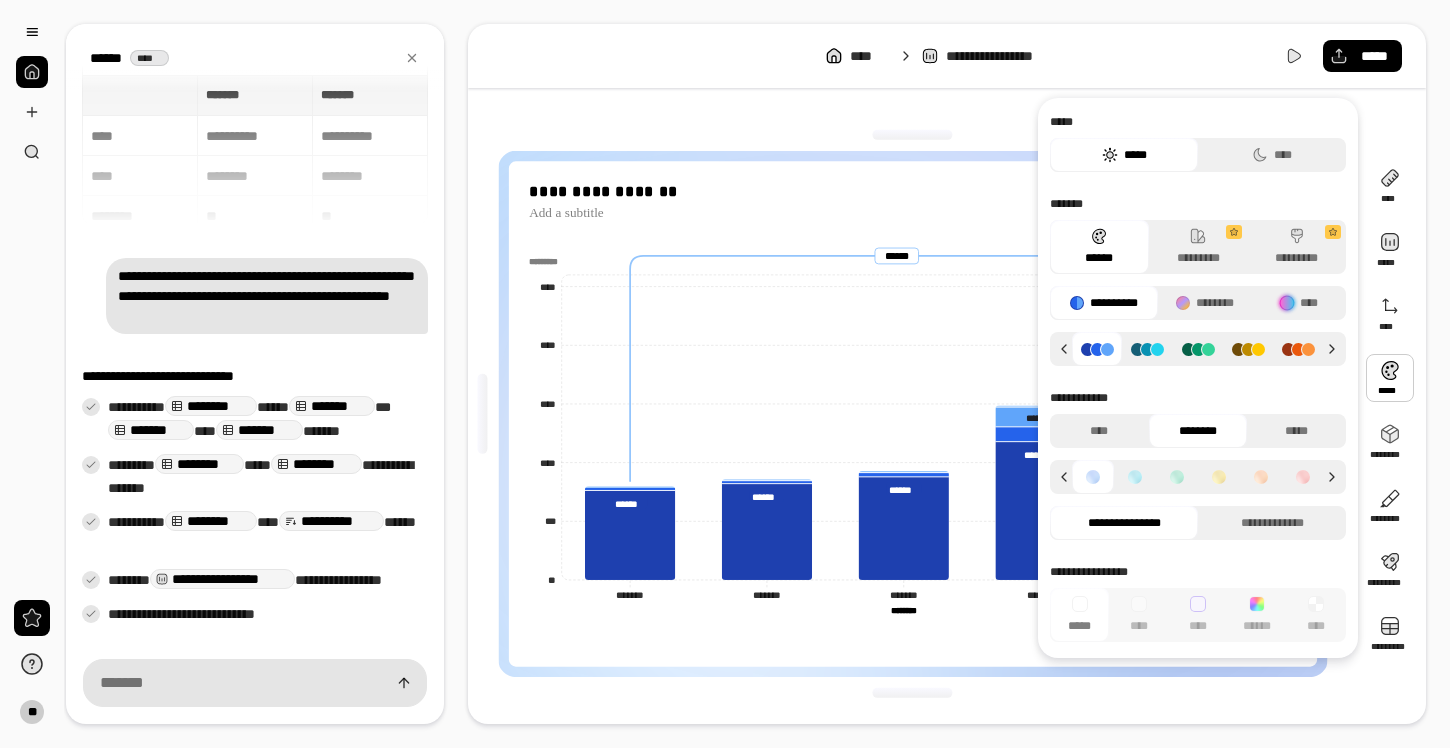 click 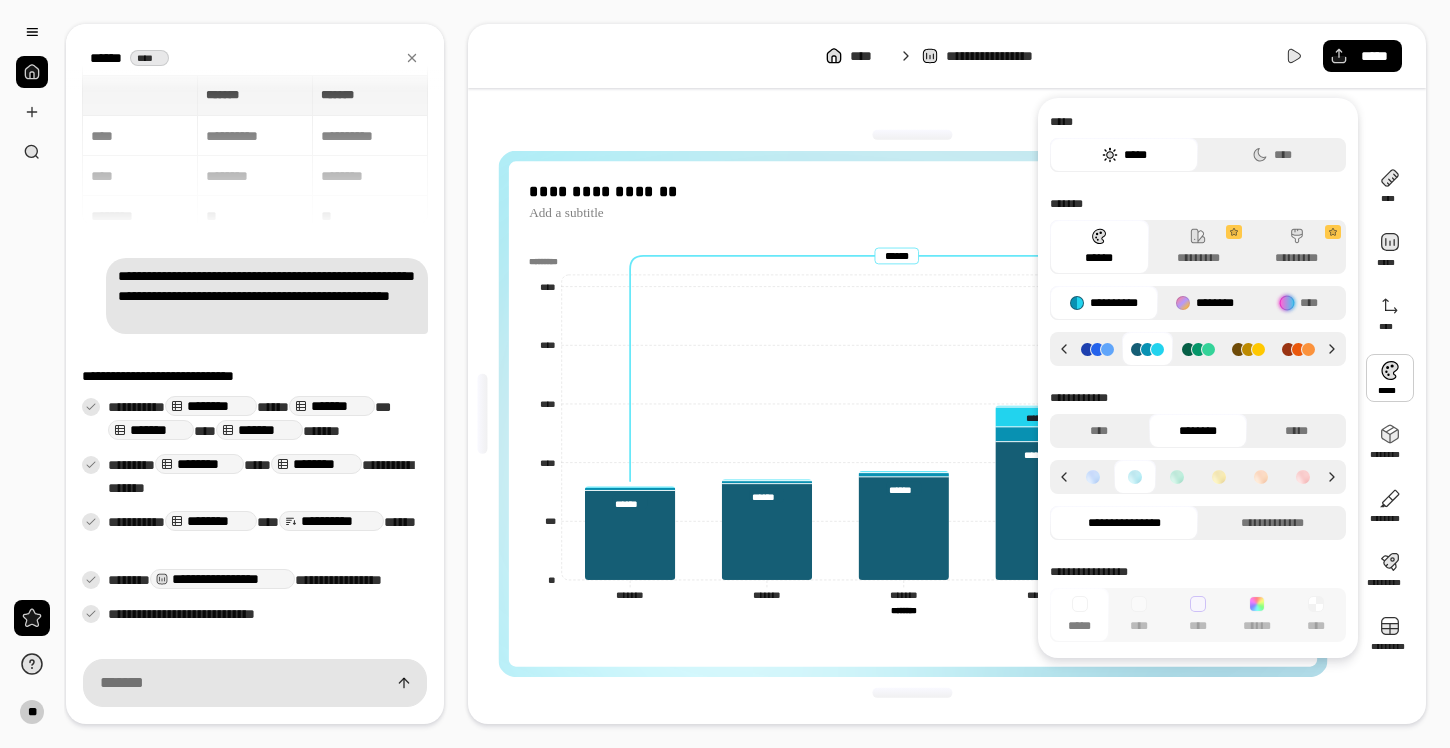 click on "********" at bounding box center [1205, 303] 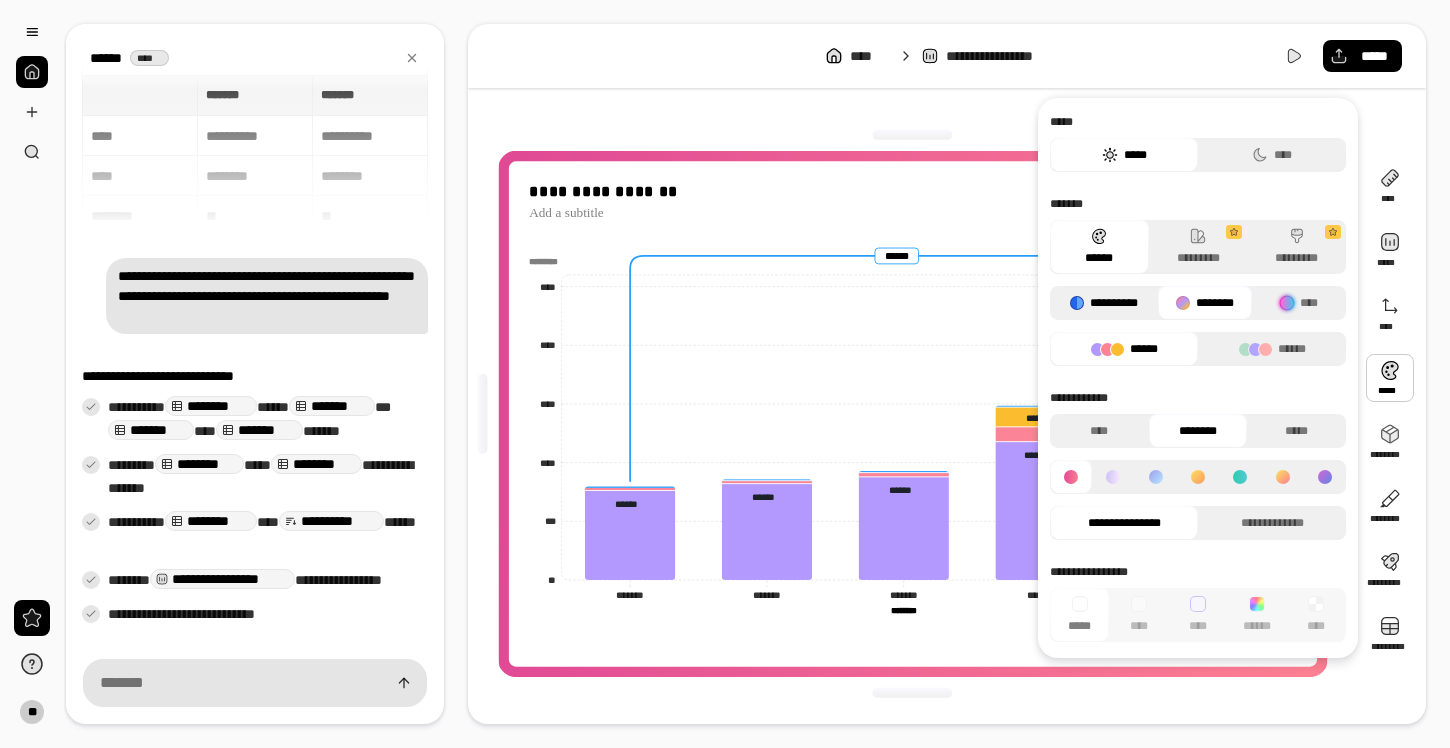 click on "**********" at bounding box center (1104, 303) 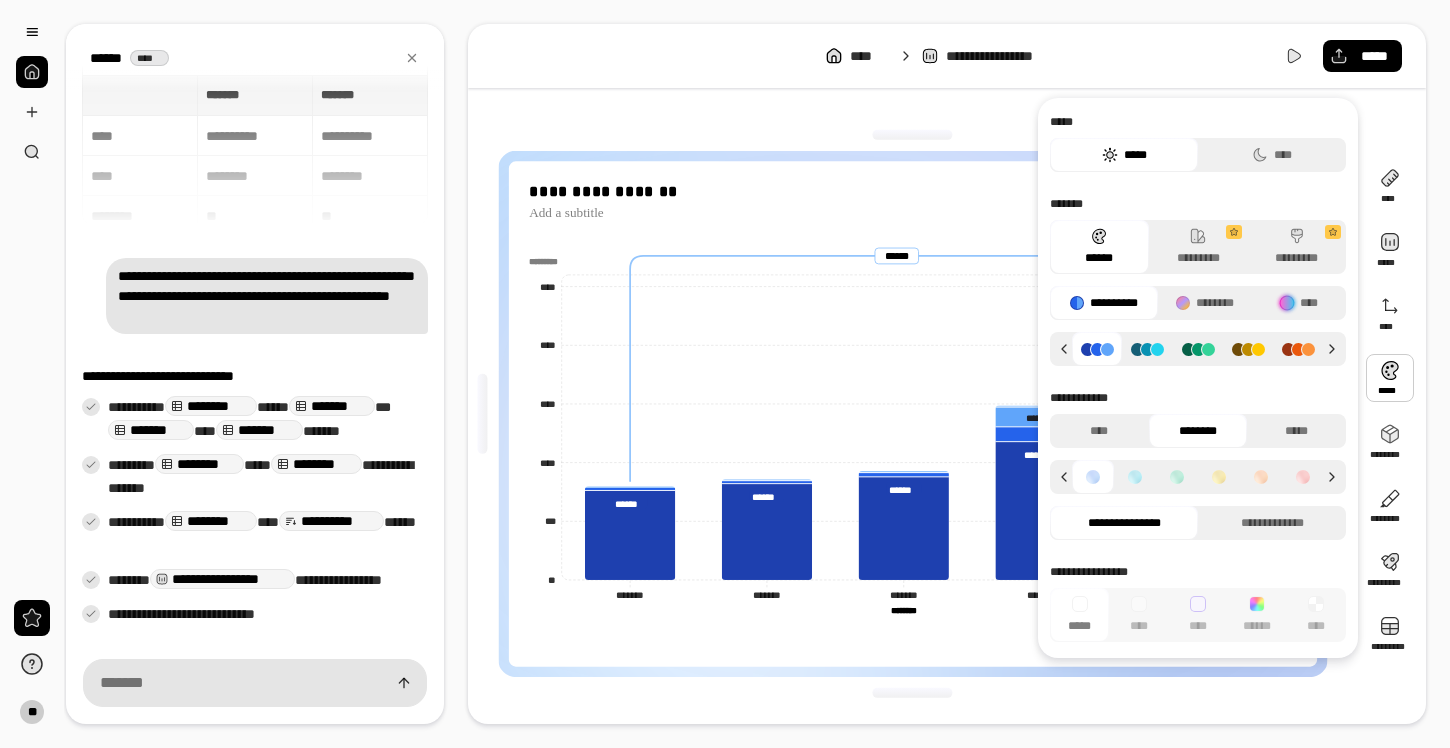 click on "**********" at bounding box center (725, 374) 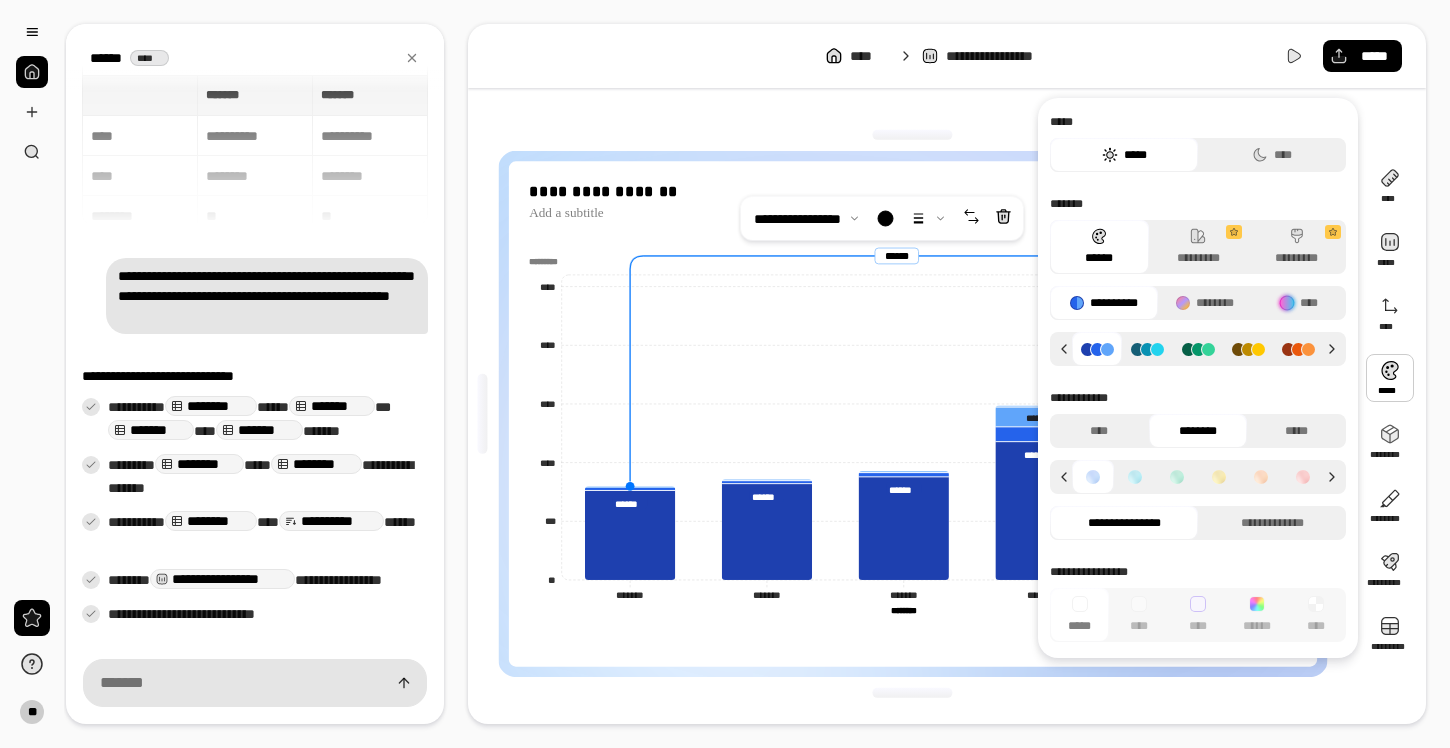 click on "**********" at bounding box center [725, 374] 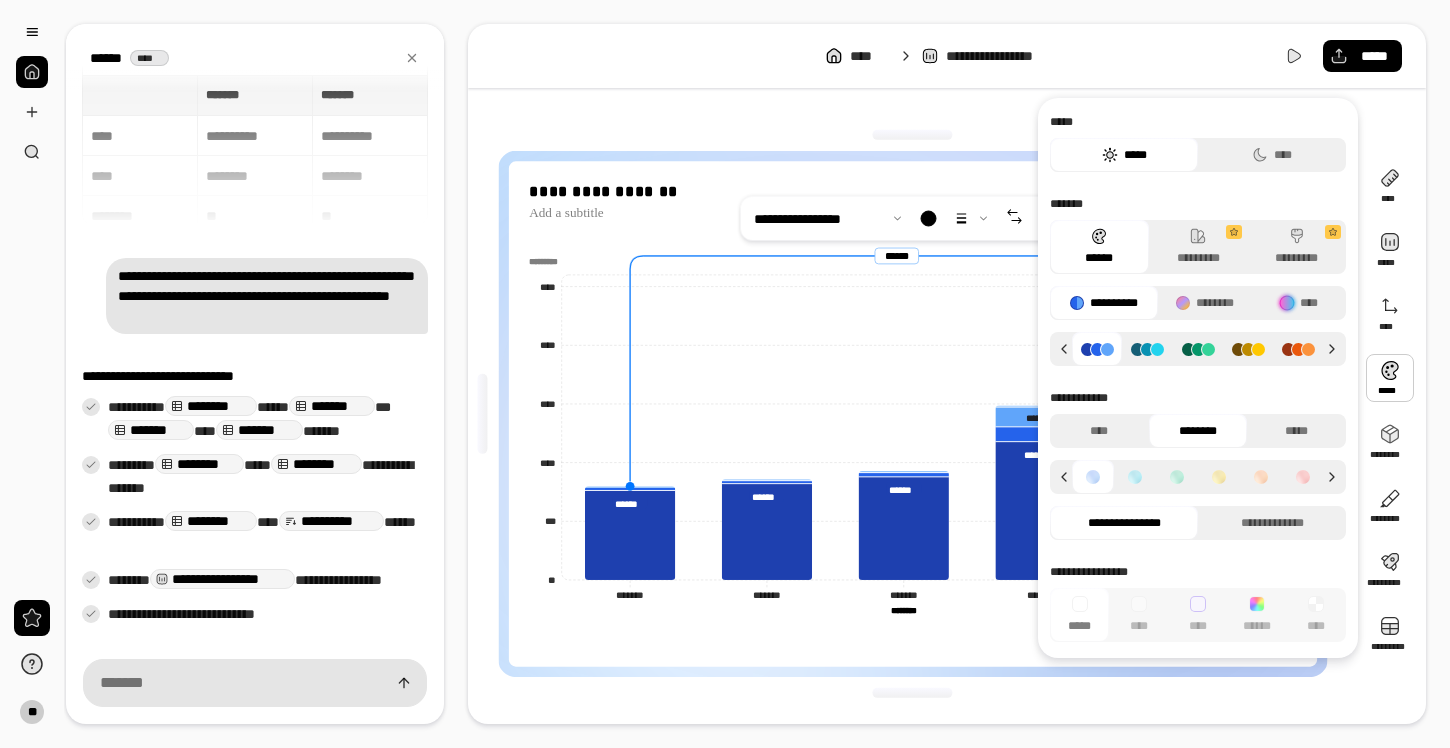 click on "**********" at bounding box center (725, 374) 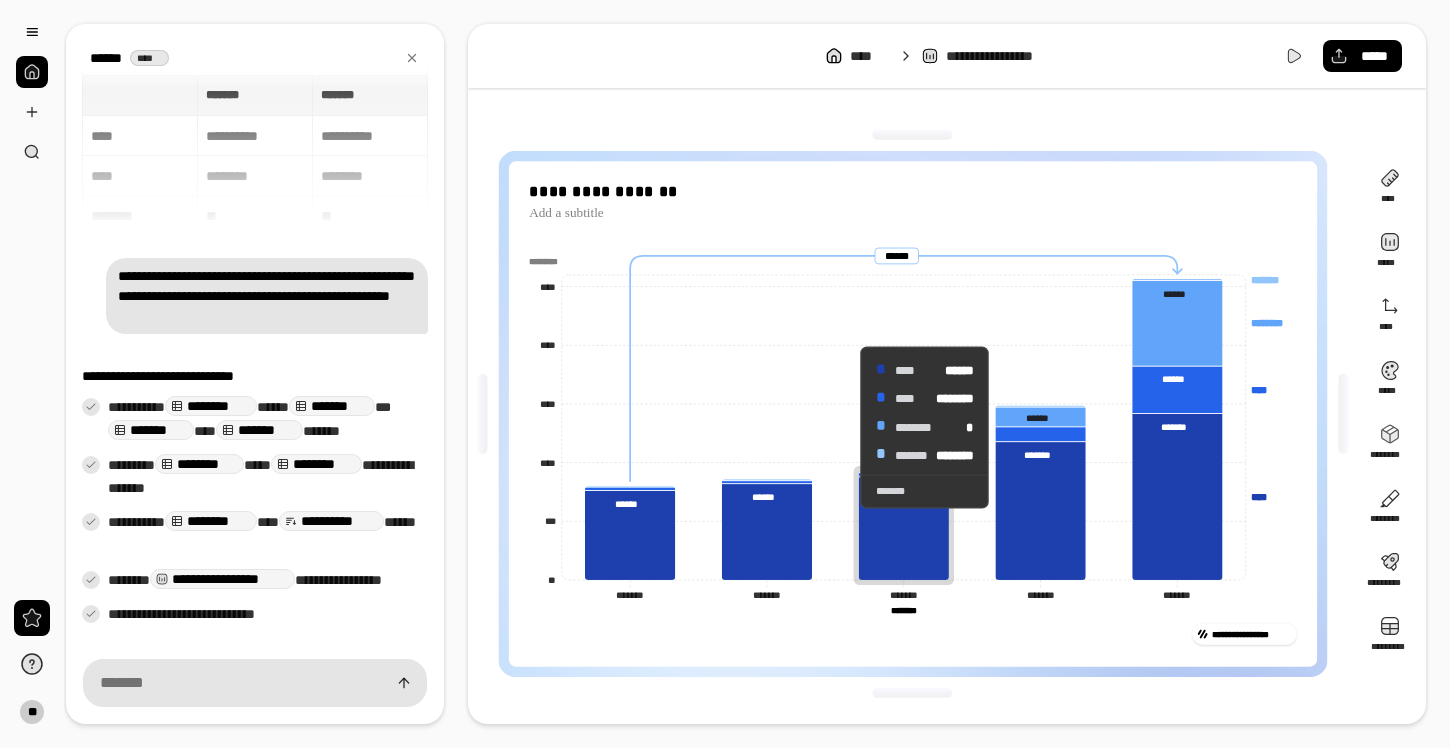 click 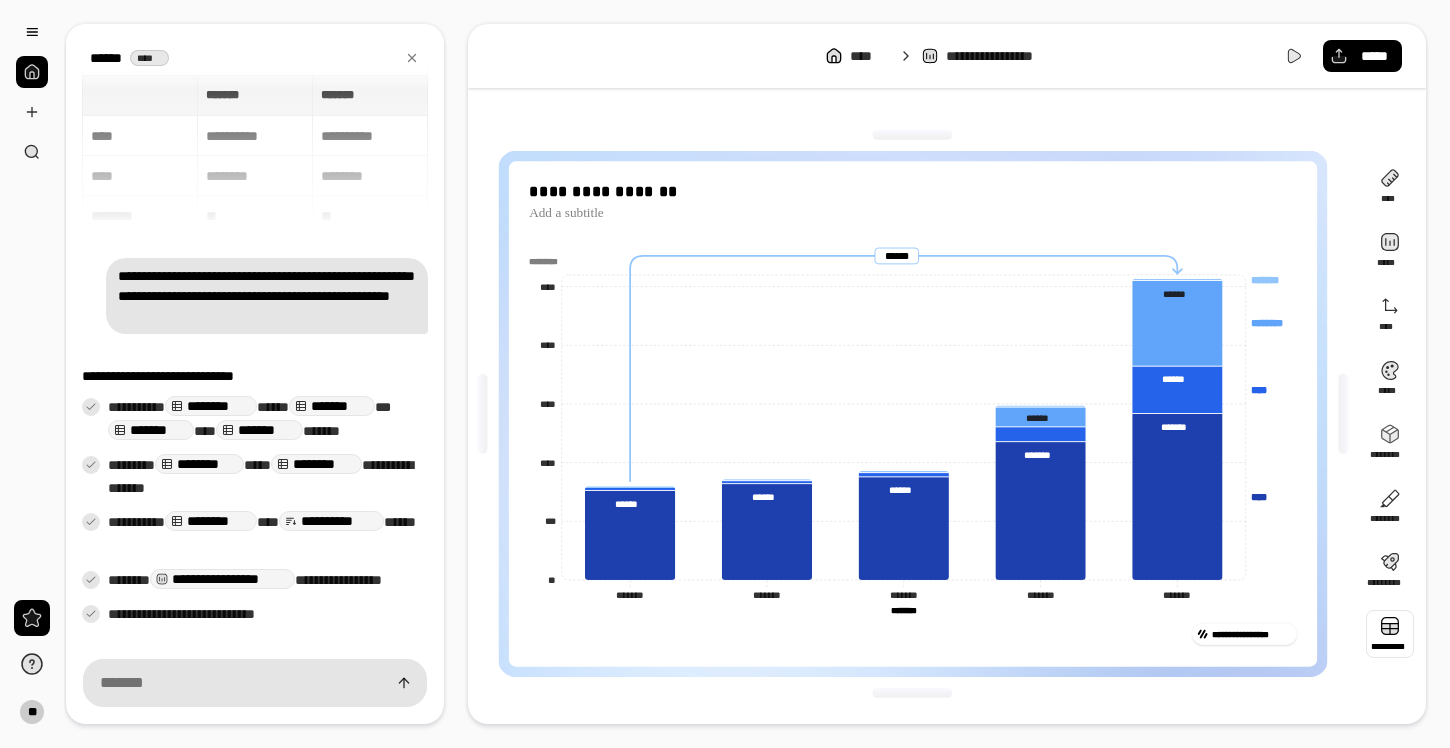 click at bounding box center (1390, 634) 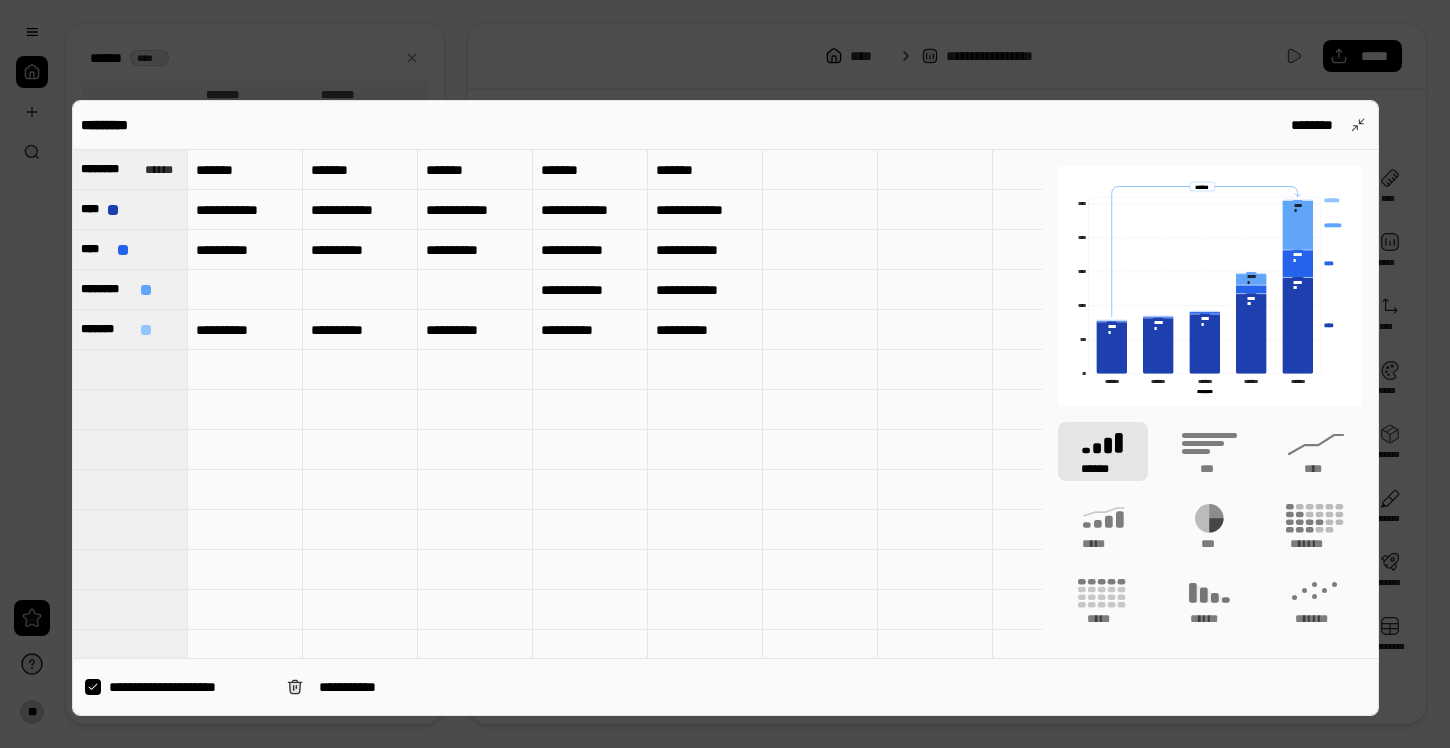 click on "**********" at bounding box center [725, 408] 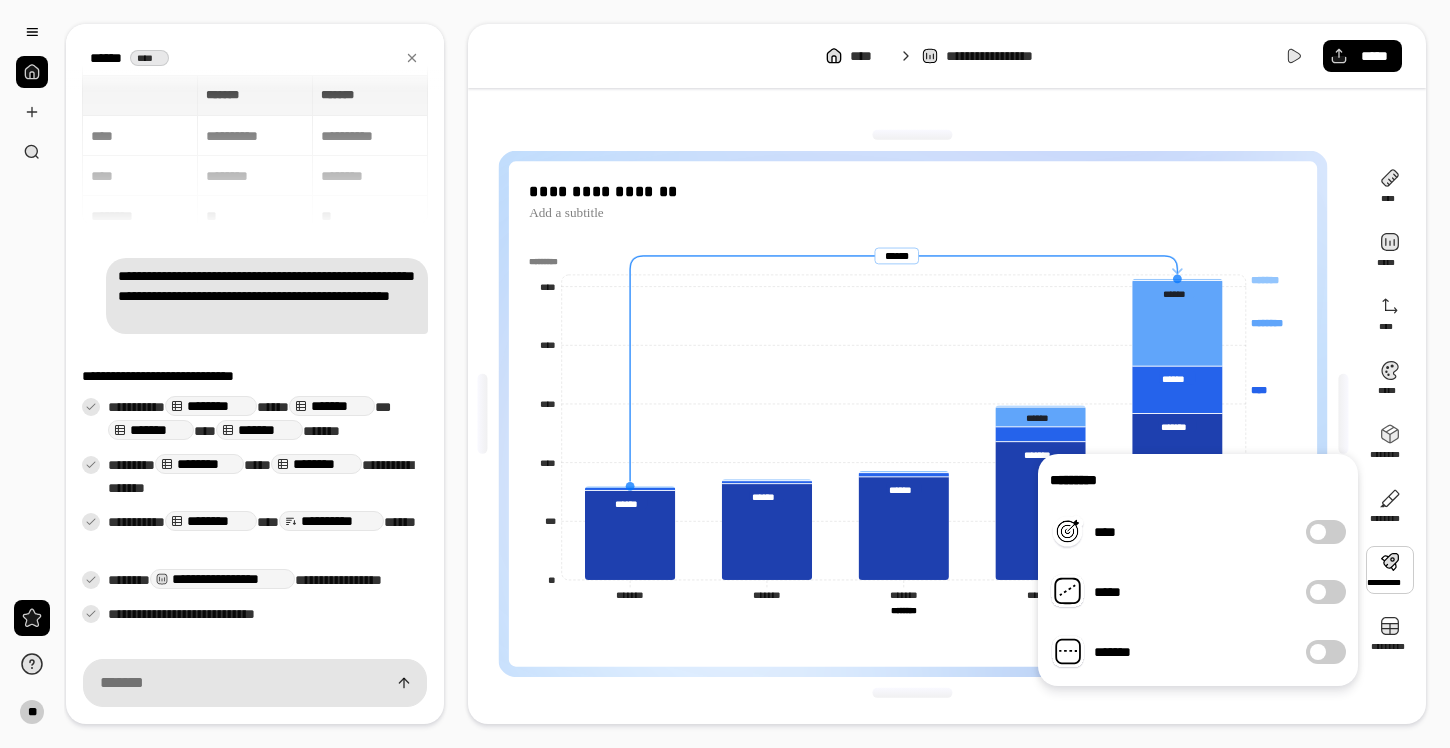 click 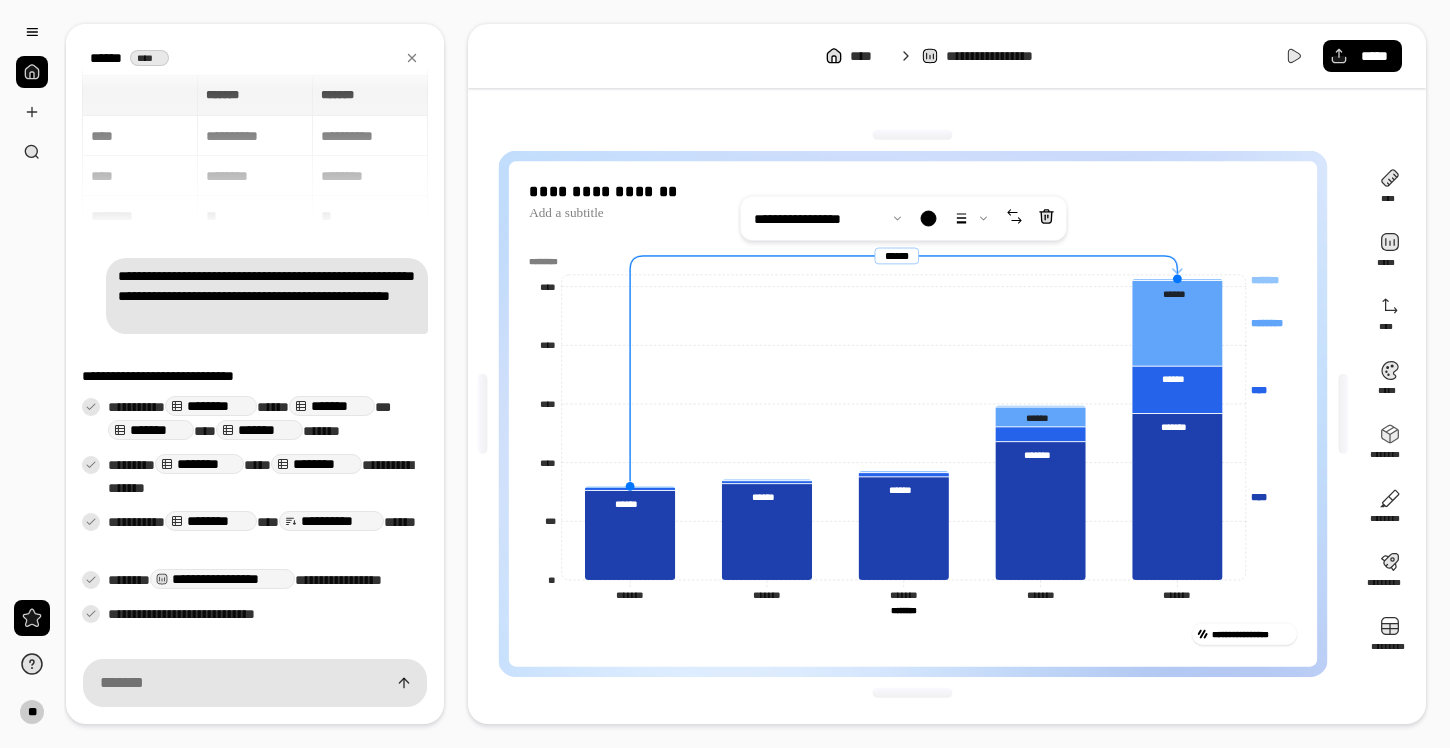 click 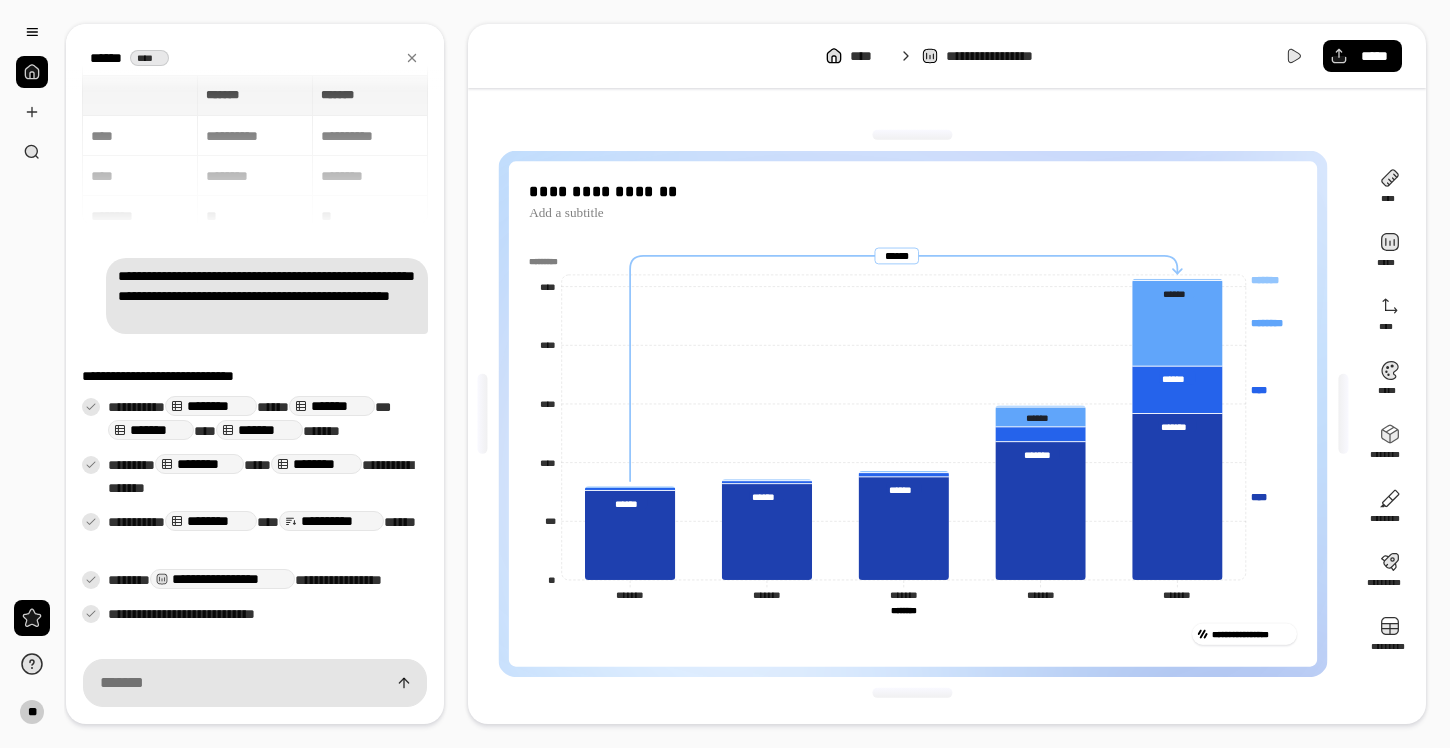 click on "*********" 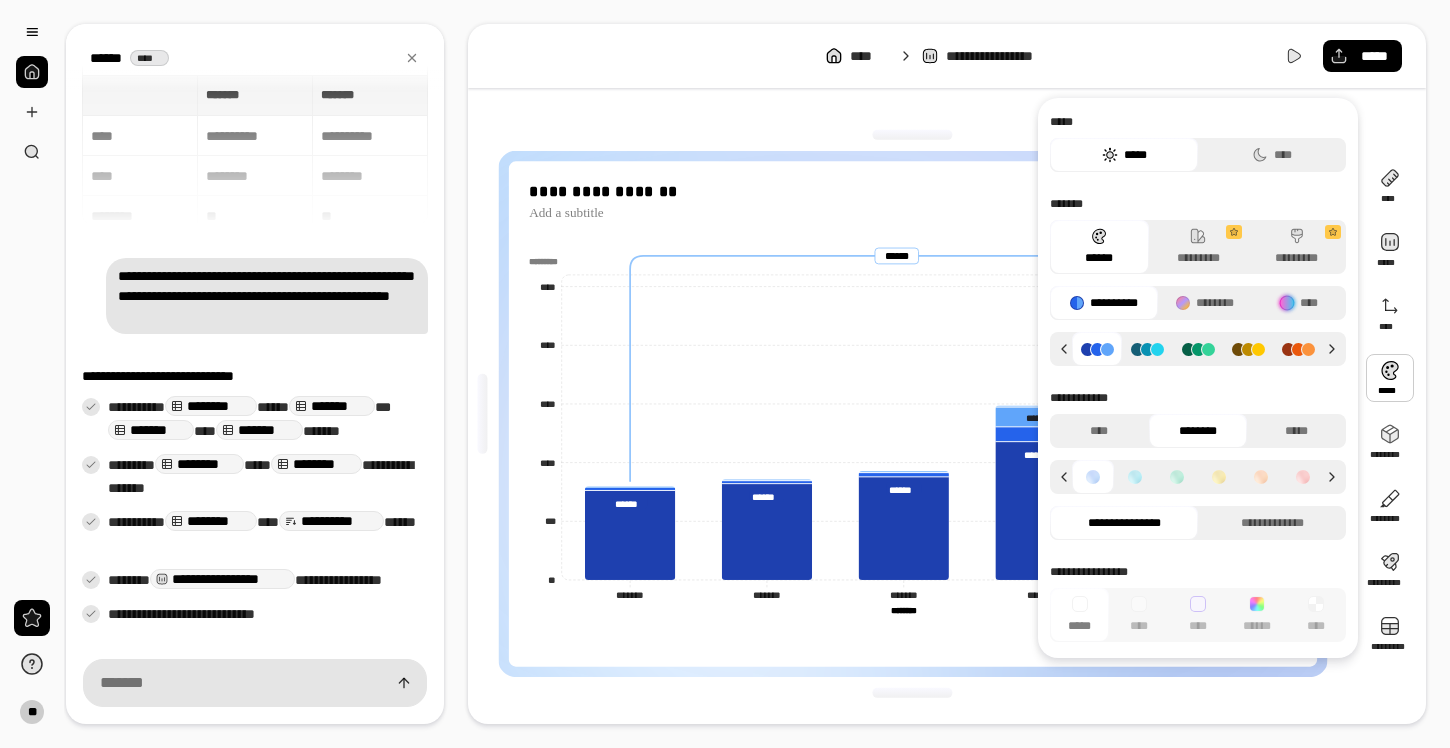 click at bounding box center [1390, 378] 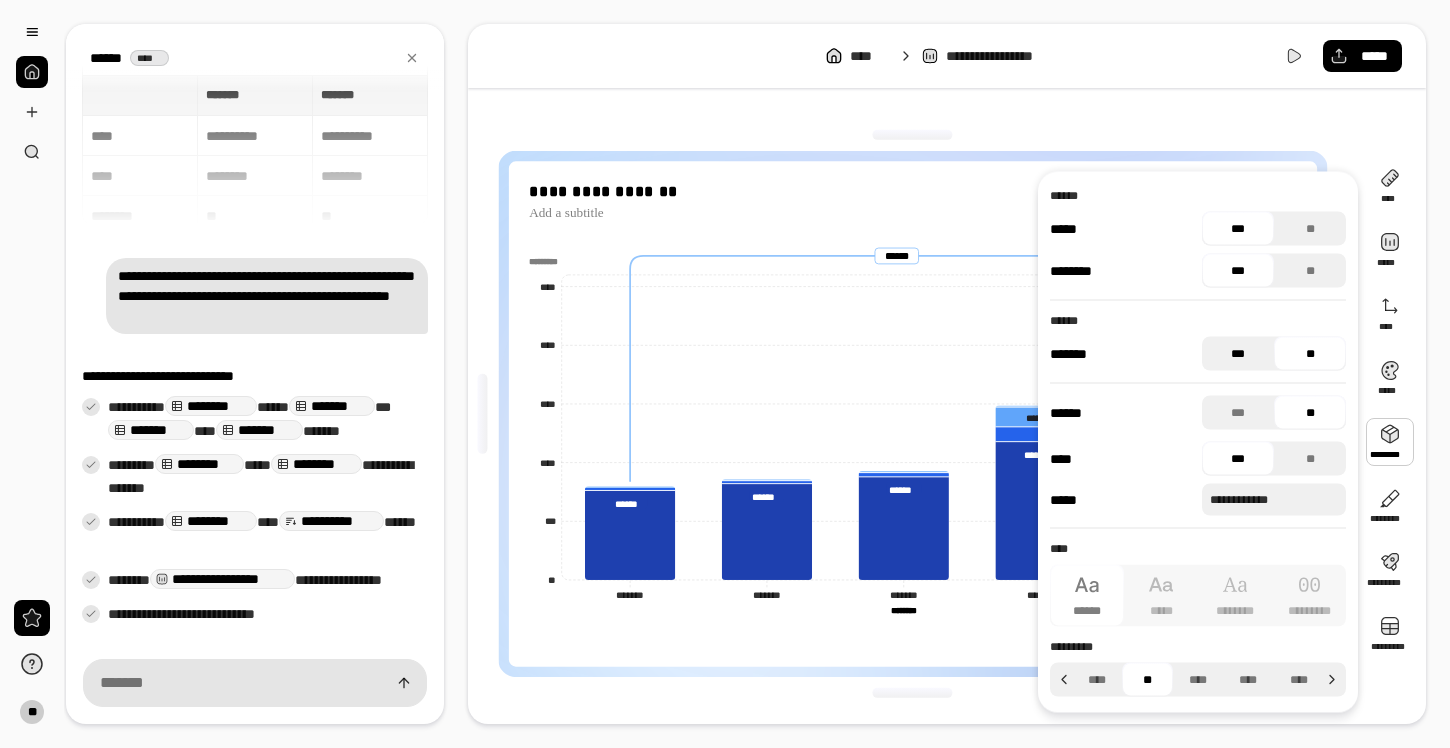 click on "***" at bounding box center [1238, 354] 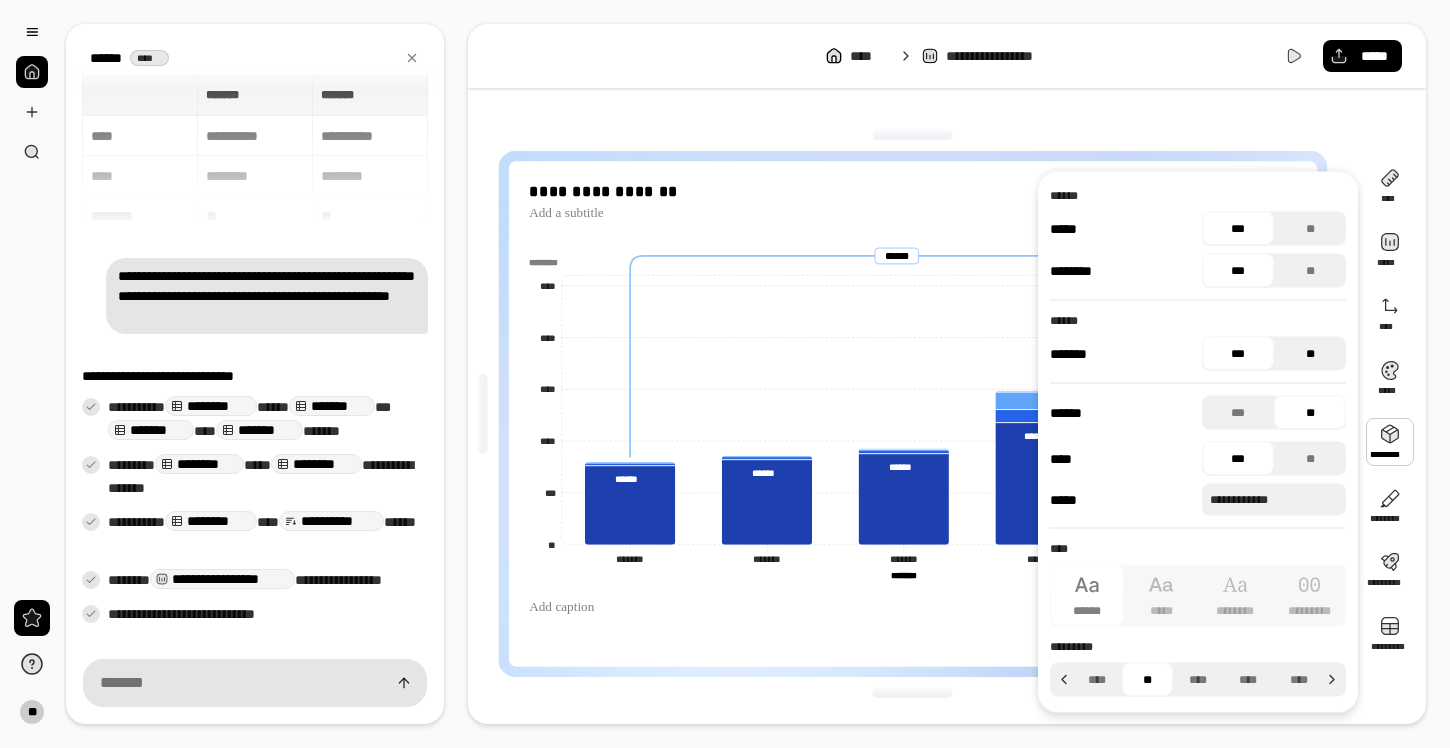 click on "**" at bounding box center (1310, 354) 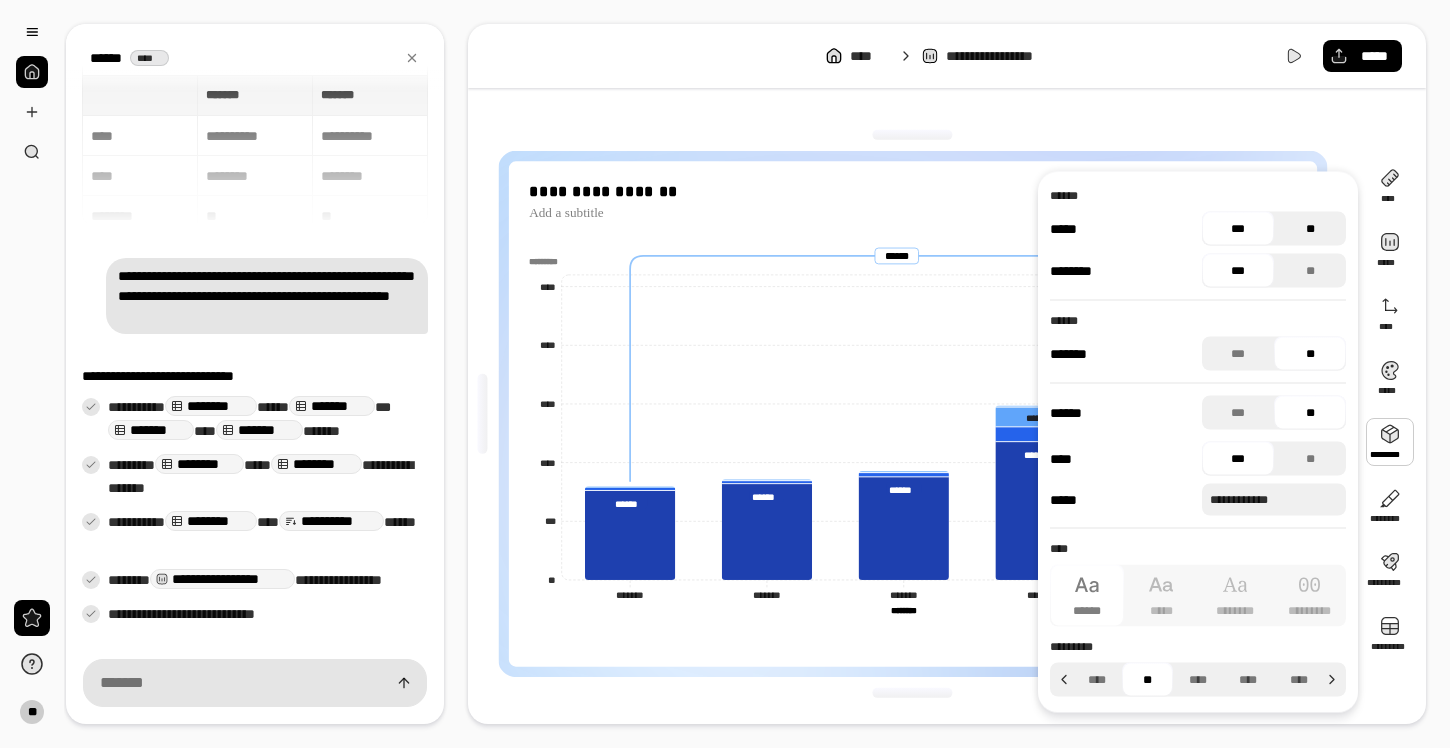 click on "**" at bounding box center [1310, 229] 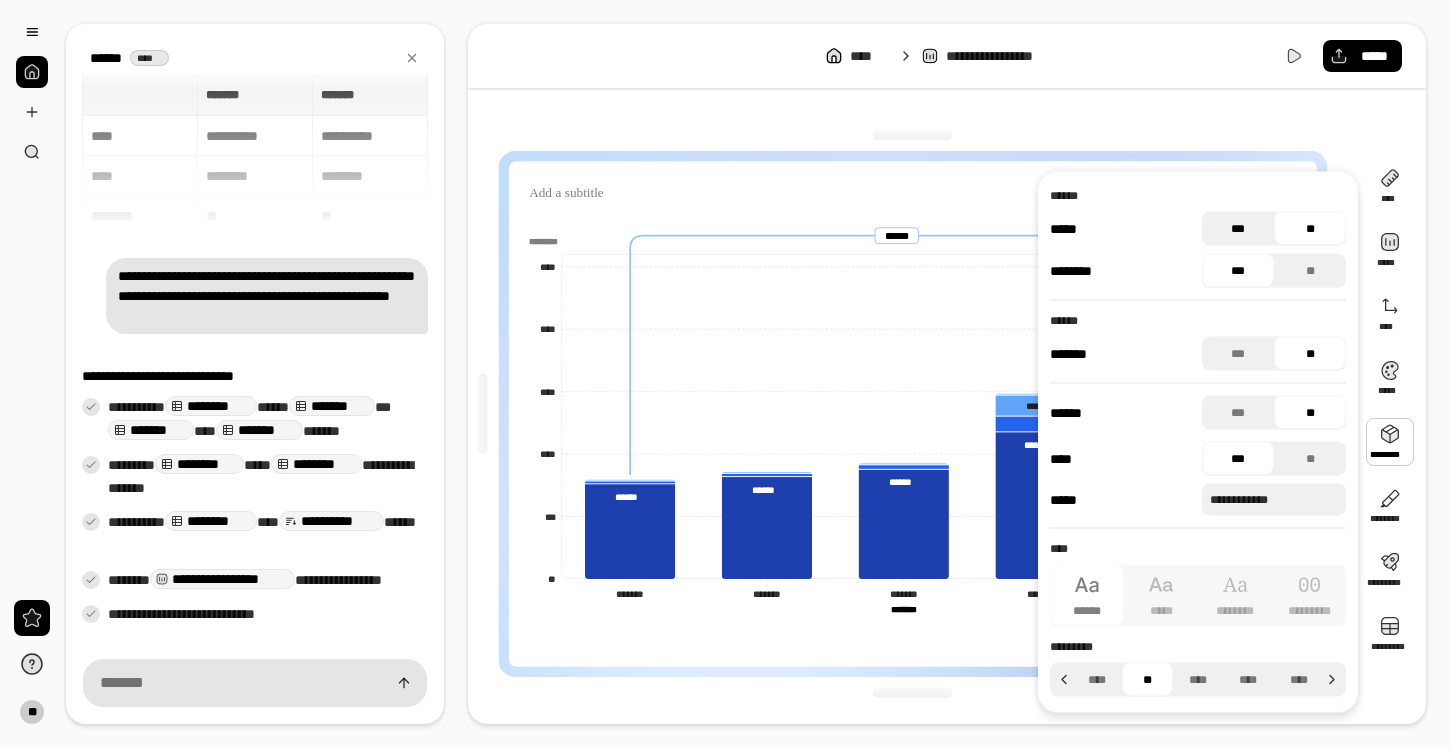click on "***" at bounding box center (1238, 229) 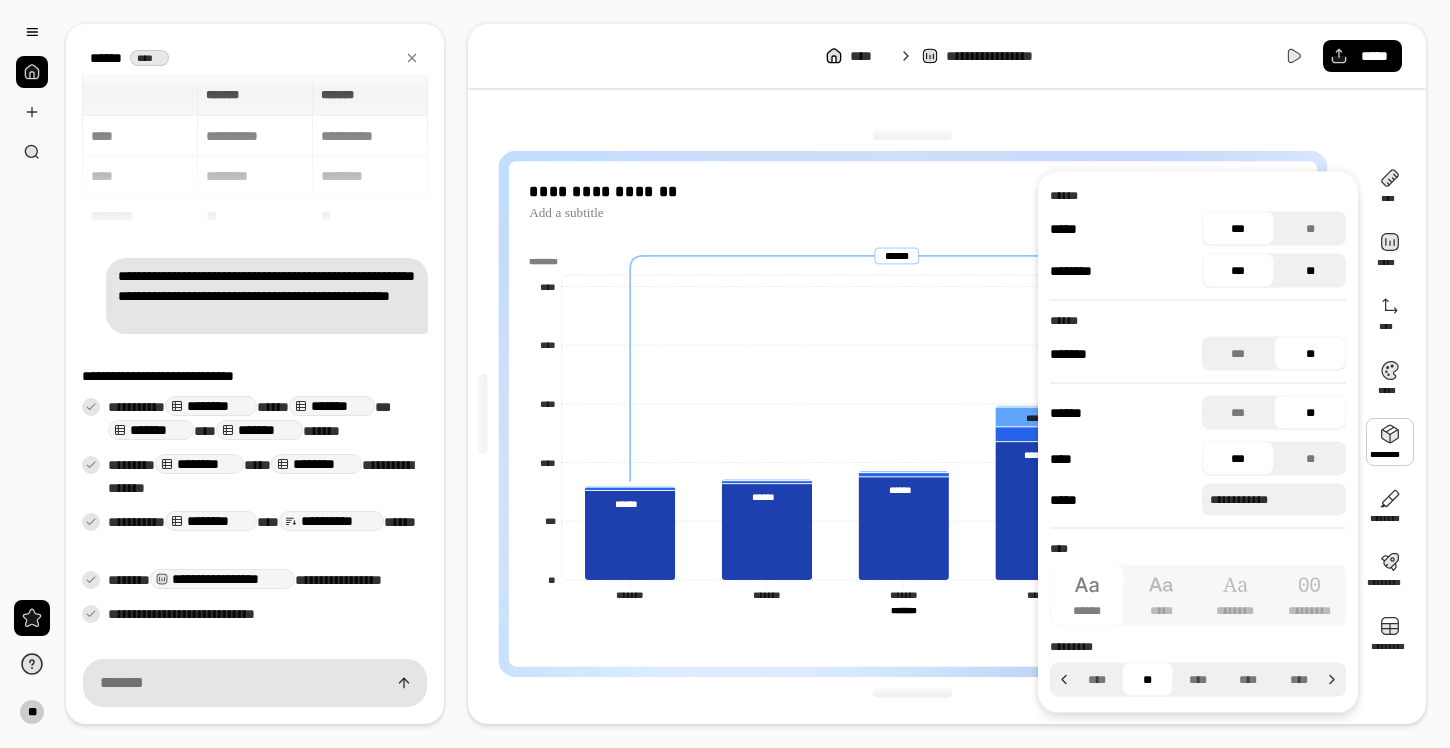click on "**" at bounding box center [1310, 271] 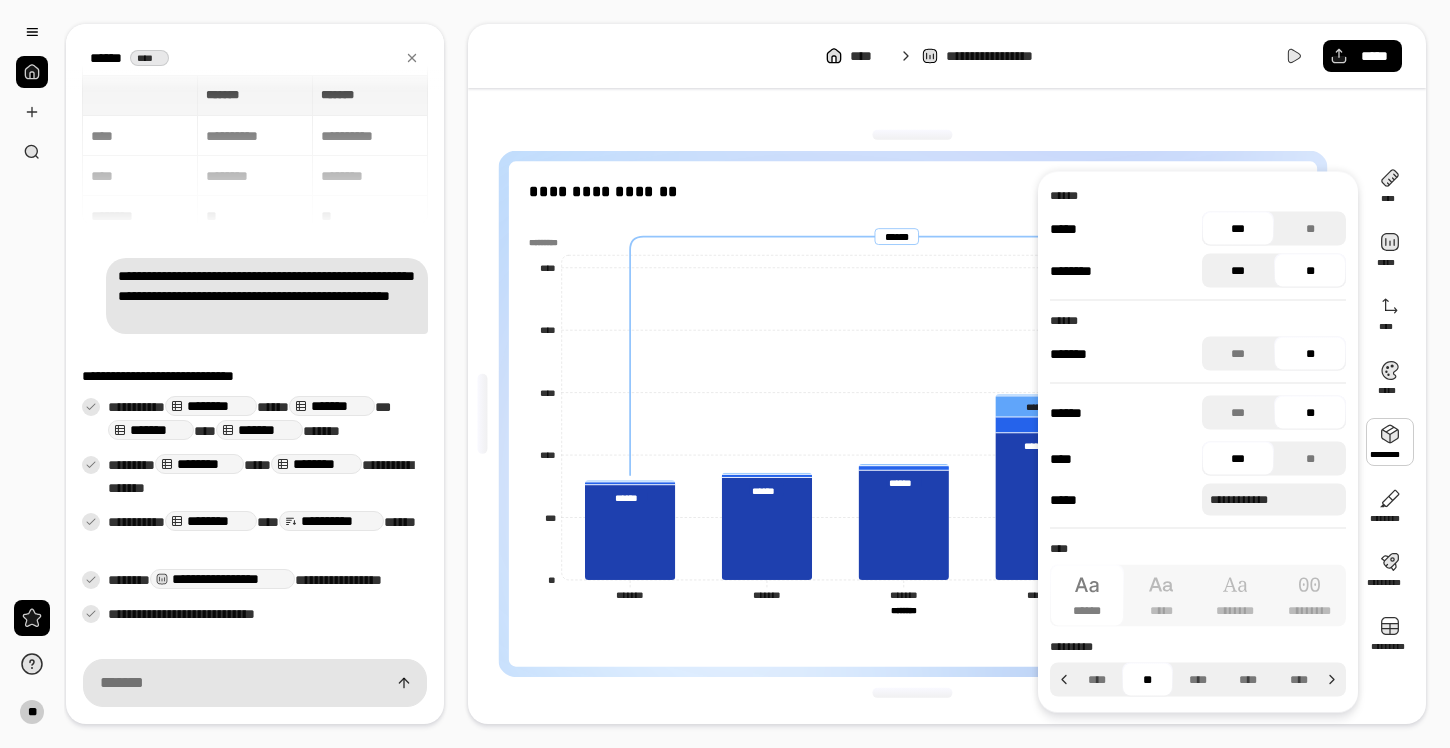 click on "***" at bounding box center [1238, 271] 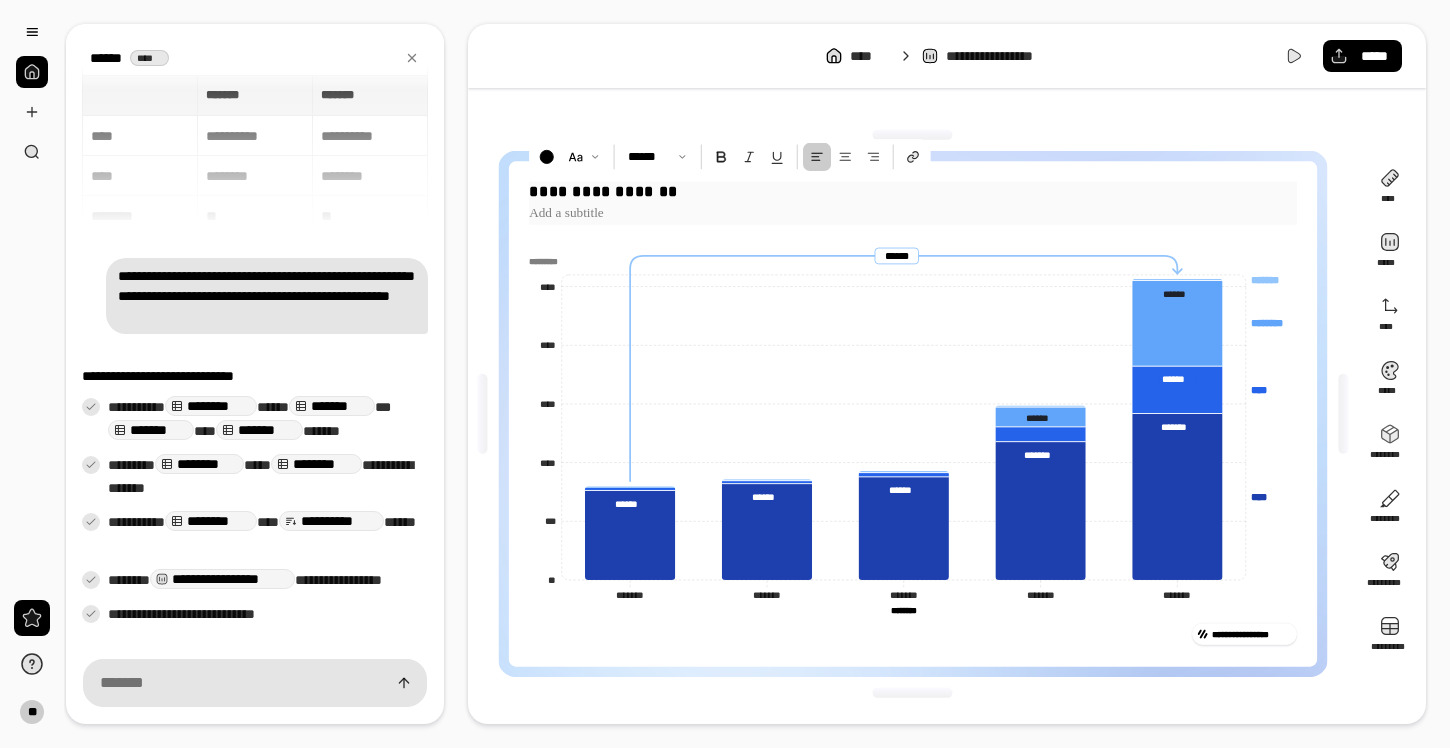 click at bounding box center [913, 213] 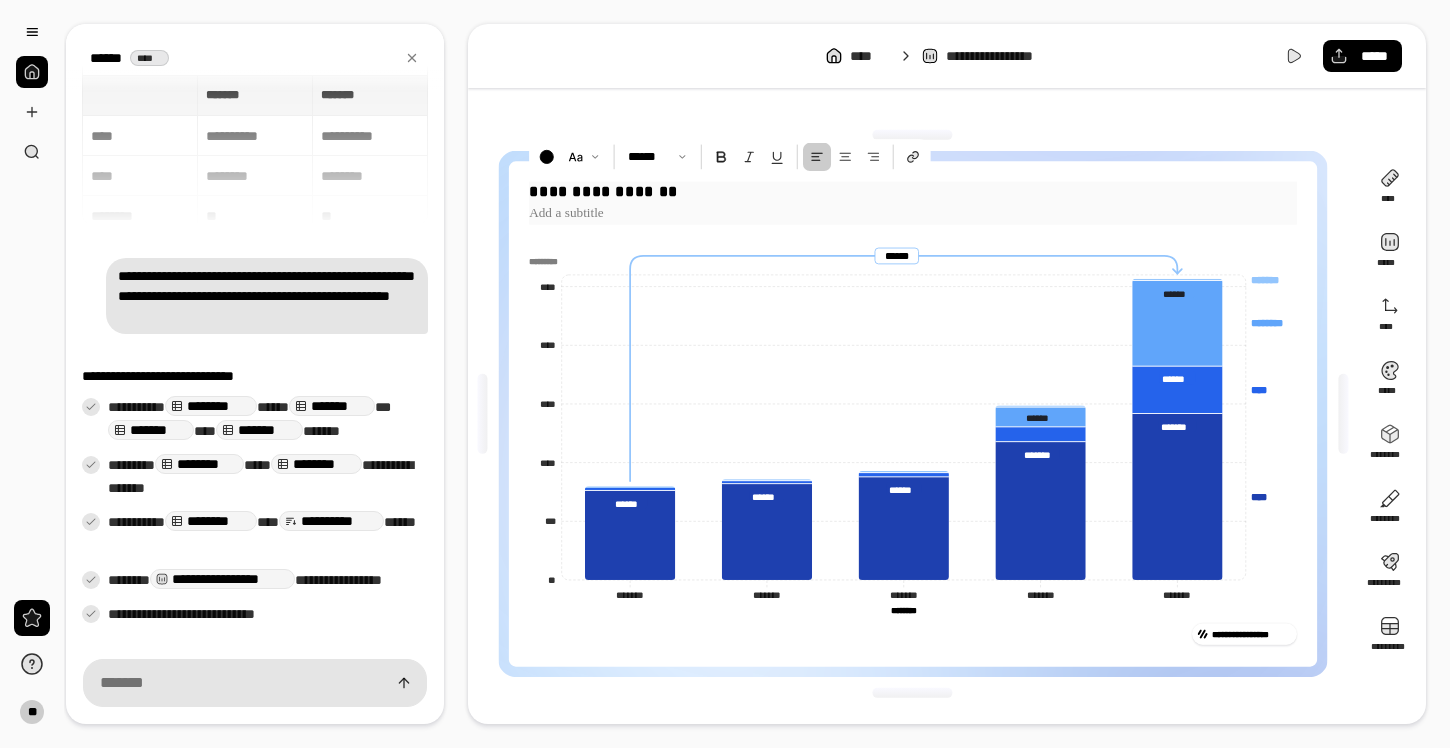 click at bounding box center (913, 213) 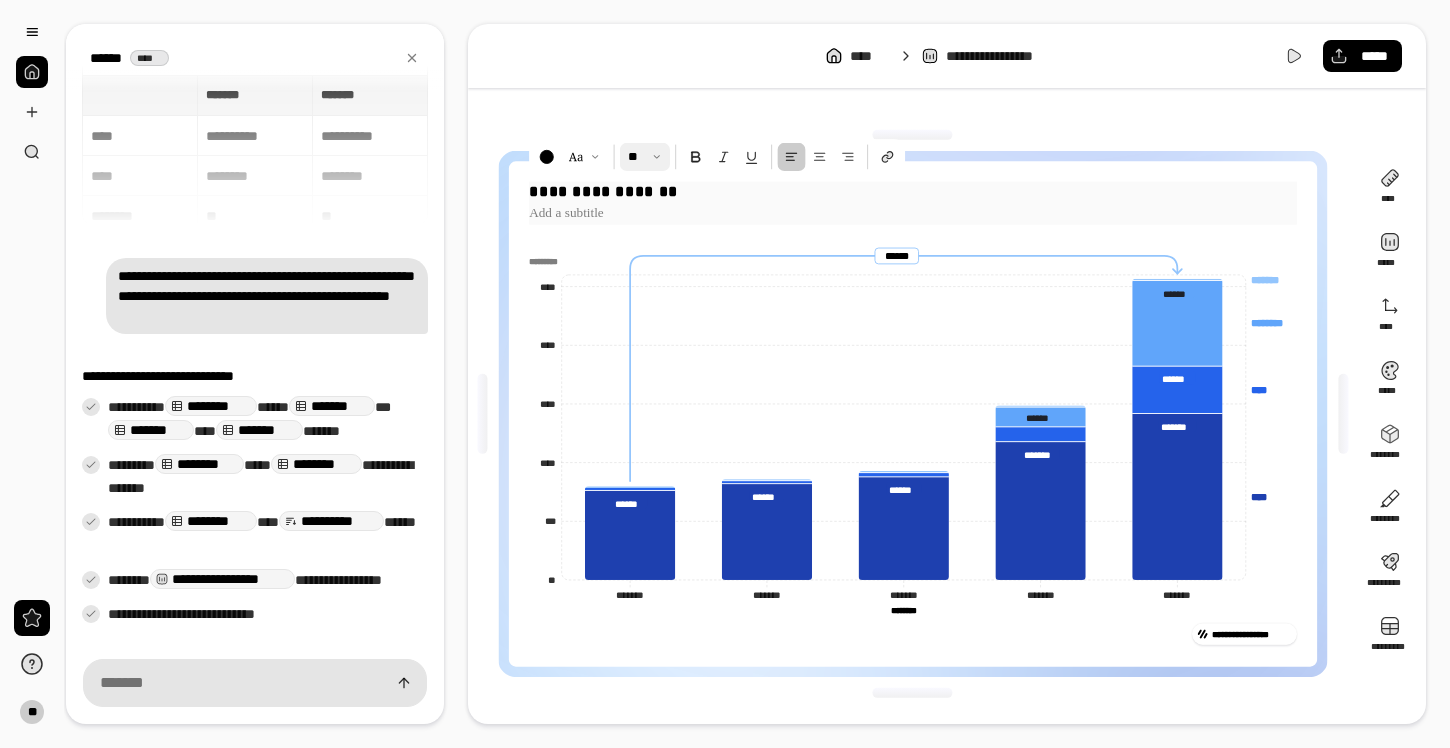 click at bounding box center (644, 157) 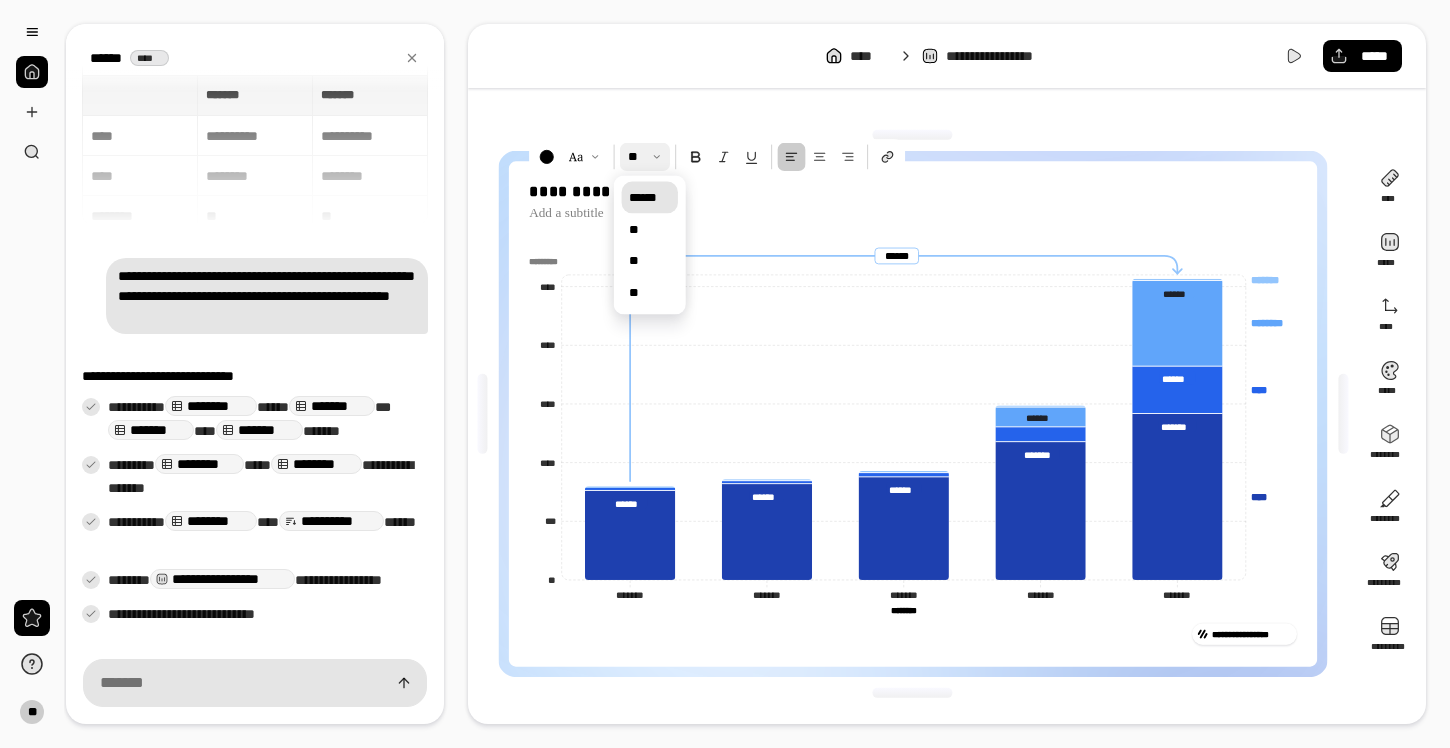 click on "******" at bounding box center (649, 198) 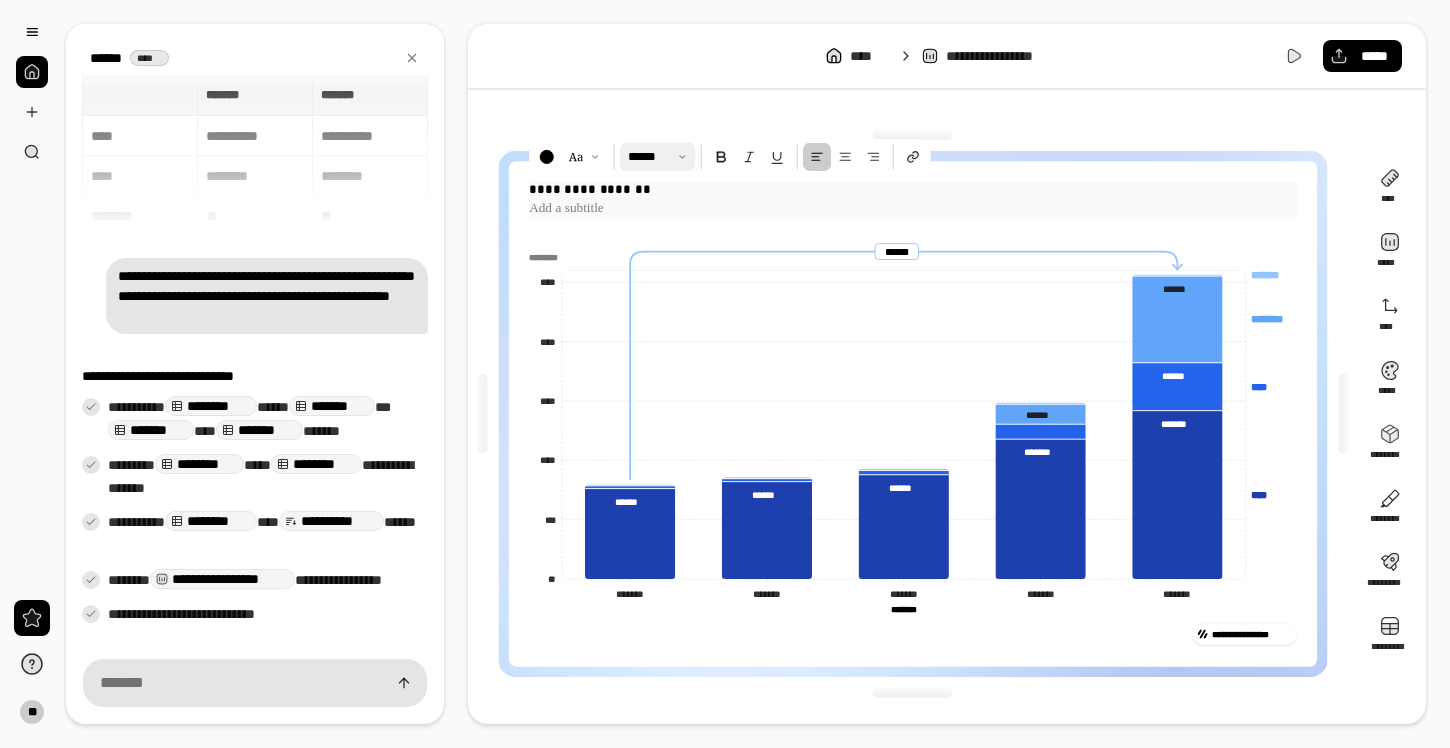 click on "**********" at bounding box center (590, 188) 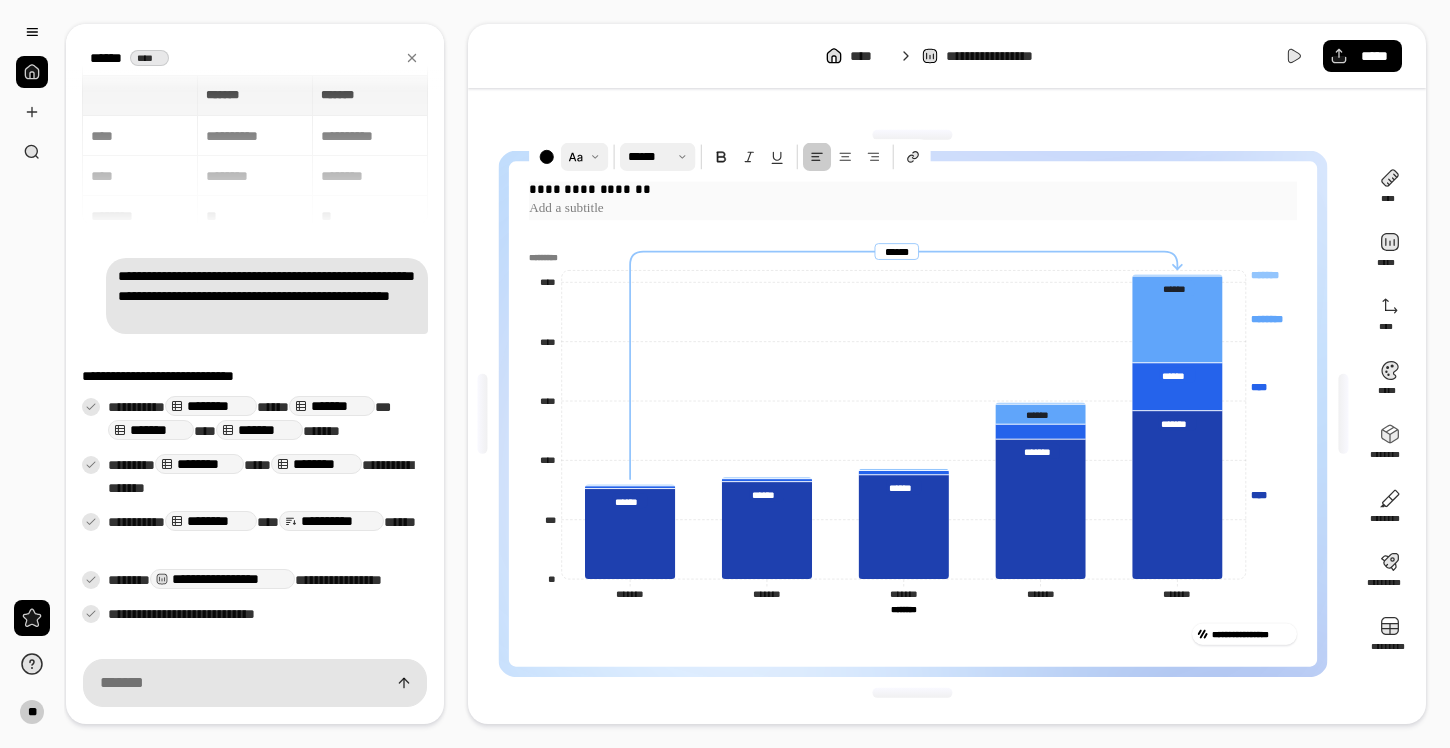 click at bounding box center [584, 157] 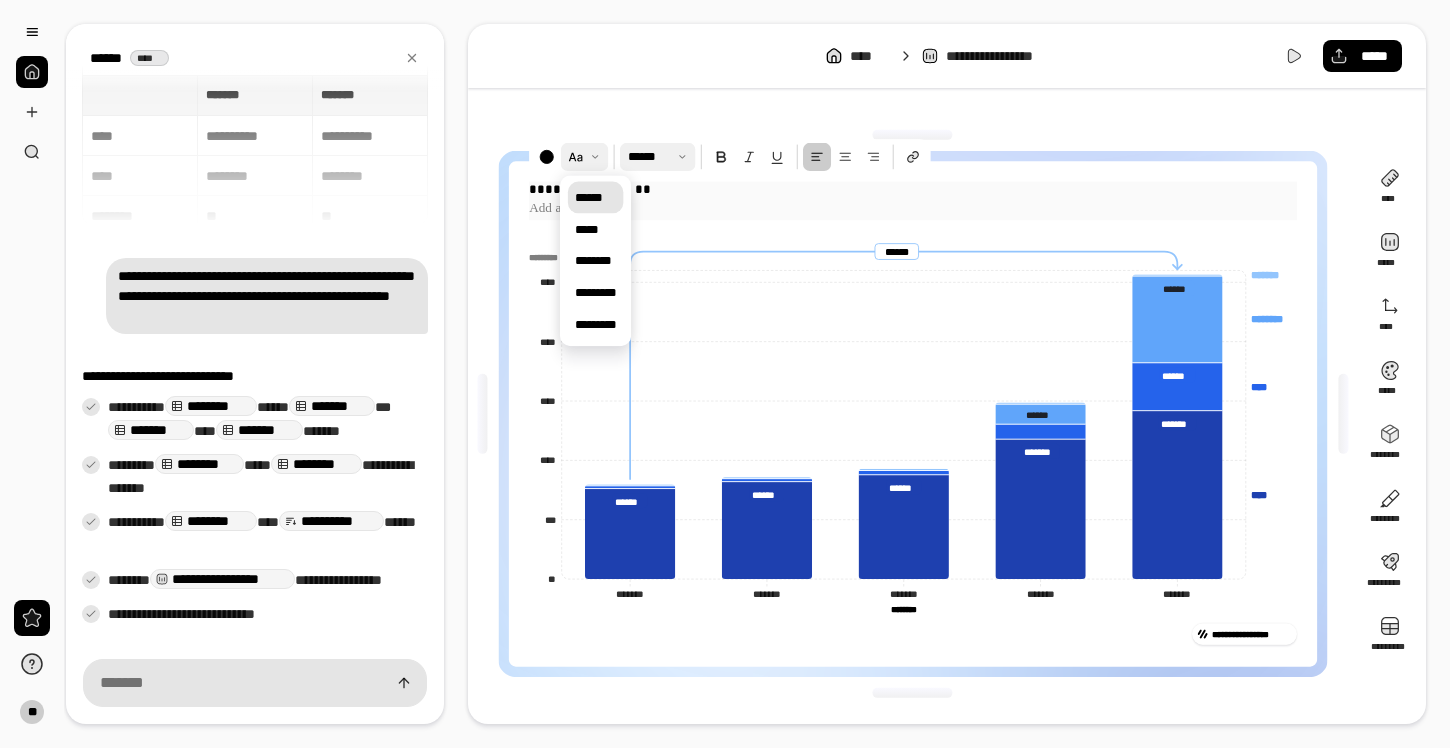 click at bounding box center (584, 157) 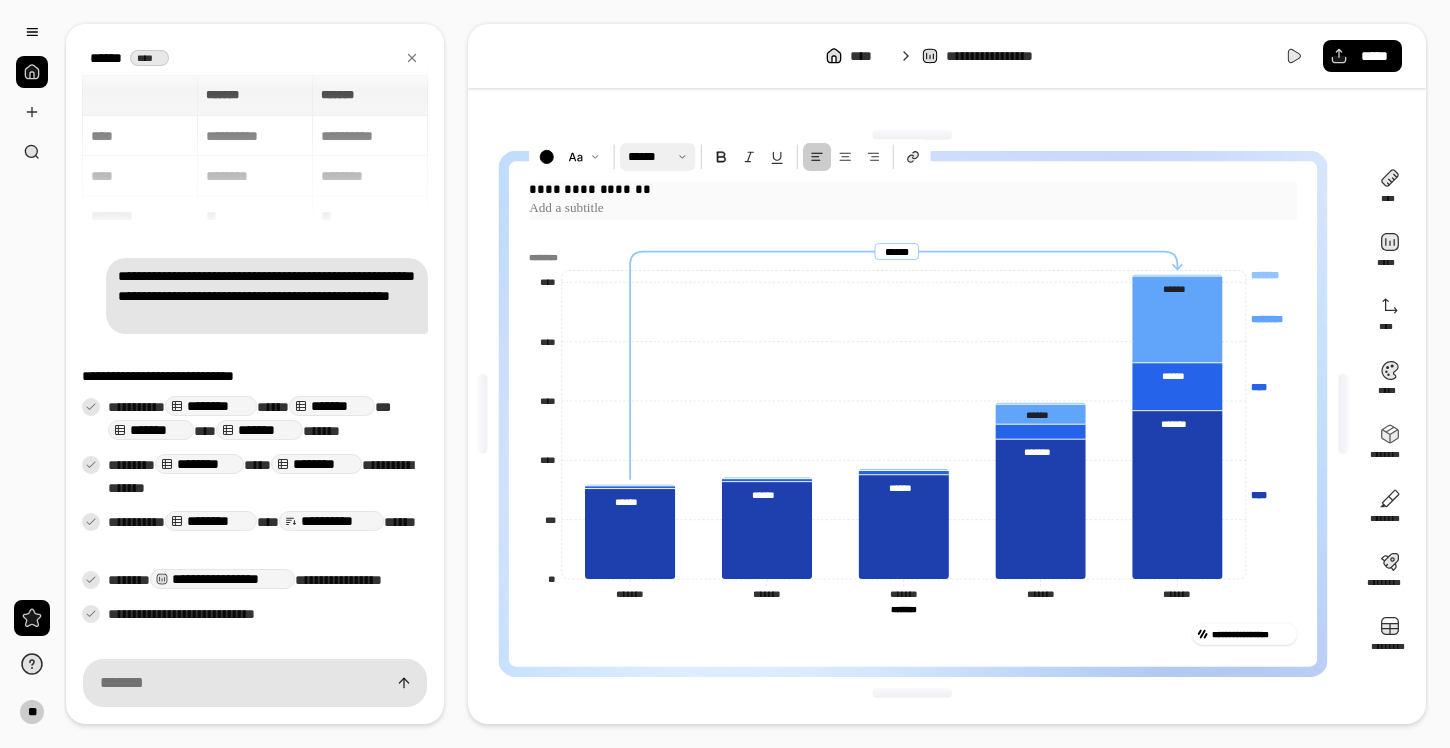 click at bounding box center [657, 157] 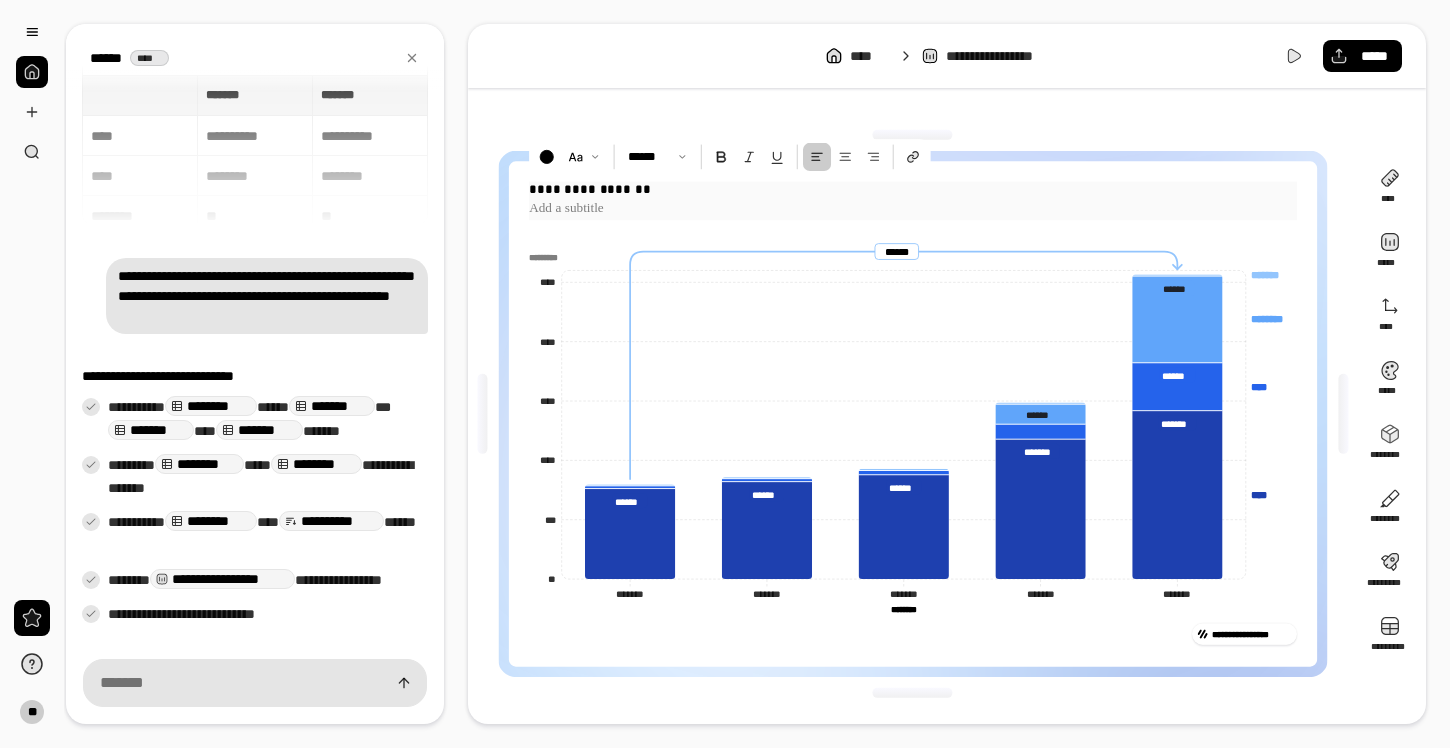 click on "**********" at bounding box center [913, 199] 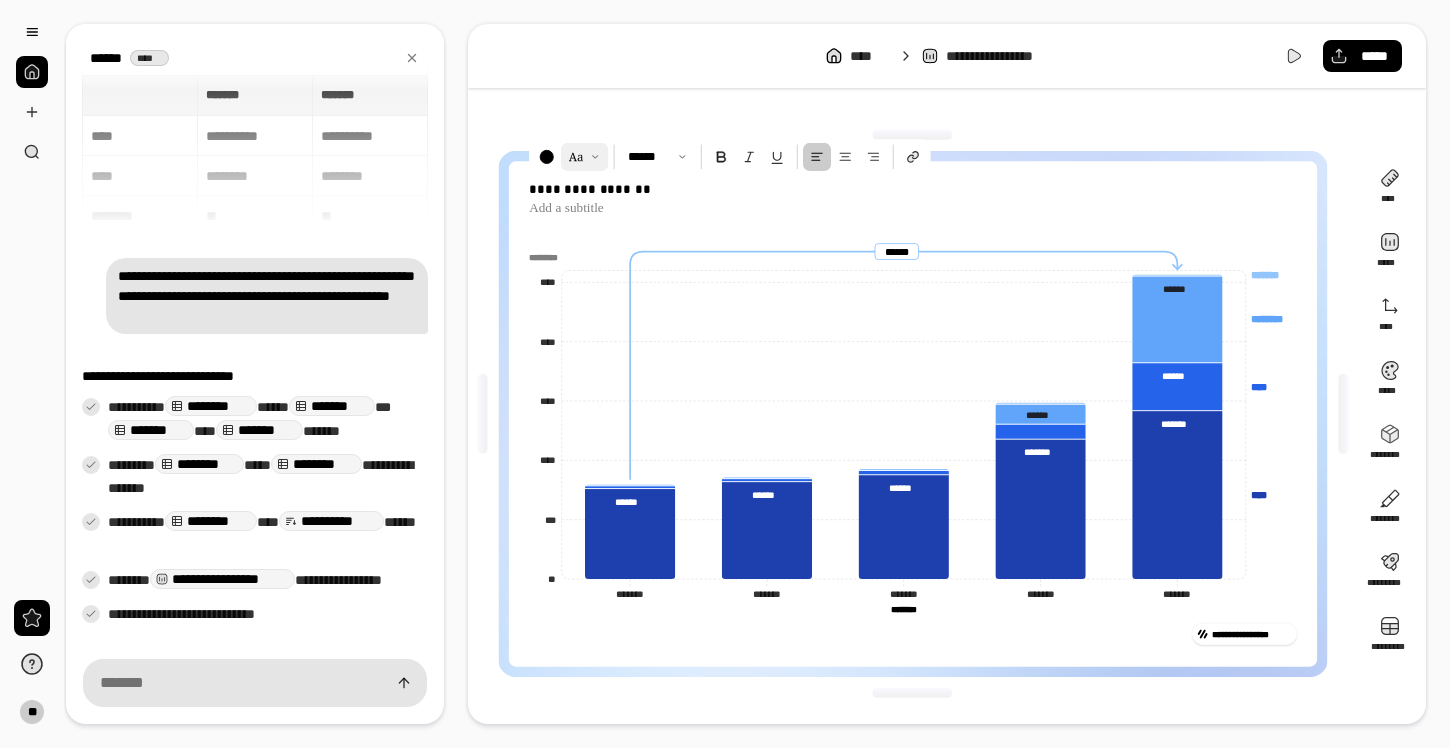 click at bounding box center (584, 157) 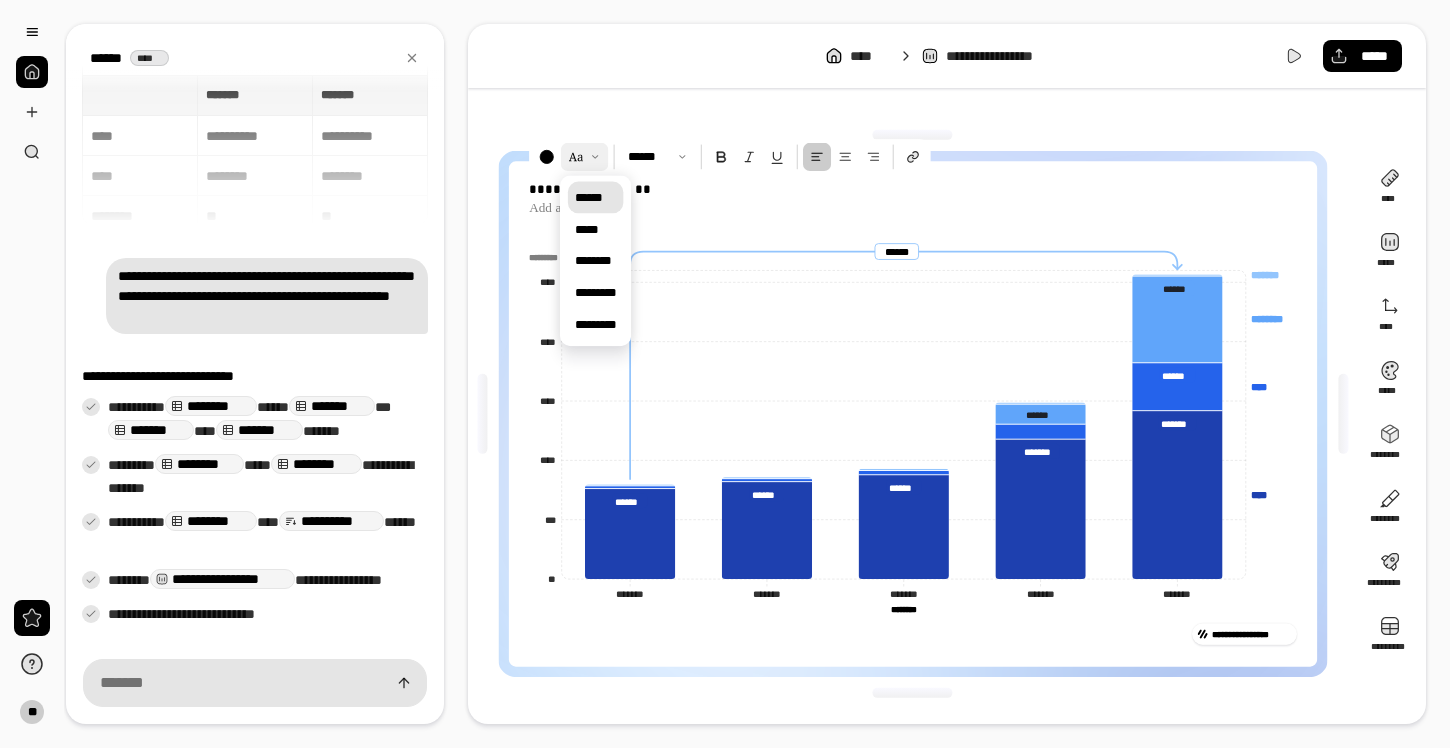 click on "******" at bounding box center (588, 197) 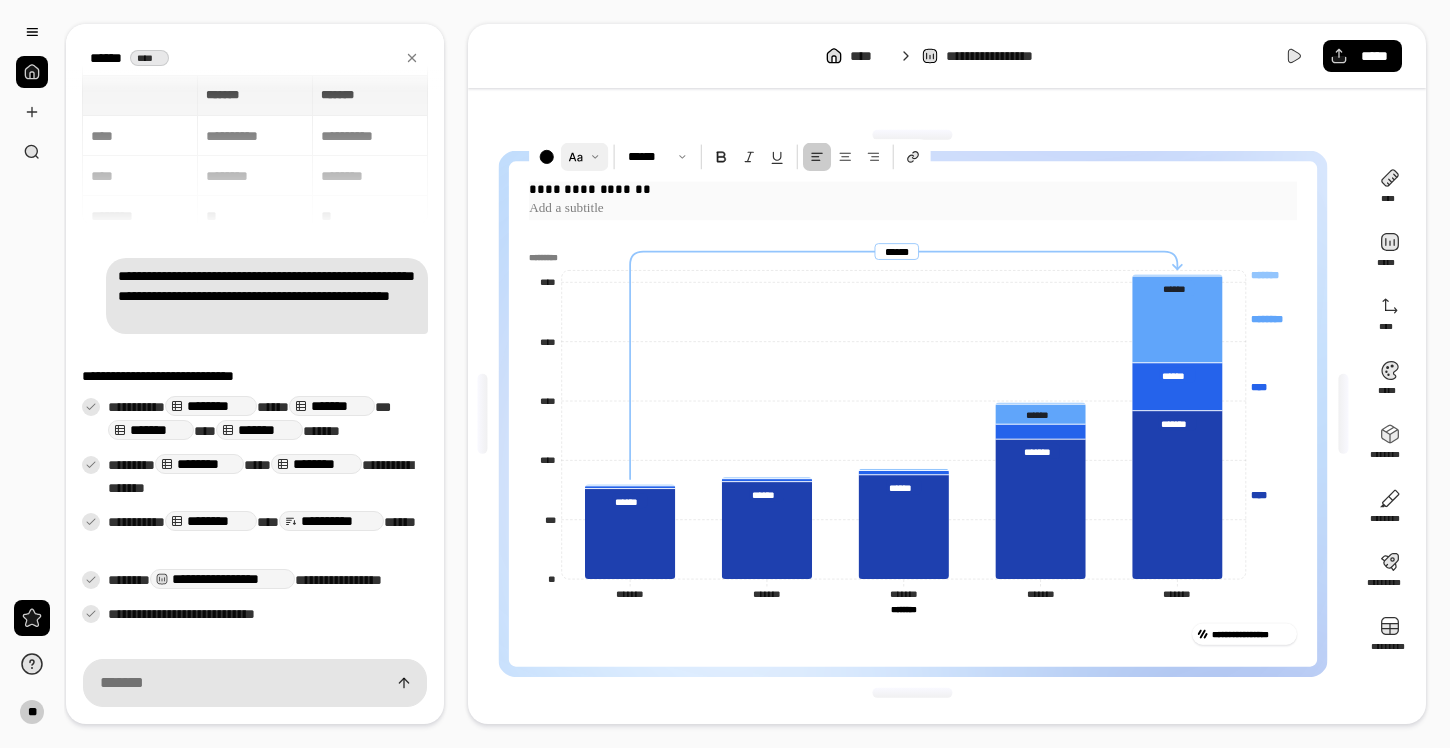 click at bounding box center (913, 209) 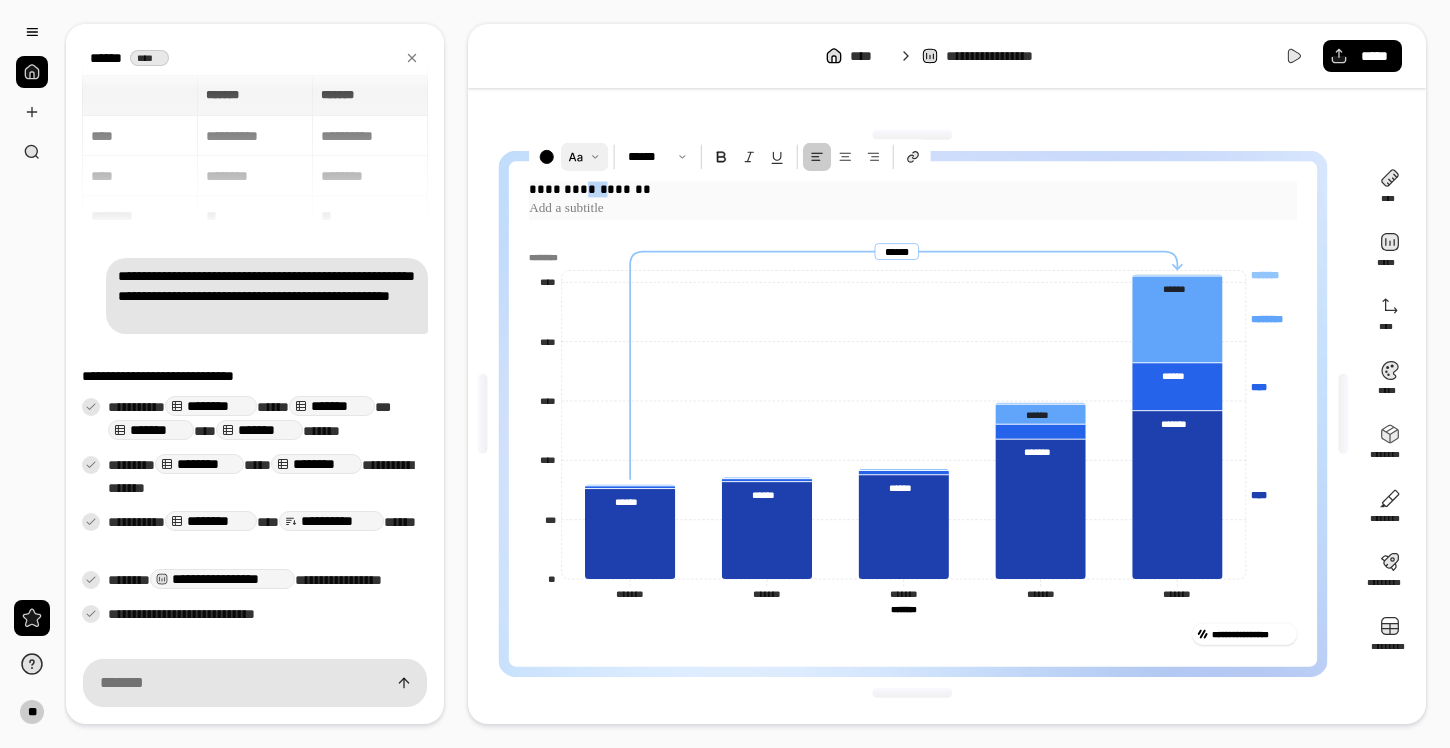 click on "**********" at bounding box center (590, 188) 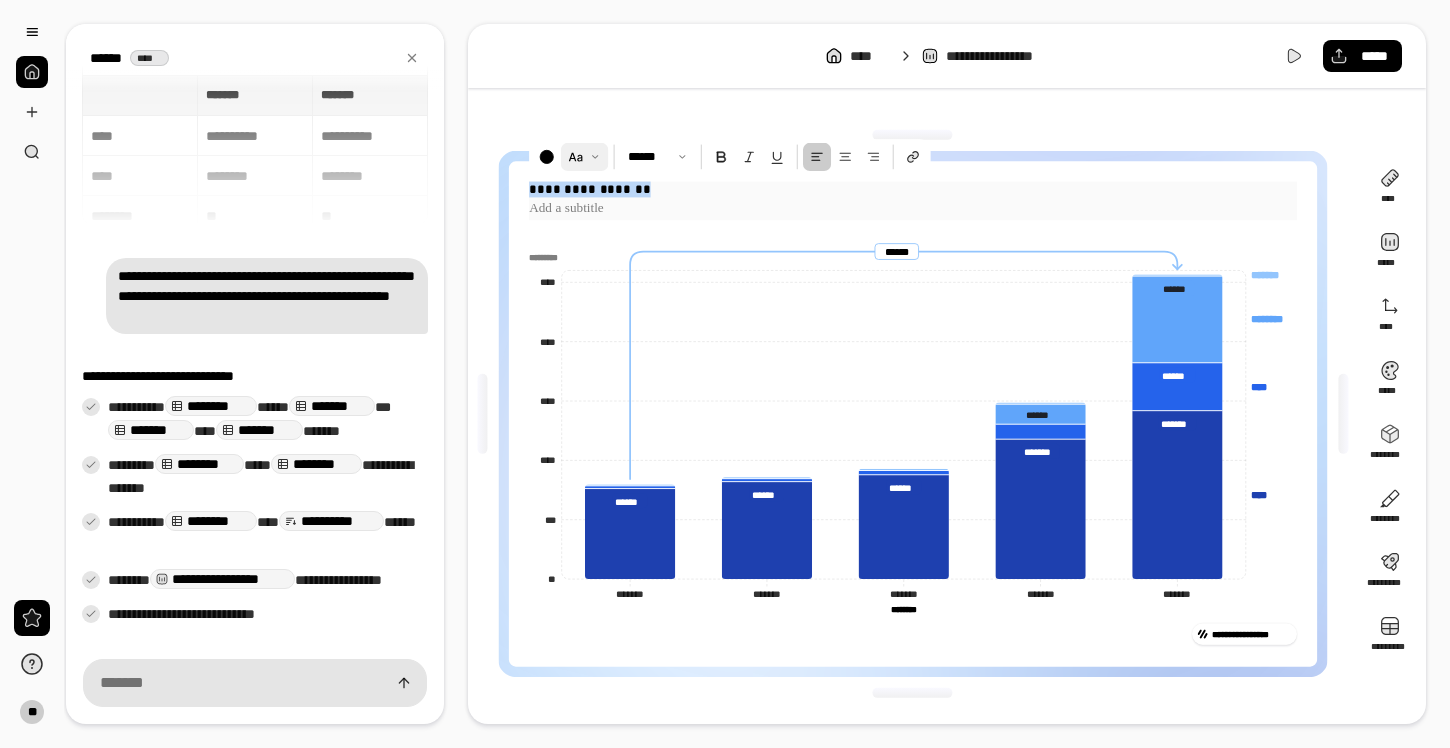 click on "**********" at bounding box center (590, 188) 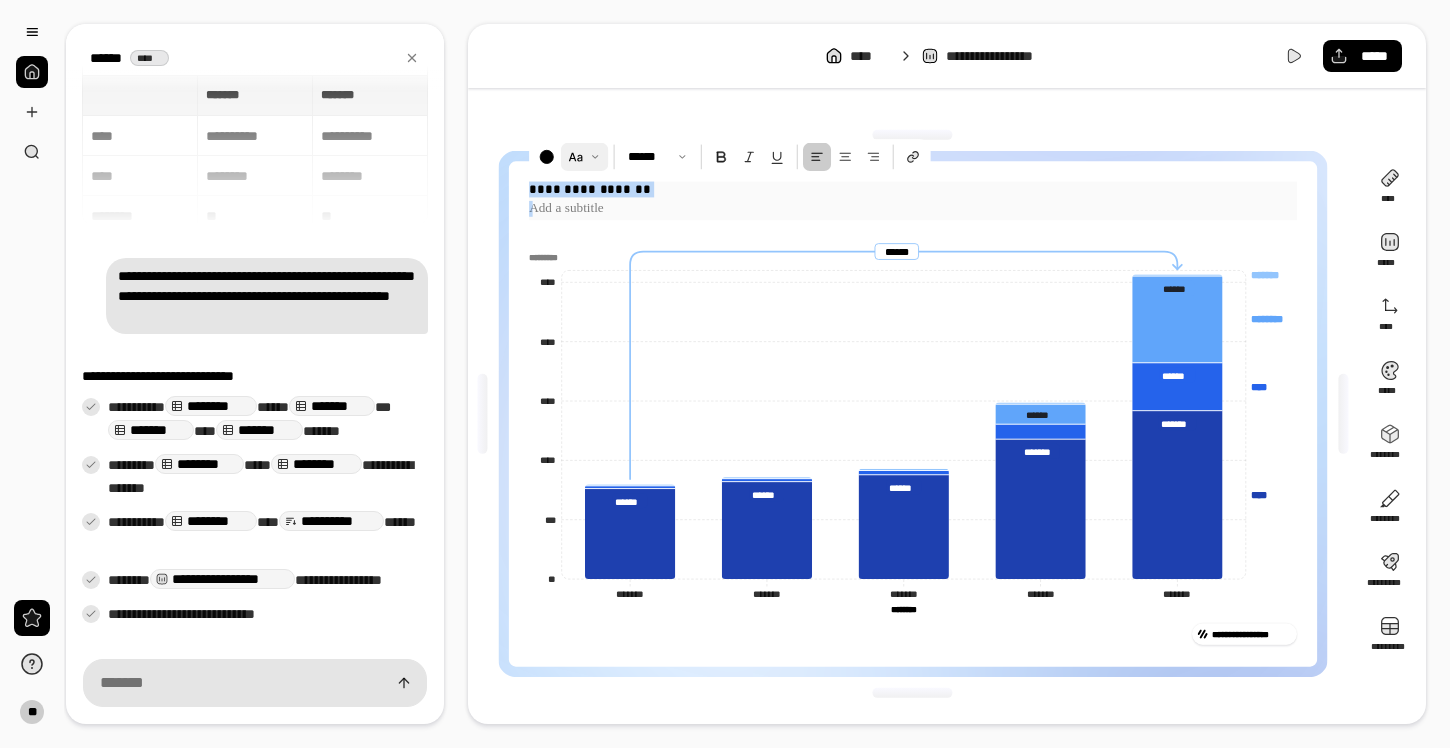 click on "**********" at bounding box center [590, 188] 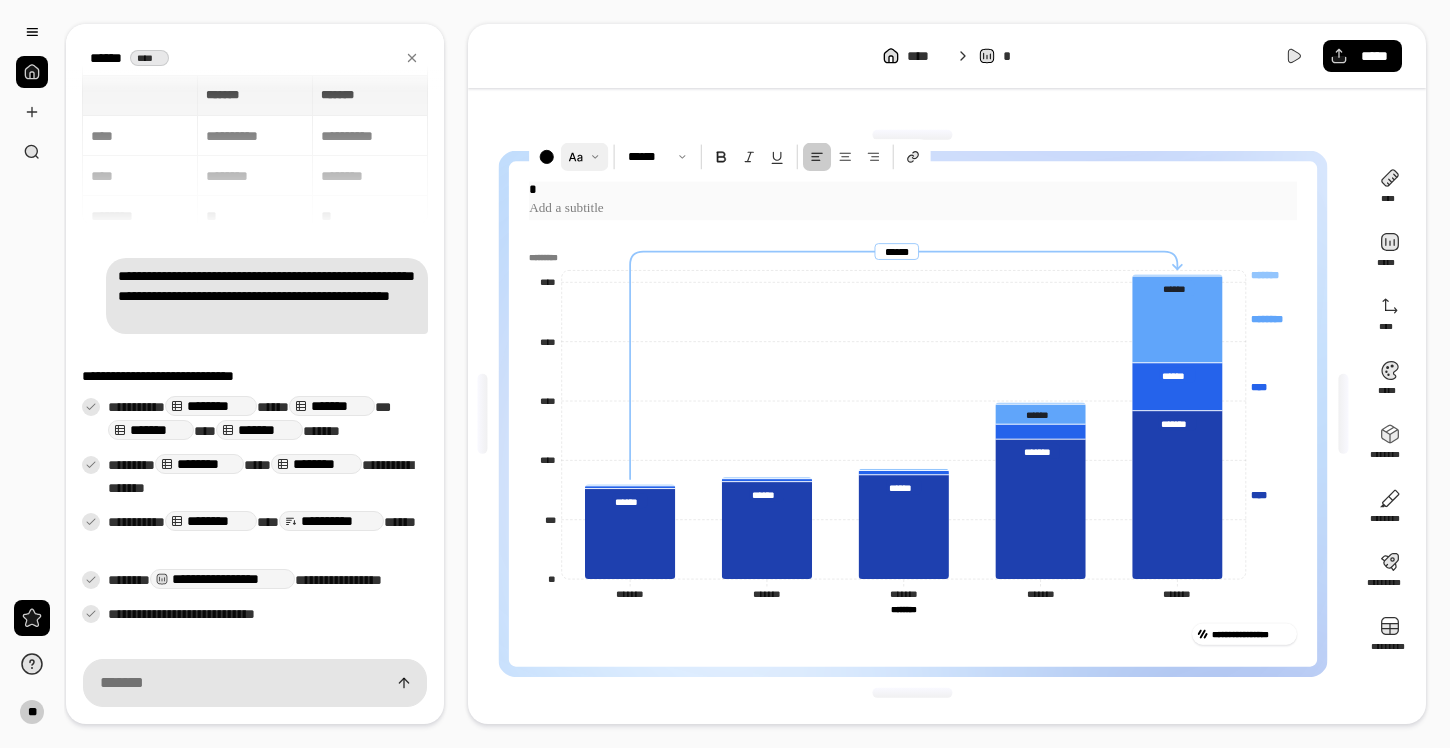 type 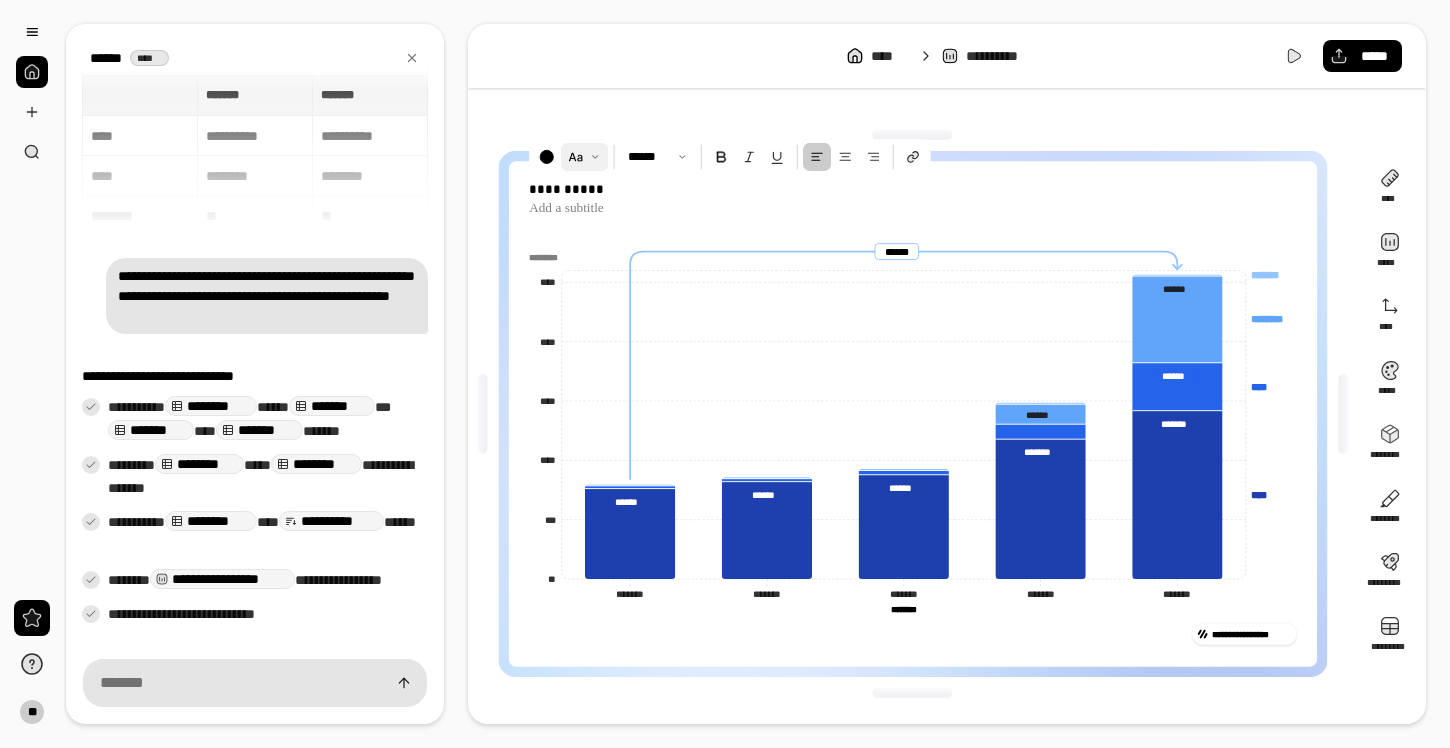 click on "**********" at bounding box center [913, 414] 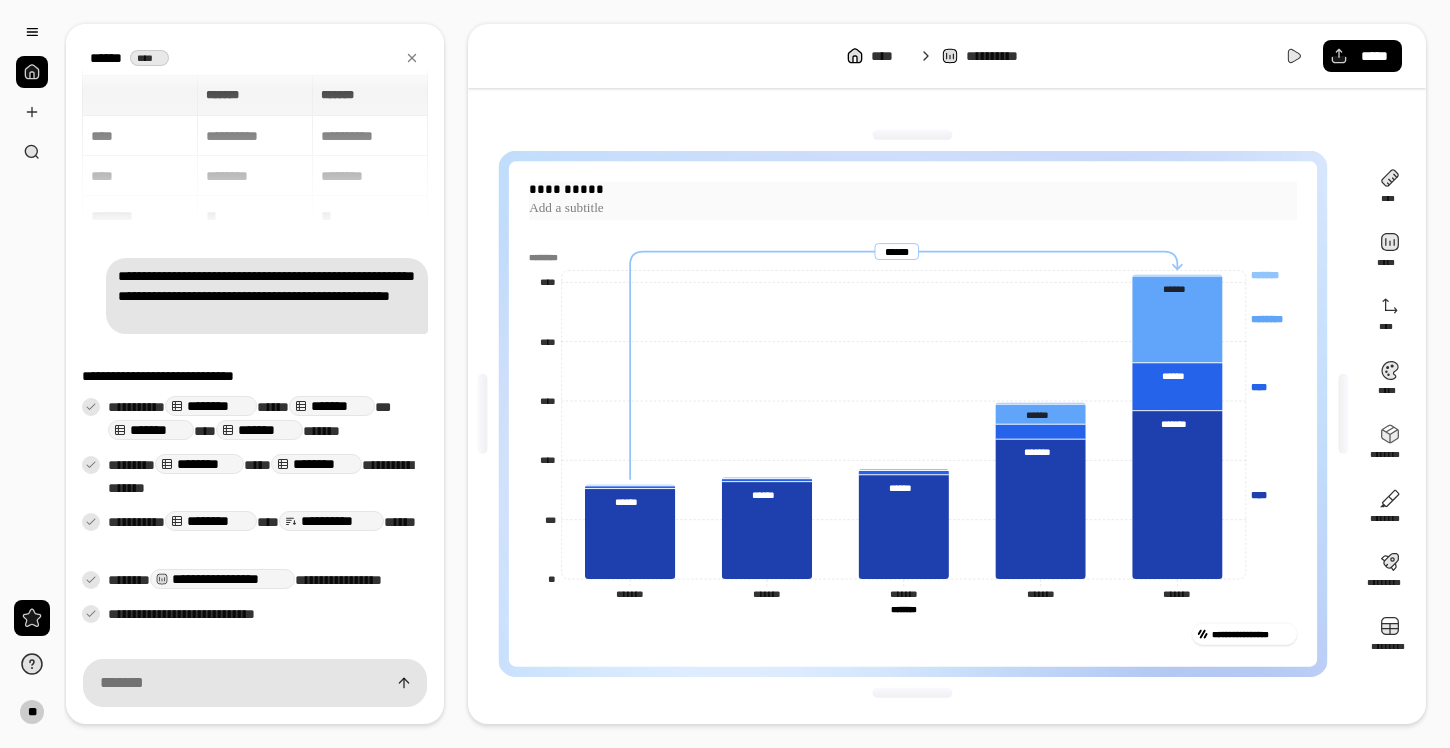 click at bounding box center [913, 209] 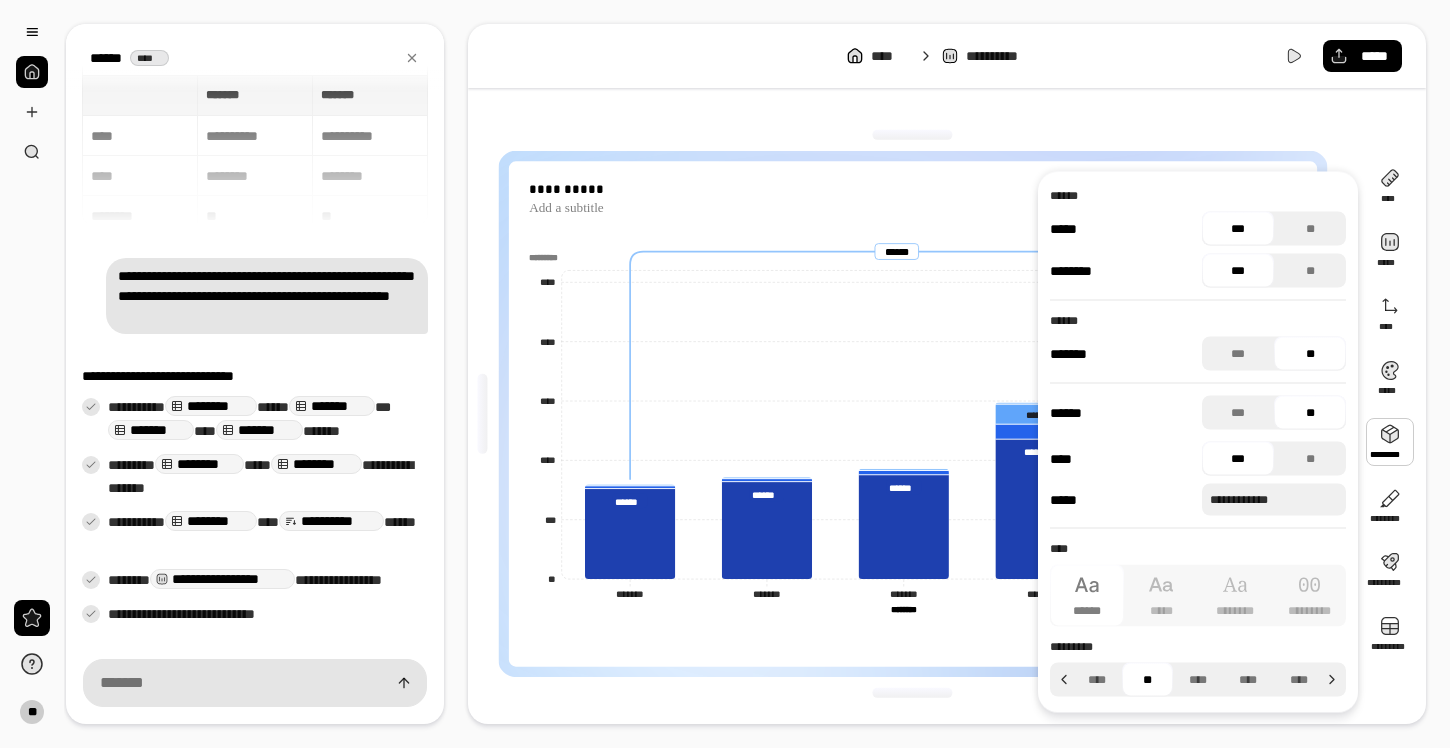 click at bounding box center (1390, 442) 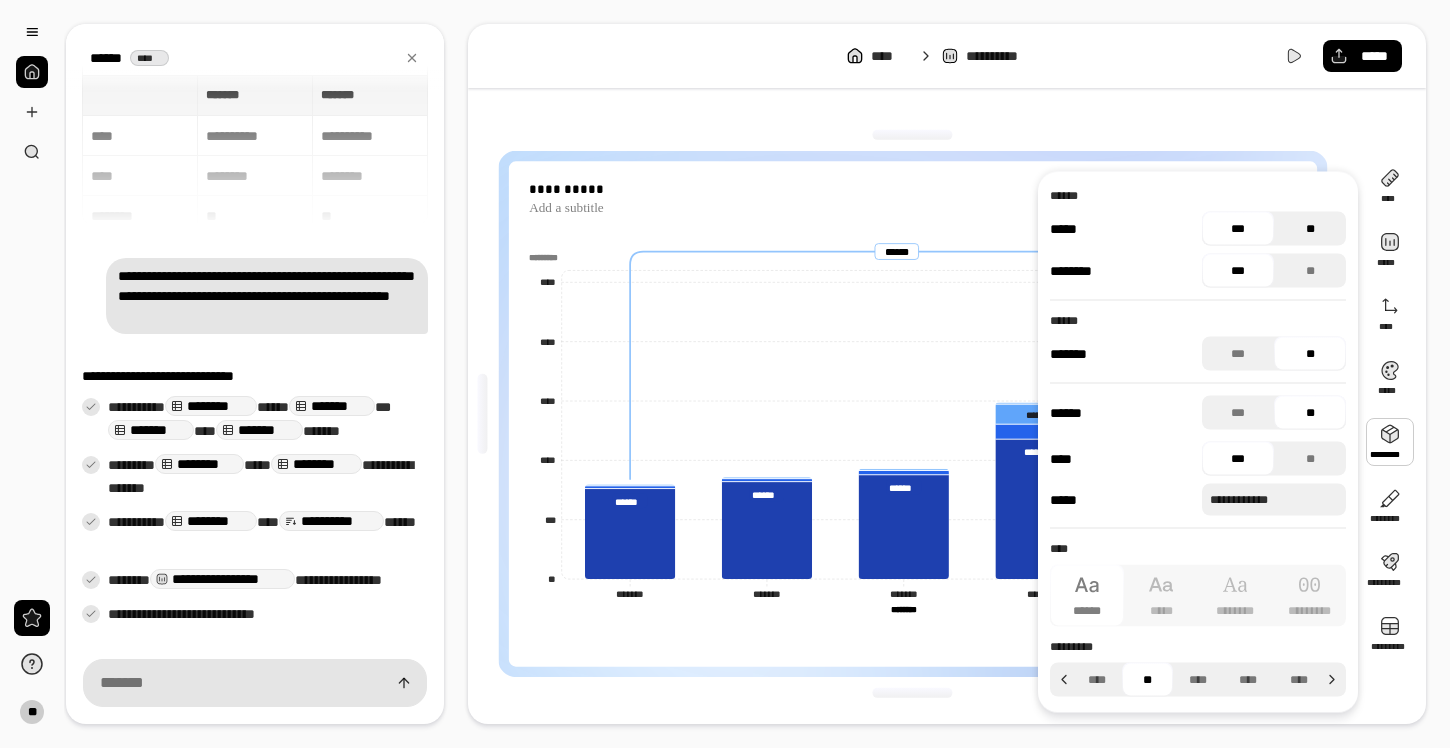click on "**" at bounding box center [1310, 229] 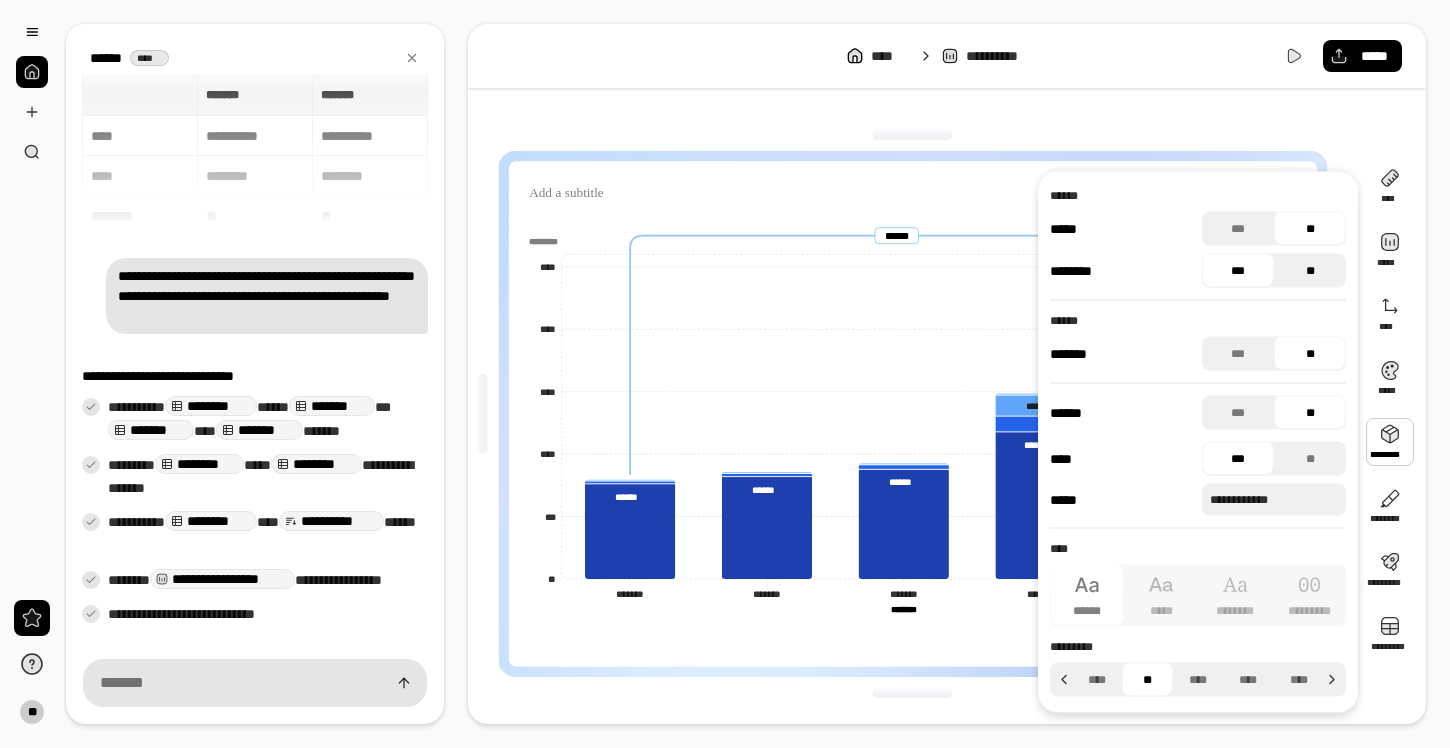 click on "**" at bounding box center (1310, 271) 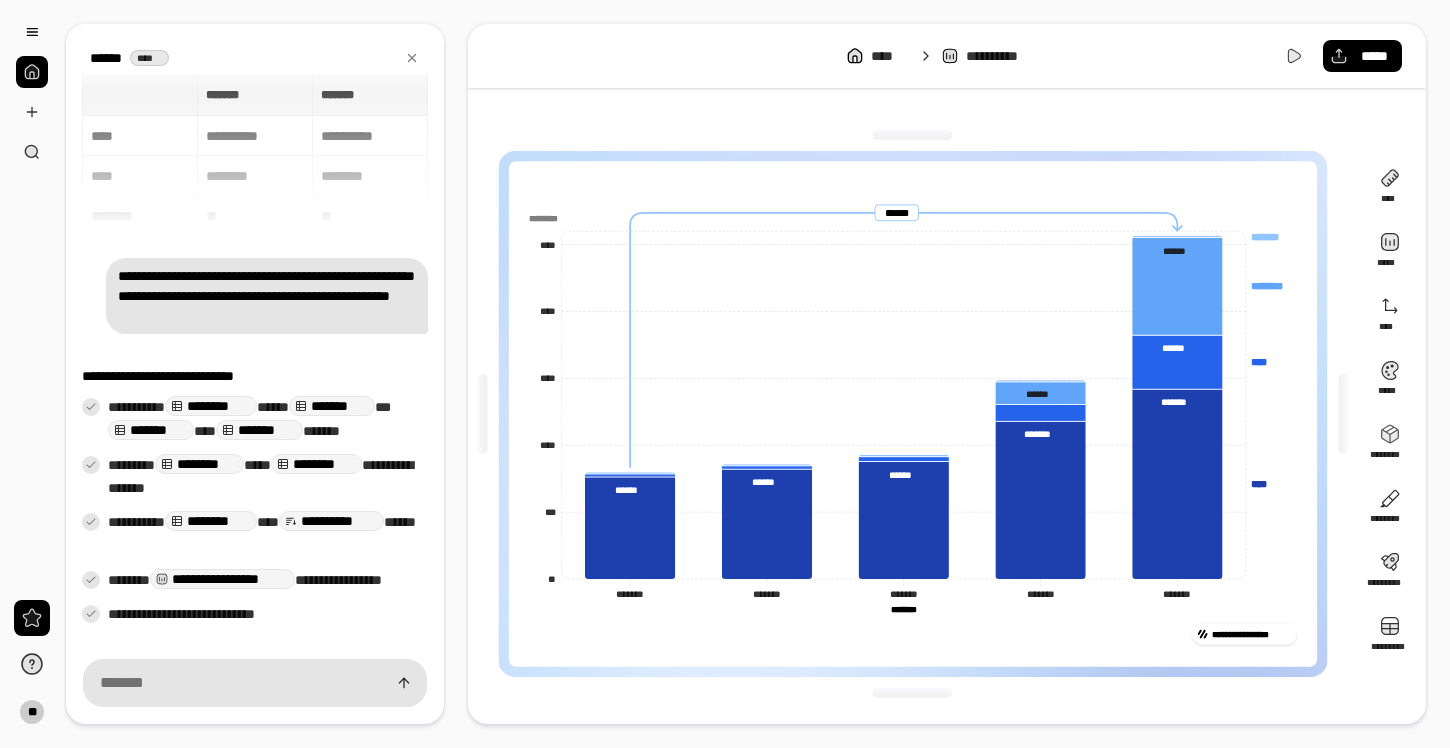 click on "*********" 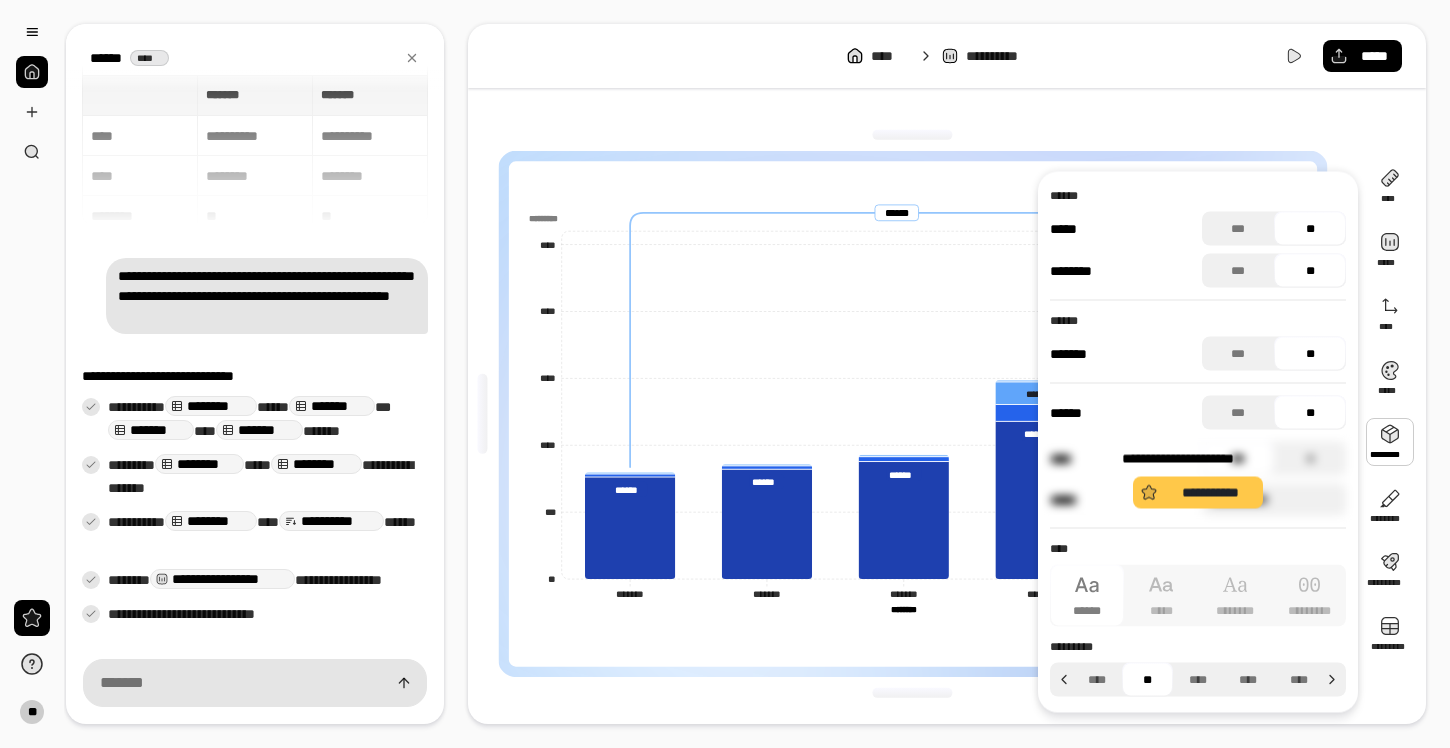 click on "**********" at bounding box center (1198, 479) 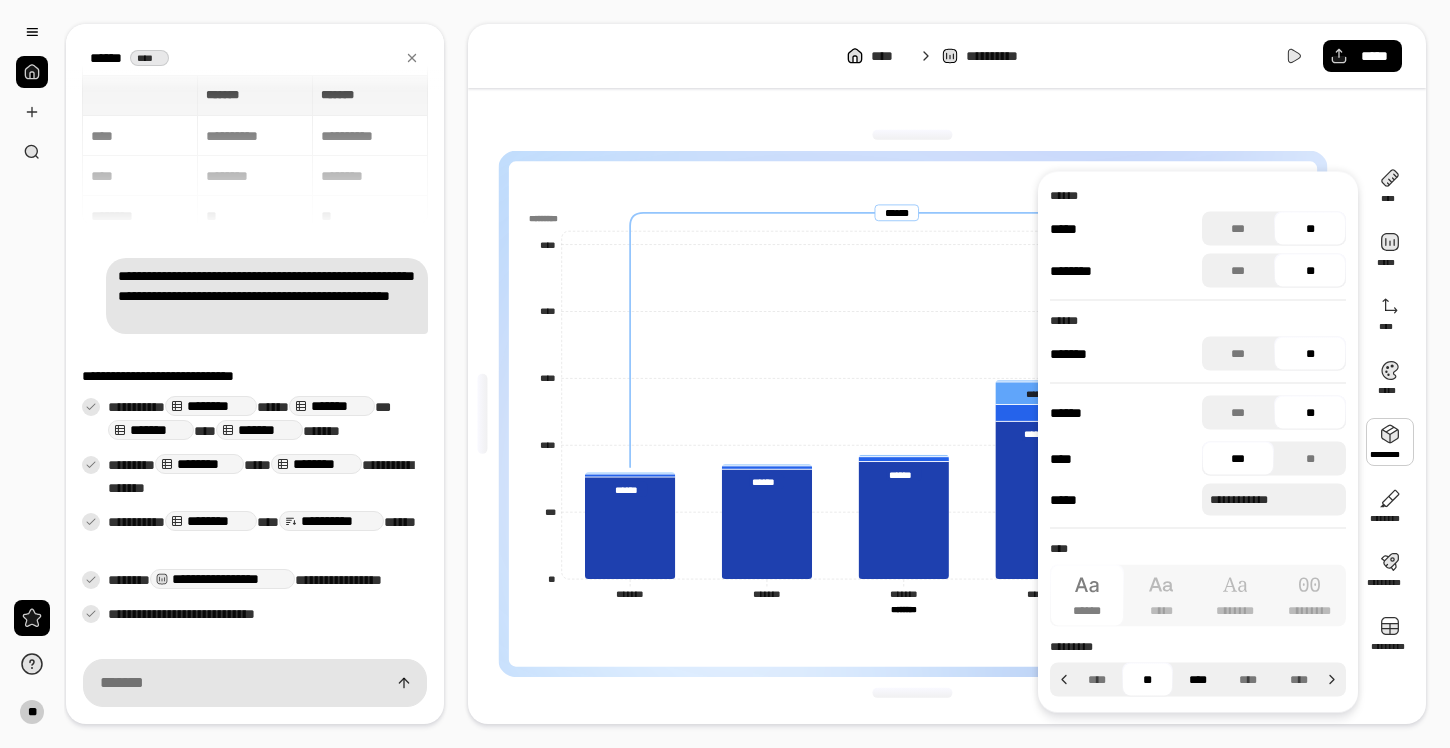 click on "****" at bounding box center [1198, 680] 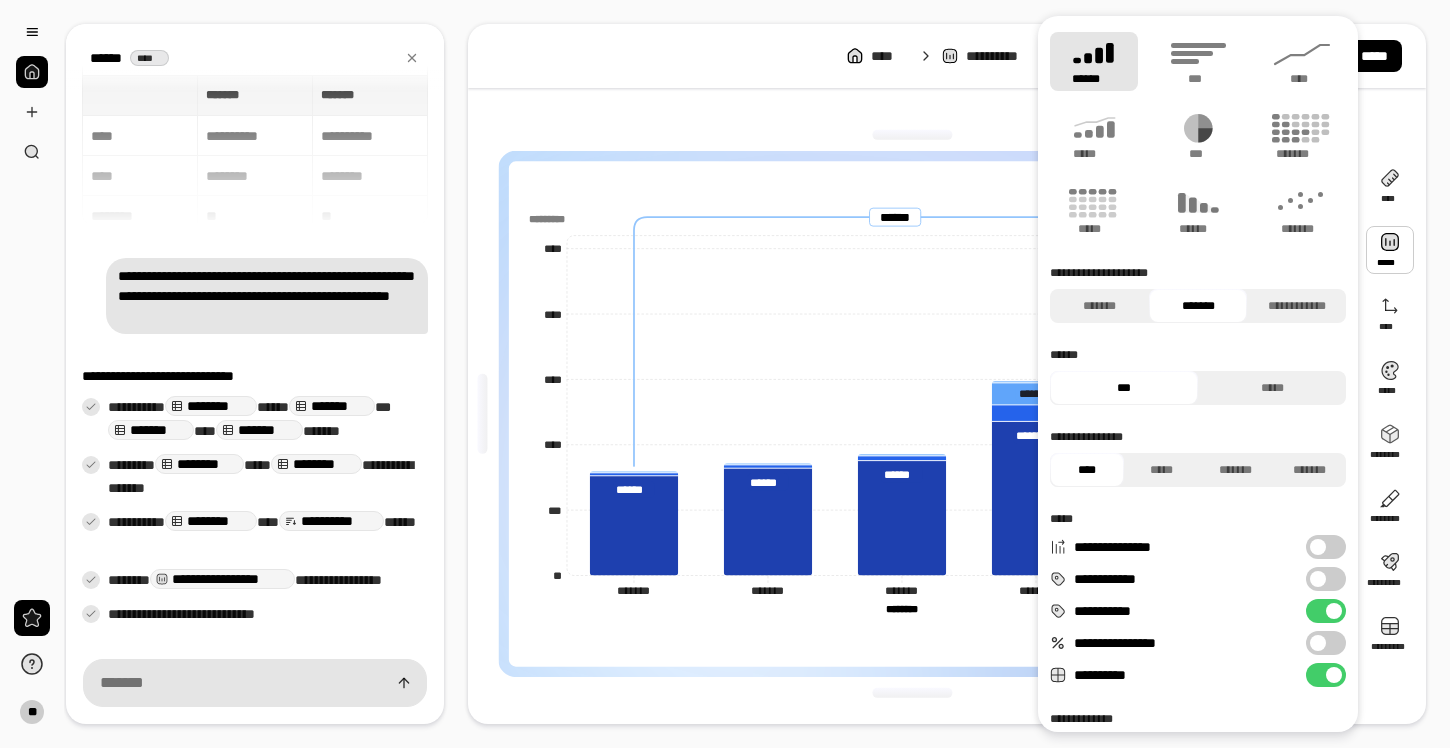 click on "**********" at bounding box center (1326, 547) 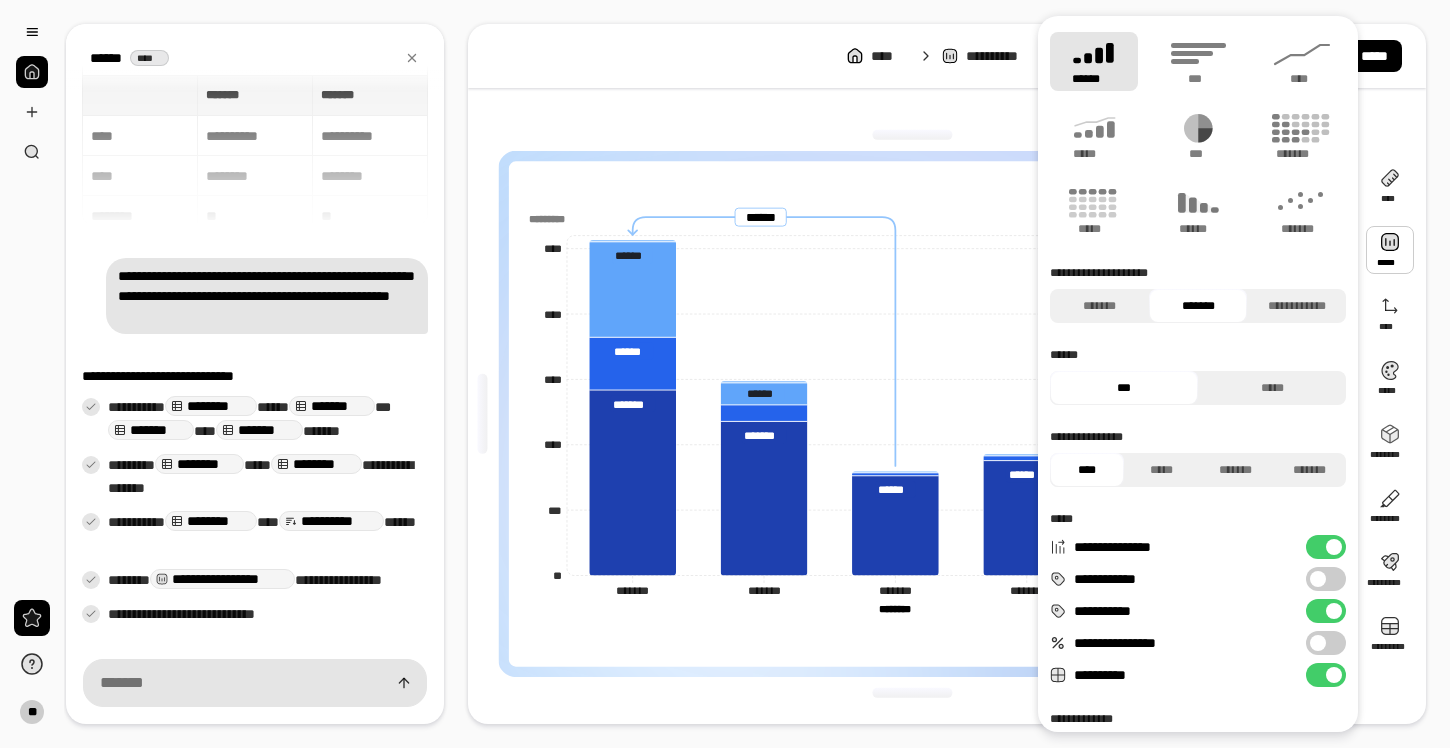 click on "**********" at bounding box center [1326, 547] 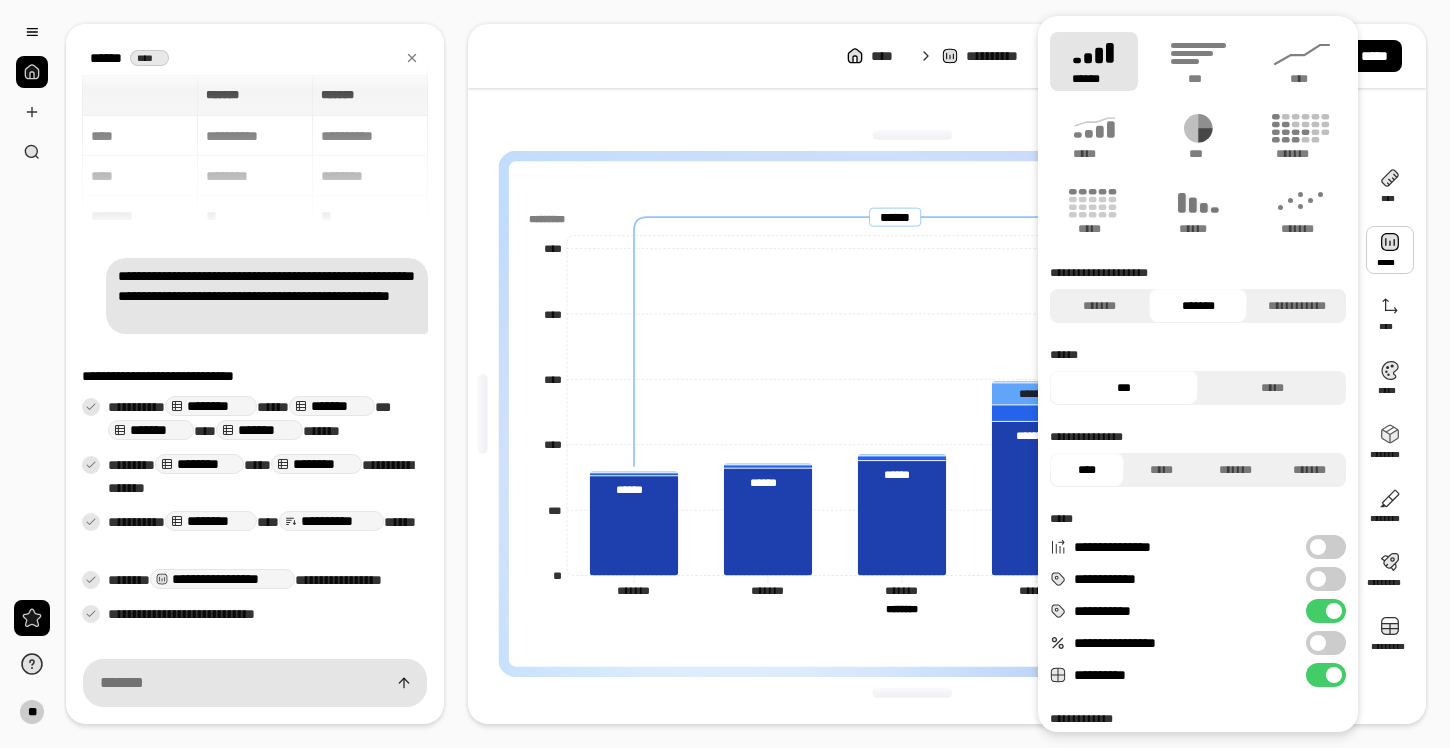 click on "**********" at bounding box center (1326, 579) 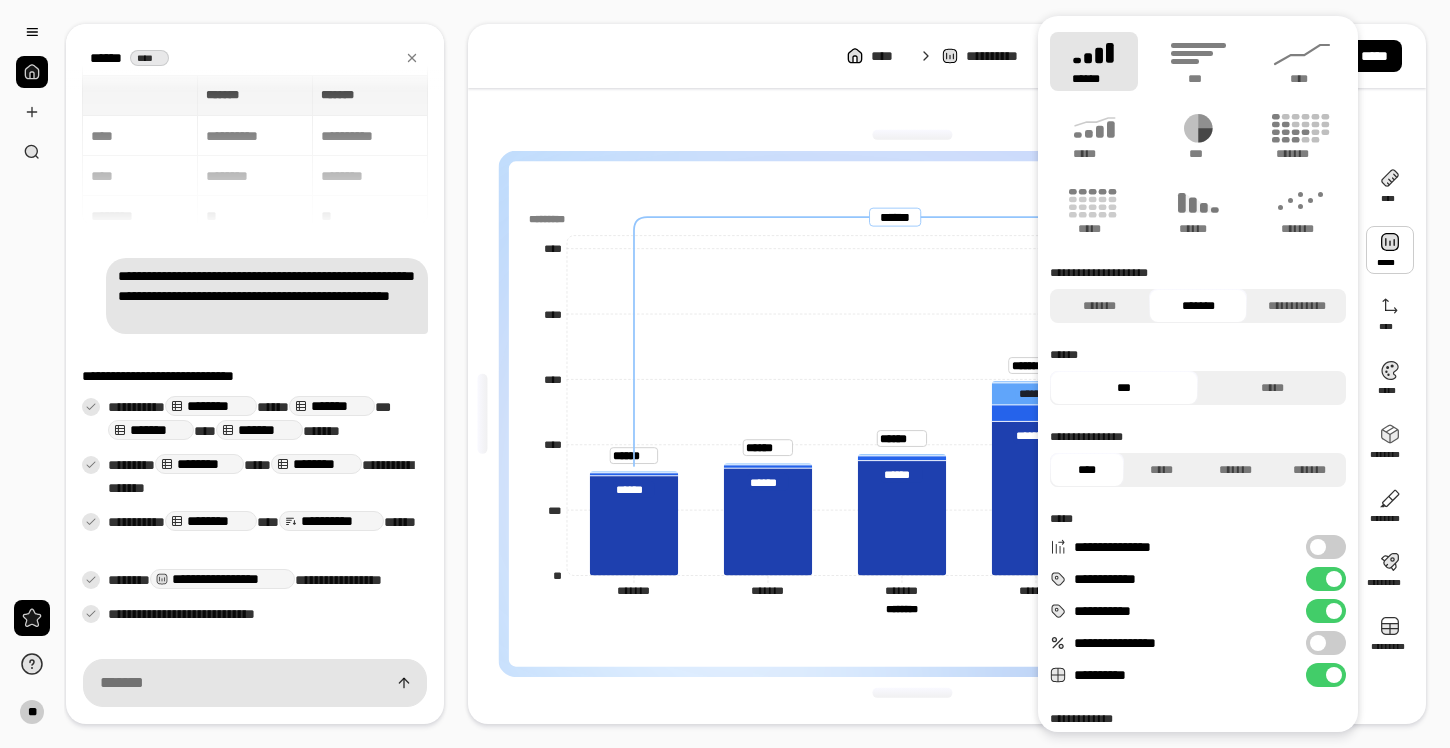 click at bounding box center [1334, 611] 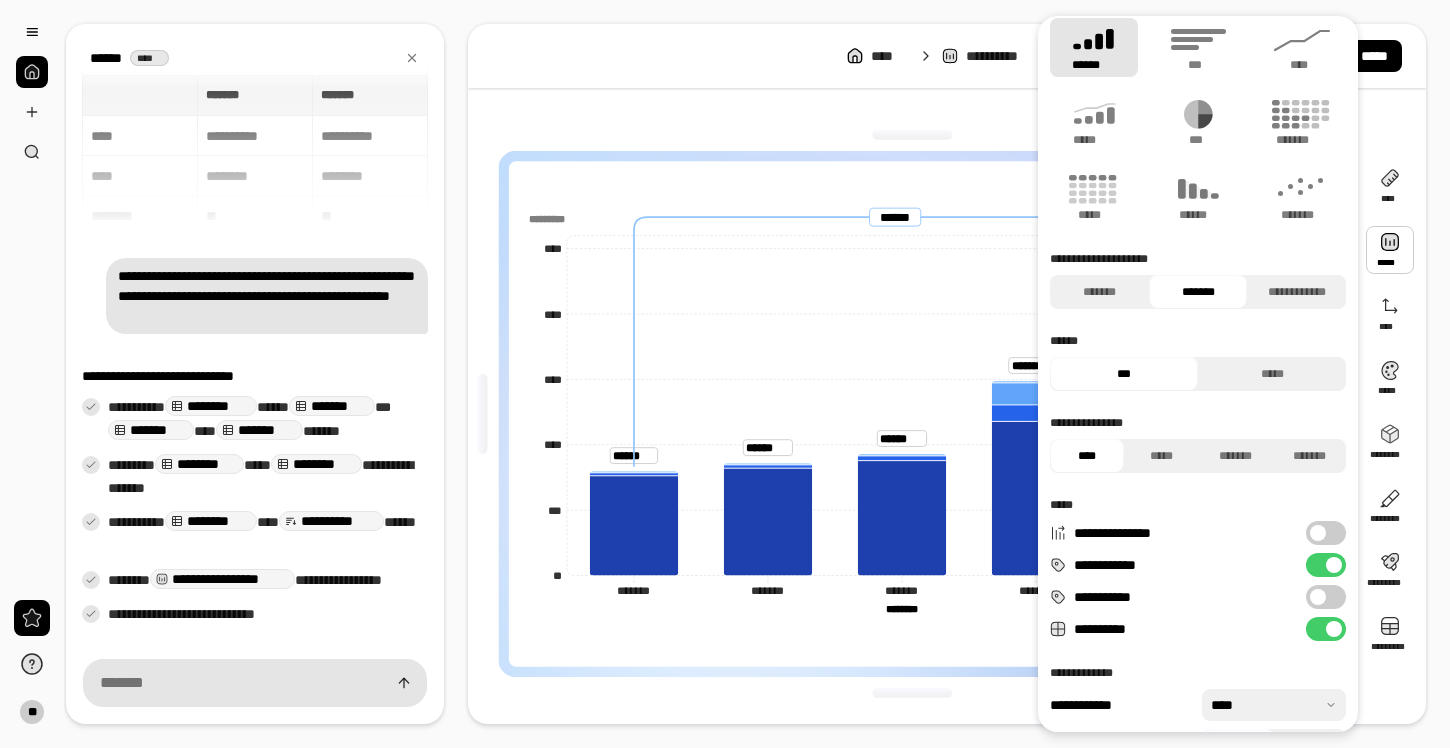 scroll, scrollTop: 0, scrollLeft: 0, axis: both 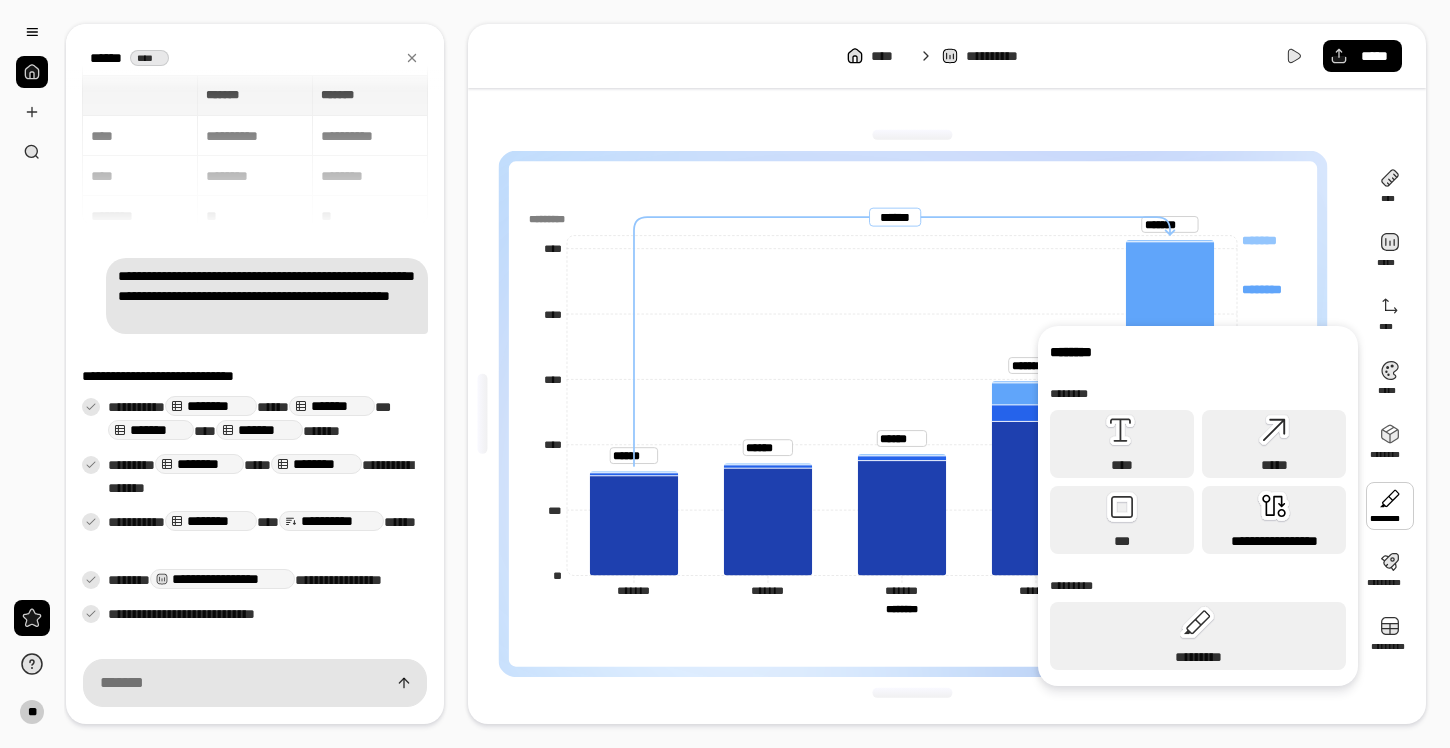 click 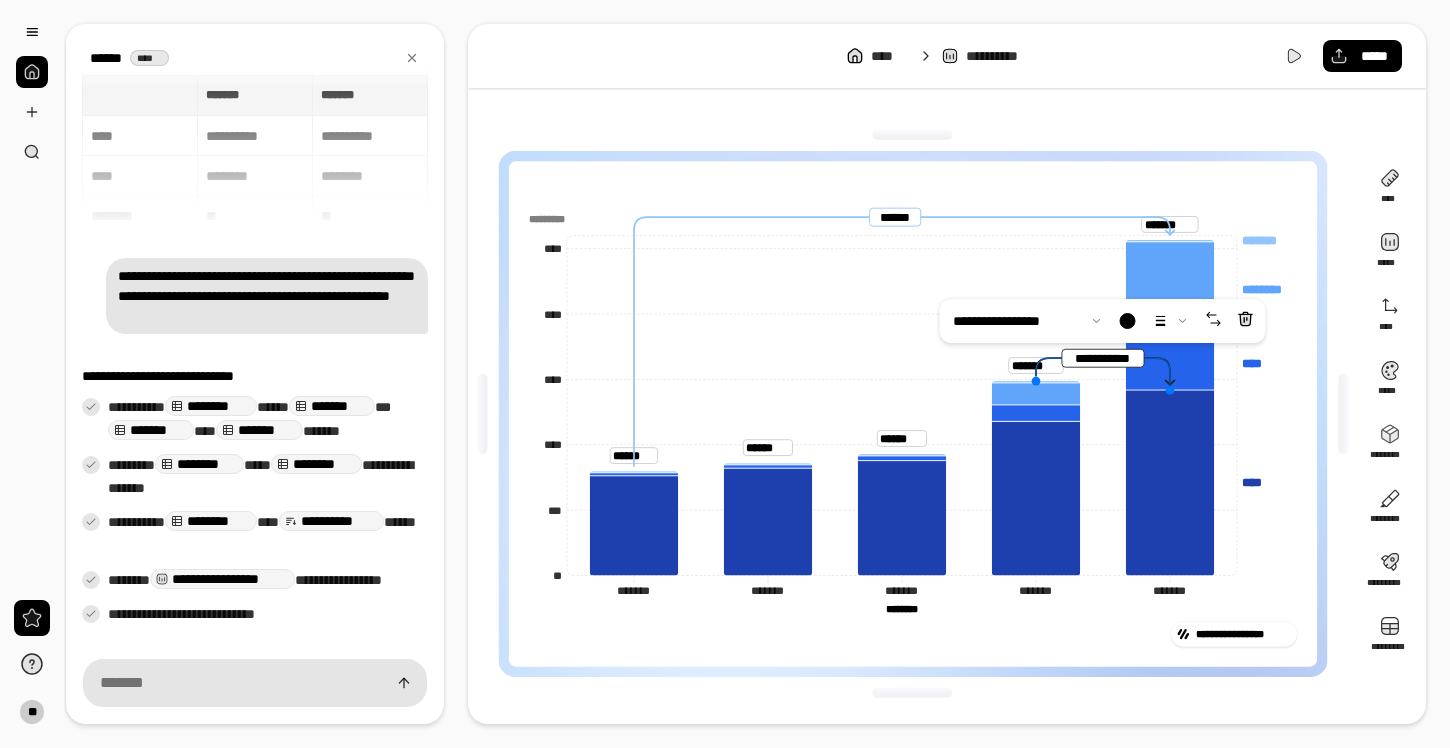 drag, startPoint x: 1037, startPoint y: 422, endPoint x: 945, endPoint y: 294, distance: 157.63248 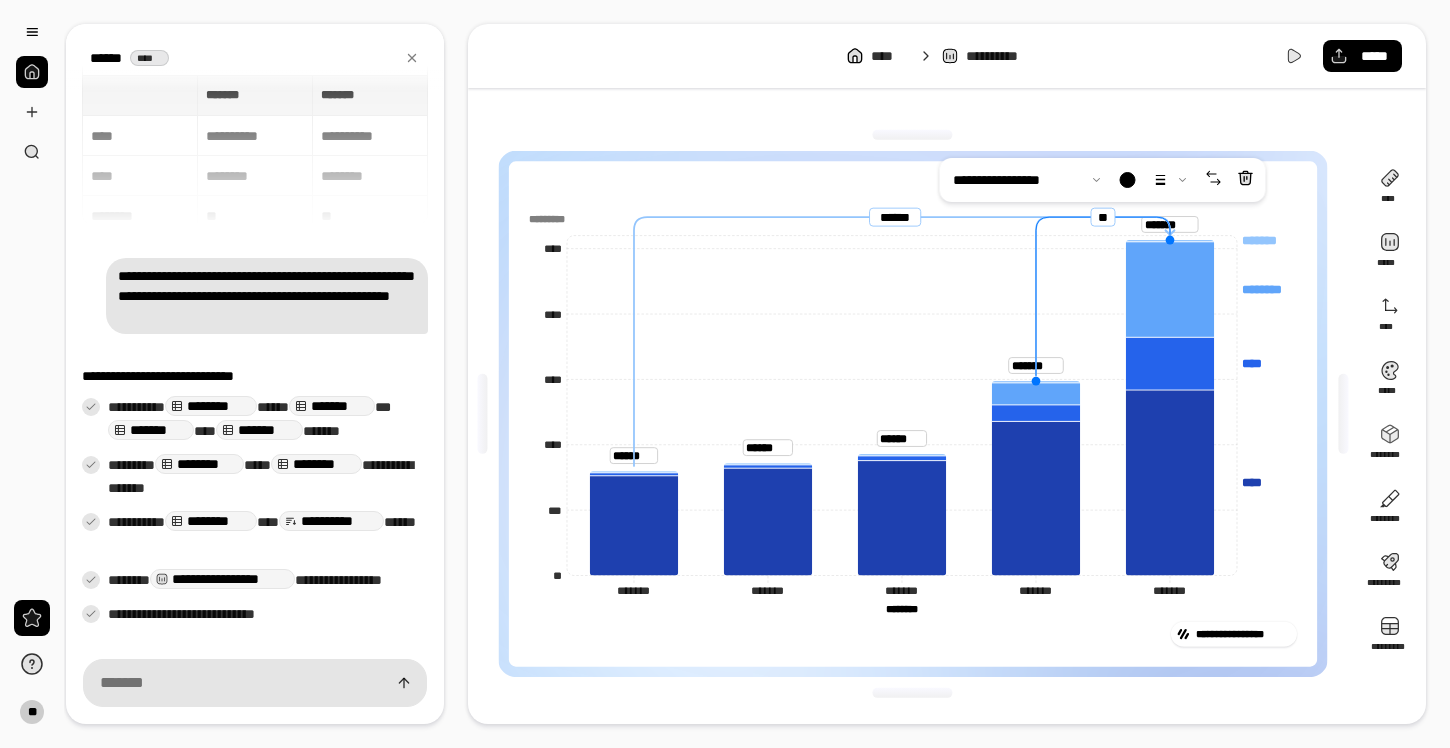 drag, startPoint x: 1170, startPoint y: 385, endPoint x: 1170, endPoint y: 78, distance: 307 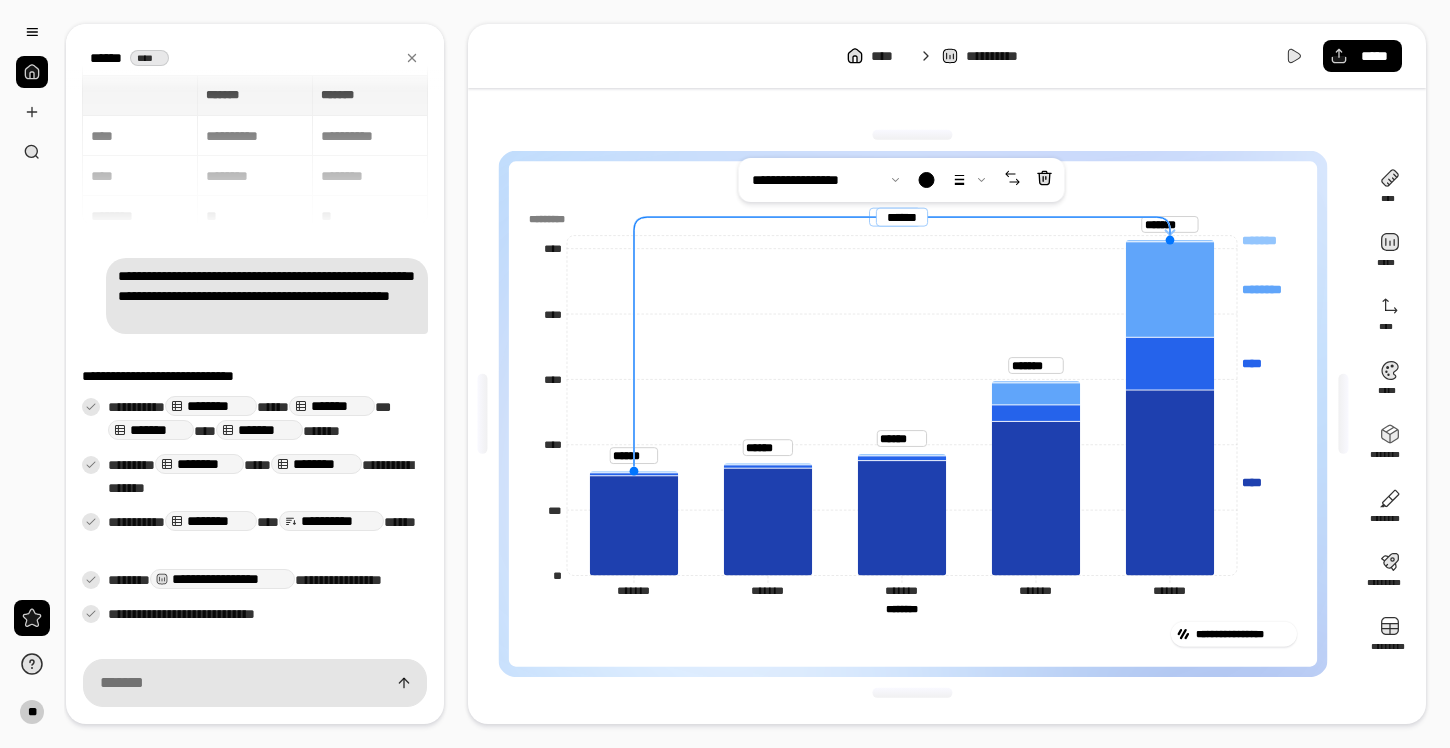 drag, startPoint x: 1032, startPoint y: 378, endPoint x: 515, endPoint y: 385, distance: 517.04736 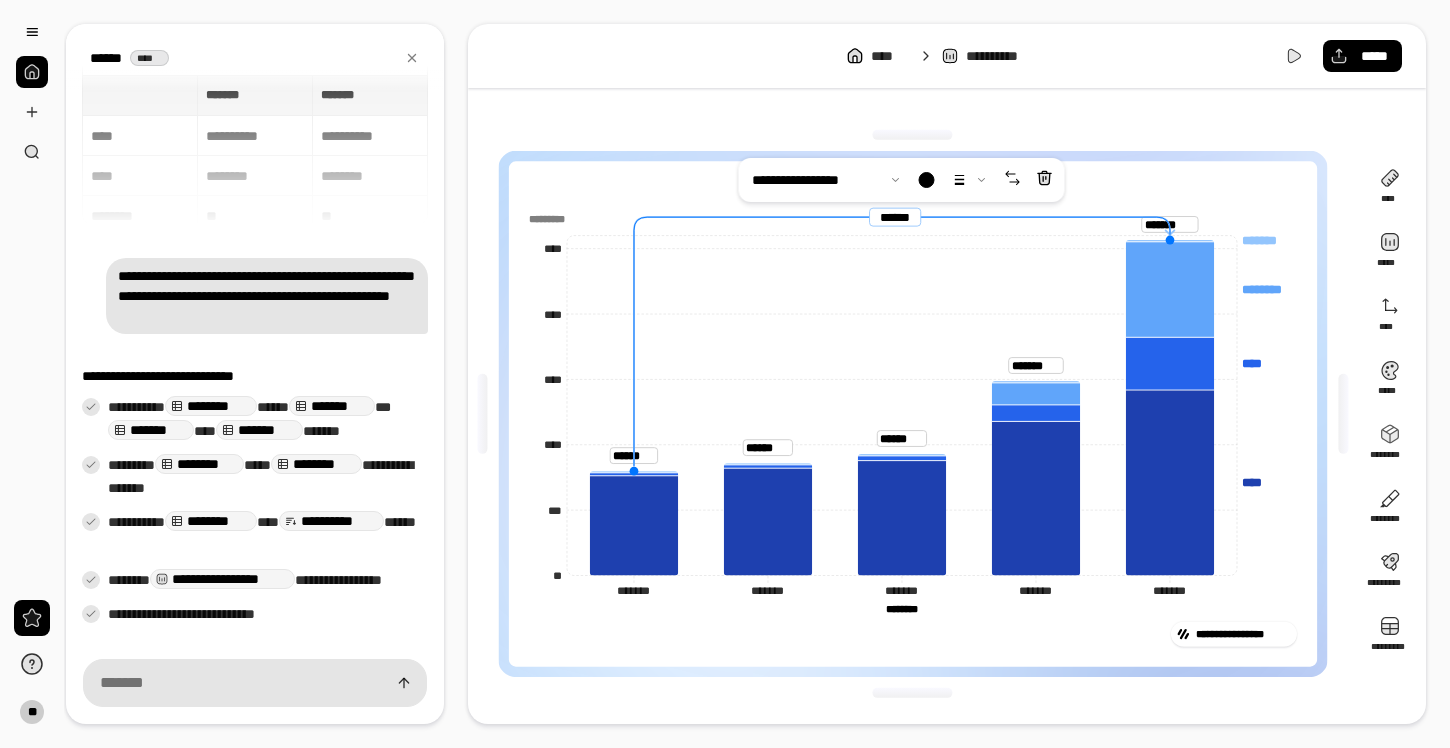click 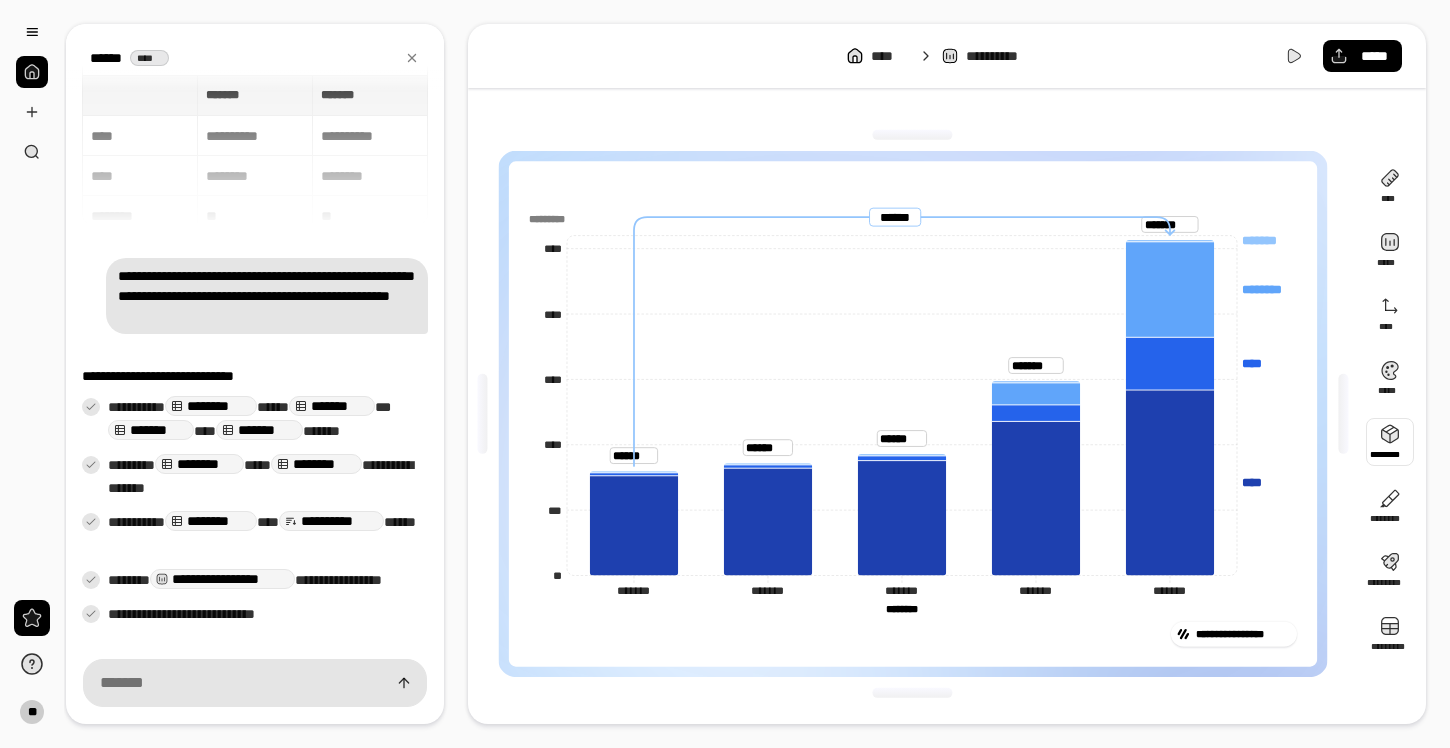 click at bounding box center [1390, 442] 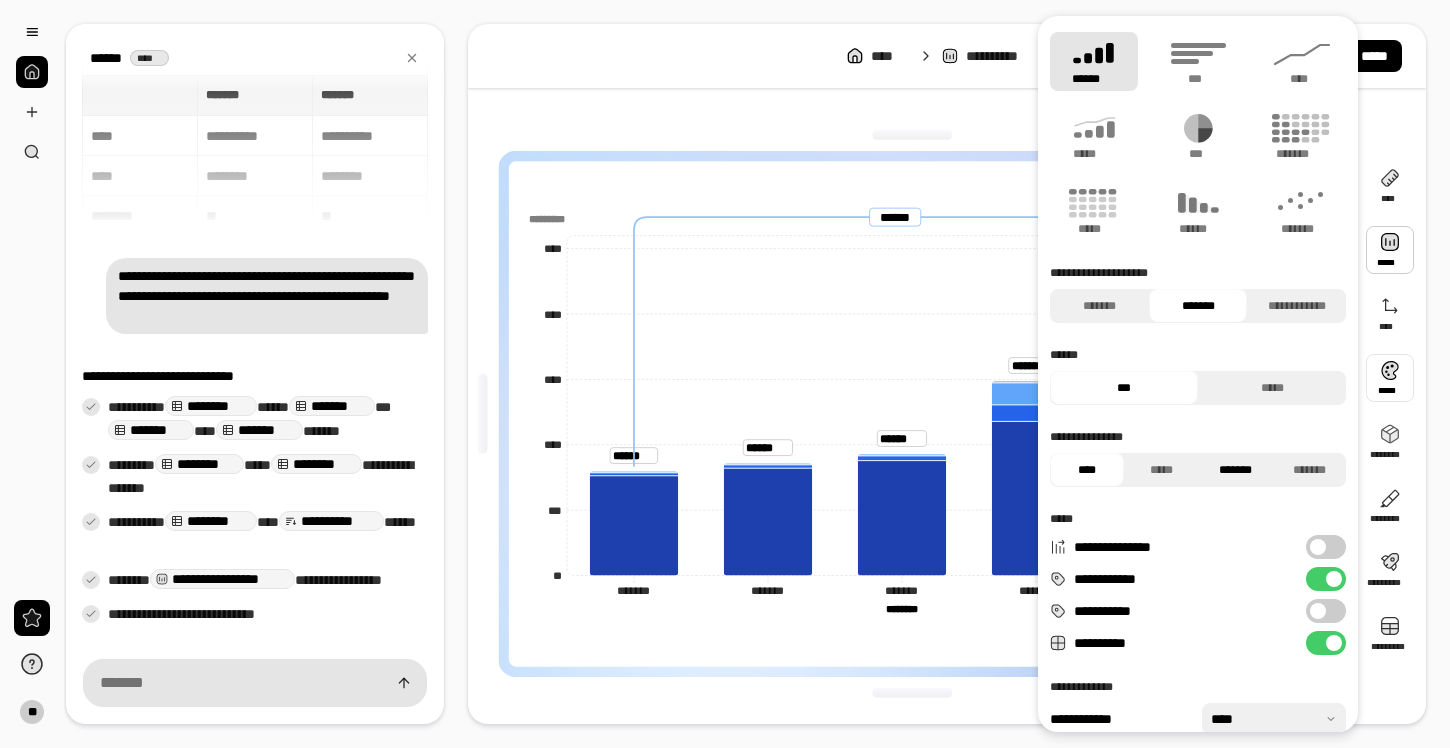 scroll, scrollTop: 61, scrollLeft: 0, axis: vertical 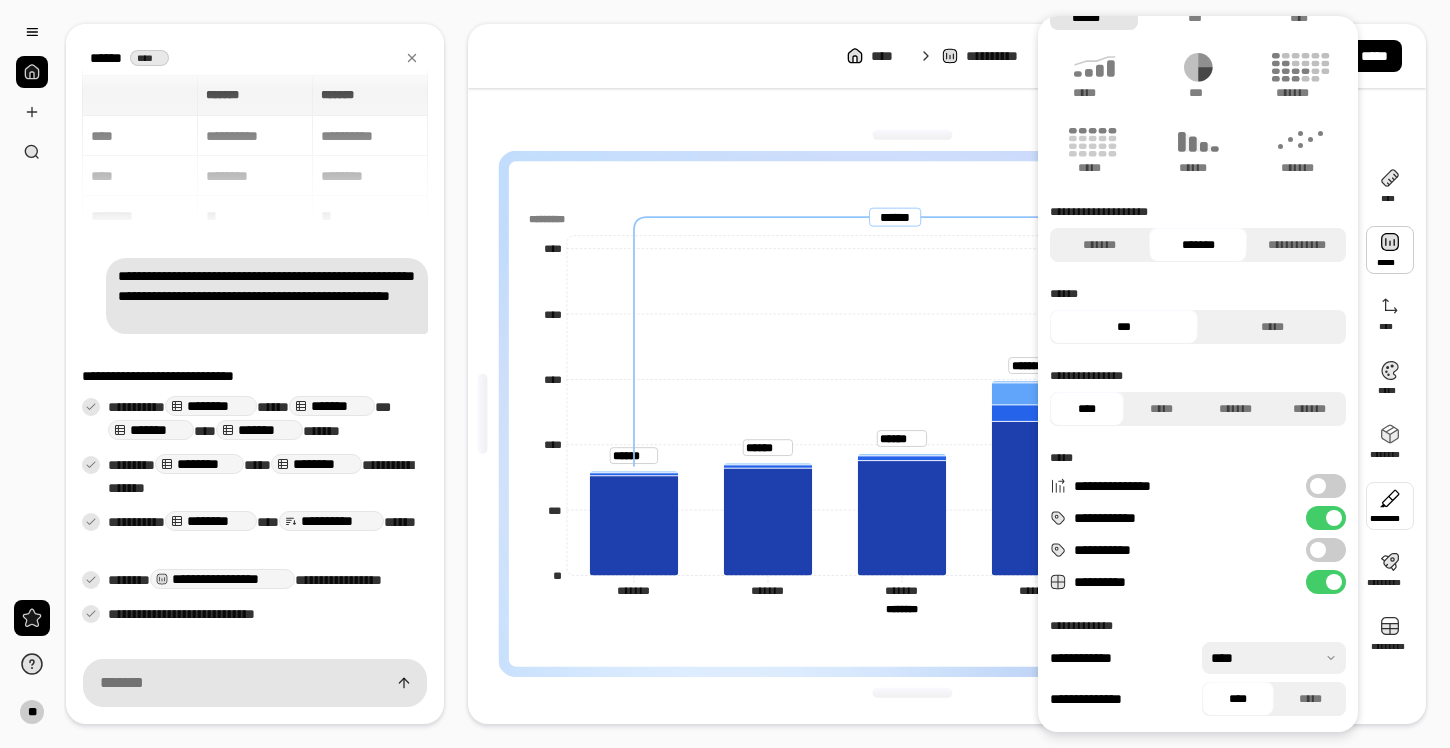click at bounding box center (1390, 506) 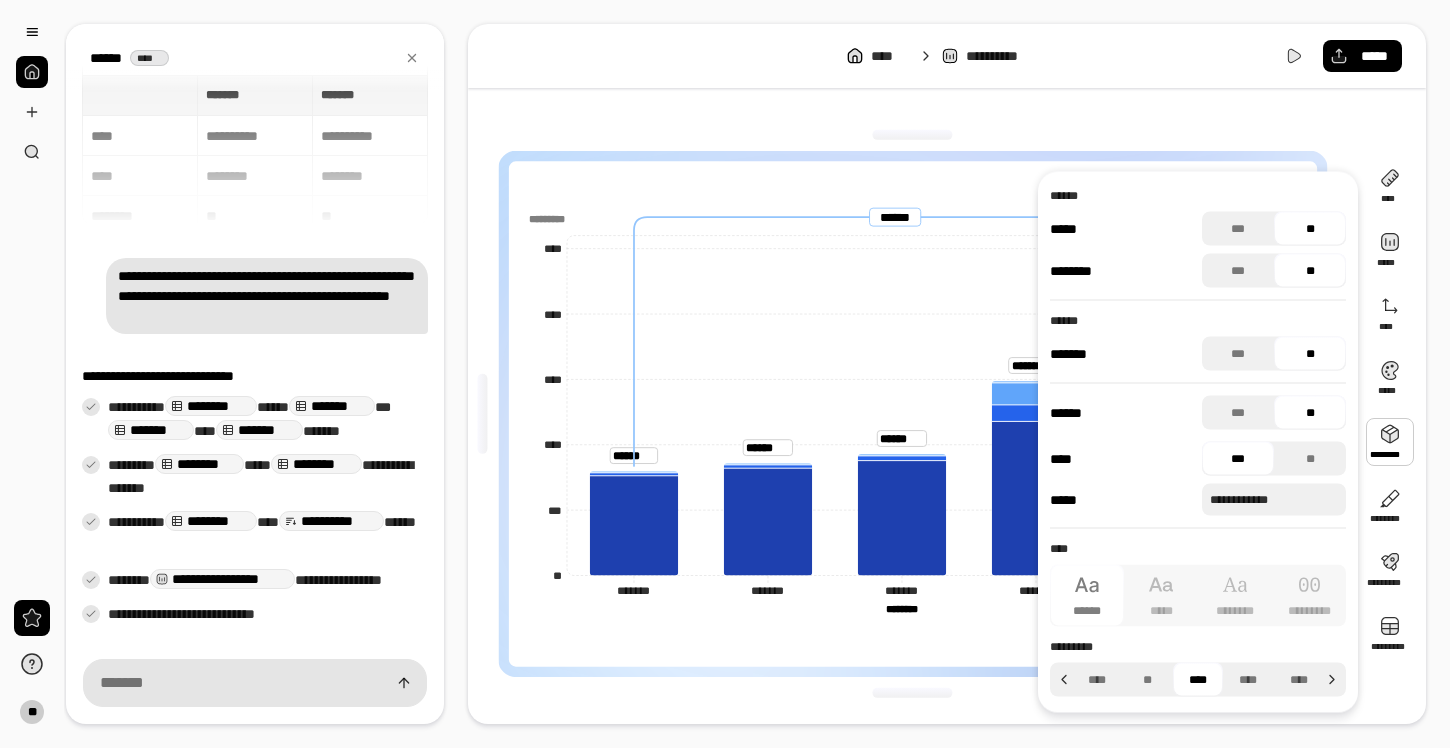 click at bounding box center [1390, 442] 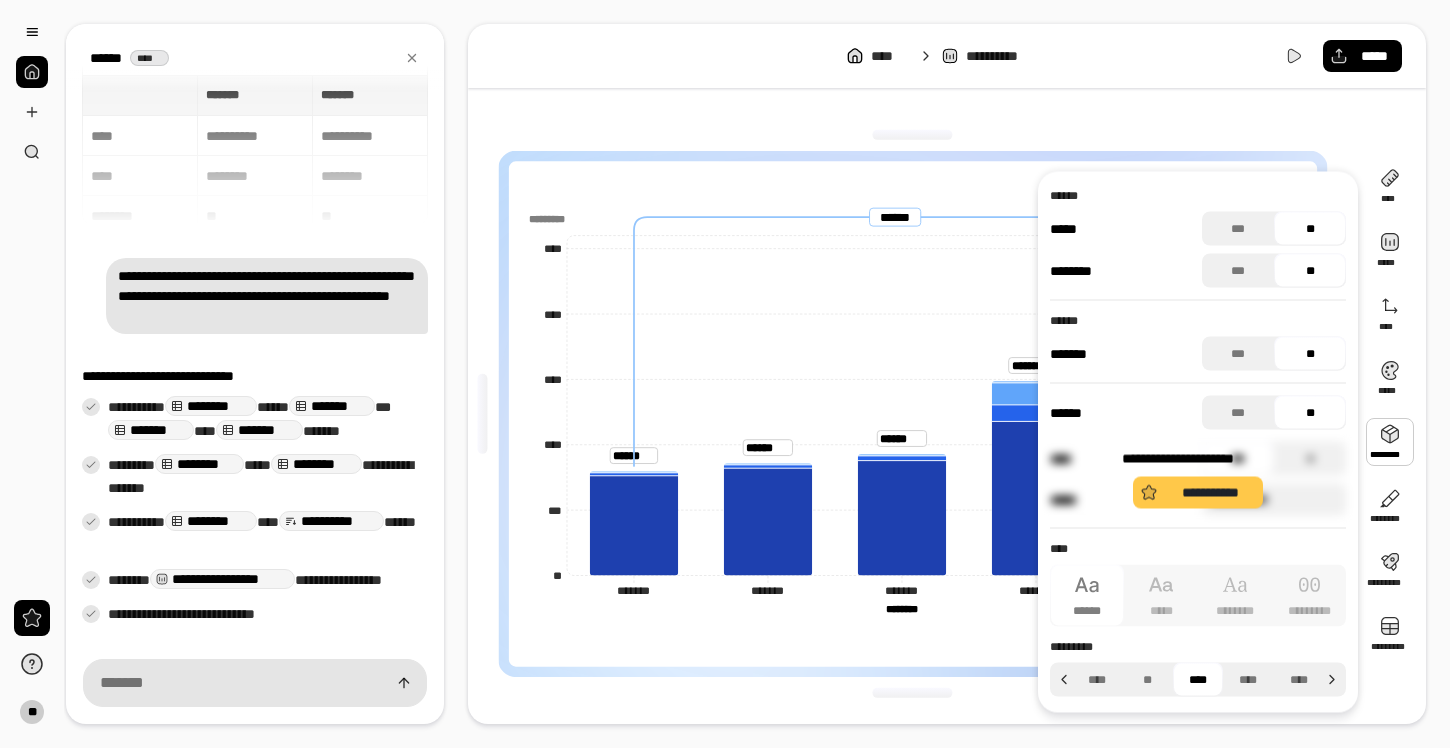 click on "**********" at bounding box center (1198, 479) 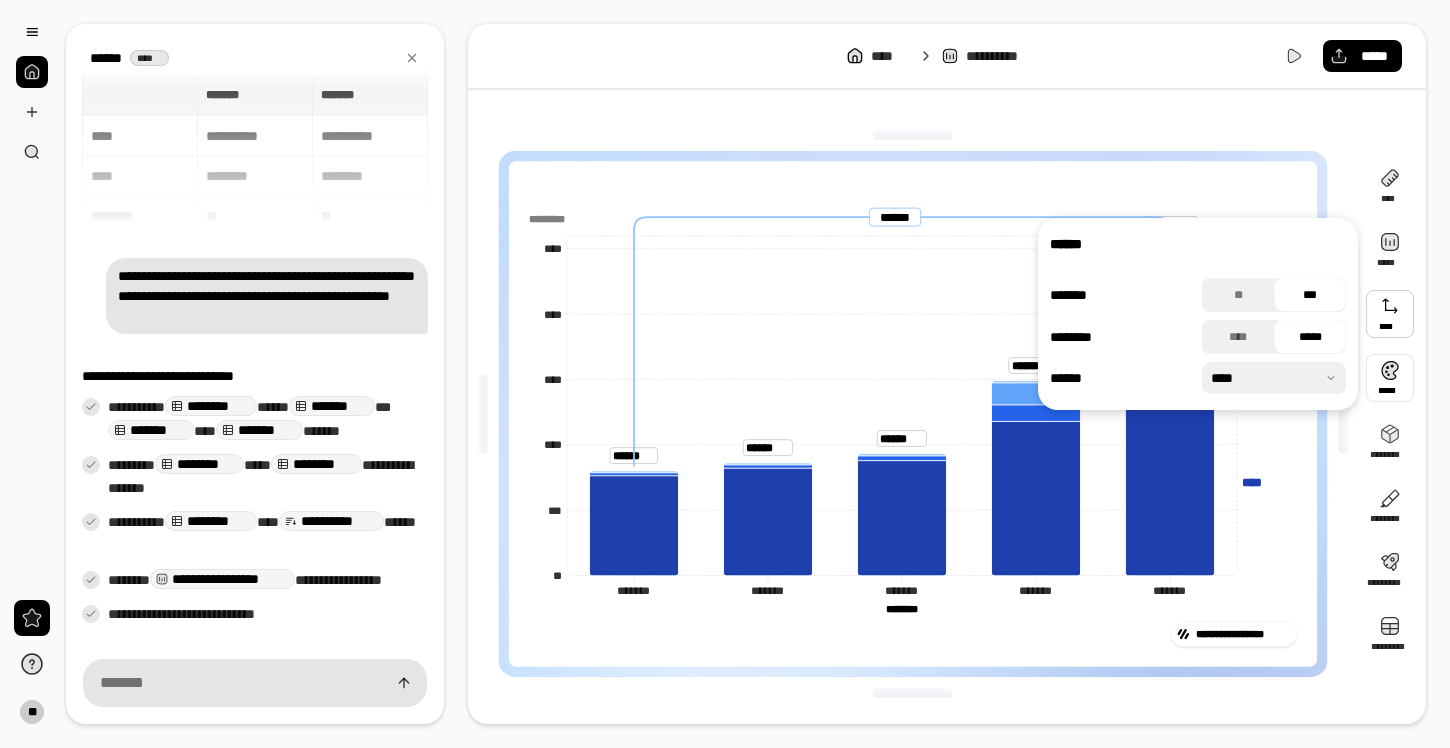 click at bounding box center [1390, 378] 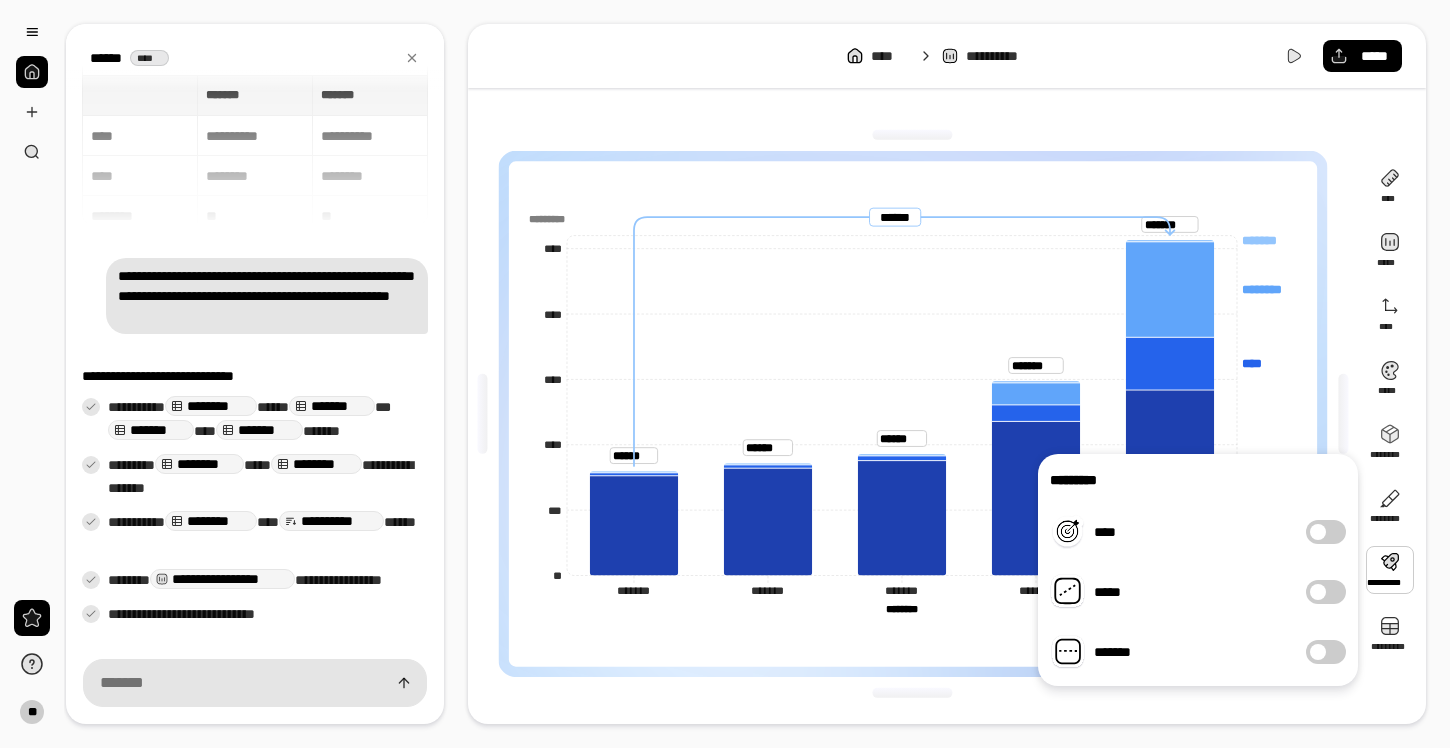 click on "**********" at bounding box center [913, 414] 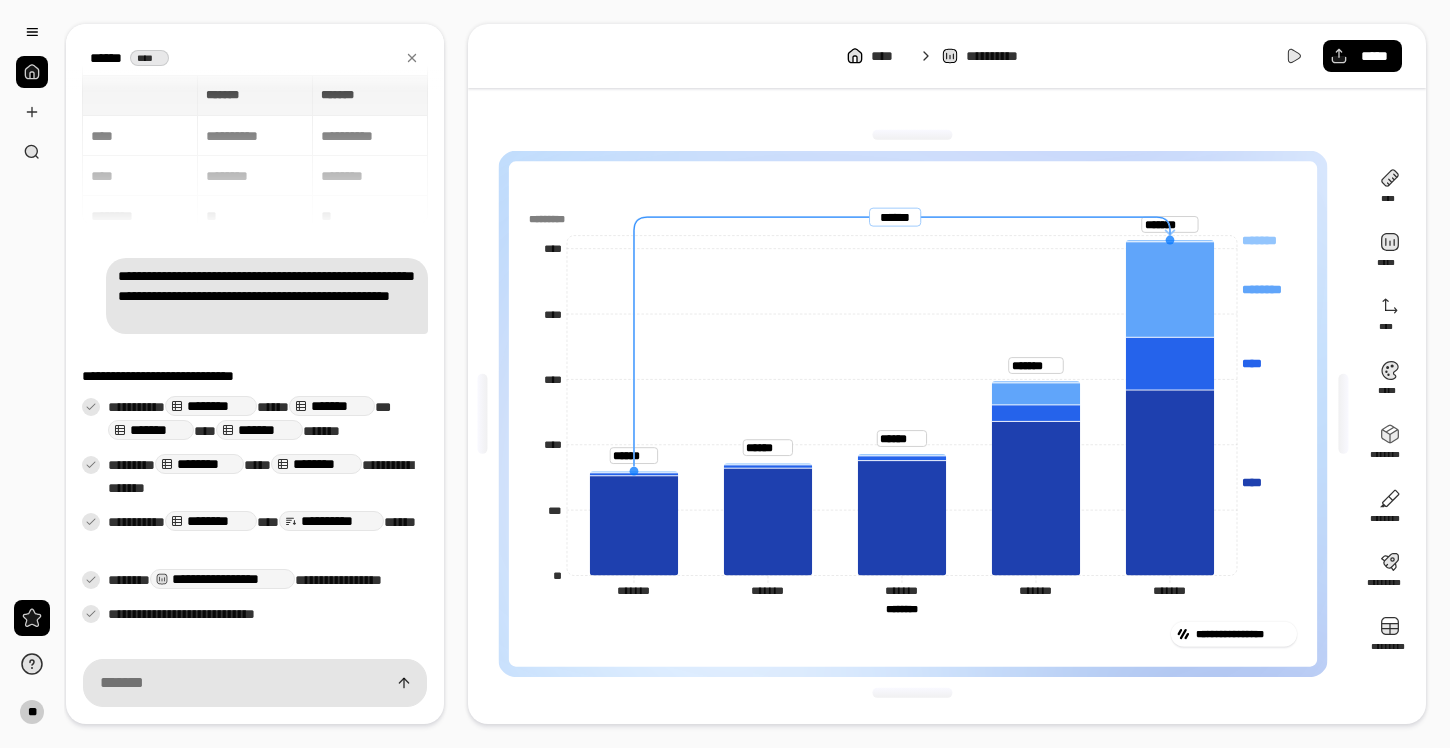 click 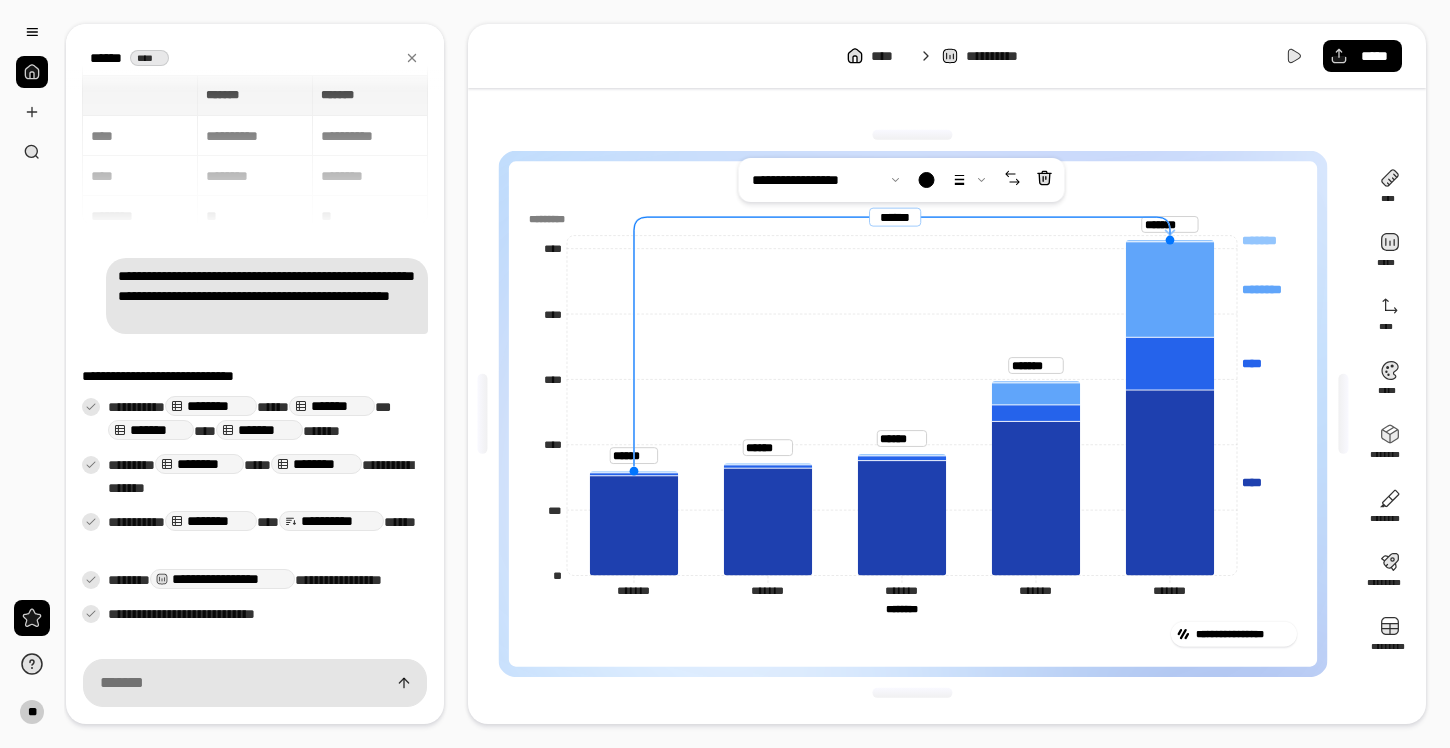 click 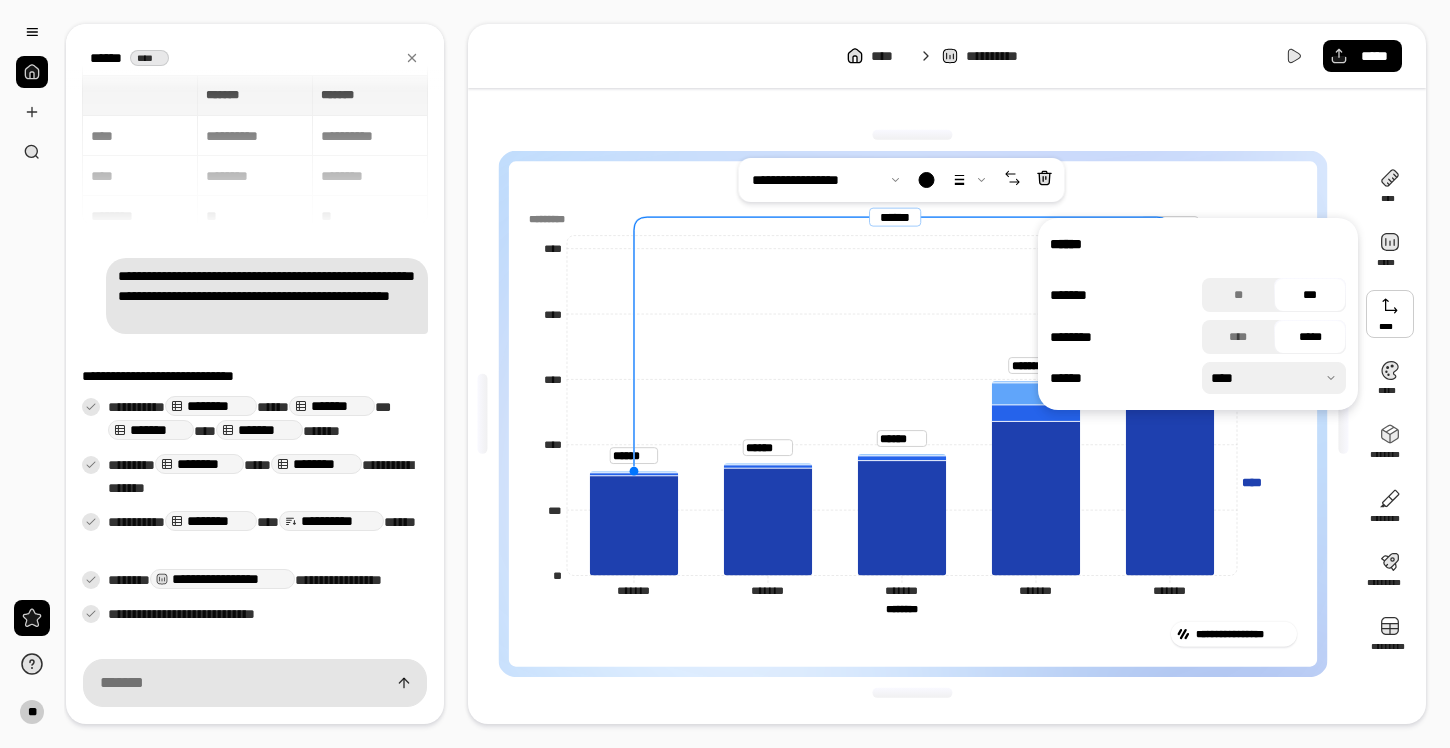 click on "**********" at bounding box center (947, 374) 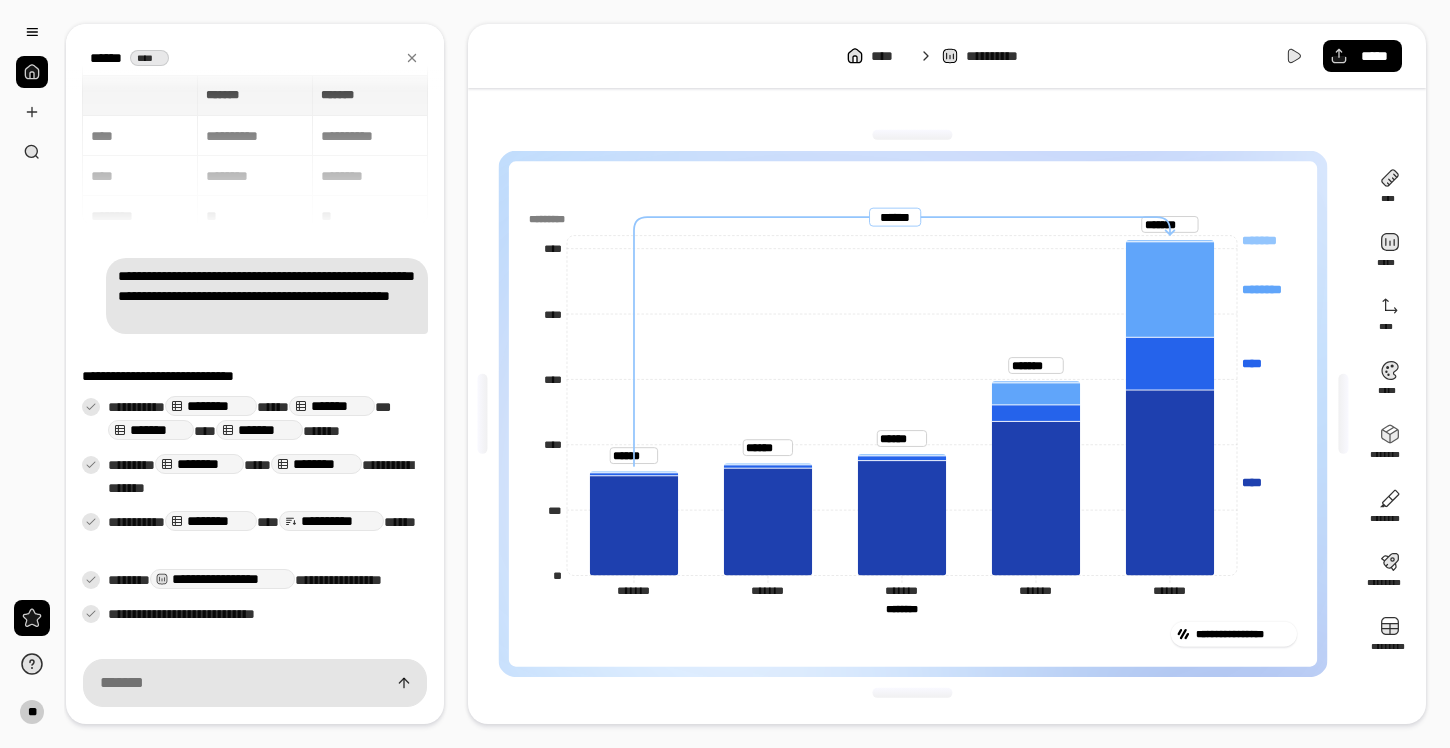 click on "******* ******* ******** ******** **** **** **** **** ******* ******* ******* ******* ******* ******* ******* ******* ******* ******* ******** ******** ** *** **** **** **** **** *********" 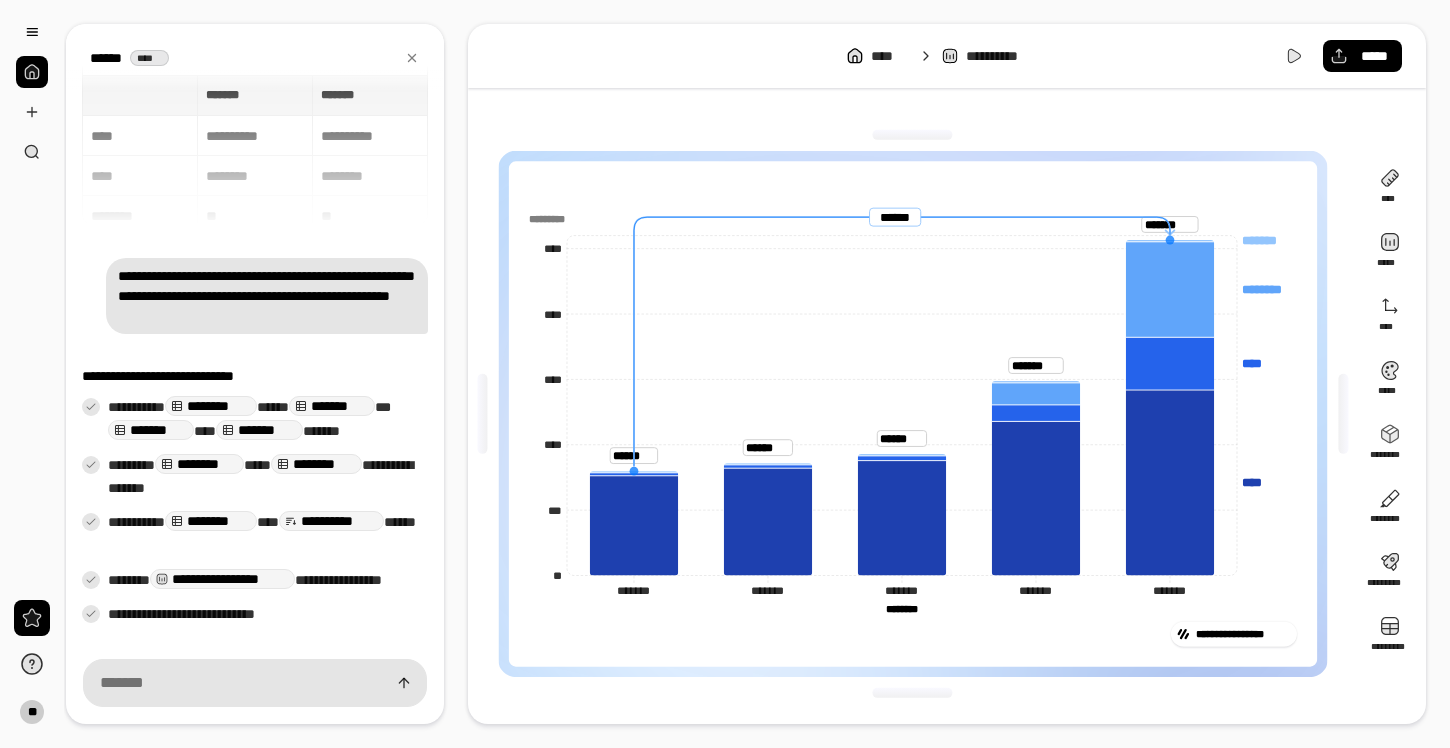 click 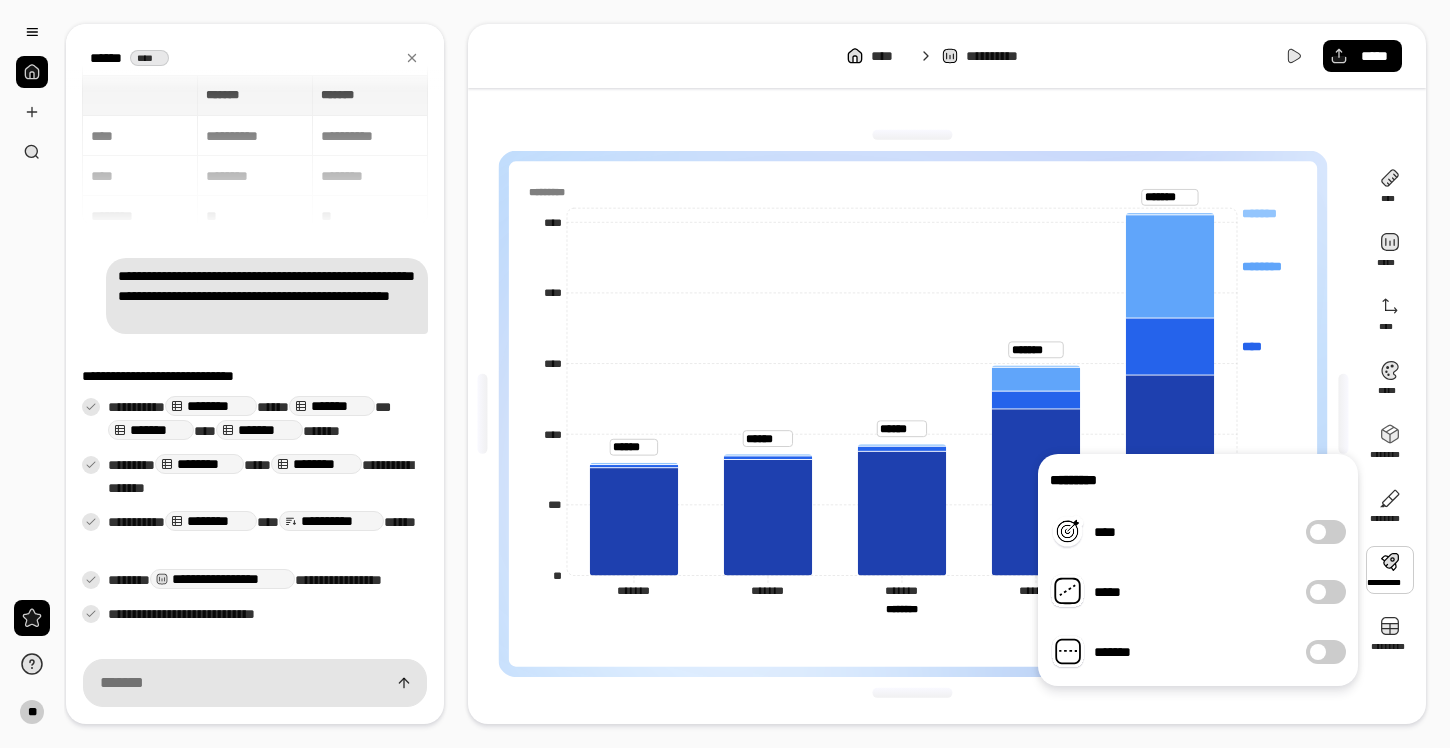 click at bounding box center (1343, 414) 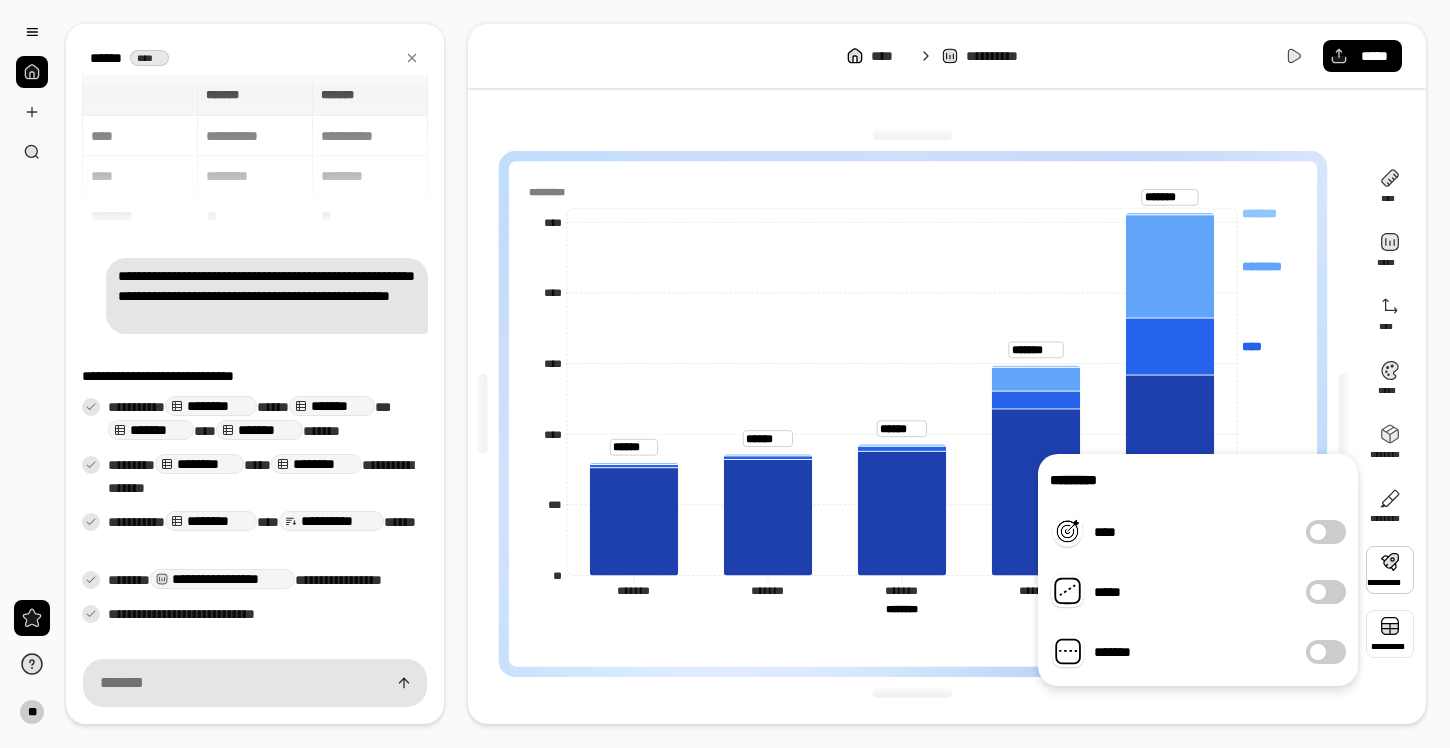 click at bounding box center (1390, 634) 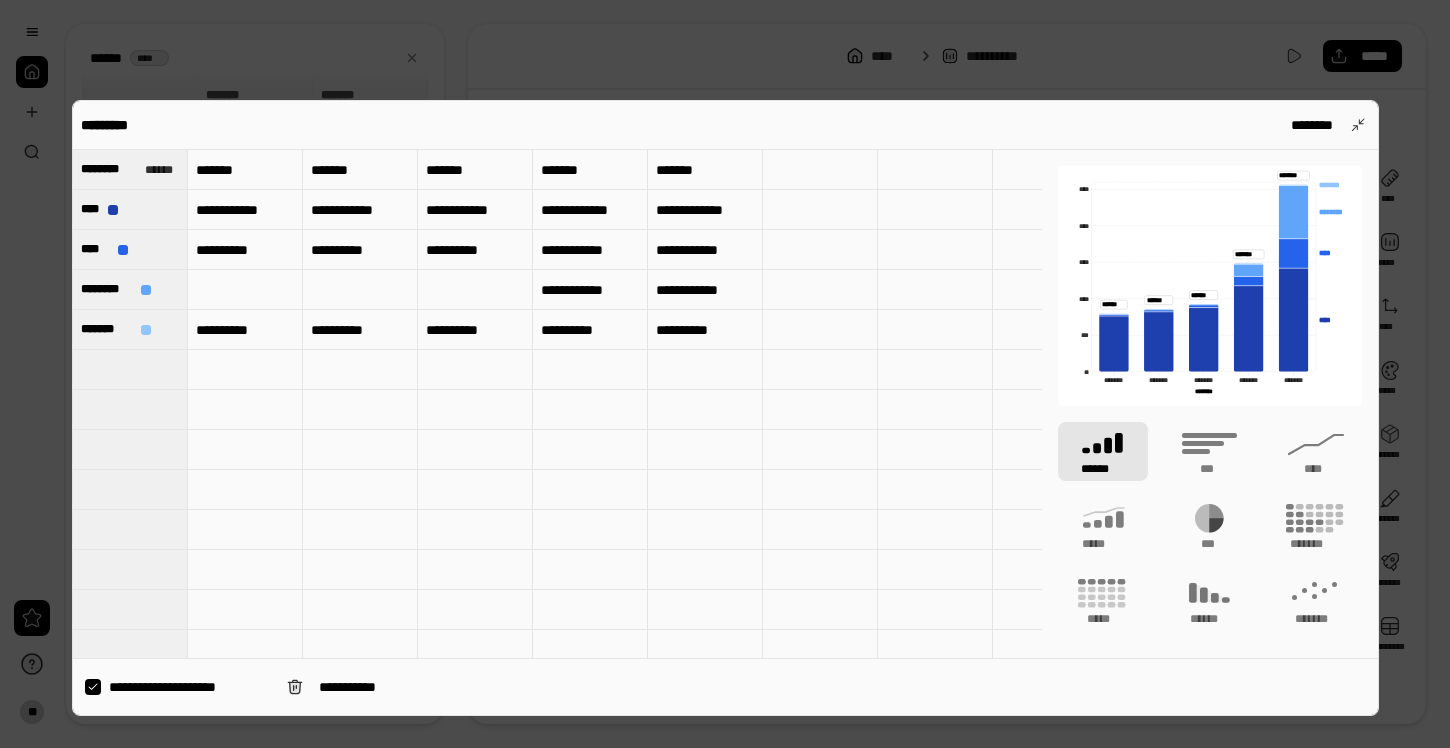 click at bounding box center (820, 170) 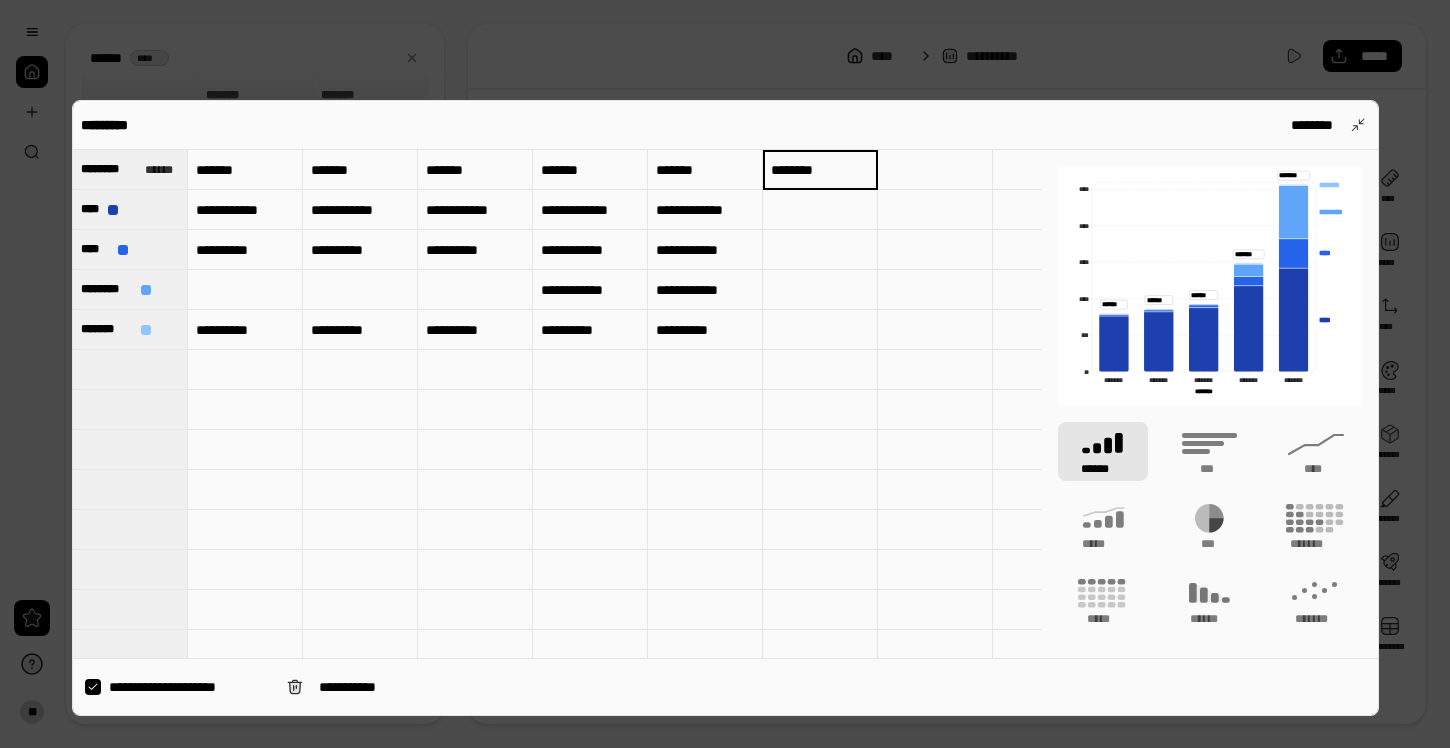 type on "********" 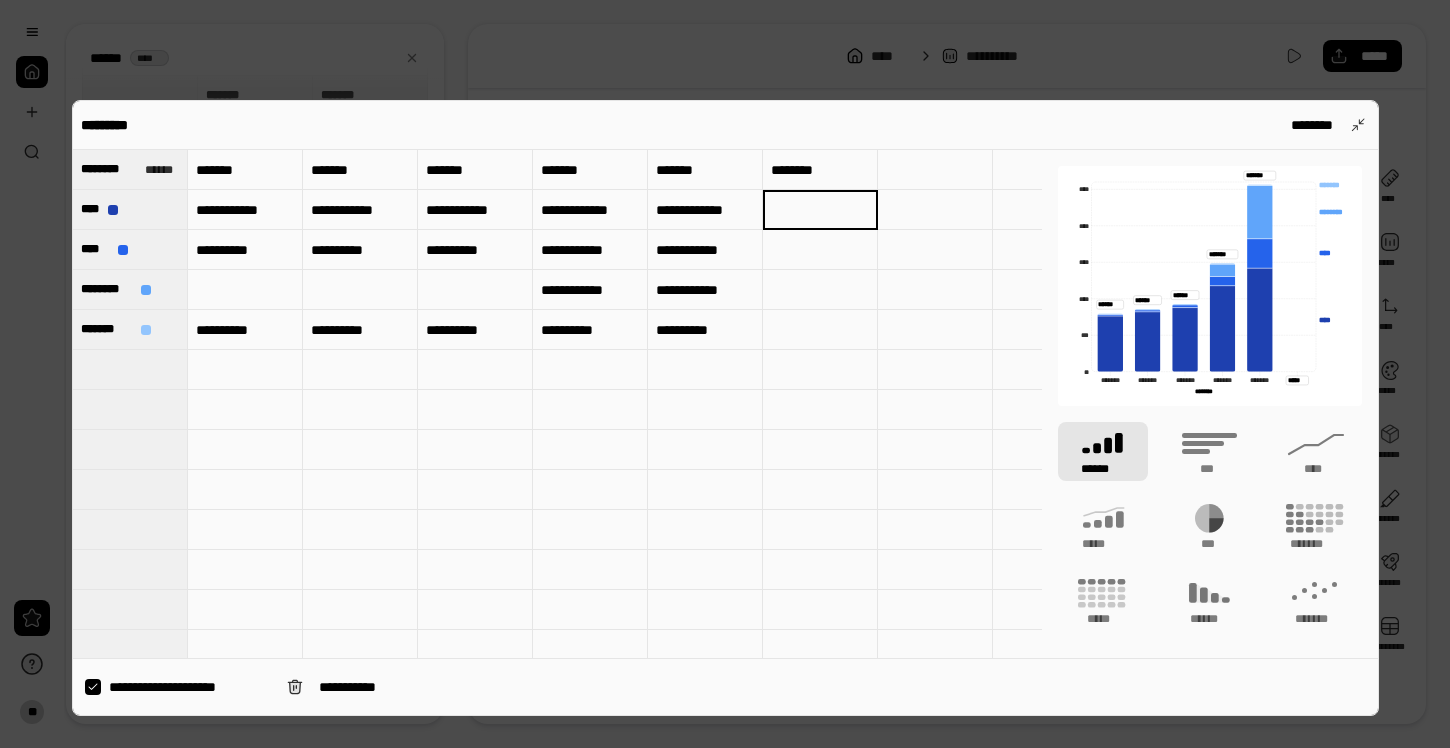 click at bounding box center (725, 374) 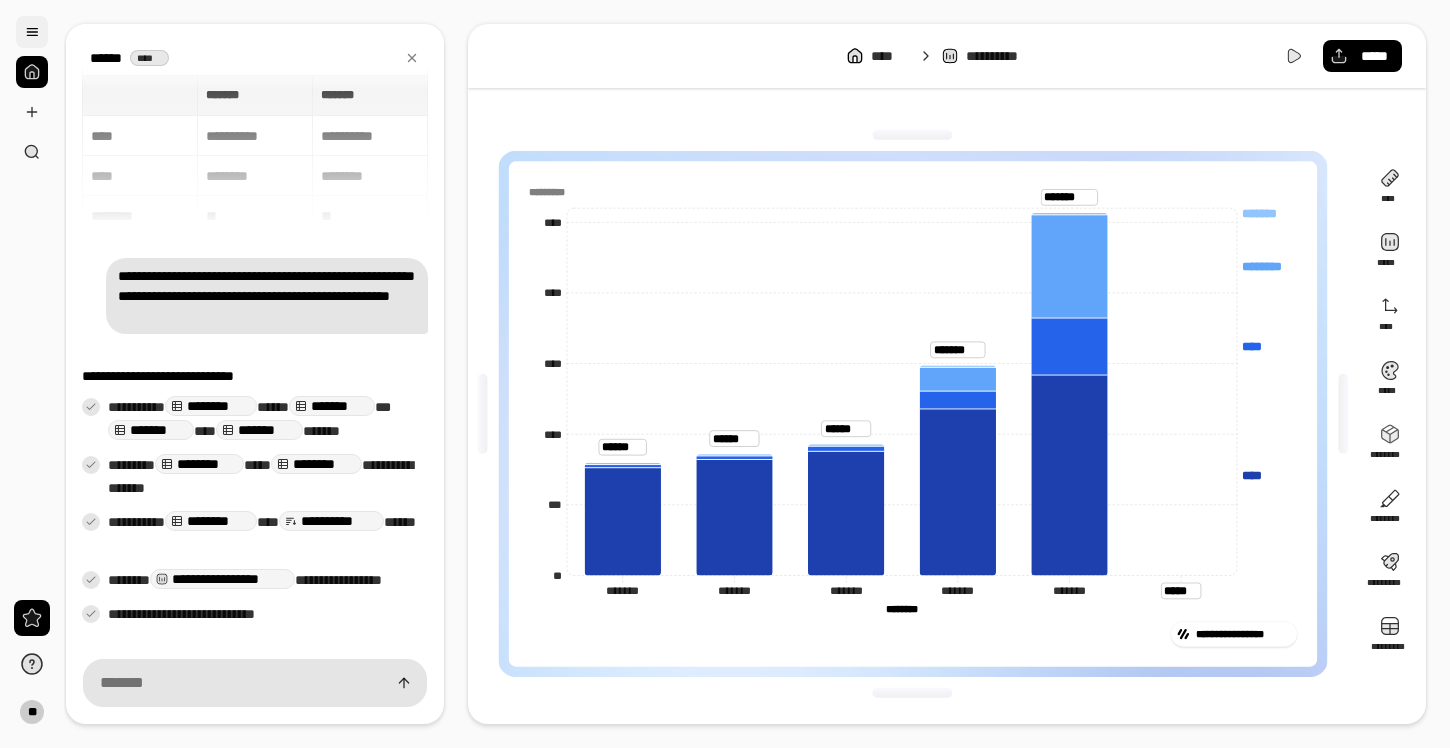 click at bounding box center (32, 32) 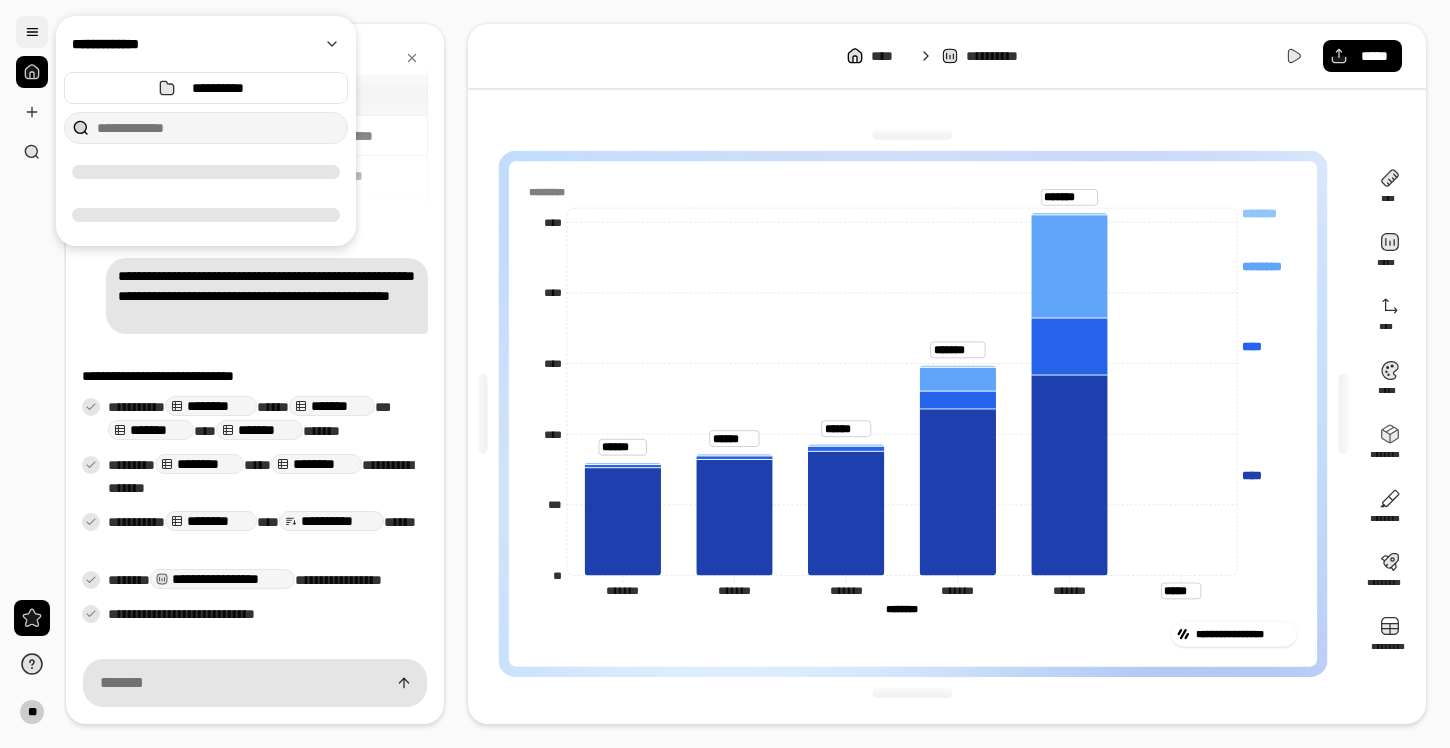 click at bounding box center [32, 32] 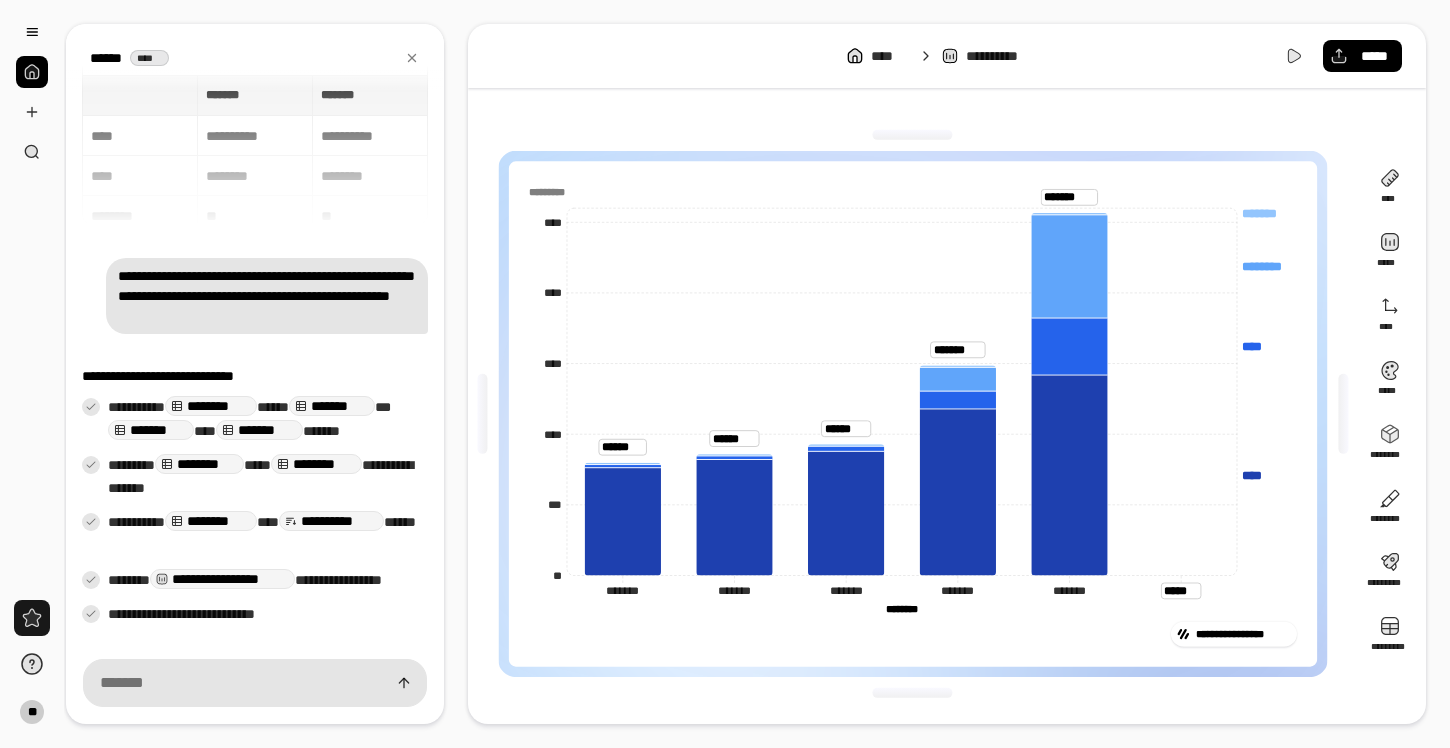 type 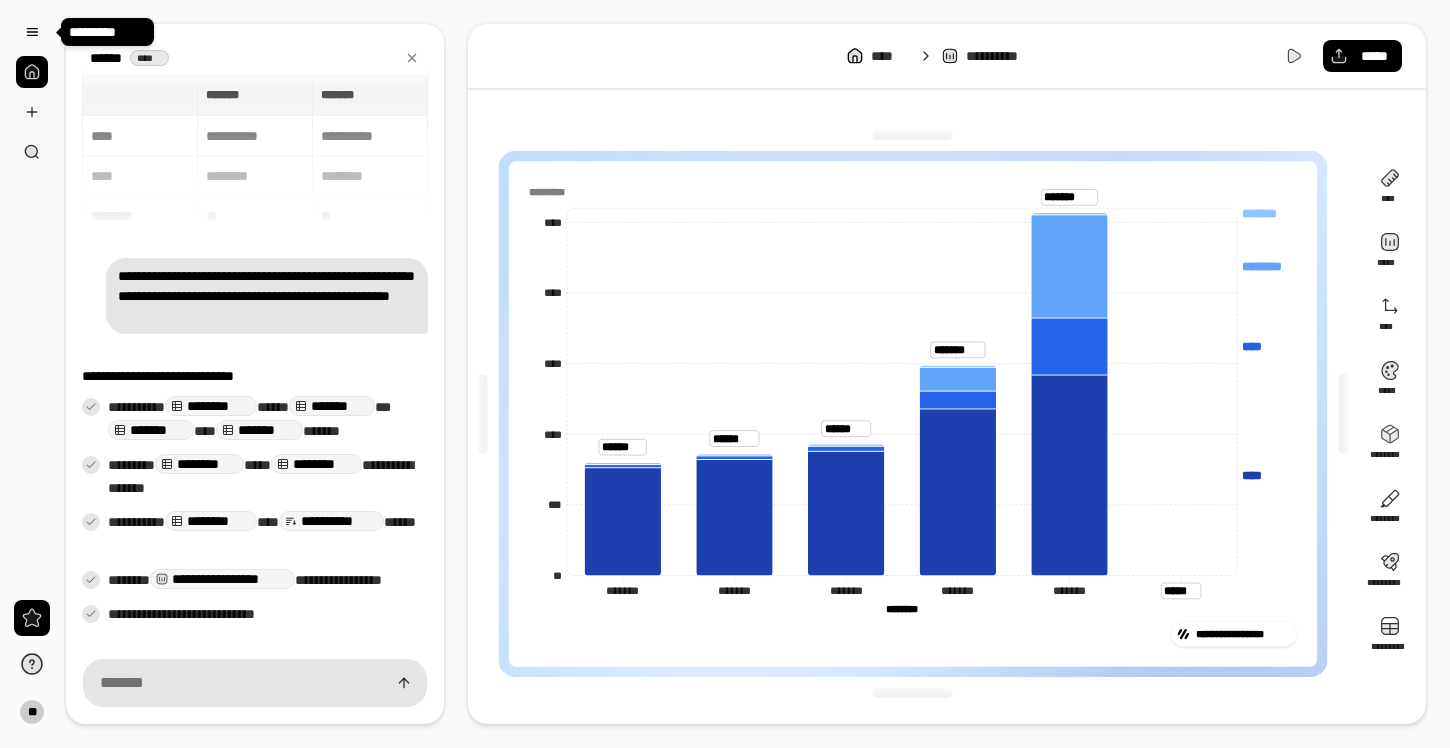 click on "**" at bounding box center [32, 374] 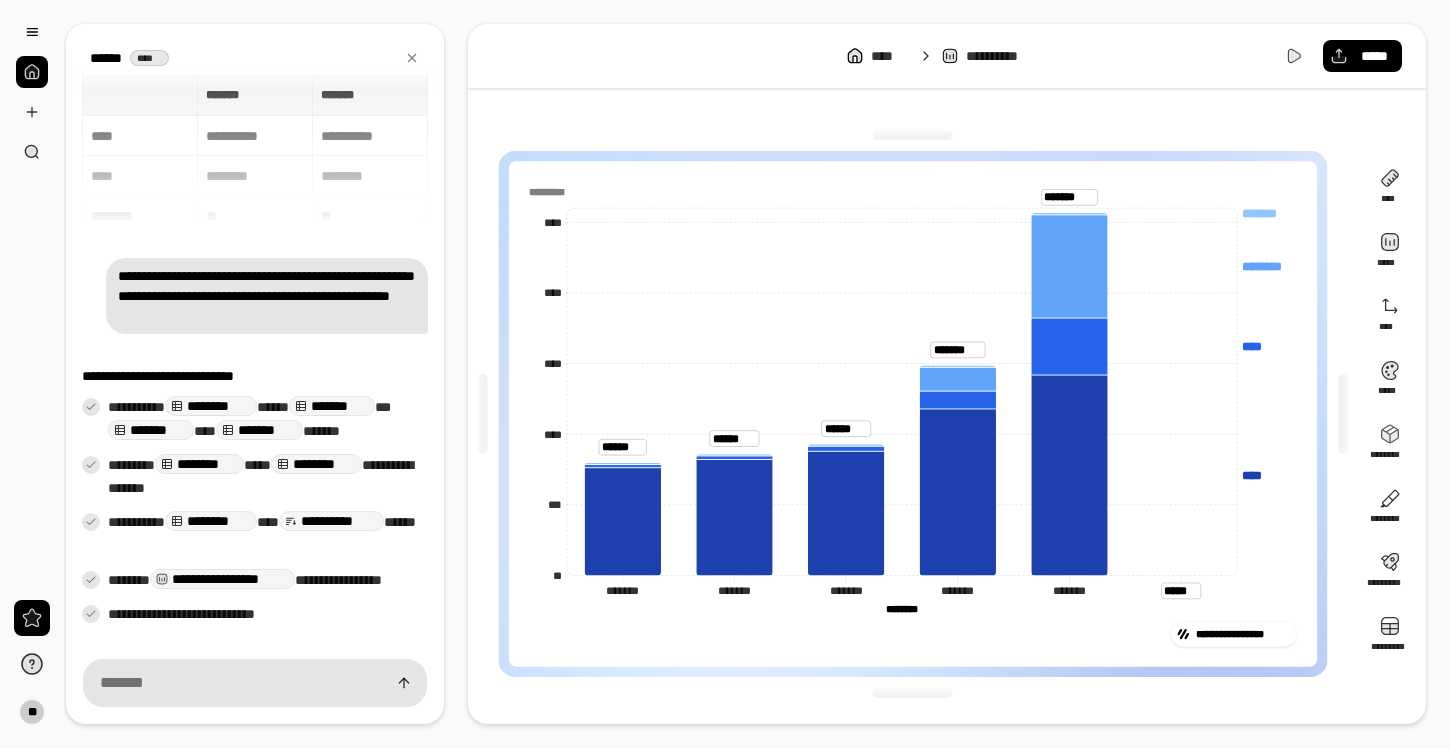 drag, startPoint x: 31, startPoint y: 77, endPoint x: 386, endPoint y: 3, distance: 362.63068 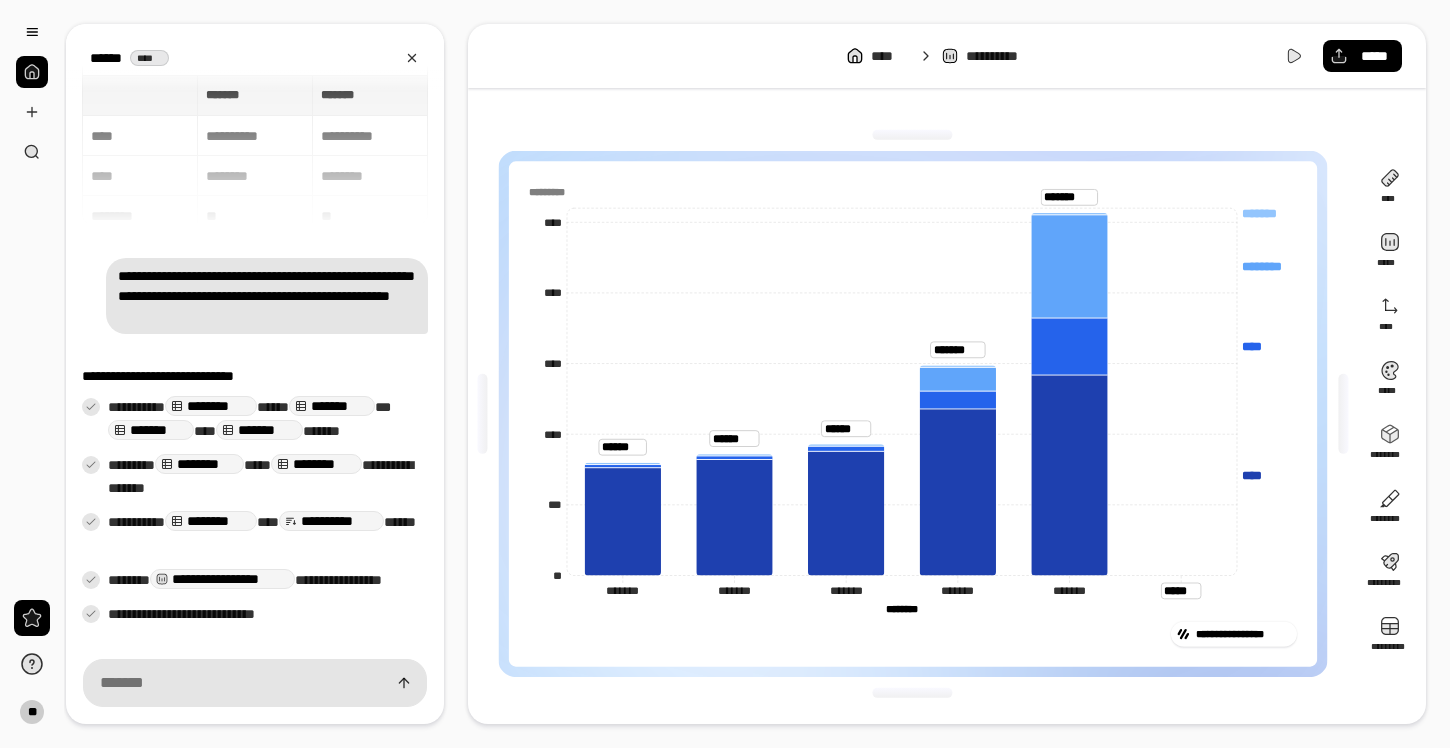 click 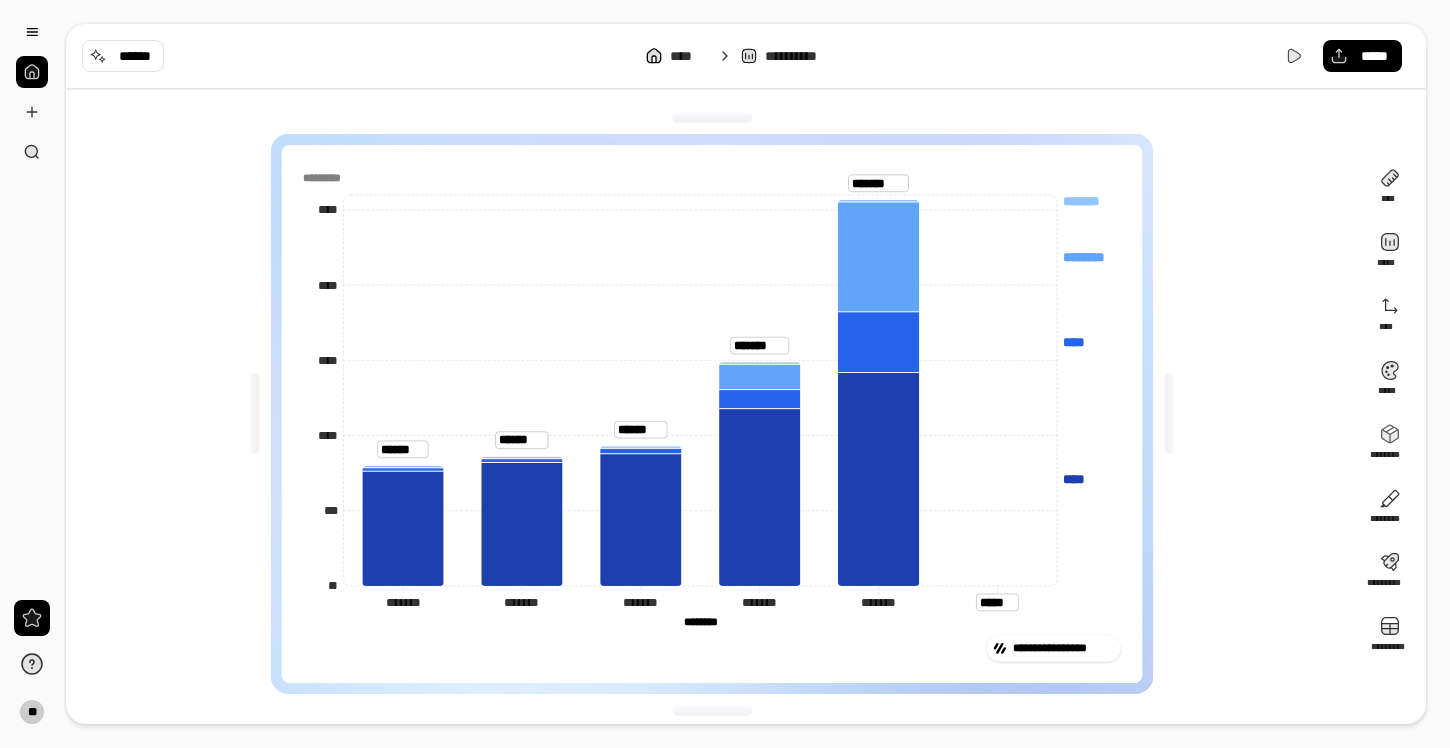 click at bounding box center [712, 118] 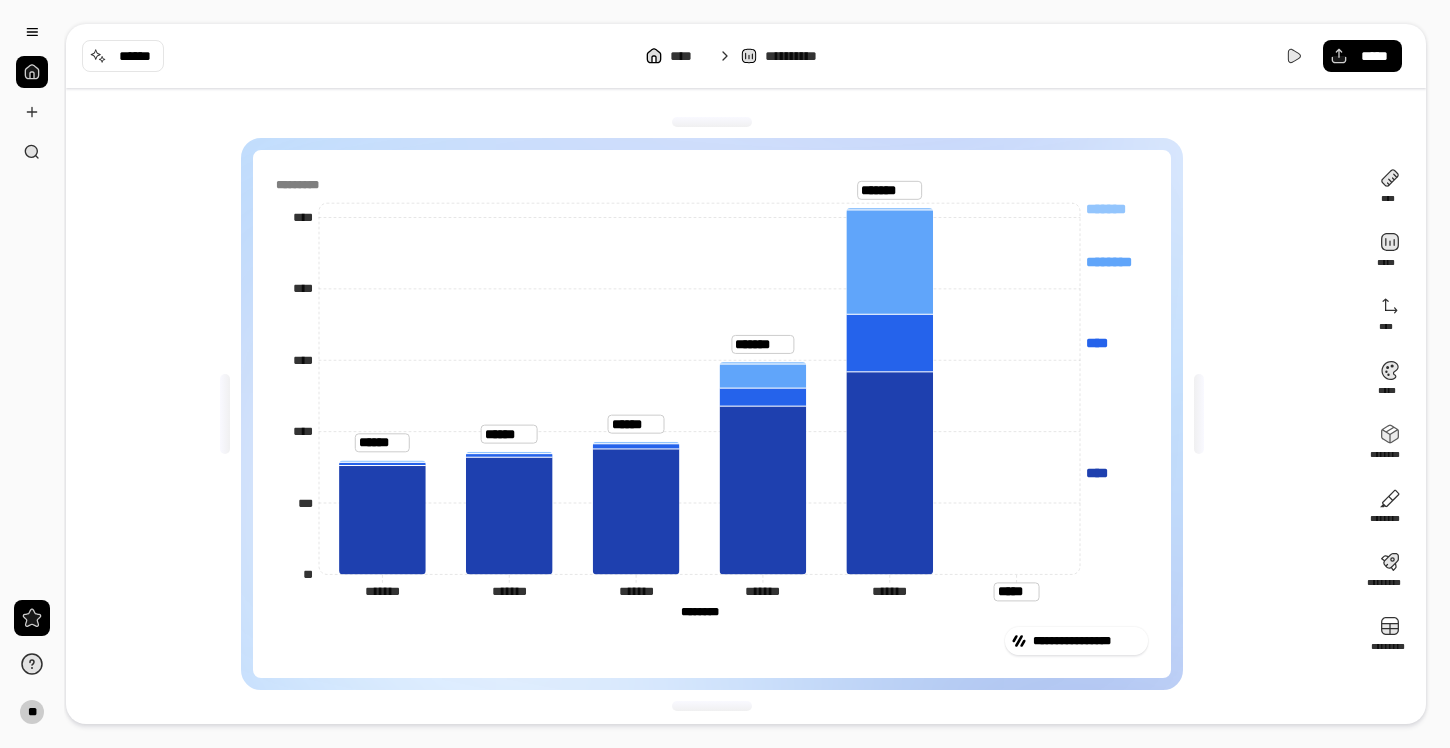 click on "**********" at bounding box center [712, 414] 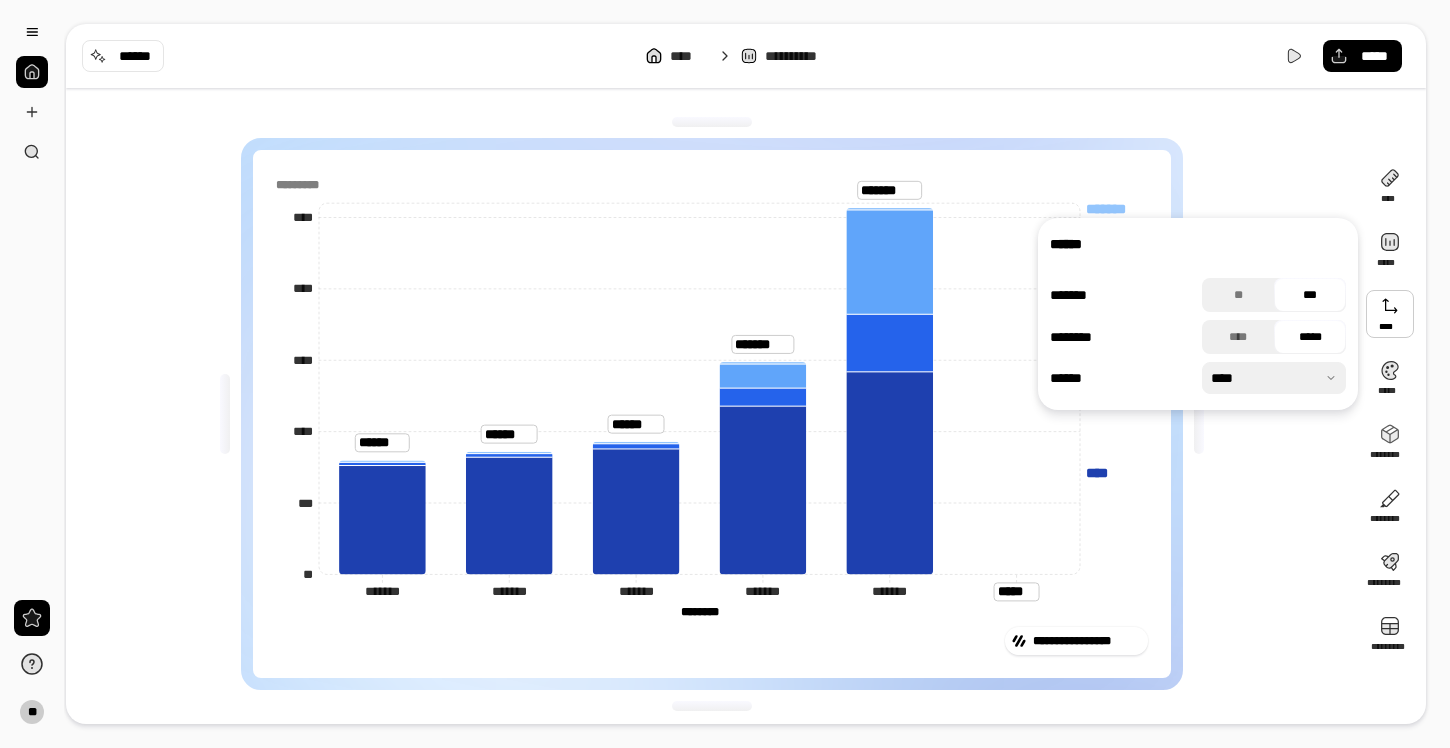 click on "******** ********" 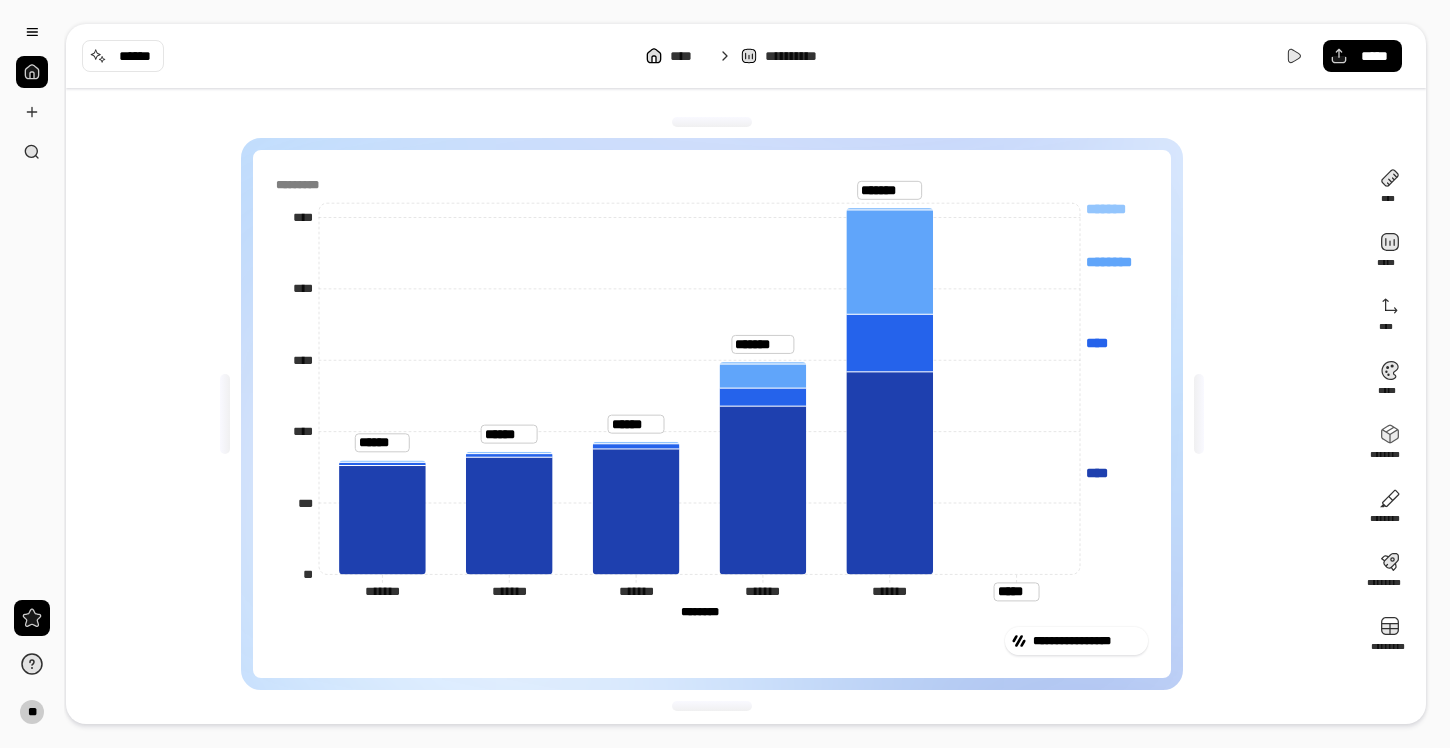 click on "******** ********" 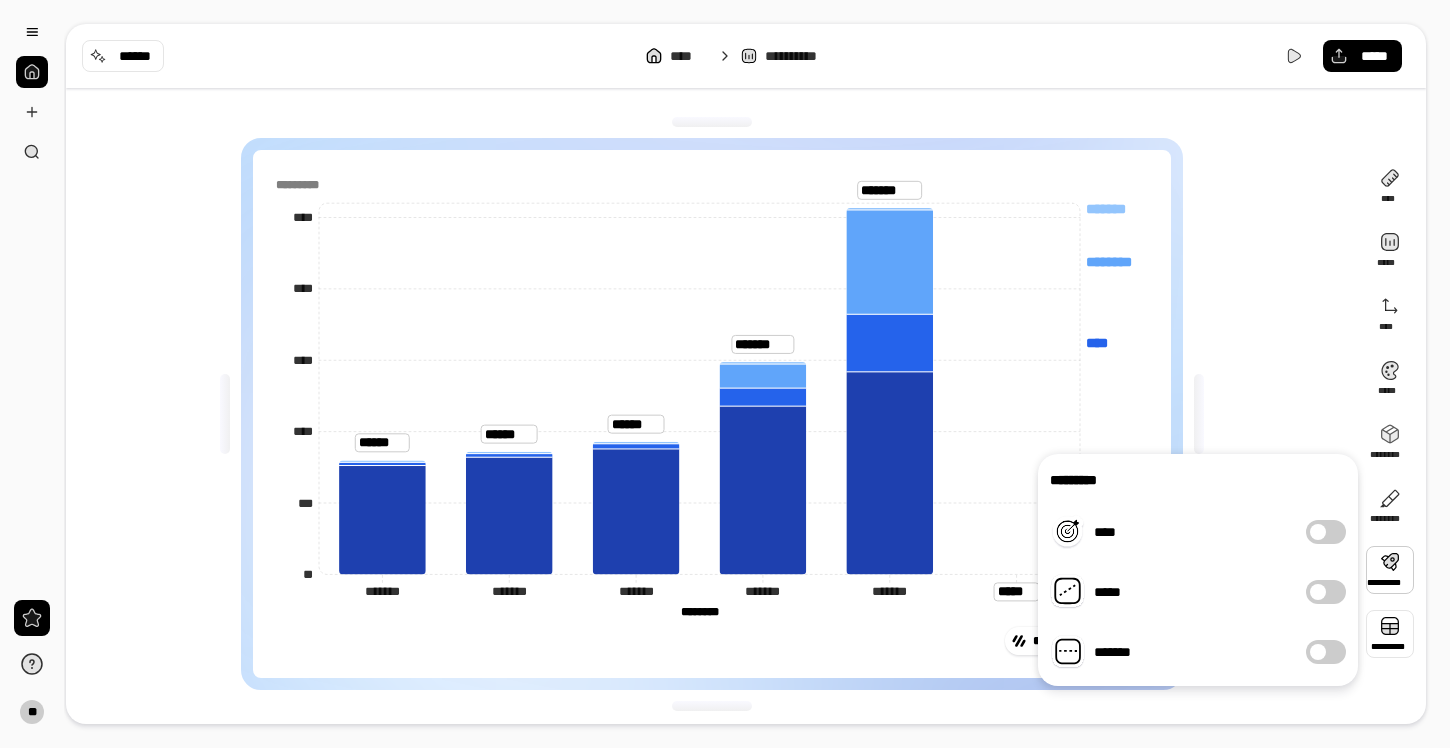 click at bounding box center [1390, 634] 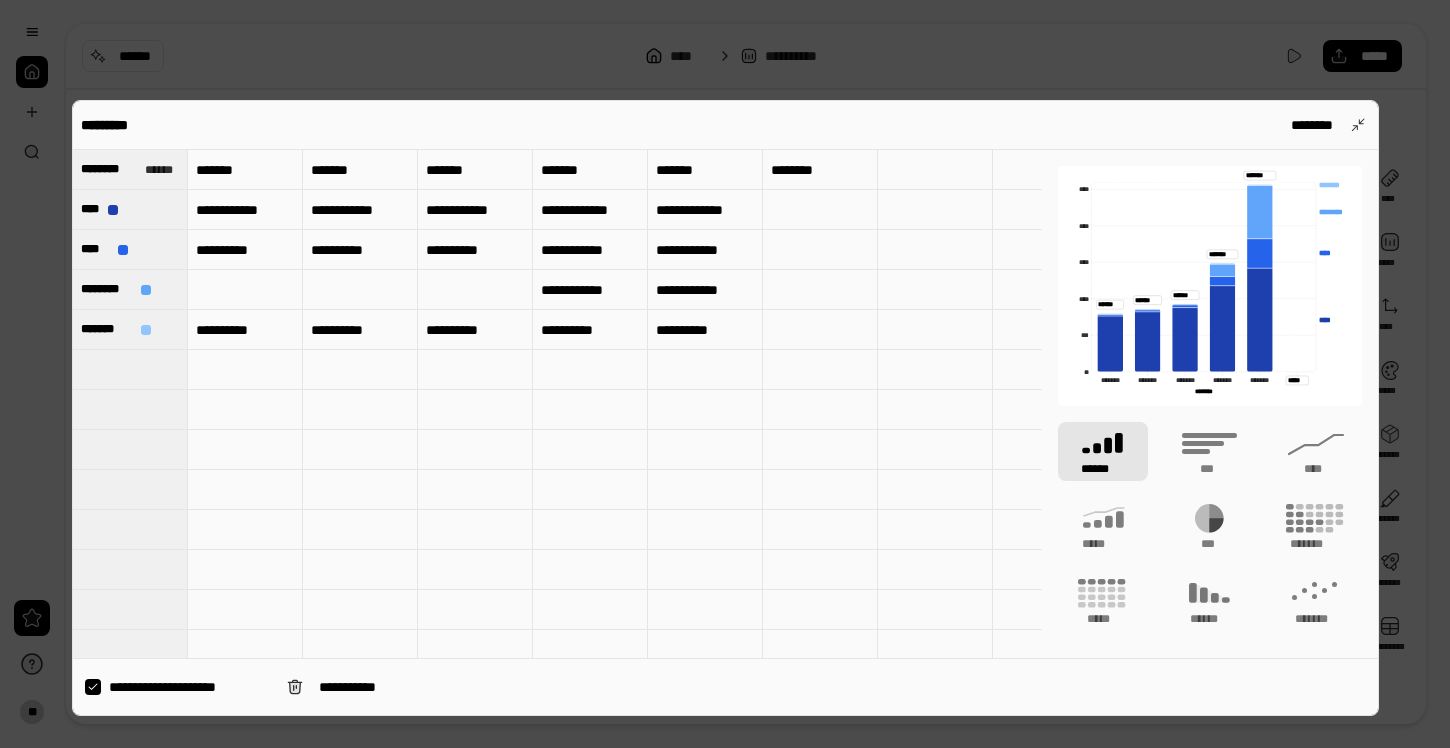 click at bounding box center [820, 210] 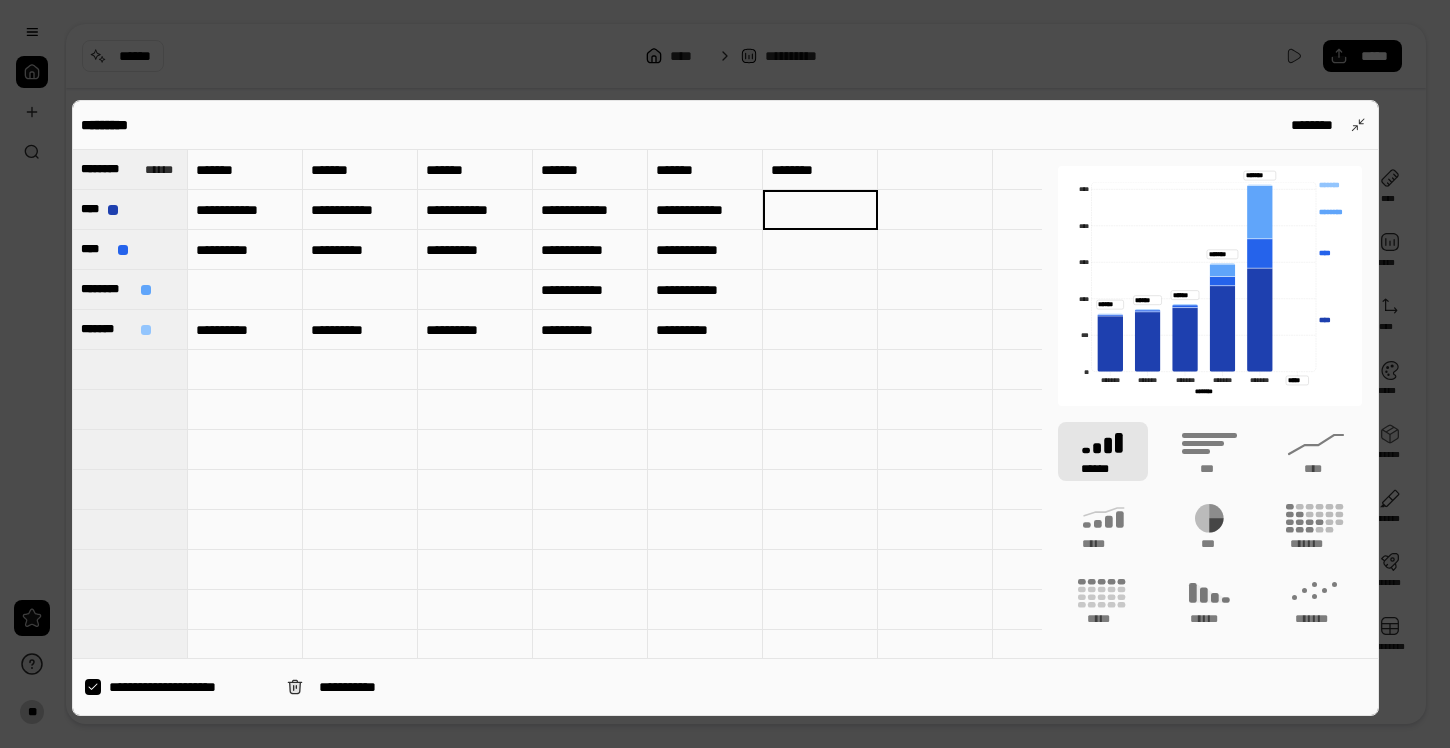 click at bounding box center (820, 210) 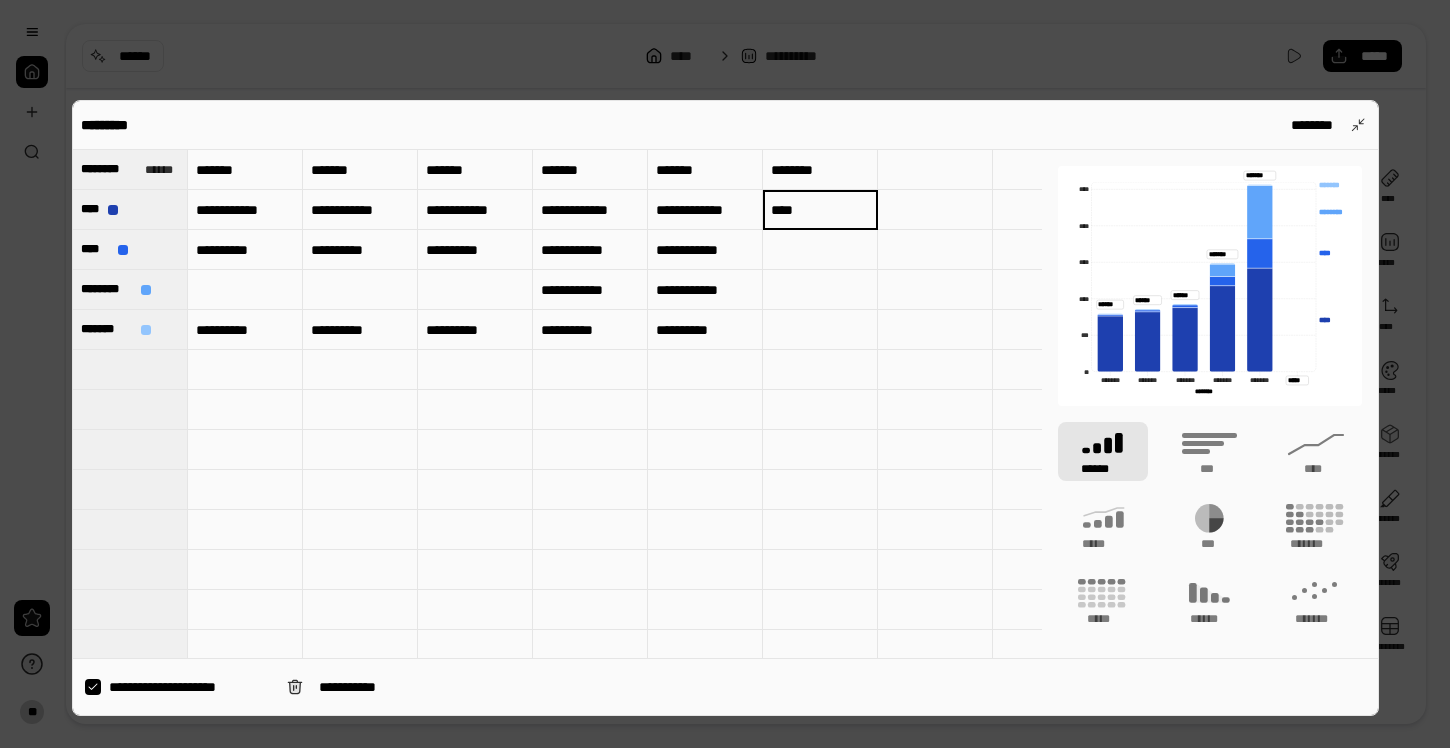 type on "****" 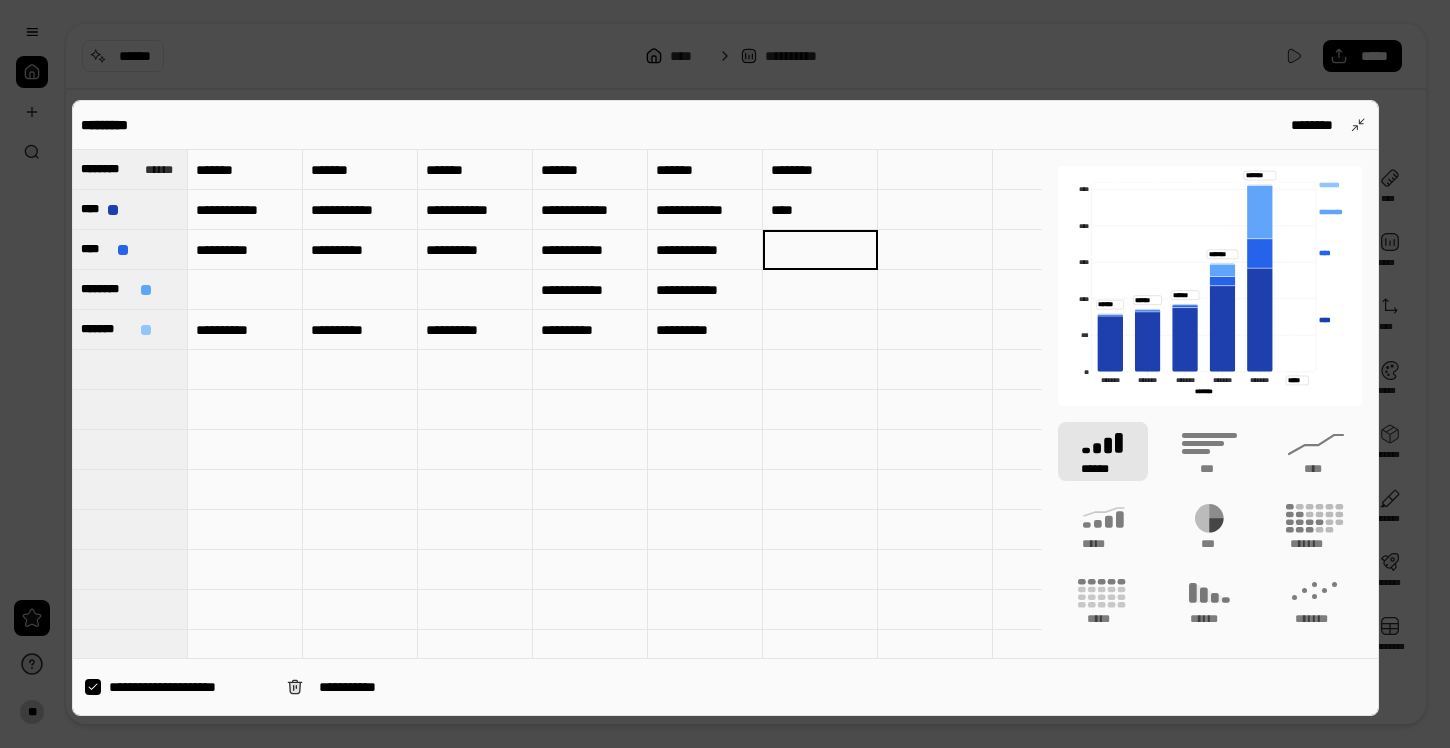click at bounding box center [725, 374] 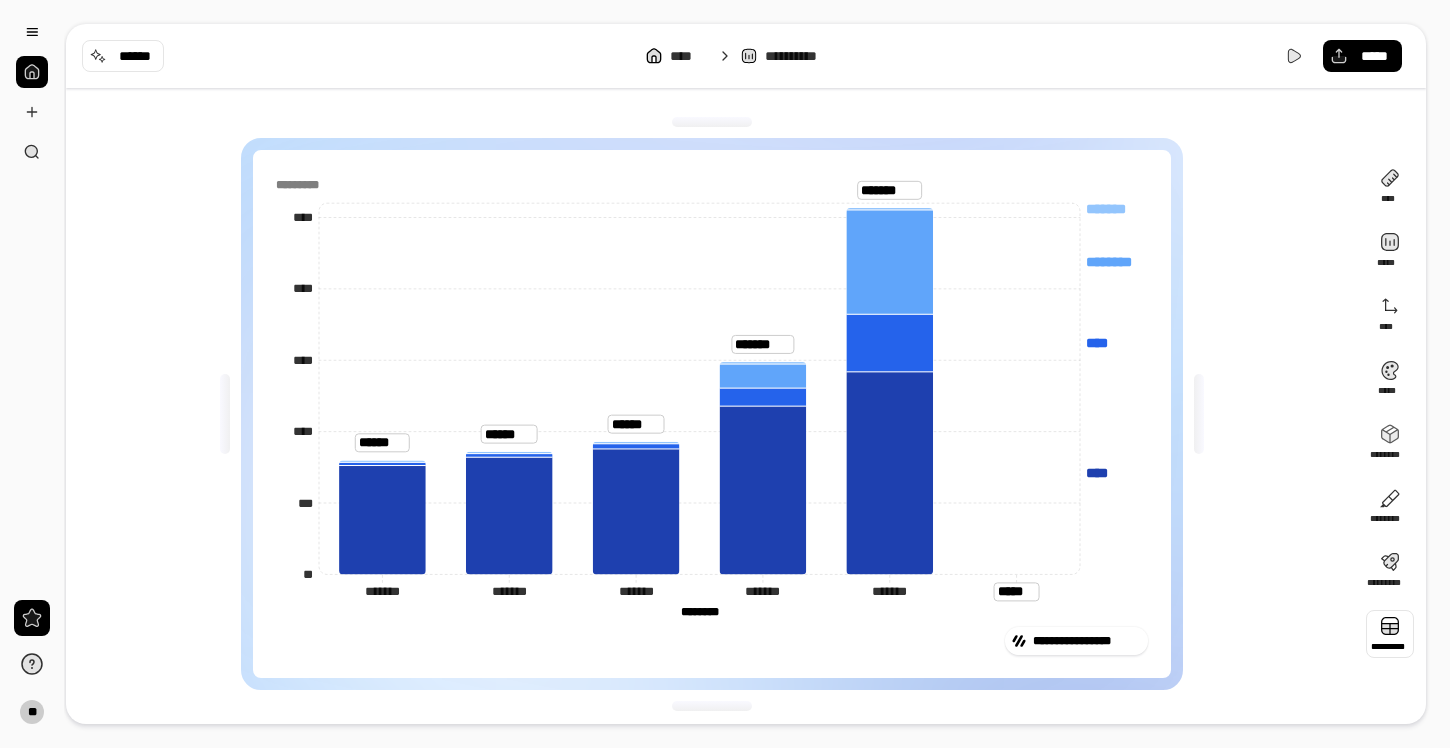 click at bounding box center [1390, 634] 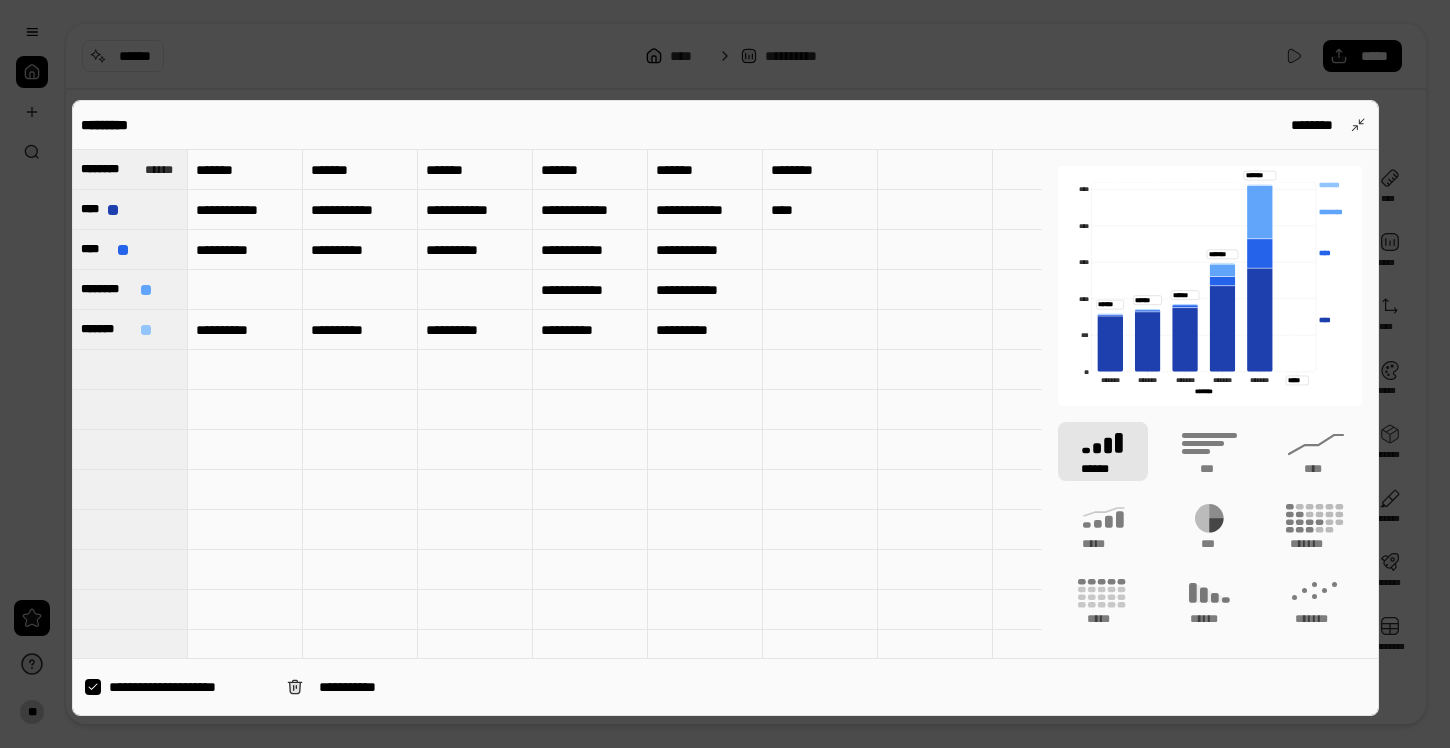 click at bounding box center (725, 374) 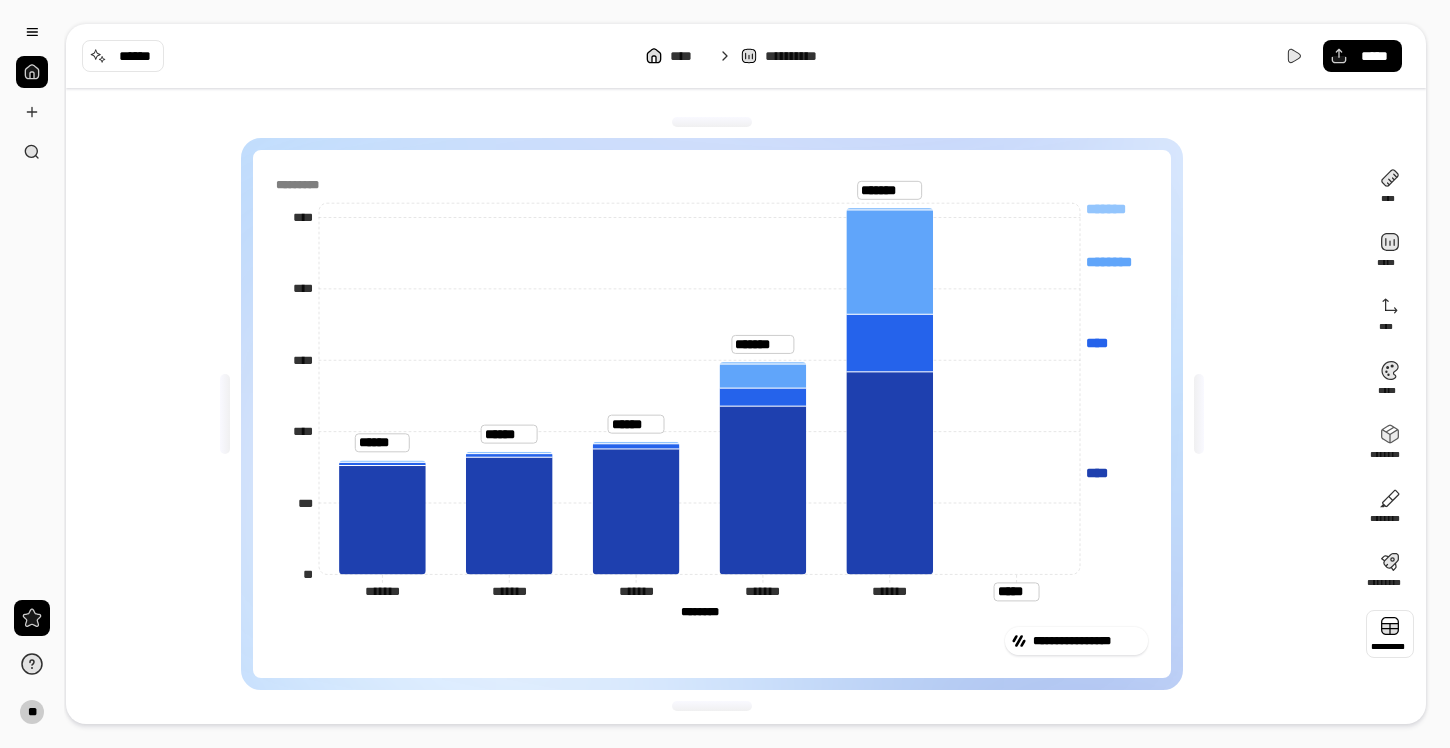 click at bounding box center [1390, 634] 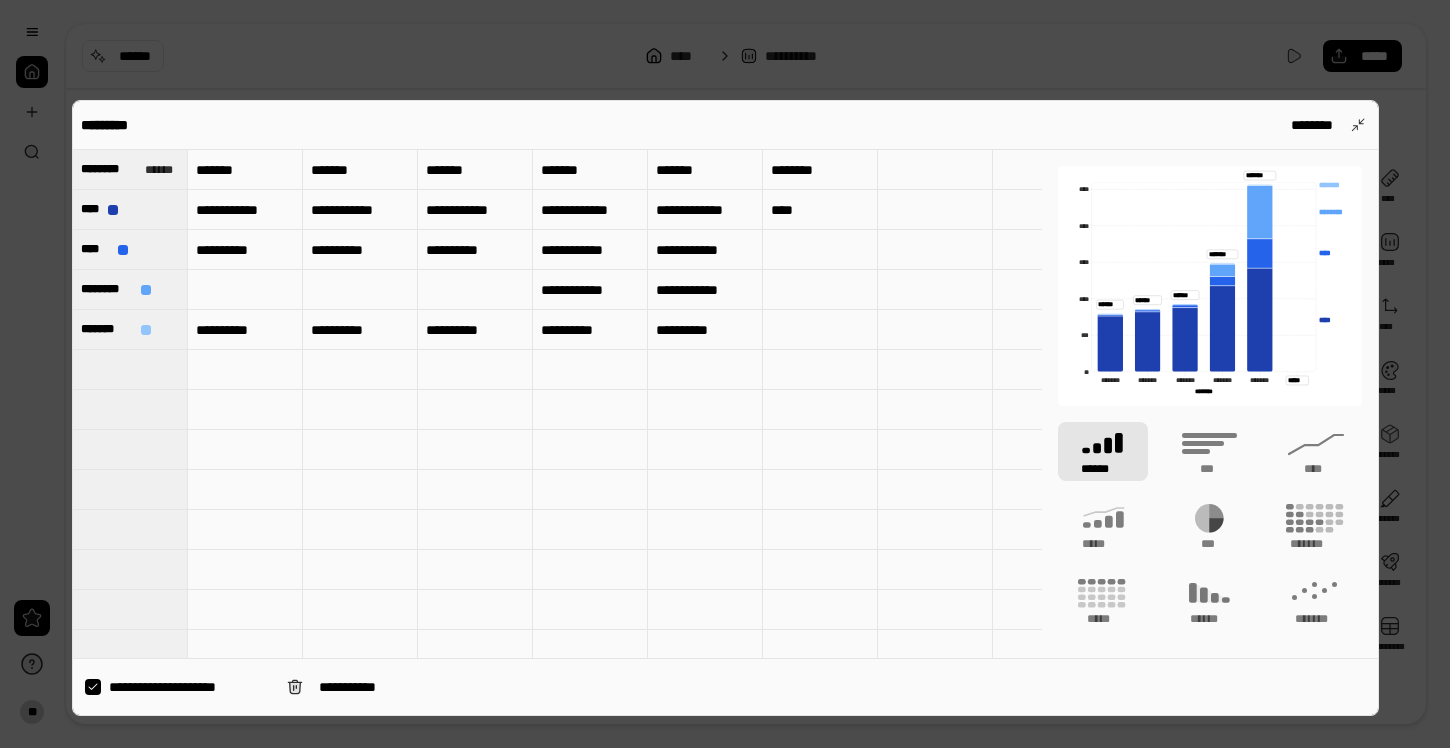 click on "****" at bounding box center (820, 210) 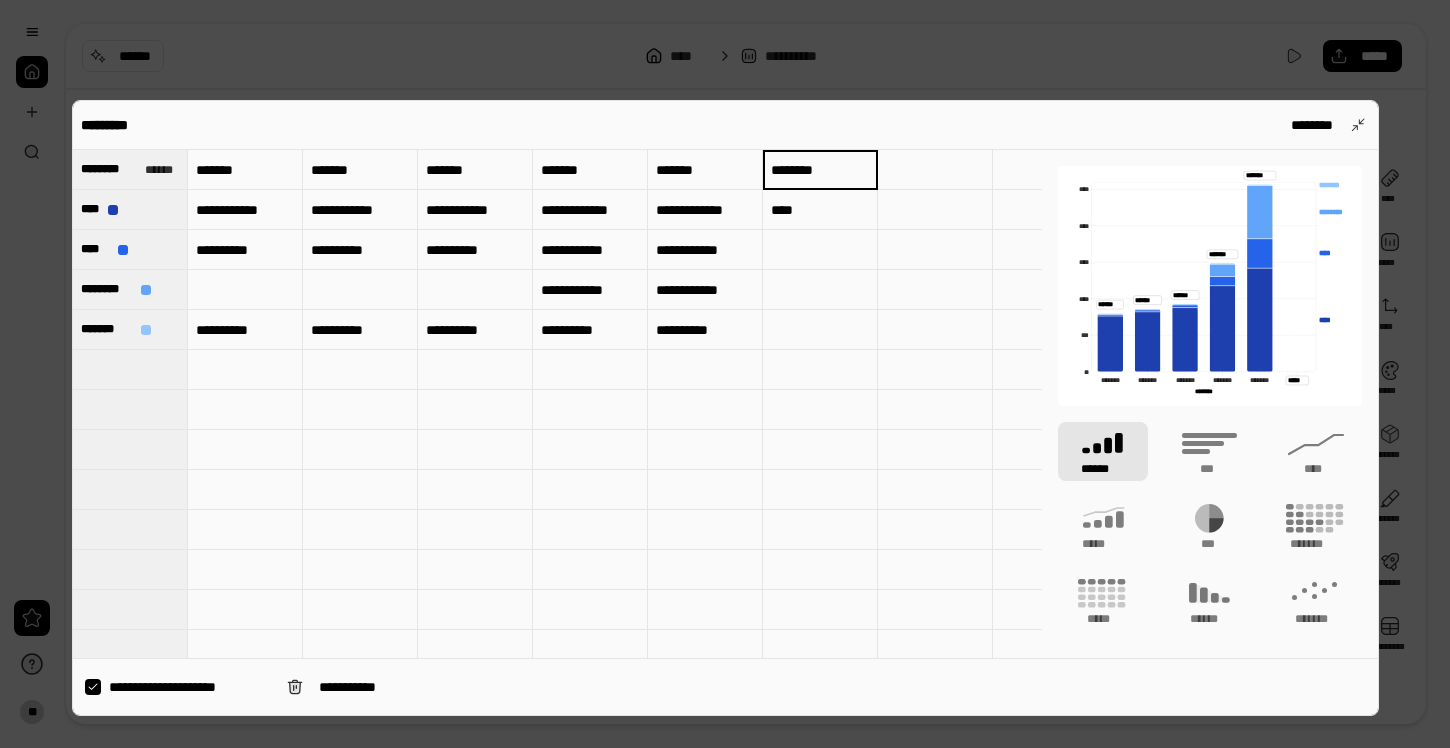 type 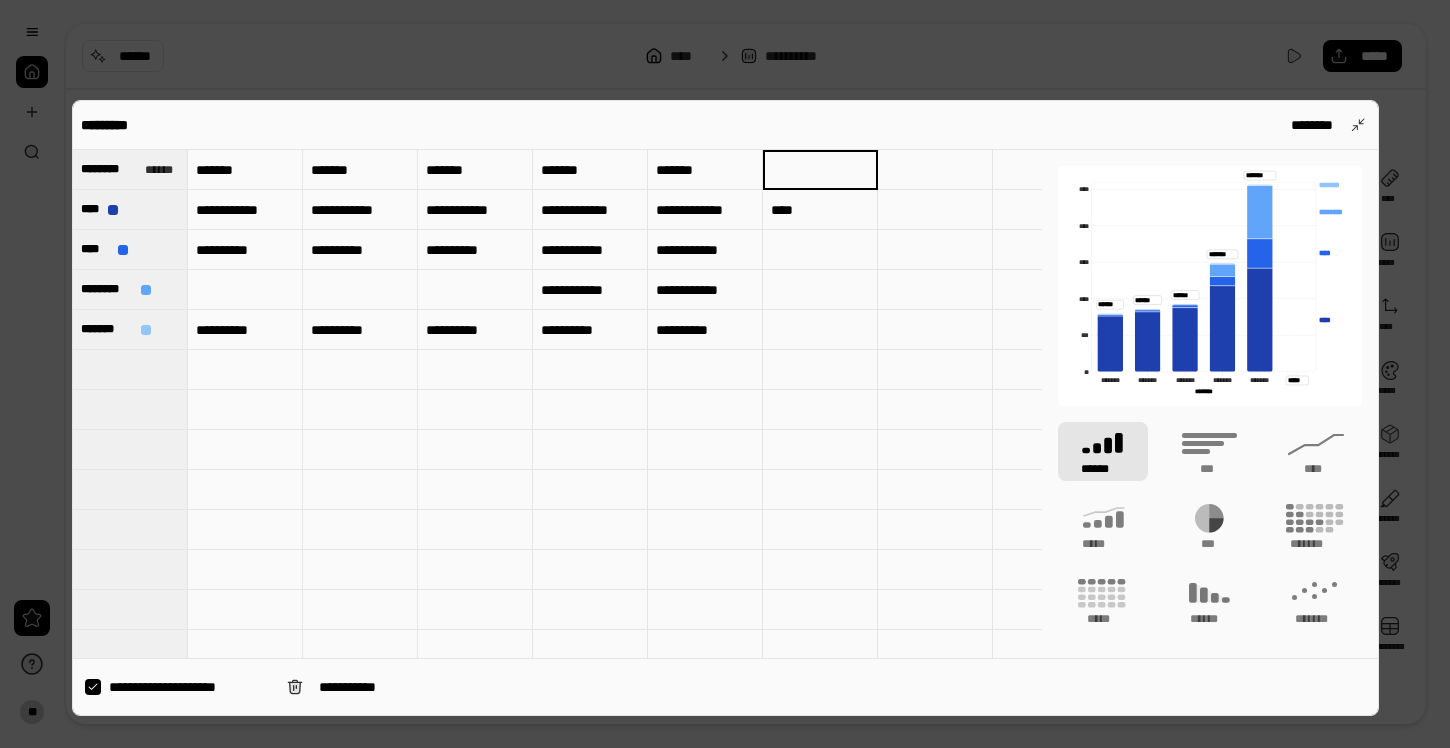 click on "****" at bounding box center [820, 210] 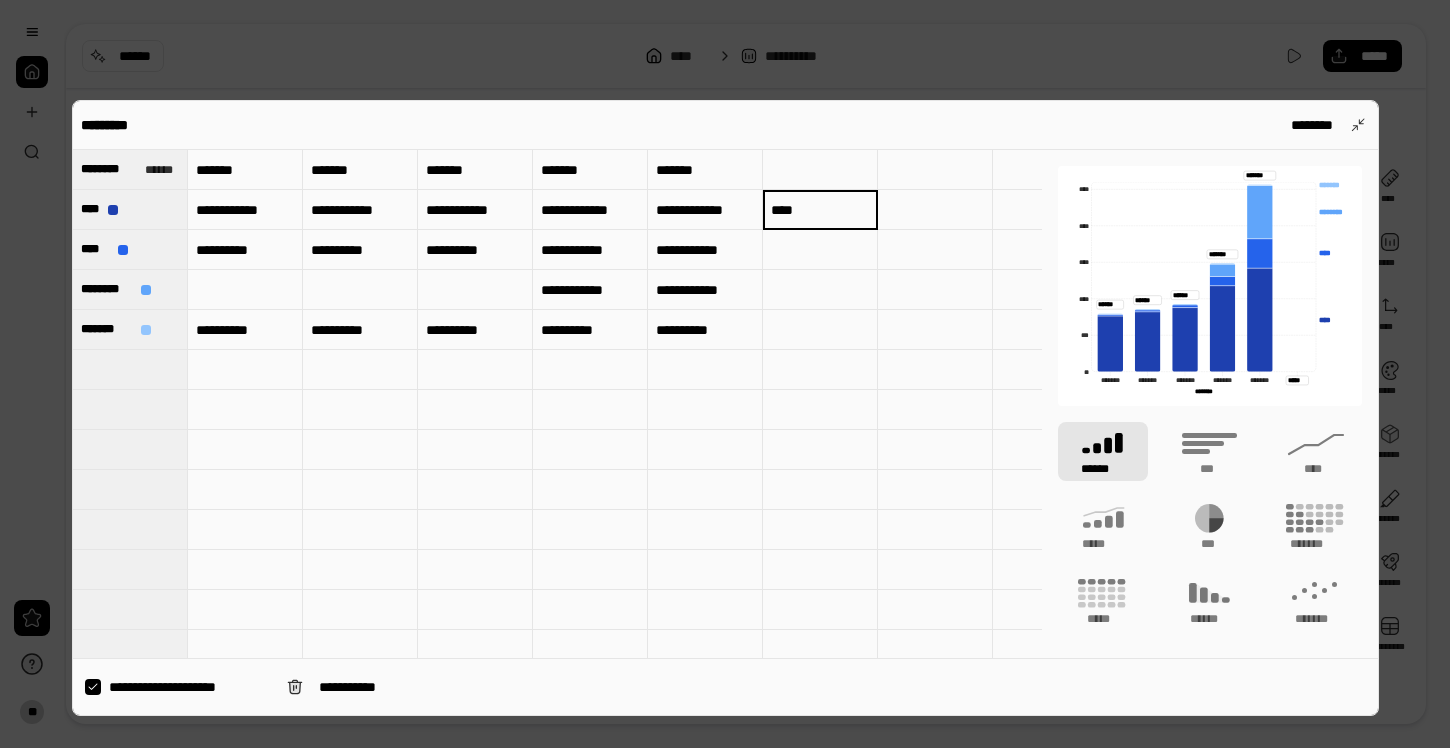 type 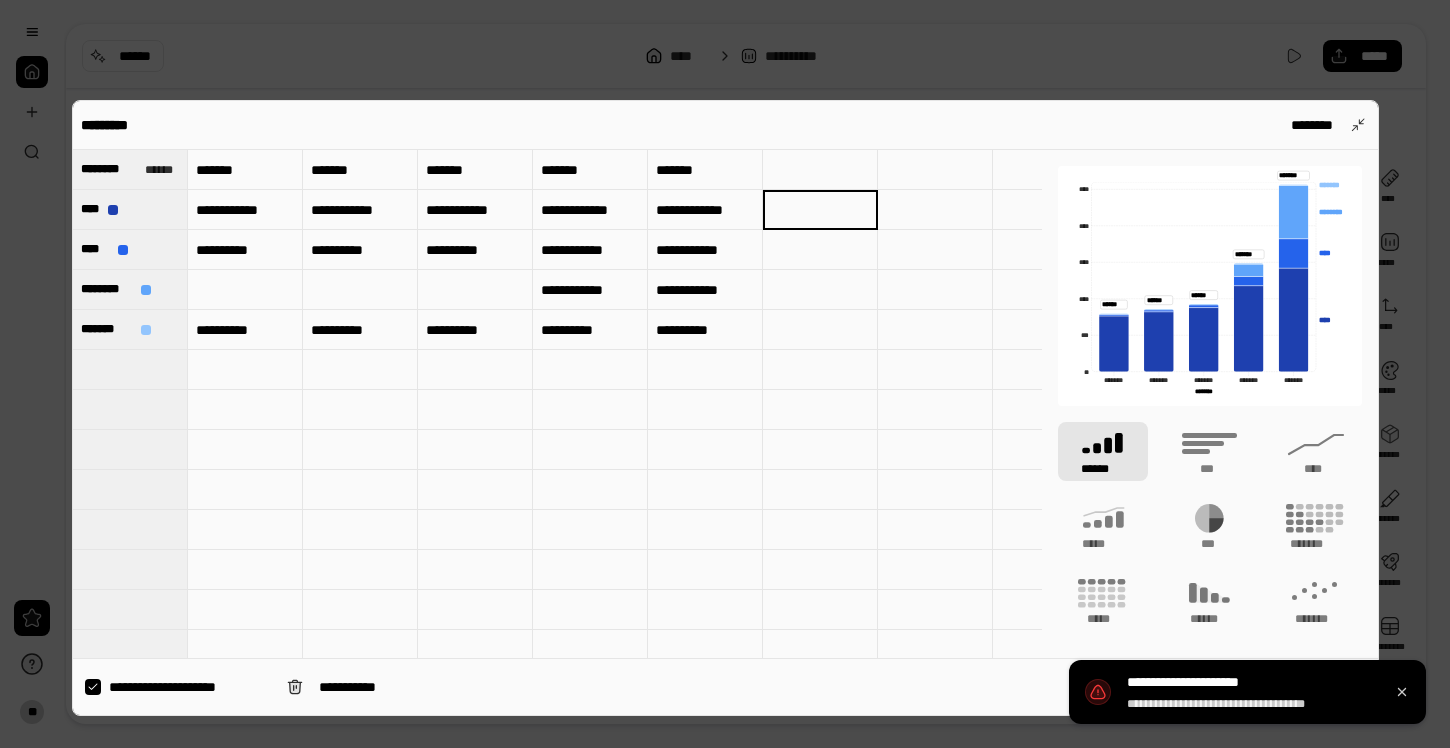 click at bounding box center (725, 374) 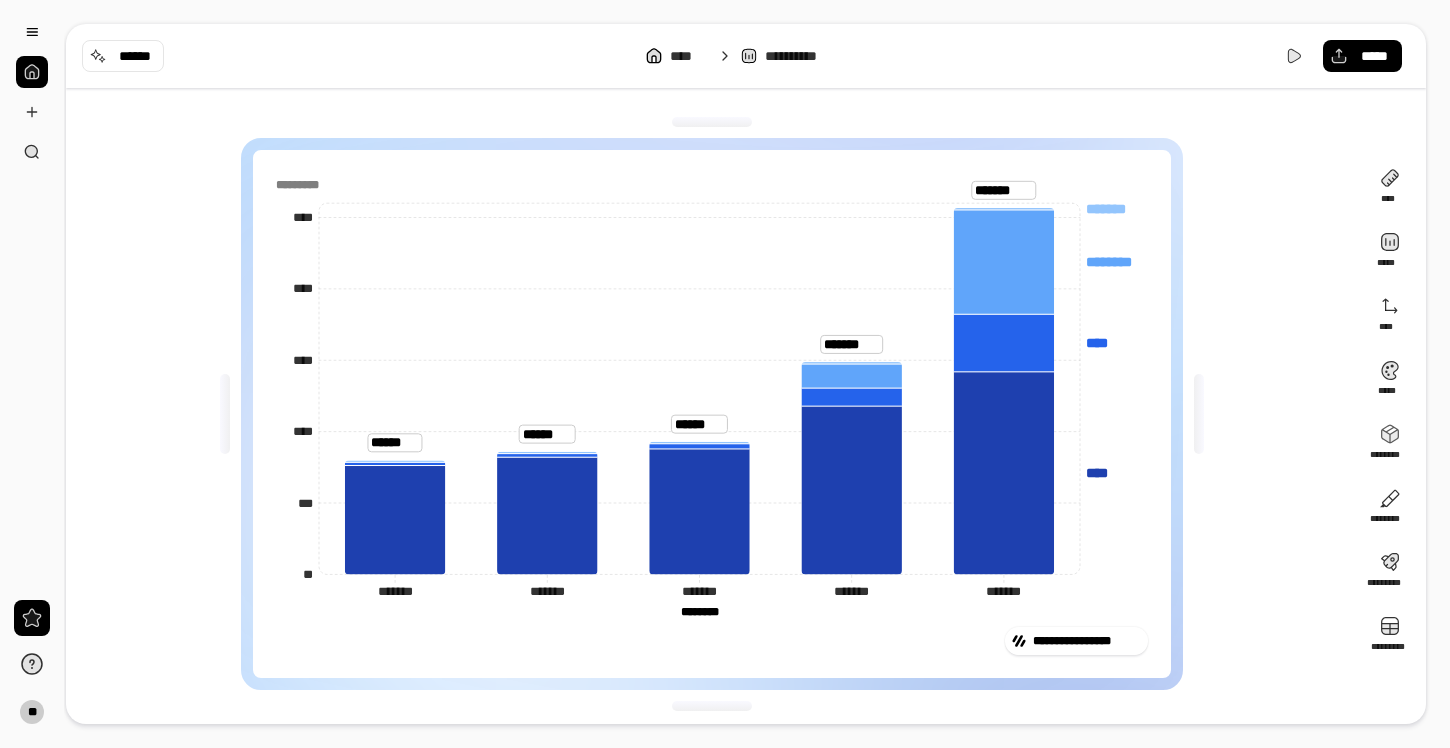 click on "**********" at bounding box center [0, 0] 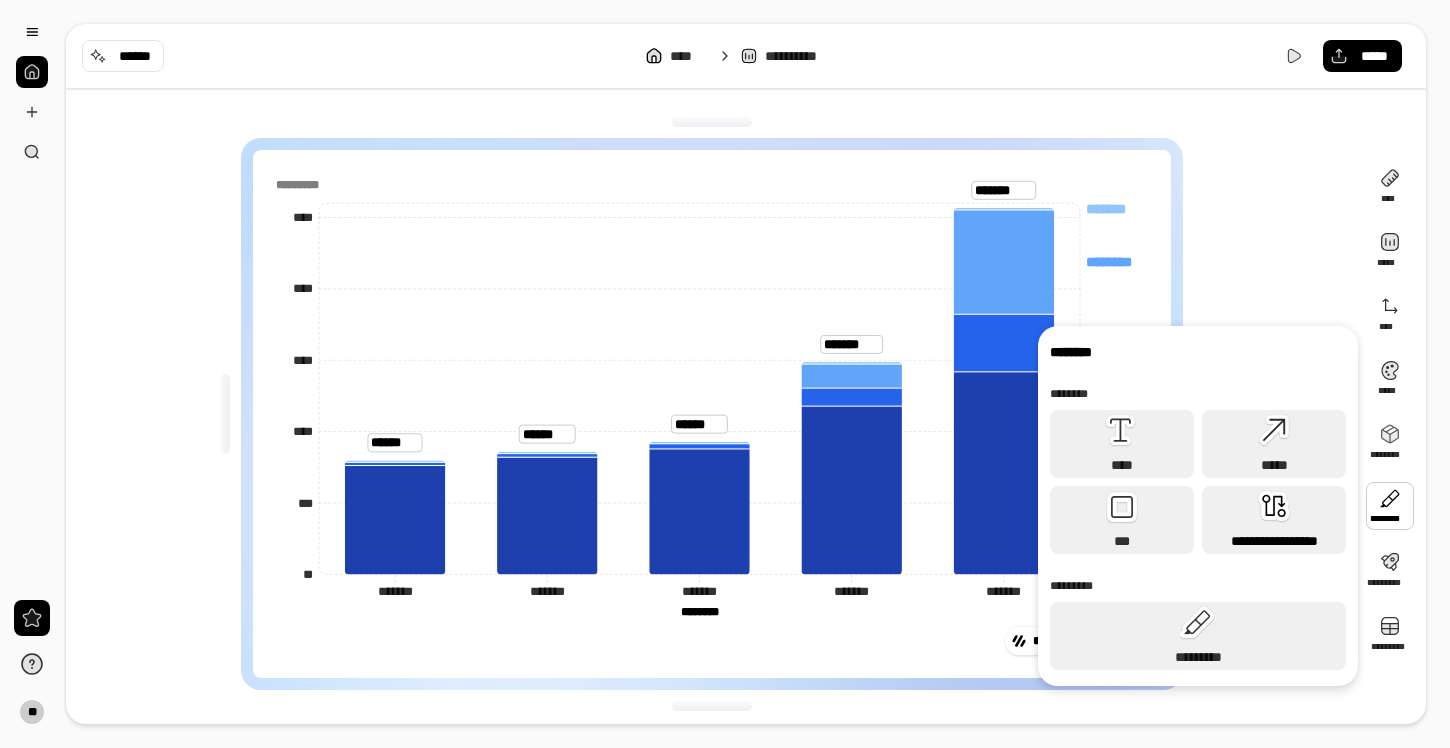 click 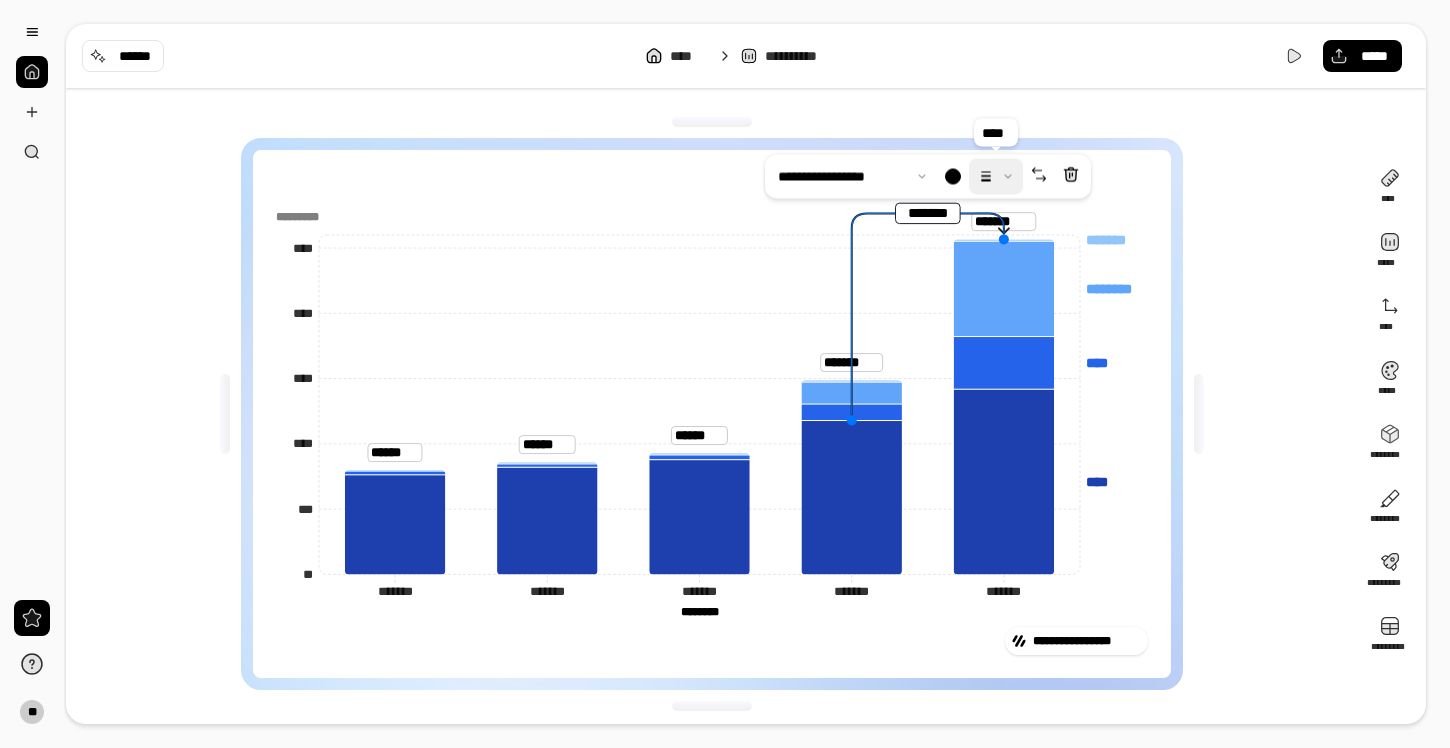 drag, startPoint x: 1003, startPoint y: 370, endPoint x: 1008, endPoint y: 183, distance: 187.06683 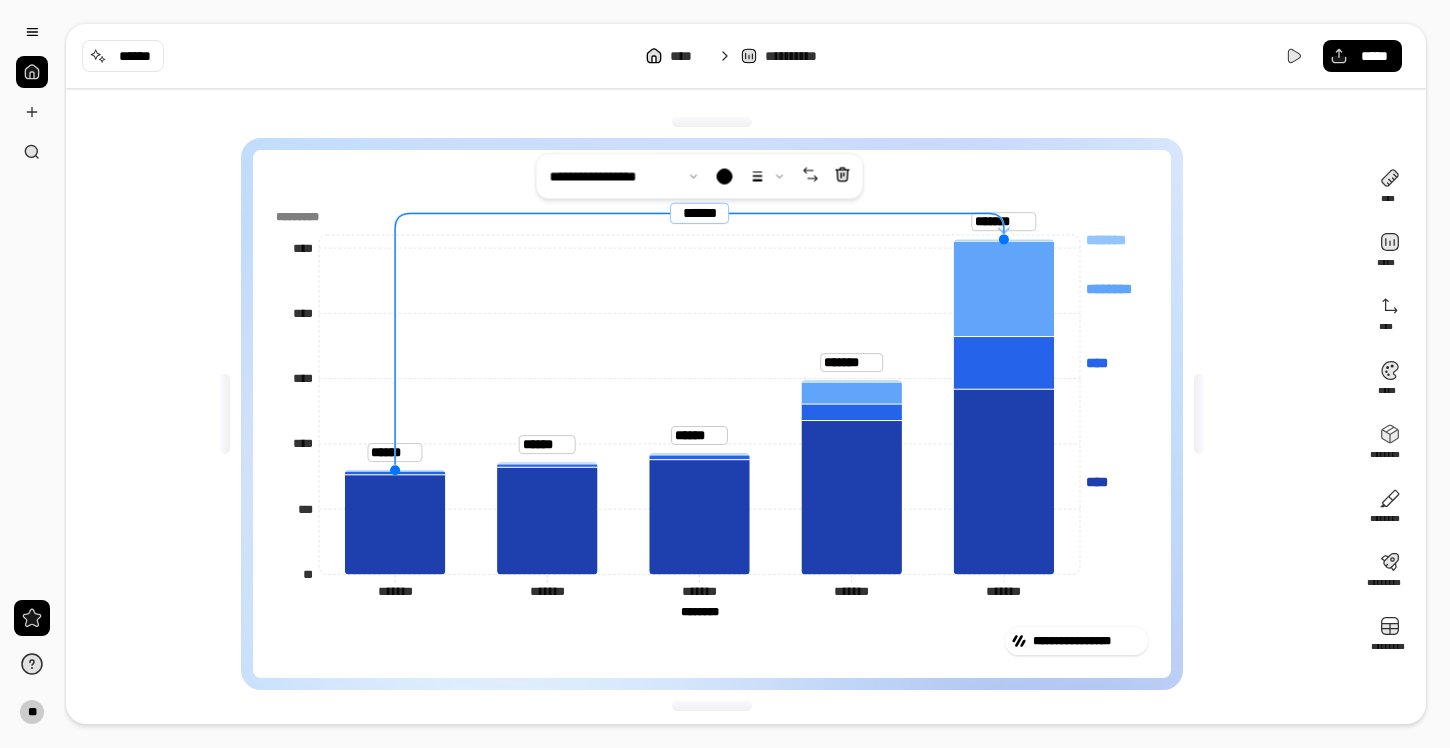 drag, startPoint x: 854, startPoint y: 422, endPoint x: 355, endPoint y: 344, distance: 505.0594 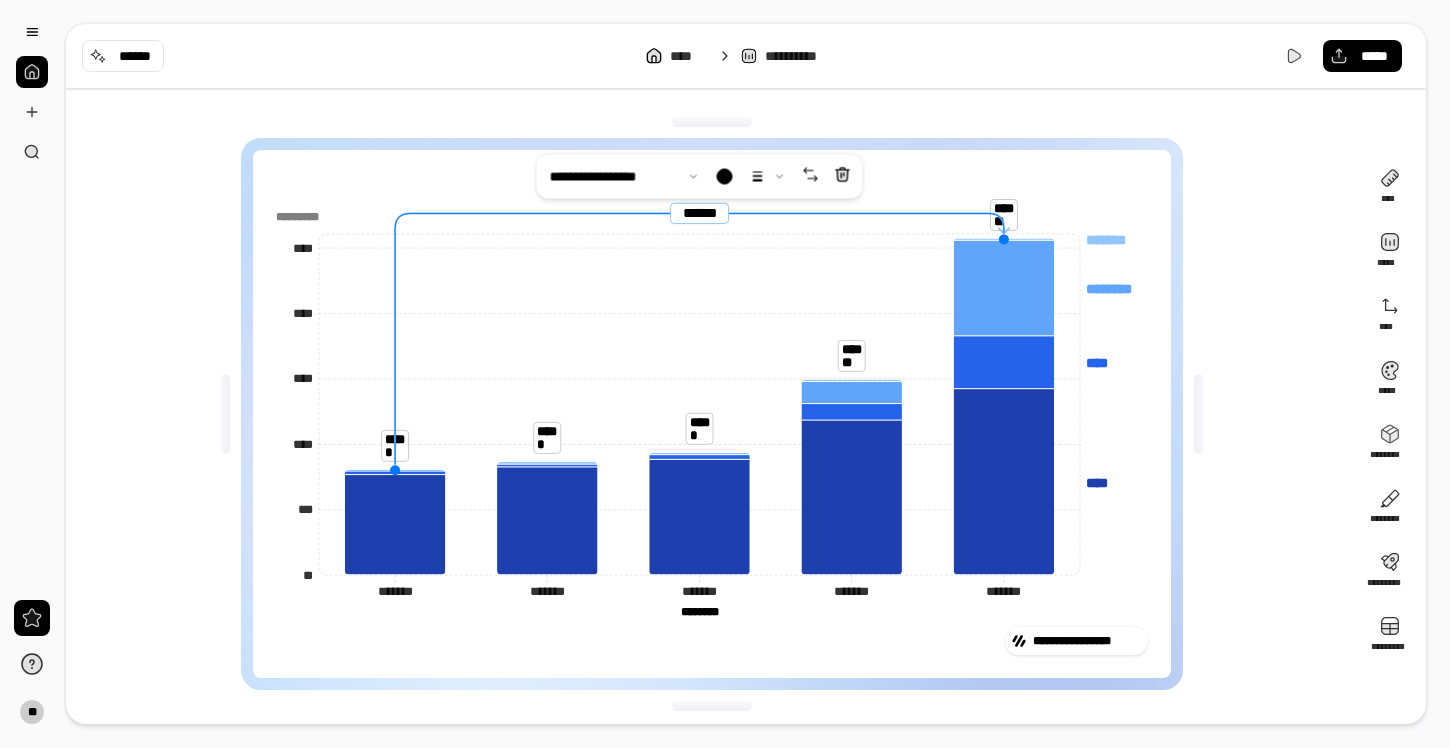 drag, startPoint x: 1004, startPoint y: 239, endPoint x: 1022, endPoint y: 100, distance: 140.16063 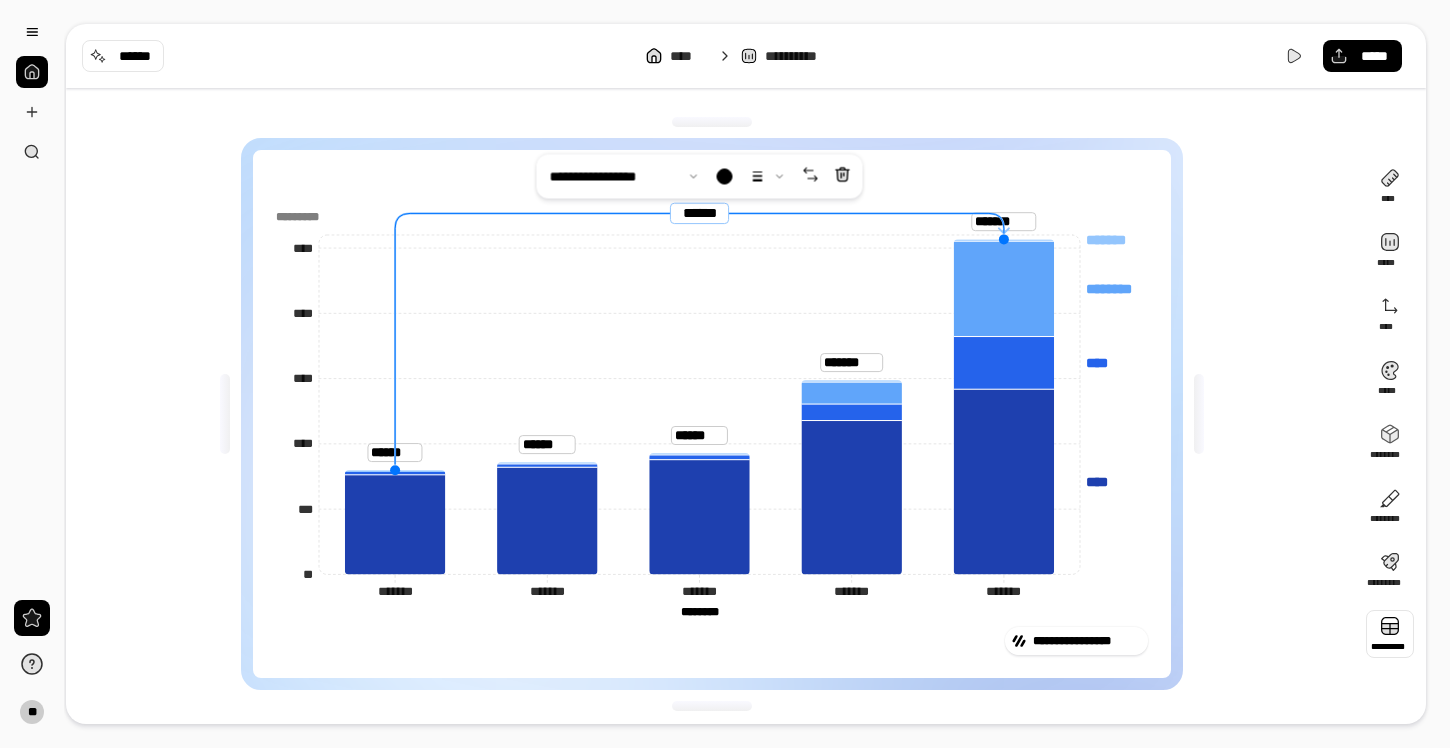 click at bounding box center (1390, 634) 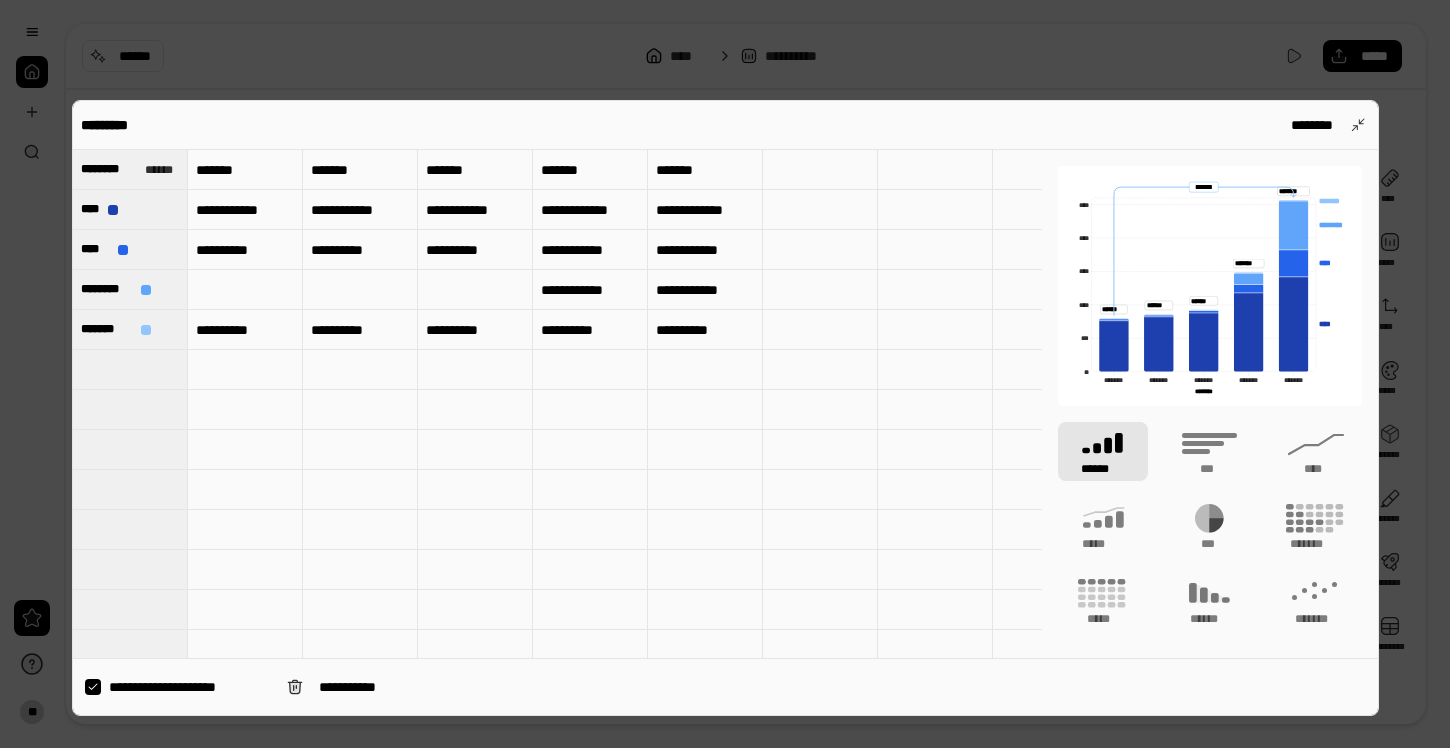 click at bounding box center (725, 374) 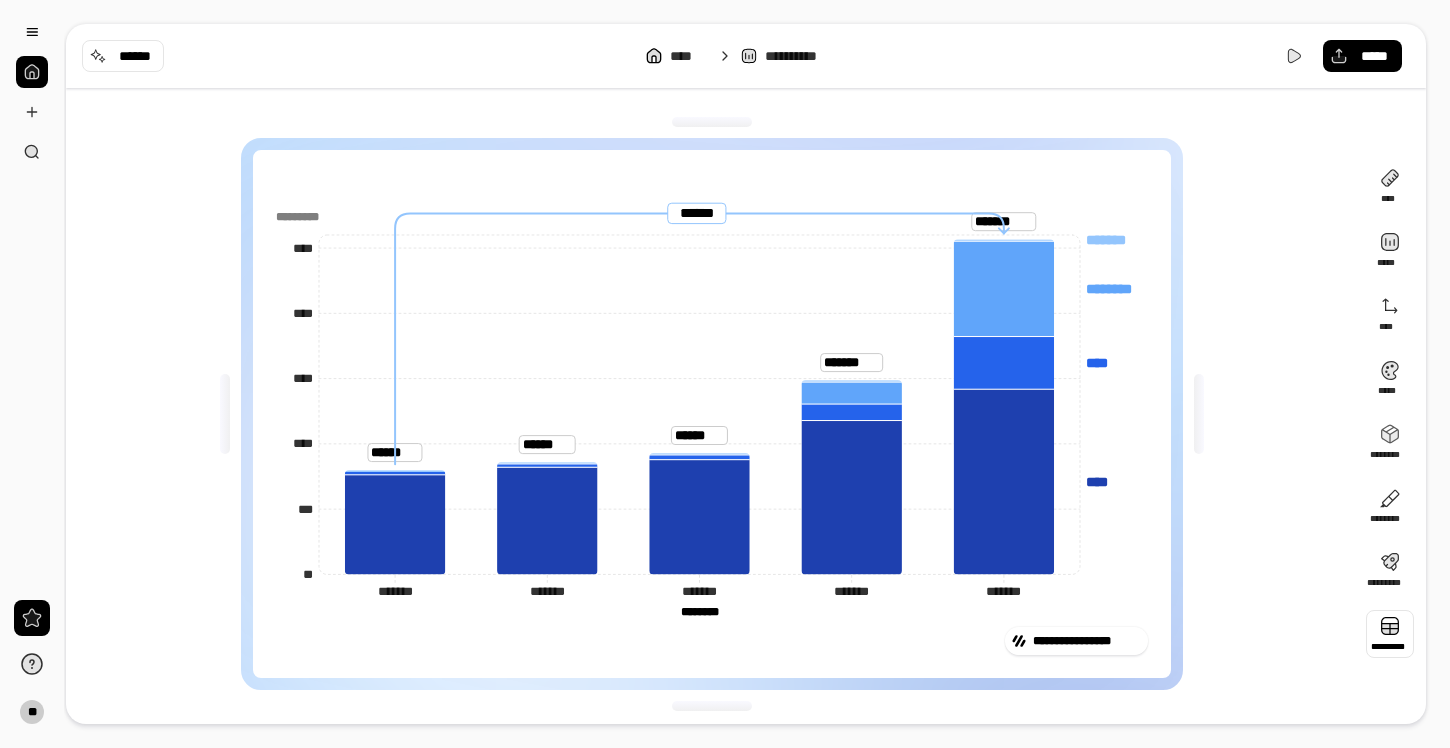 click on "**********" at bounding box center (725, 374) 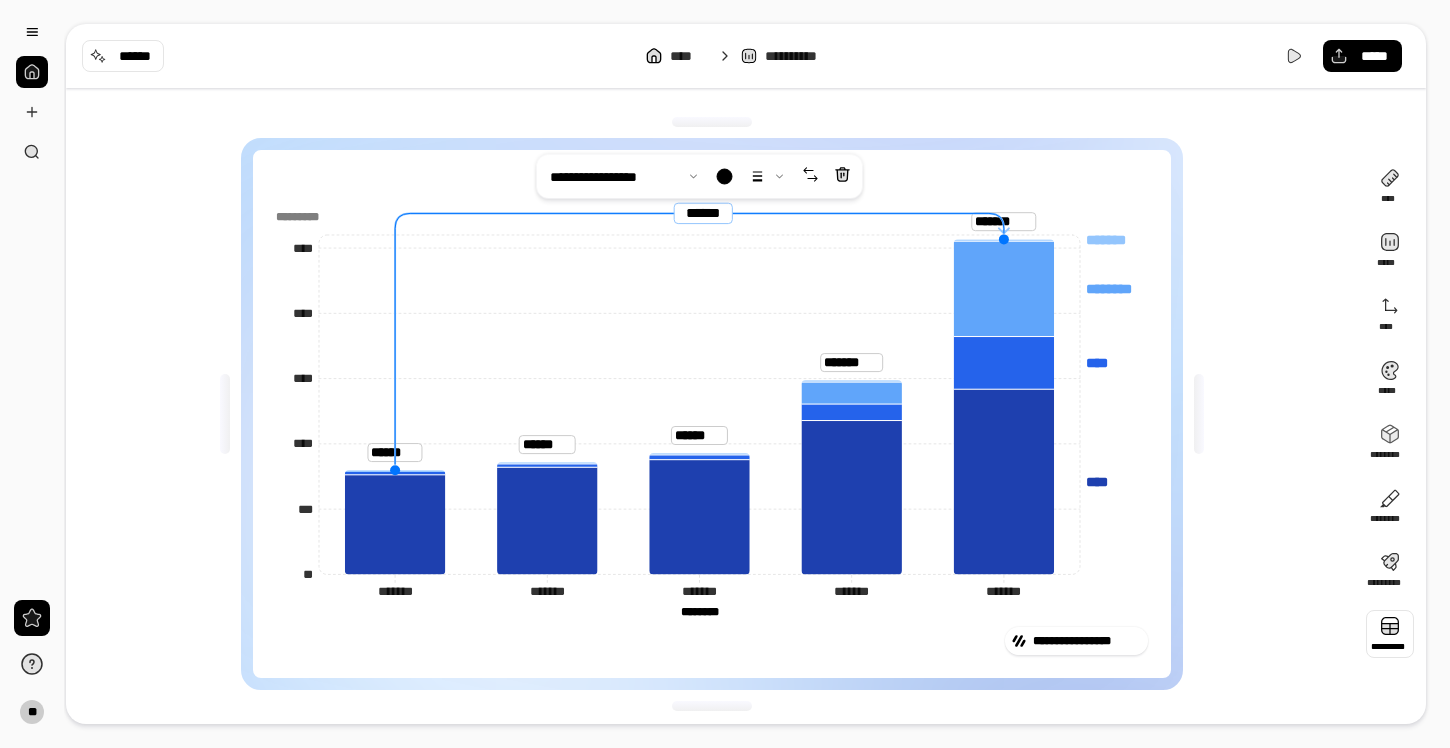 click on "**********" at bounding box center (725, 374) 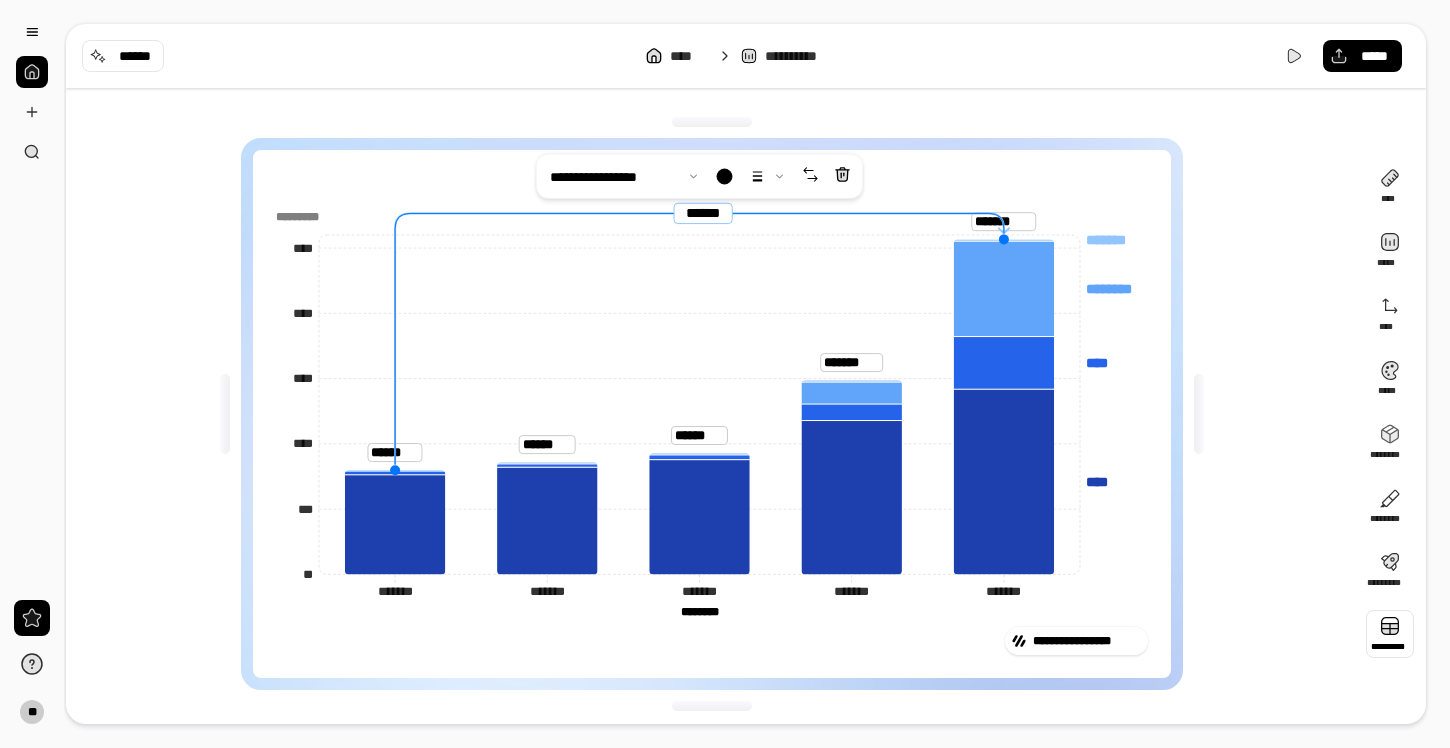 click on "**********" at bounding box center [725, 374] 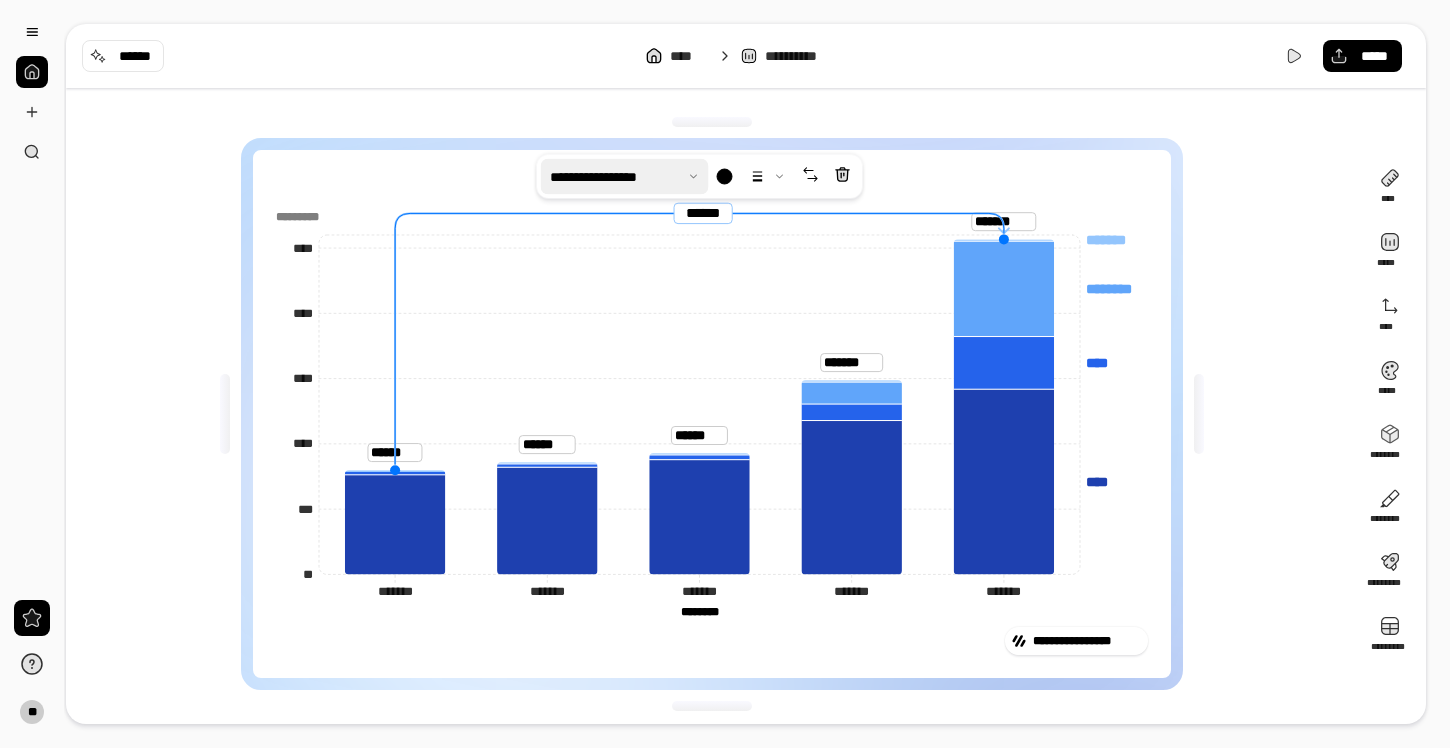 click at bounding box center [625, 177] 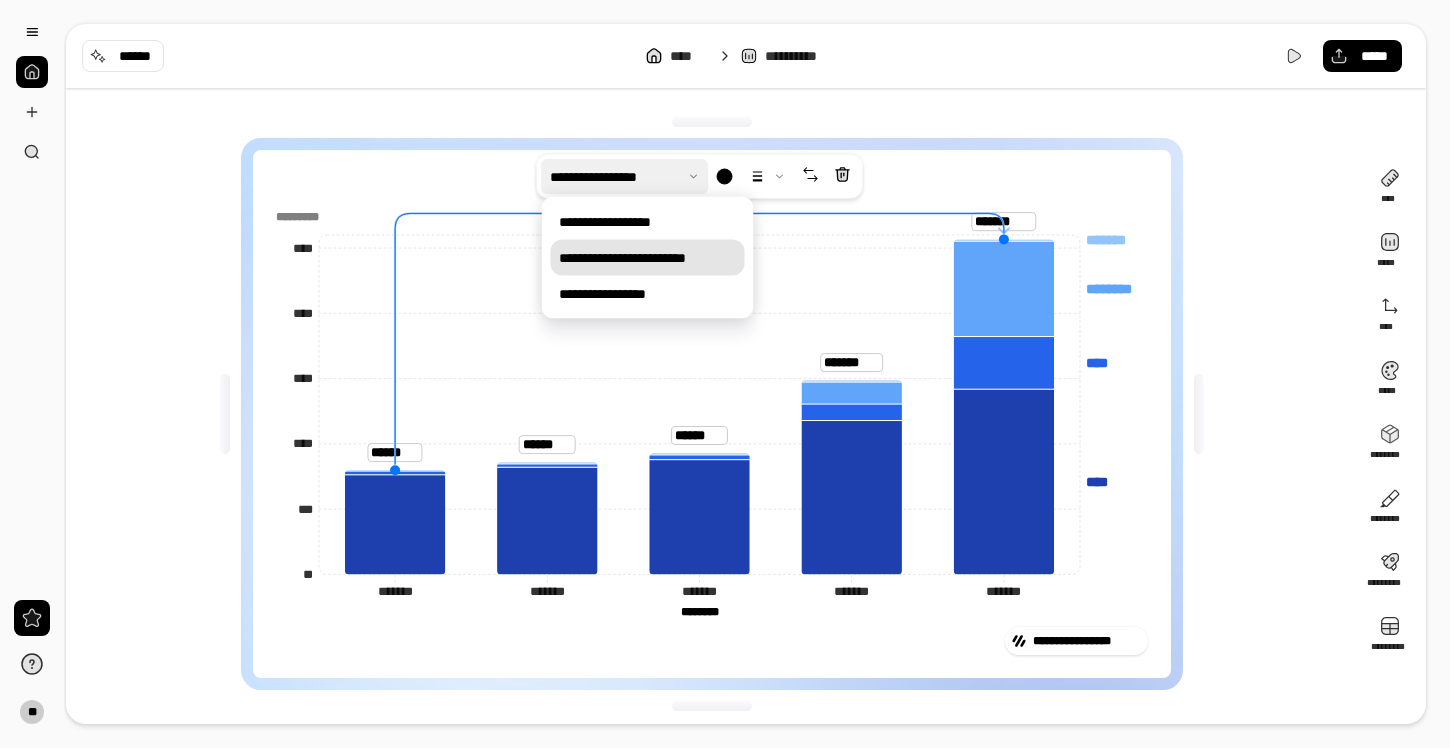 click at bounding box center (625, 177) 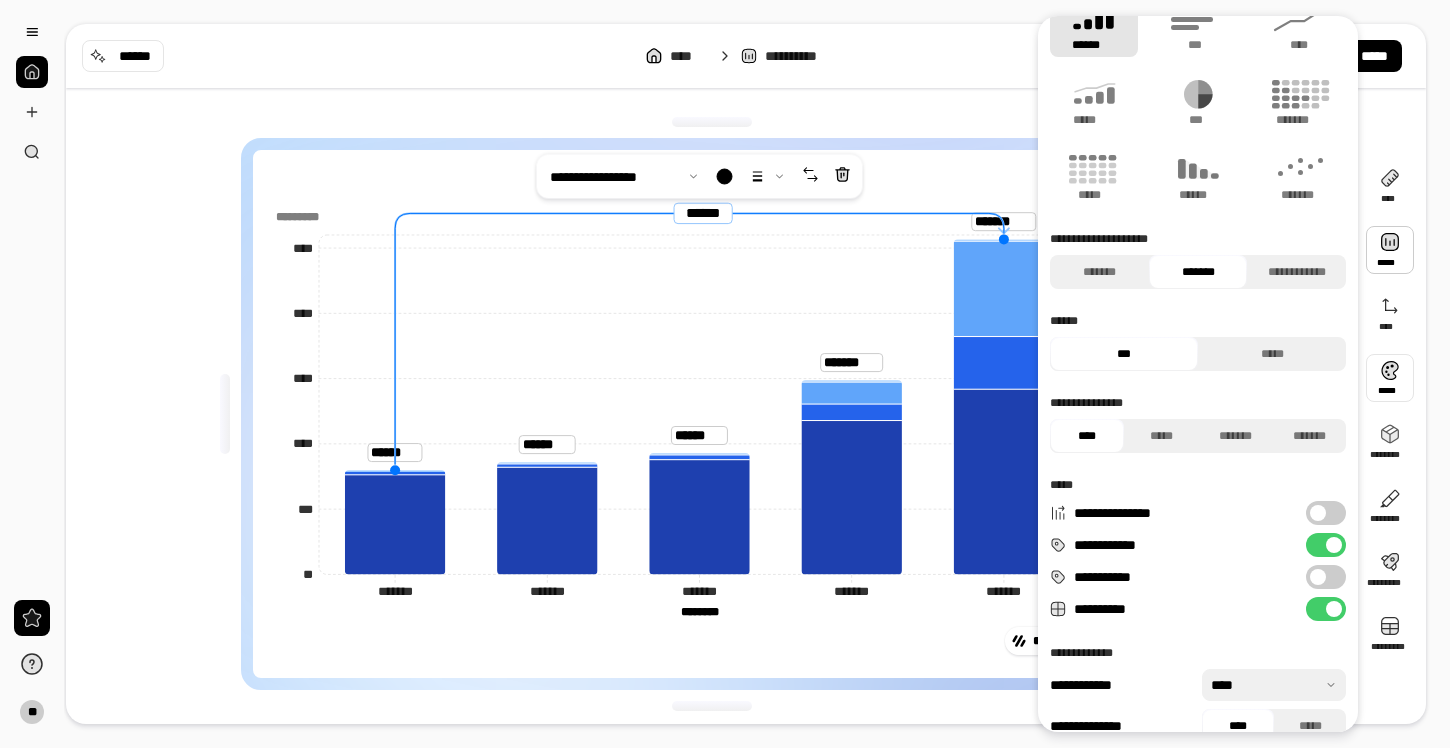 scroll, scrollTop: 61, scrollLeft: 0, axis: vertical 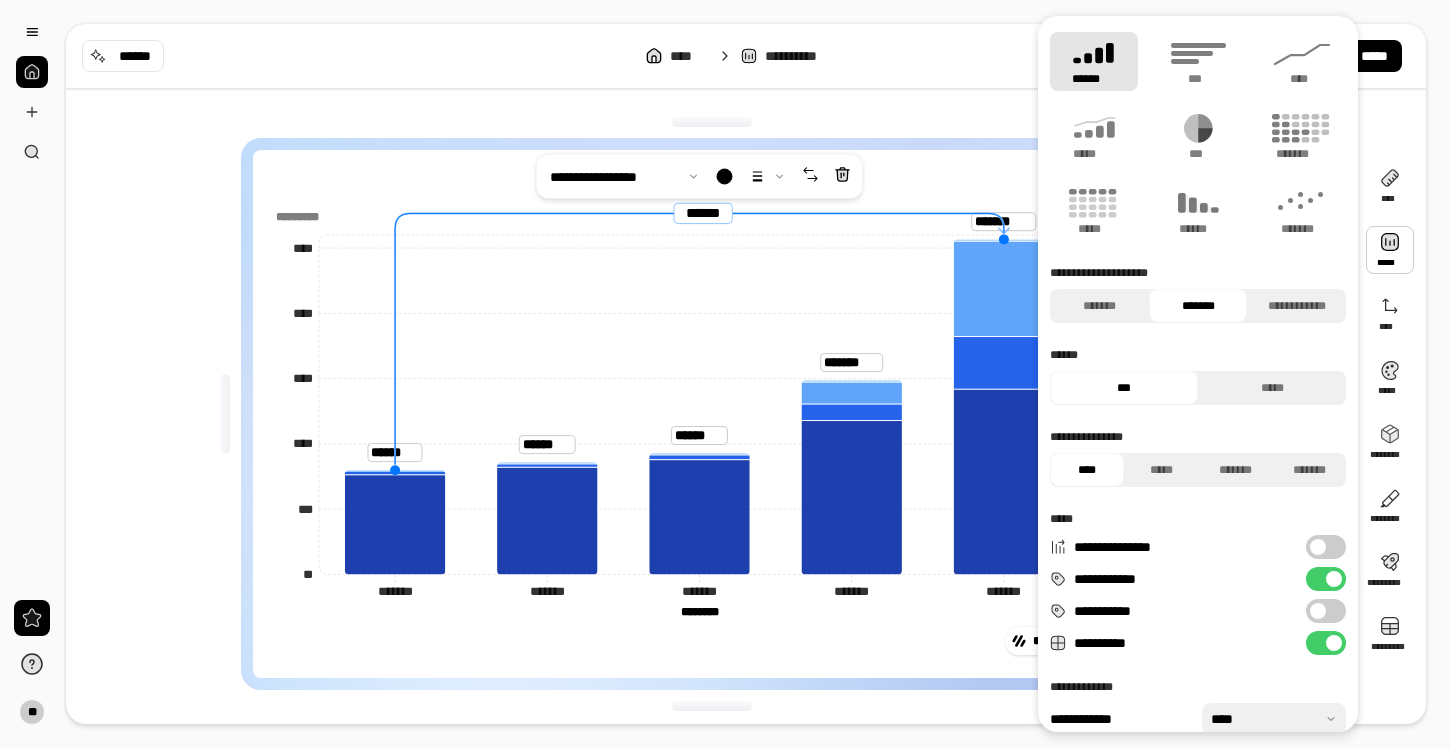 click at bounding box center [1334, 579] 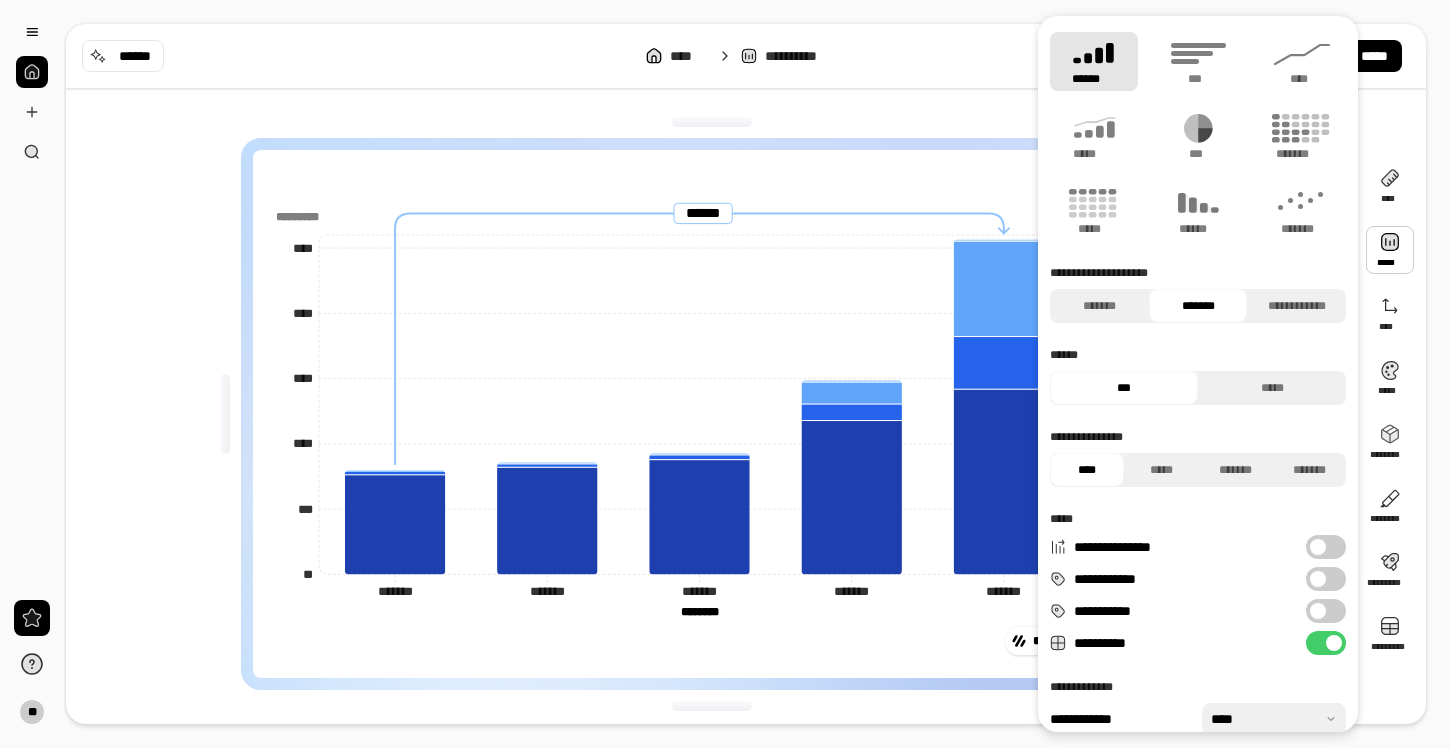 click on "**********" at bounding box center (1326, 579) 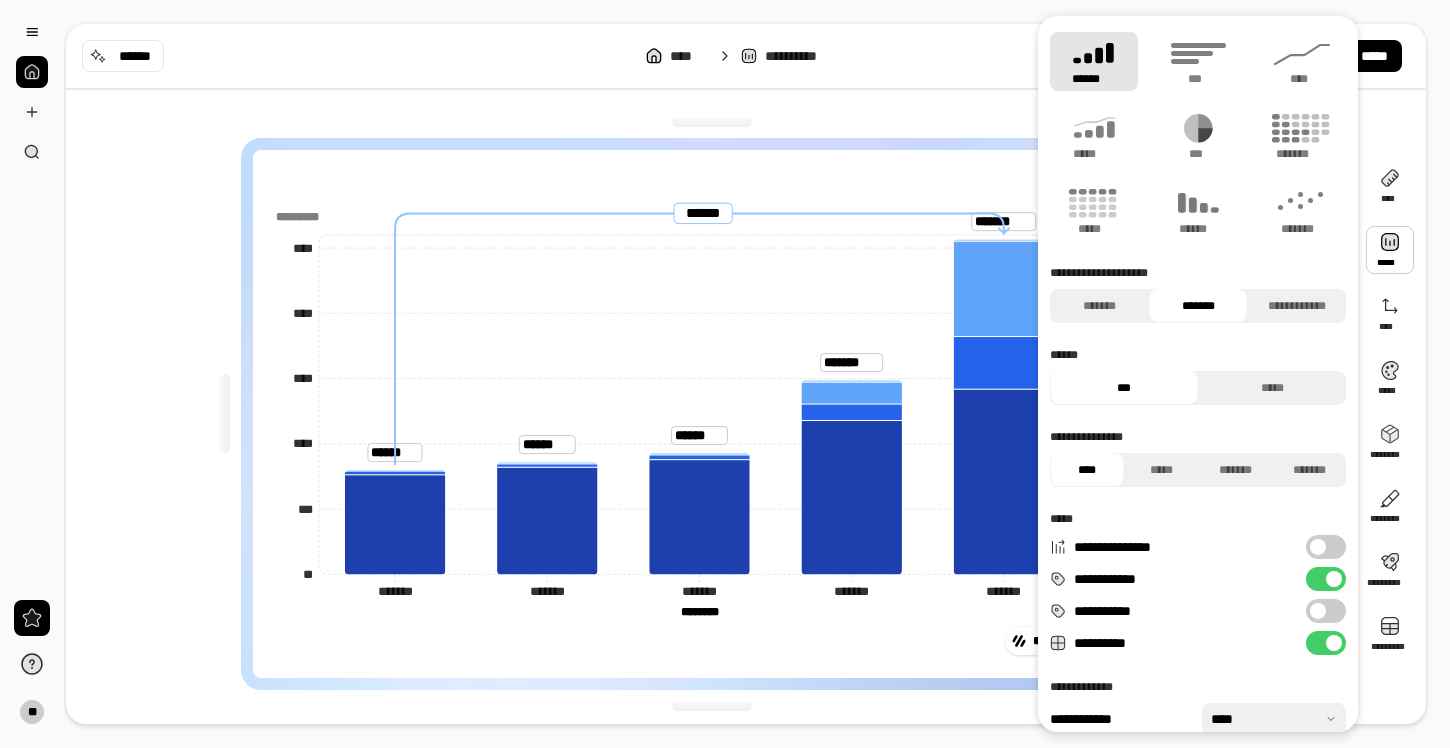 scroll, scrollTop: 61, scrollLeft: 0, axis: vertical 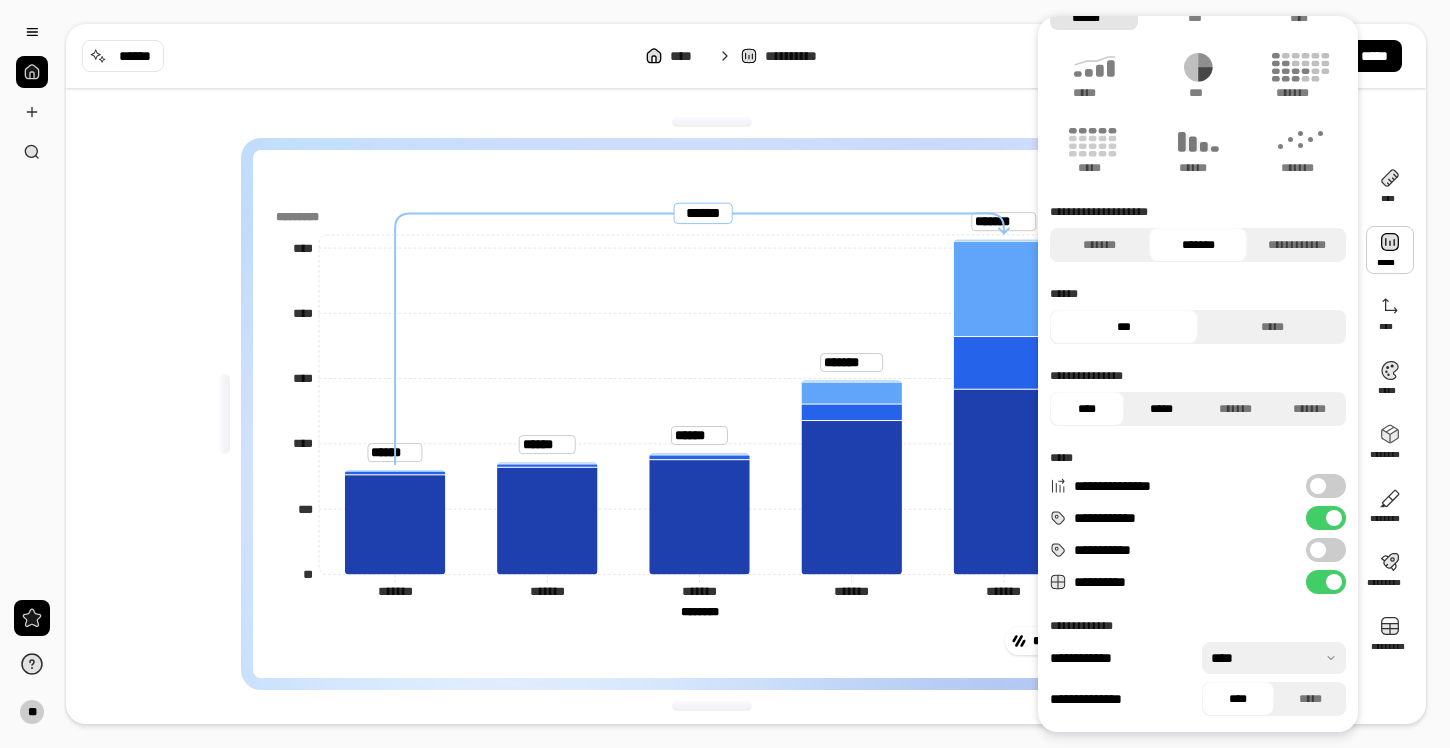 click on "*****" at bounding box center (1161, 409) 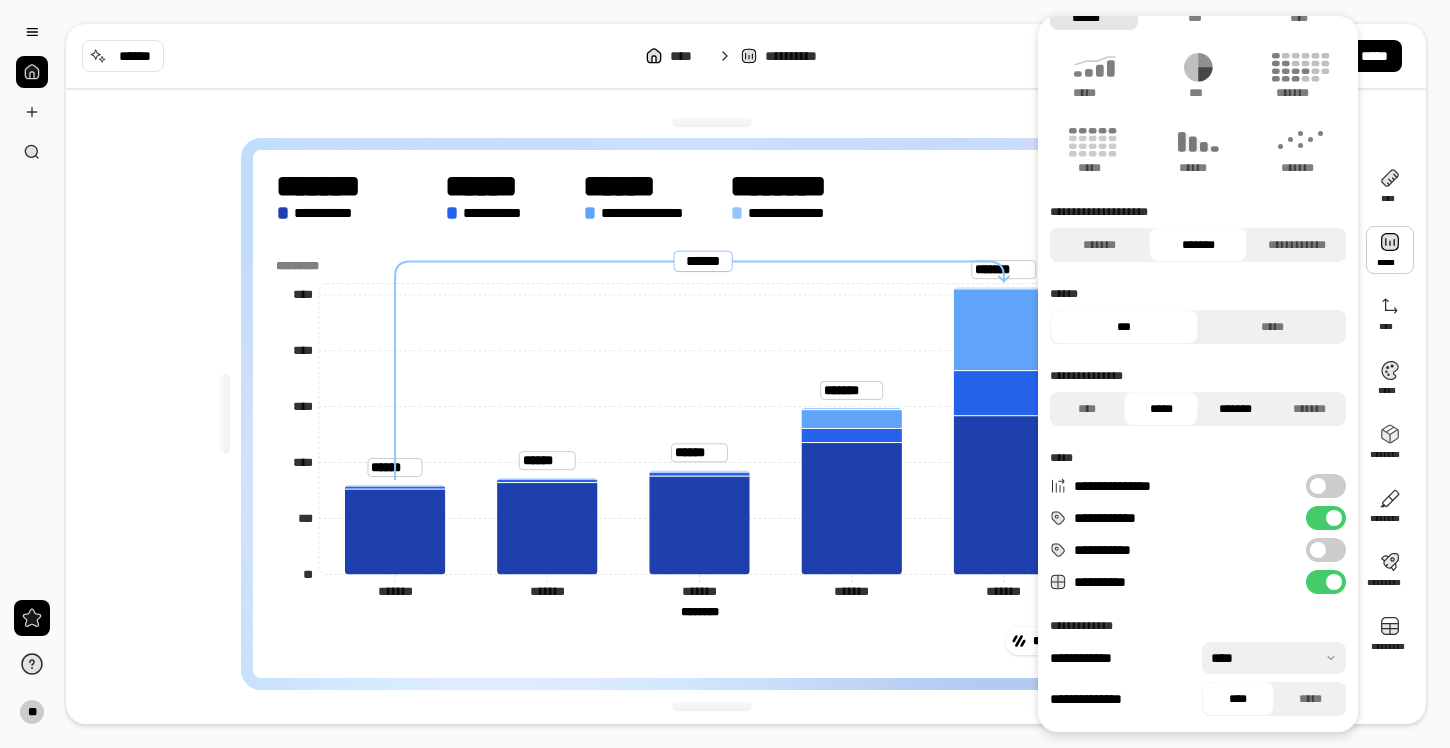 click on "*******" at bounding box center [1235, 409] 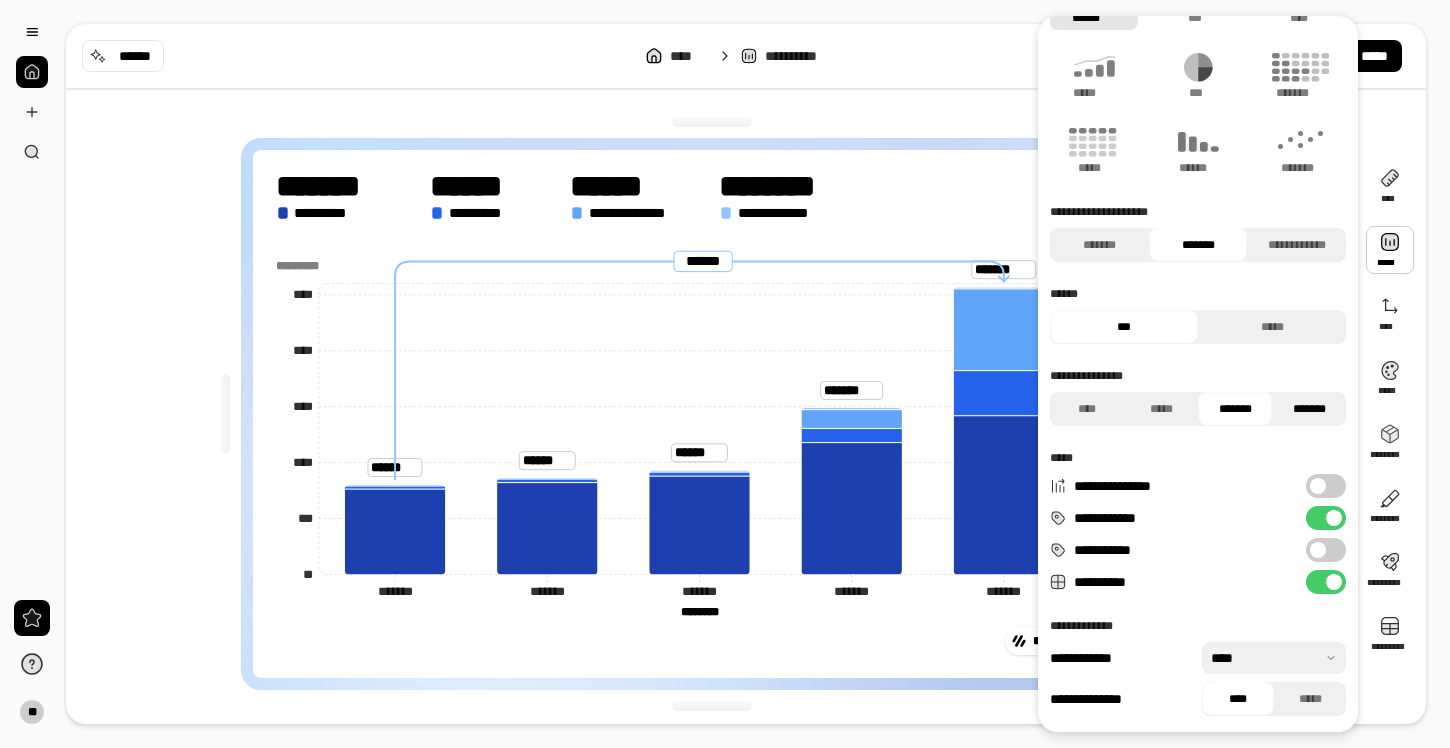 click on "*******" at bounding box center [1309, 409] 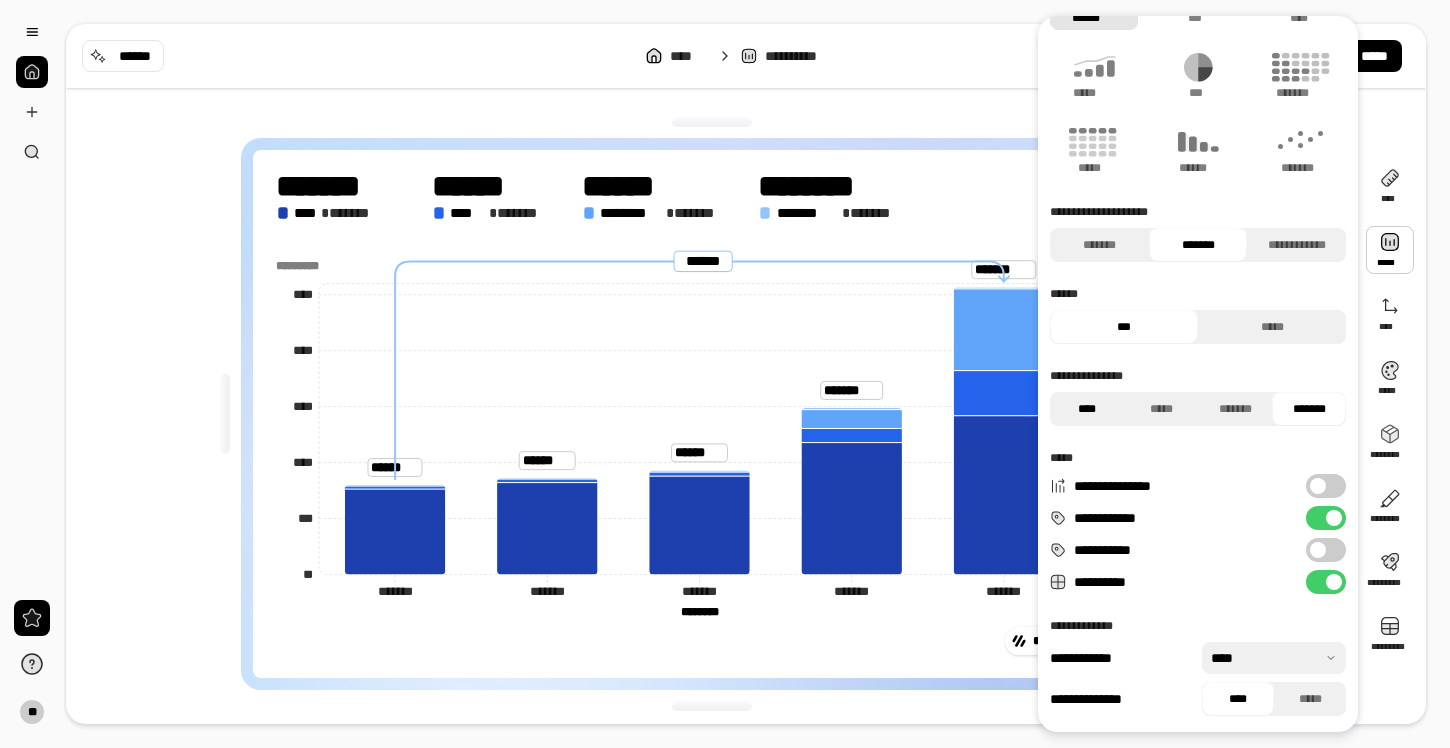 click on "****" at bounding box center [1087, 409] 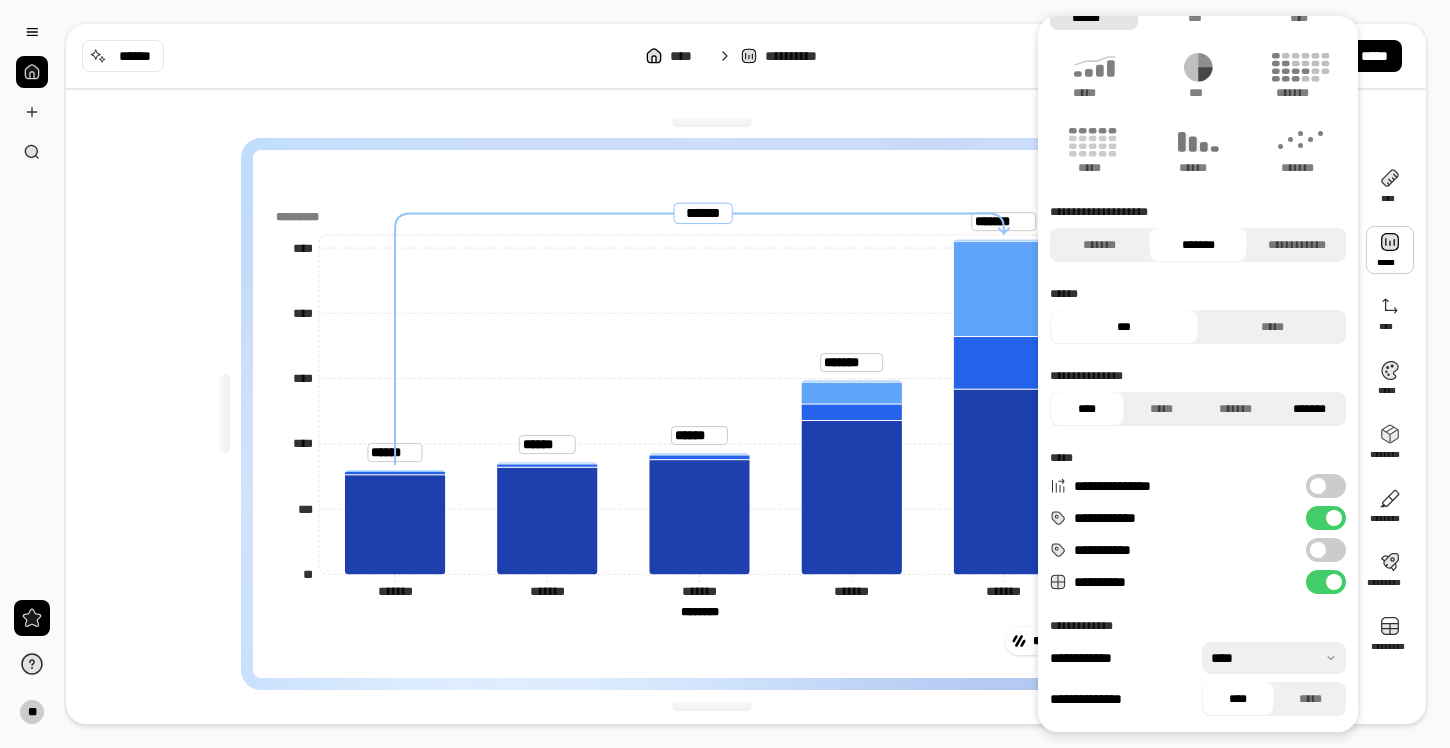 click on "*******" at bounding box center (1309, 409) 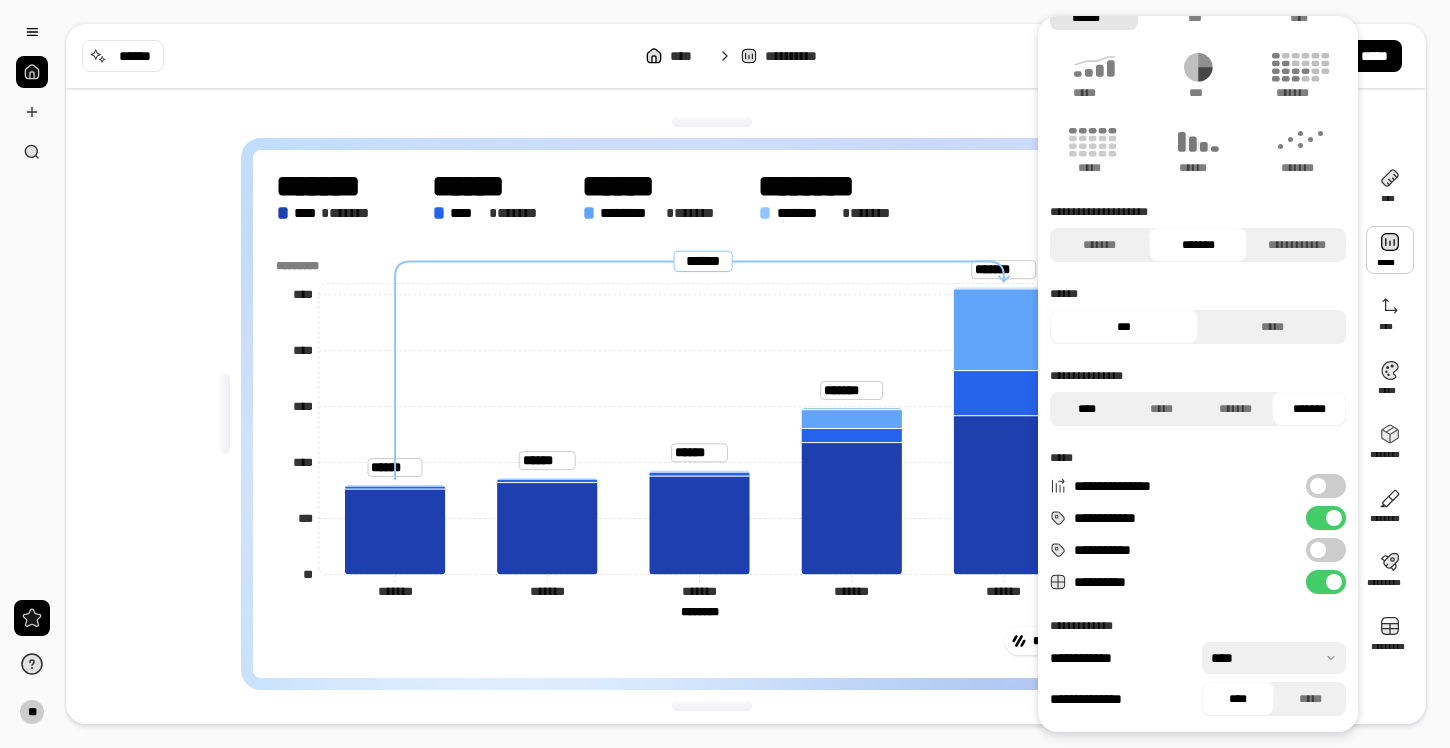 click on "****" at bounding box center [1087, 409] 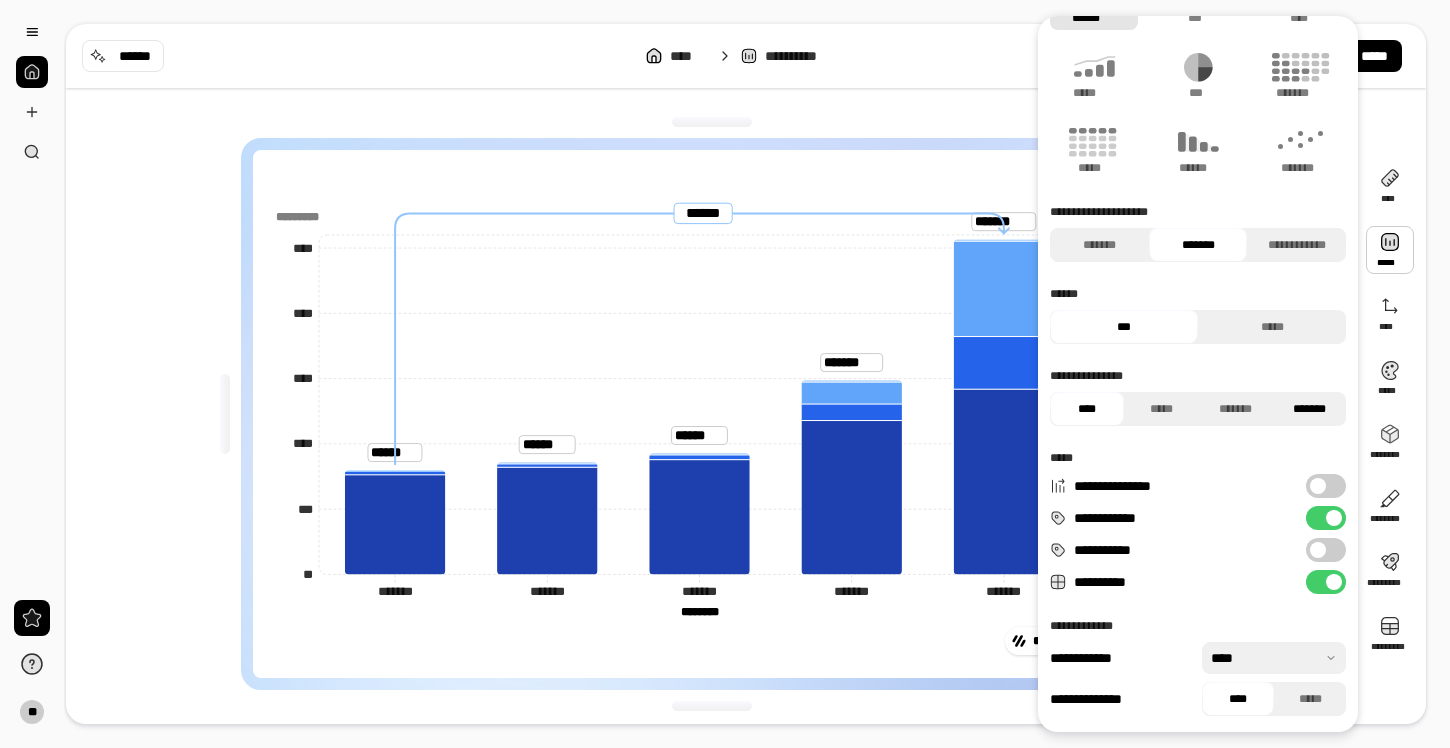 click on "*******" at bounding box center (1309, 409) 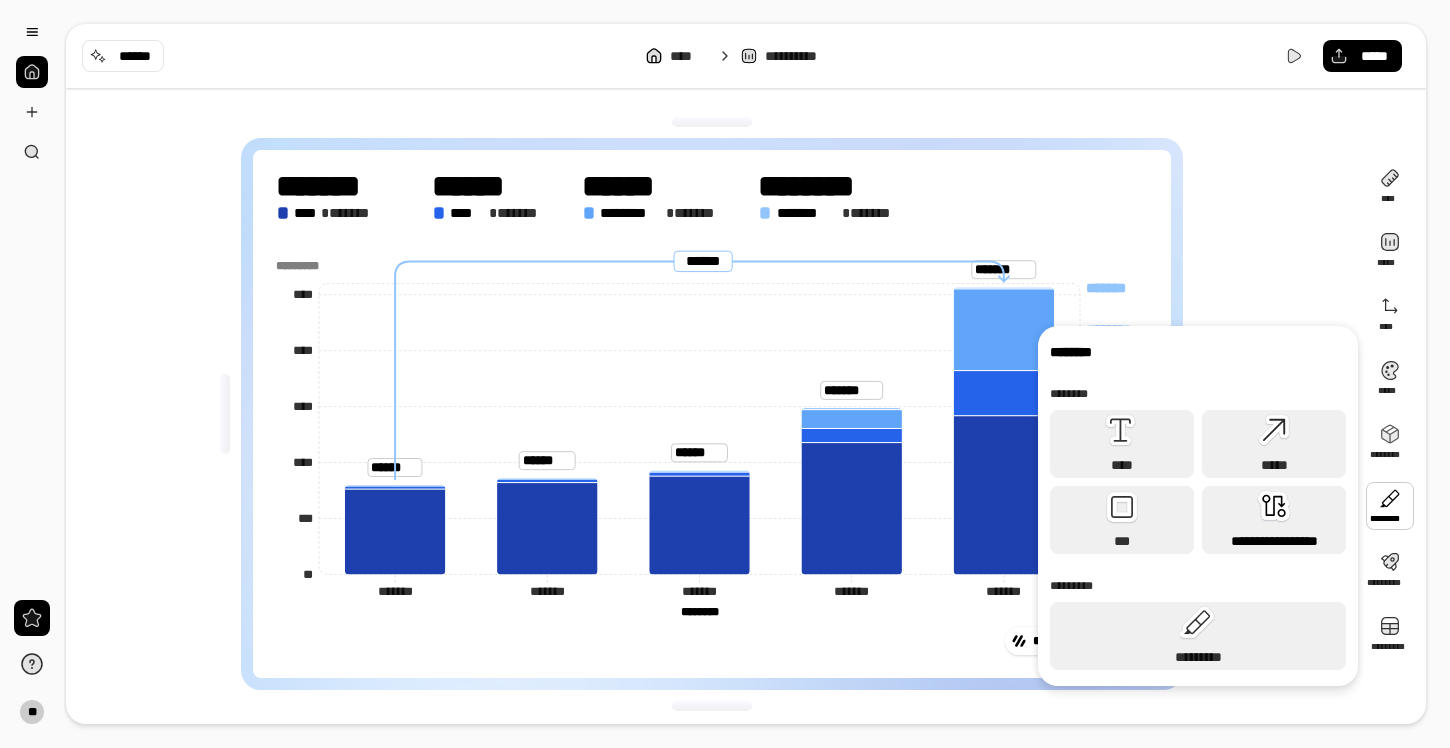 click on "**********" at bounding box center [1274, 520] 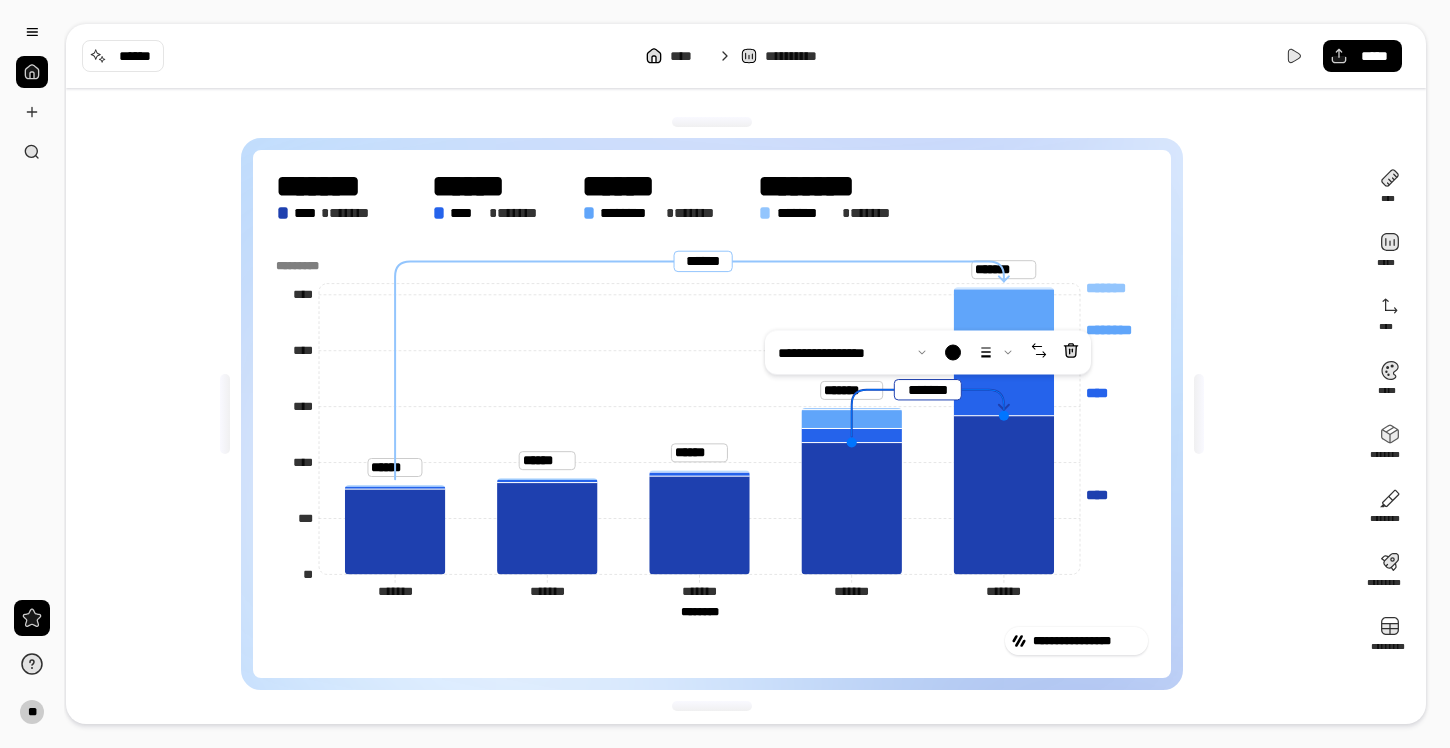 click 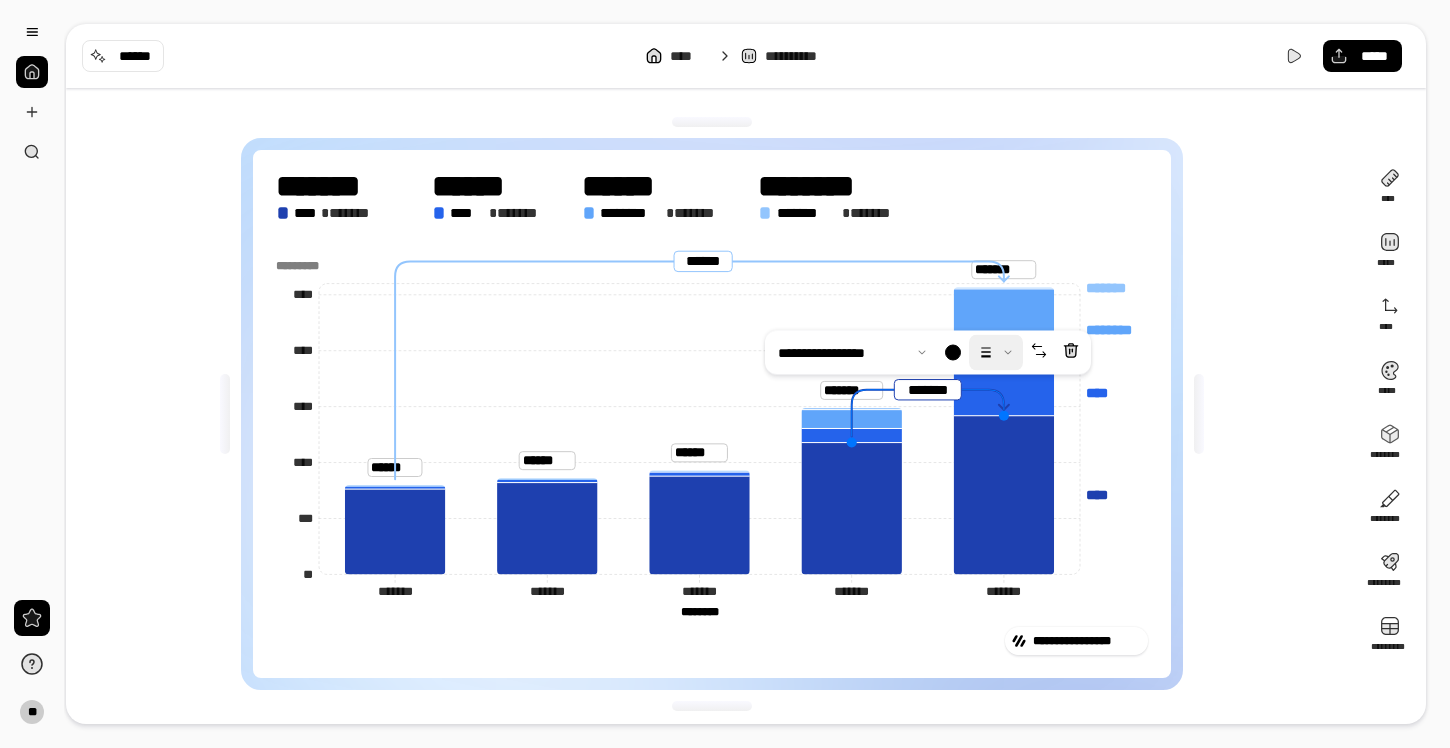 click at bounding box center (996, 353) 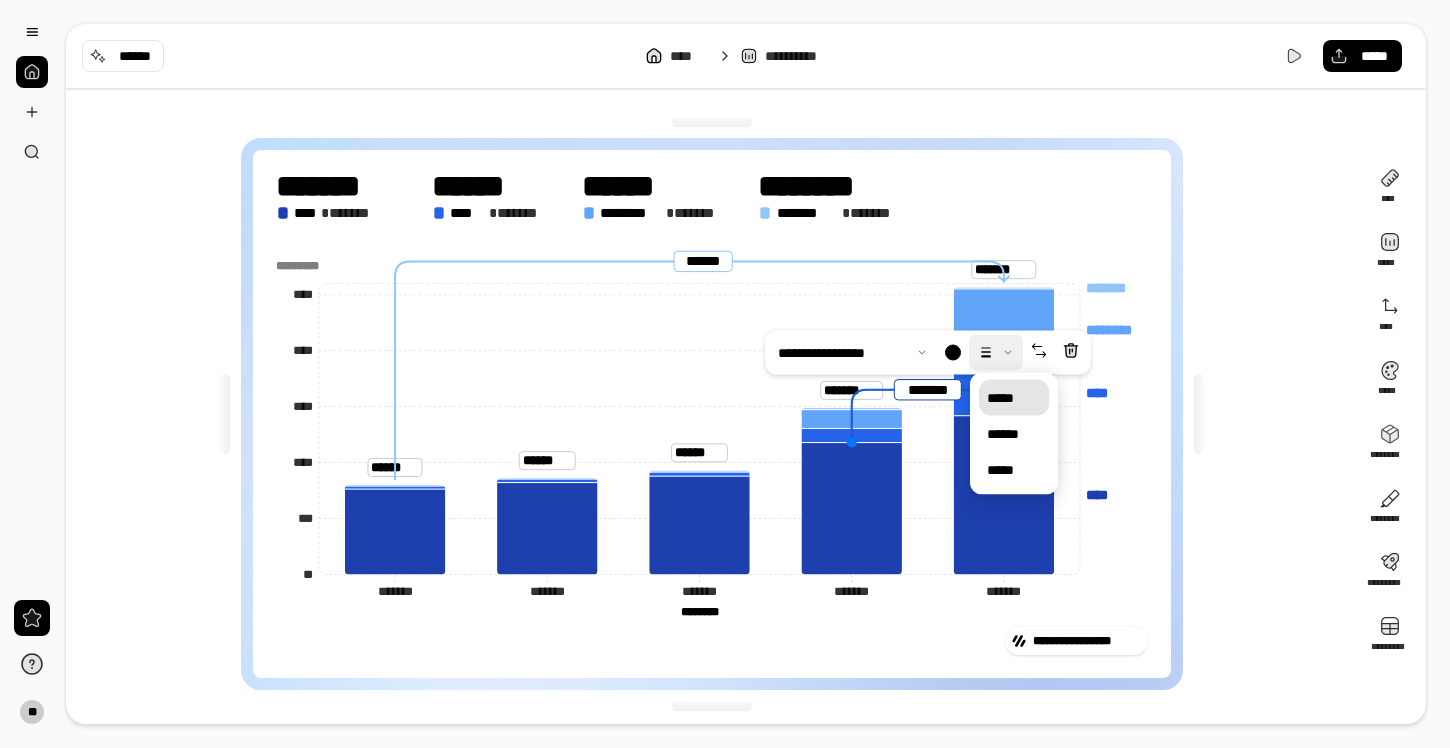 click at bounding box center [996, 353] 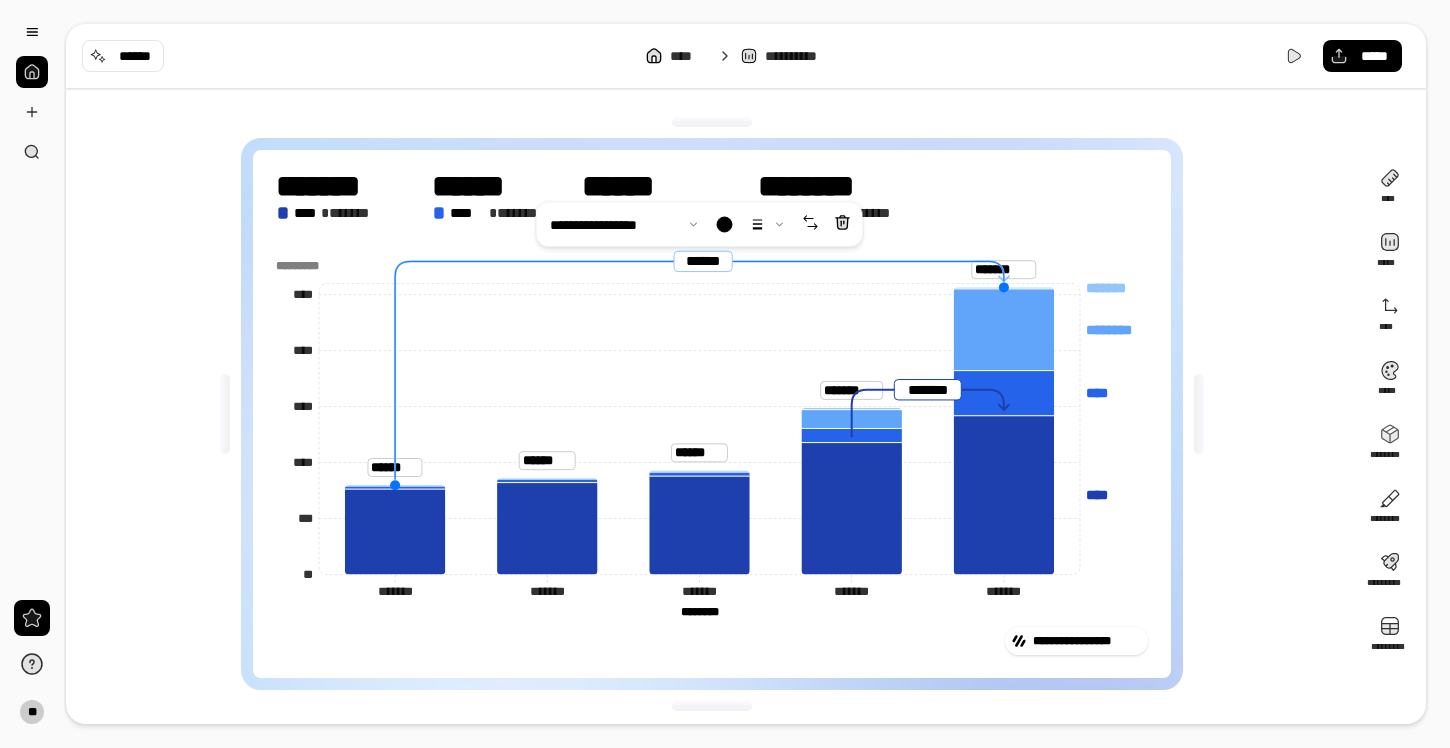 drag, startPoint x: 1002, startPoint y: 283, endPoint x: 1017, endPoint y: 217, distance: 67.68308 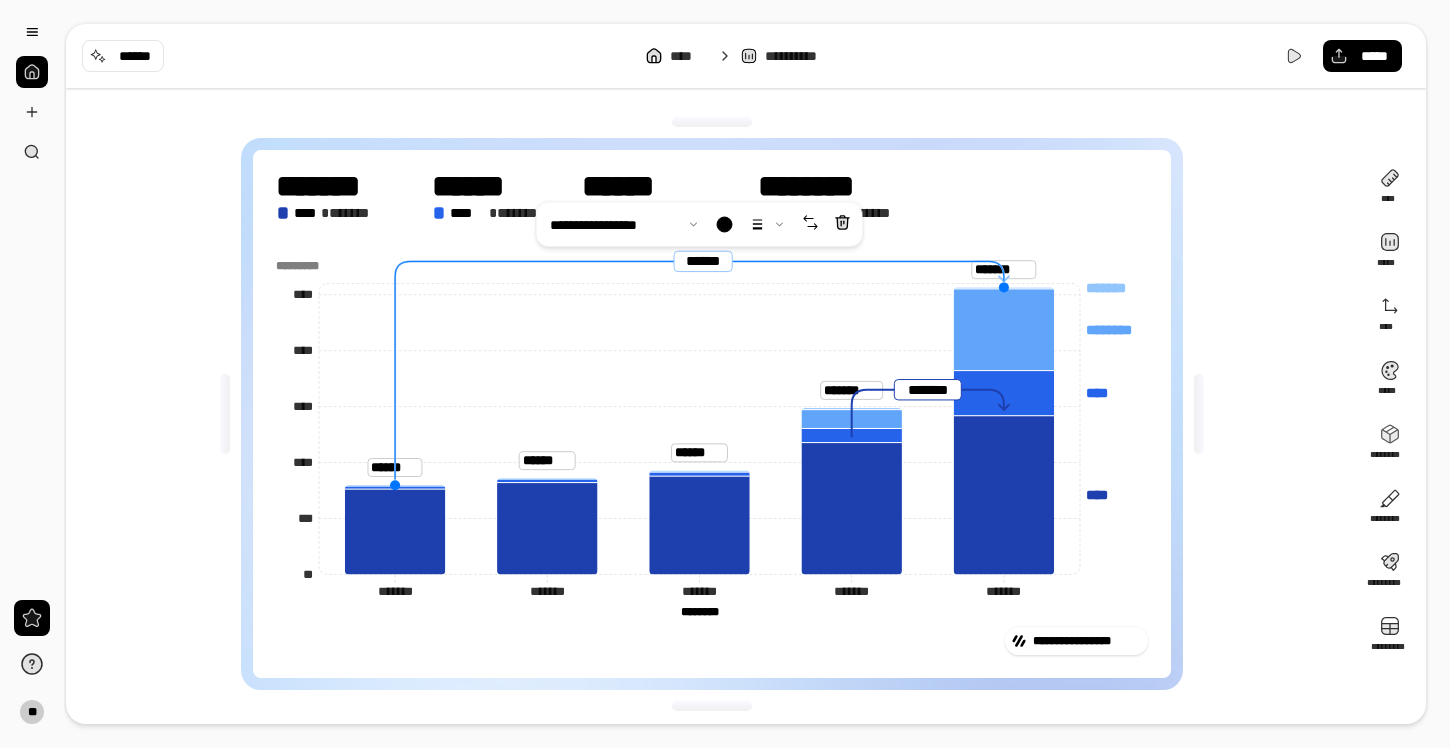 drag, startPoint x: 1002, startPoint y: 287, endPoint x: 1009, endPoint y: 234, distance: 53.460266 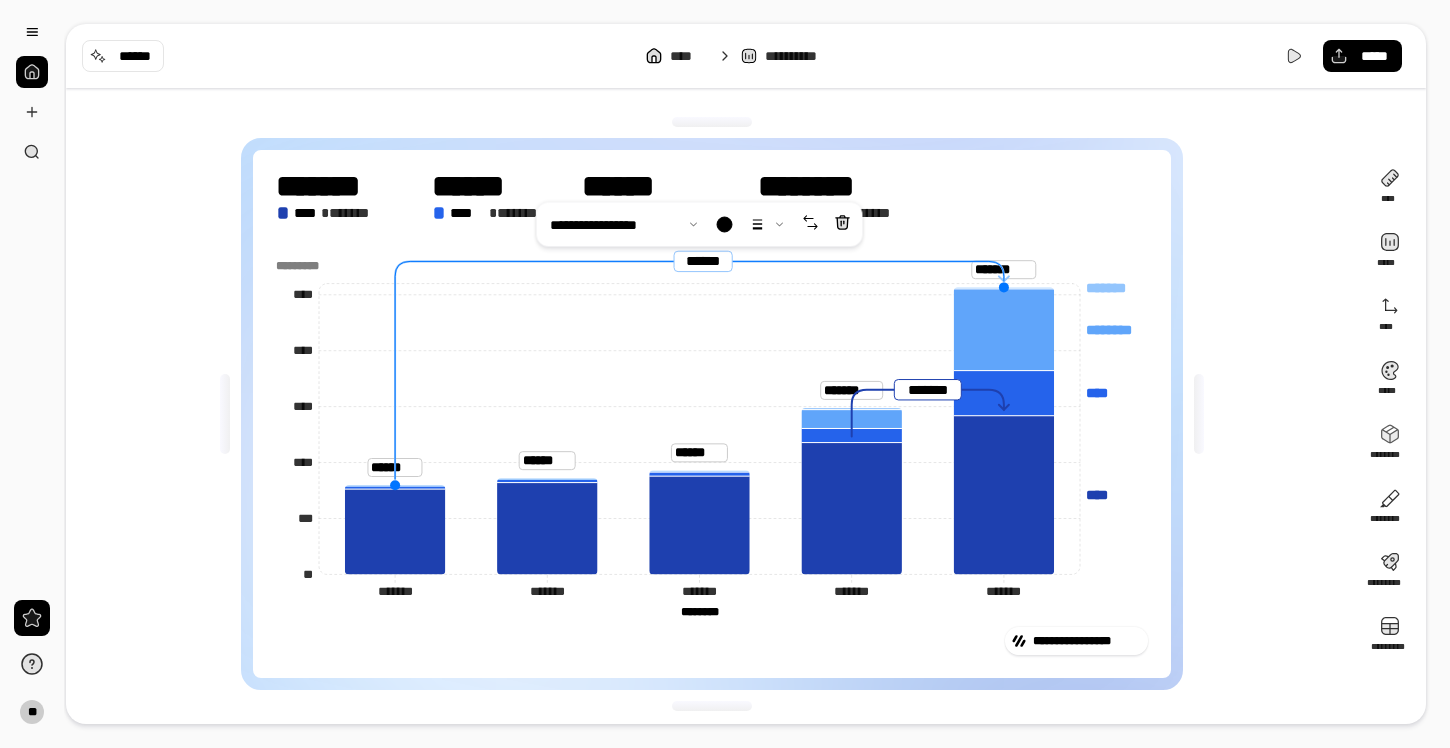 drag, startPoint x: 396, startPoint y: 485, endPoint x: 387, endPoint y: 401, distance: 84.48077 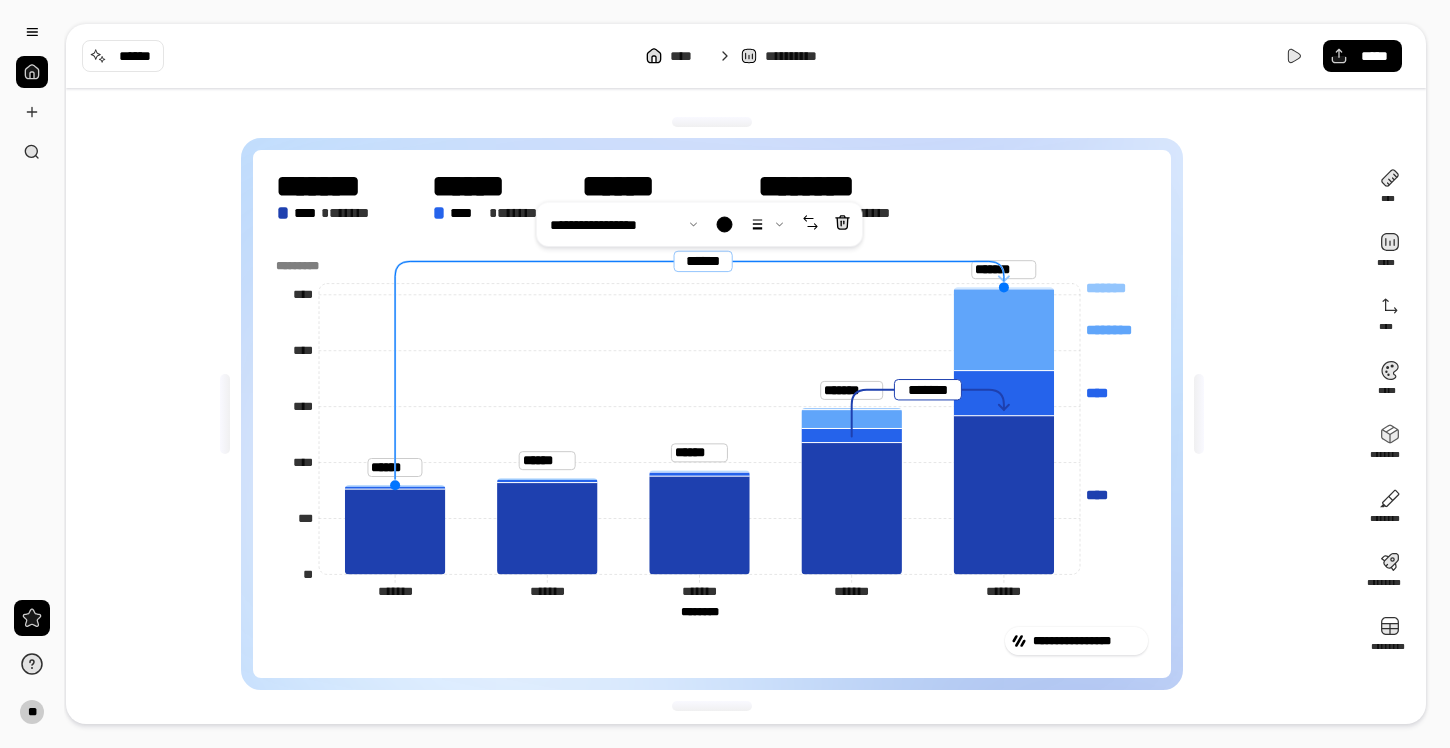 click on "**********" at bounding box center (725, 374) 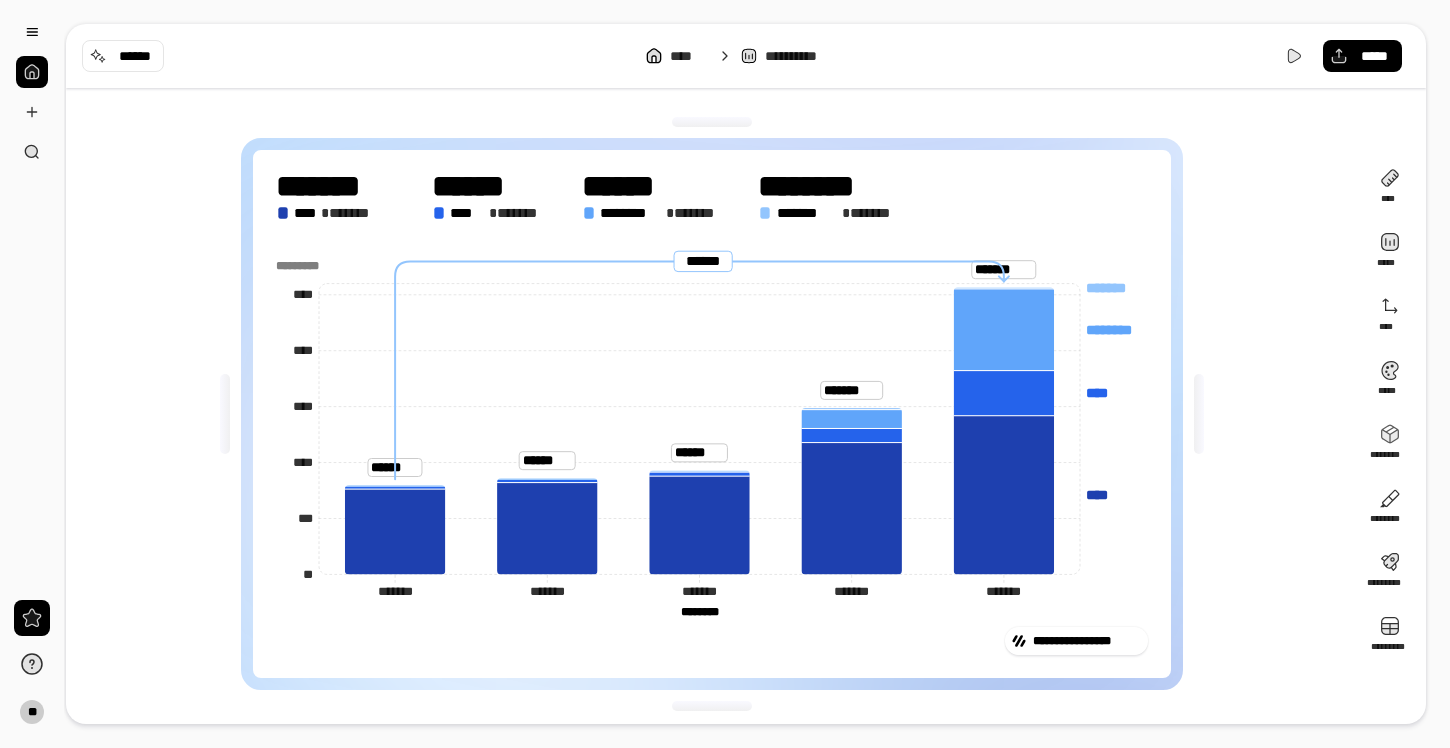 click on "**********" at bounding box center [725, 374] 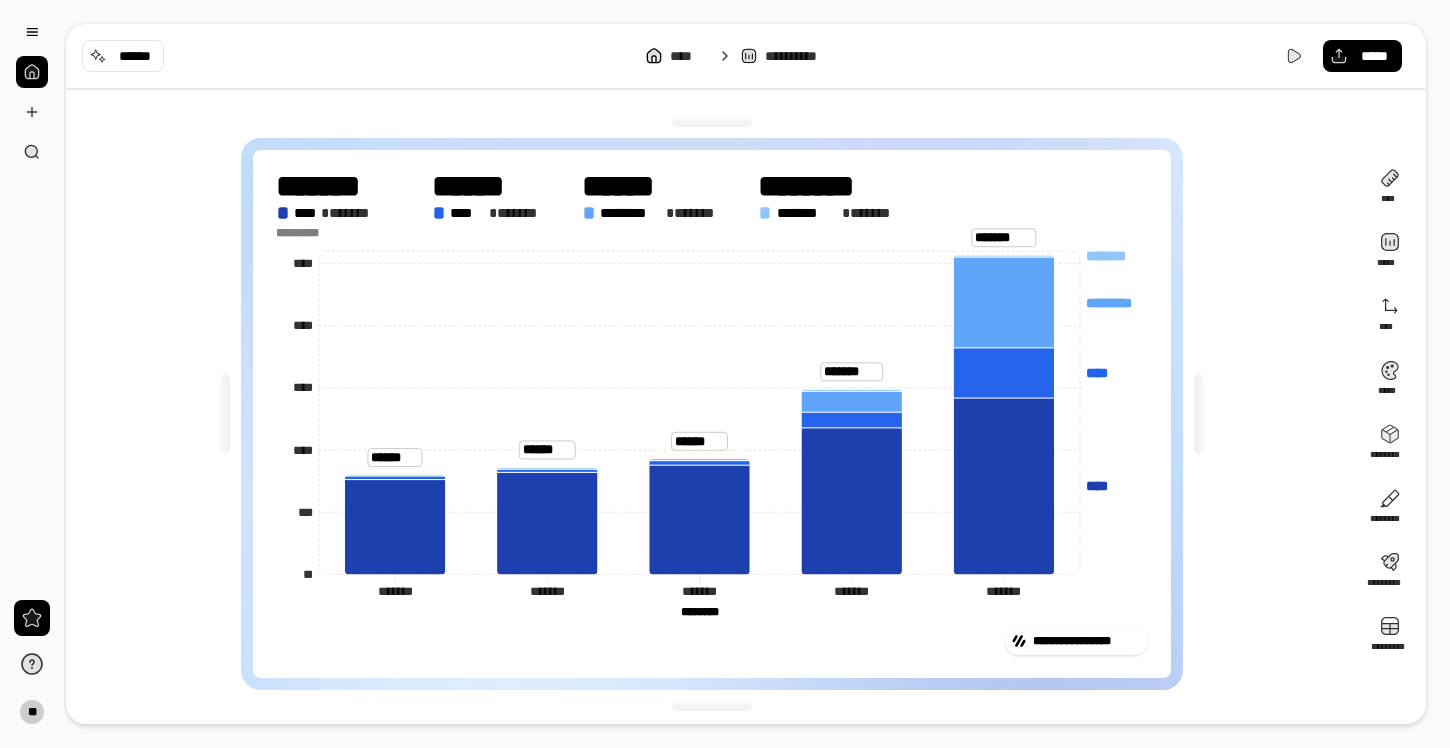 click on "**********" at bounding box center (712, 414) 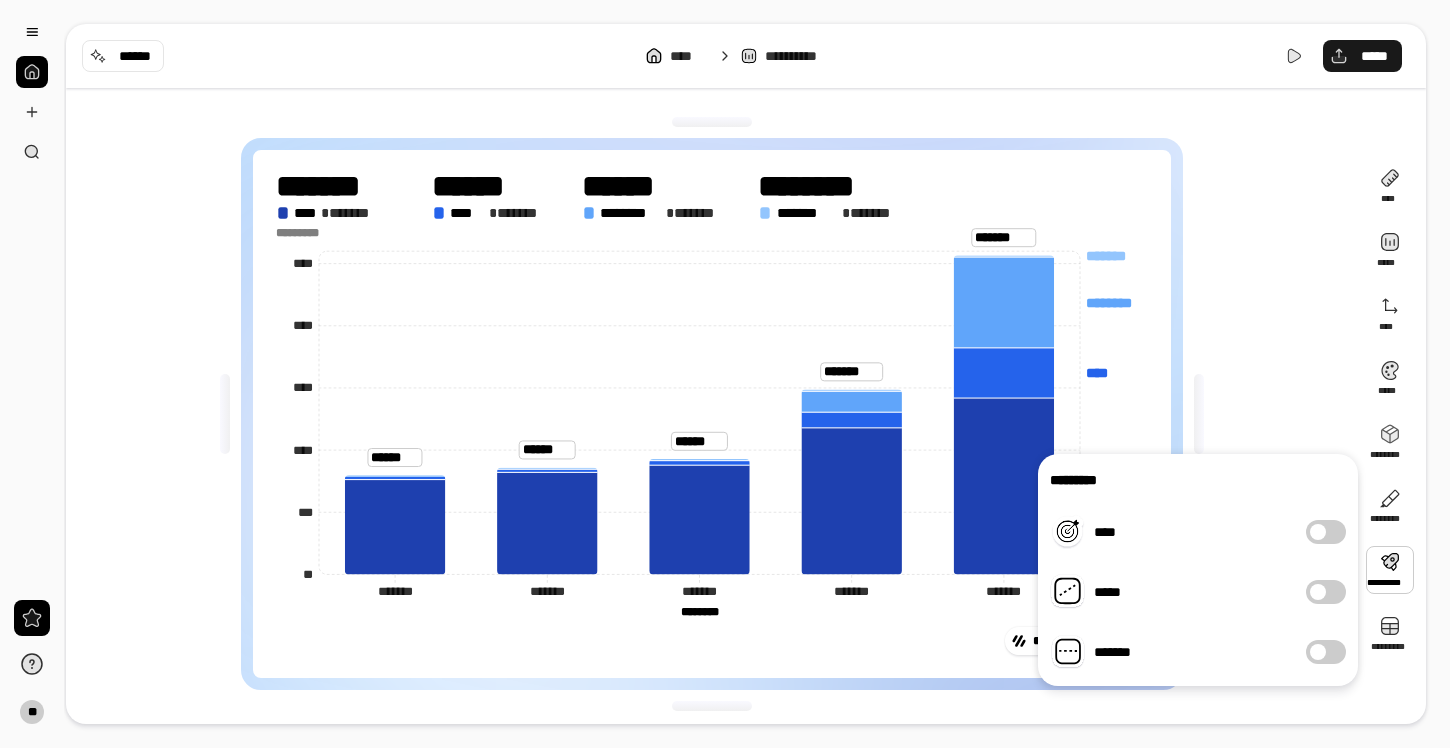 click on "*****" at bounding box center [1374, 56] 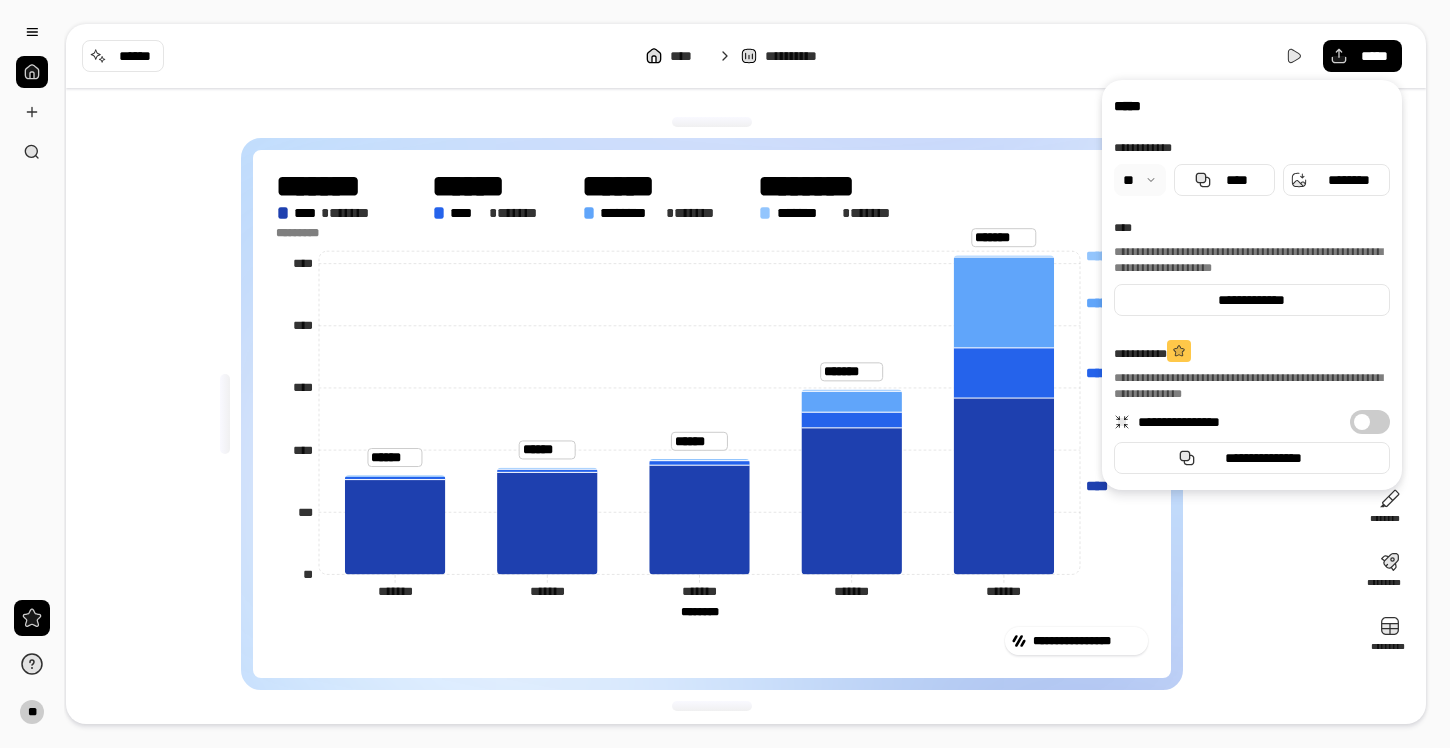 click on "**********" at bounding box center (712, 414) 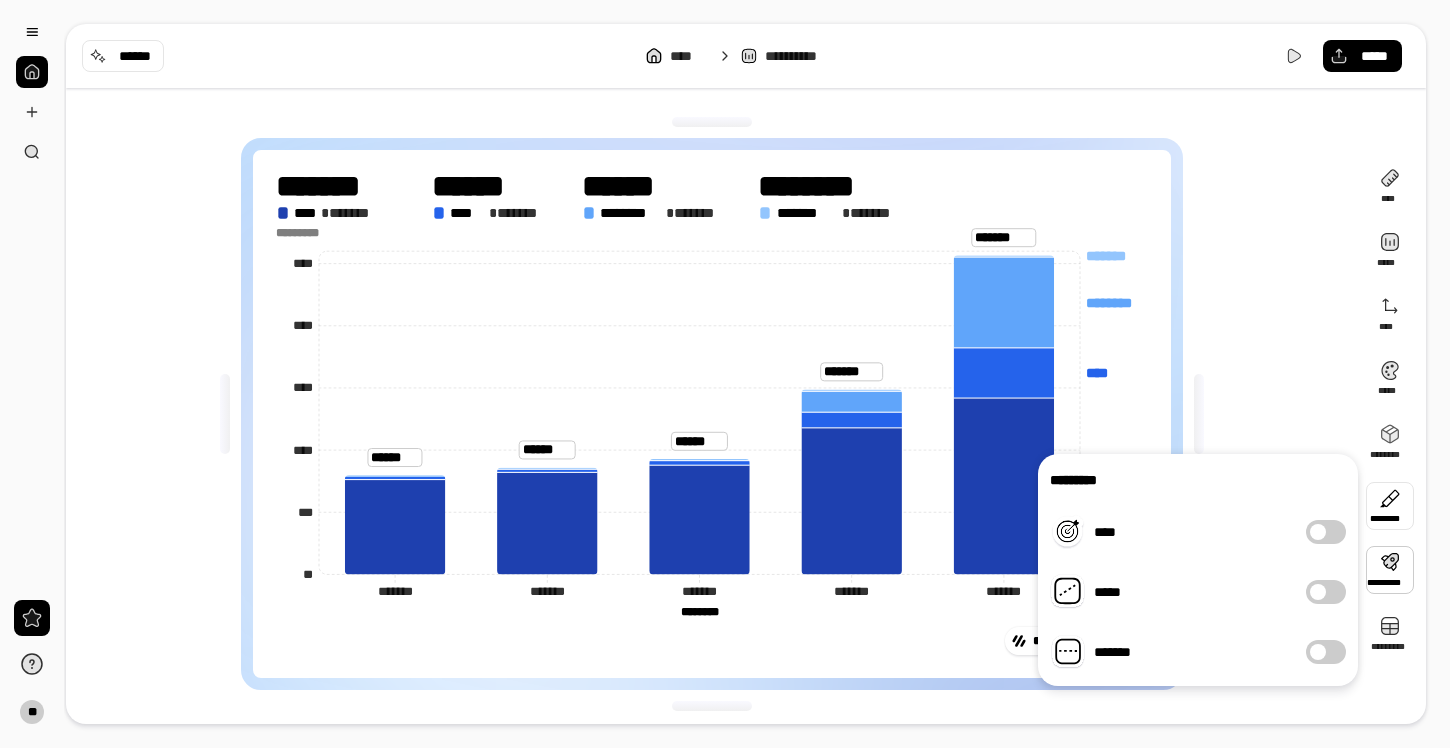 click at bounding box center [1390, 506] 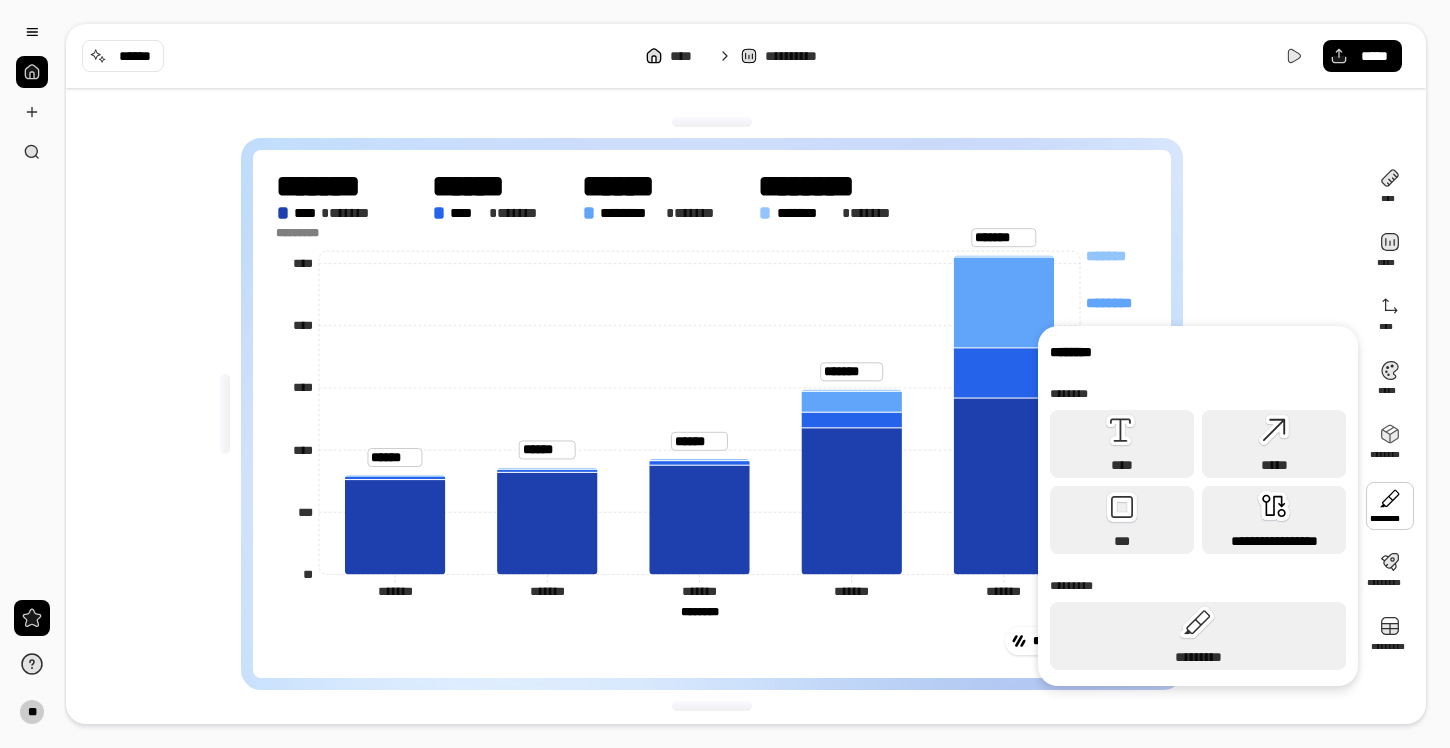 click 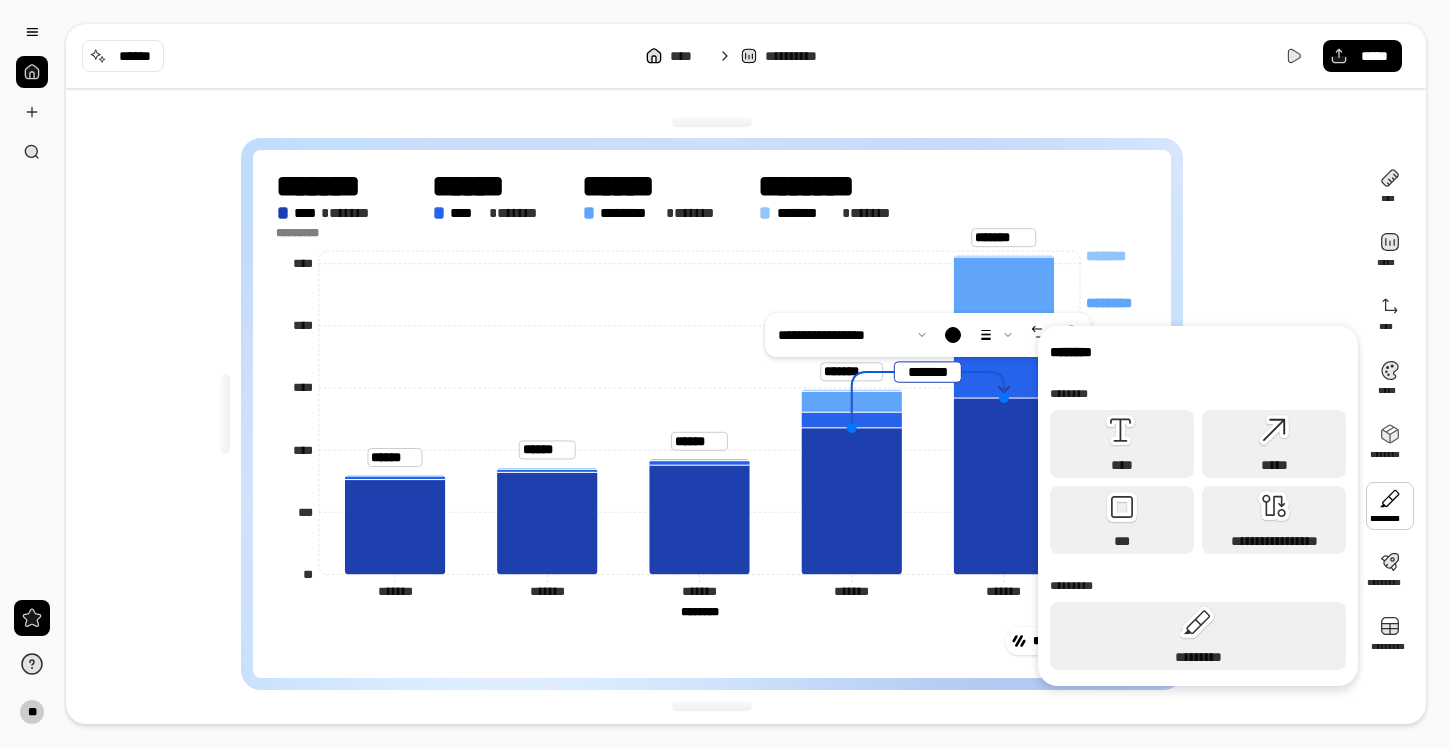 click on "**********" at bounding box center (712, 414) 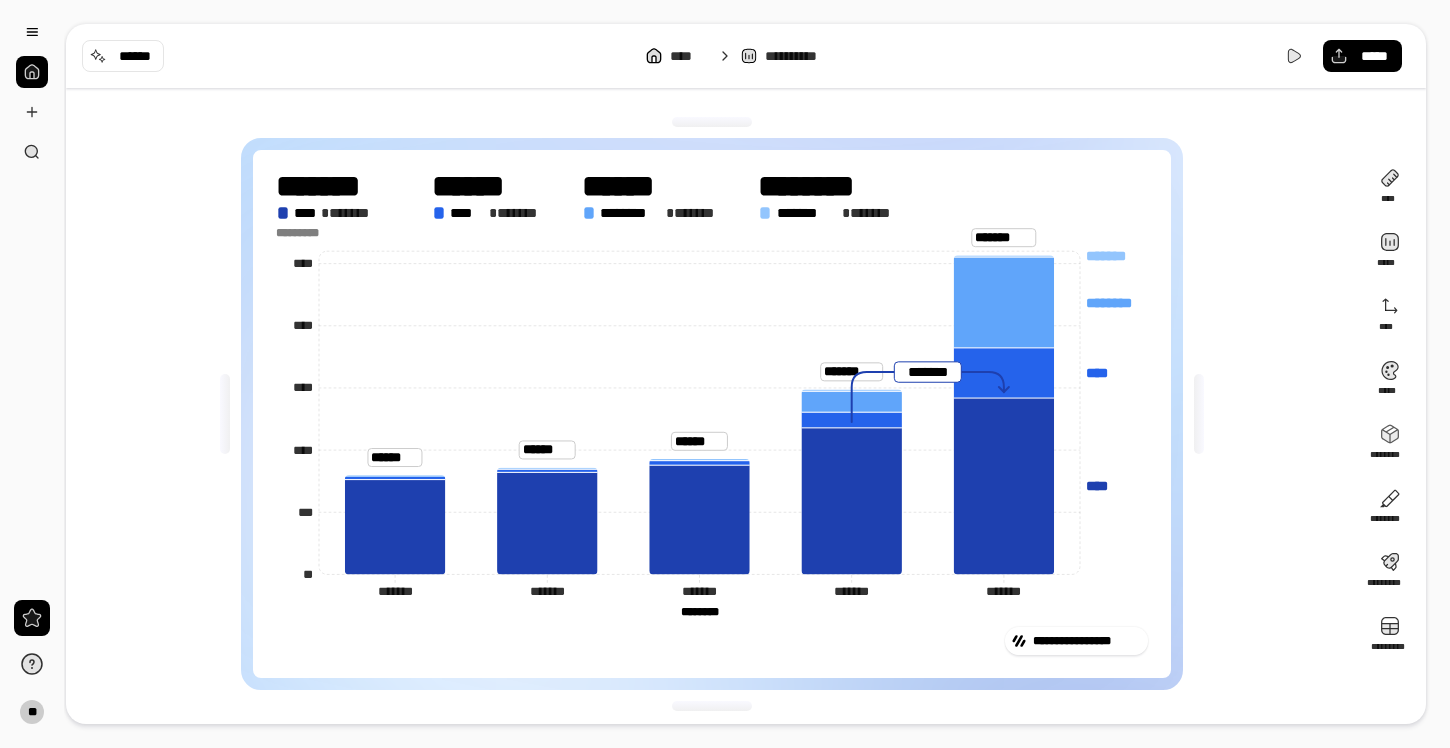 click on "**********" at bounding box center [725, 374] 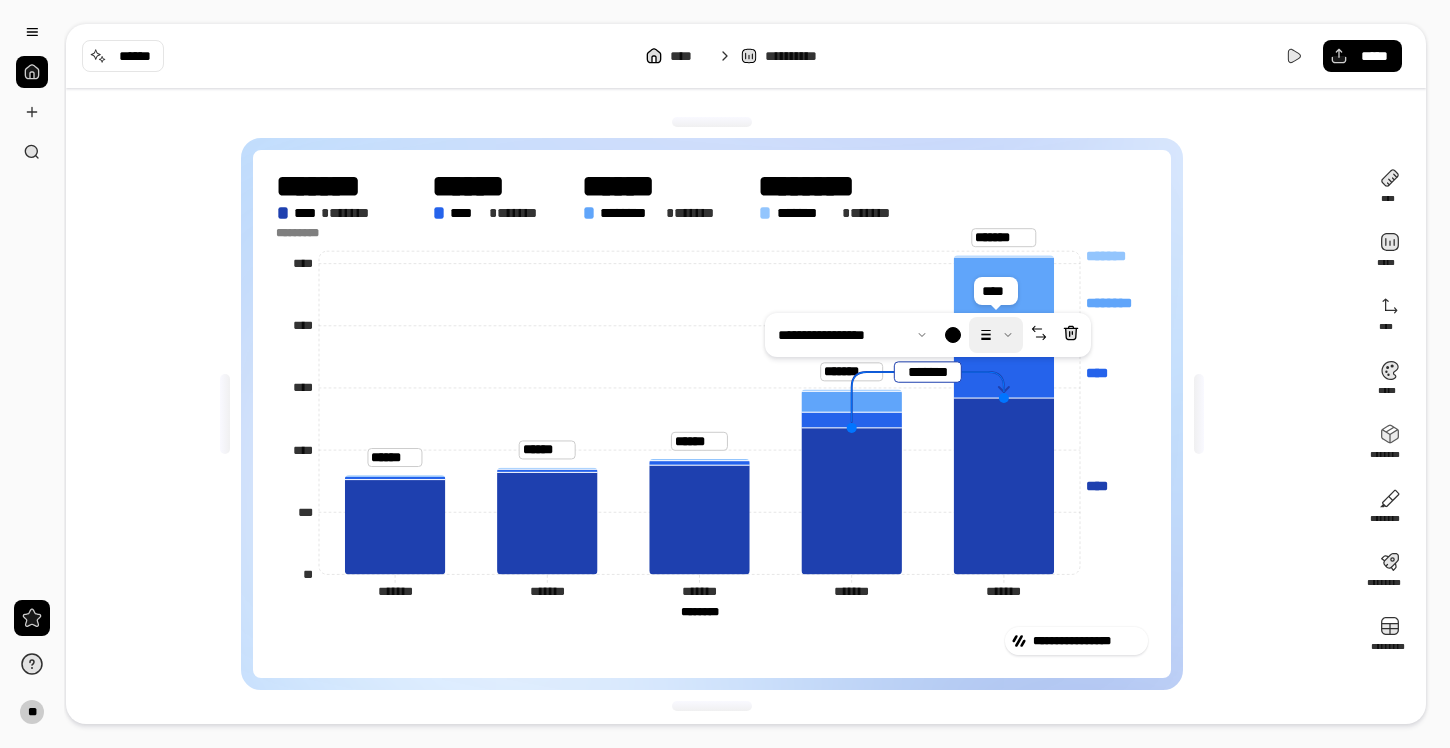 click at bounding box center (996, 335) 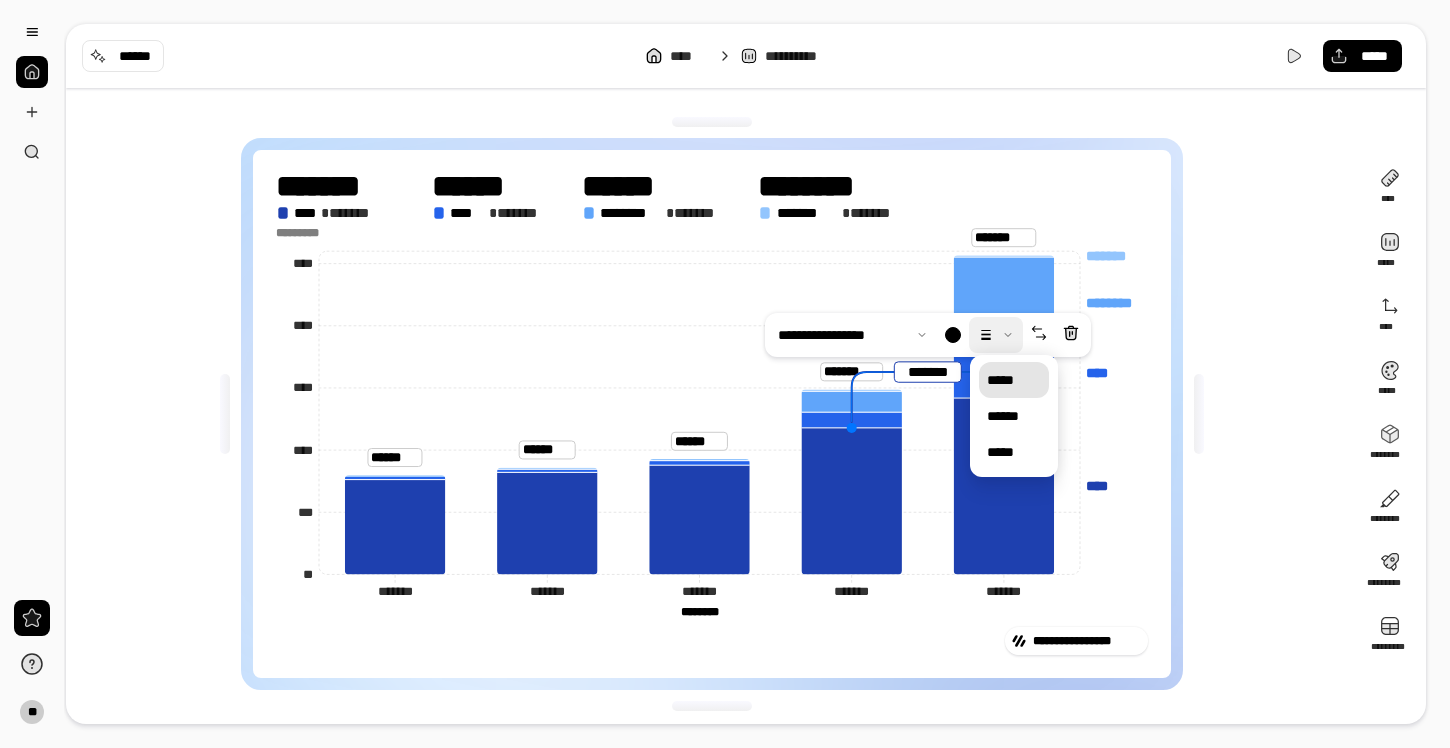 click at bounding box center (996, 335) 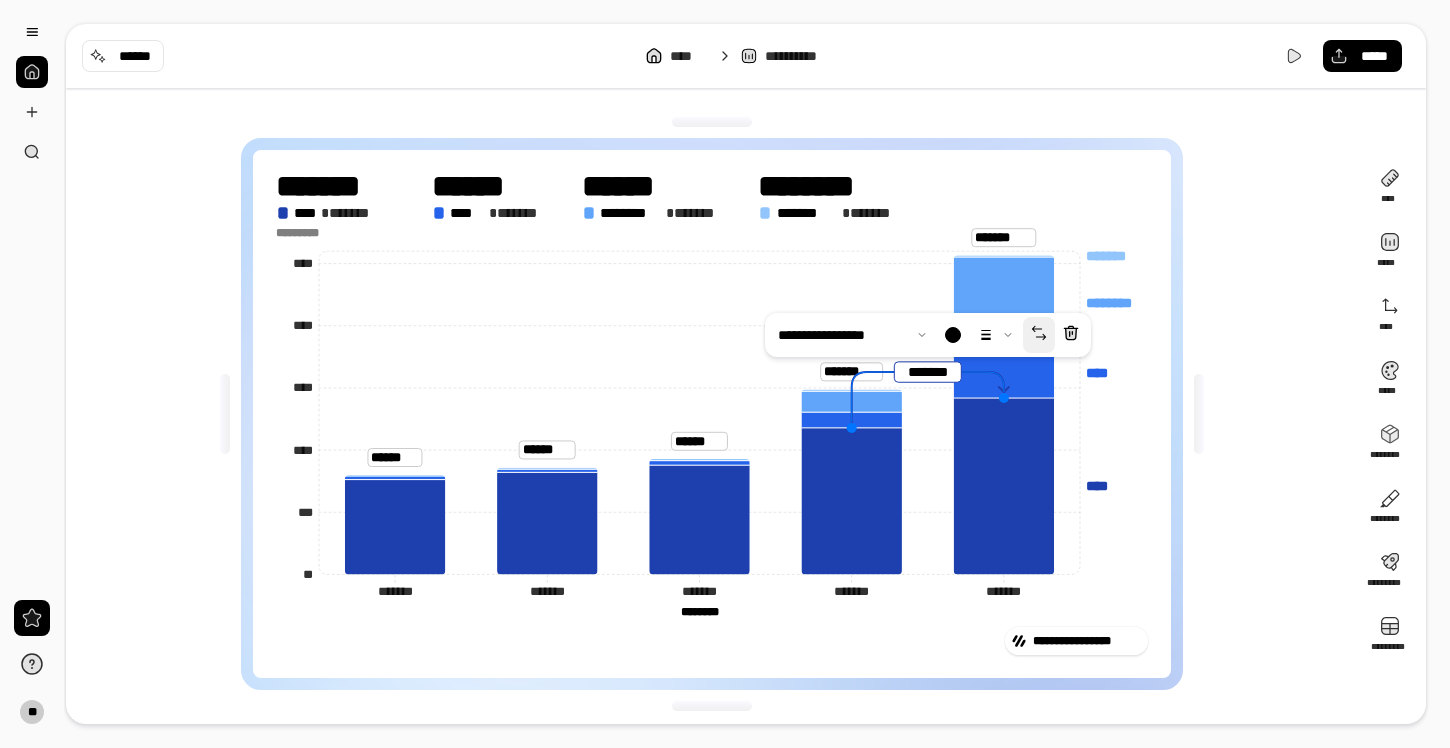 click 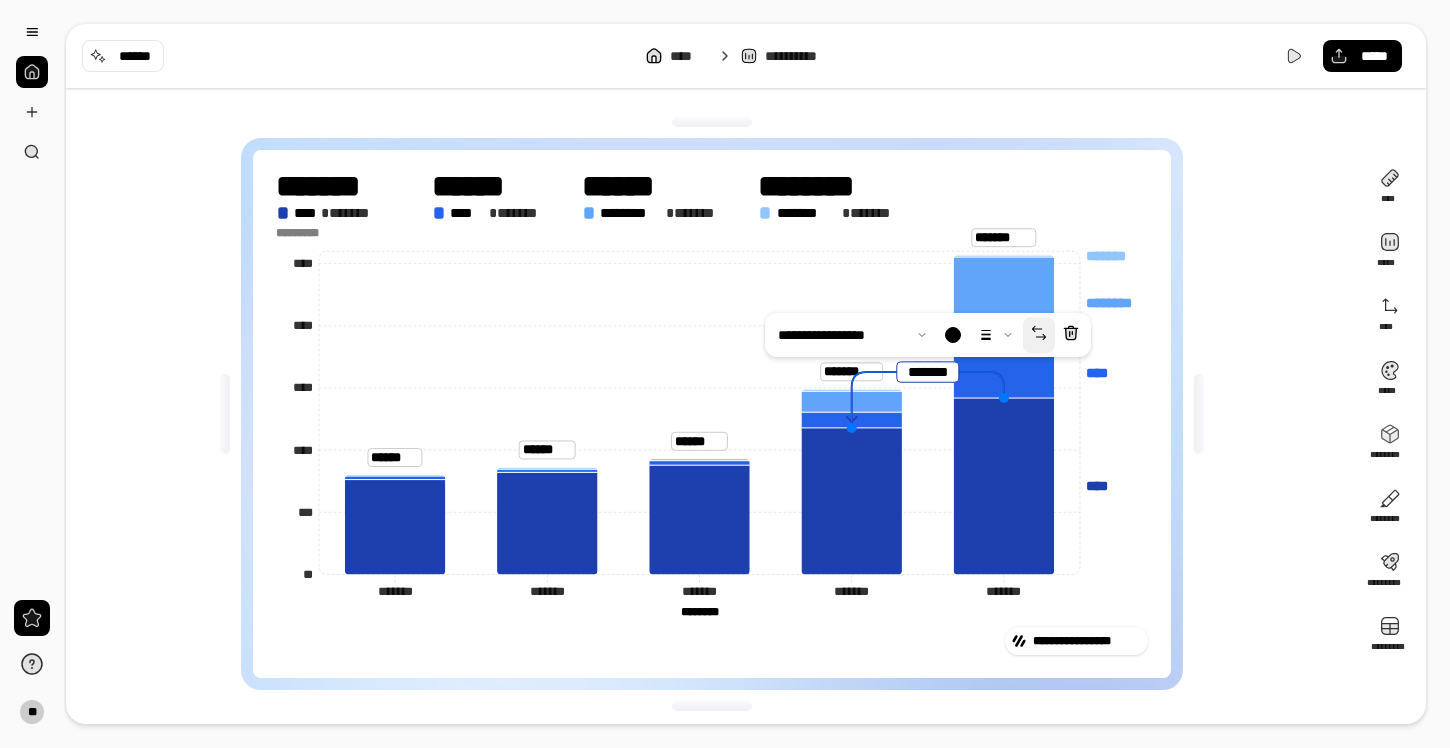 click 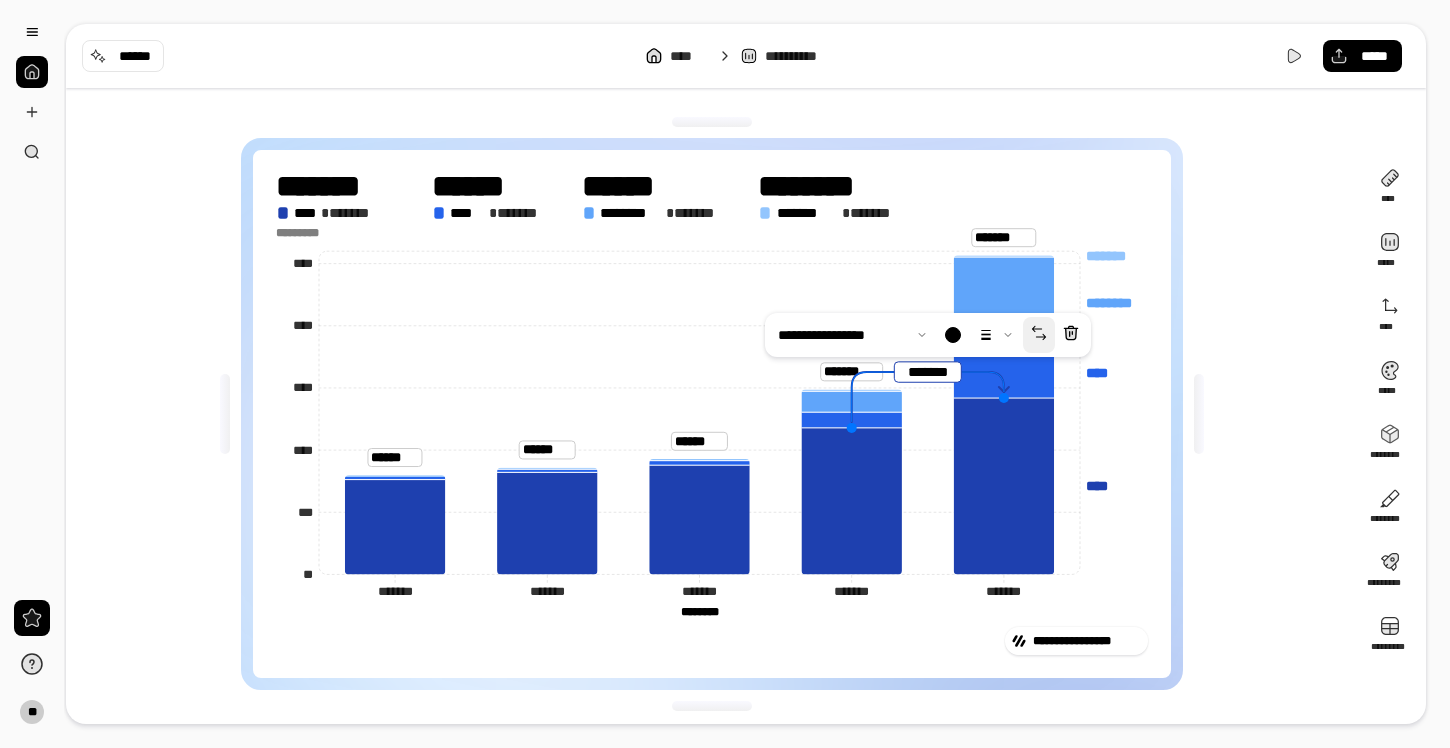 click 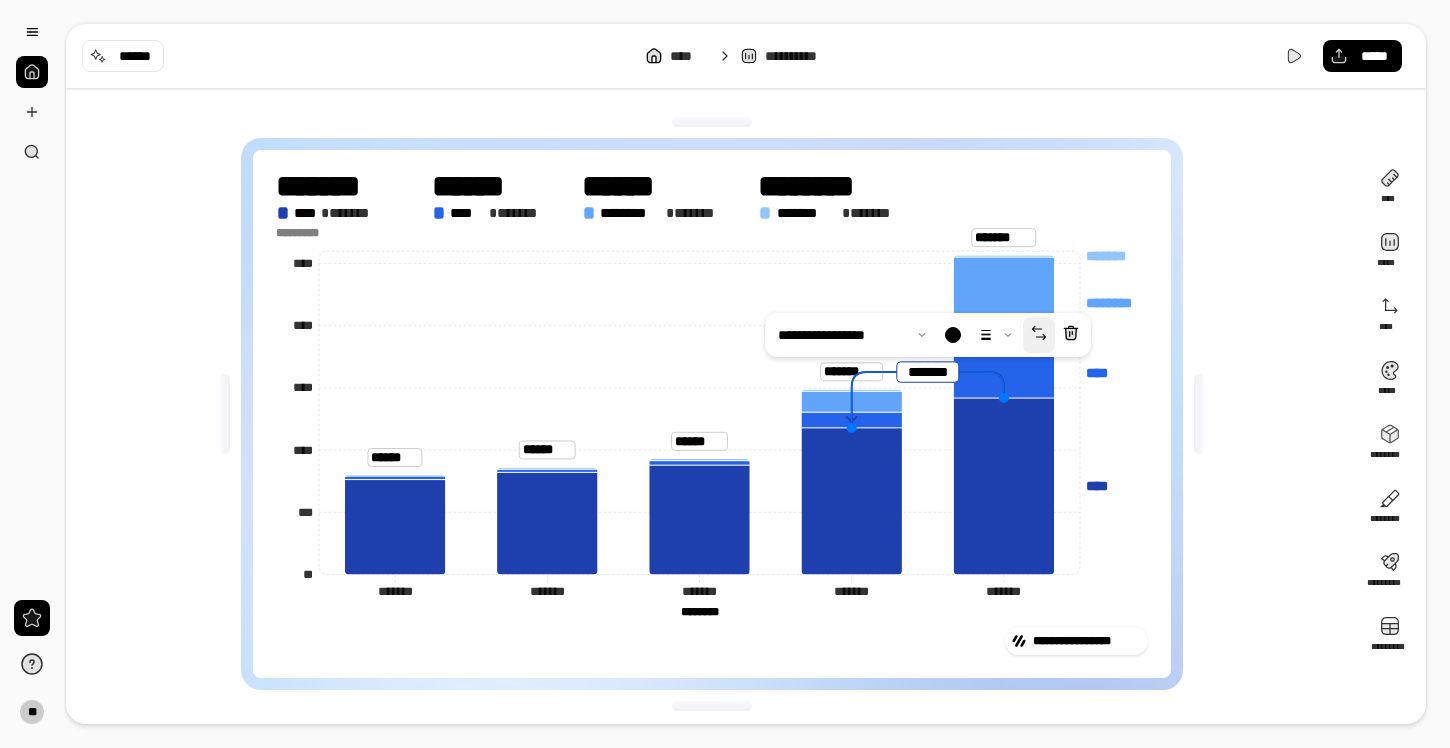click 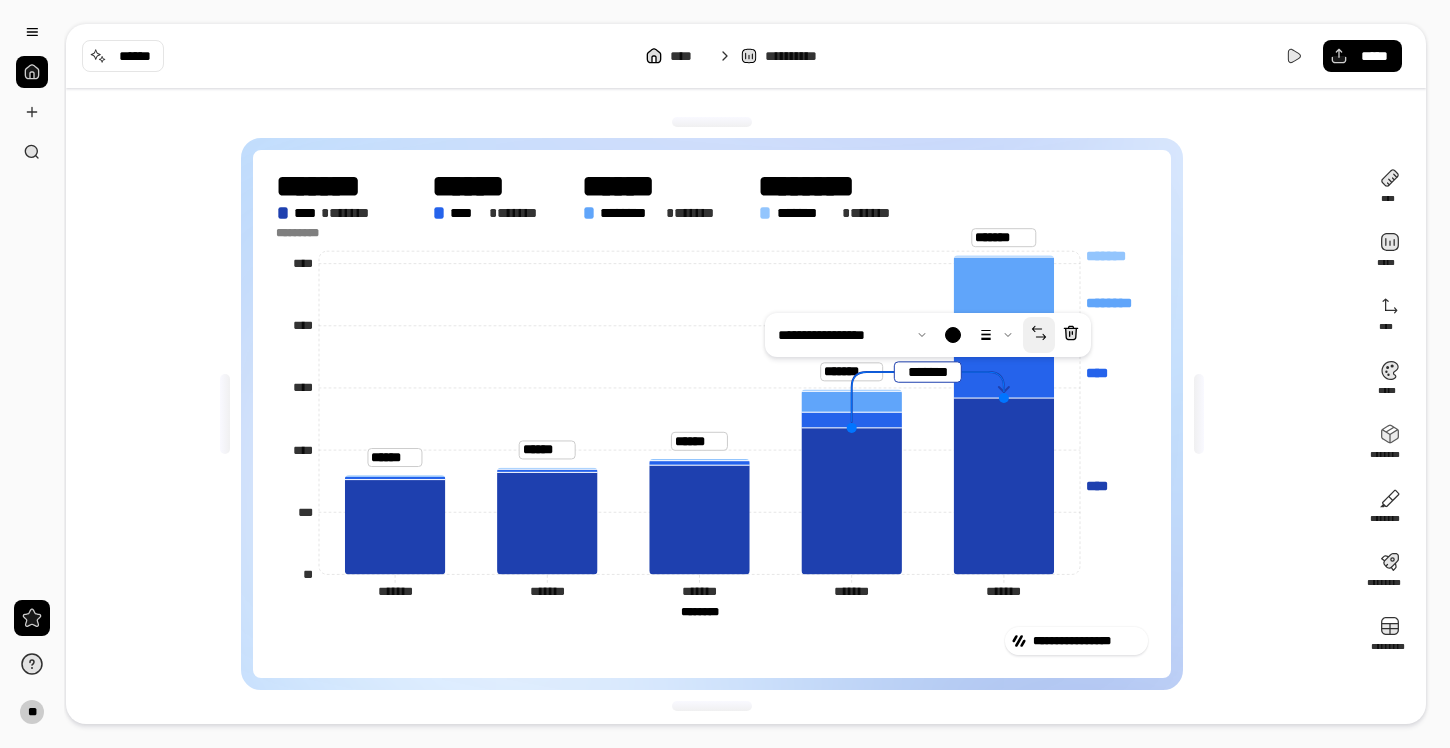 click 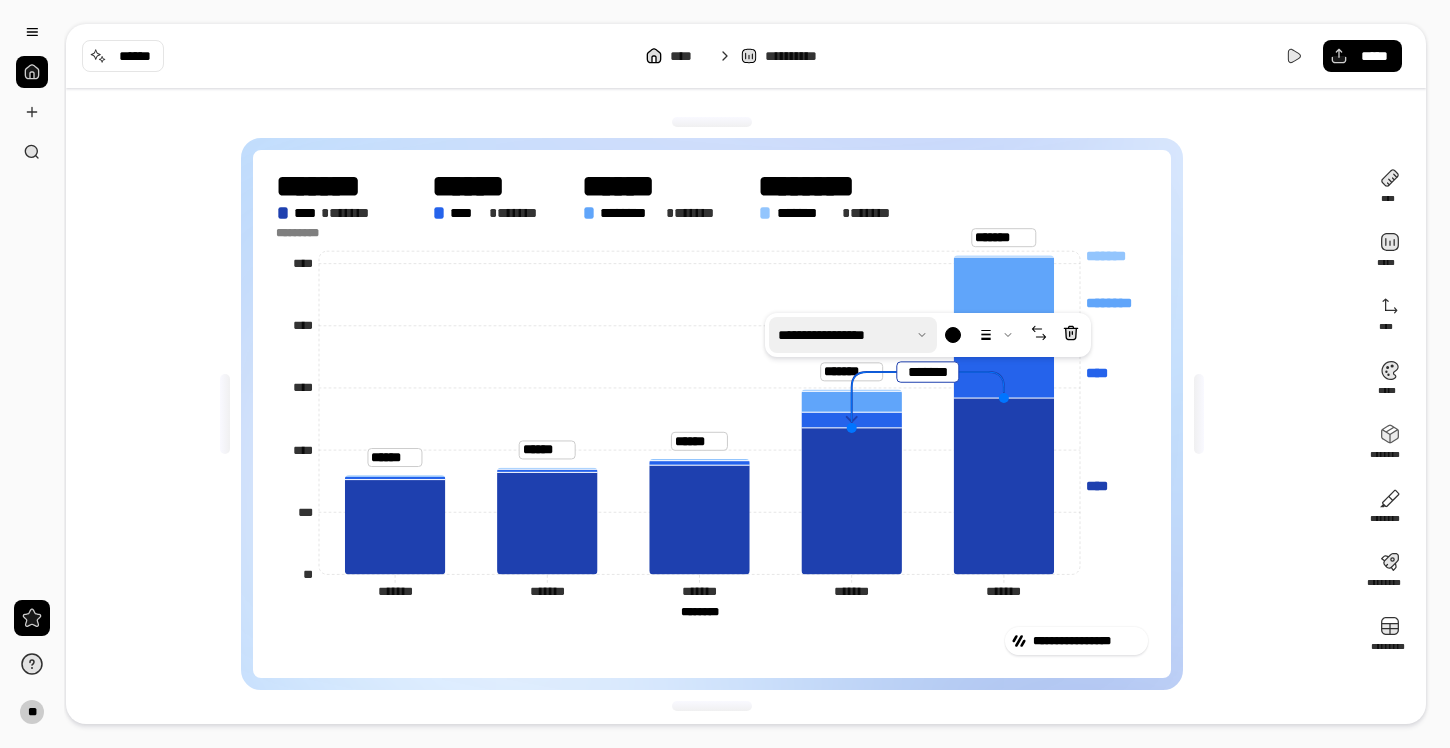 click at bounding box center [853, 335] 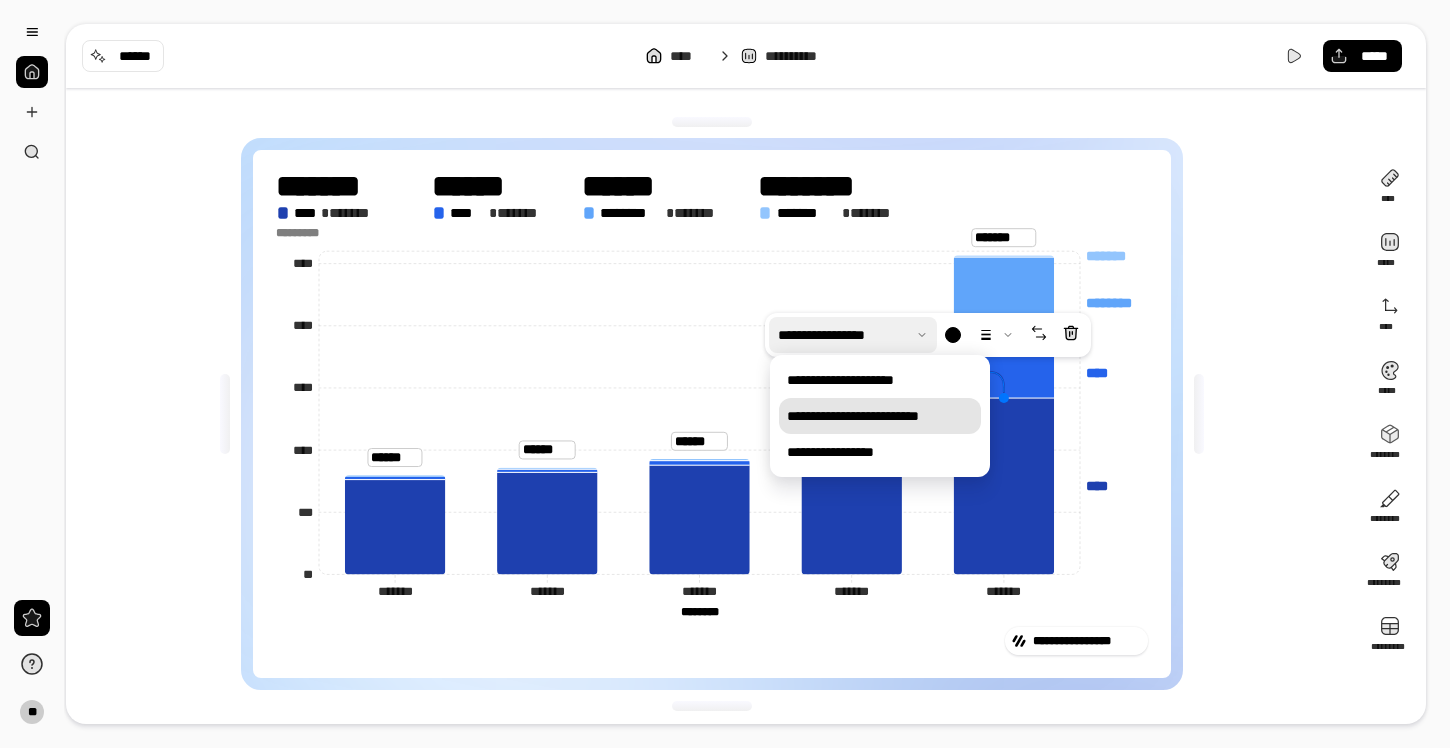 click at bounding box center [853, 335] 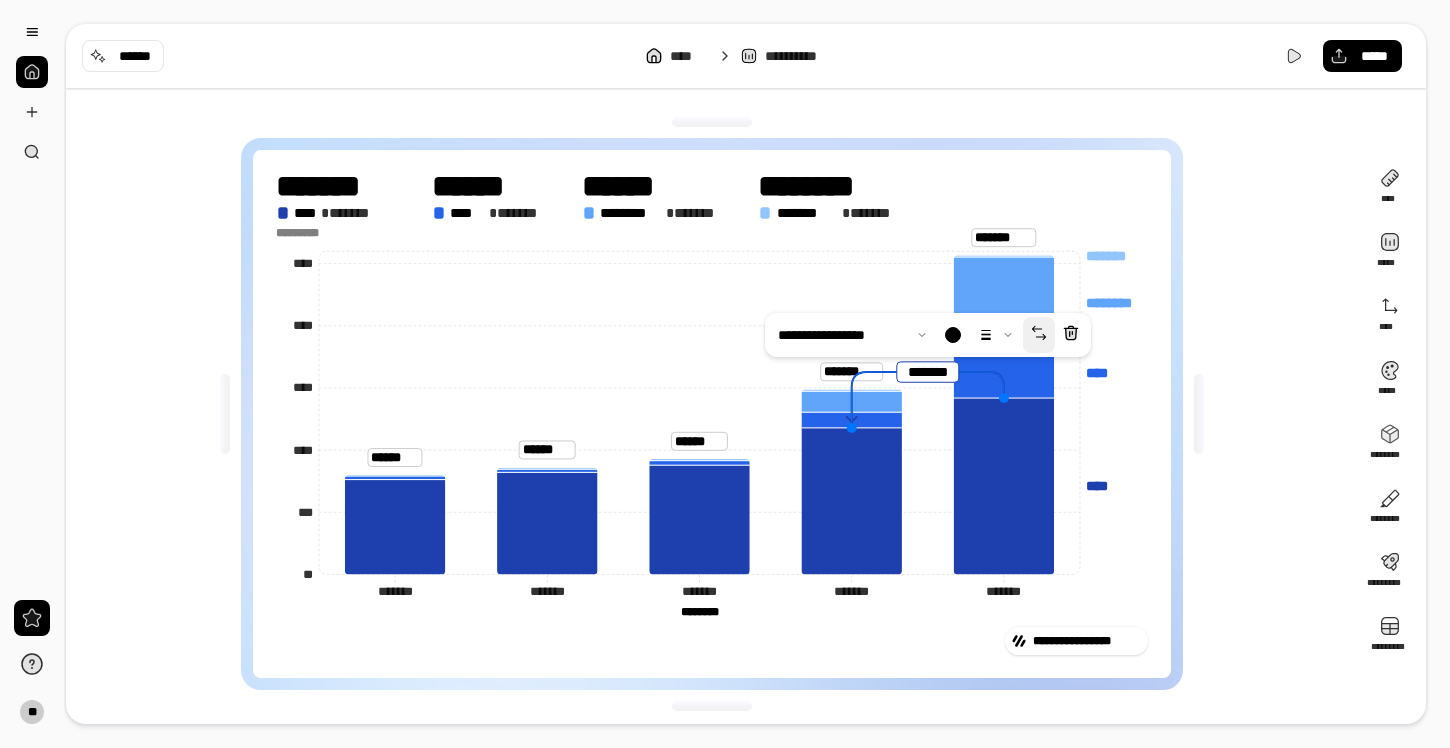 click 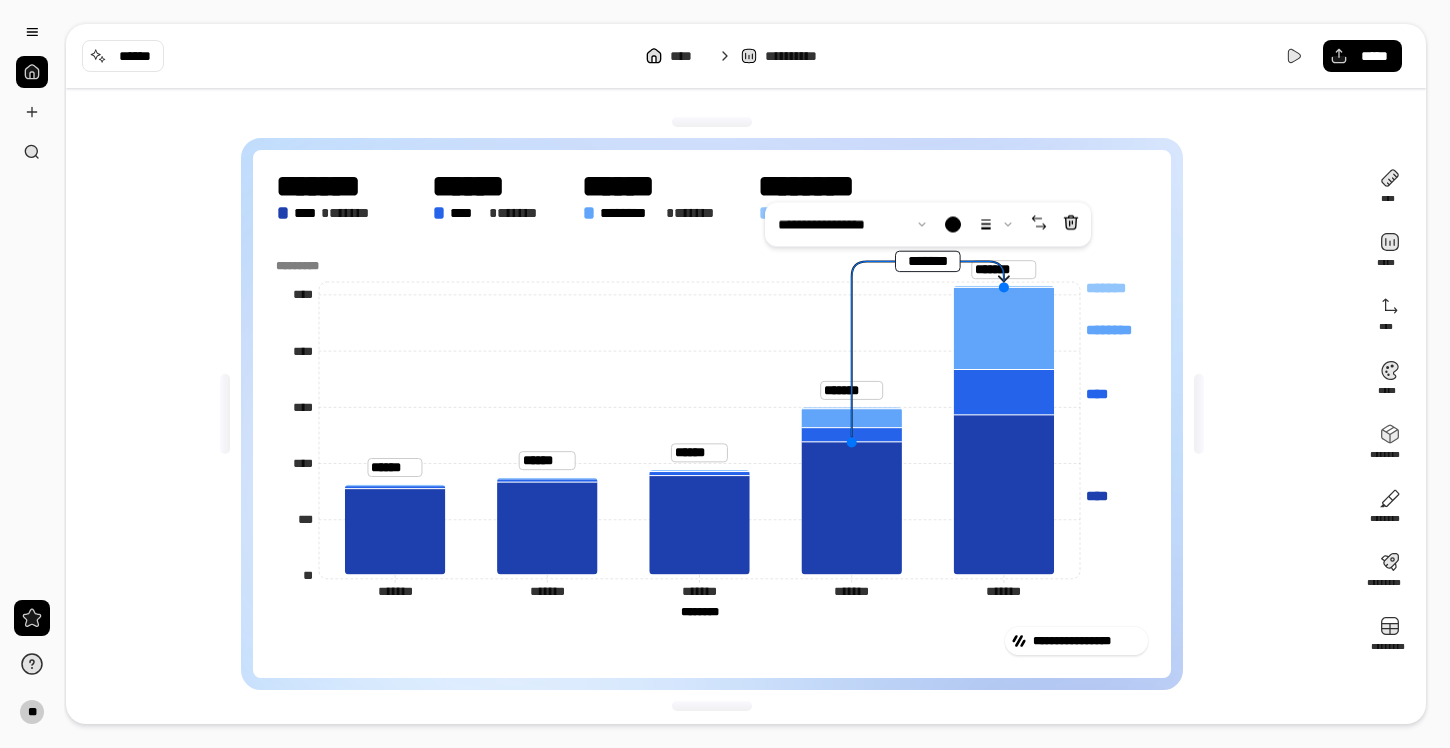 drag, startPoint x: 1003, startPoint y: 393, endPoint x: 1003, endPoint y: 184, distance: 209 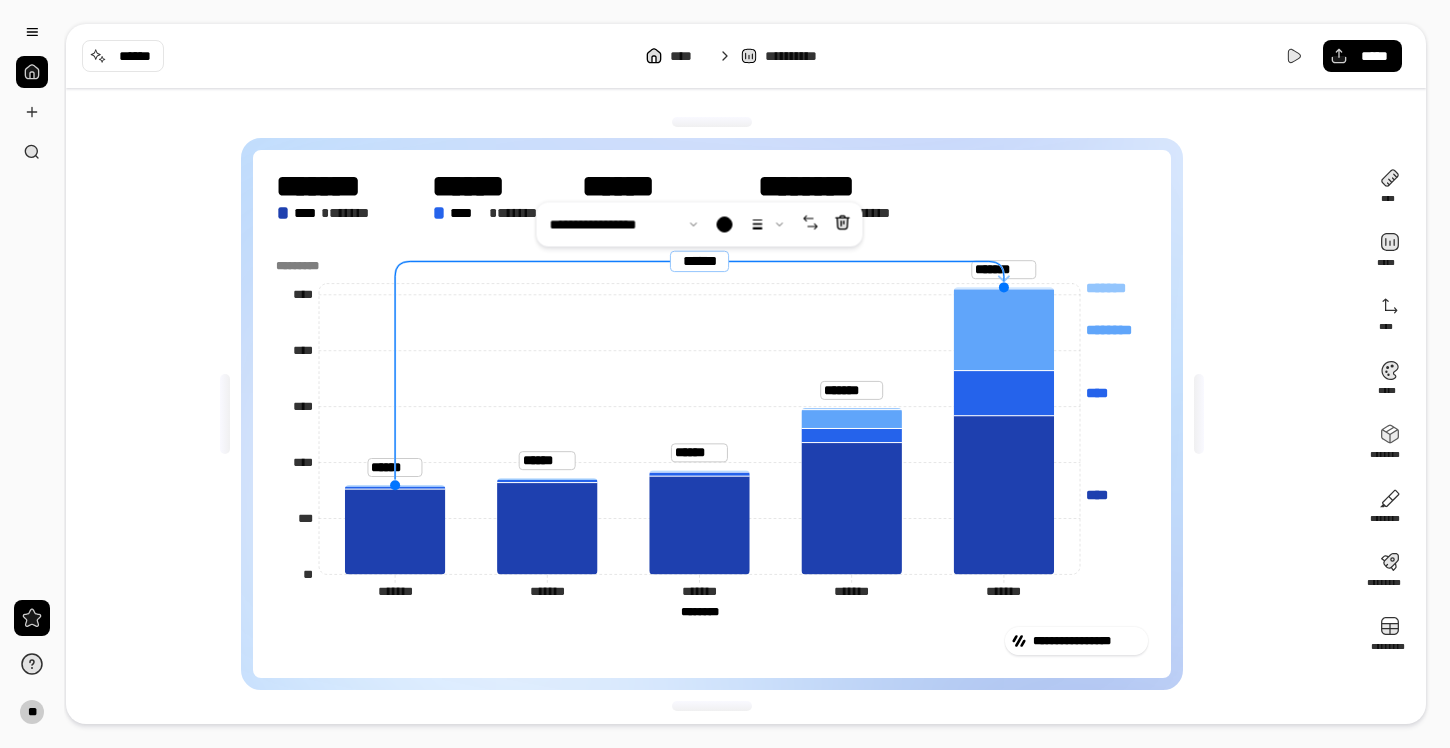 drag, startPoint x: 853, startPoint y: 440, endPoint x: 354, endPoint y: 343, distance: 508.34042 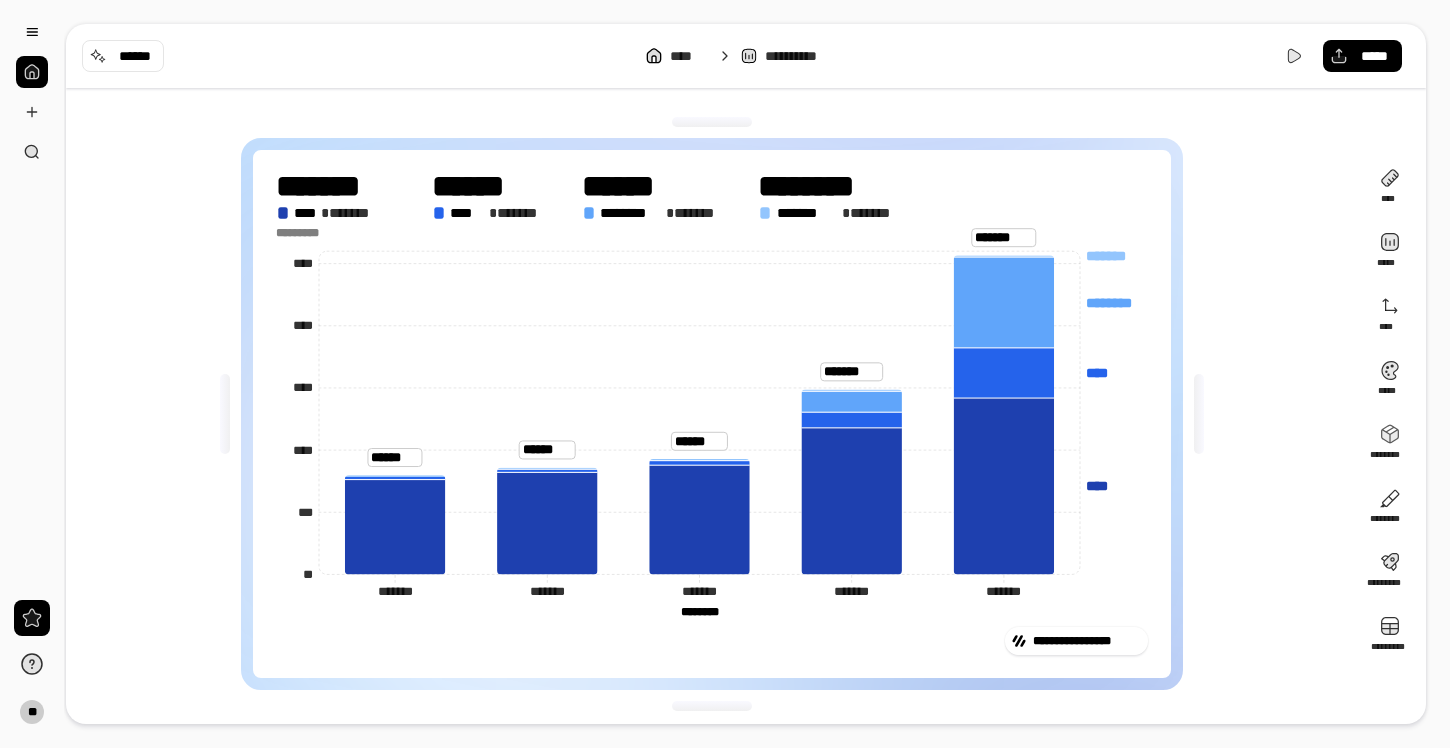 click on "**********" at bounding box center [712, 414] 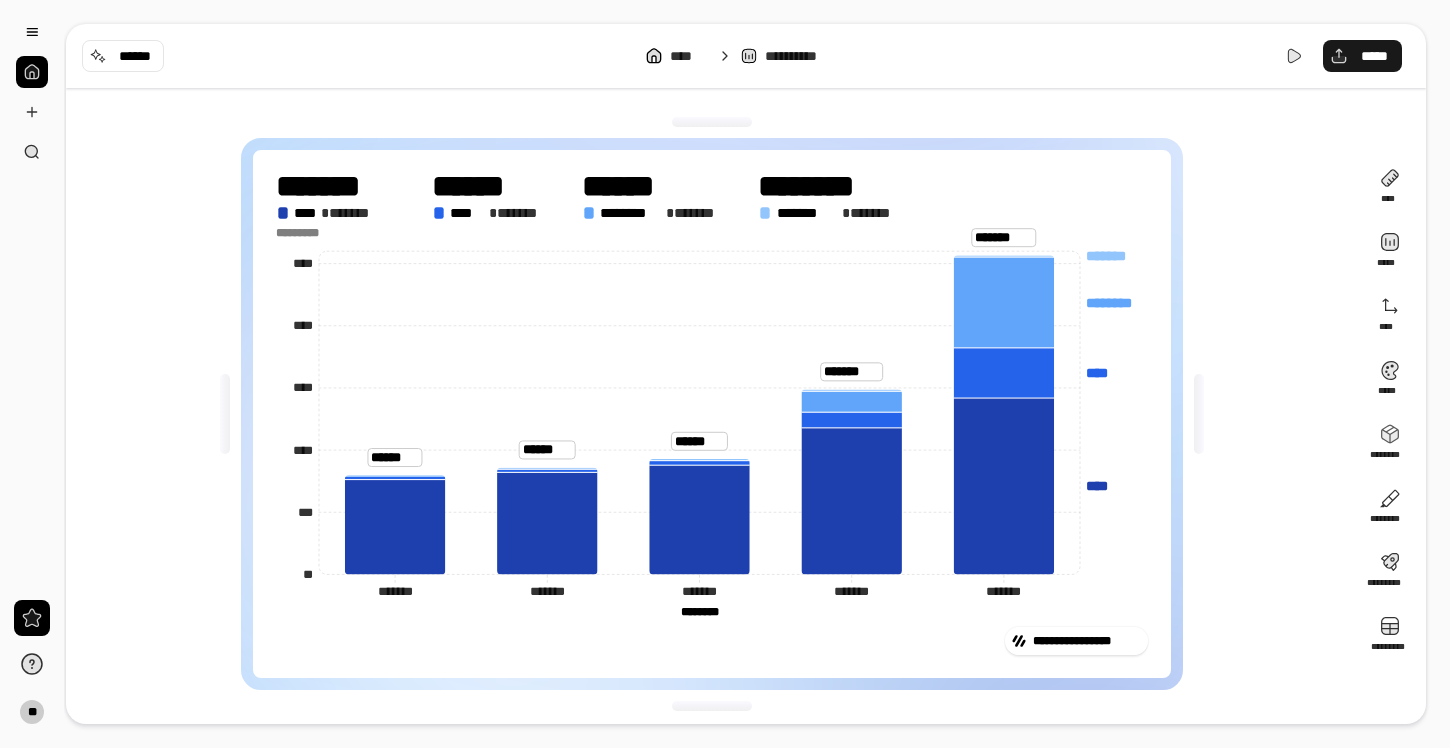 click on "*****" at bounding box center [1362, 56] 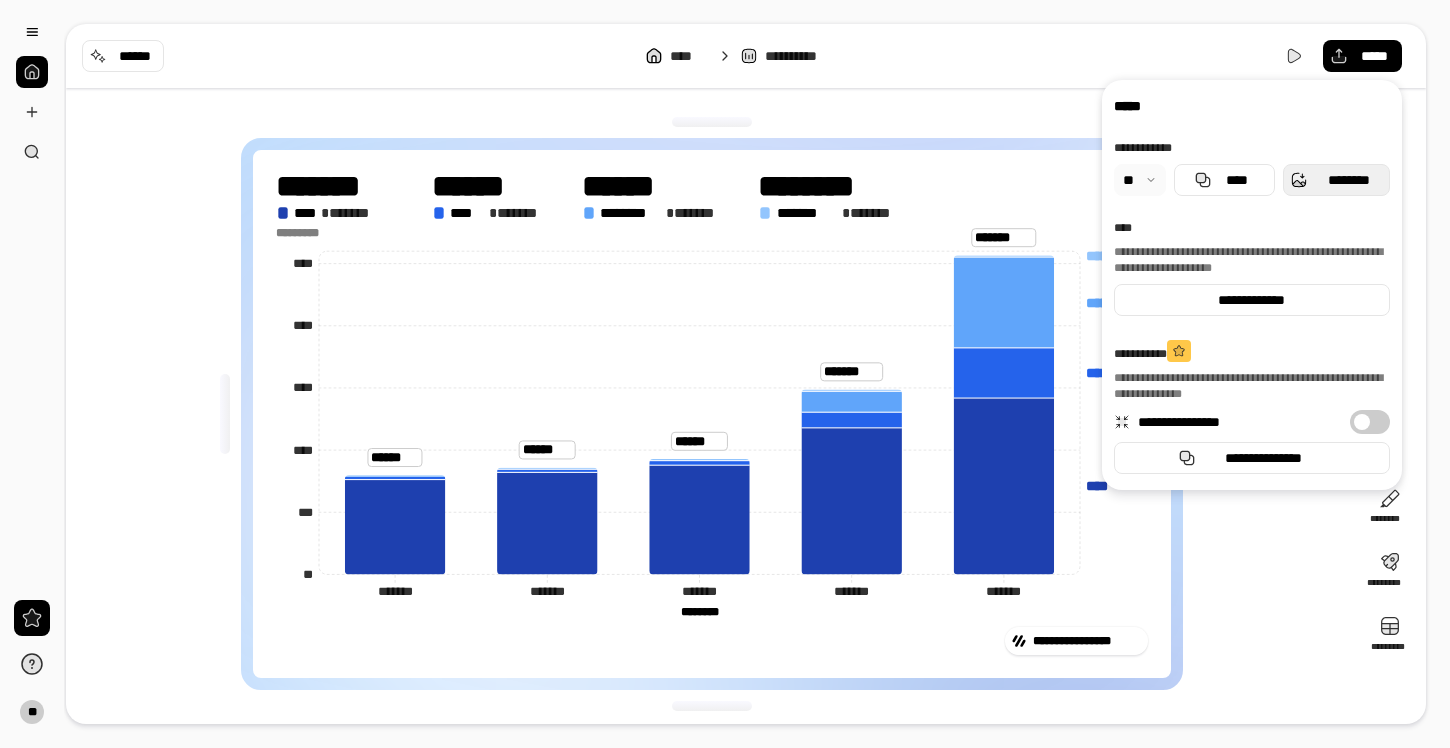 click on "********" at bounding box center (1348, 180) 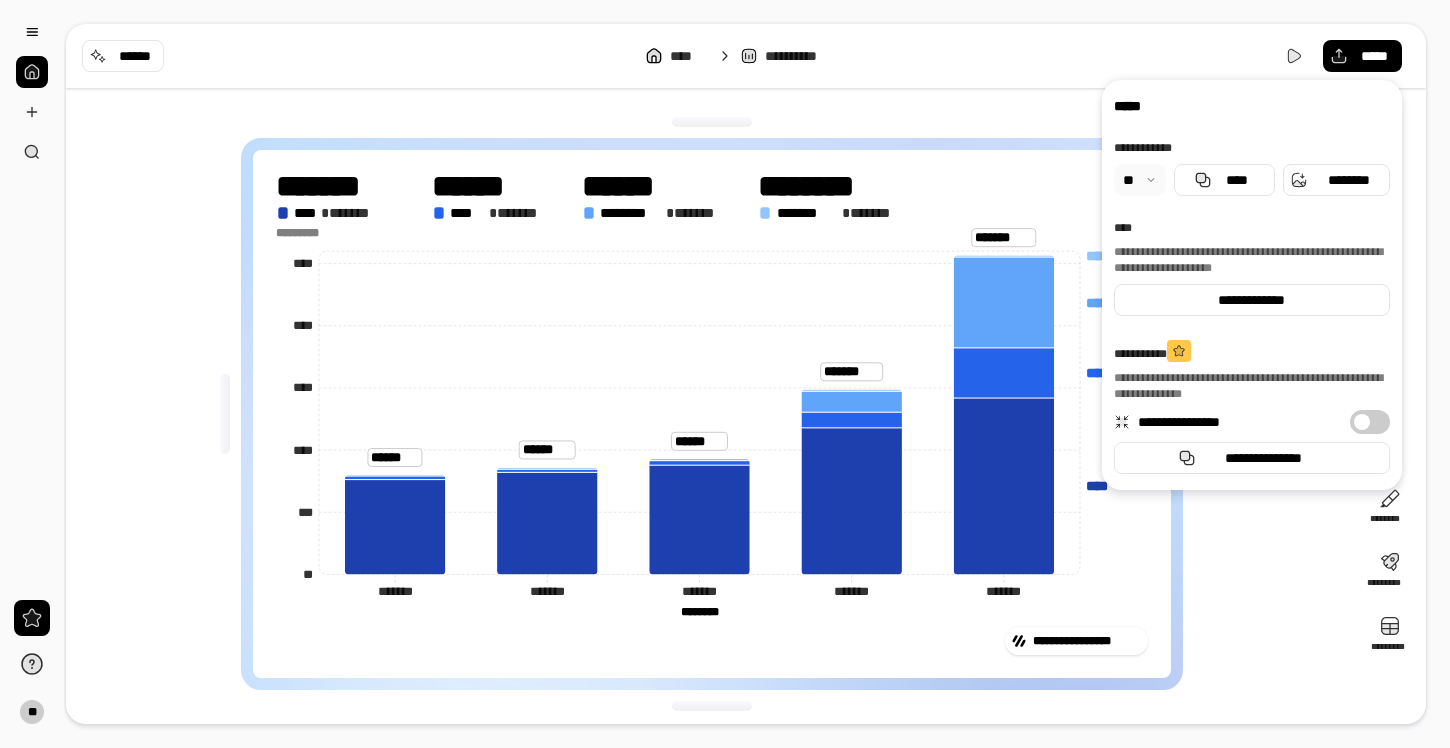 click at bounding box center [1140, 180] 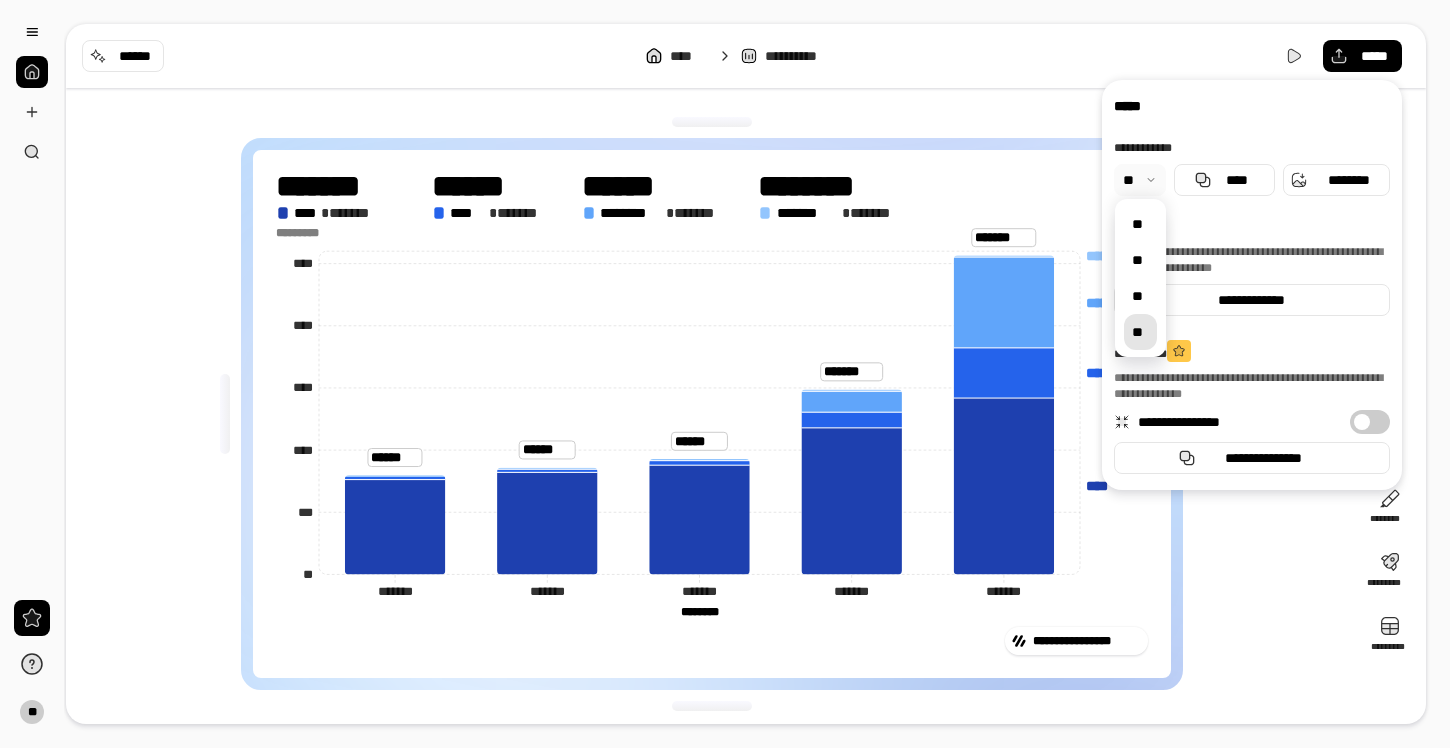 click on "**" at bounding box center [1140, 332] 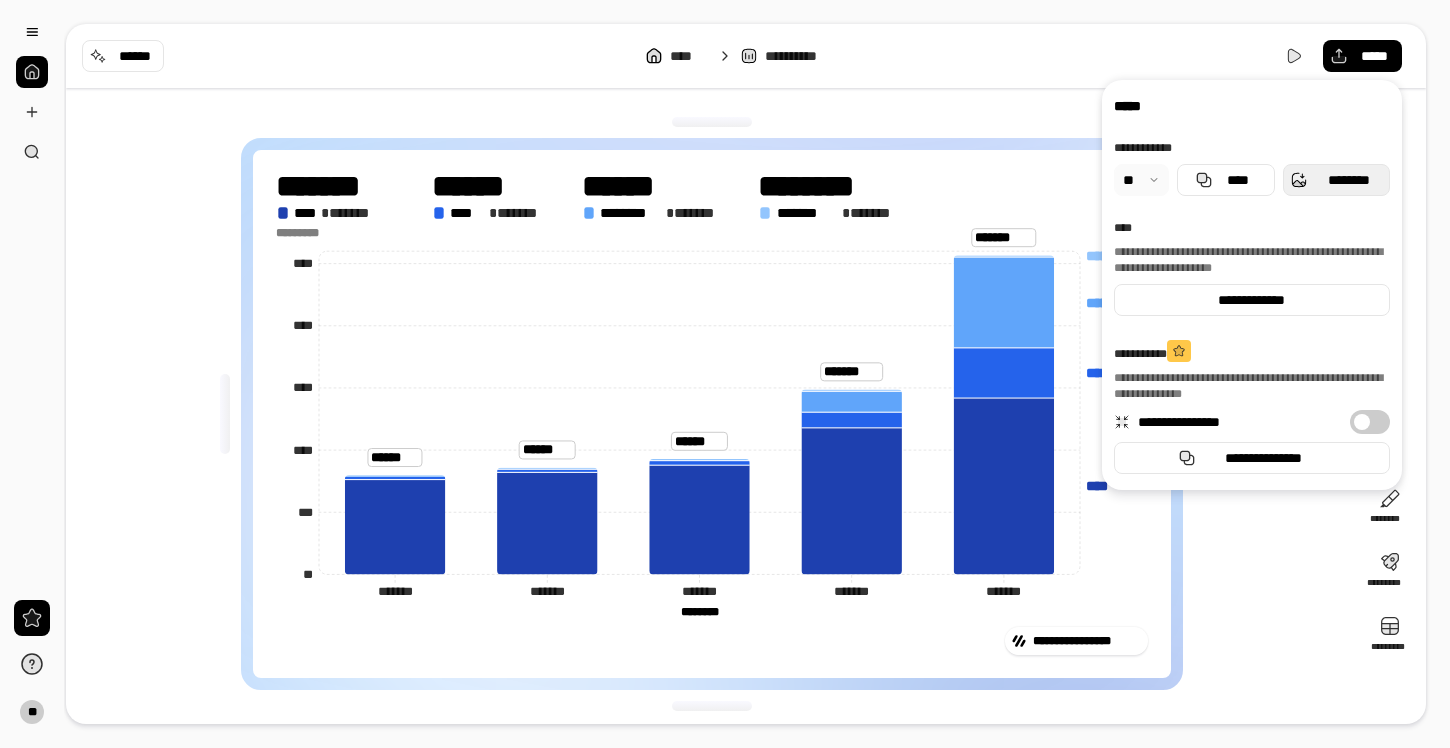 click on "********" at bounding box center [1348, 180] 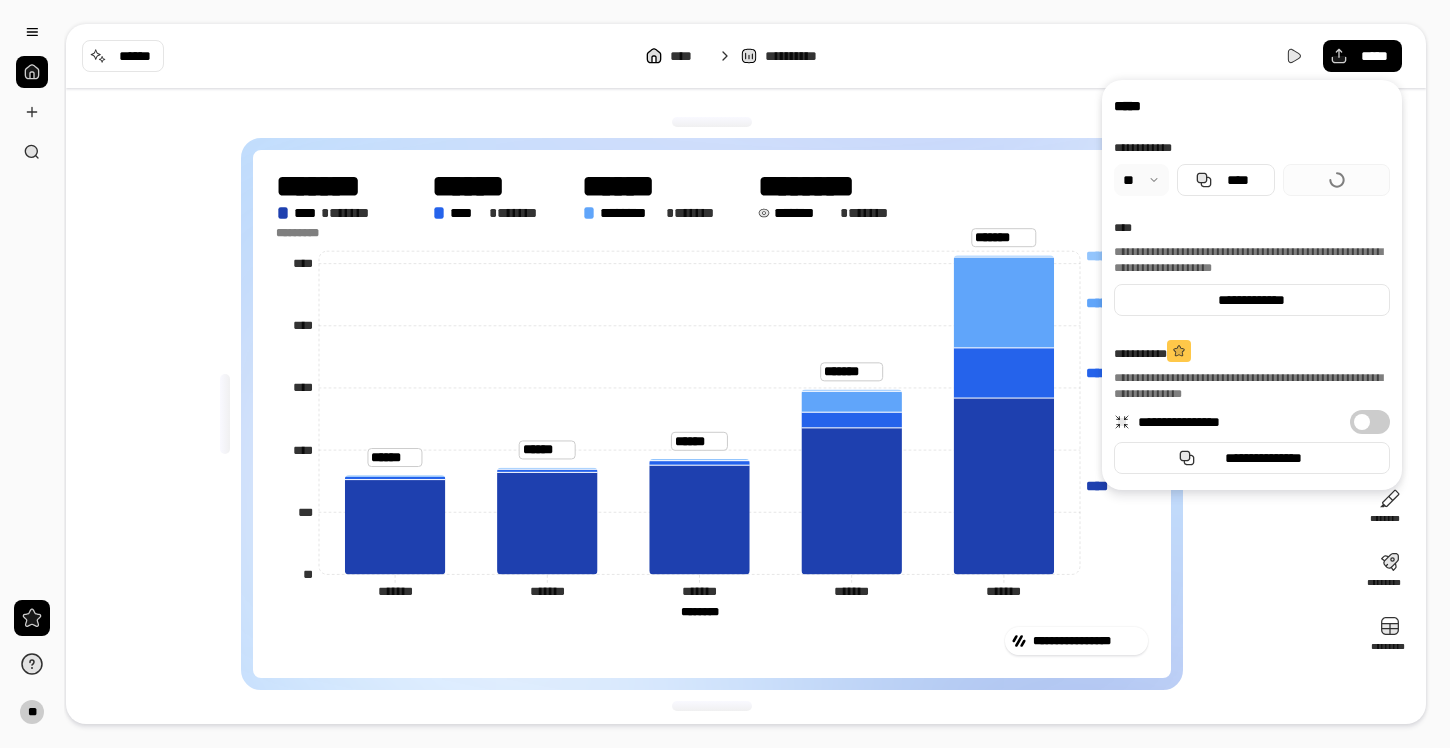 click on "********" at bounding box center [829, 187] 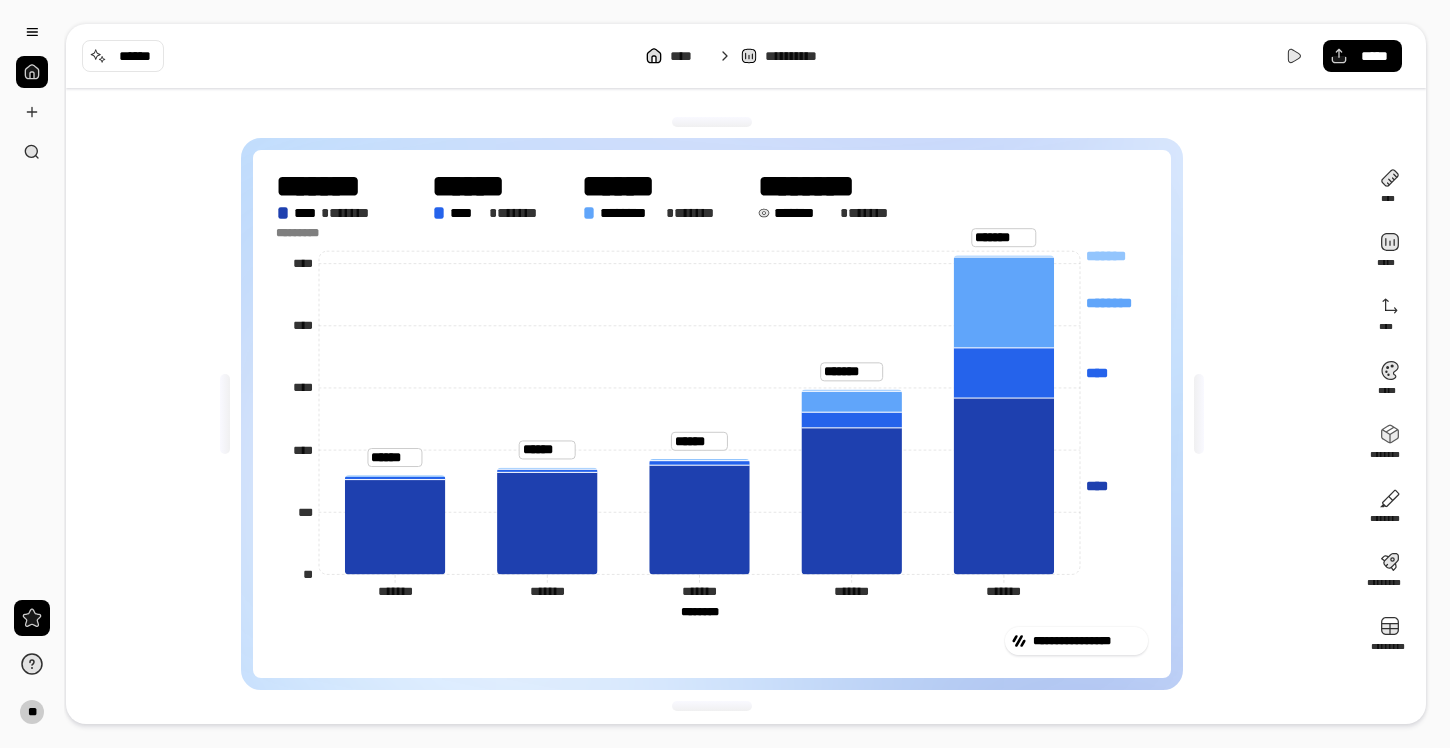 click on "********" at bounding box center [829, 187] 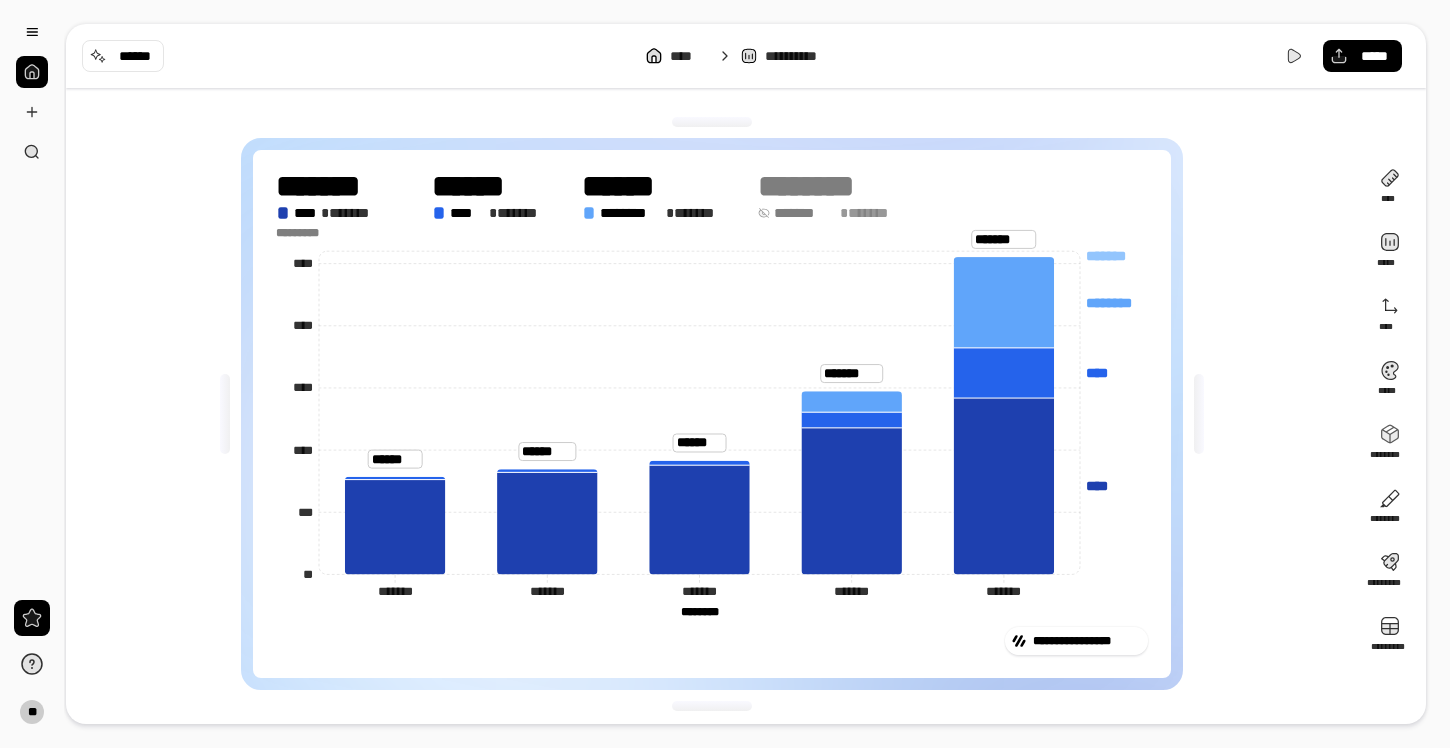 click 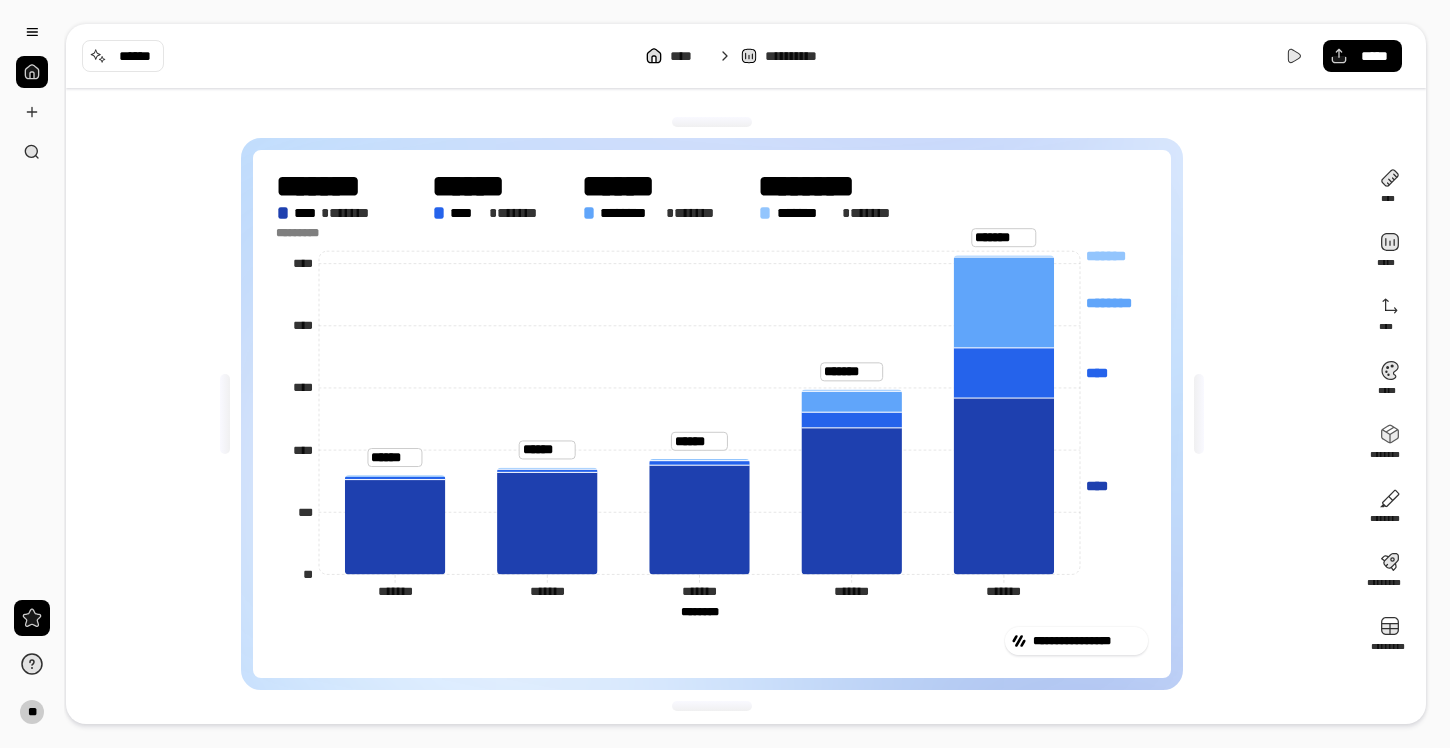 click on "**********" at bounding box center (712, 414) 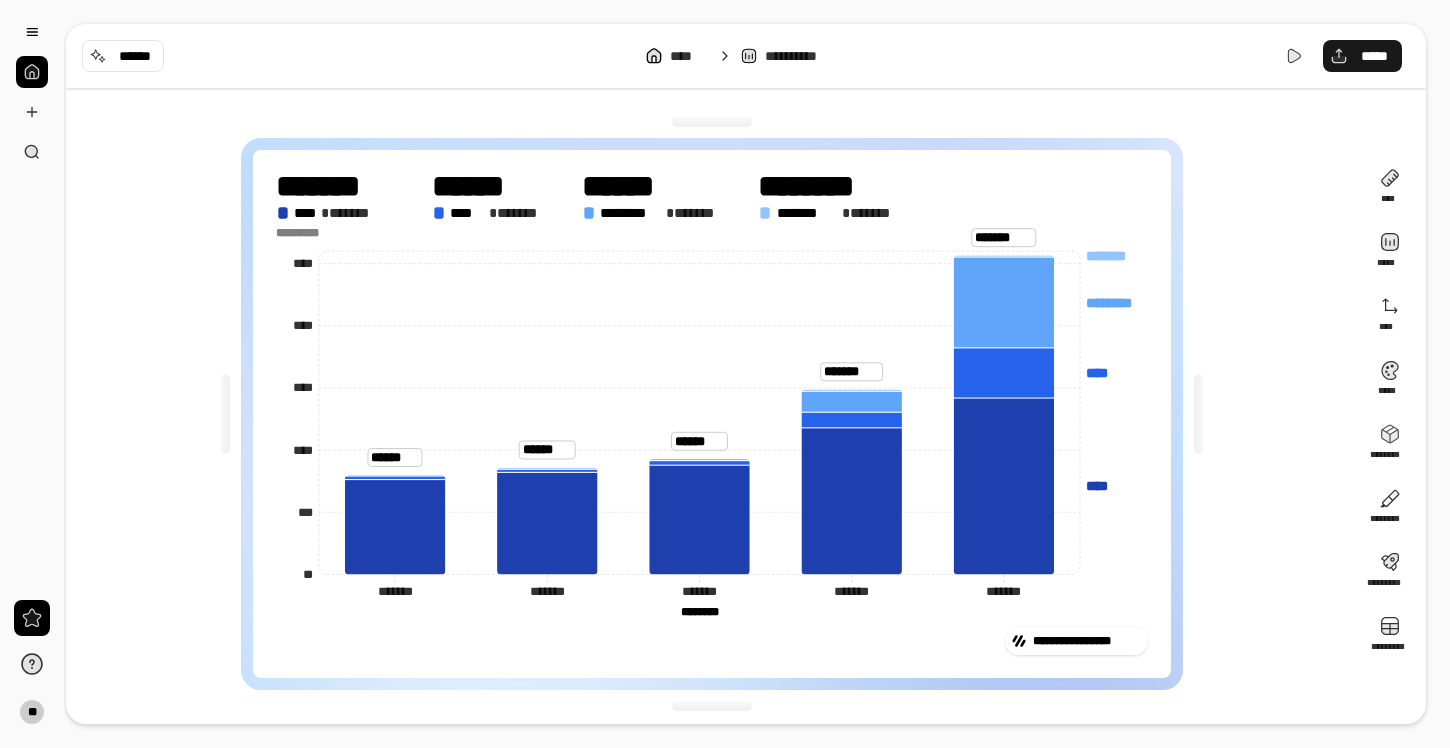 click on "*****" at bounding box center (1374, 56) 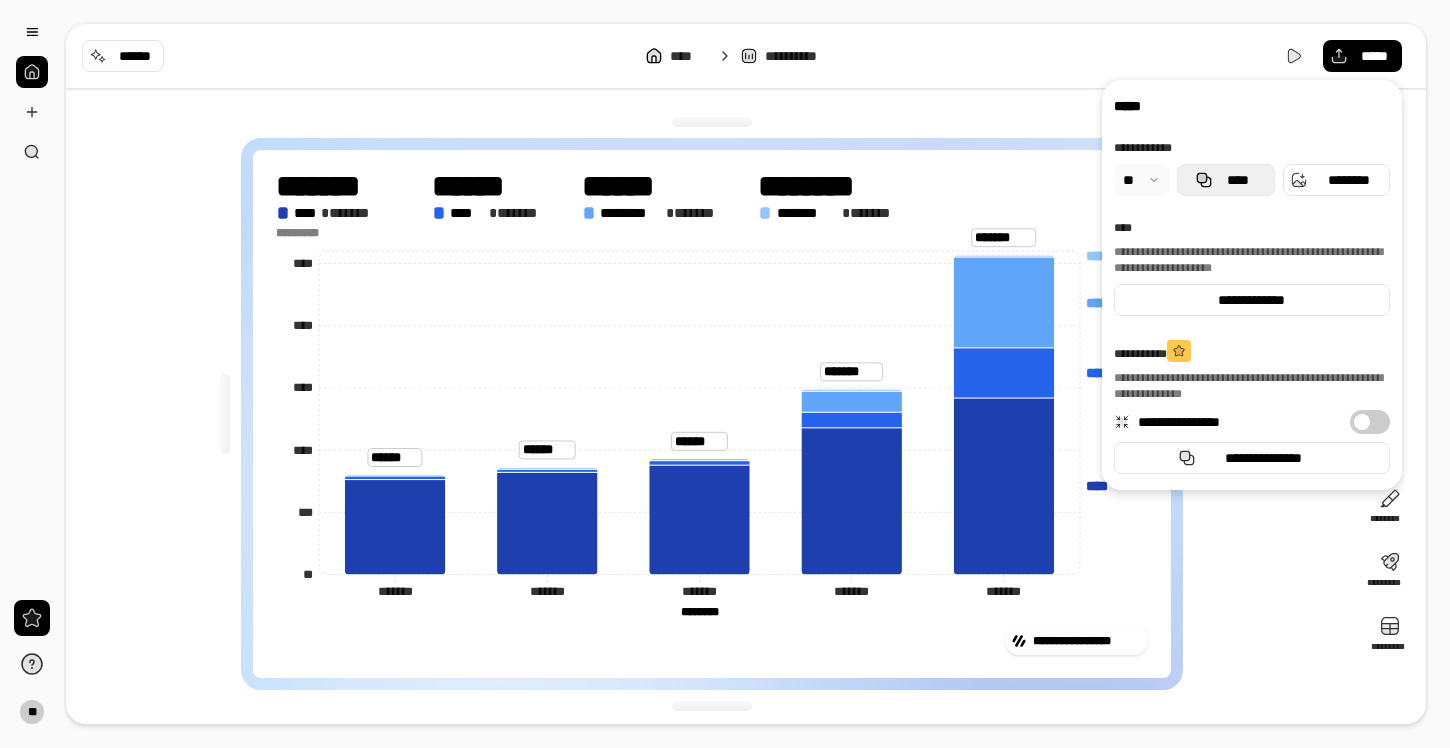 click on "****" at bounding box center [1237, 180] 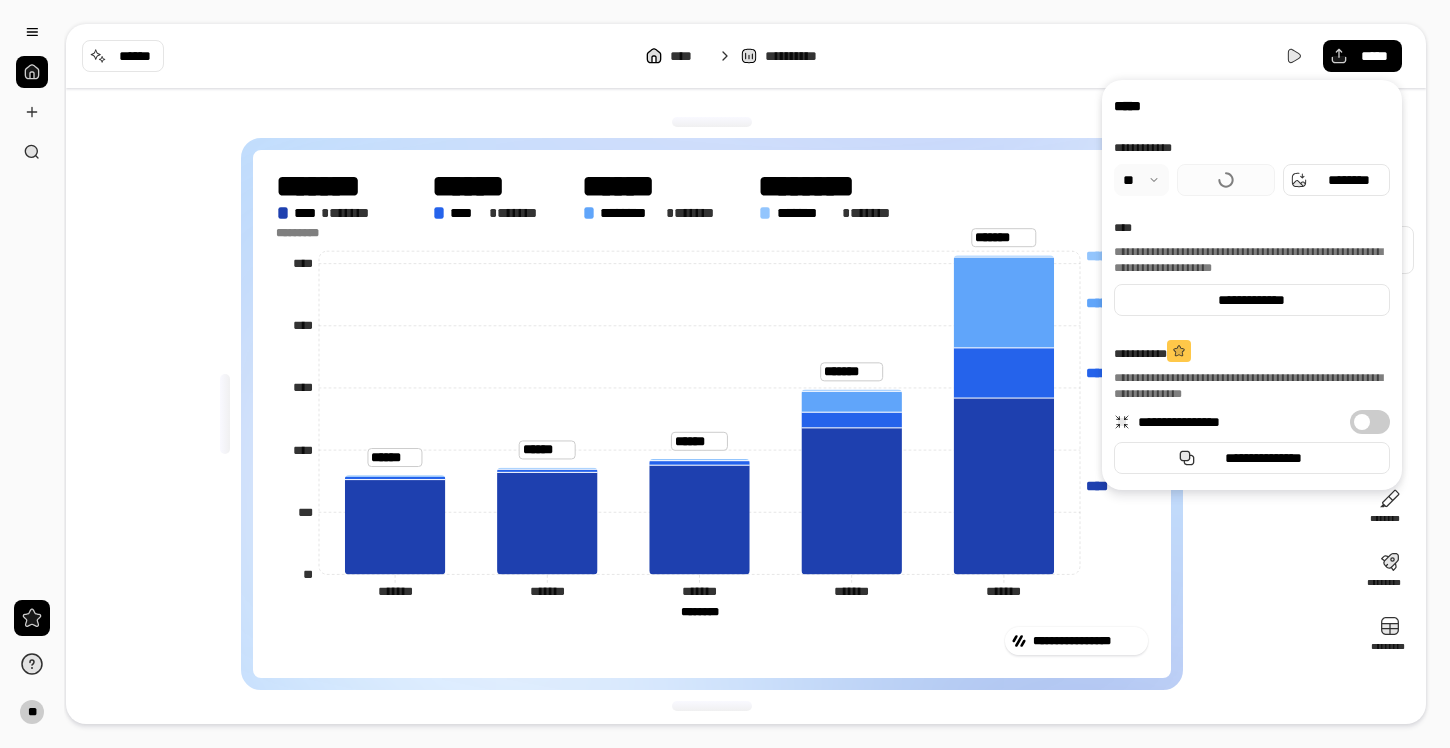 click at bounding box center [1390, 250] 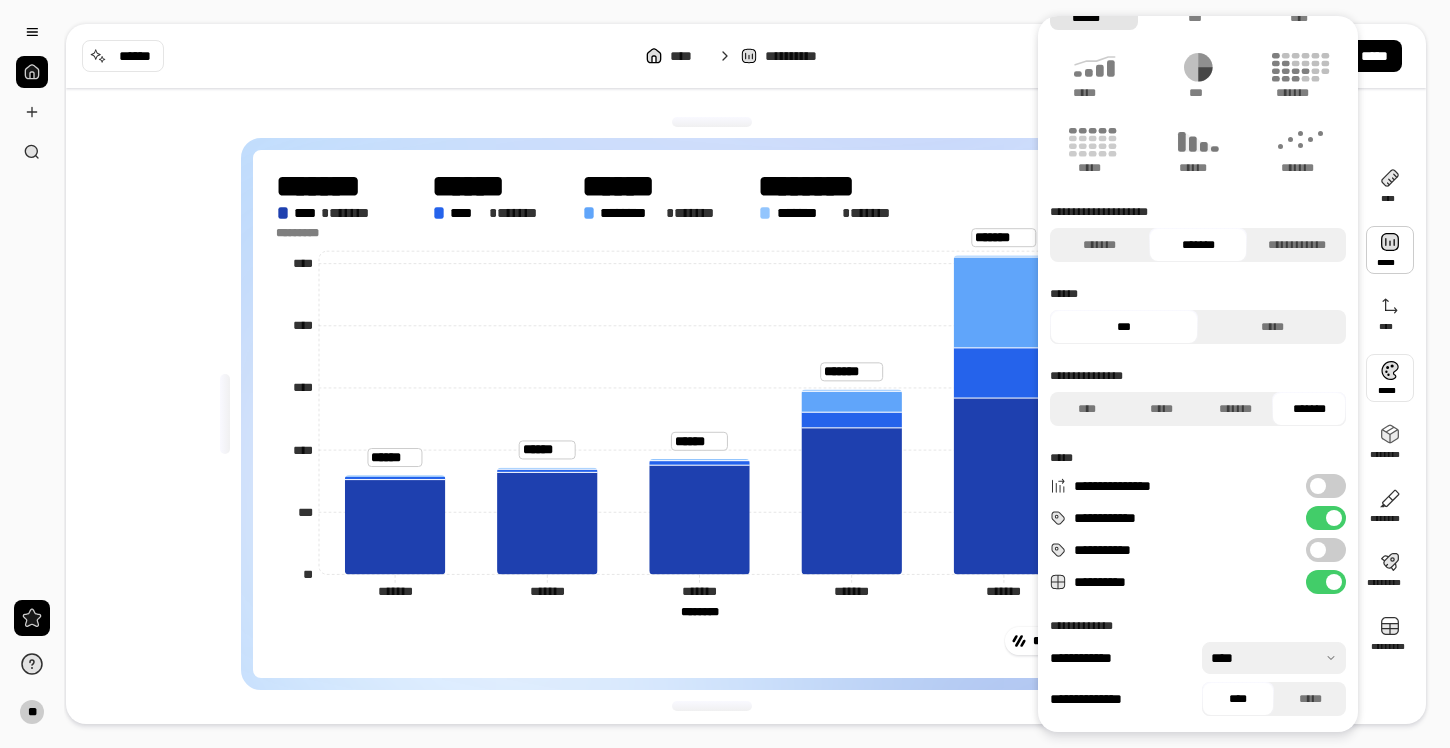scroll, scrollTop: 0, scrollLeft: 0, axis: both 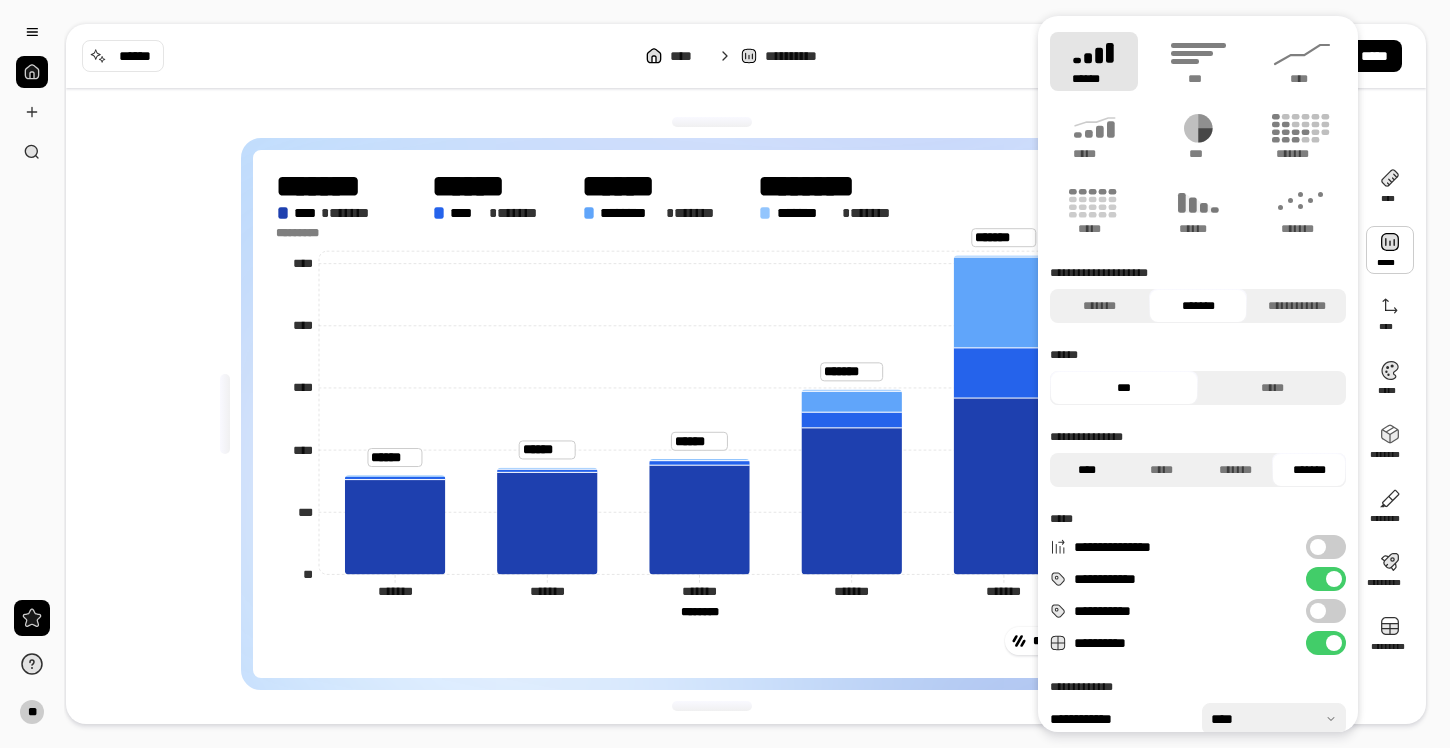 click on "****" at bounding box center (1087, 470) 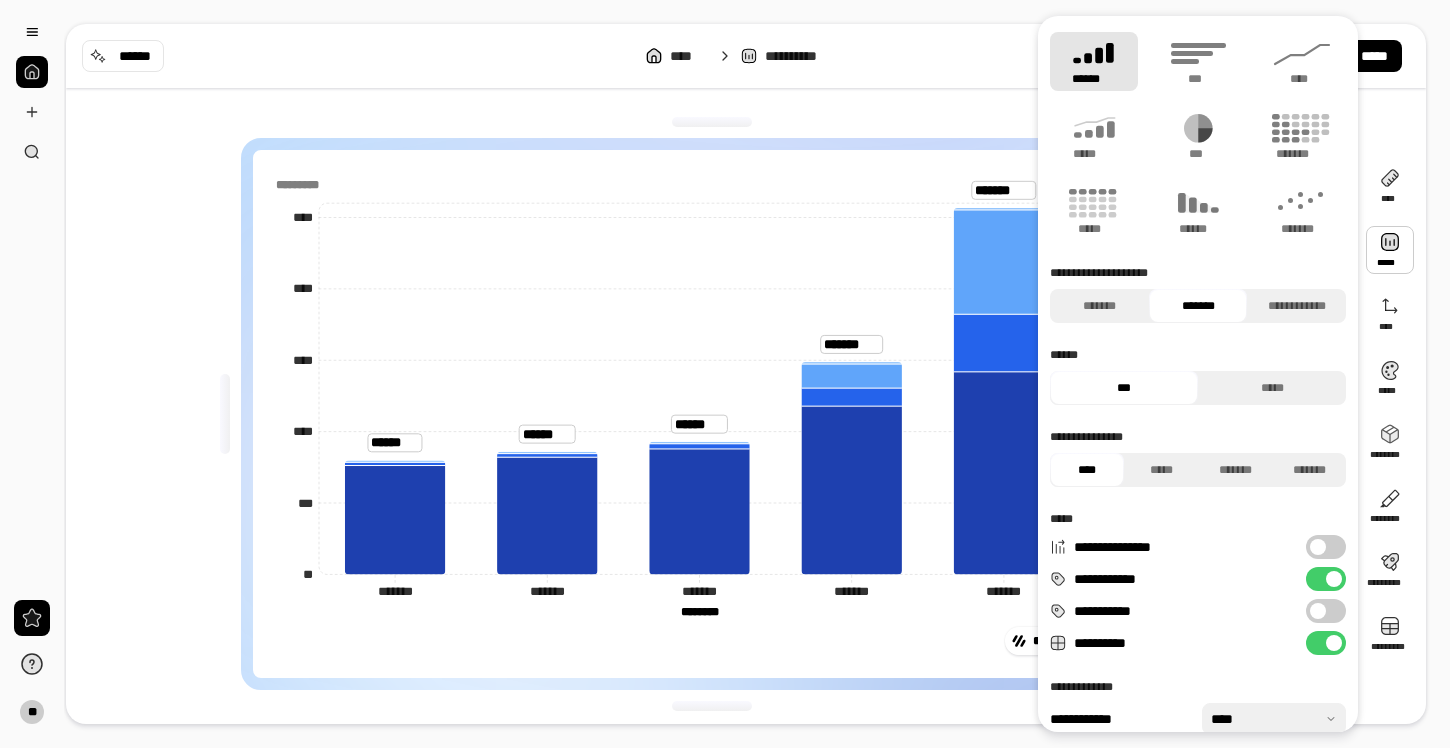 click on "**********" at bounding box center [712, 414] 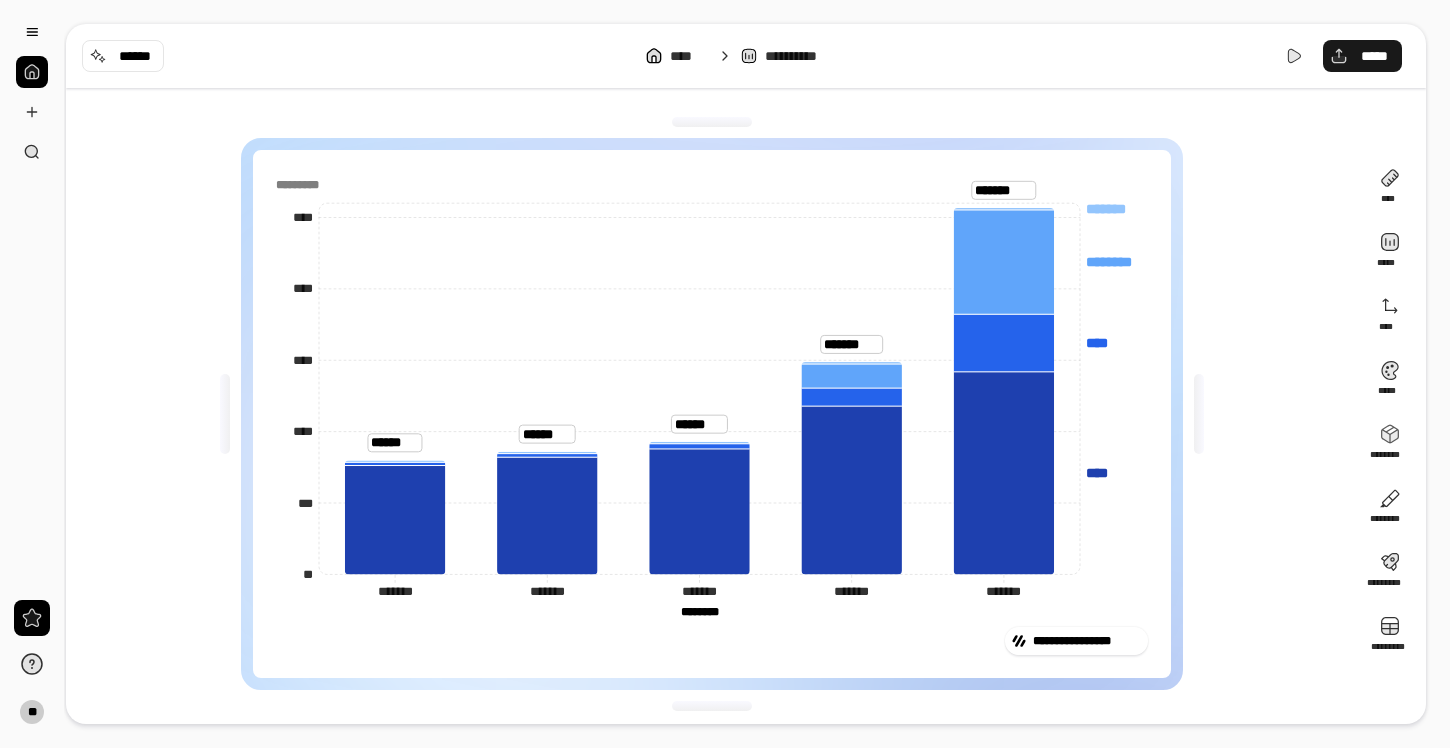 click on "*****" at bounding box center [1374, 56] 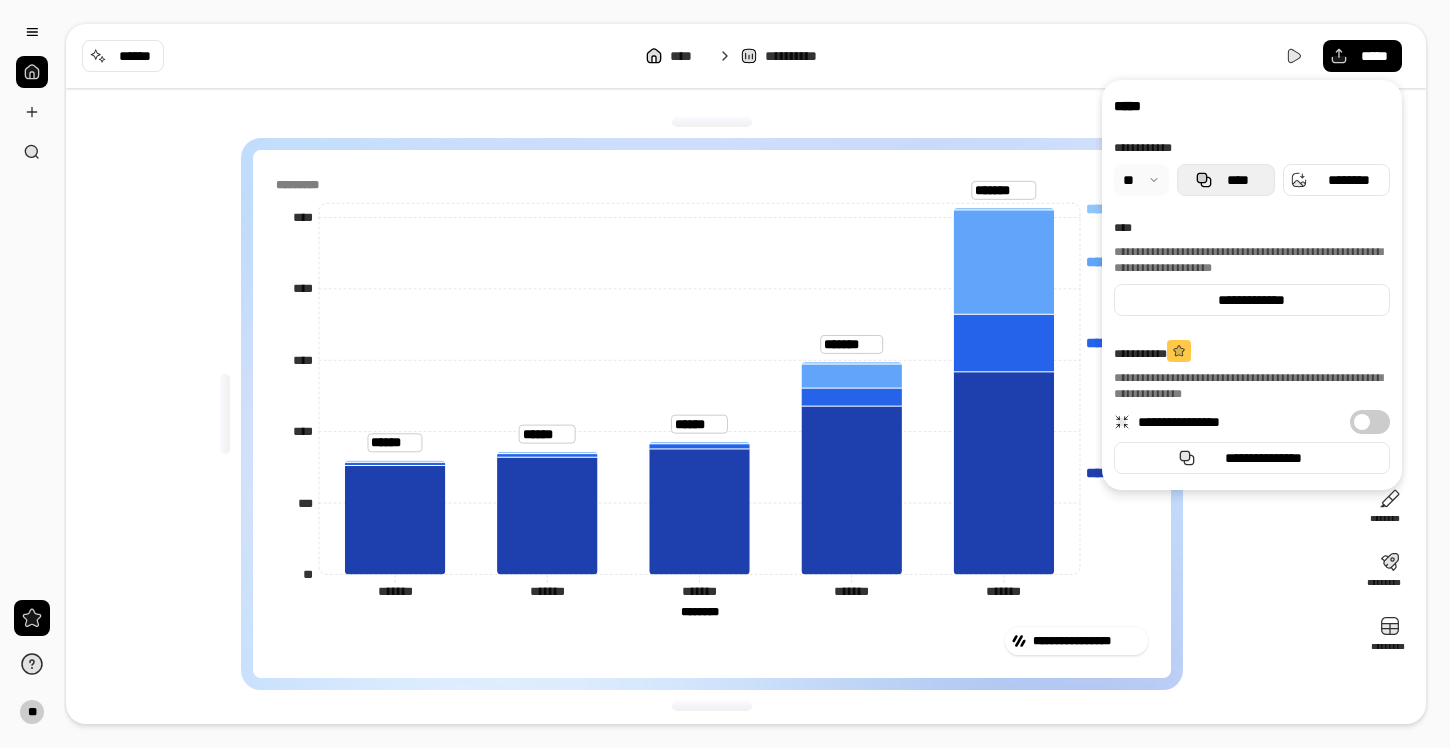 click on "****" at bounding box center (1237, 180) 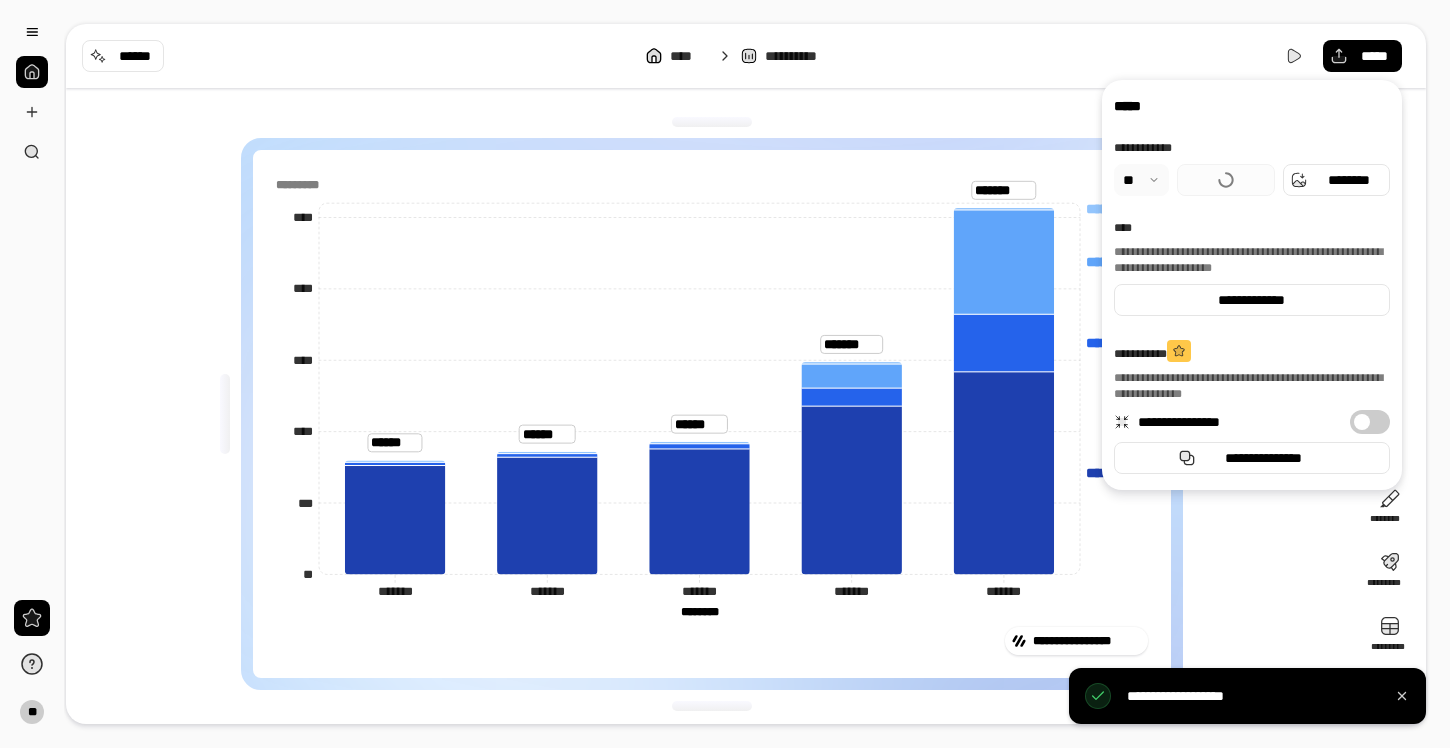 click on "**********" at bounding box center [1248, 696] 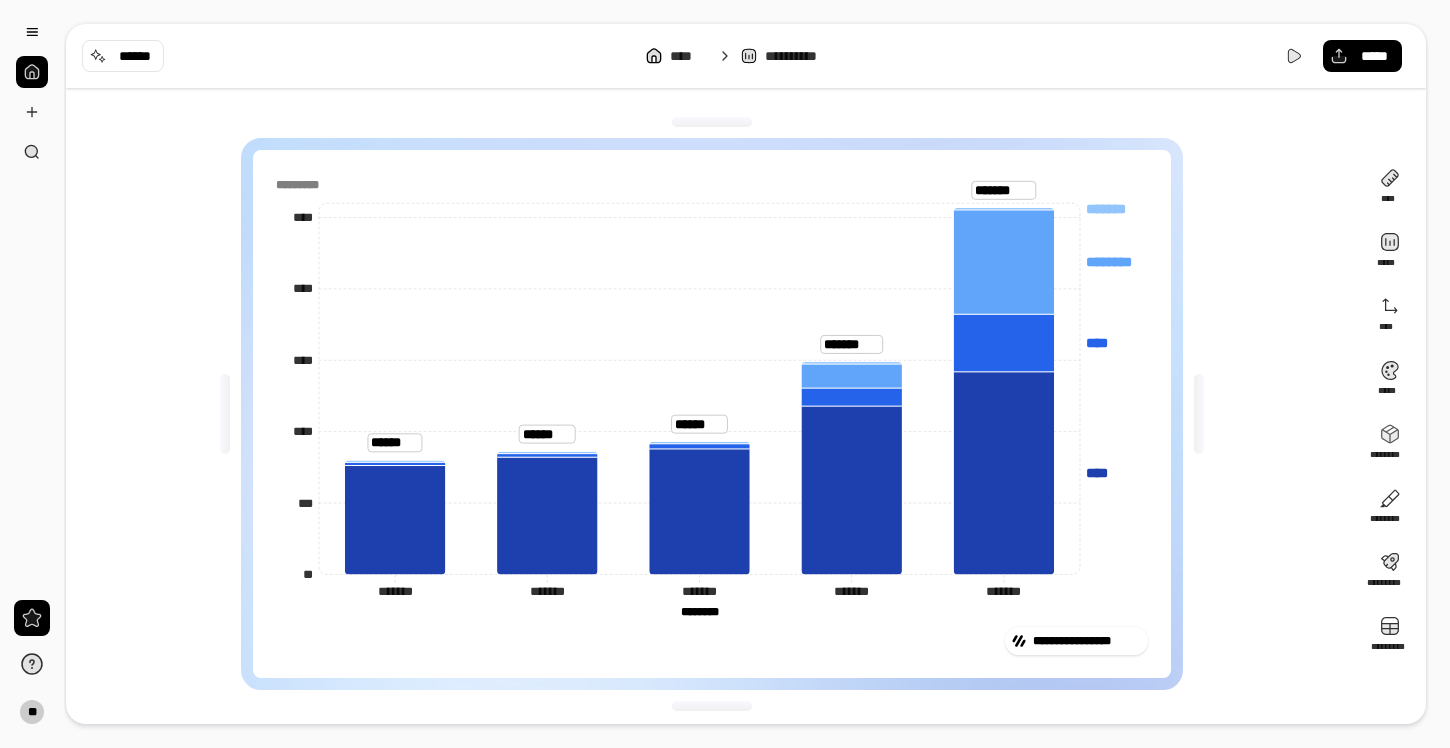 click on "**********" at bounding box center (712, 414) 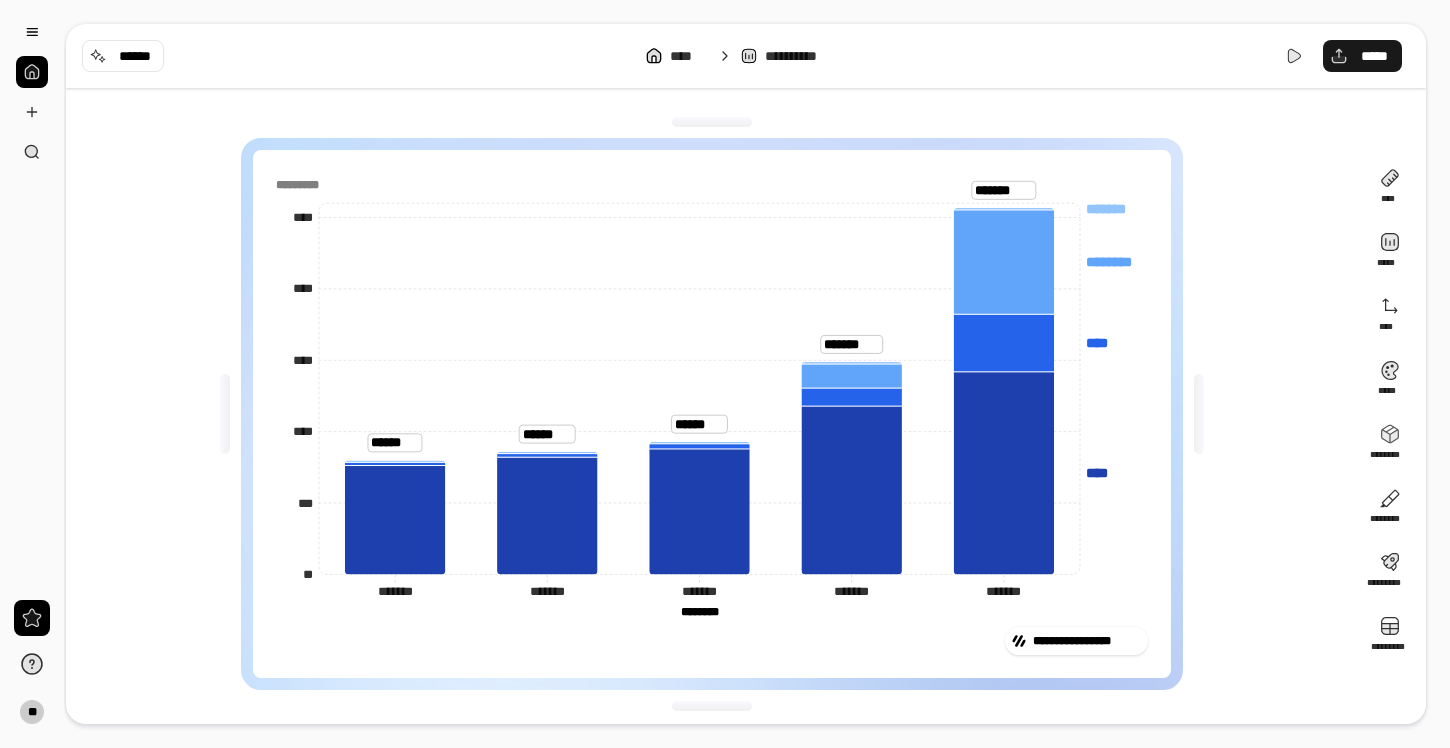 click on "*****" at bounding box center (1362, 56) 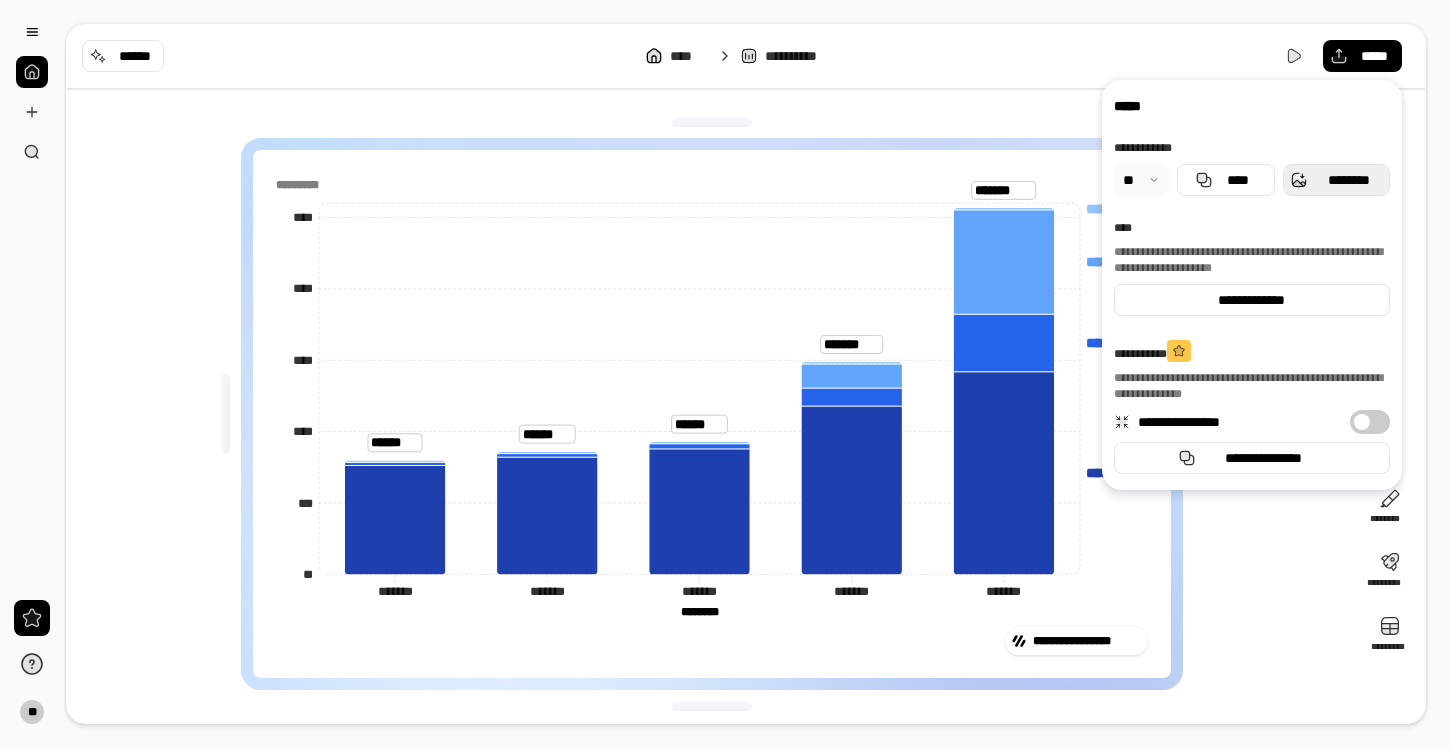 click on "********" at bounding box center [1348, 180] 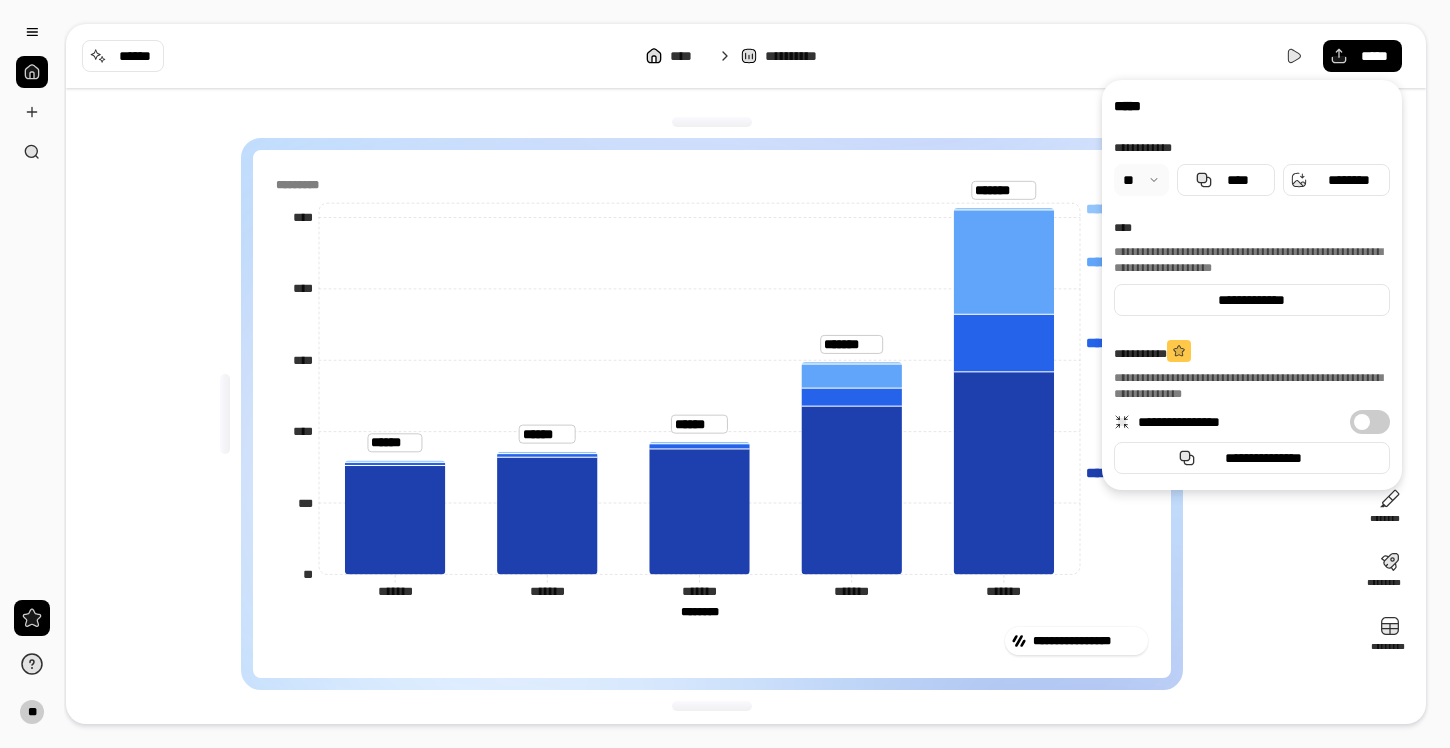 click on "**********" at bounding box center (746, 56) 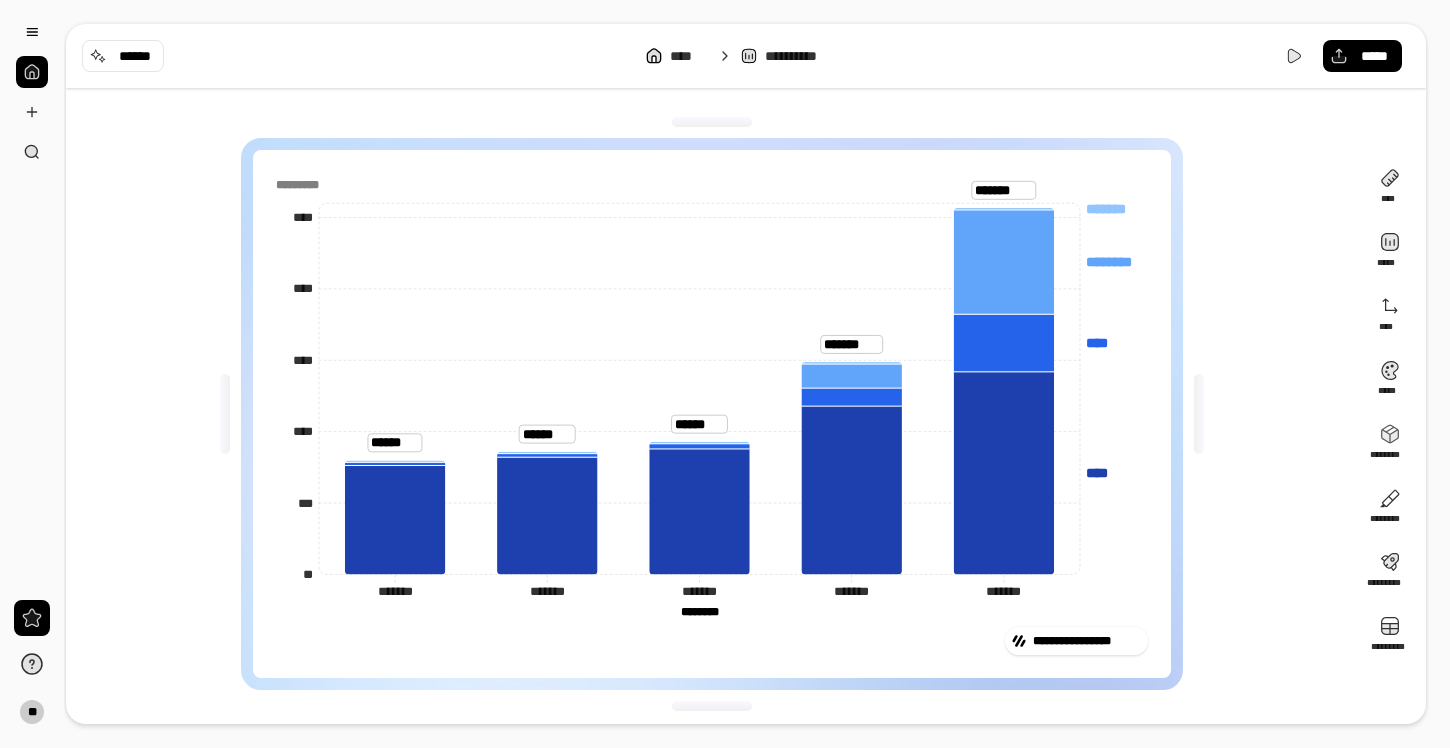 click on "******** ********" 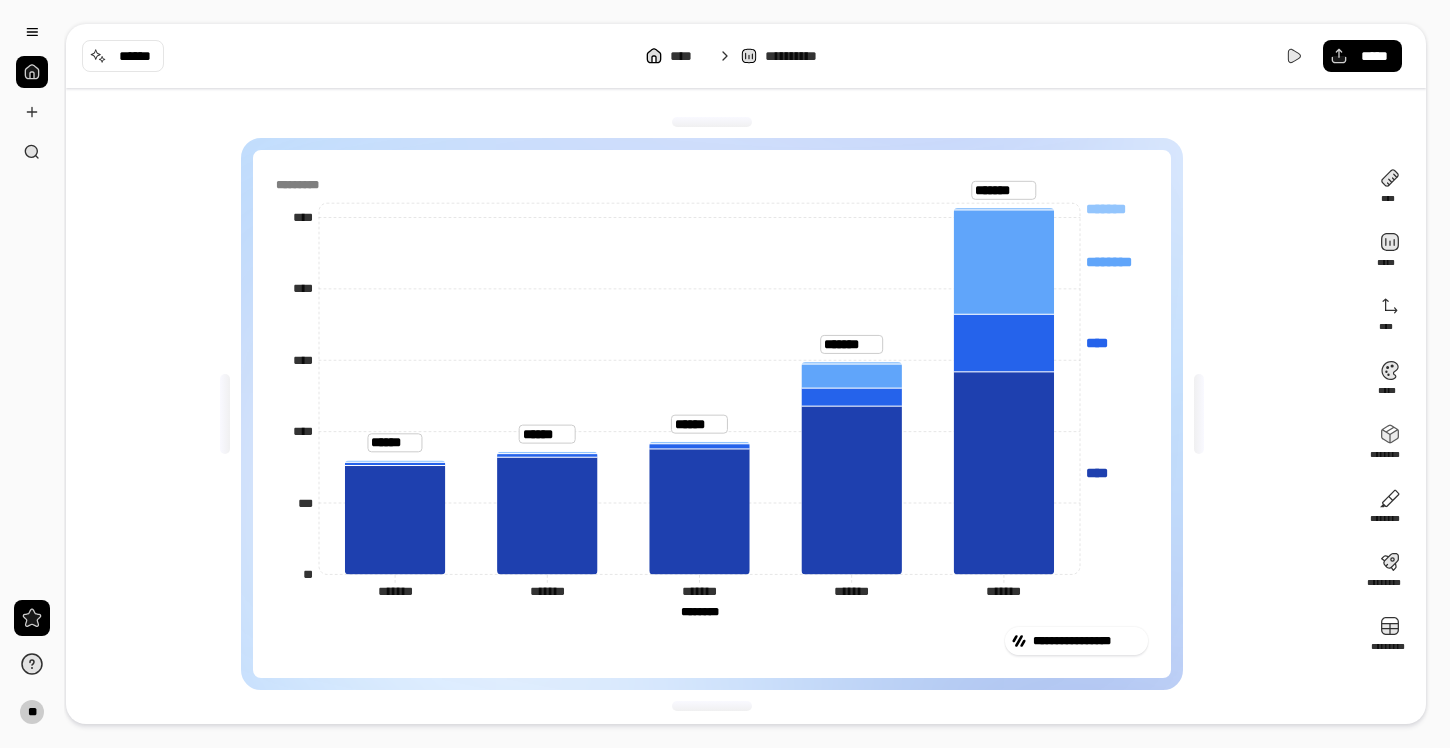 click on "******** ********" 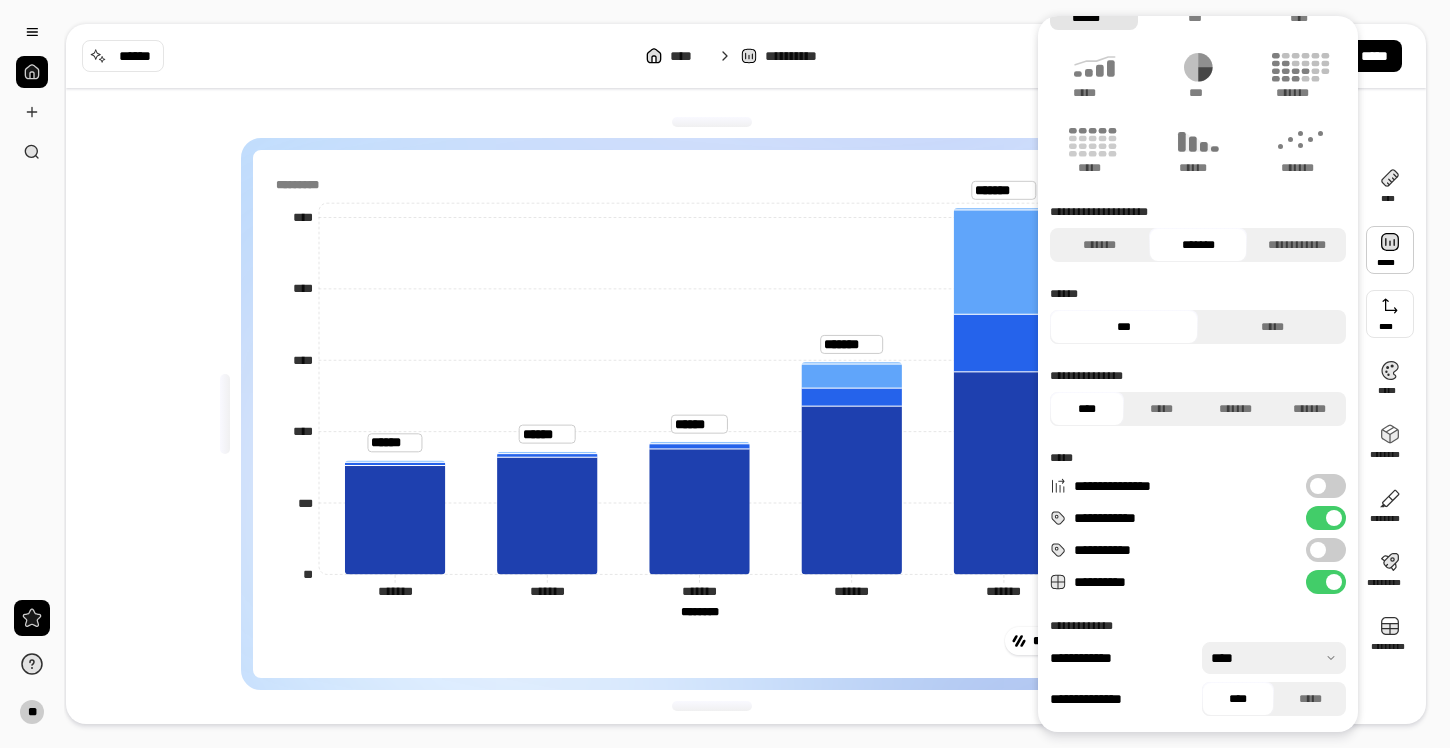 scroll, scrollTop: 0, scrollLeft: 0, axis: both 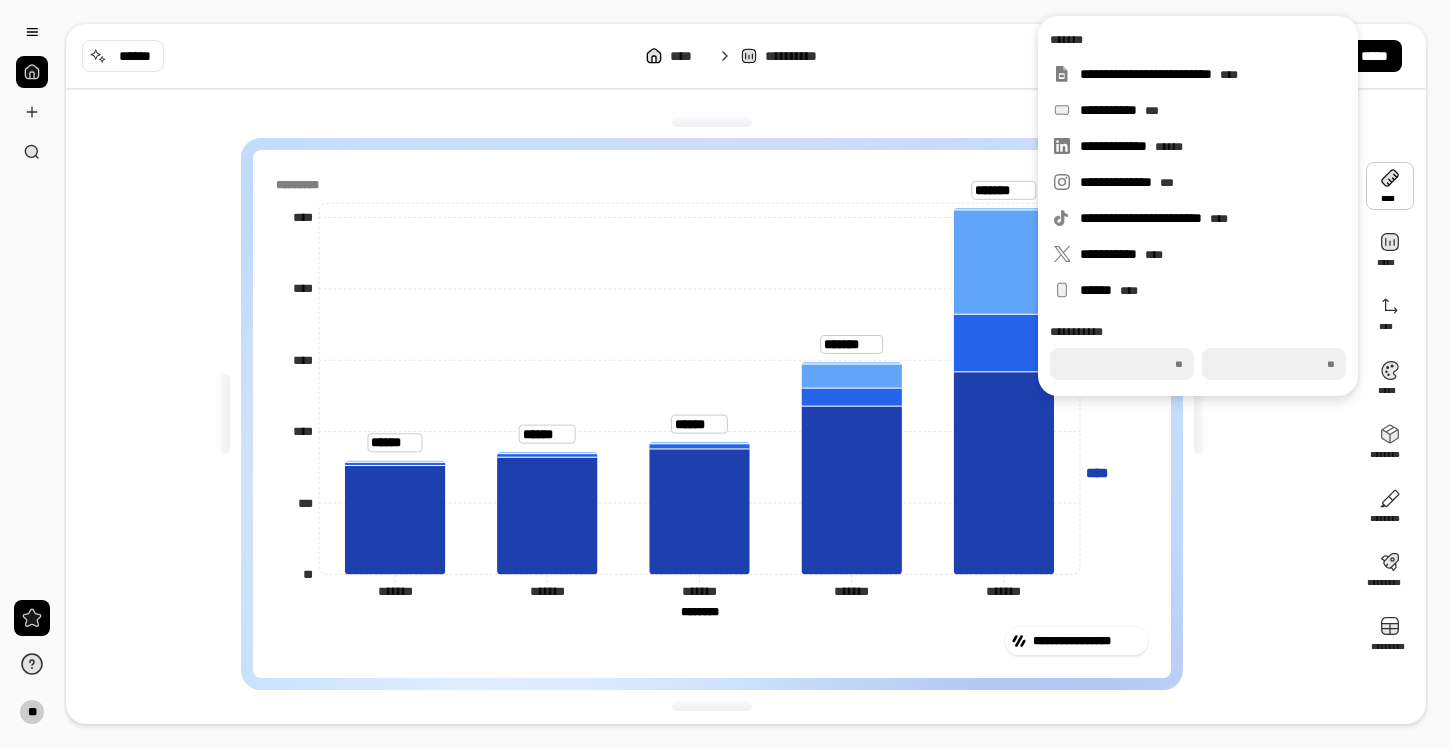 click on "******* ******* ******** ******** **** **** **** **** ******* ******* ******* ******* ******* ******* ******* ******* ******* ******* ******** ******** ** *** **** **** **** **** *********" 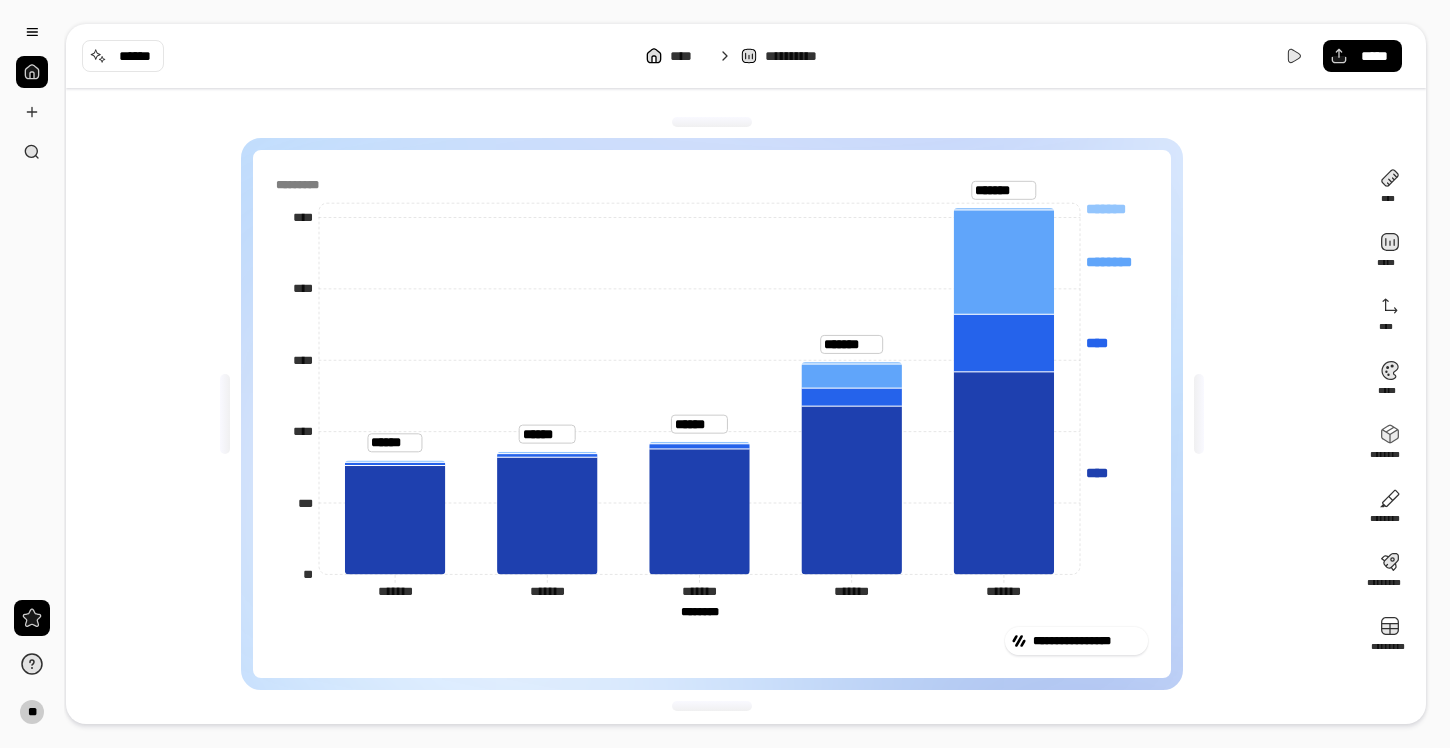 click on "******** ********" 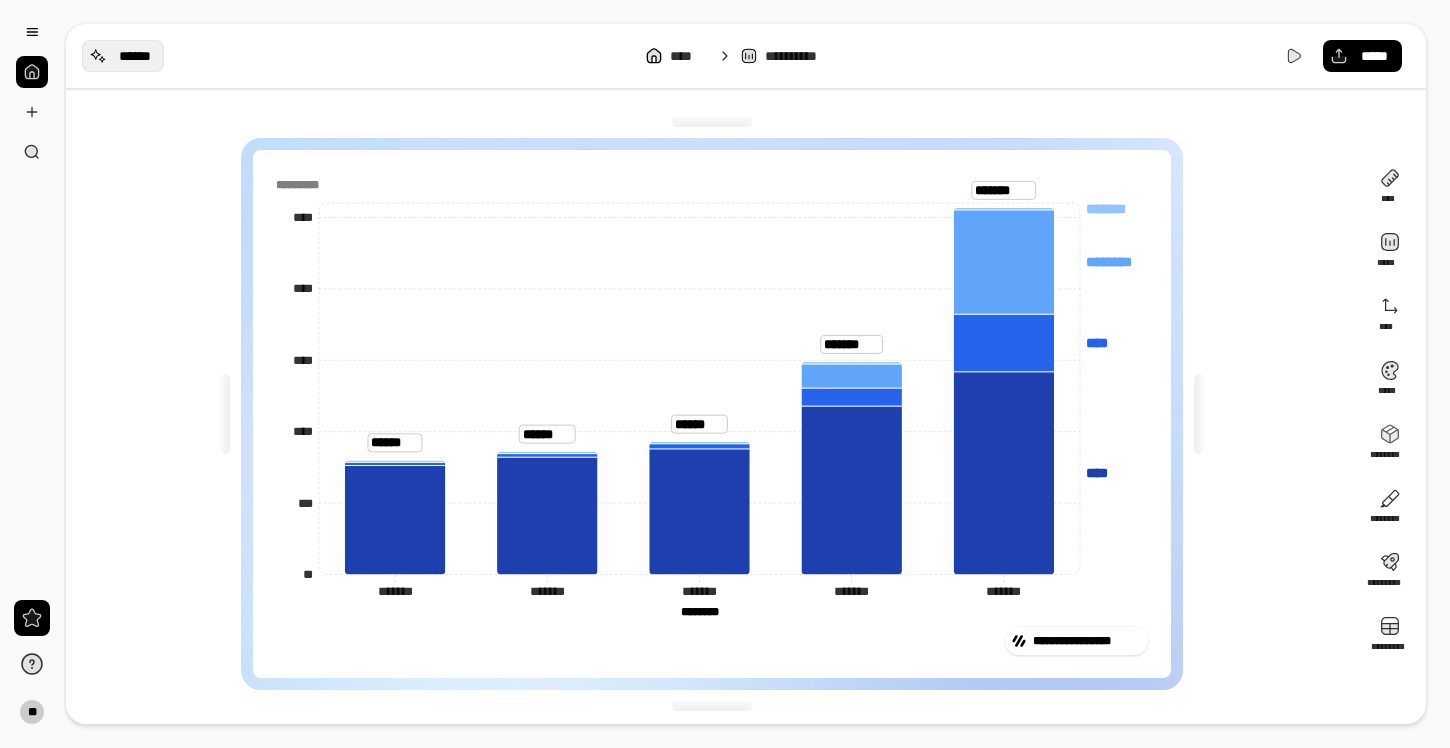 click on "******" at bounding box center (135, 56) 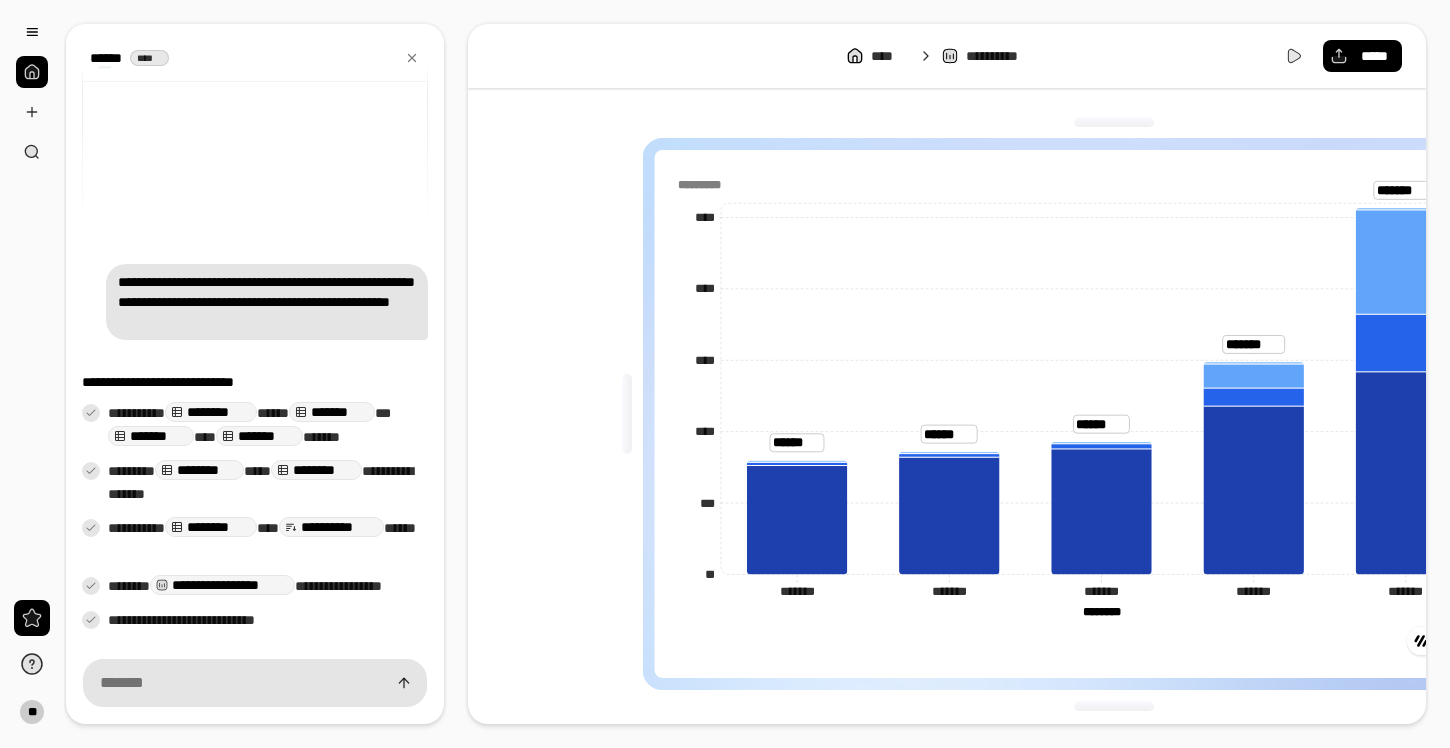 scroll, scrollTop: 6, scrollLeft: 0, axis: vertical 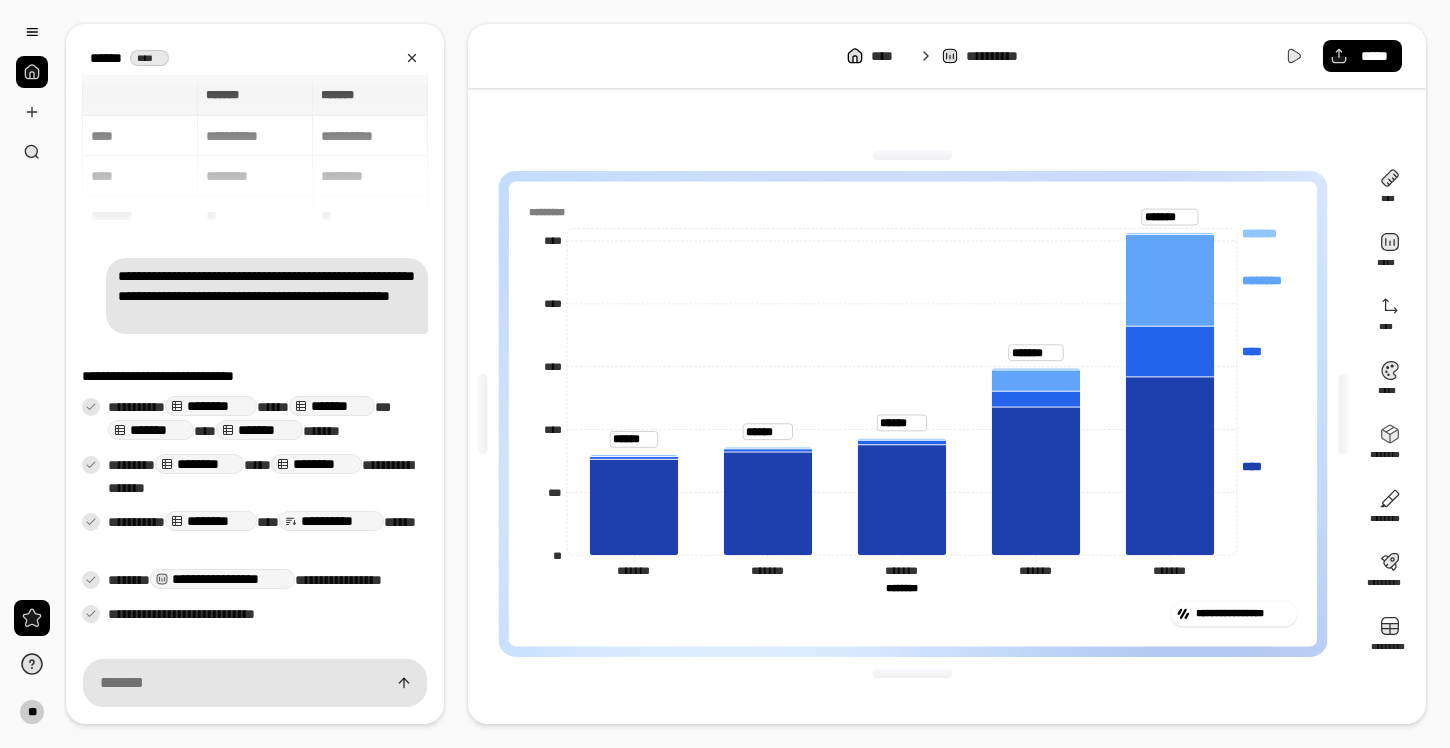 click 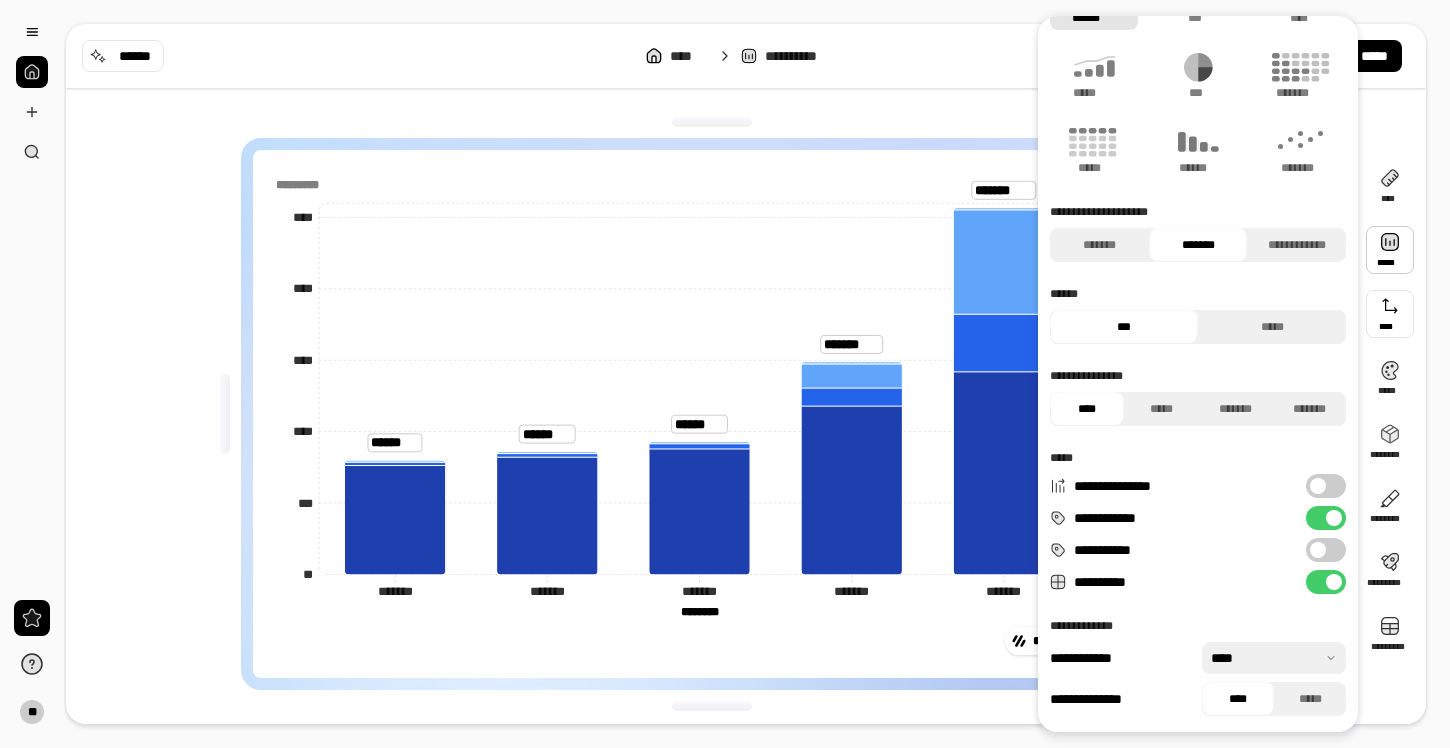 scroll, scrollTop: 0, scrollLeft: 0, axis: both 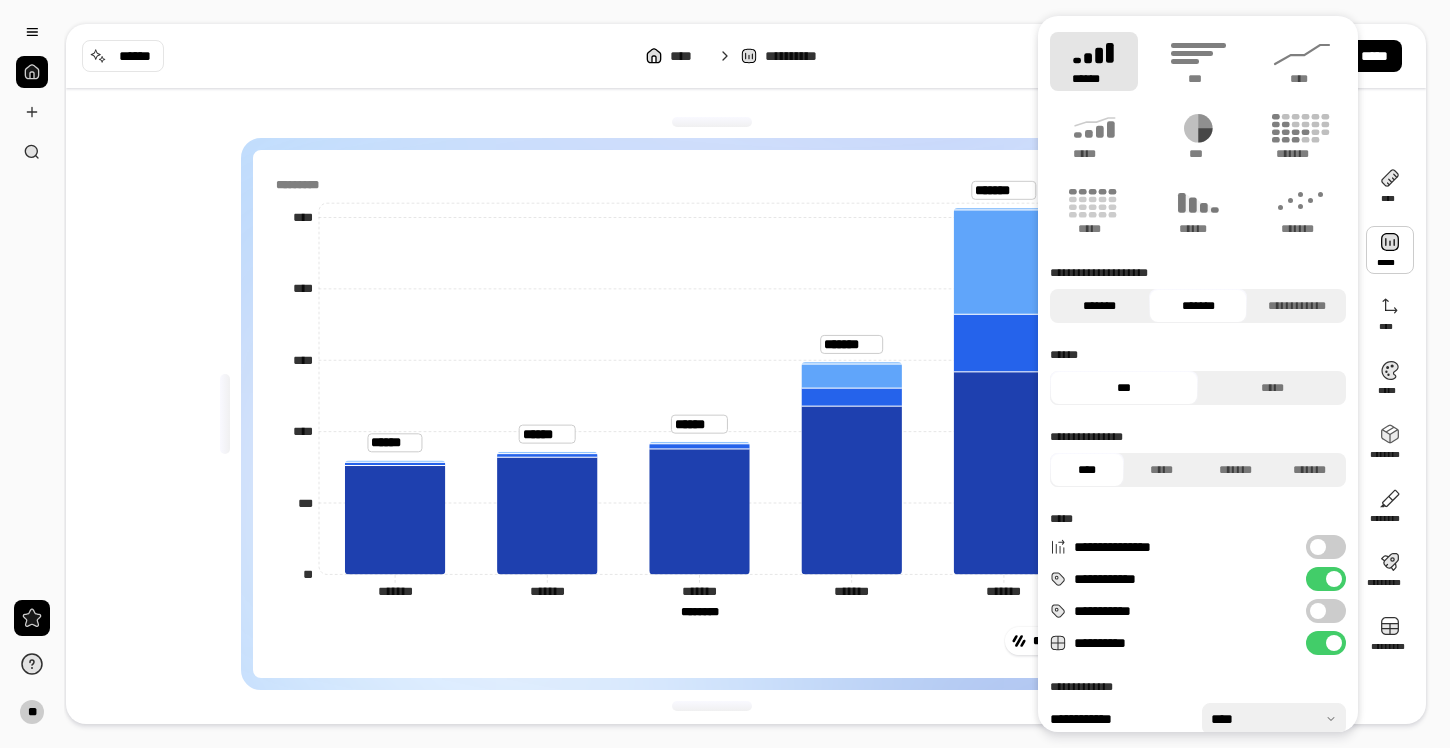 click on "*******" at bounding box center [1099, 306] 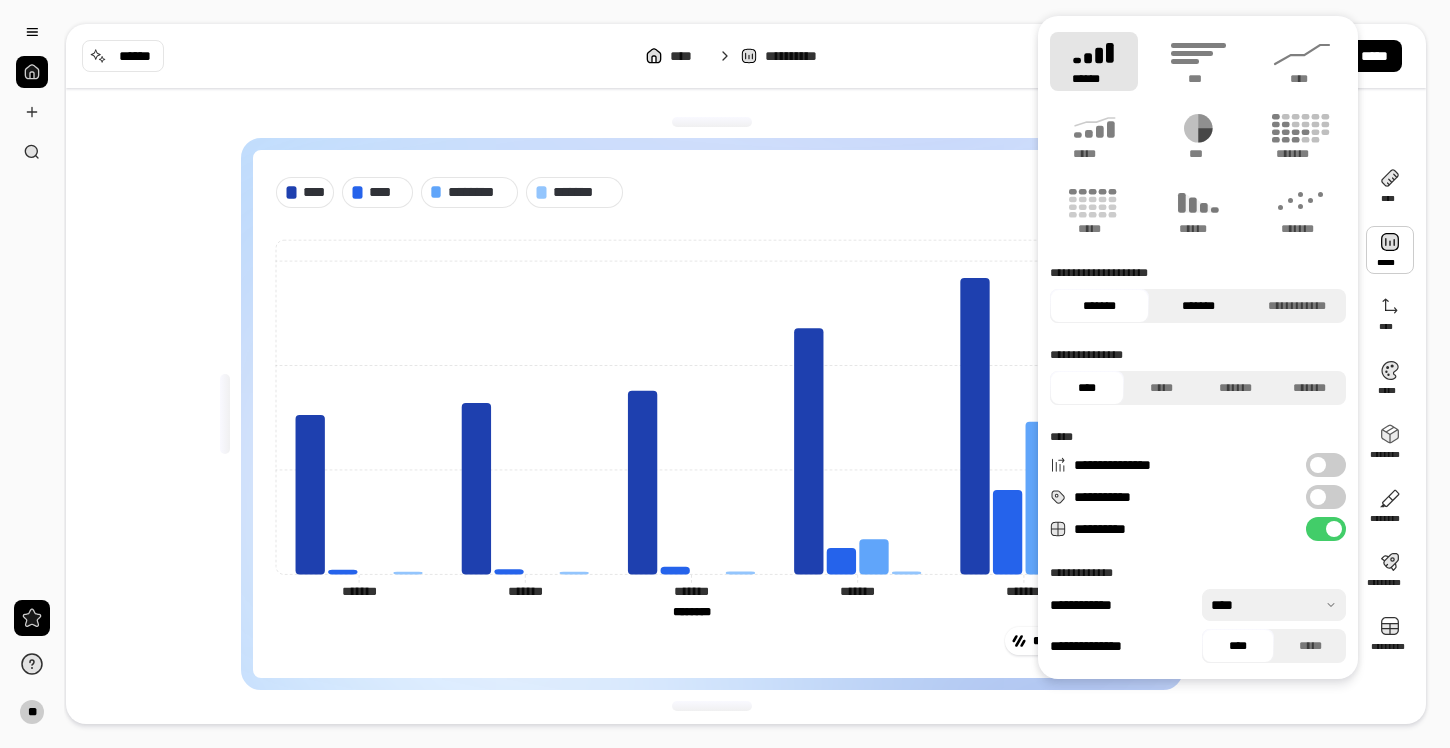 click on "*******" at bounding box center (1198, 306) 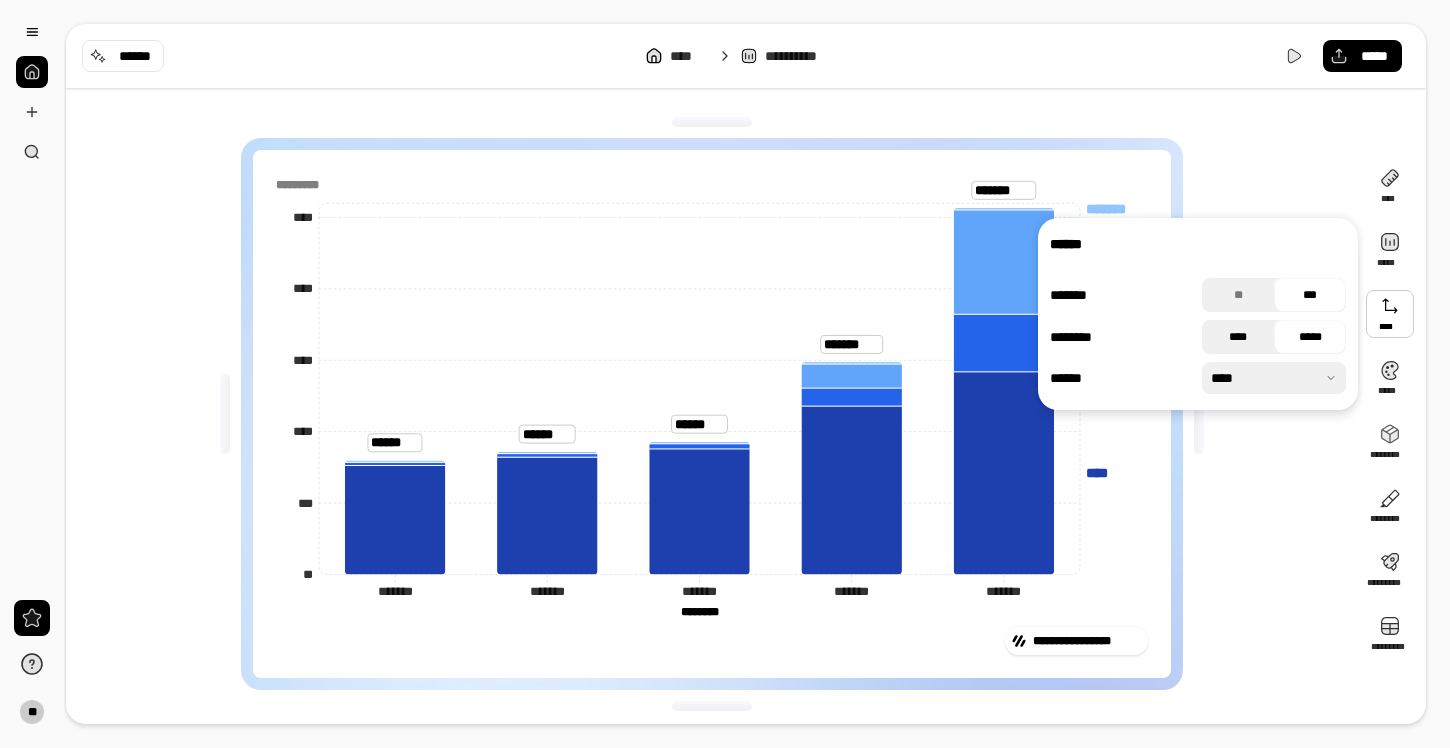 click on "****" at bounding box center (1238, 337) 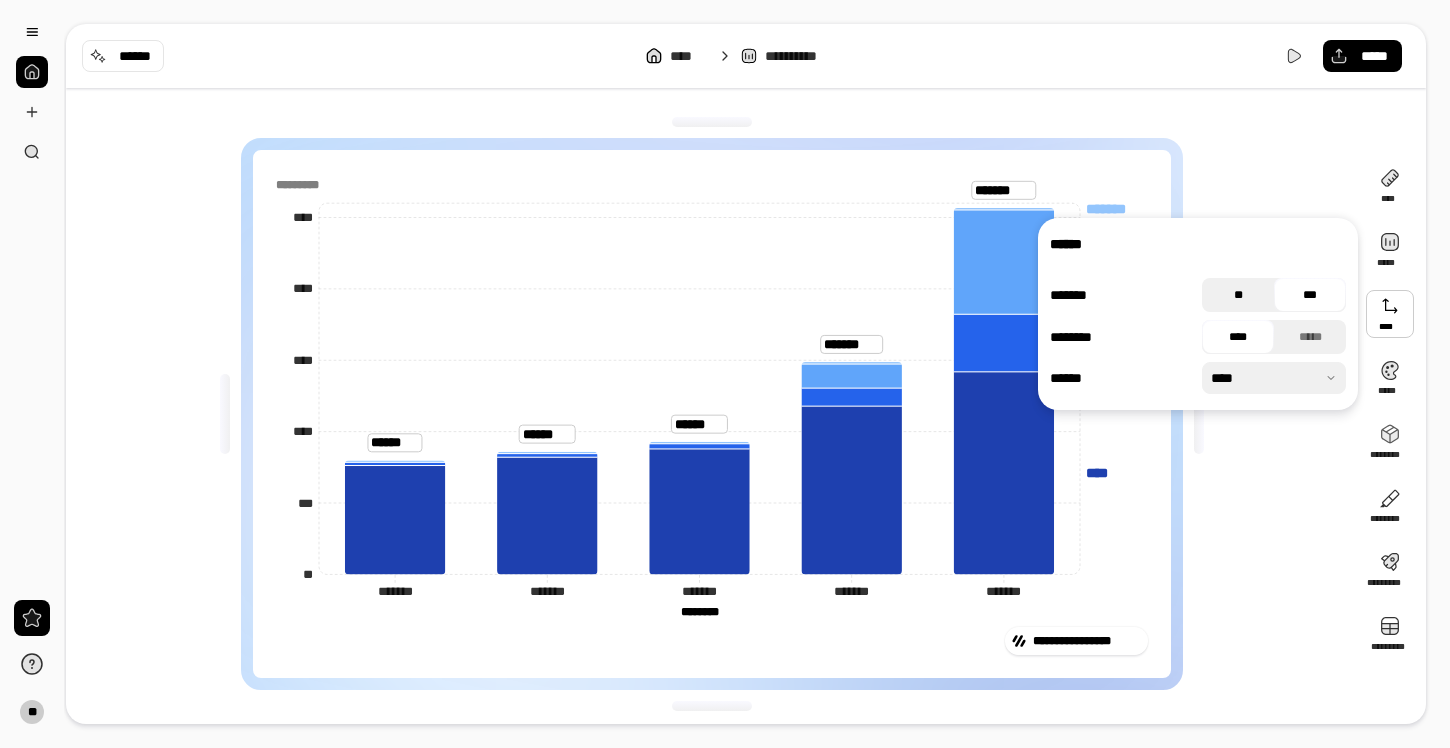 click on "**" at bounding box center [1238, 295] 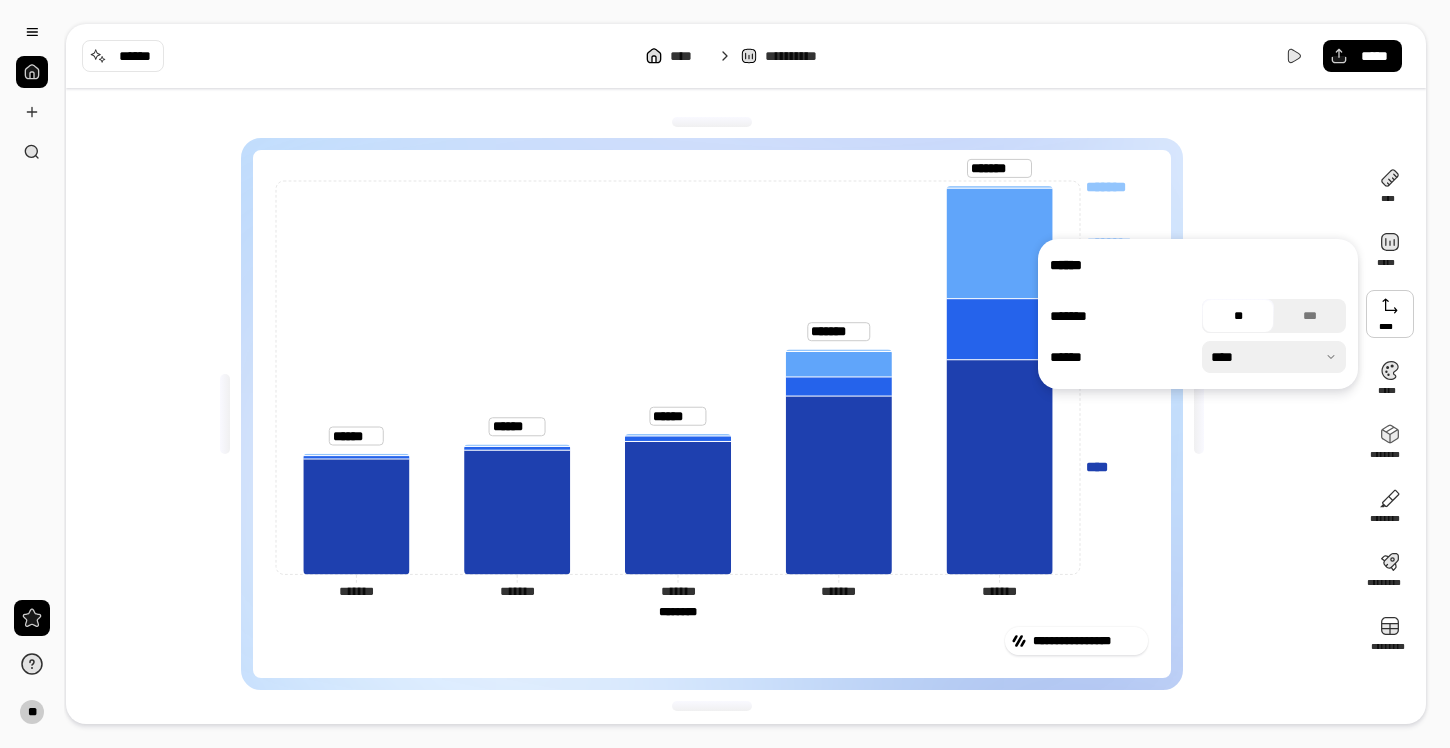 click on "****** ******* ** *** ****** ****" at bounding box center [1198, 314] 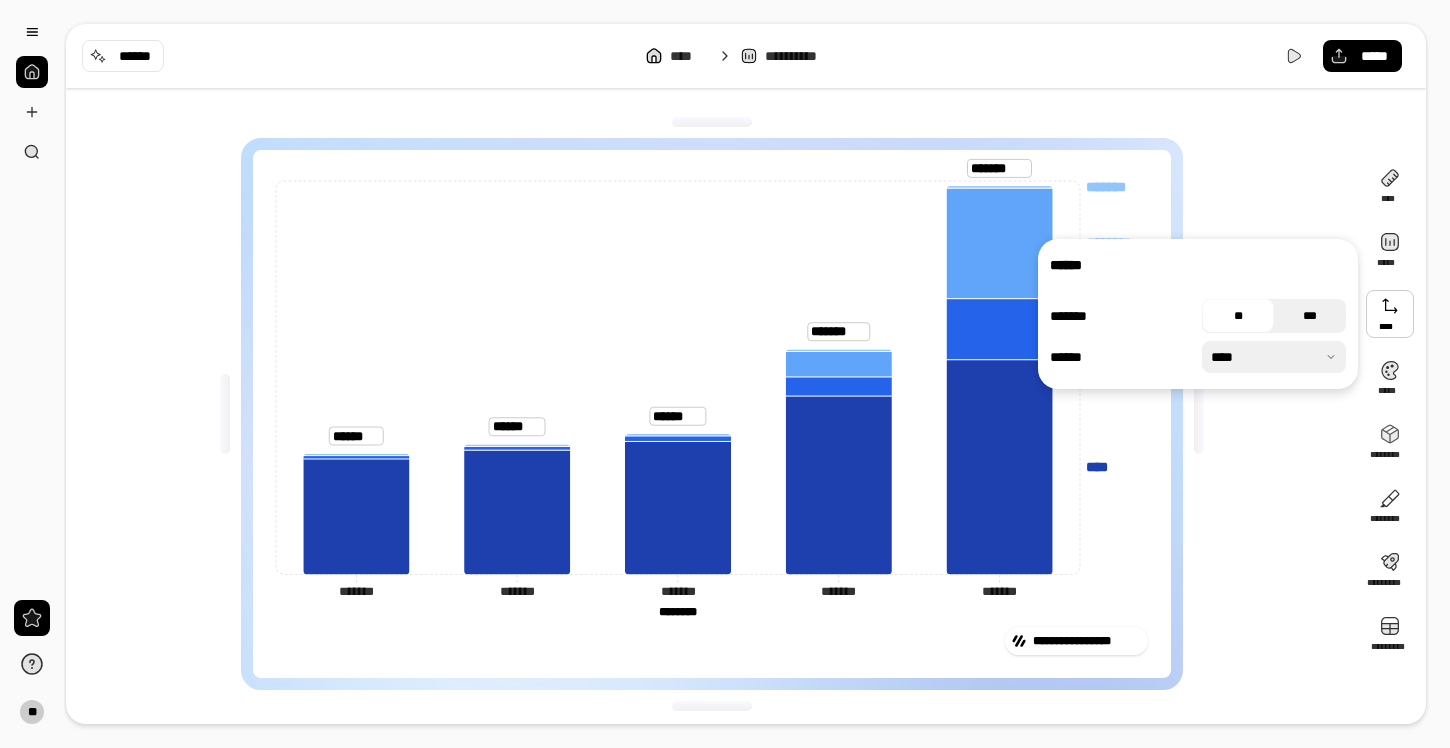 click on "***" at bounding box center (1310, 316) 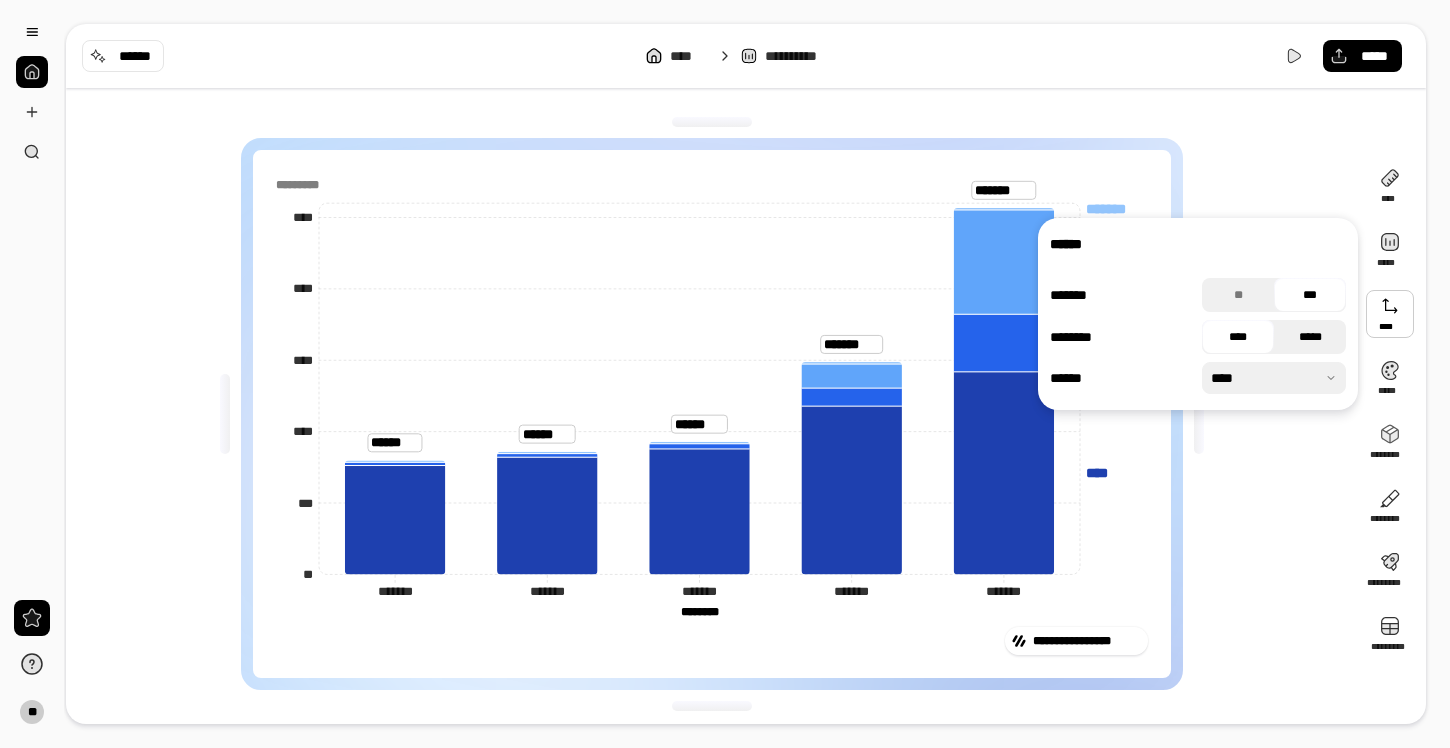 click on "*****" at bounding box center [1310, 337] 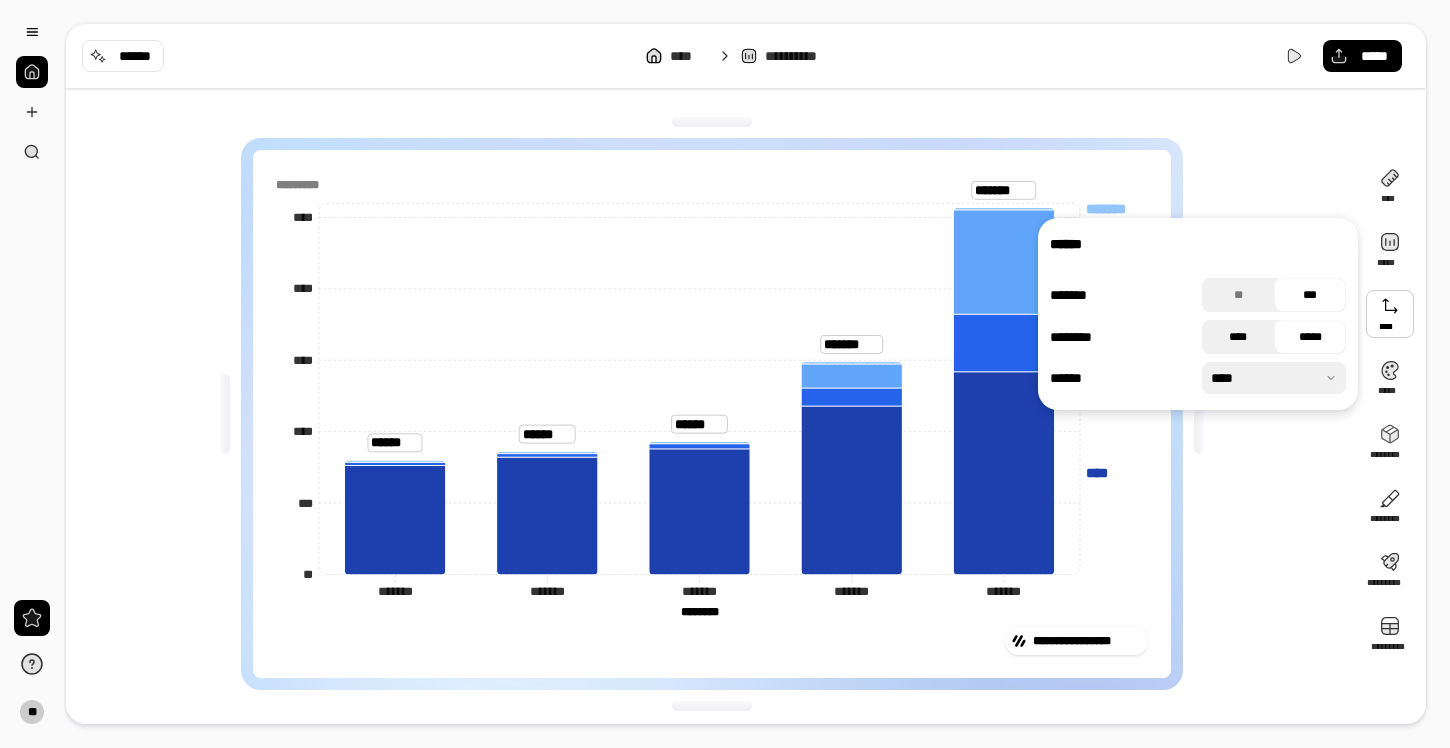 click on "****" at bounding box center [1238, 337] 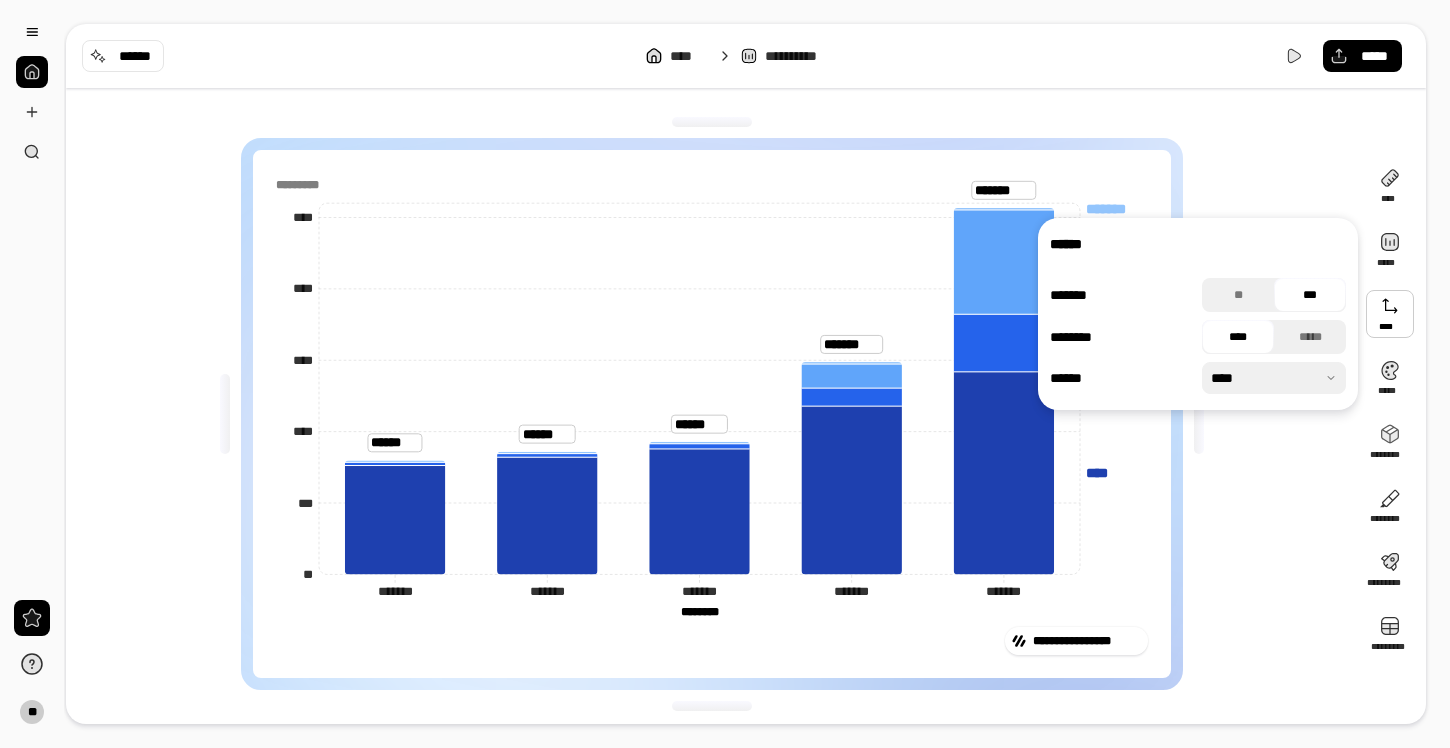 click at bounding box center [1274, 378] 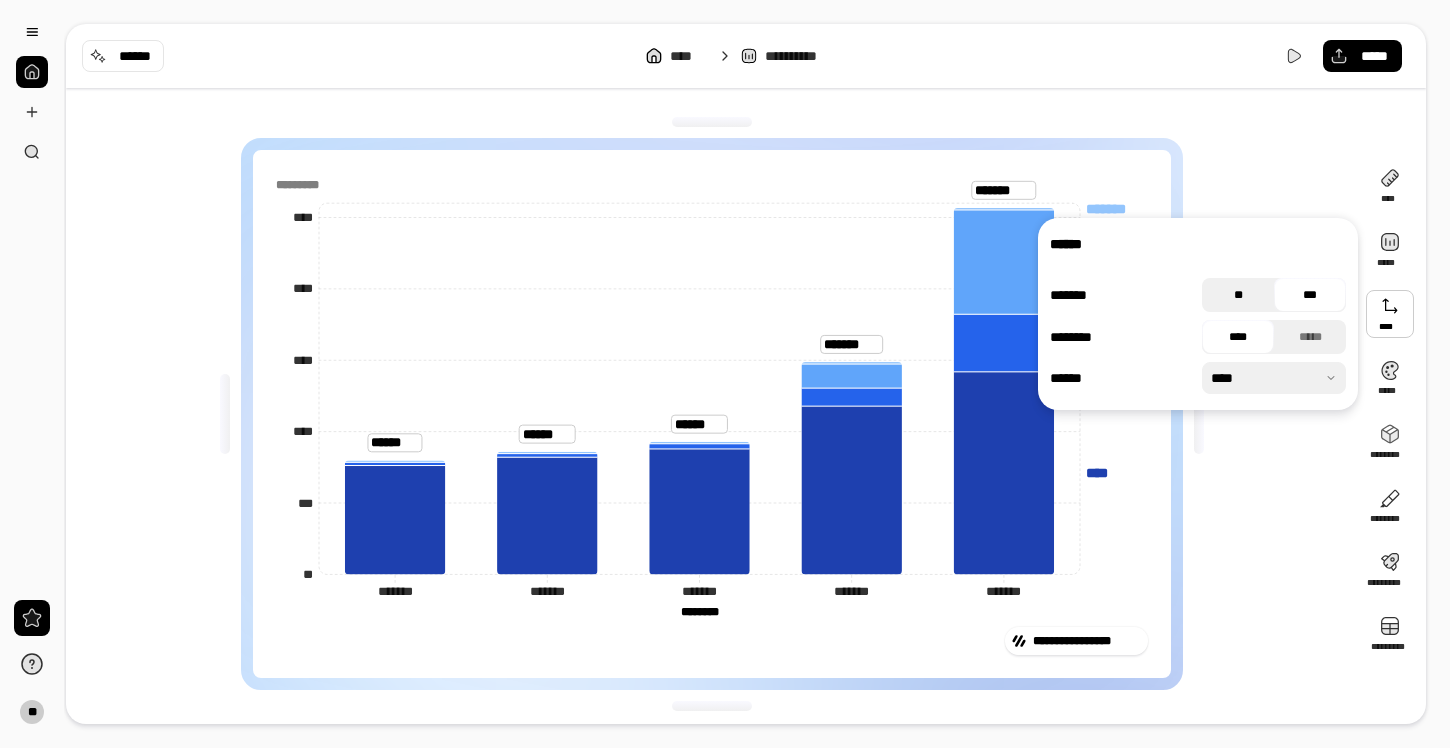 click on "**" at bounding box center [1238, 295] 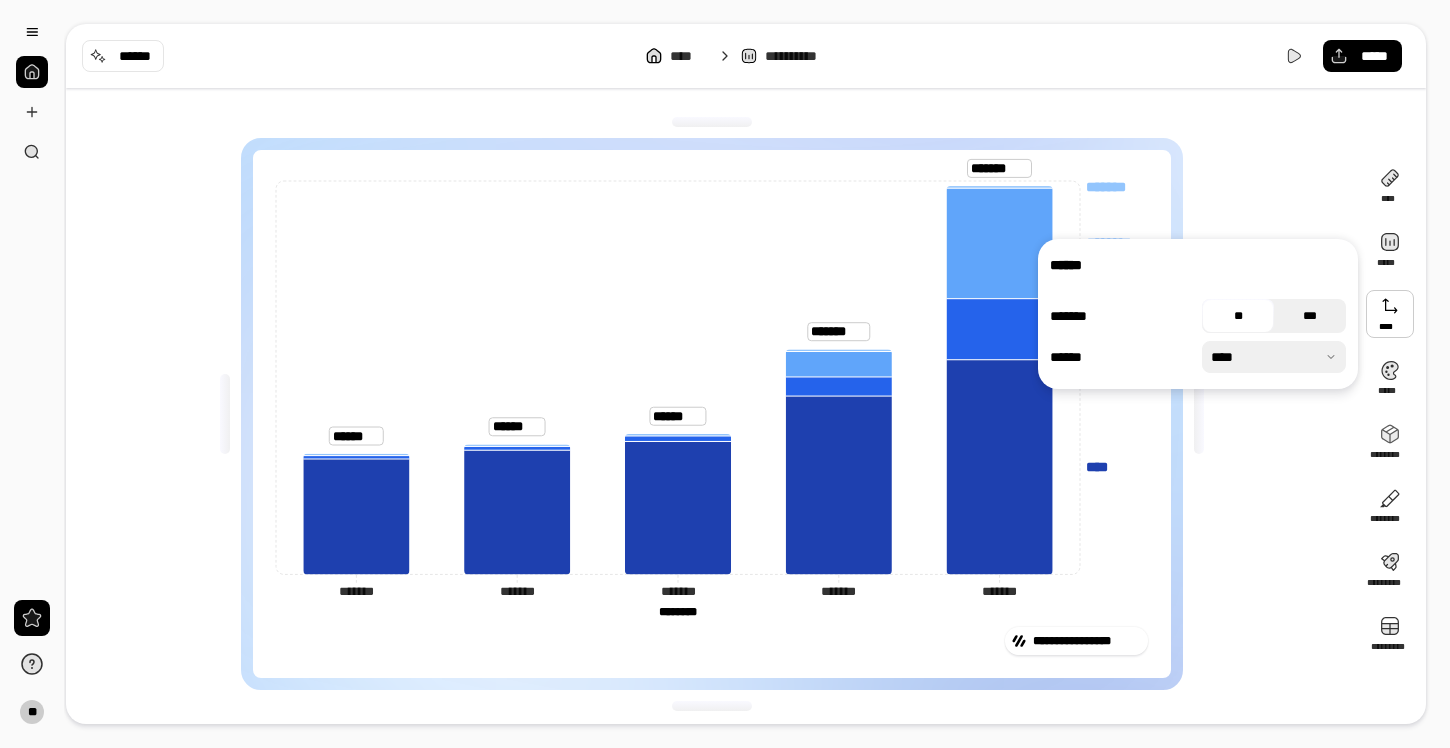 click on "***" at bounding box center (1310, 316) 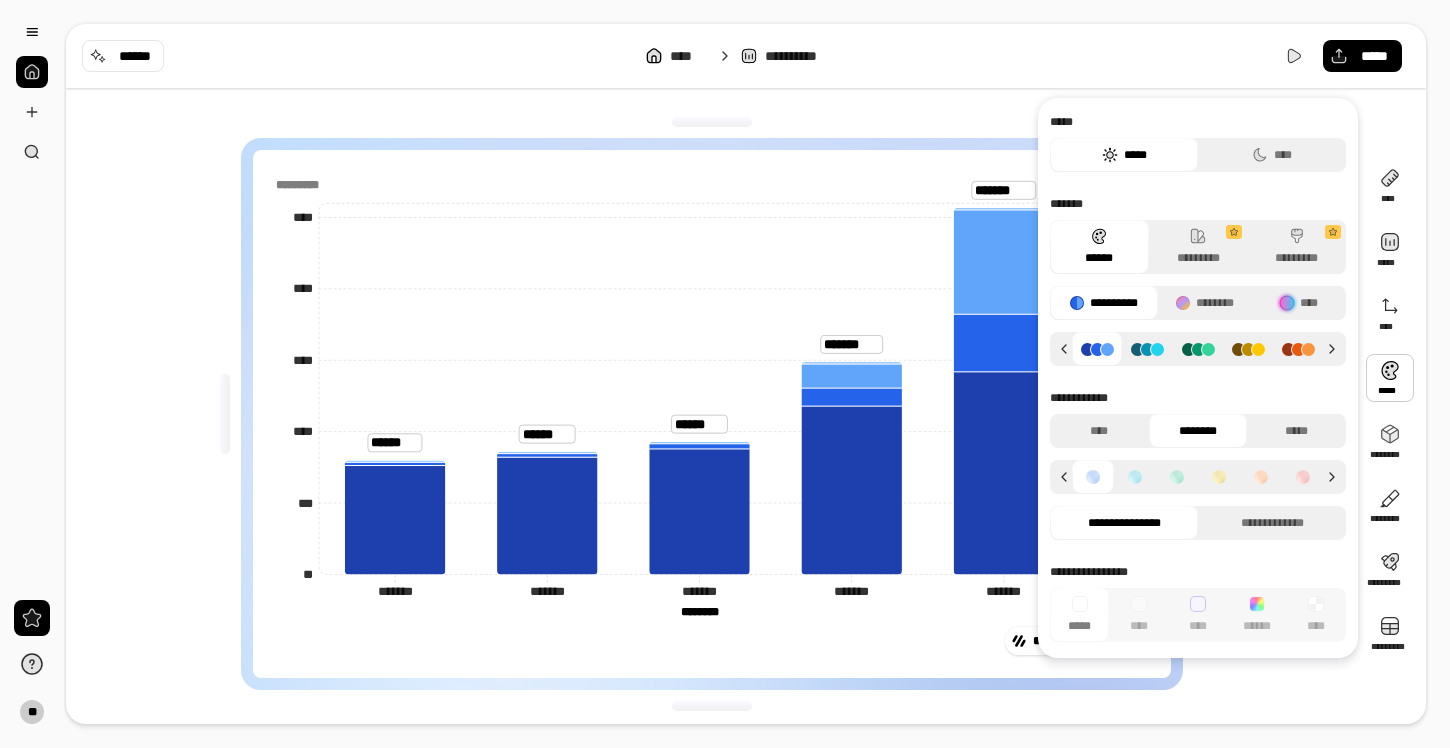click on "*********" 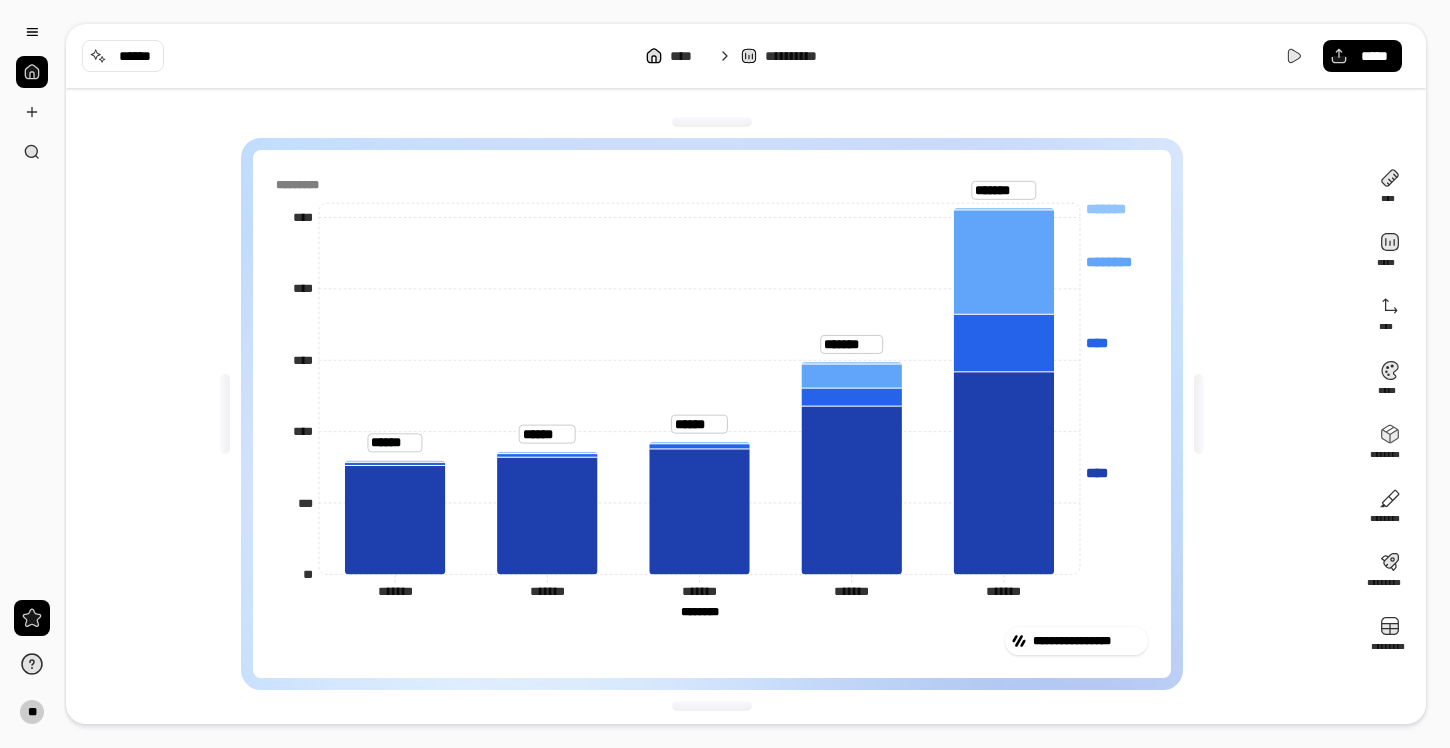 click on "*********" 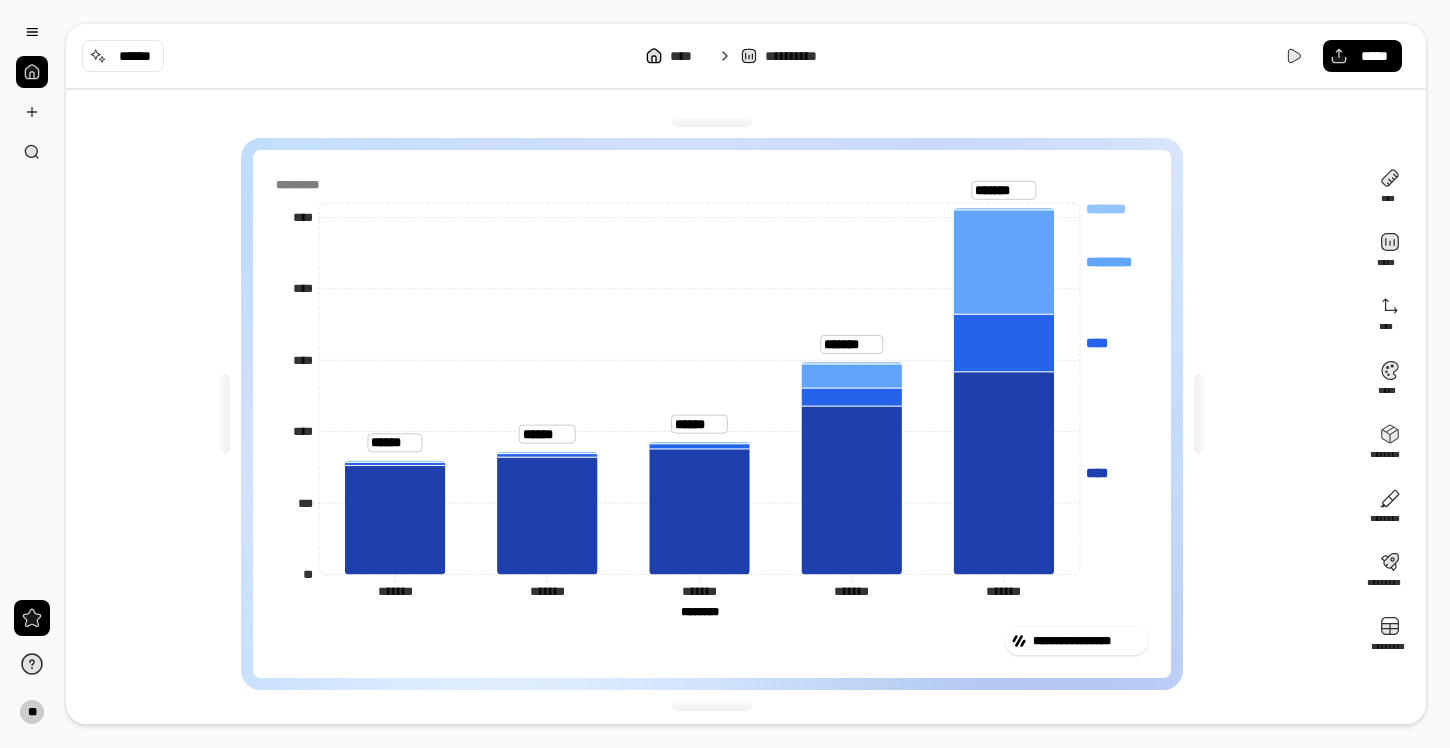 click on "**********" at bounding box center [712, 414] 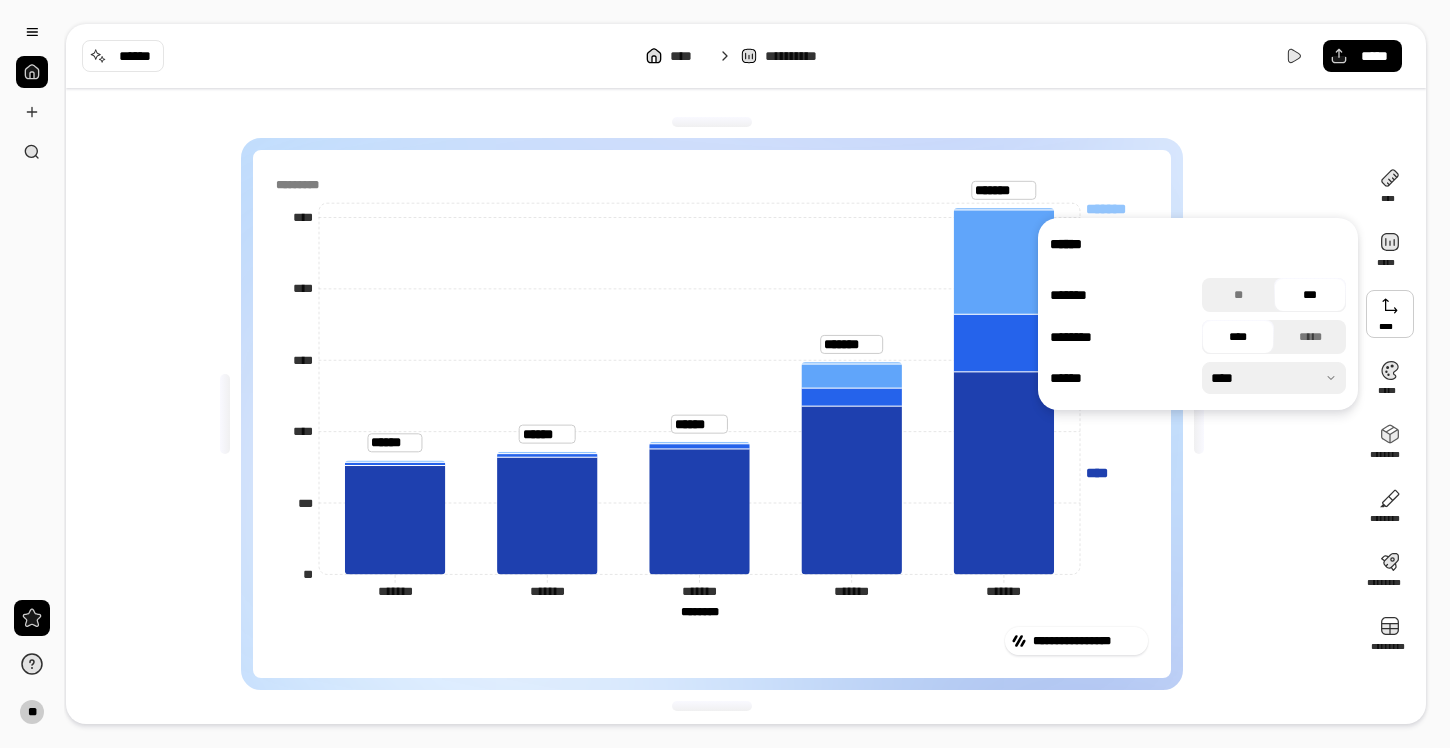click on "******" at bounding box center [1198, 244] 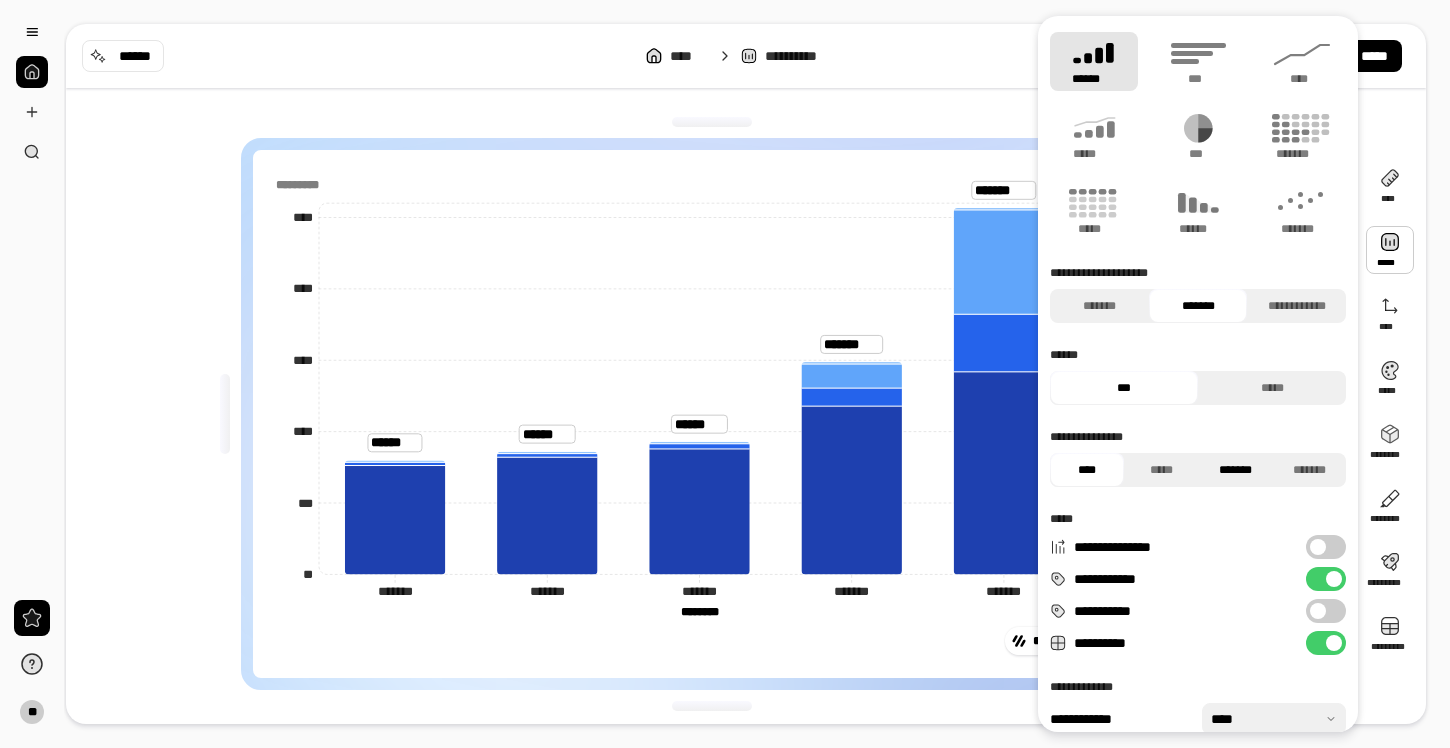 scroll, scrollTop: 61, scrollLeft: 0, axis: vertical 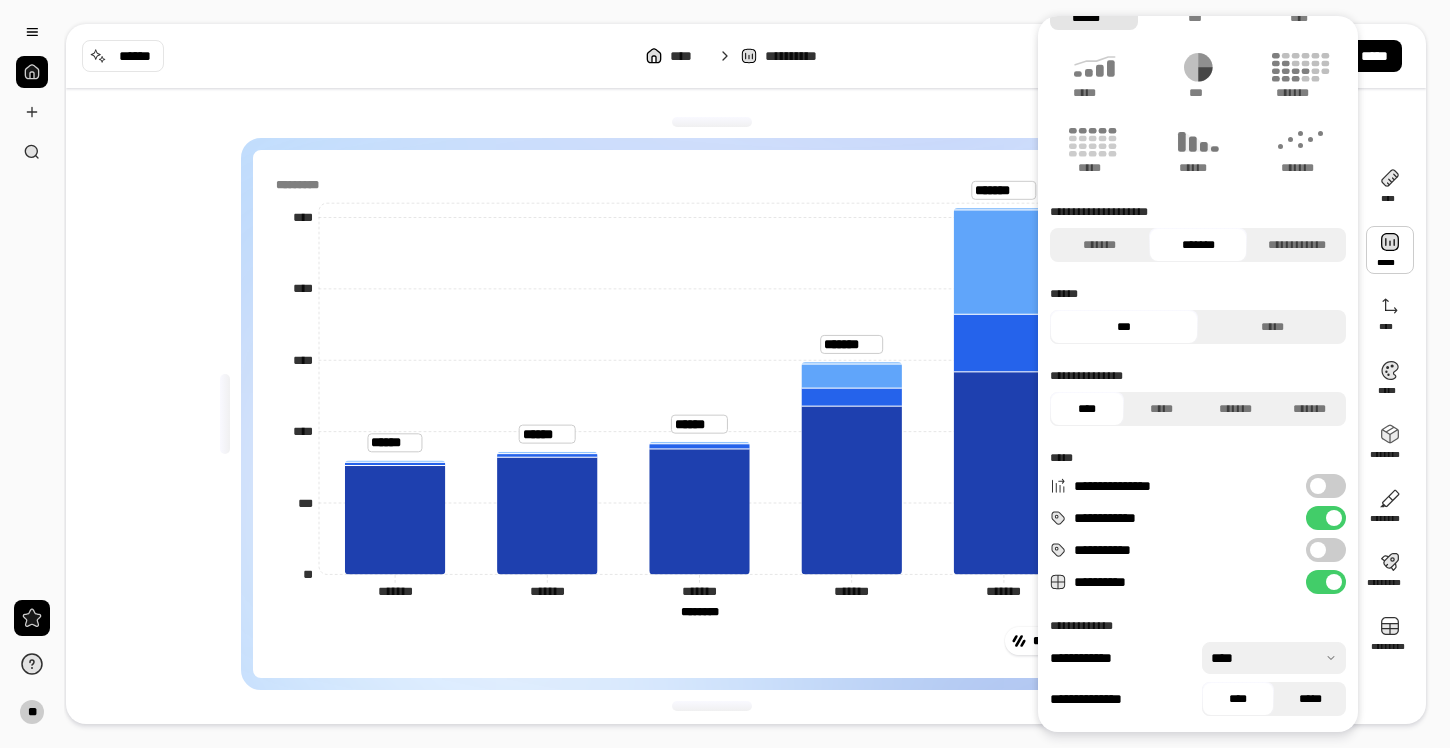 click on "*****" at bounding box center [1310, 699] 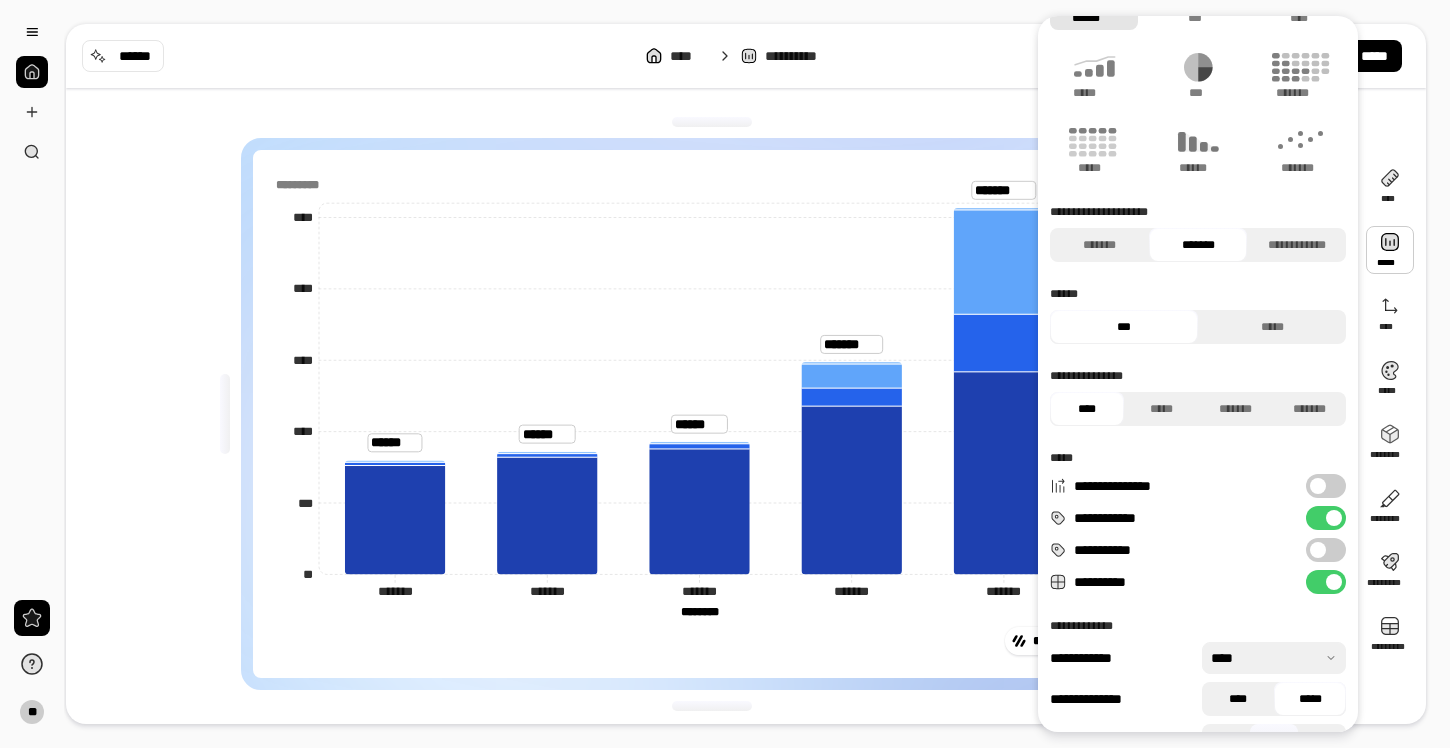 click on "****" at bounding box center (1238, 699) 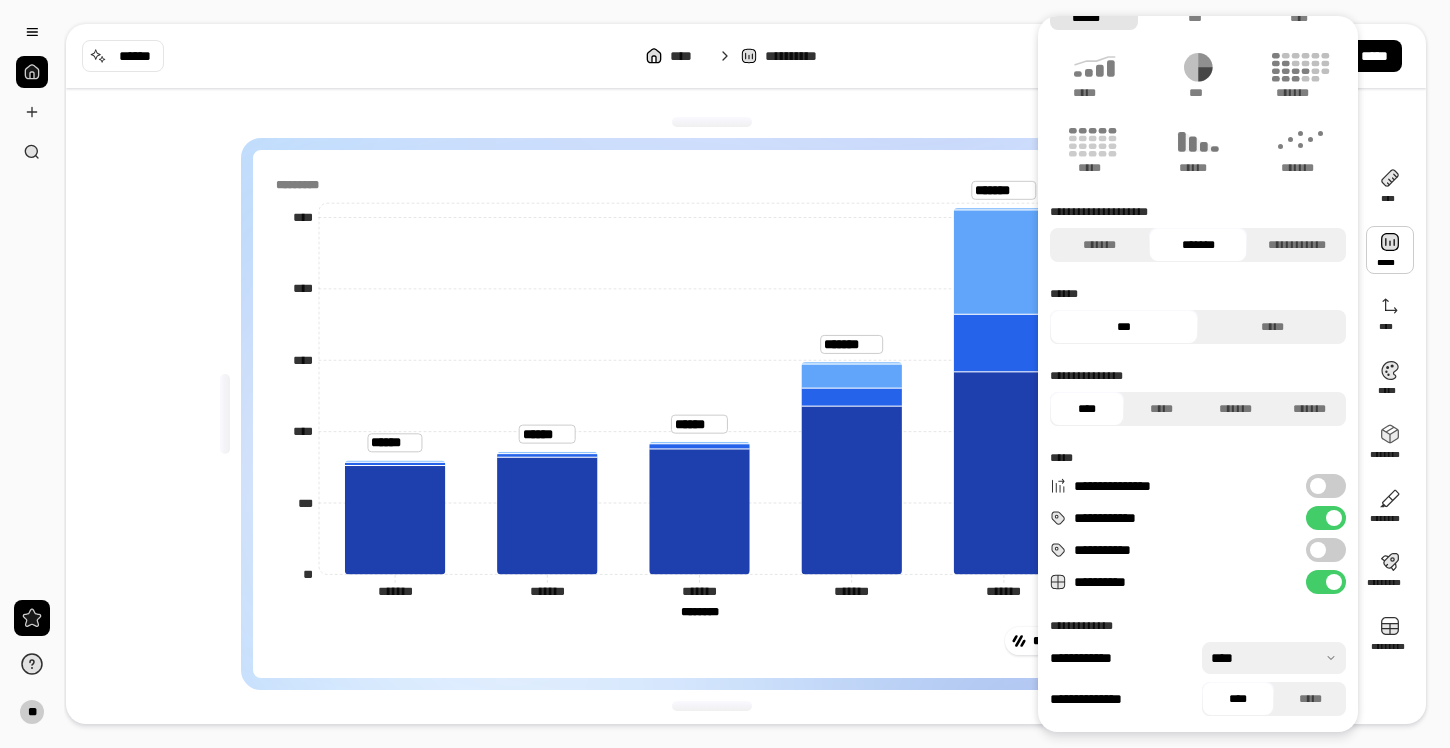 click at bounding box center [1274, 658] 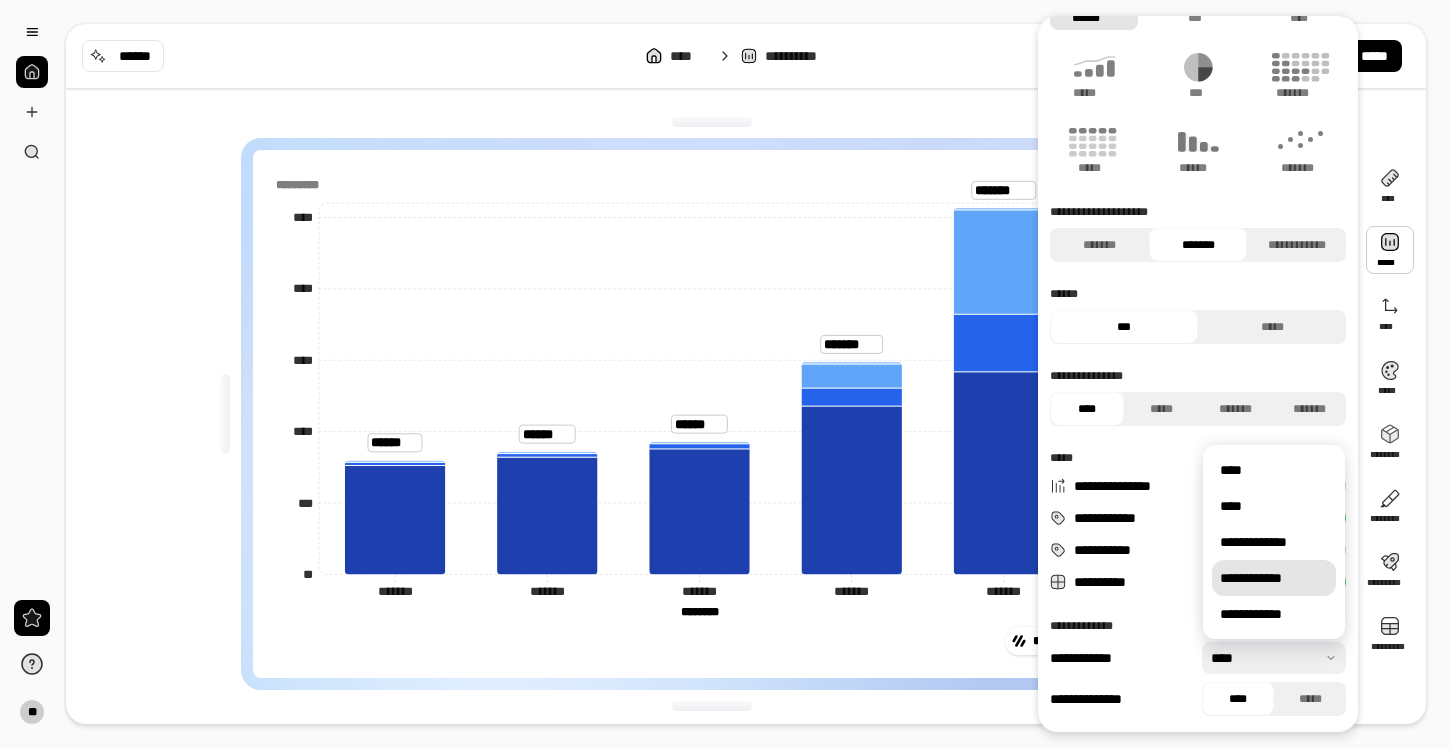click on "**********" at bounding box center (1274, 578) 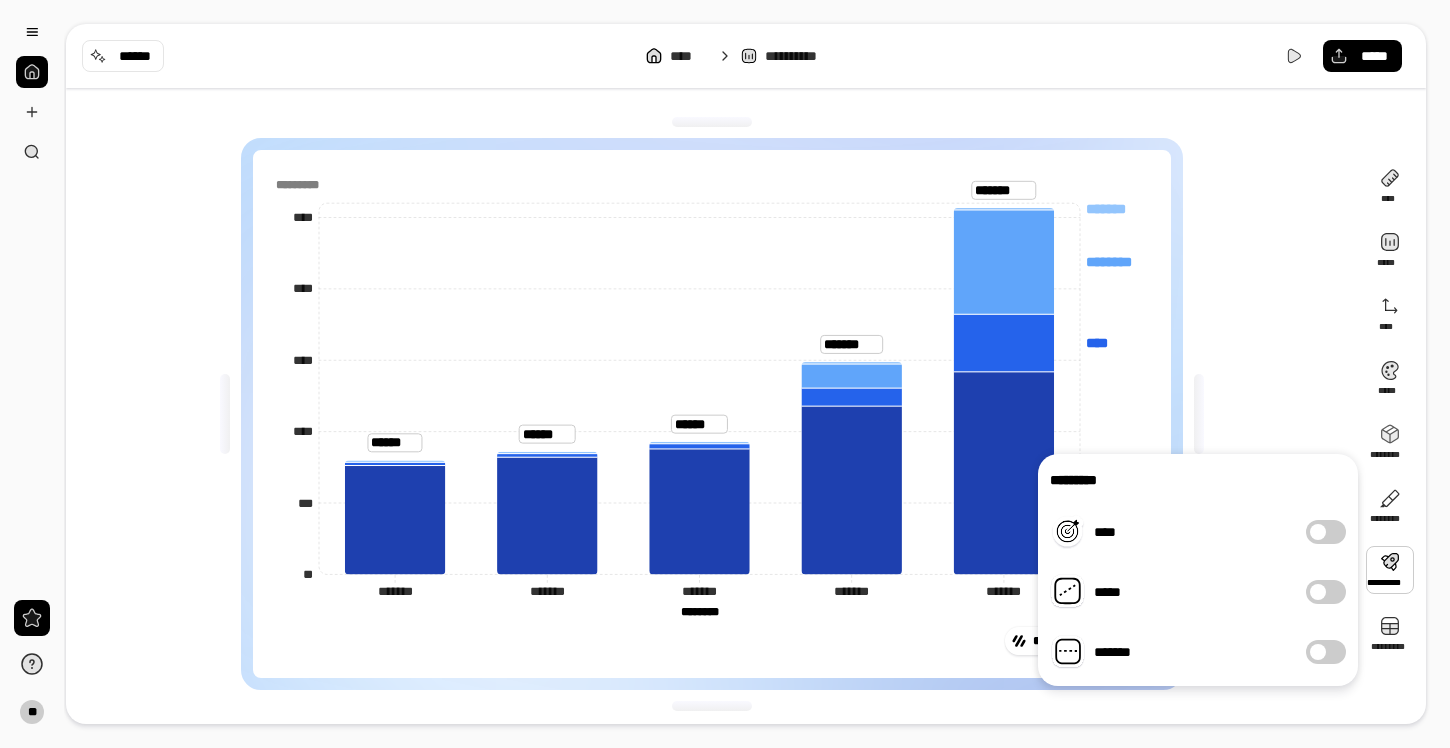 click on "**********" at bounding box center (712, 414) 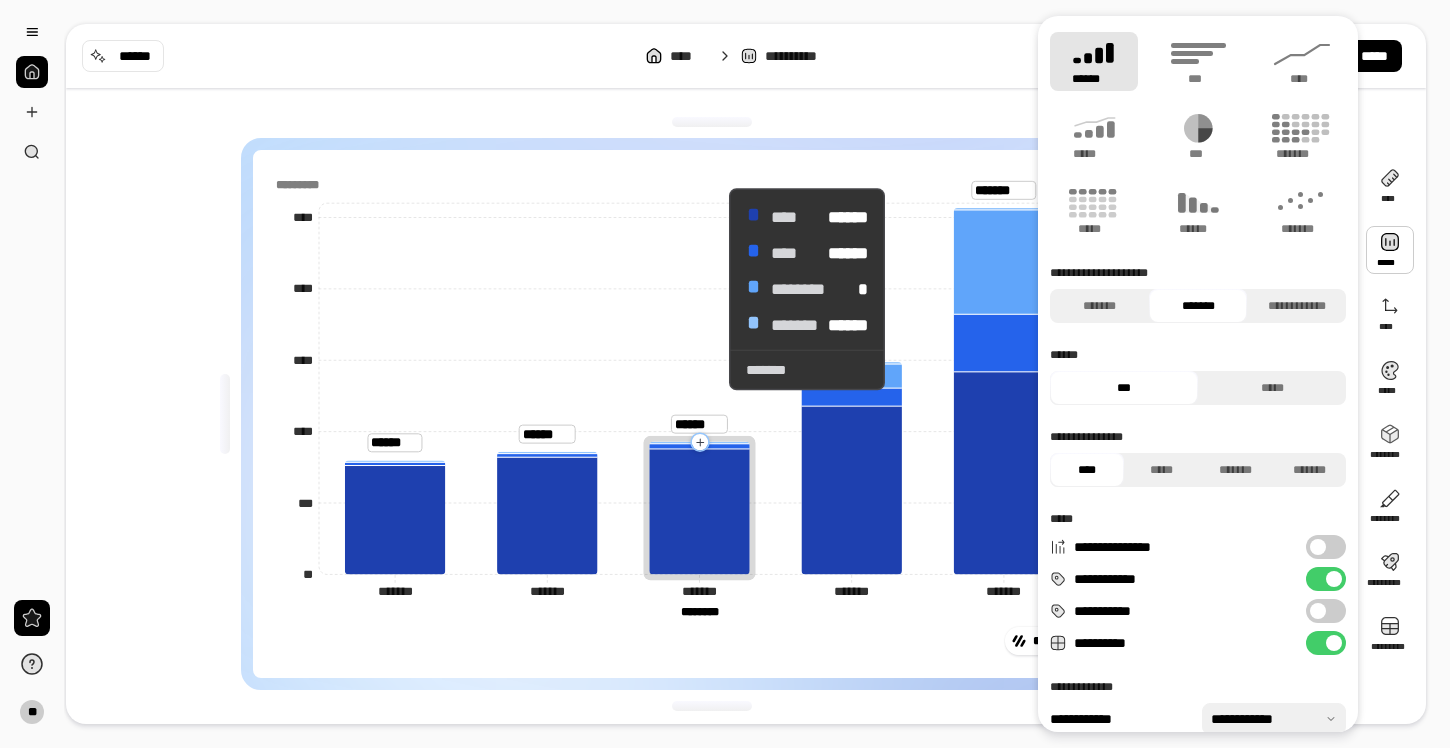 click 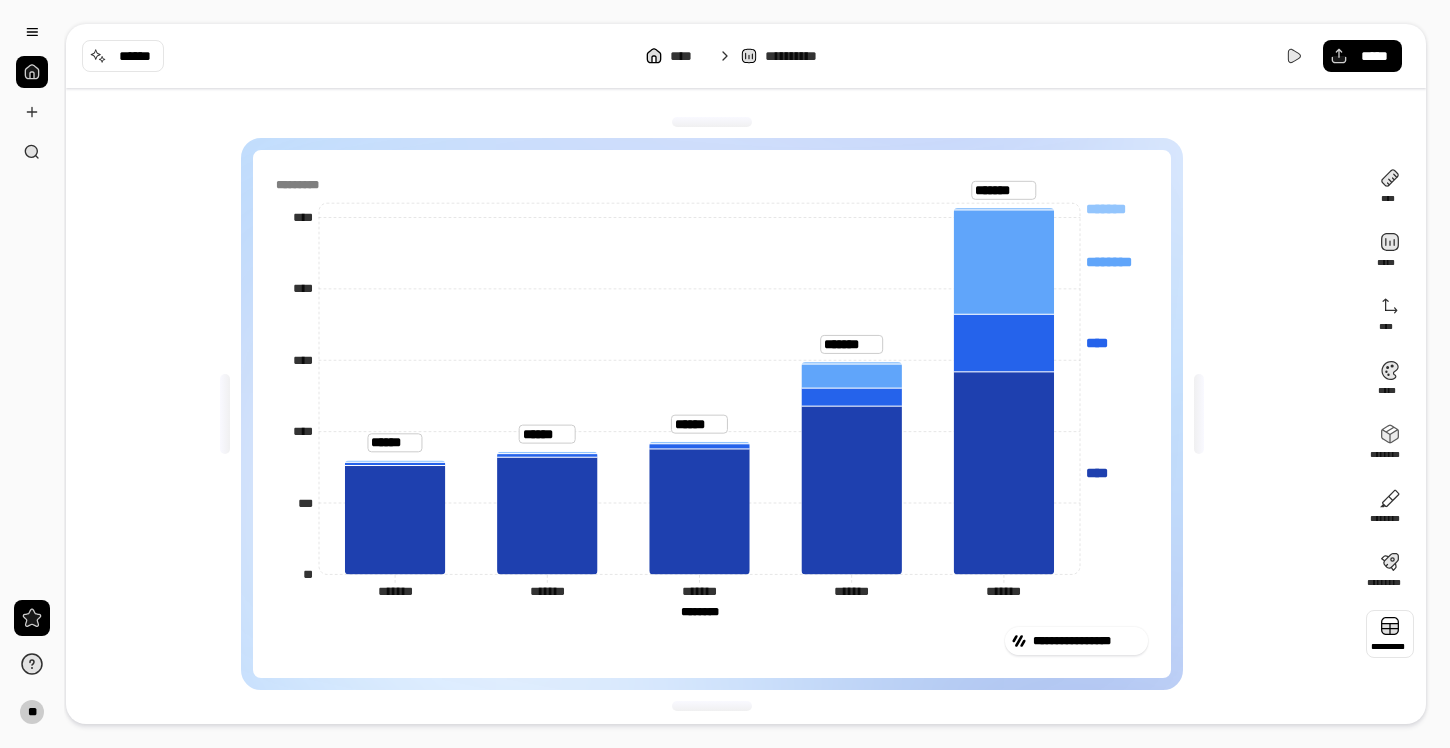 click at bounding box center (1390, 634) 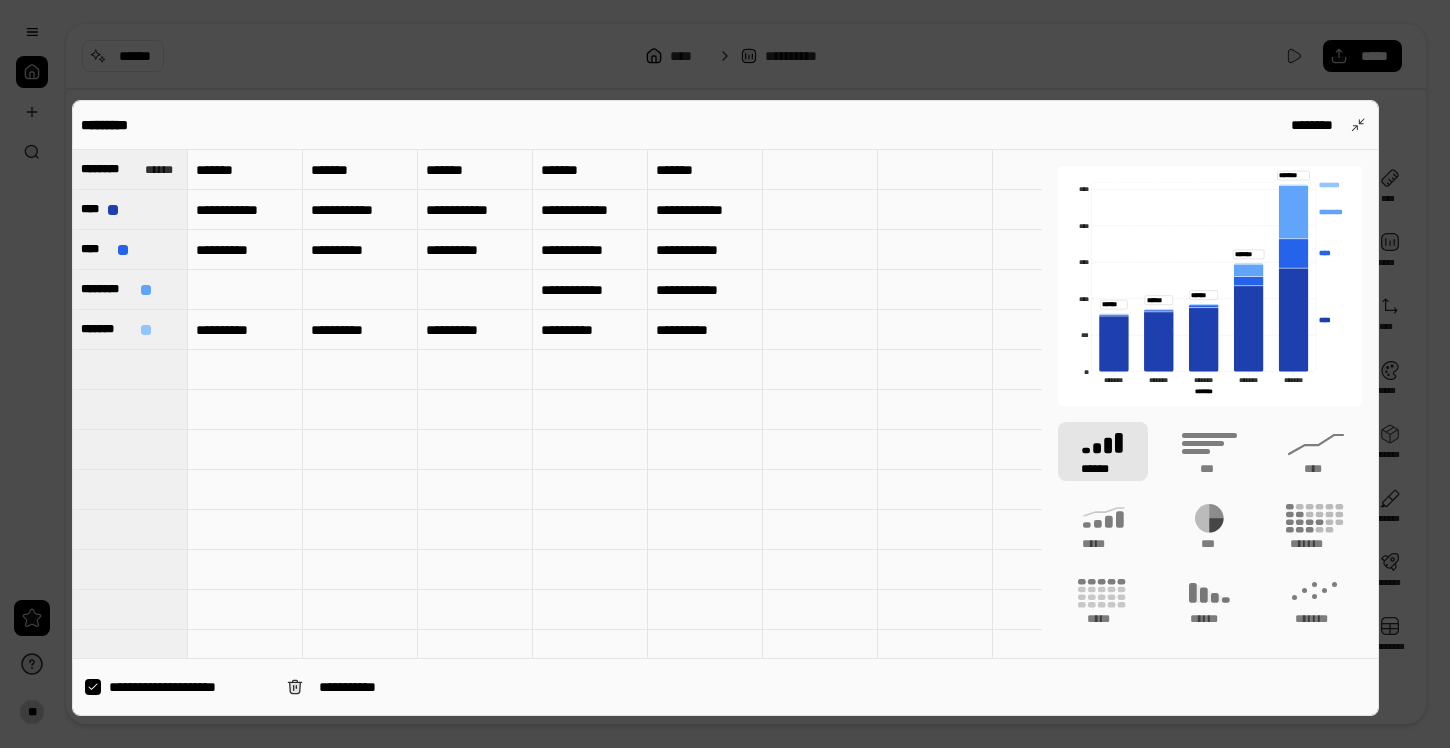 click on "*******" at bounding box center [705, 170] 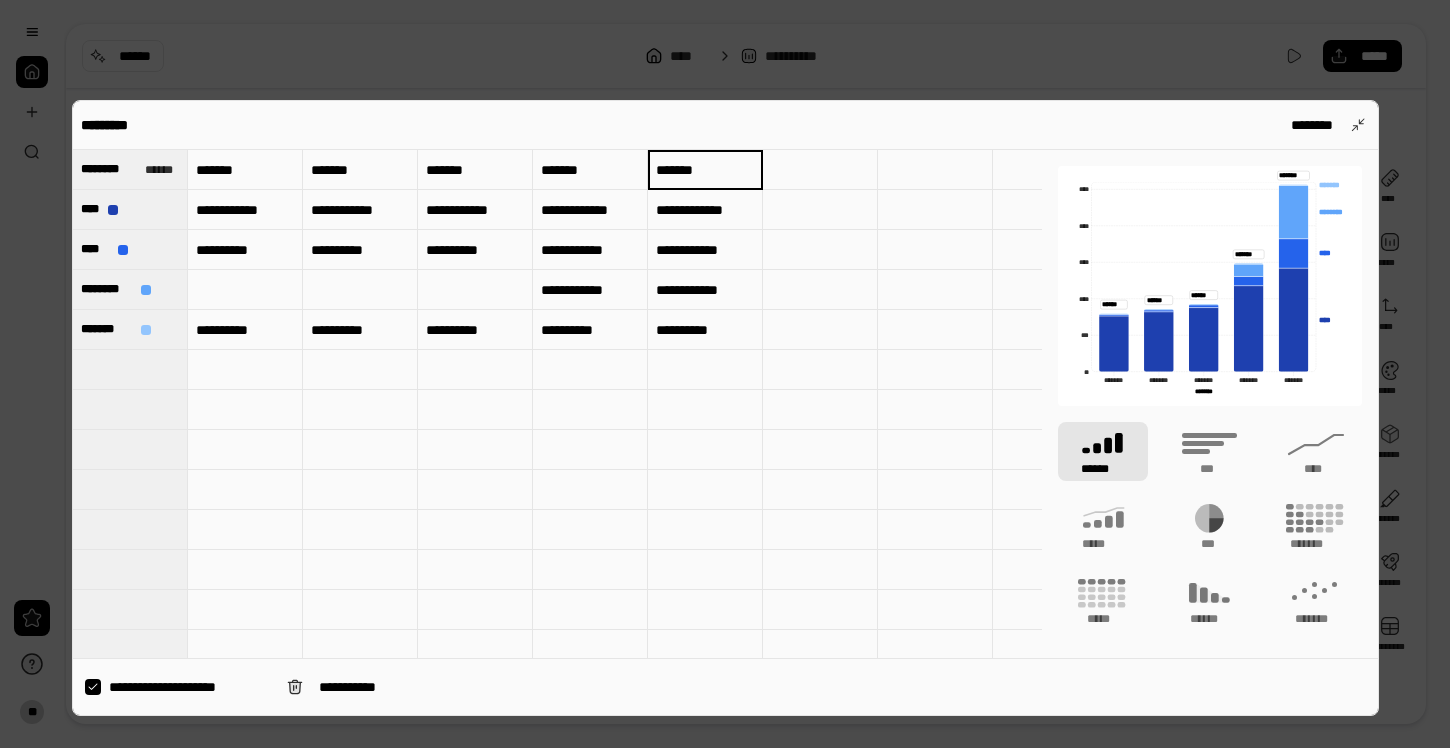 click on "*******" at bounding box center [360, 170] 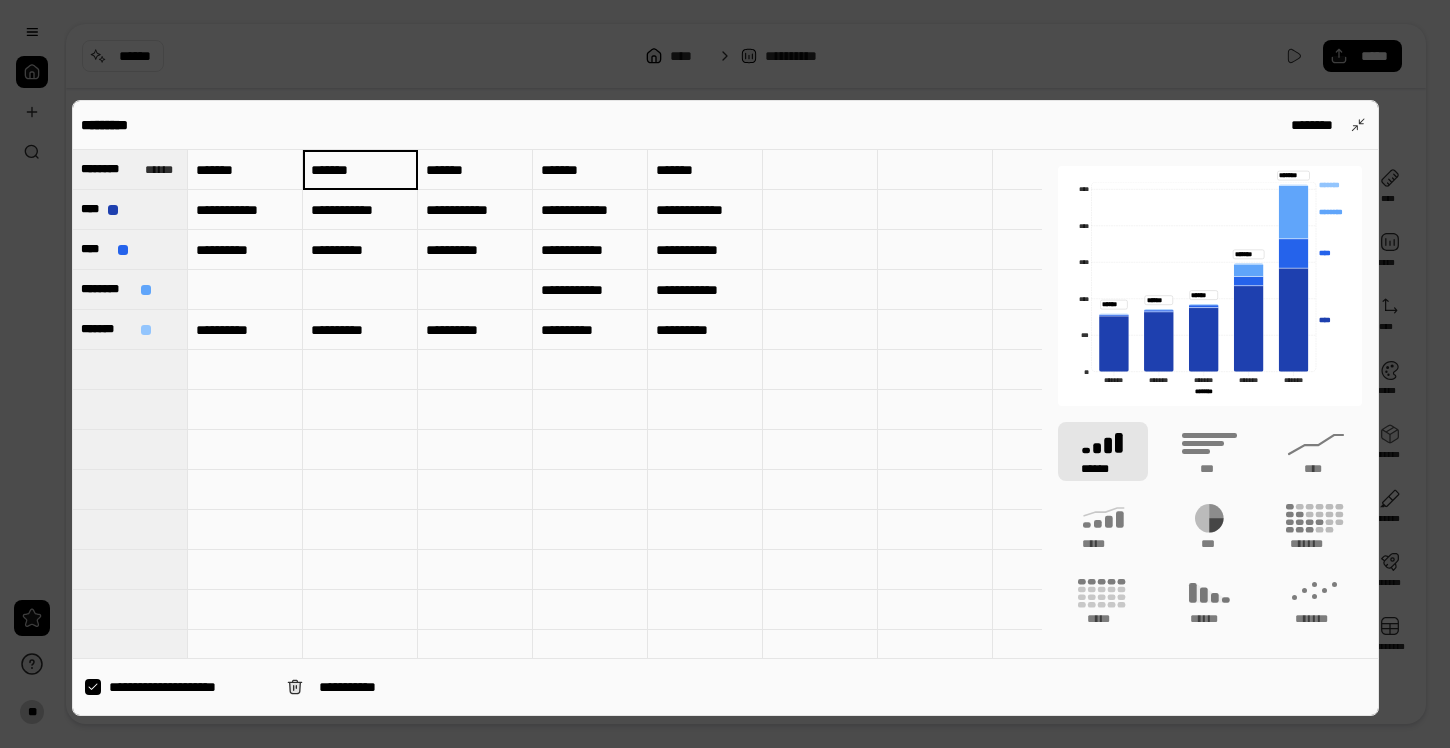 click at bounding box center [820, 170] 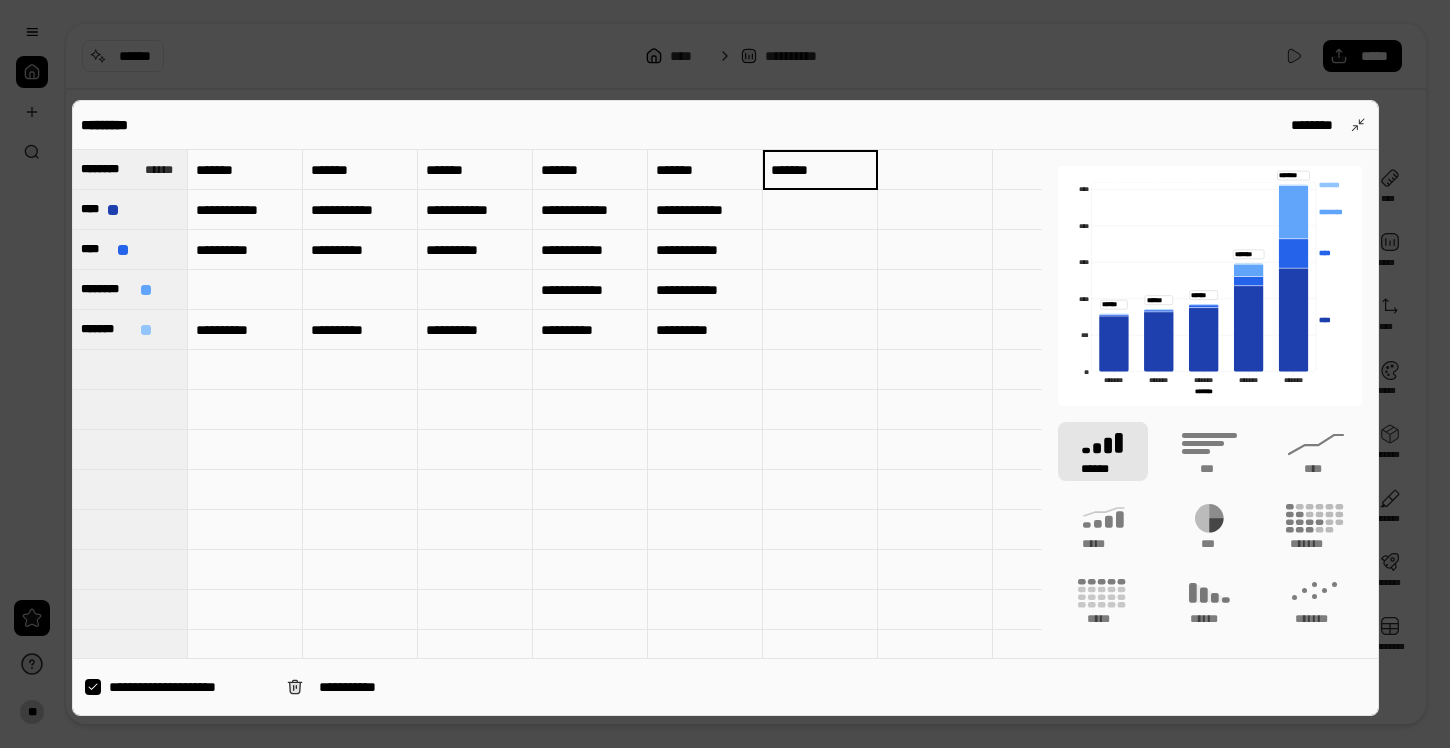click on "*******" at bounding box center [820, 170] 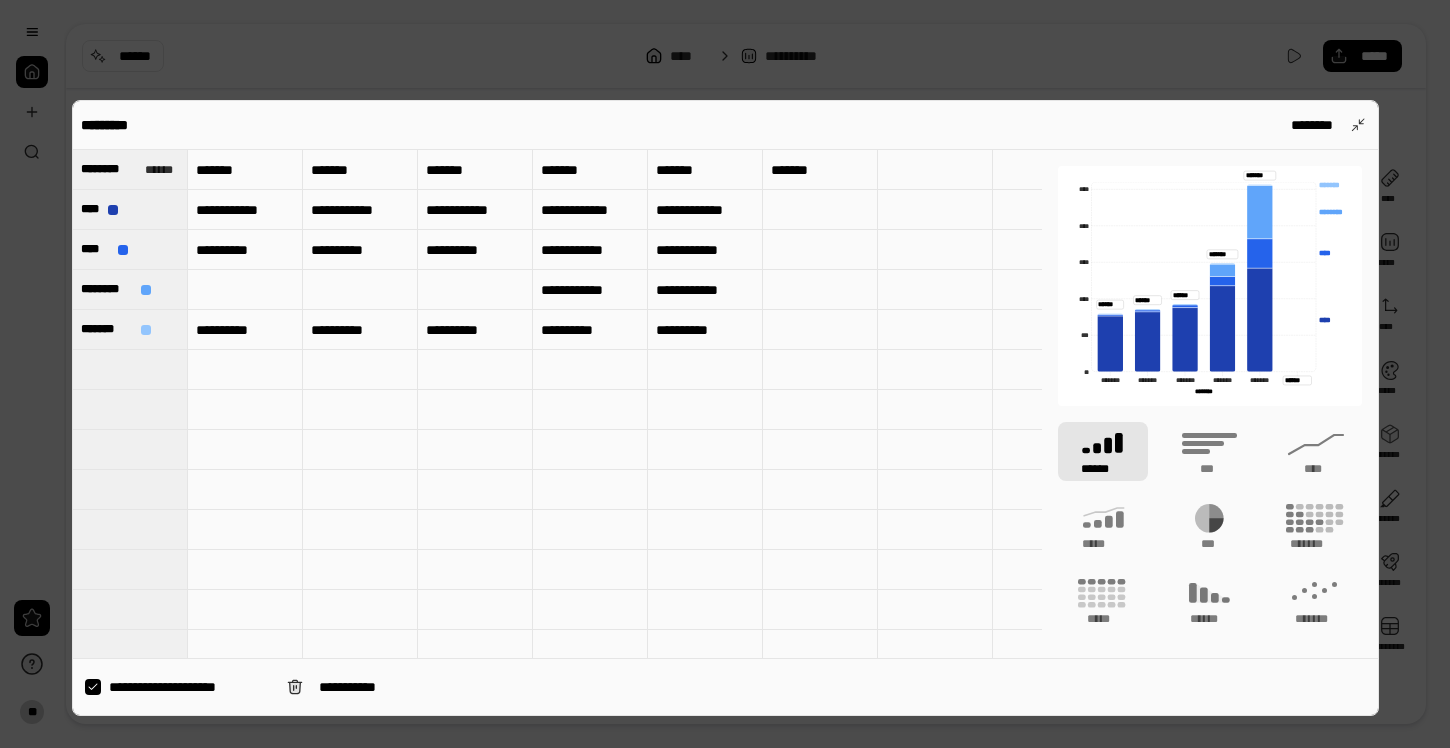 click at bounding box center [820, 210] 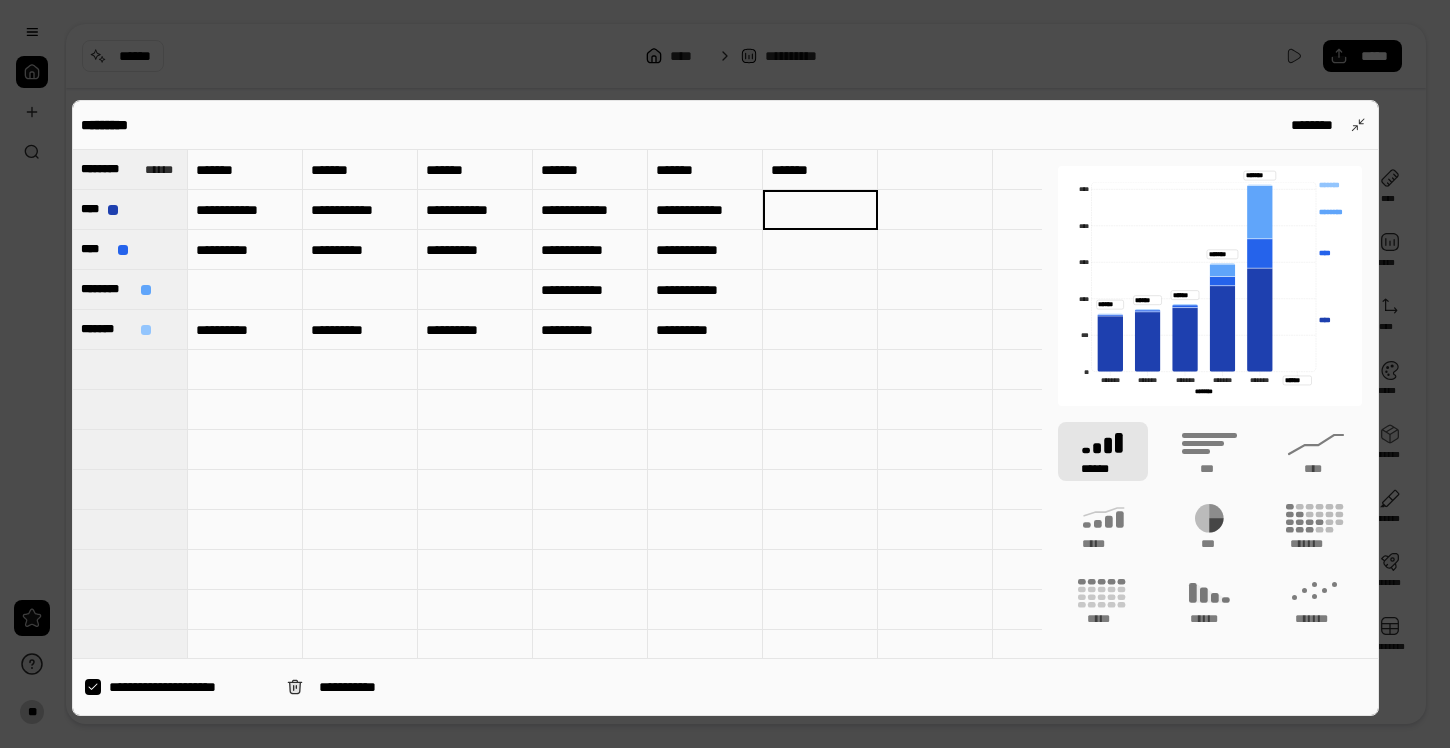 click at bounding box center (820, 210) 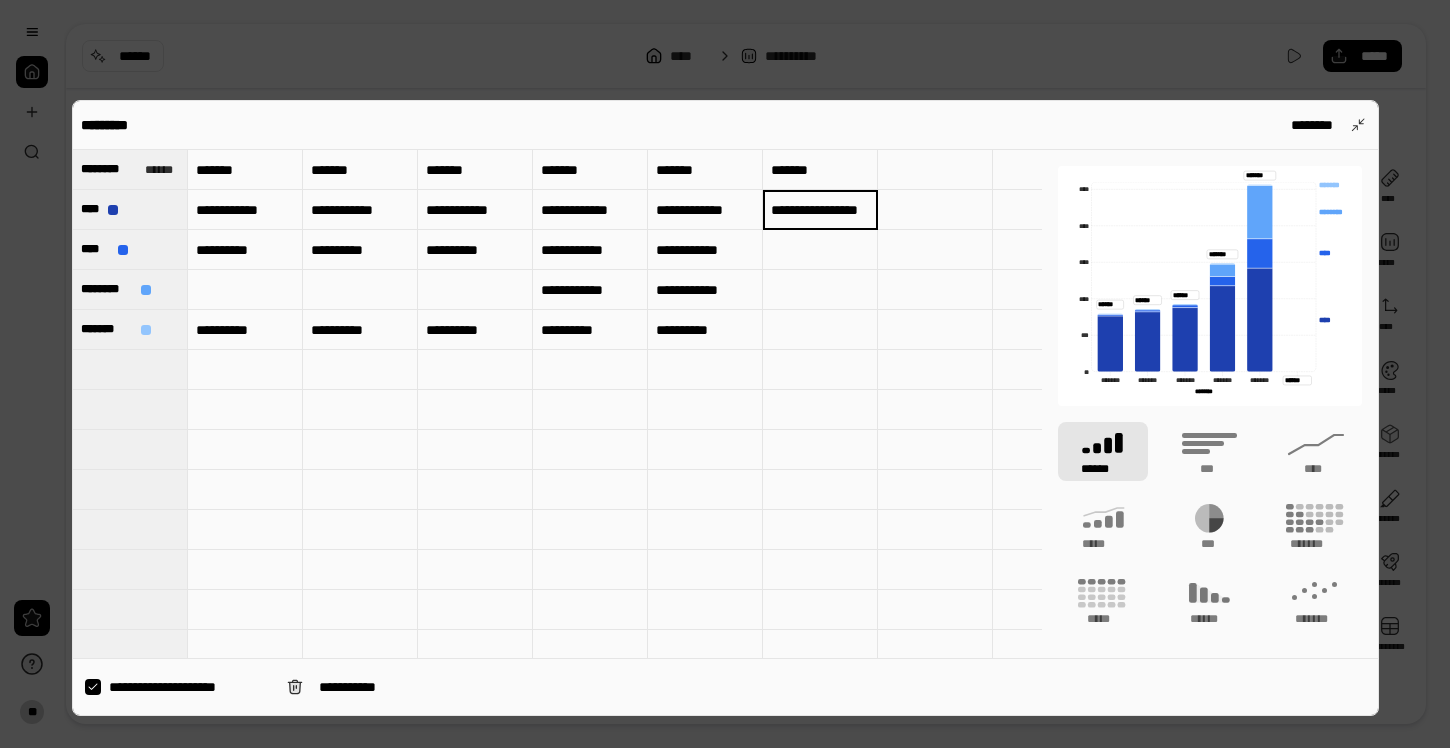 scroll, scrollTop: 0, scrollLeft: 41, axis: horizontal 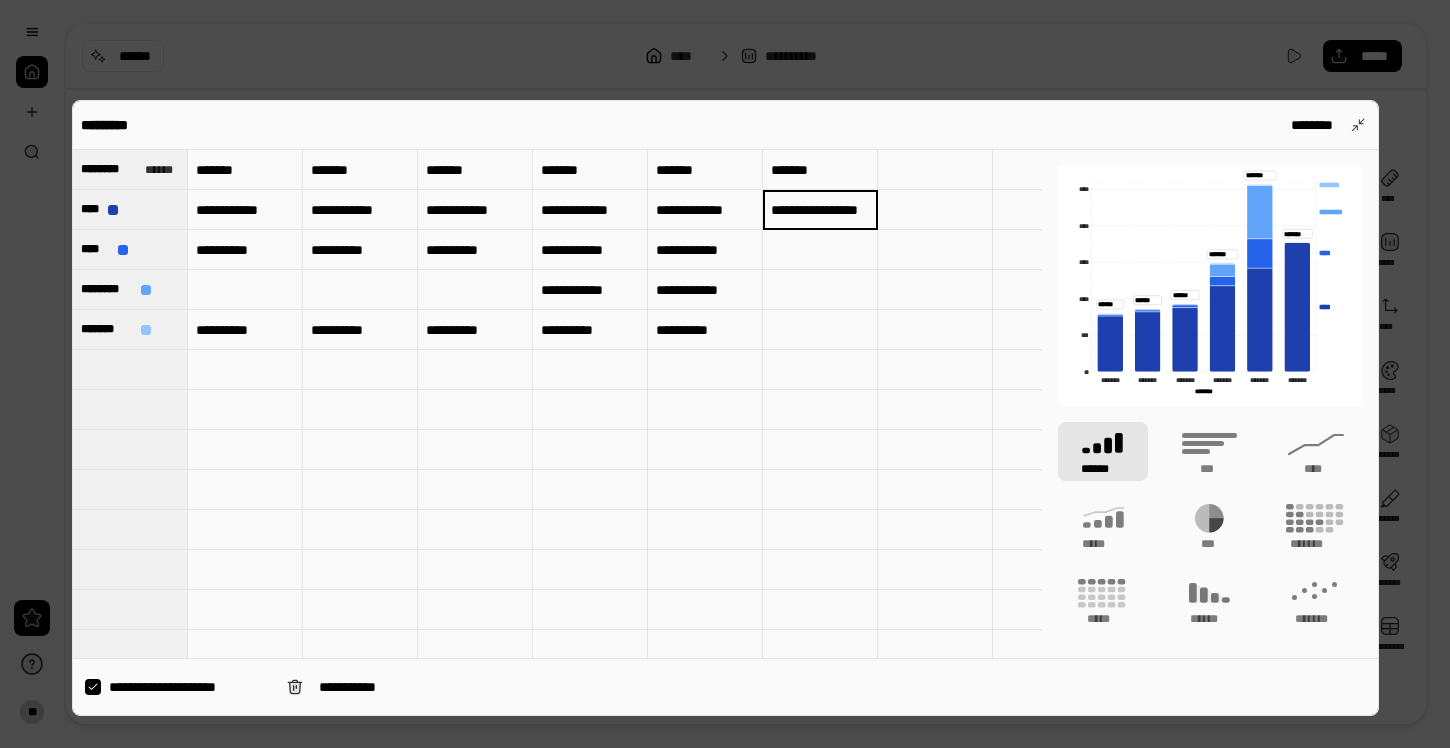 click on "**********" at bounding box center (705, 210) 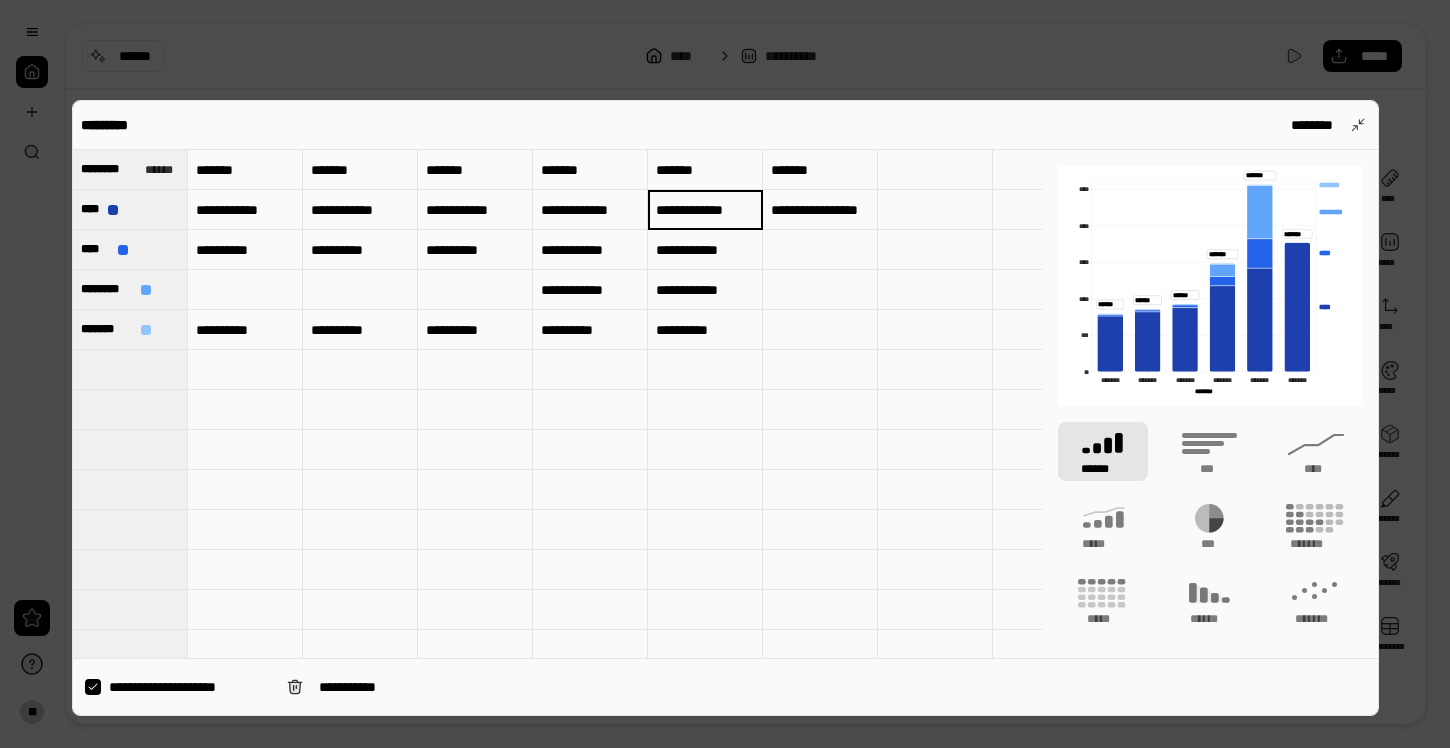 click on "**********" at bounding box center [820, 210] 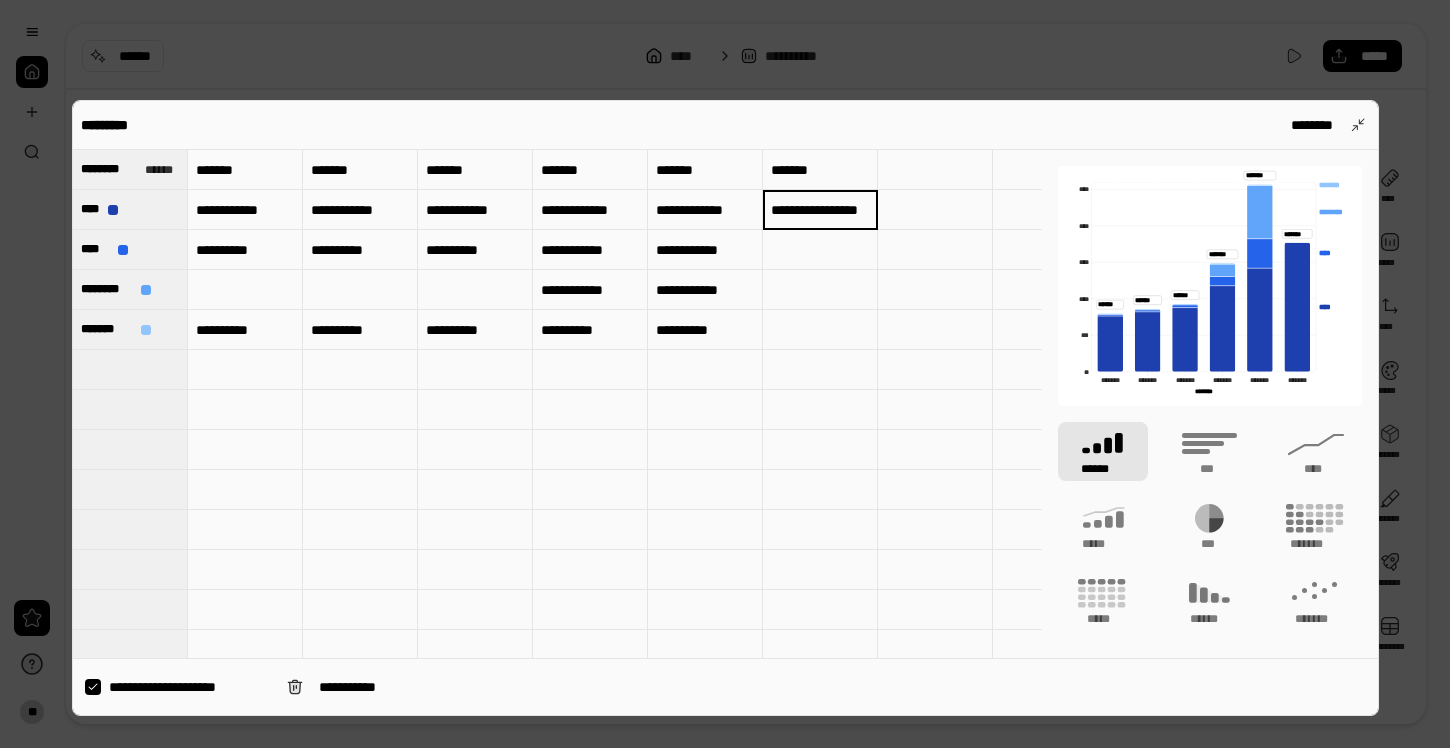 scroll, scrollTop: 0, scrollLeft: 0, axis: both 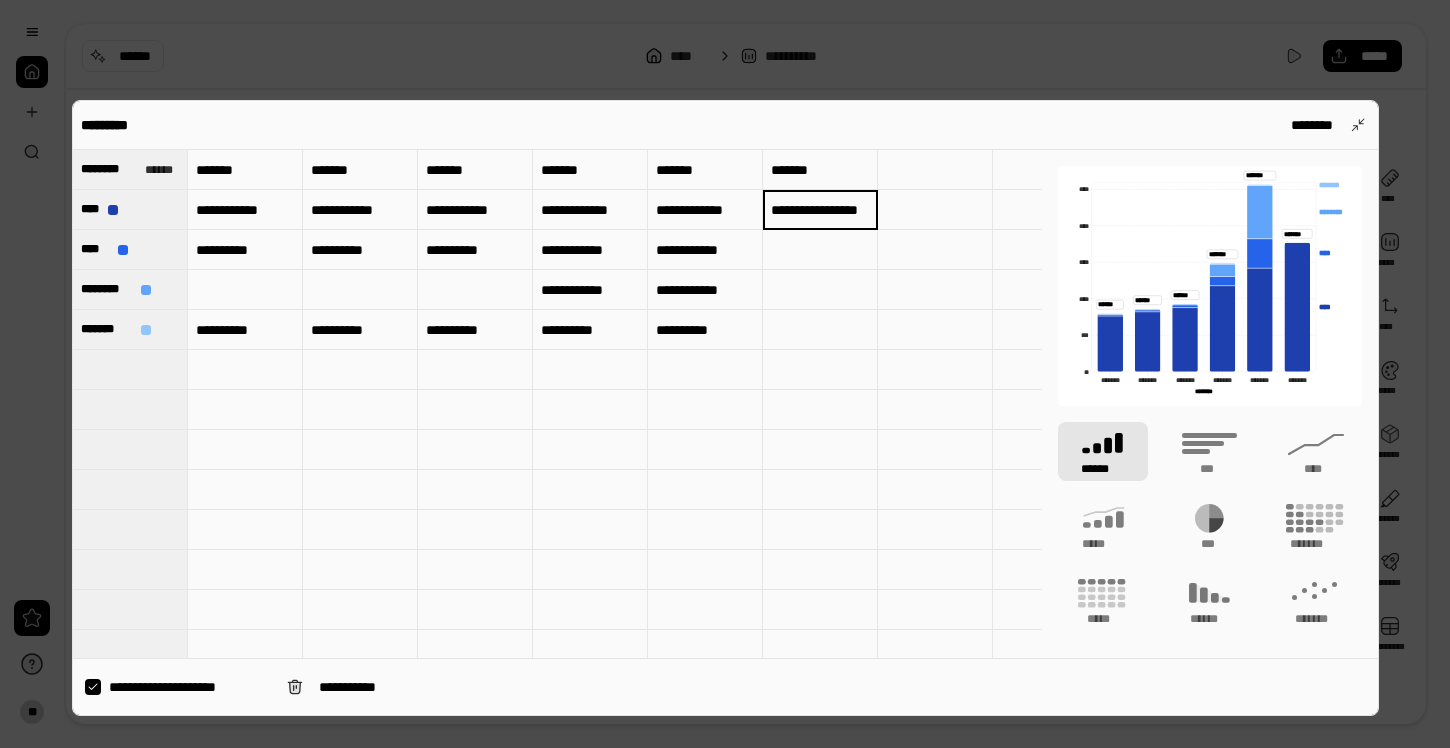 click on "**********" at bounding box center [820, 210] 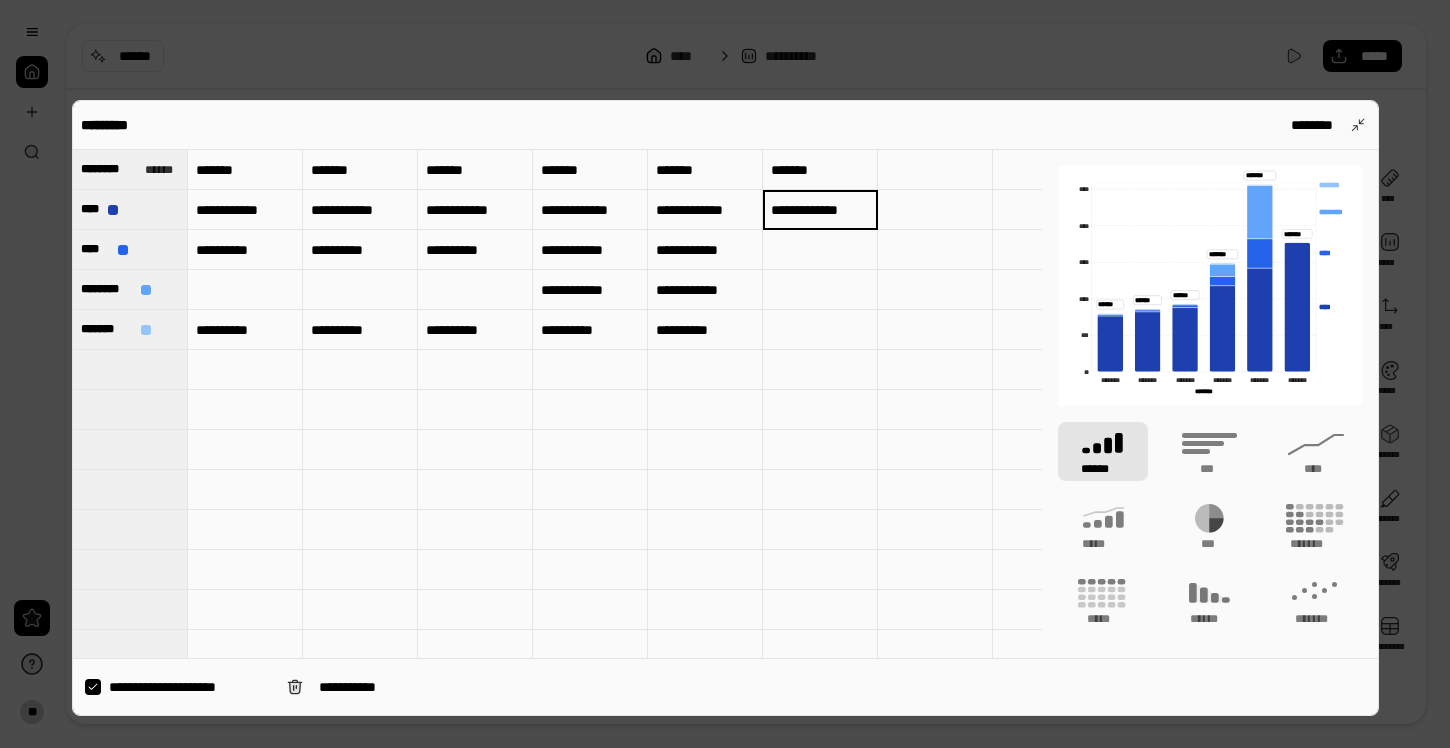 scroll, scrollTop: 0, scrollLeft: 0, axis: both 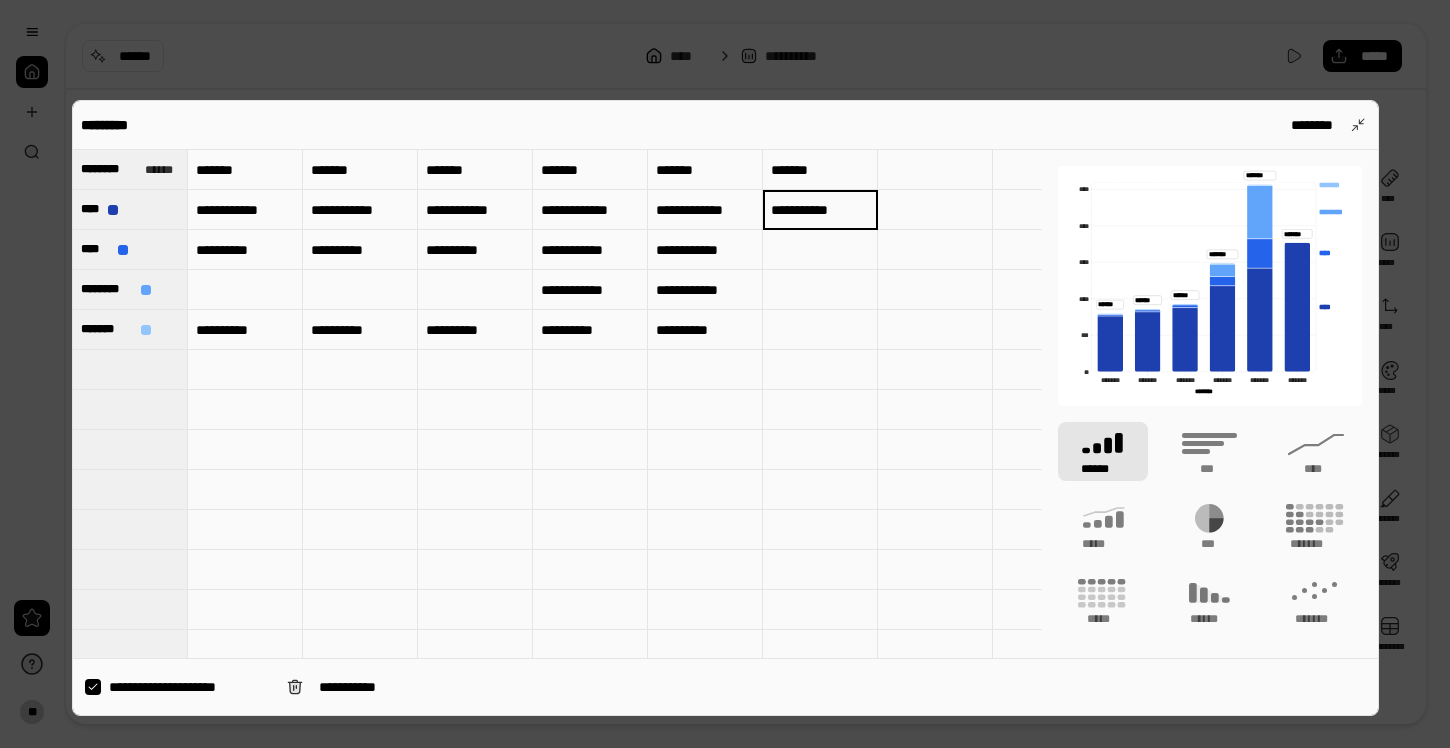 type on "**********" 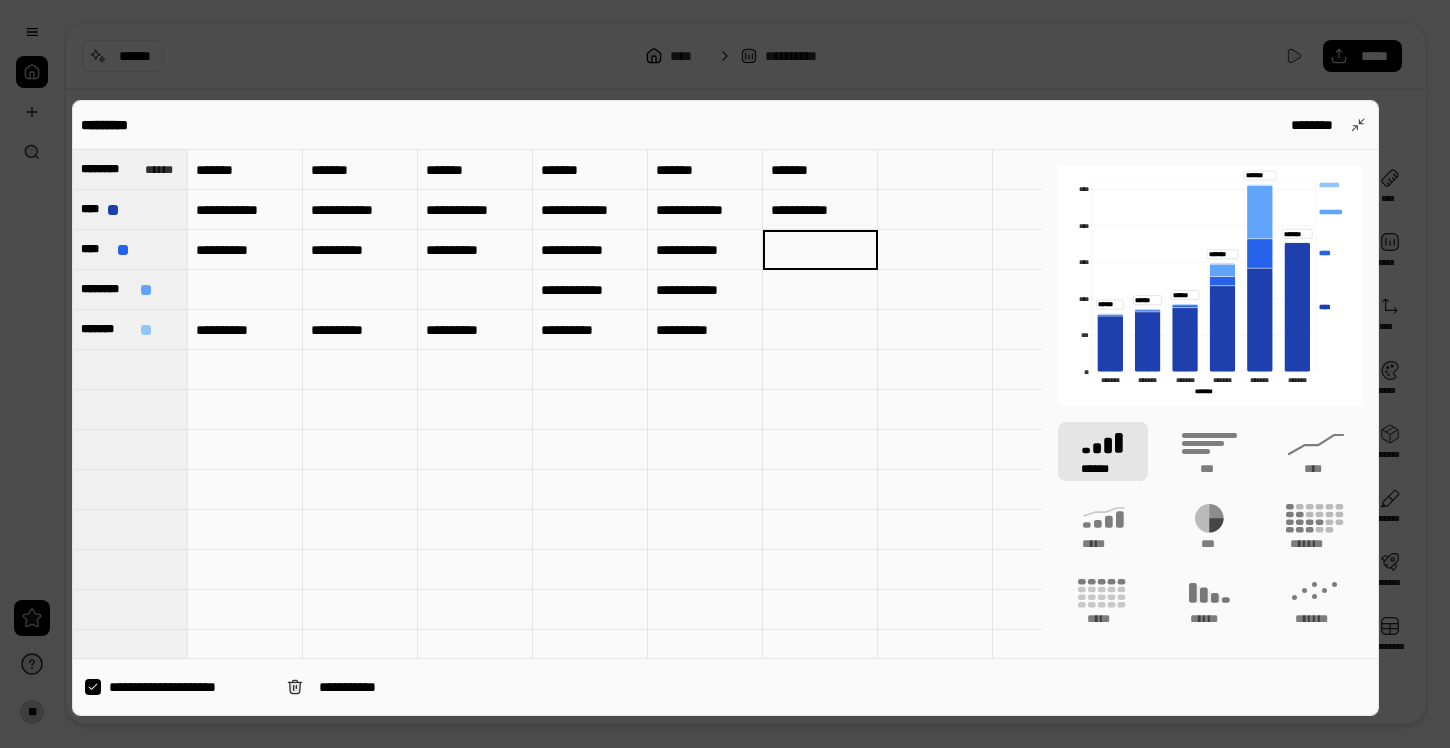 click at bounding box center (820, 250) 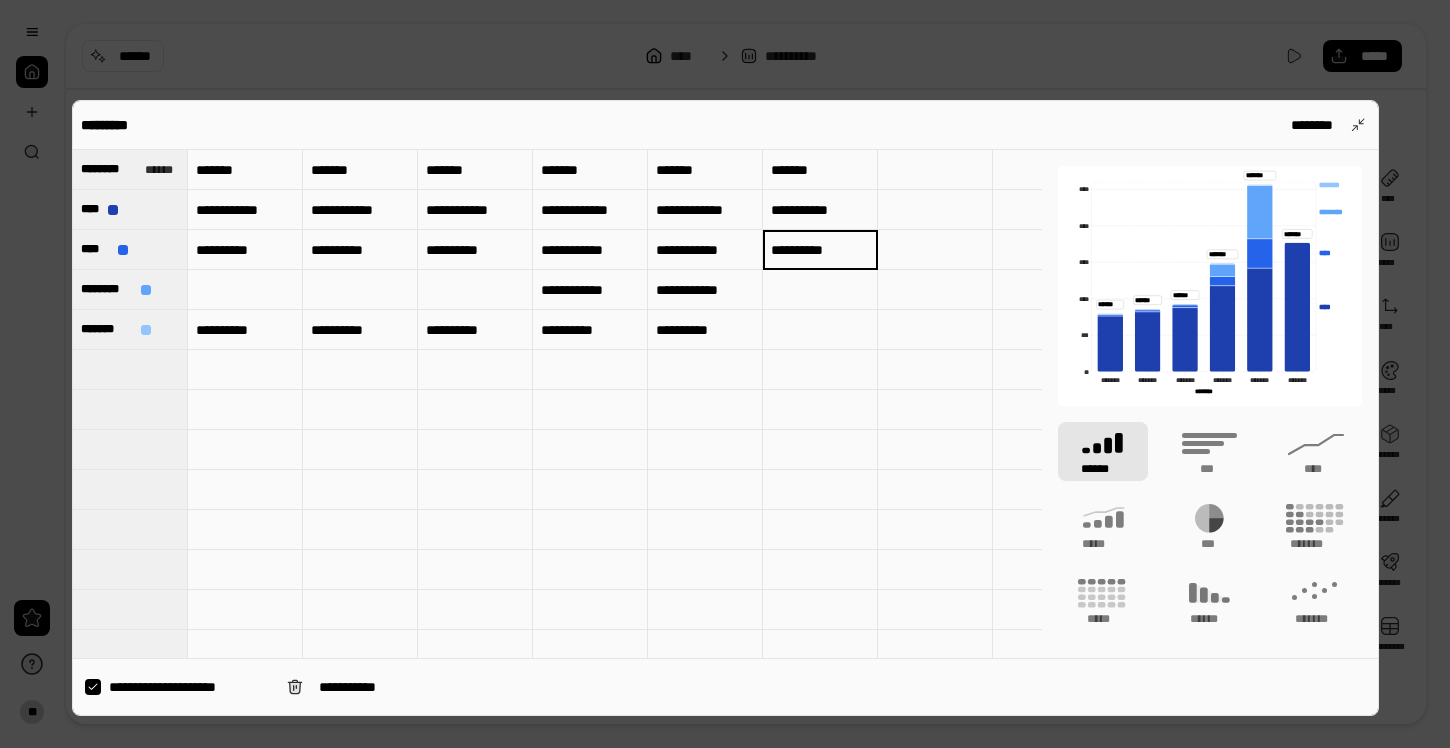 scroll, scrollTop: 0, scrollLeft: 0, axis: both 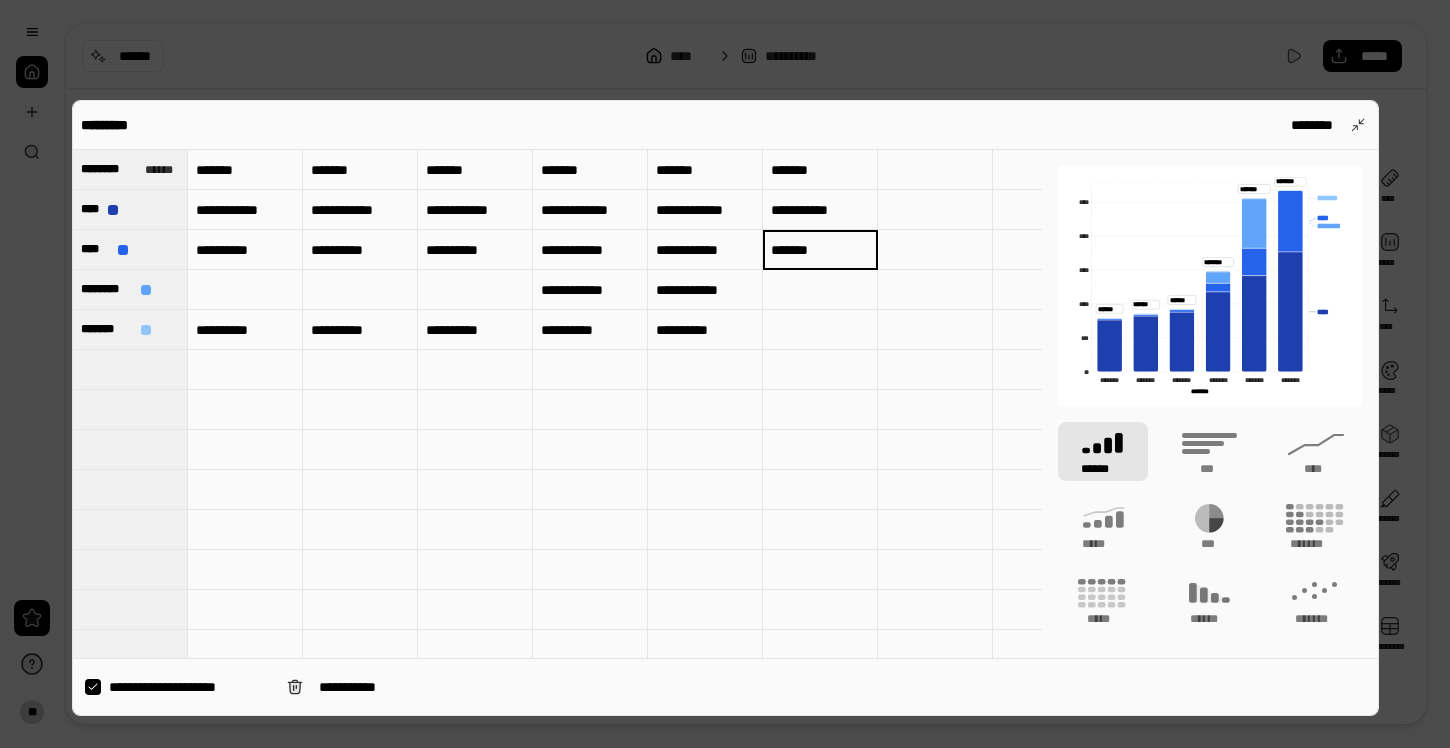 click on "*******" at bounding box center [820, 250] 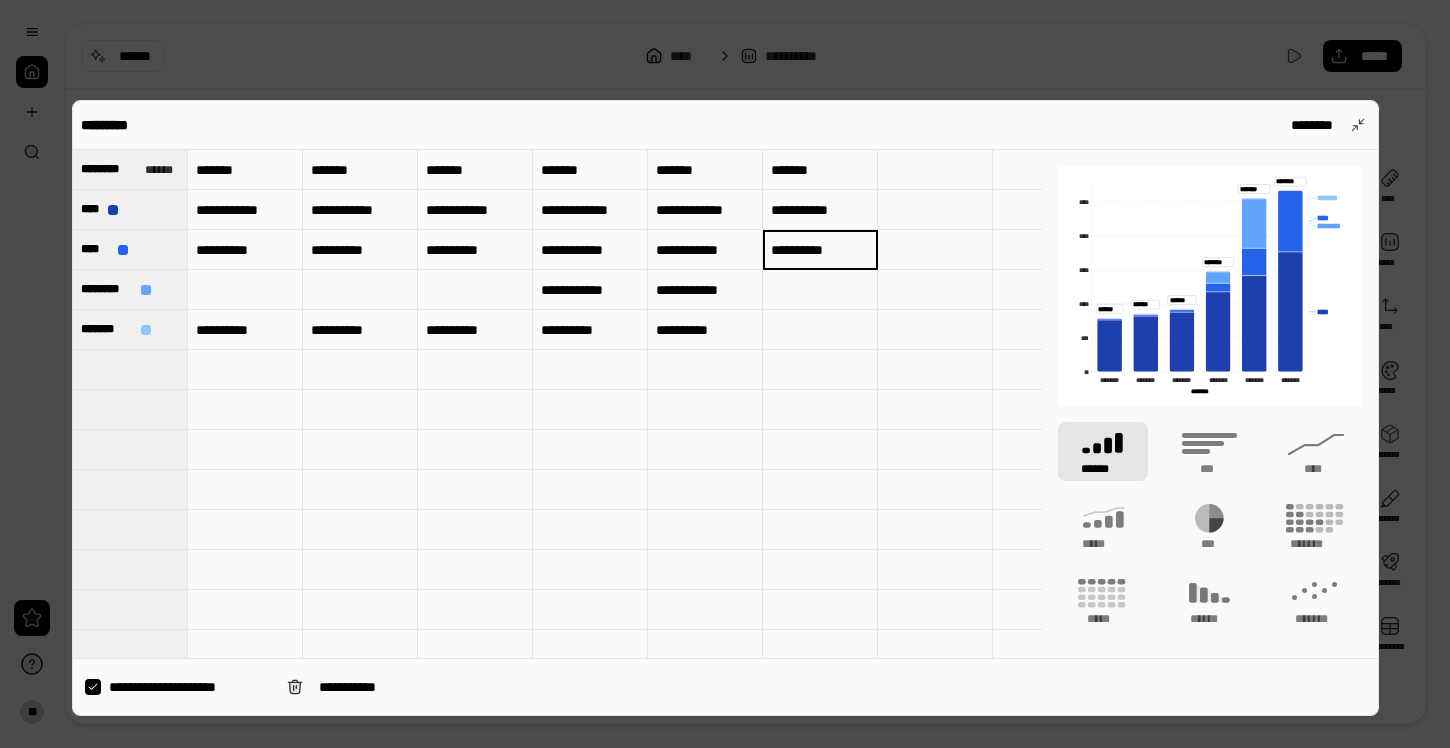 type on "**********" 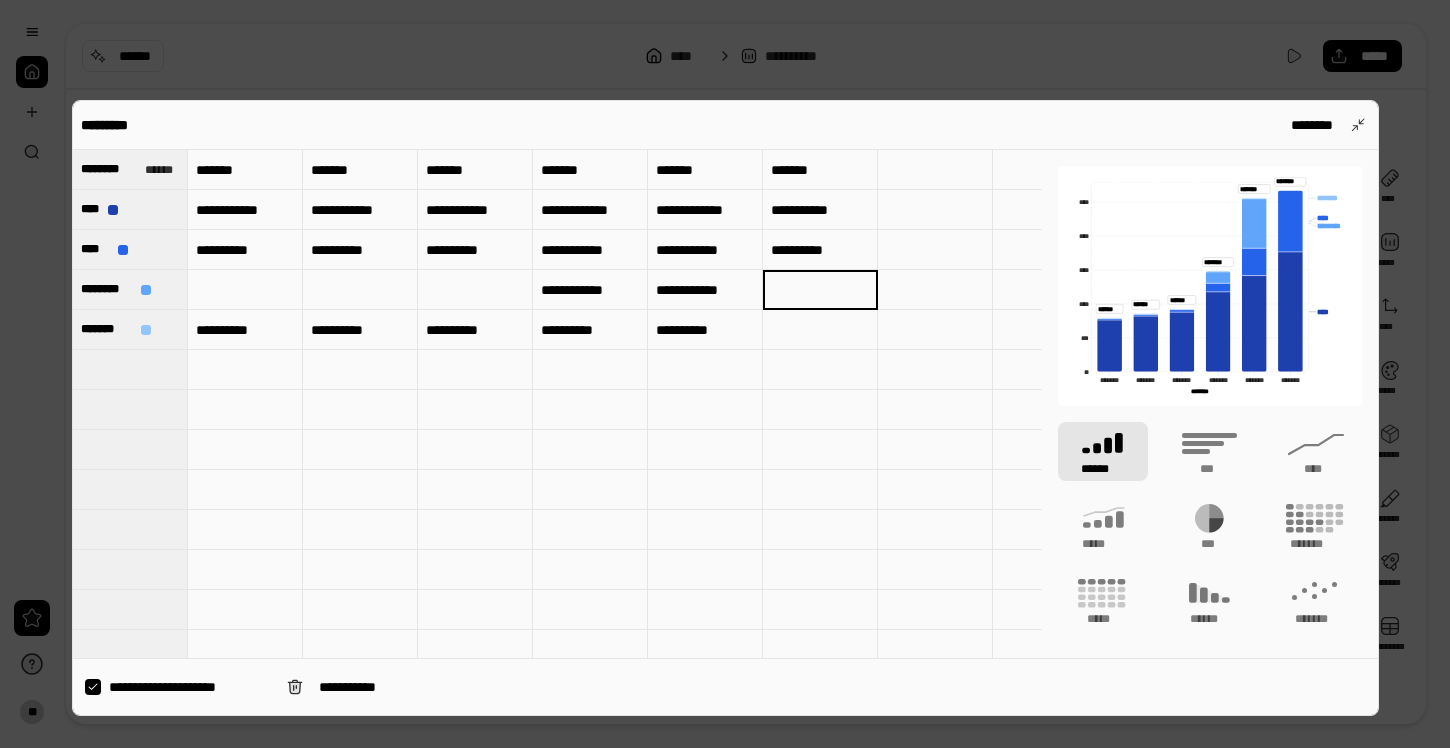 click at bounding box center [820, 290] 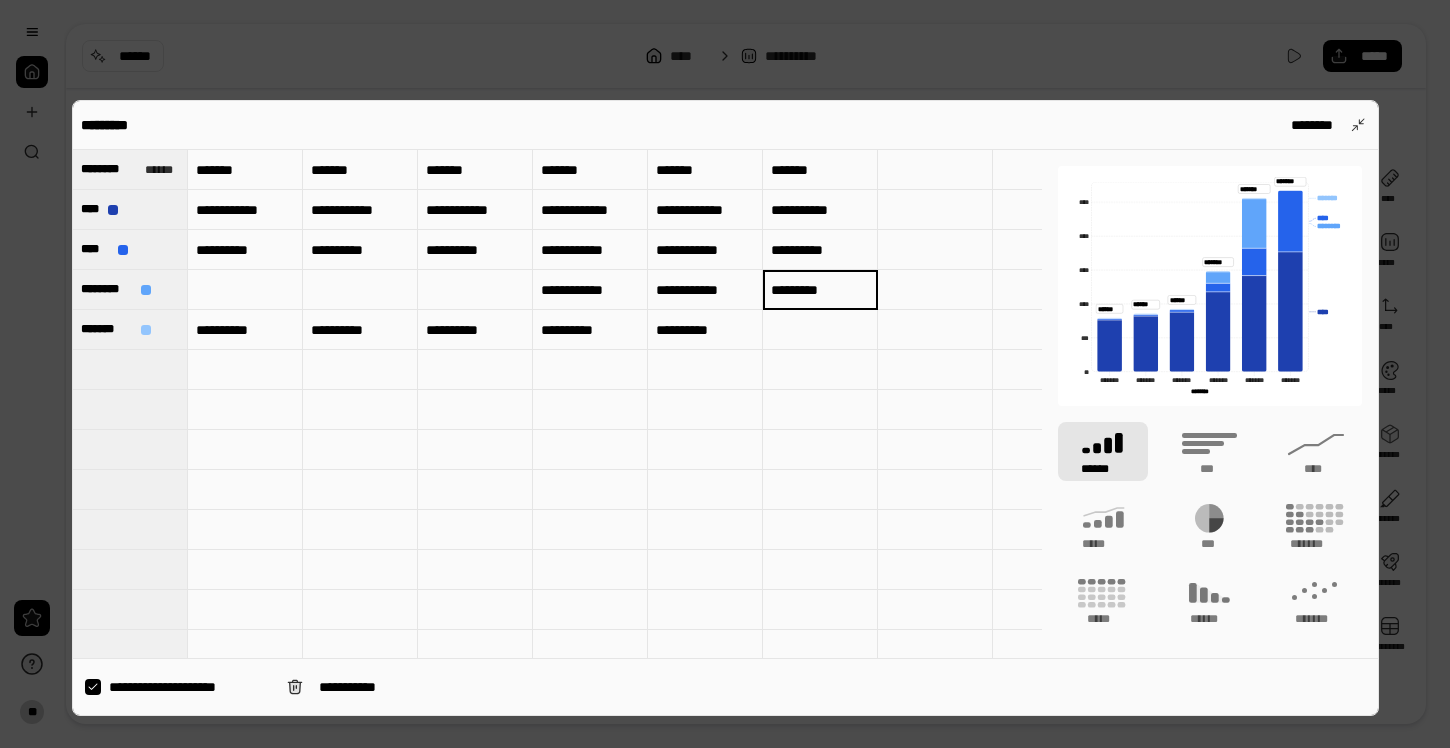 scroll, scrollTop: 0, scrollLeft: 0, axis: both 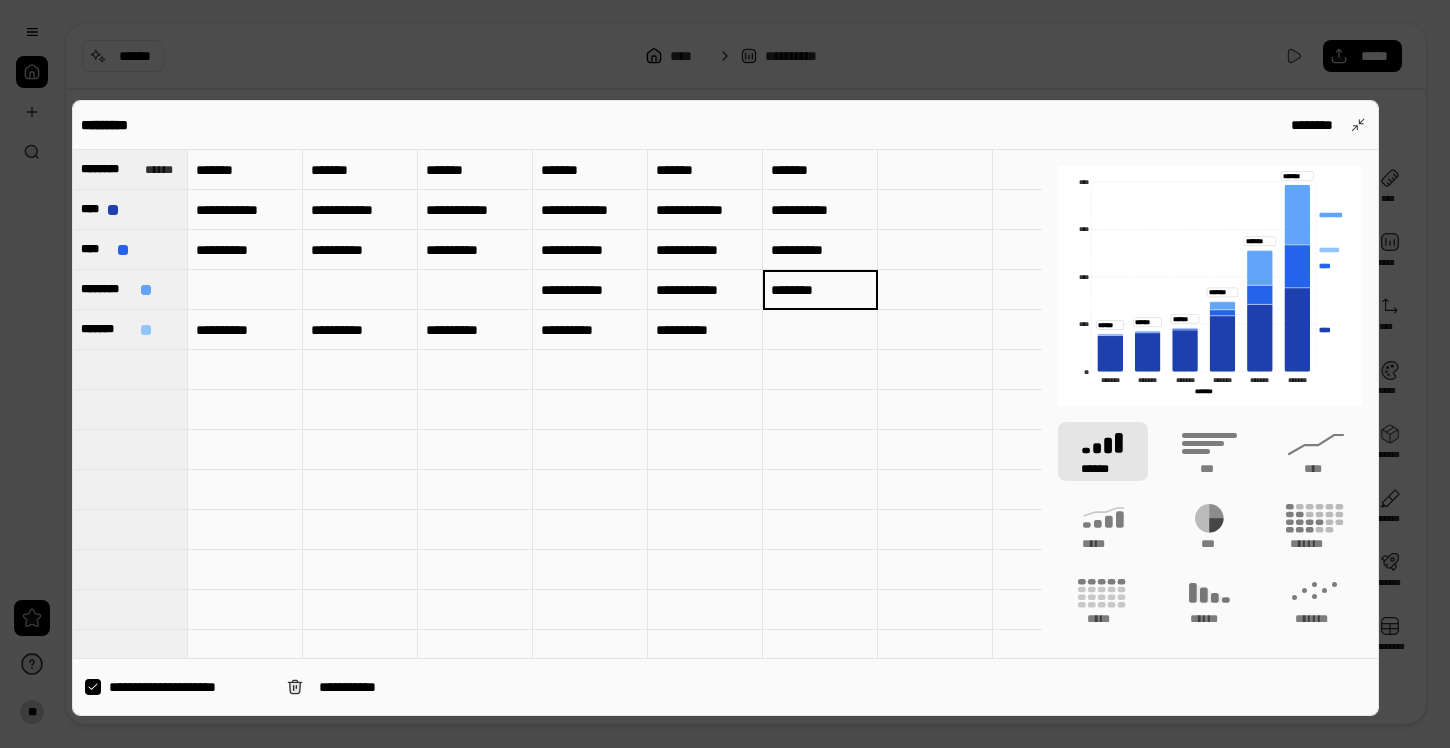 click on "********" at bounding box center (820, 290) 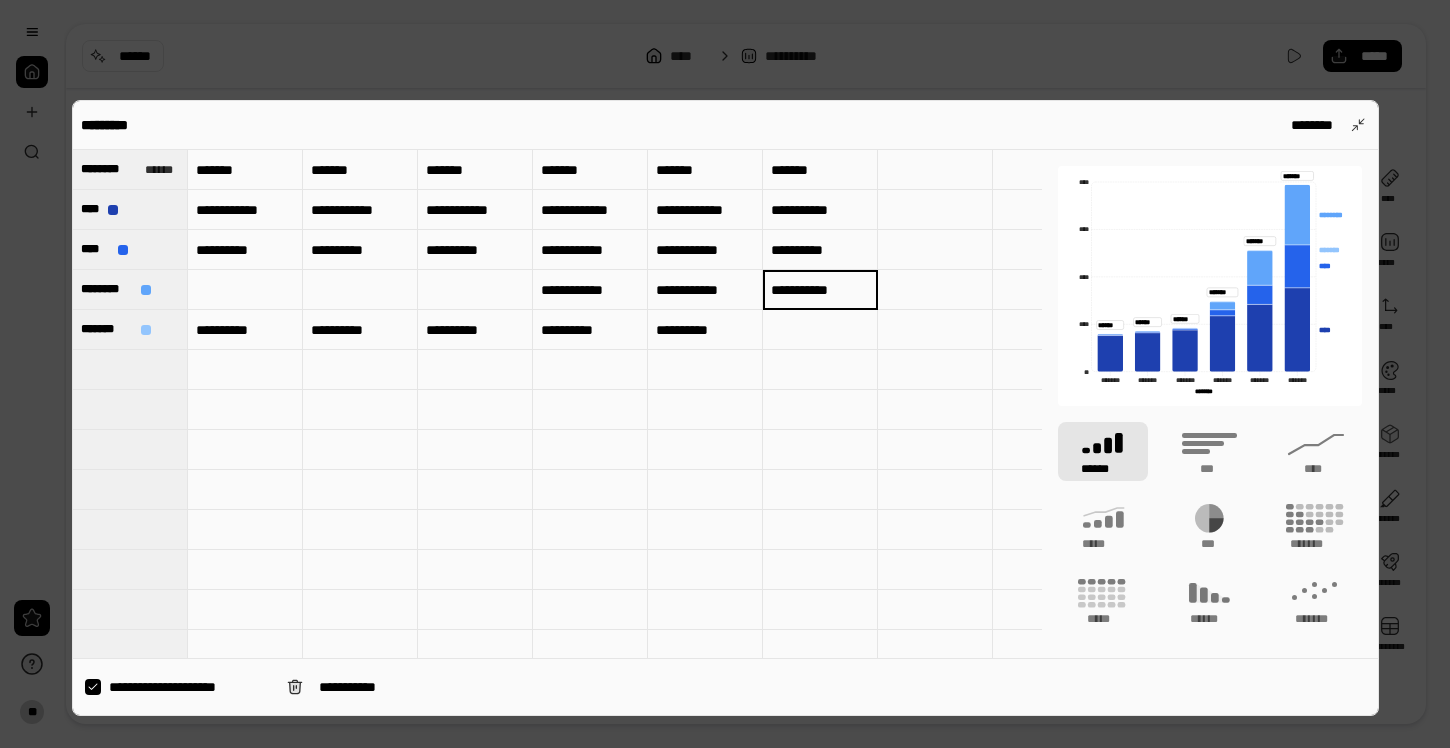 type on "**********" 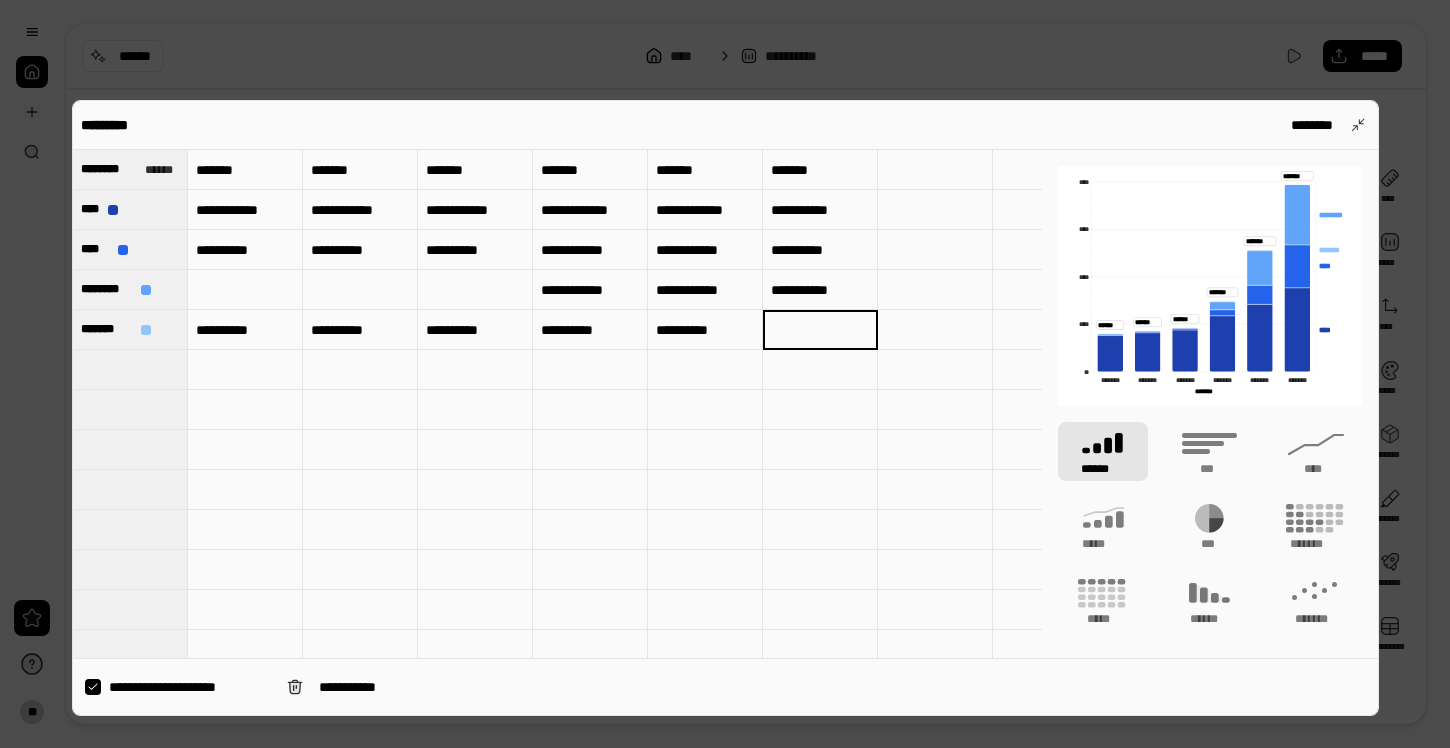 click at bounding box center [820, 330] 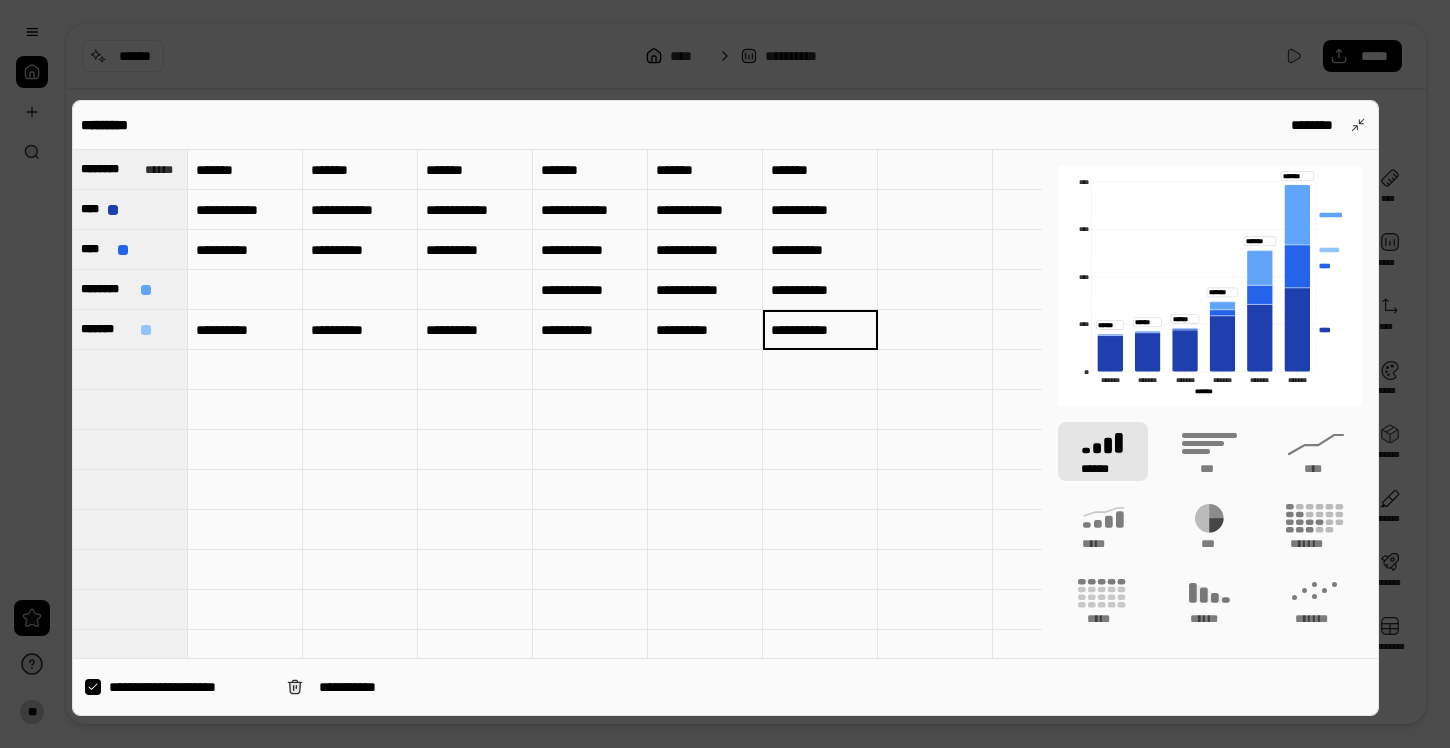 scroll, scrollTop: 0, scrollLeft: 0, axis: both 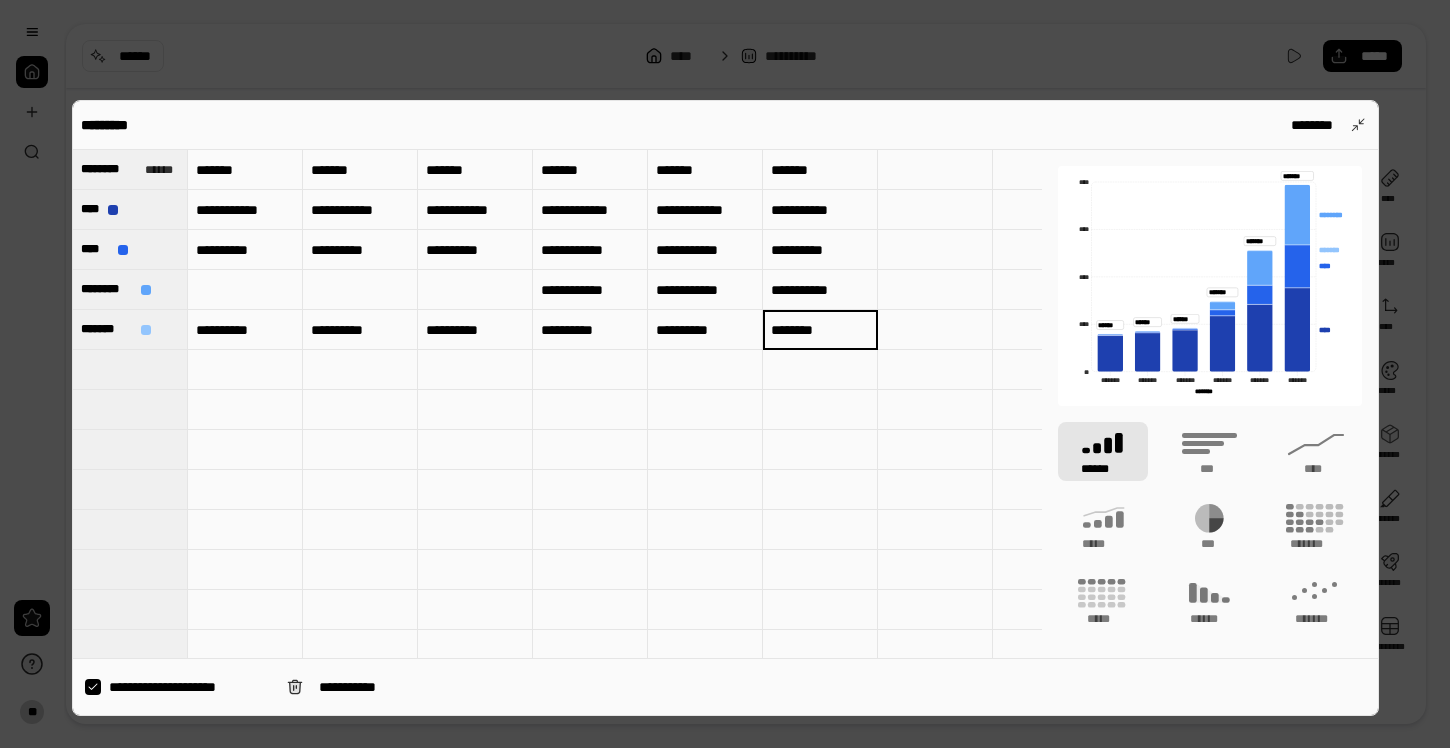 type on "********" 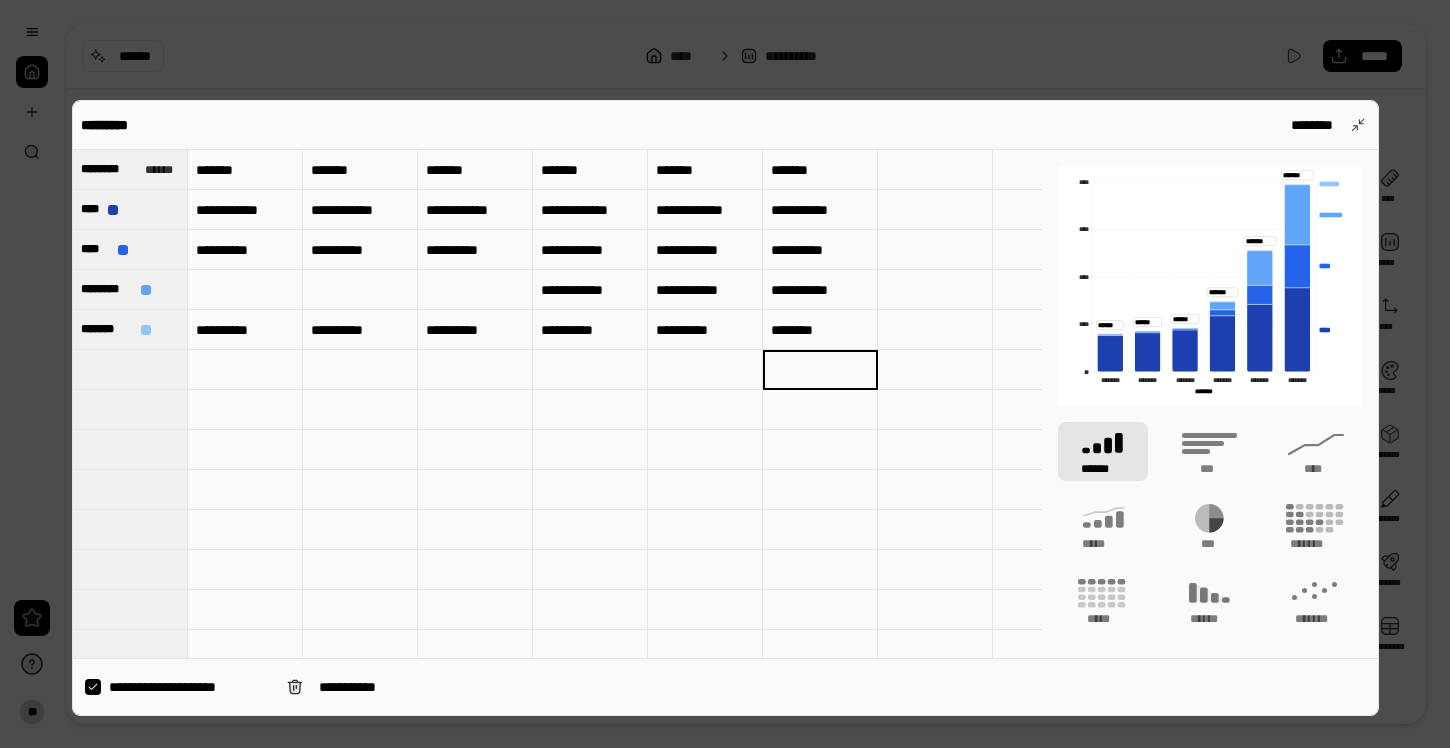 click at bounding box center (725, 374) 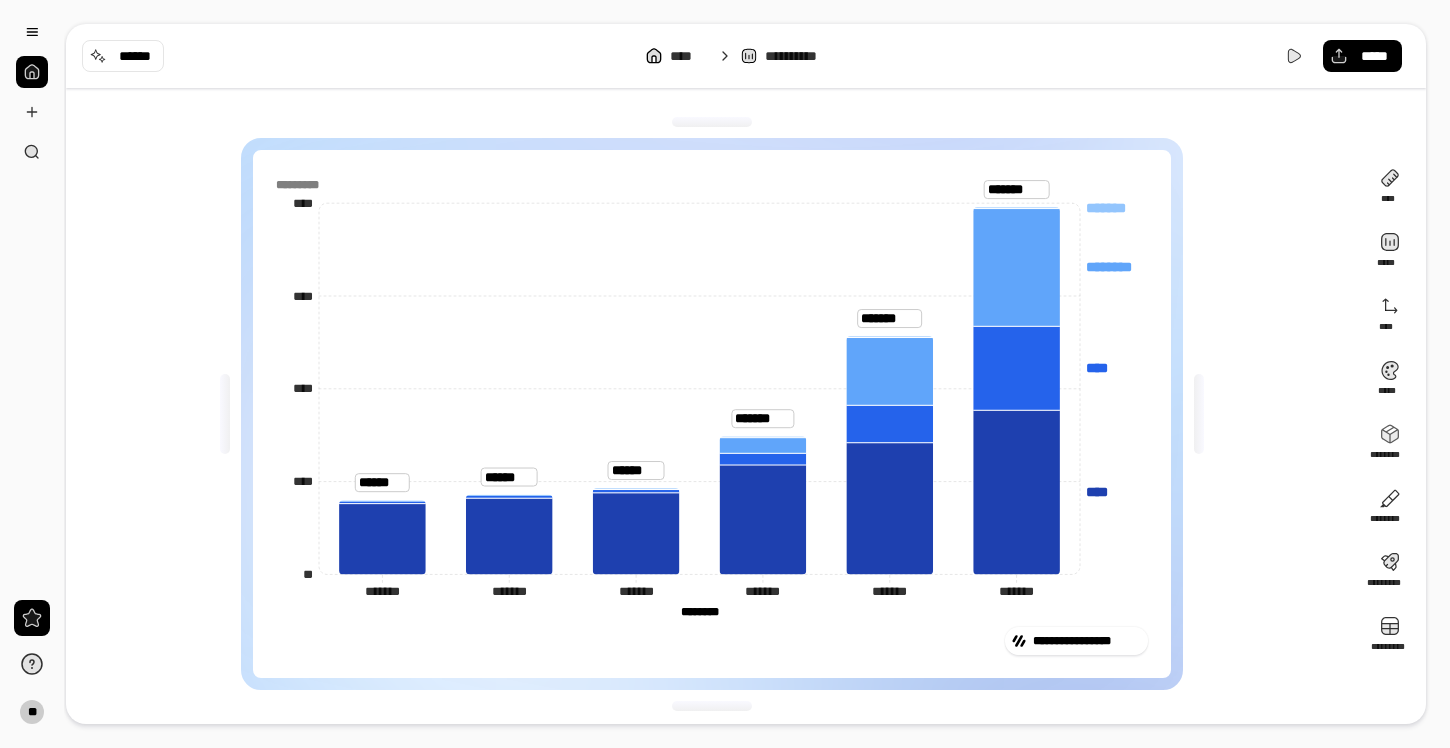 click on "******** ********" 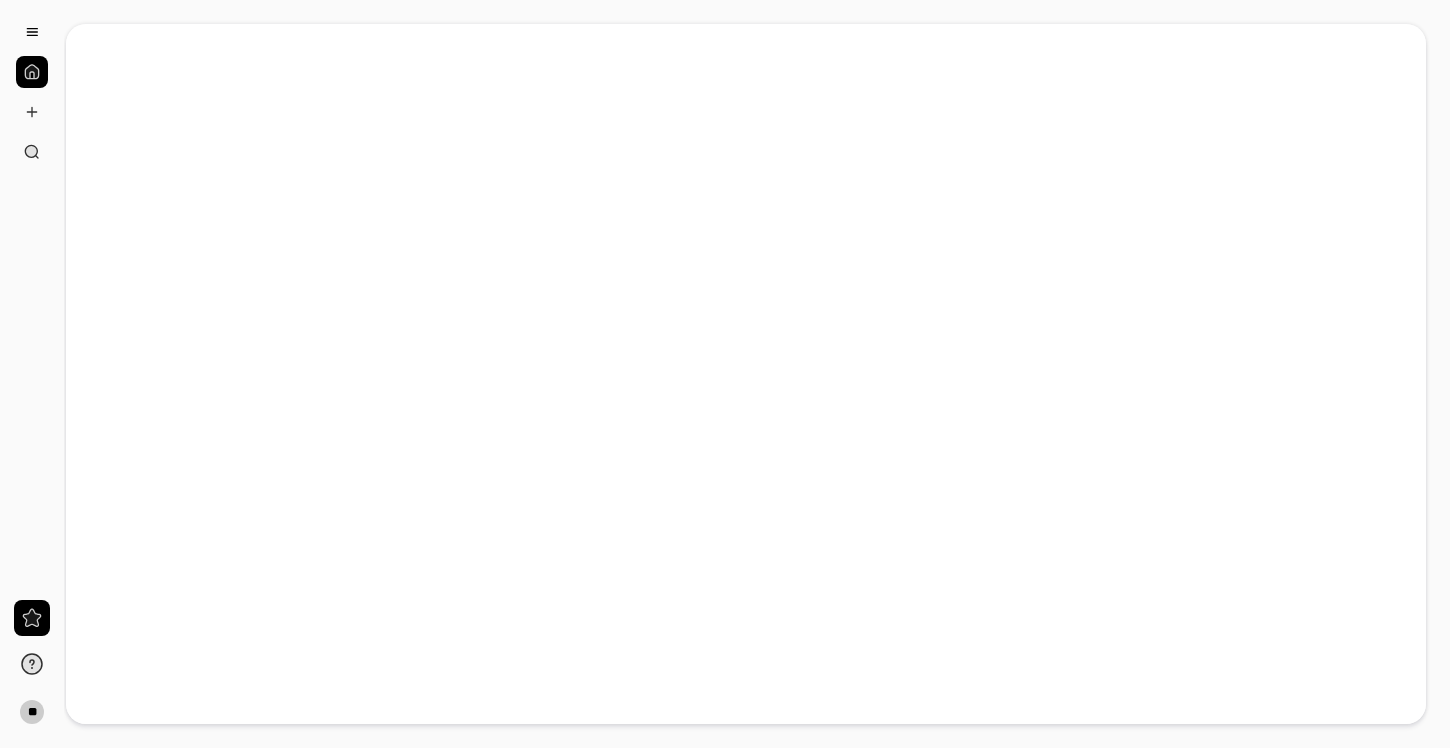 scroll, scrollTop: 0, scrollLeft: 0, axis: both 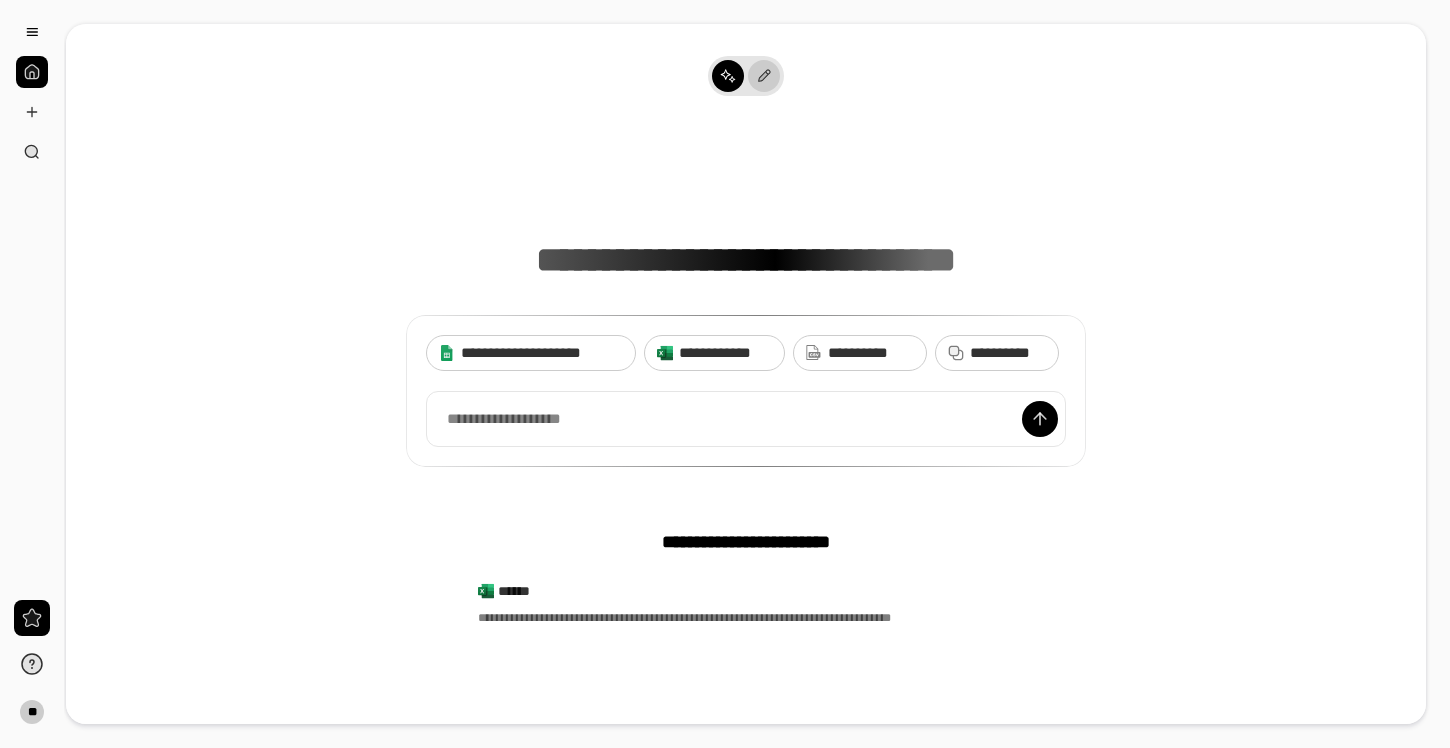 click 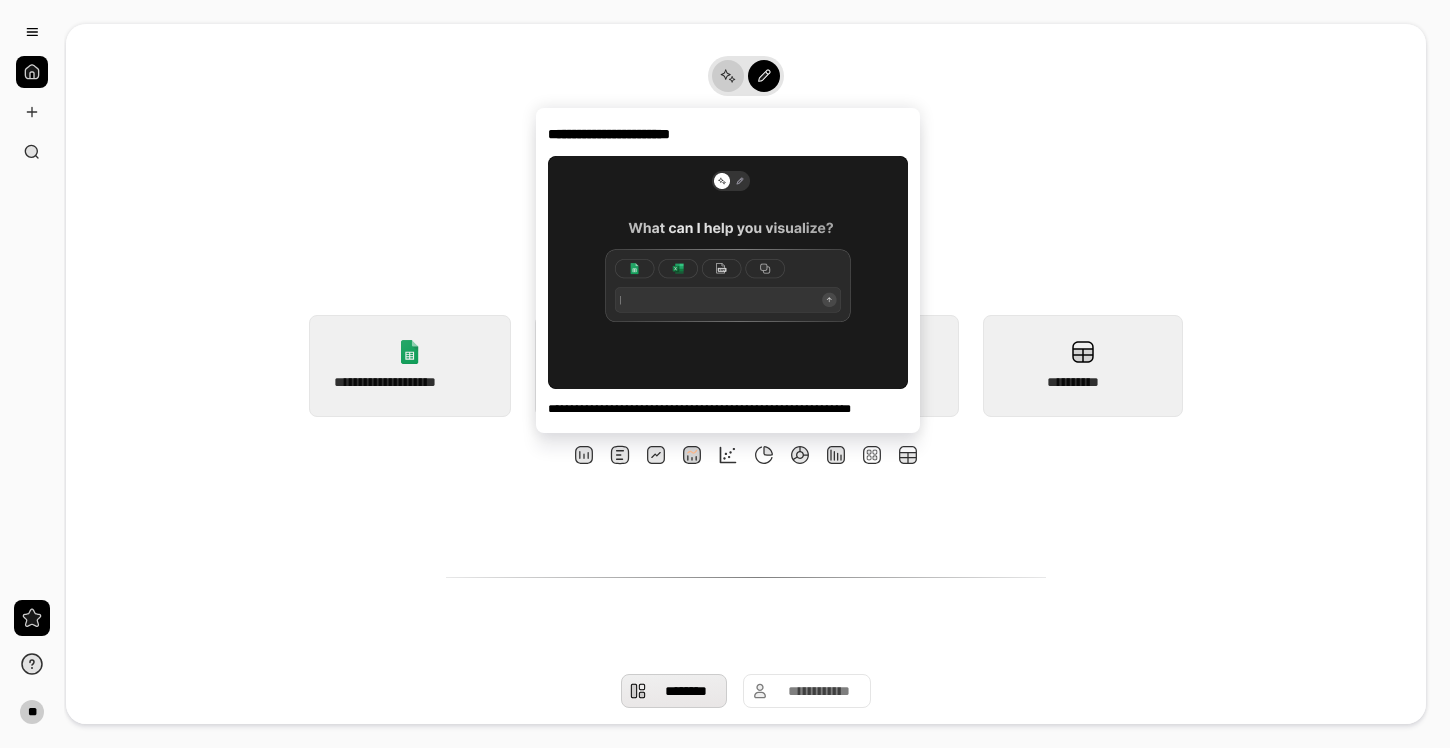 click at bounding box center [728, 76] 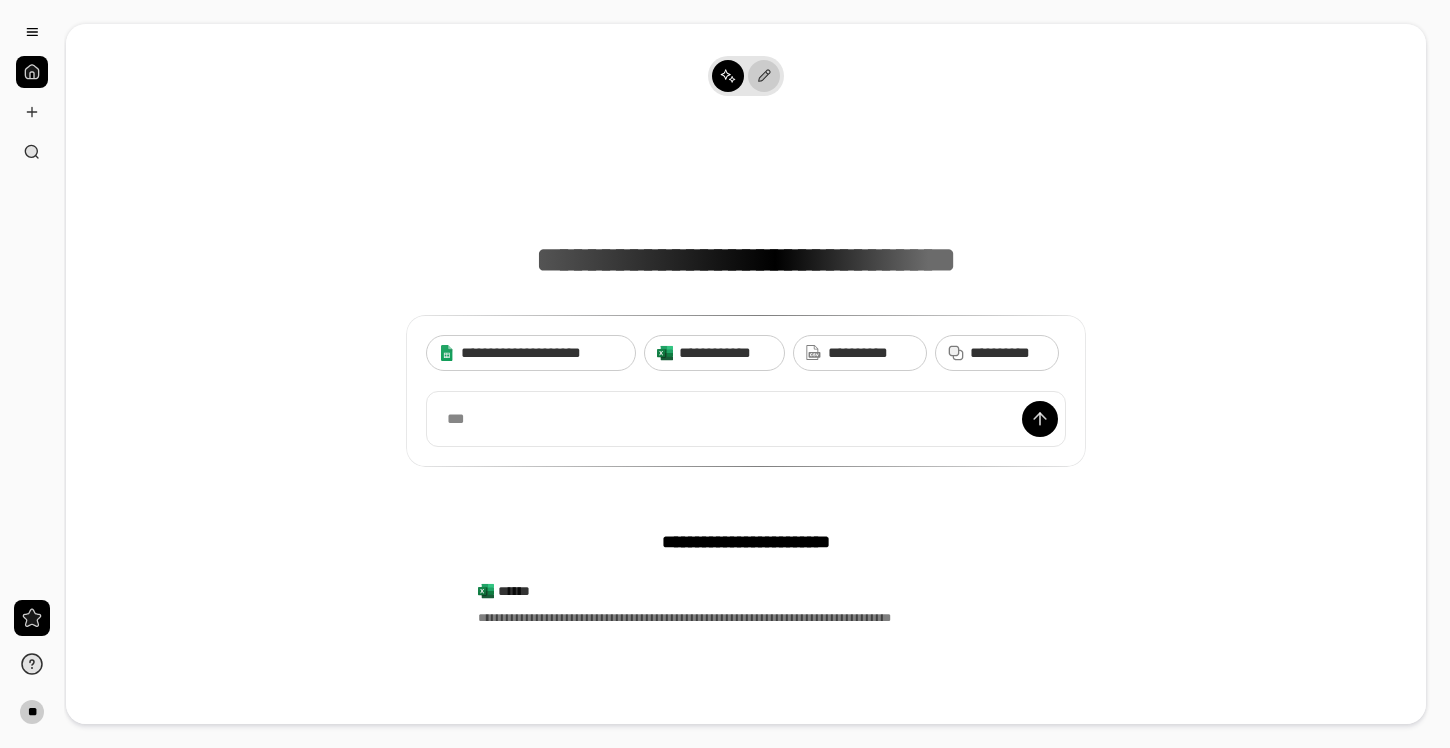 click at bounding box center [762, 76] 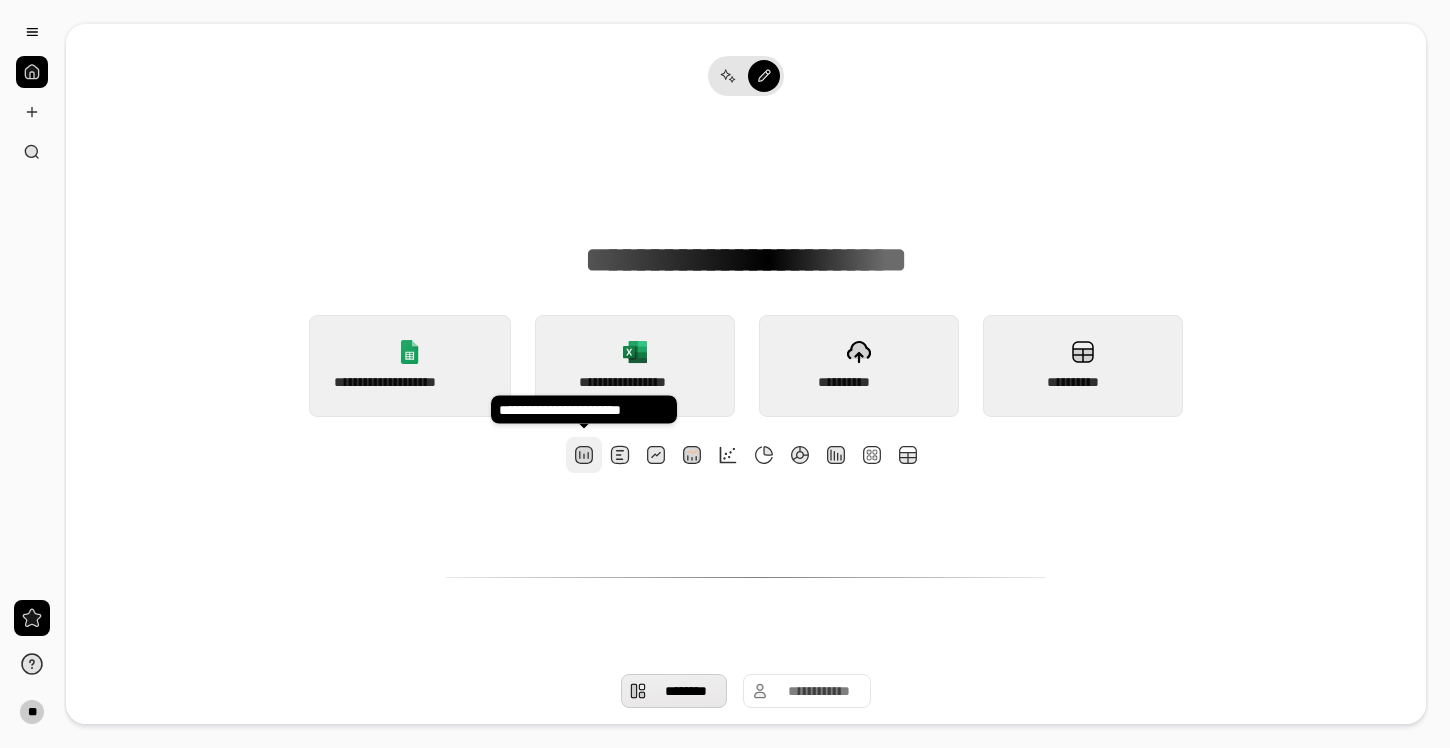 click at bounding box center (584, 455) 